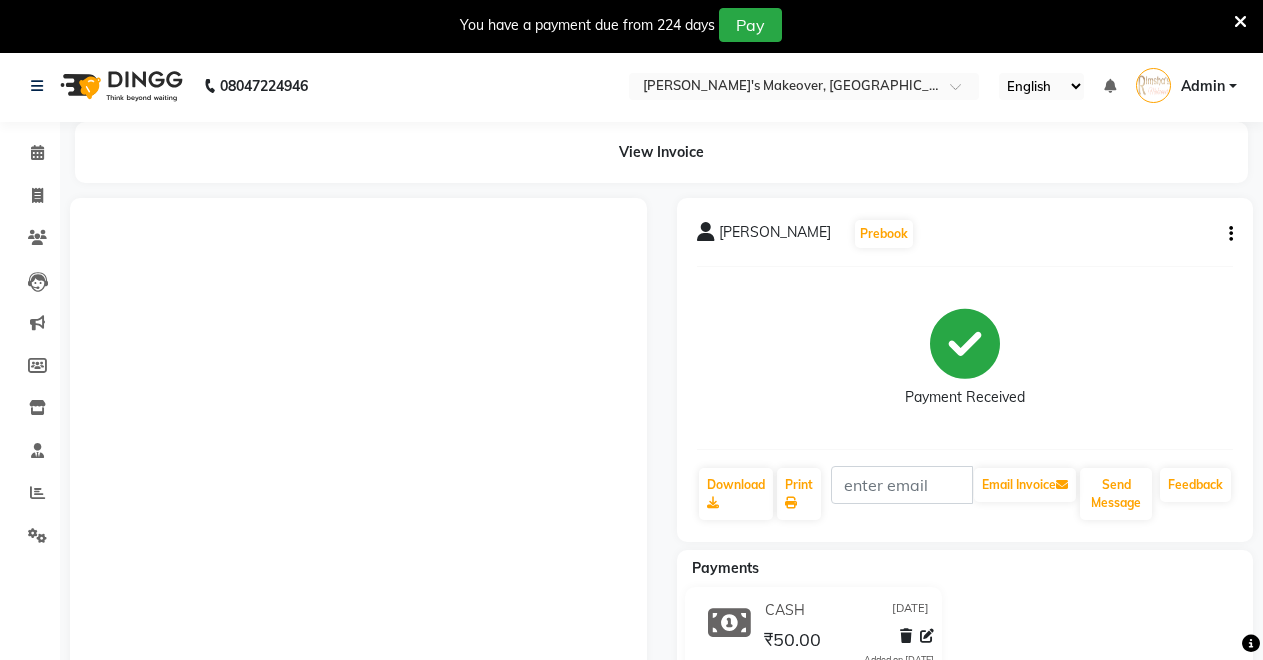 scroll, scrollTop: 0, scrollLeft: 0, axis: both 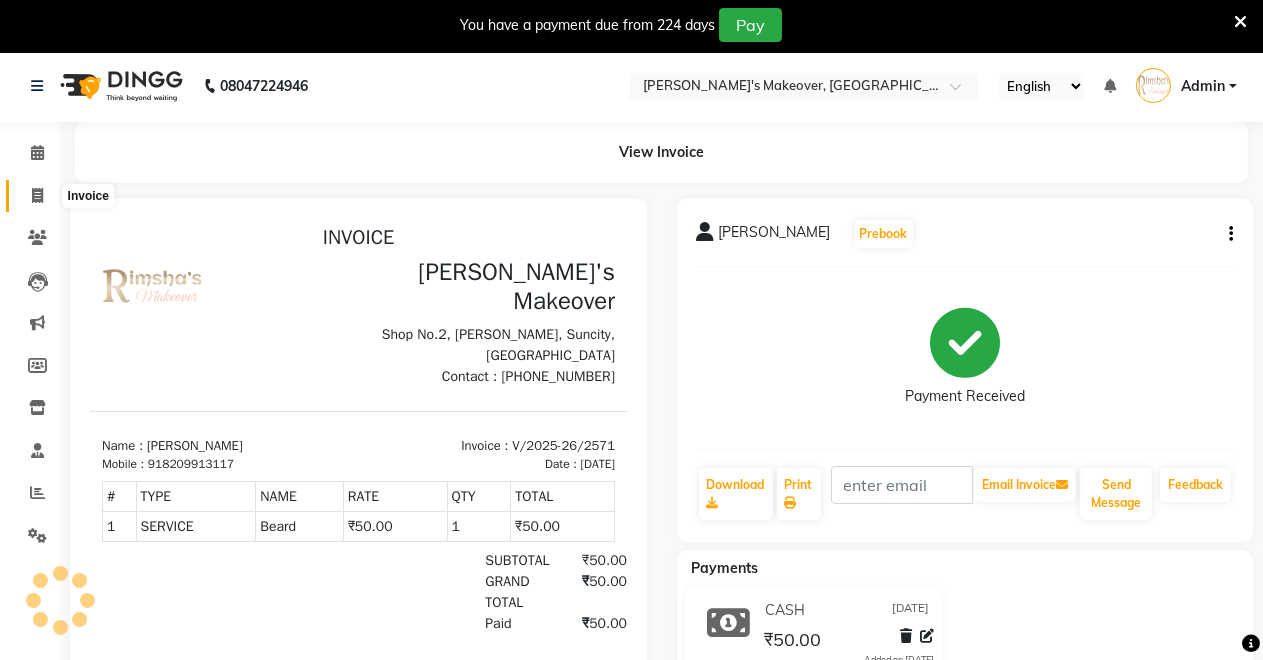 click 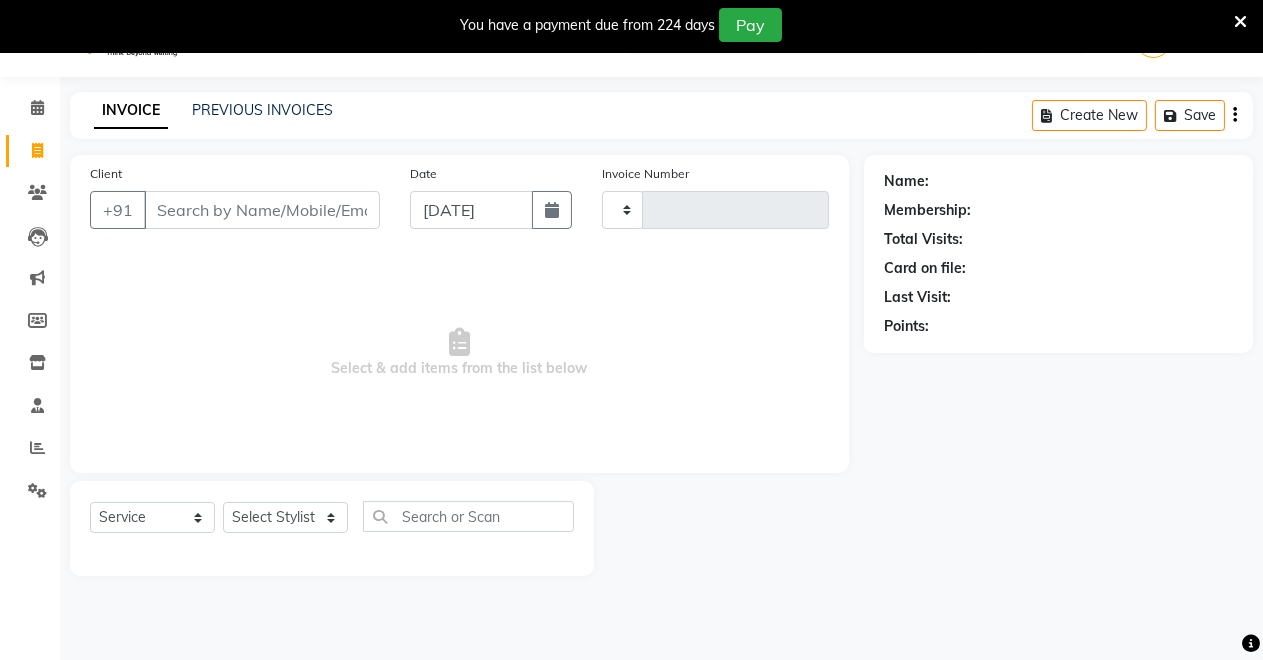 type on "2572" 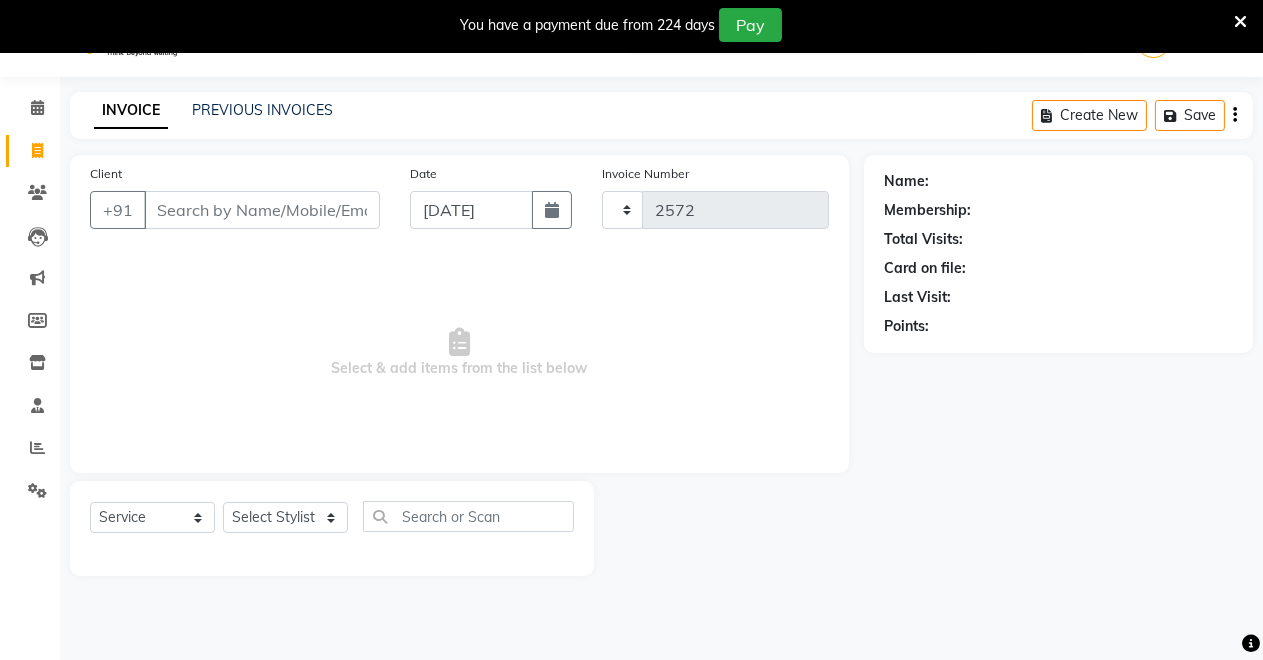 select on "7317" 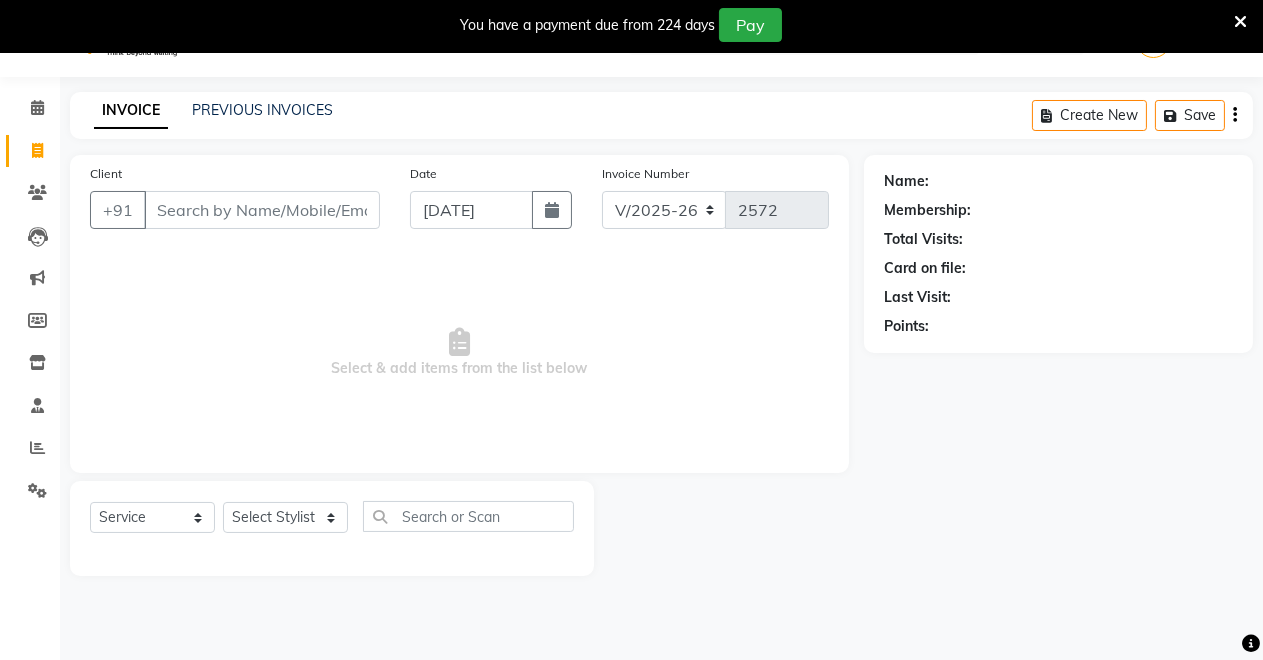 scroll, scrollTop: 49, scrollLeft: 0, axis: vertical 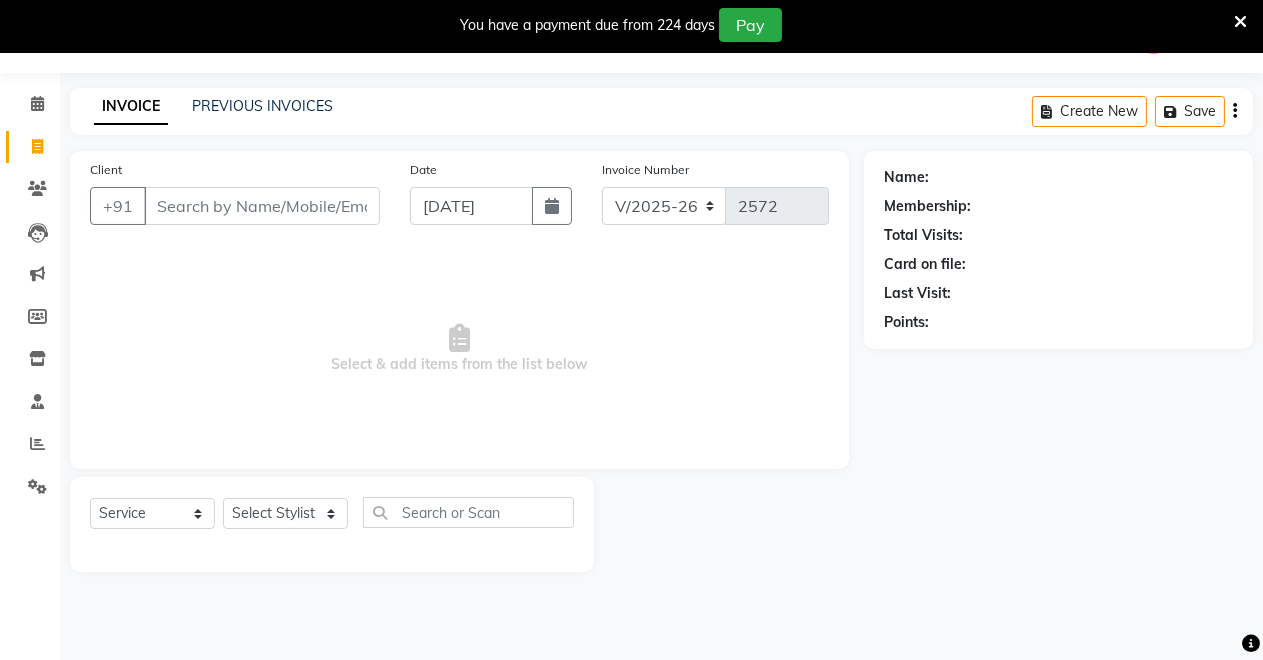 click on "Client" at bounding box center (262, 206) 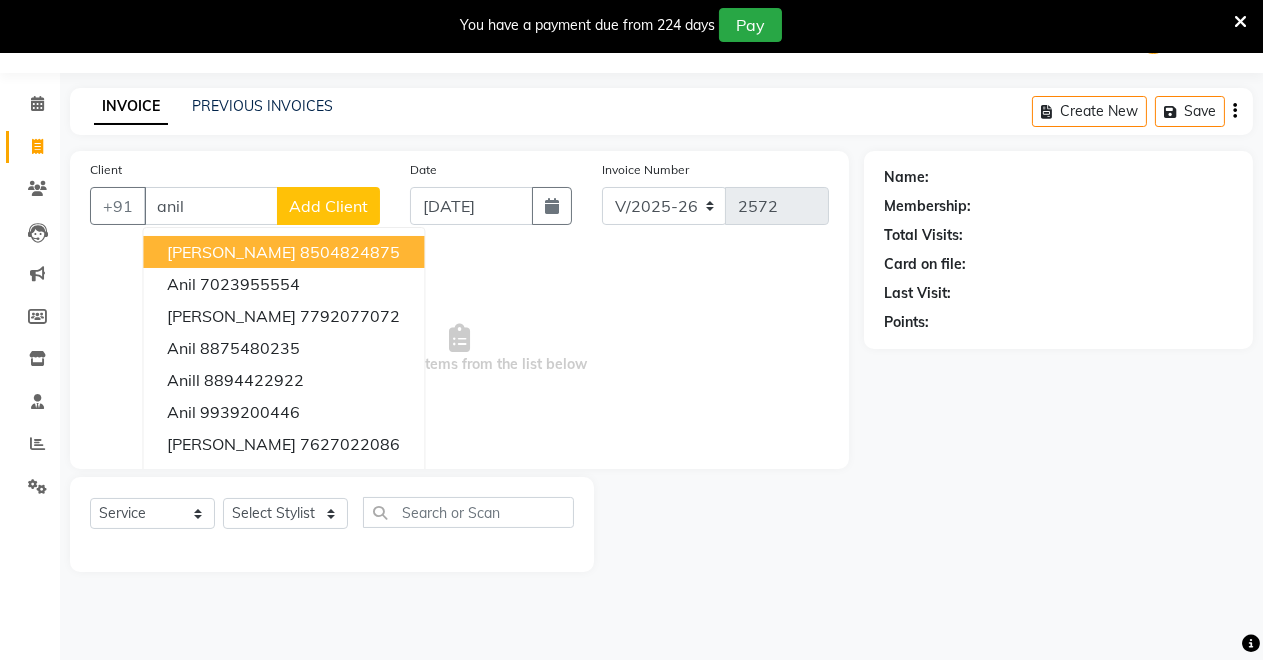 click on "8504824875" at bounding box center (350, 252) 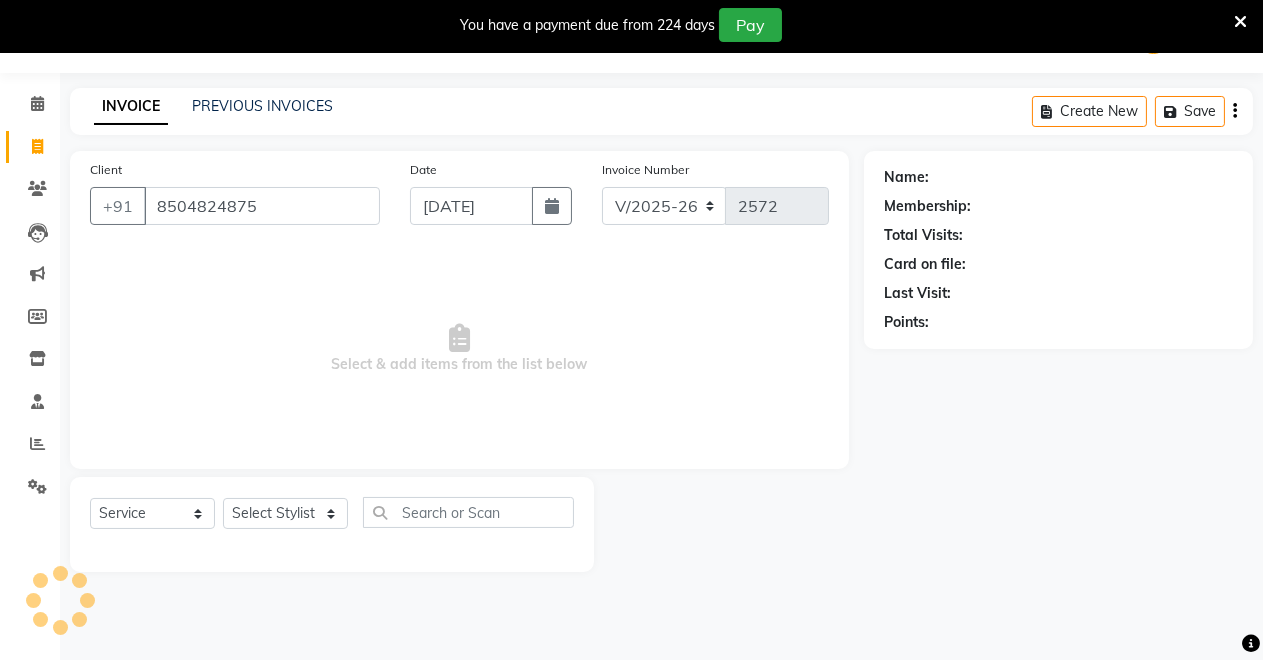 type on "8504824875" 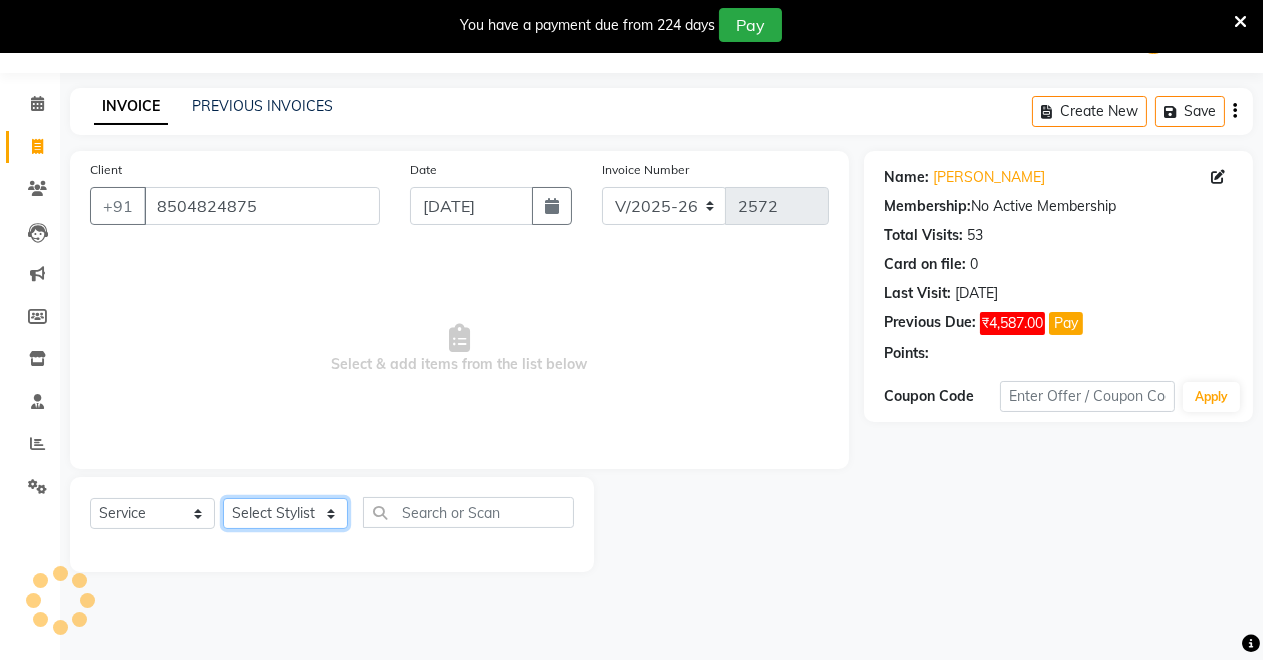 click on "Select Stylist [PERSON_NAME] [PERSON_NAME] kumar DEMO STAFF [PERSON_NAME] [PERSON_NAME] [MEDICAL_DATA][PERSON_NAME] [PERSON_NAME] Verma" 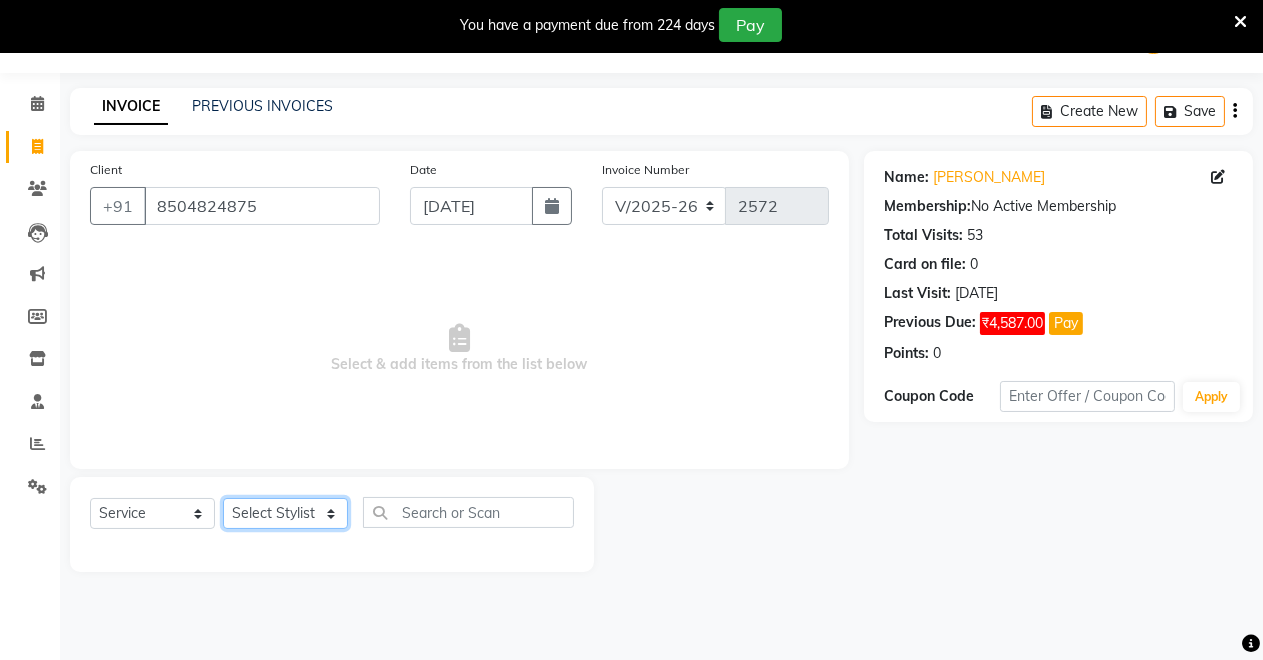 select on "77366" 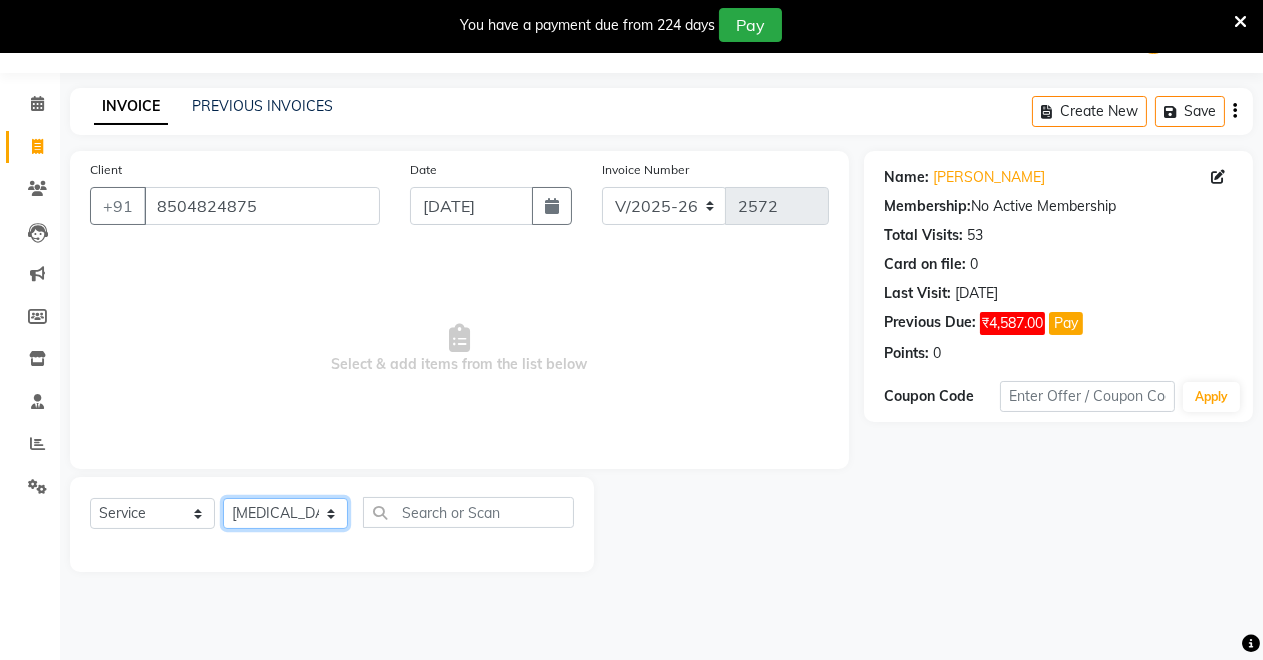 click on "Select Stylist [PERSON_NAME] [PERSON_NAME] kumar DEMO STAFF [PERSON_NAME] [PERSON_NAME] [MEDICAL_DATA][PERSON_NAME] [PERSON_NAME] Verma" 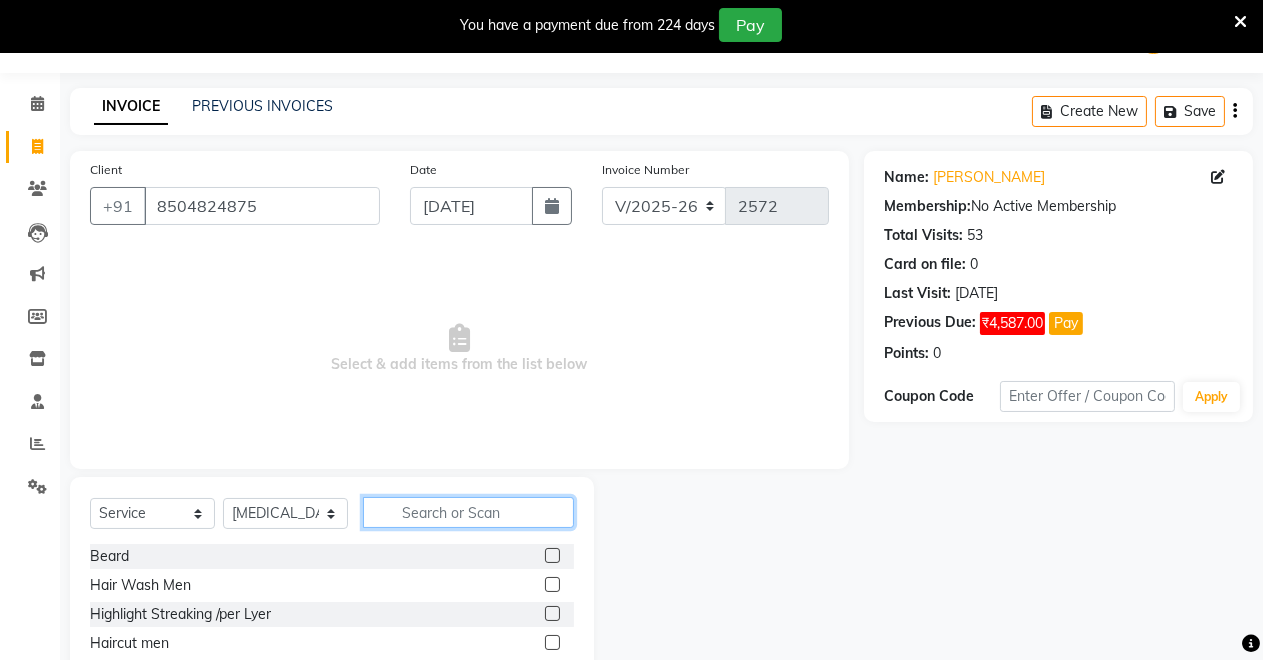 click 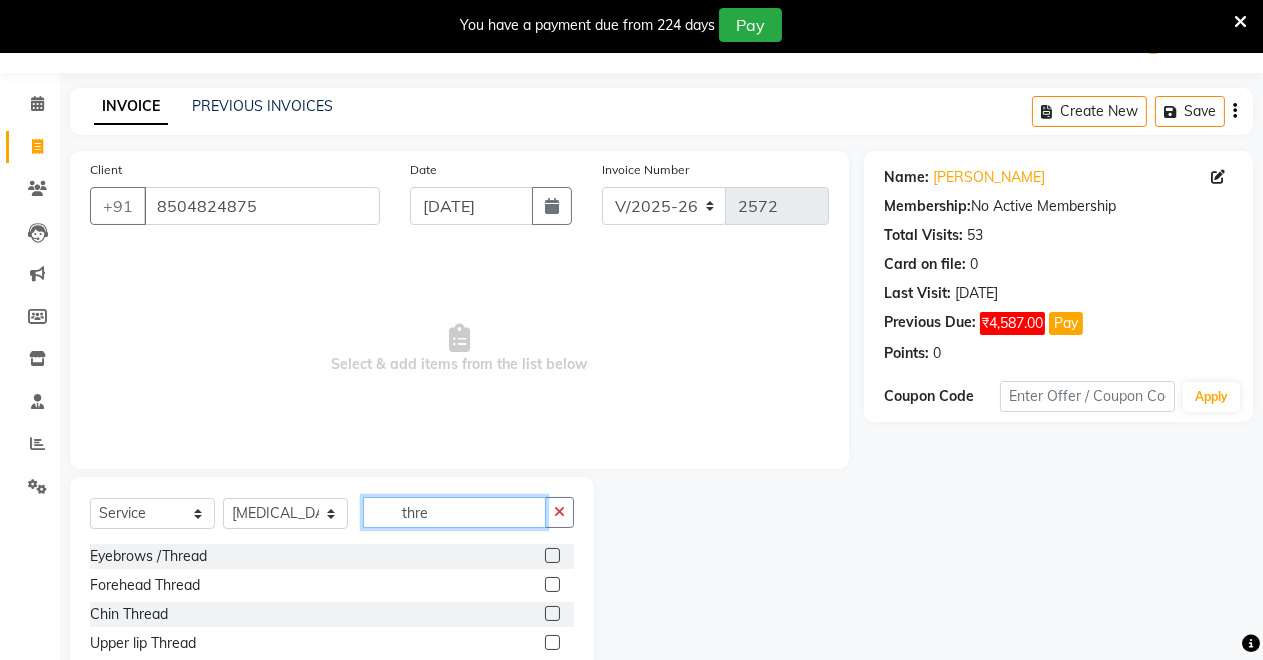 type on "thre" 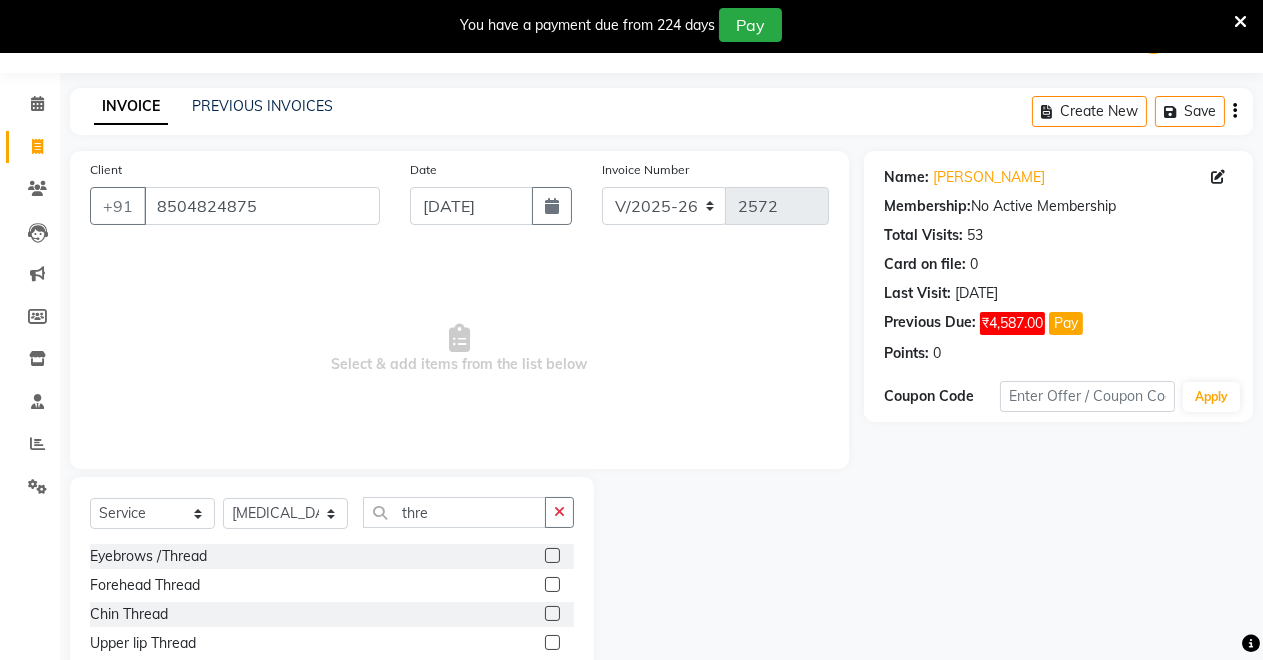 click 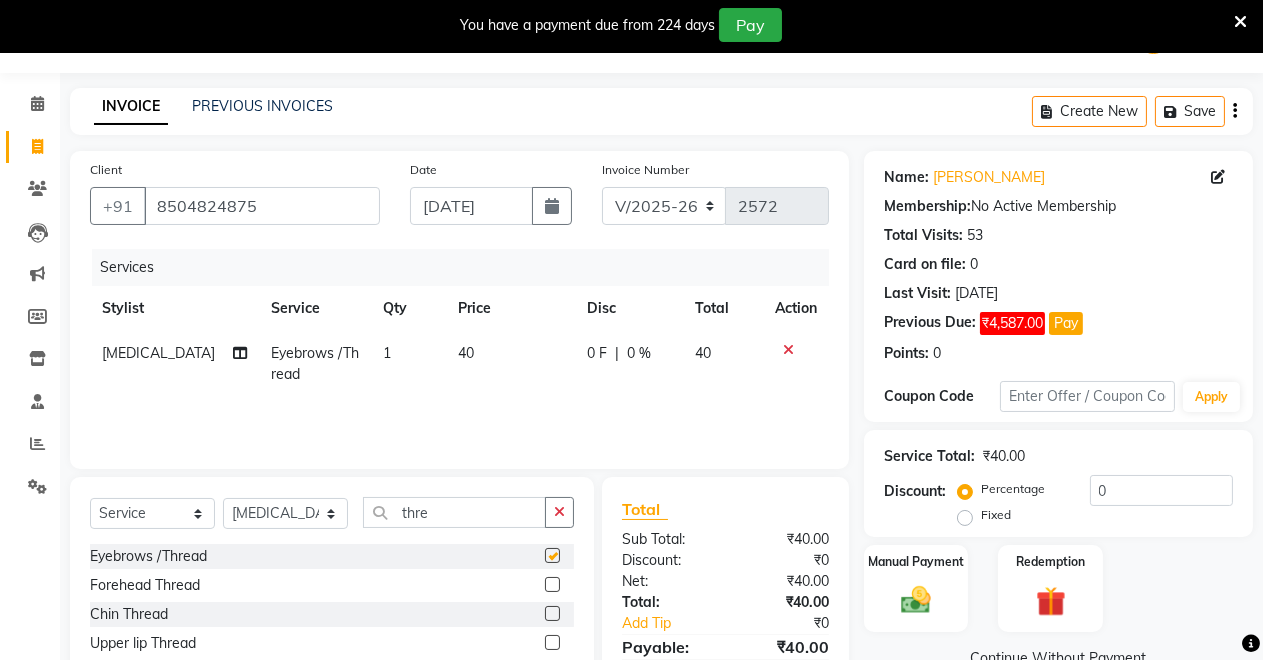 checkbox on "false" 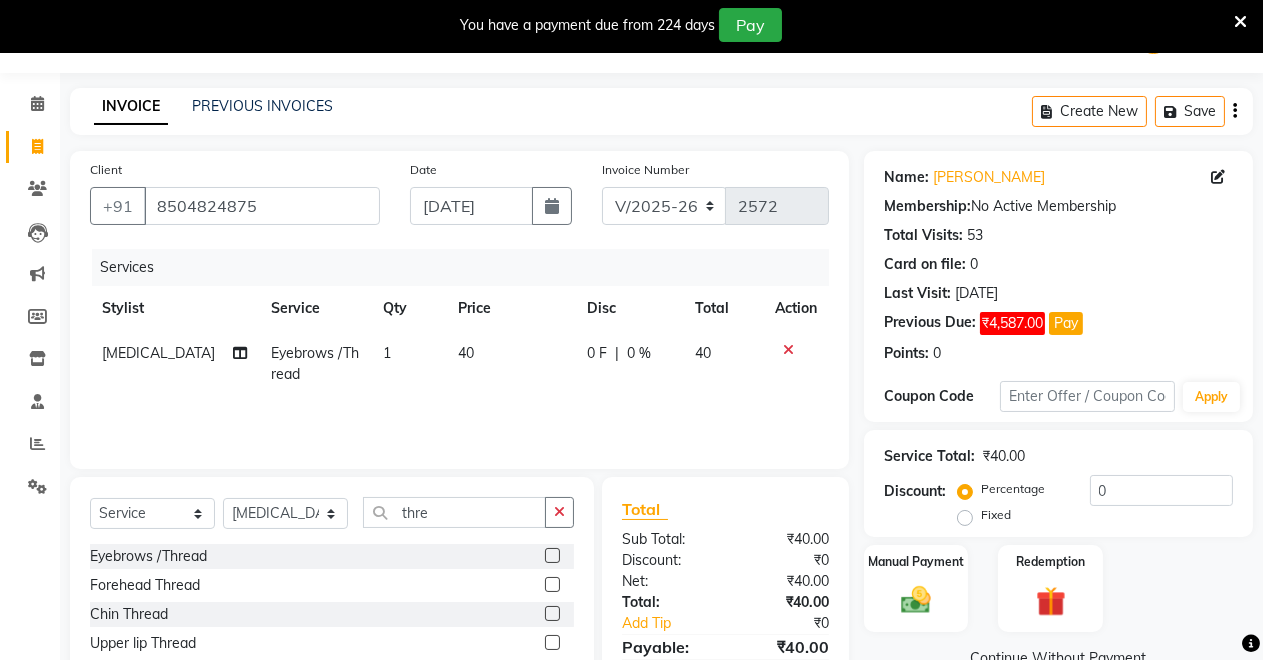 click 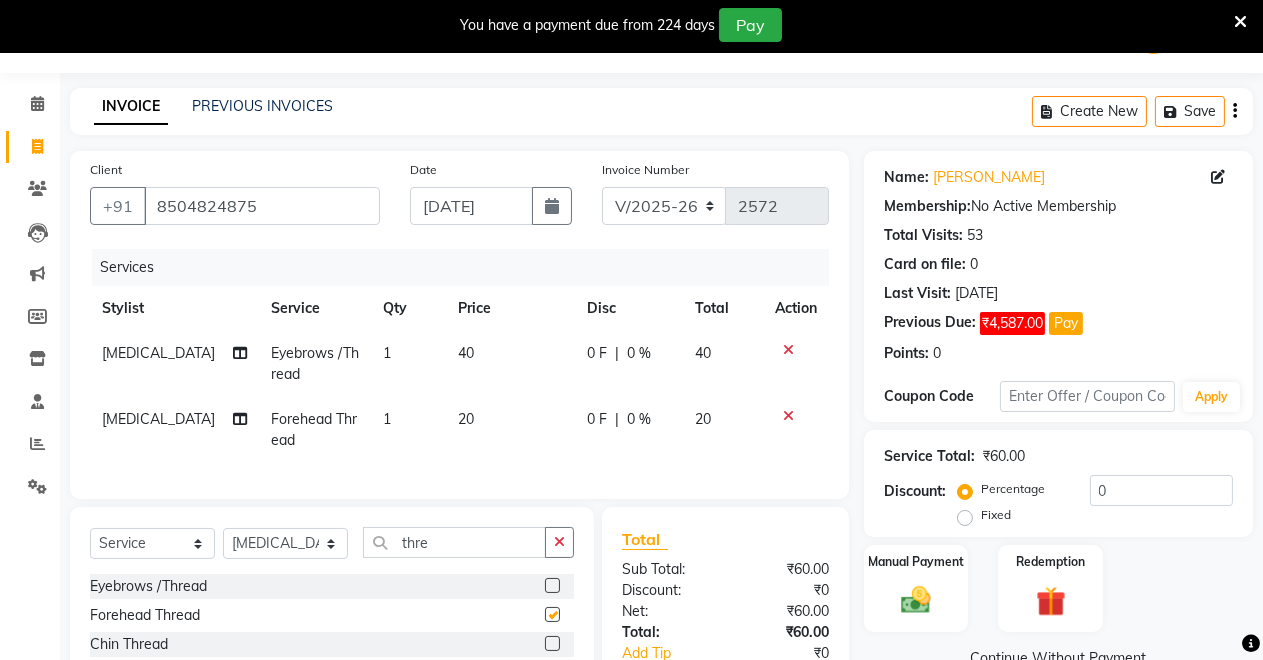 checkbox on "false" 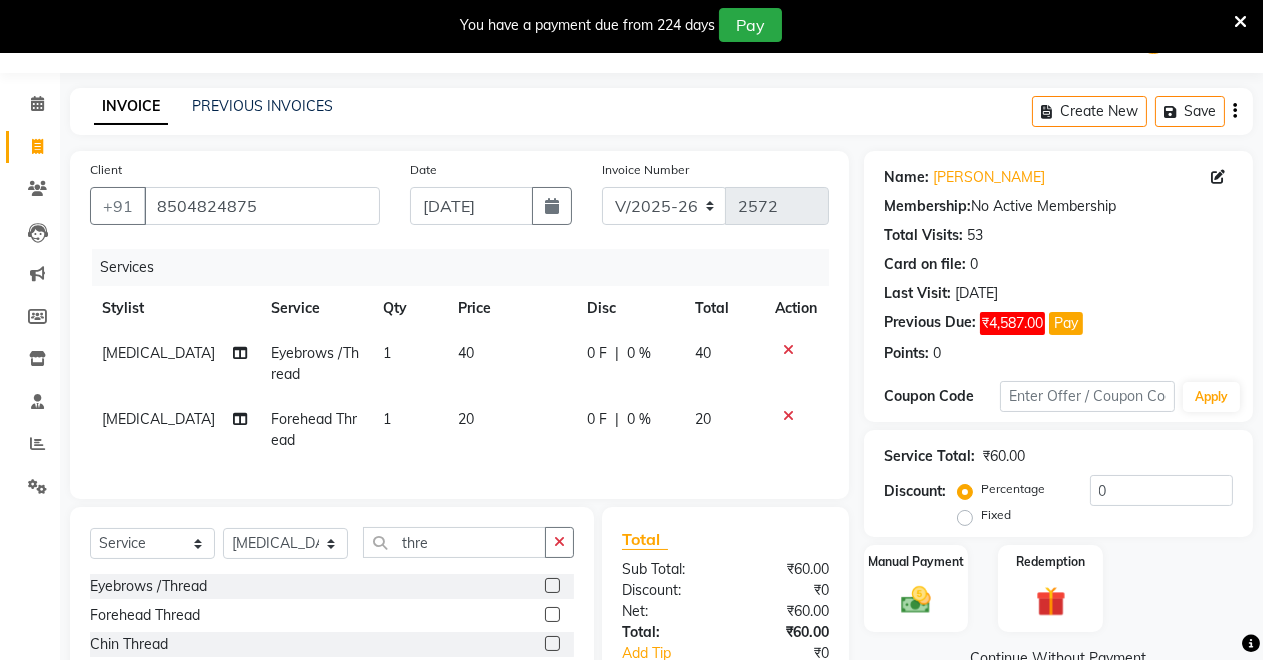 scroll, scrollTop: 194, scrollLeft: 0, axis: vertical 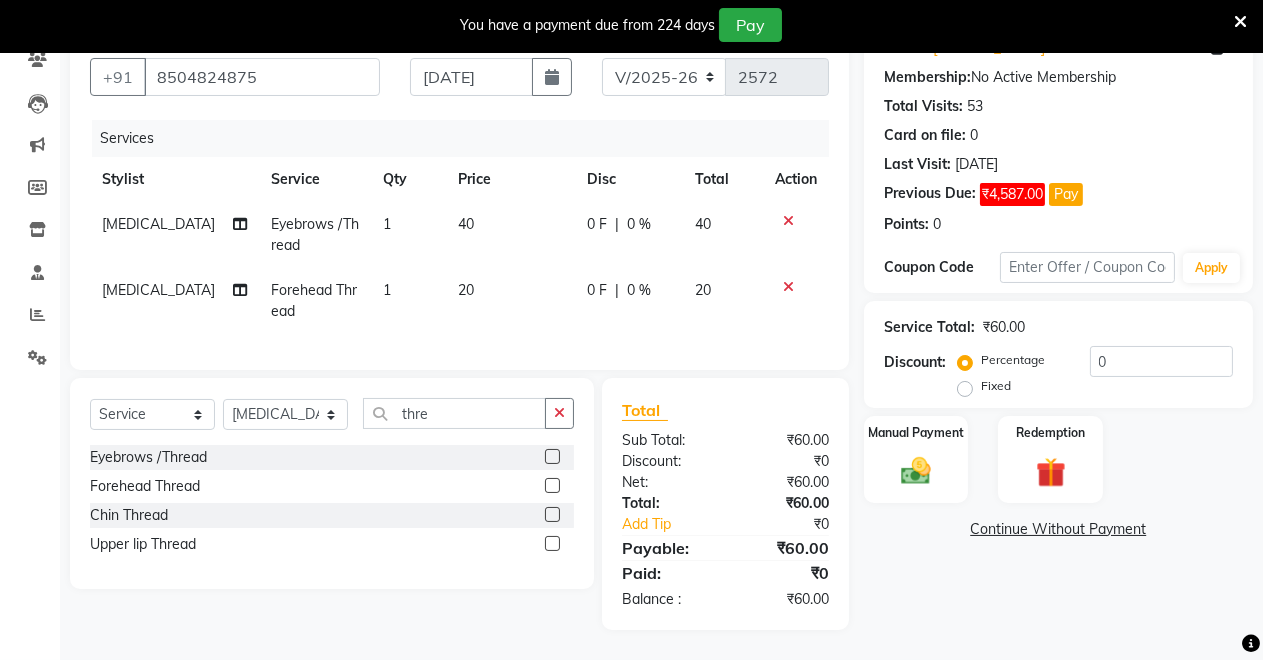 click 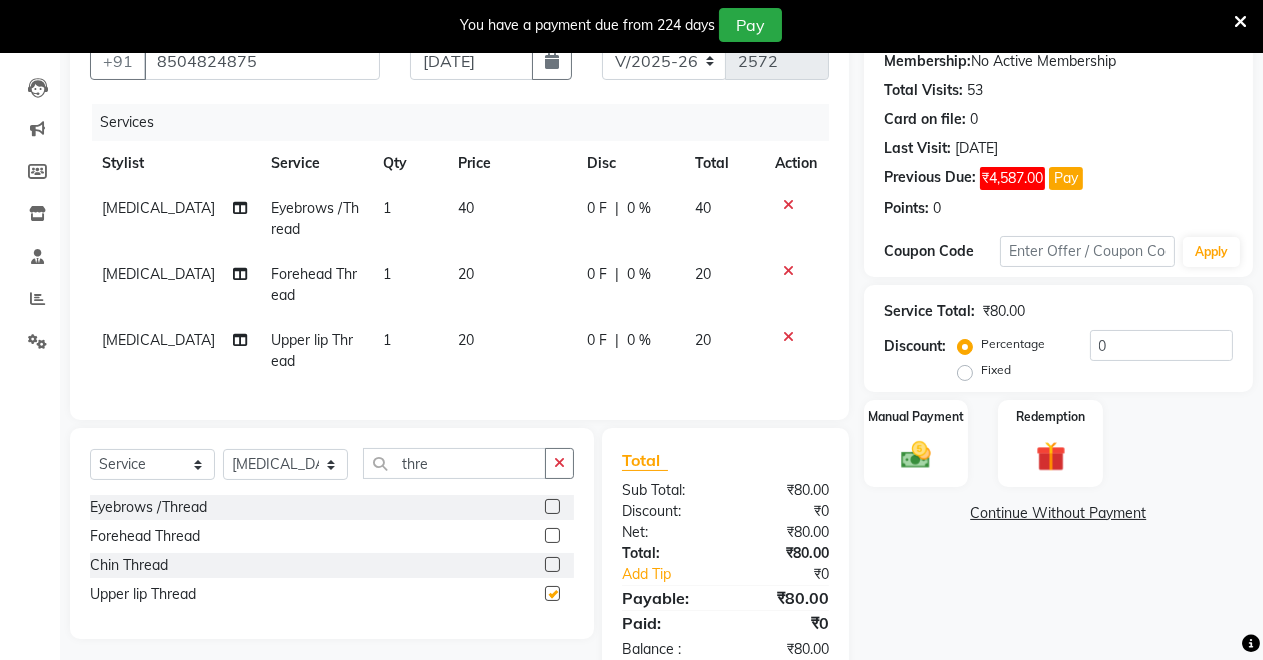 checkbox on "false" 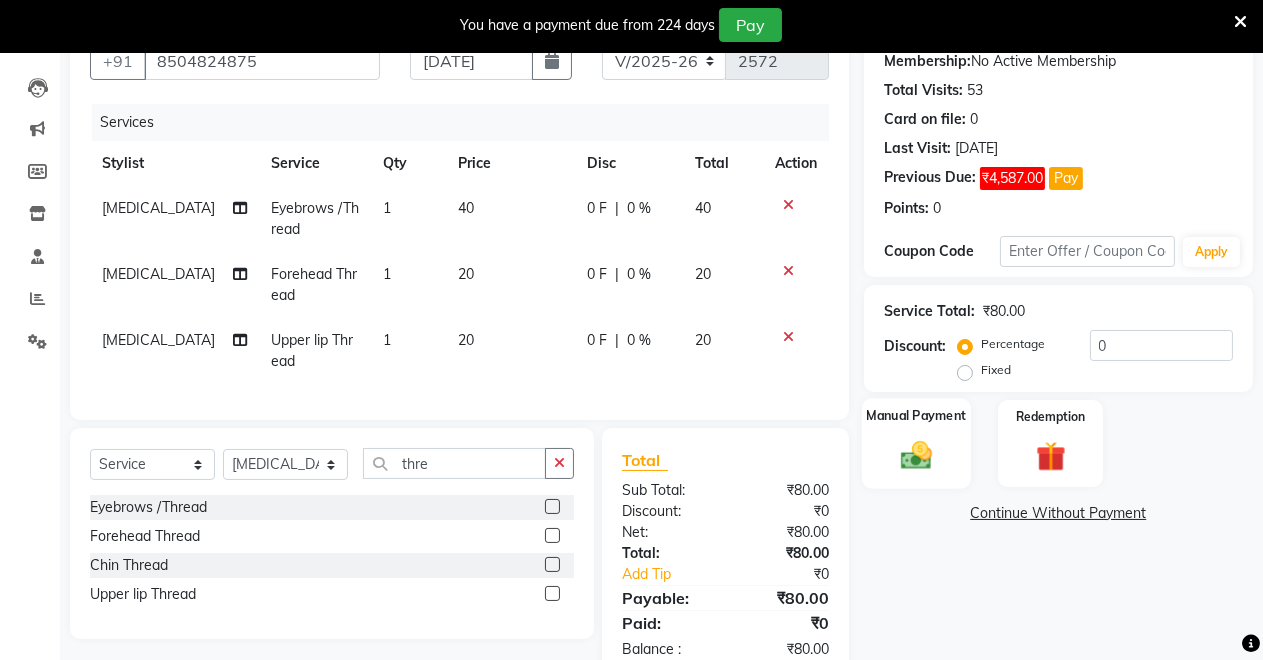 click 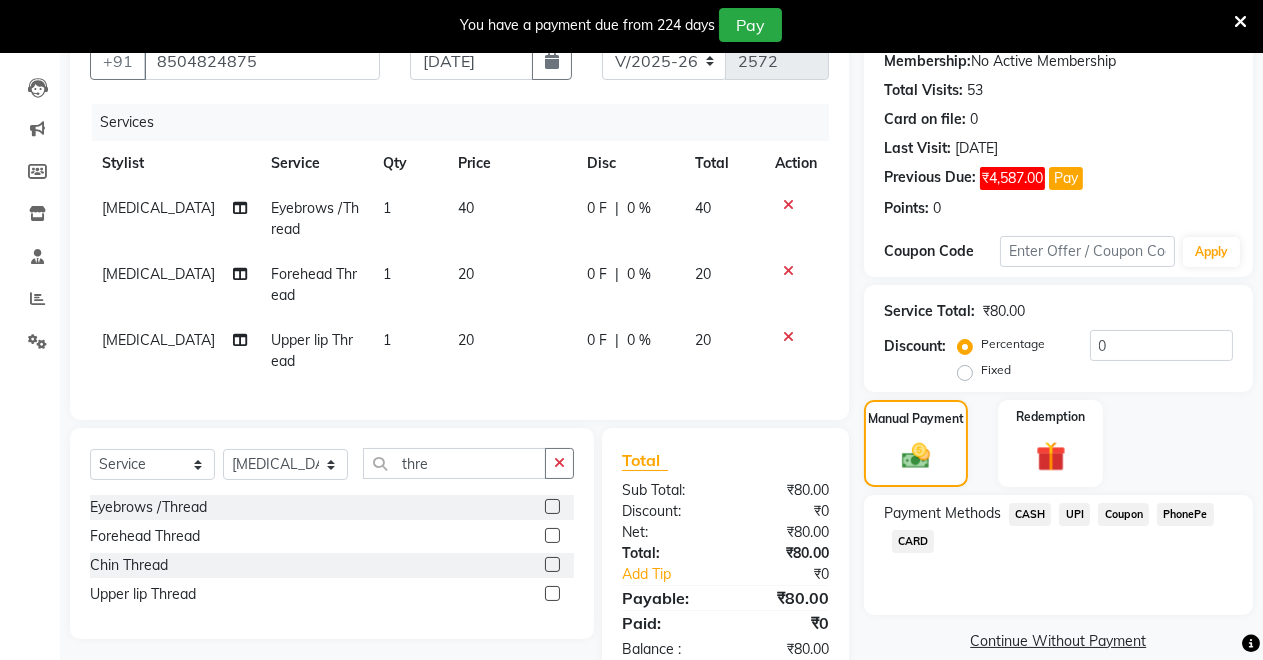 click on "CASH" 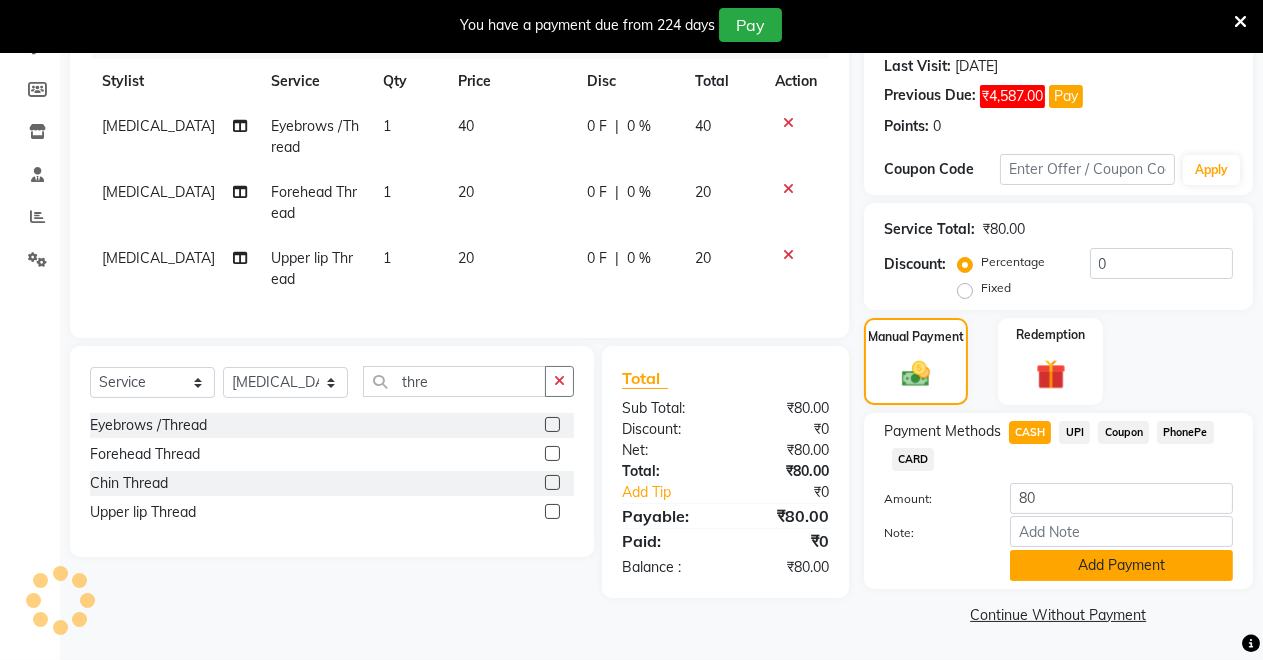 click on "Add Payment" 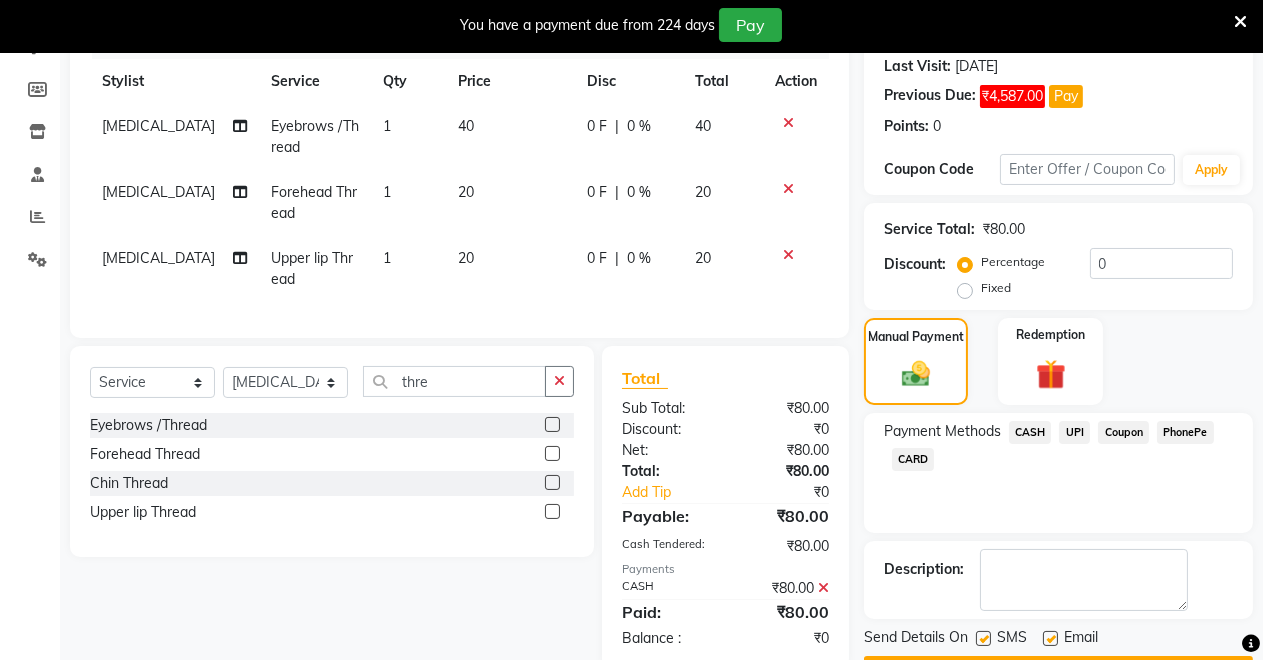 scroll, scrollTop: 332, scrollLeft: 0, axis: vertical 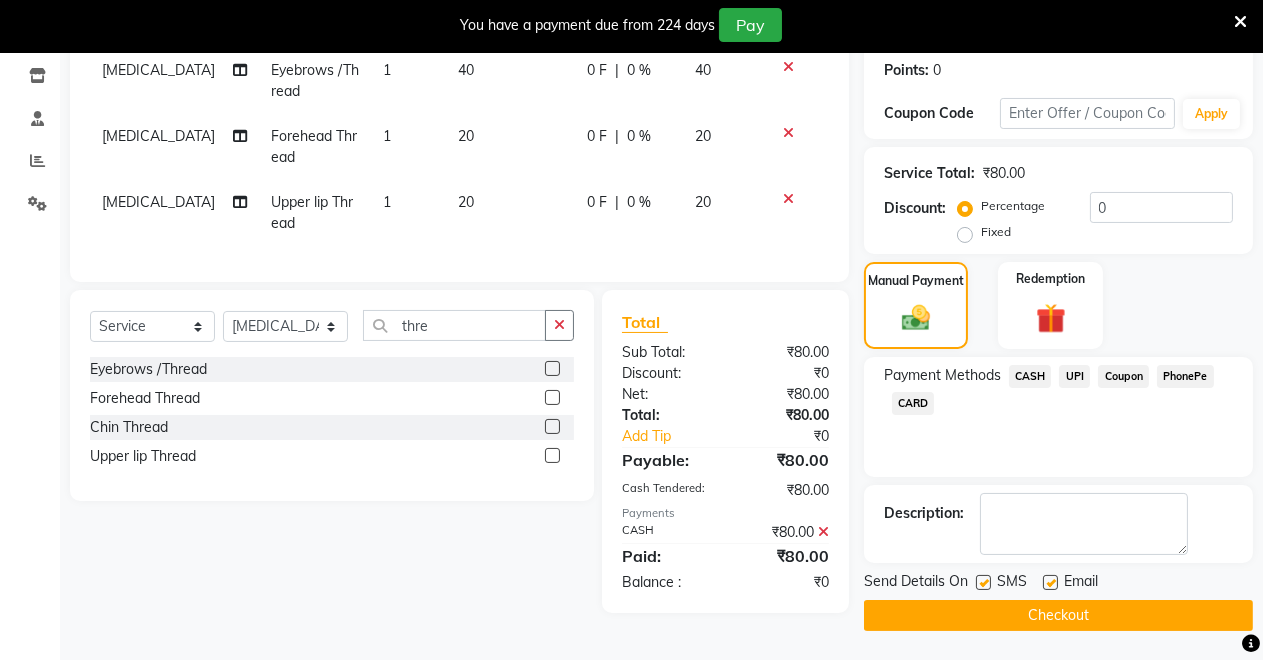 click on "Checkout" 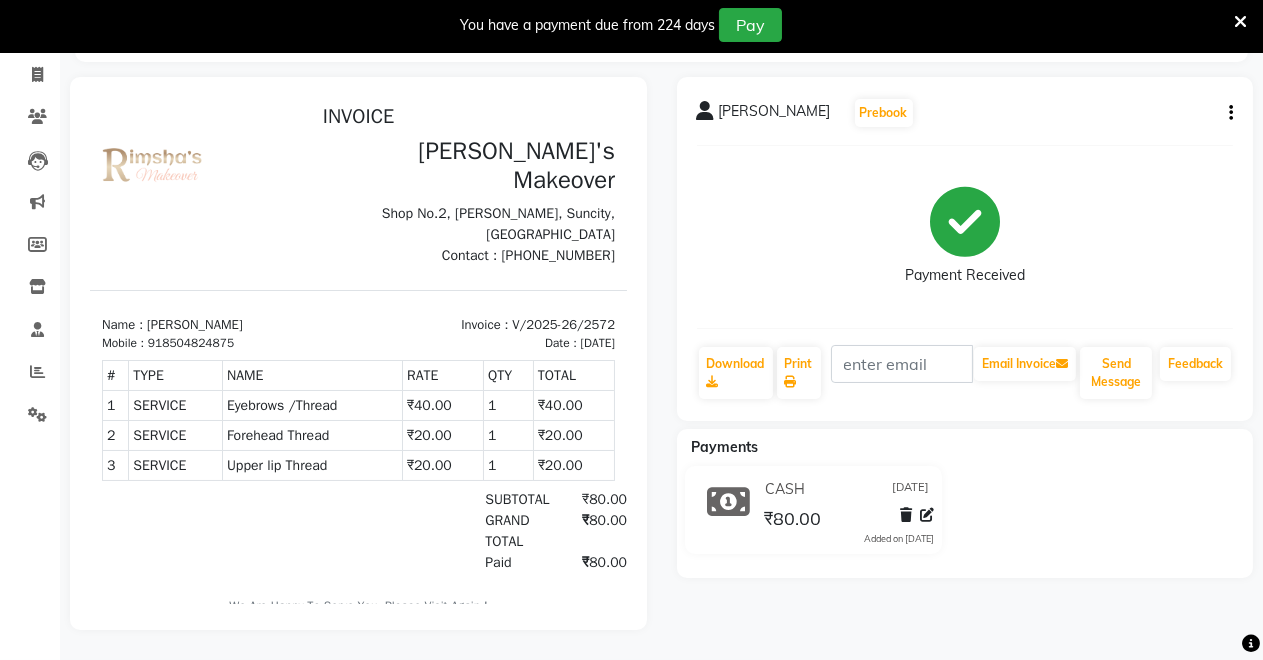 scroll, scrollTop: 0, scrollLeft: 0, axis: both 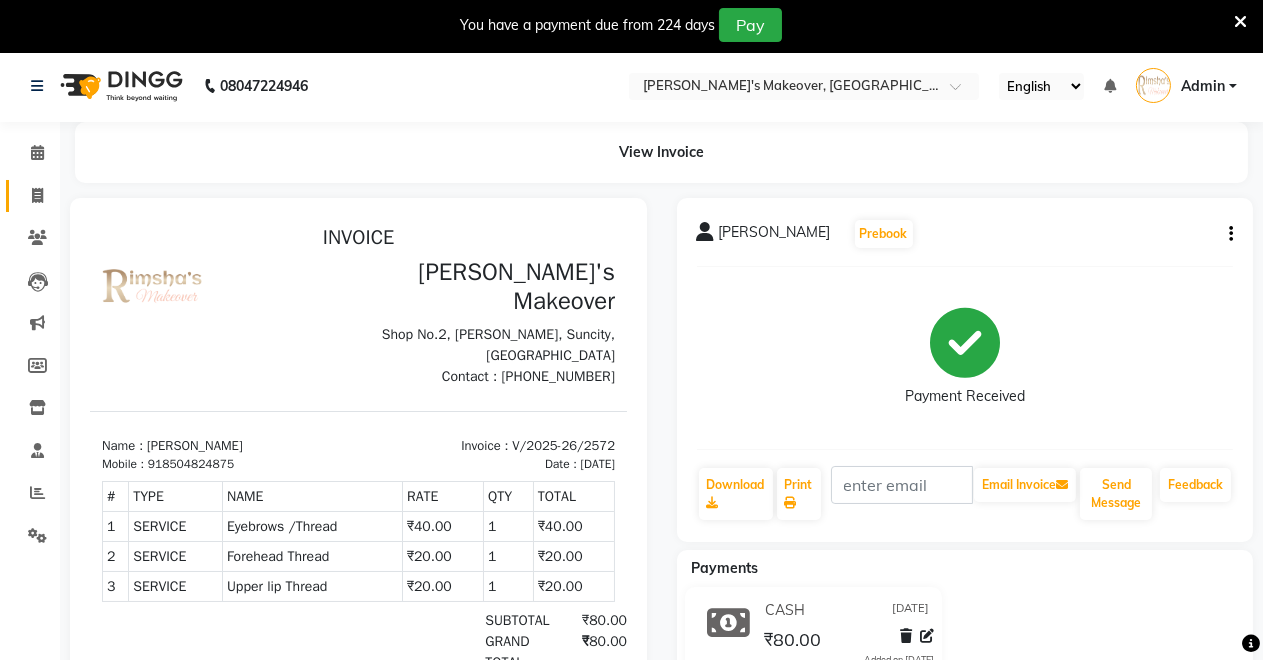 click on "Invoice" 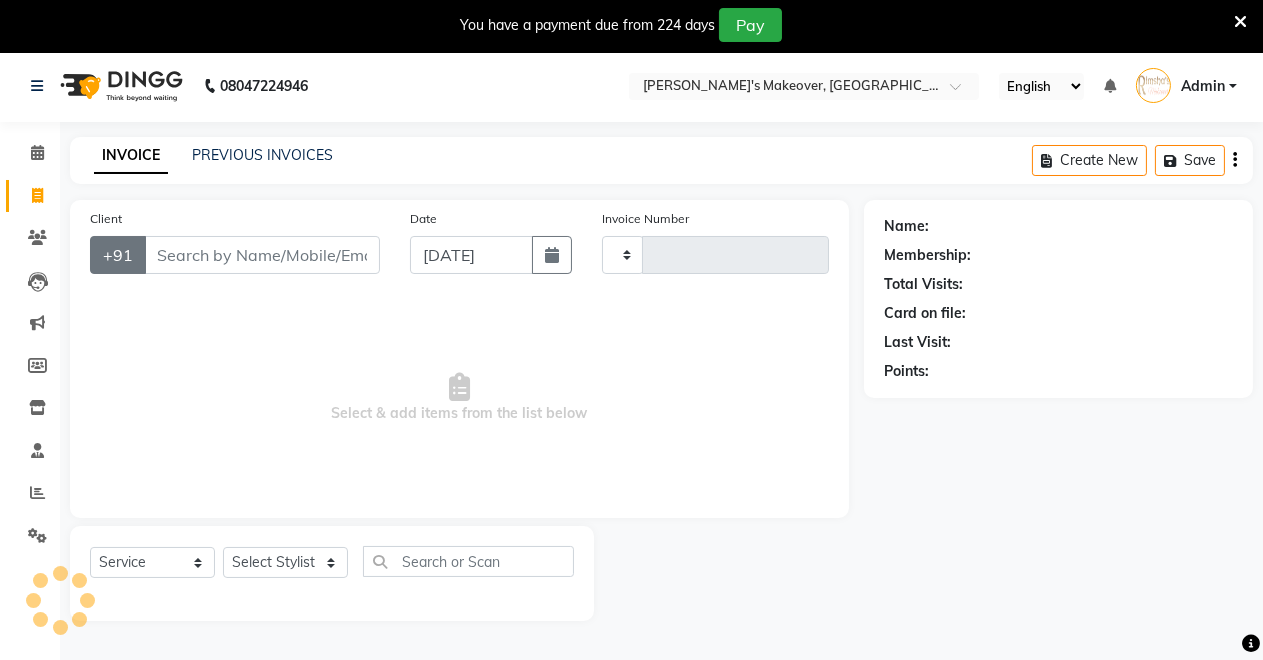type on "2573" 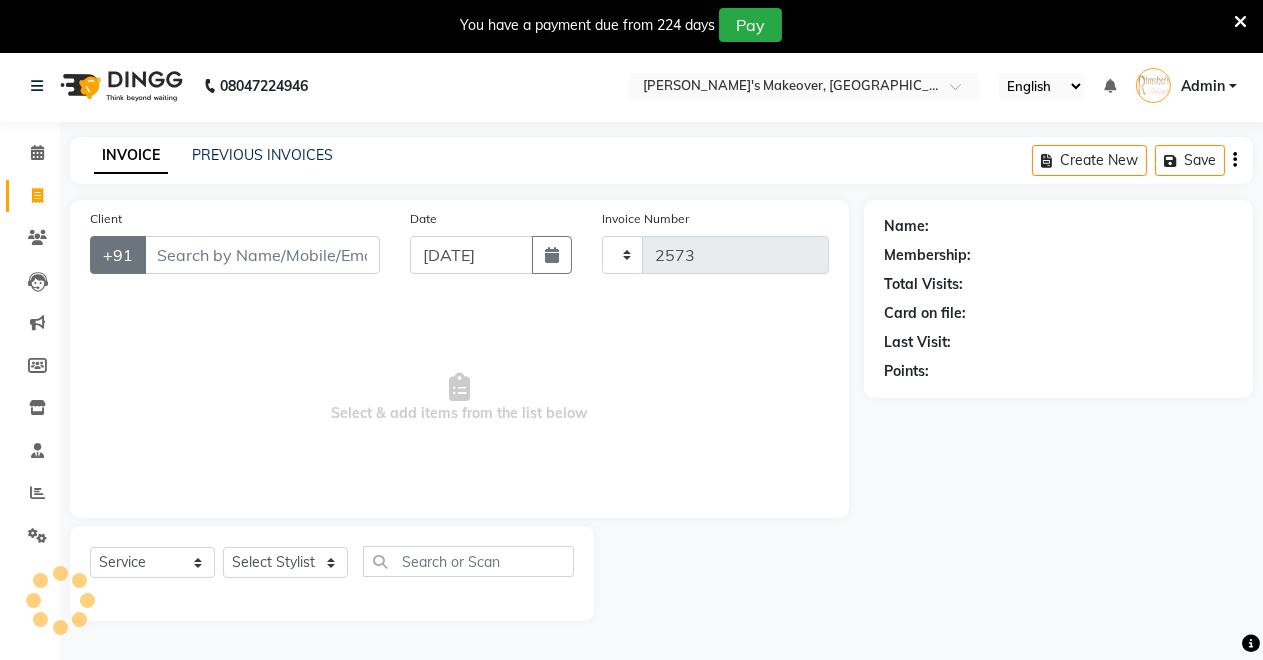 select on "7317" 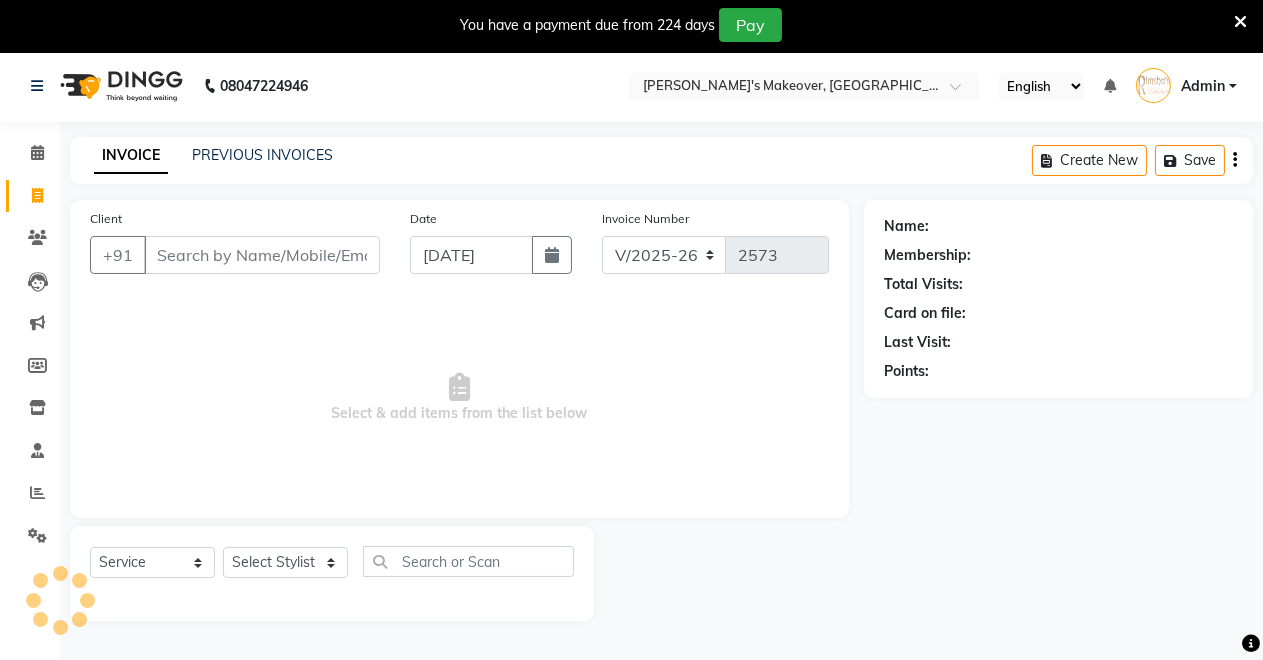 scroll, scrollTop: 49, scrollLeft: 0, axis: vertical 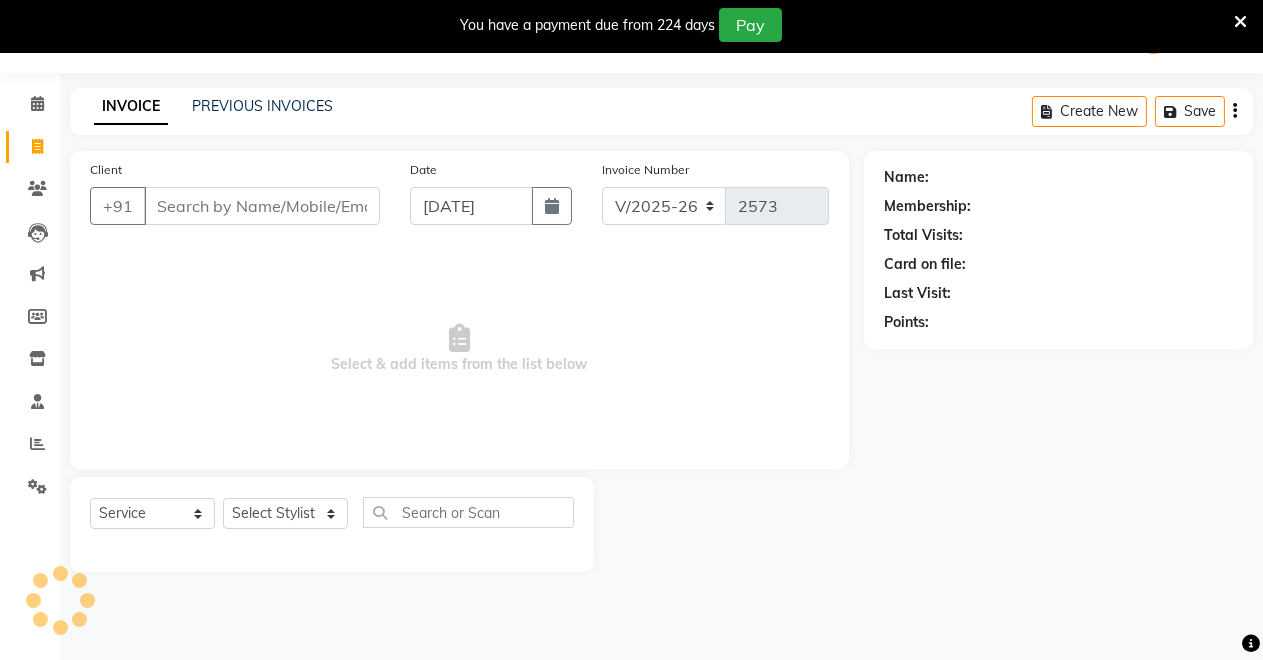 click on "Client" at bounding box center [262, 206] 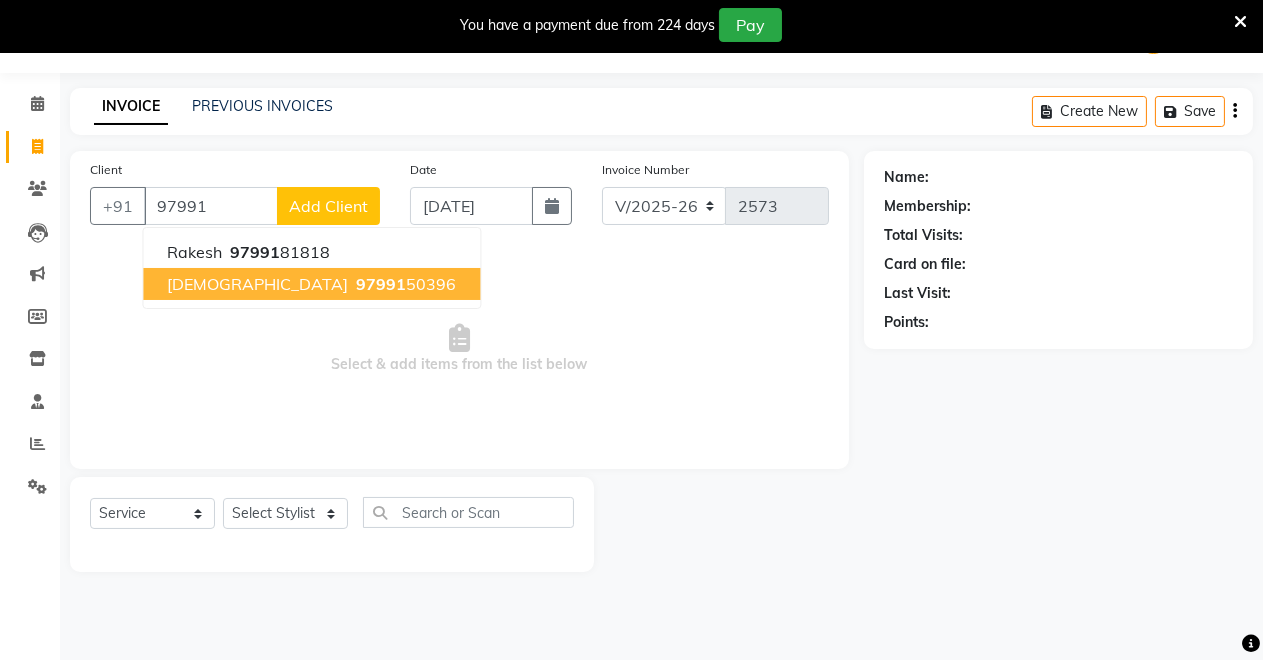 click on "97991" at bounding box center [381, 284] 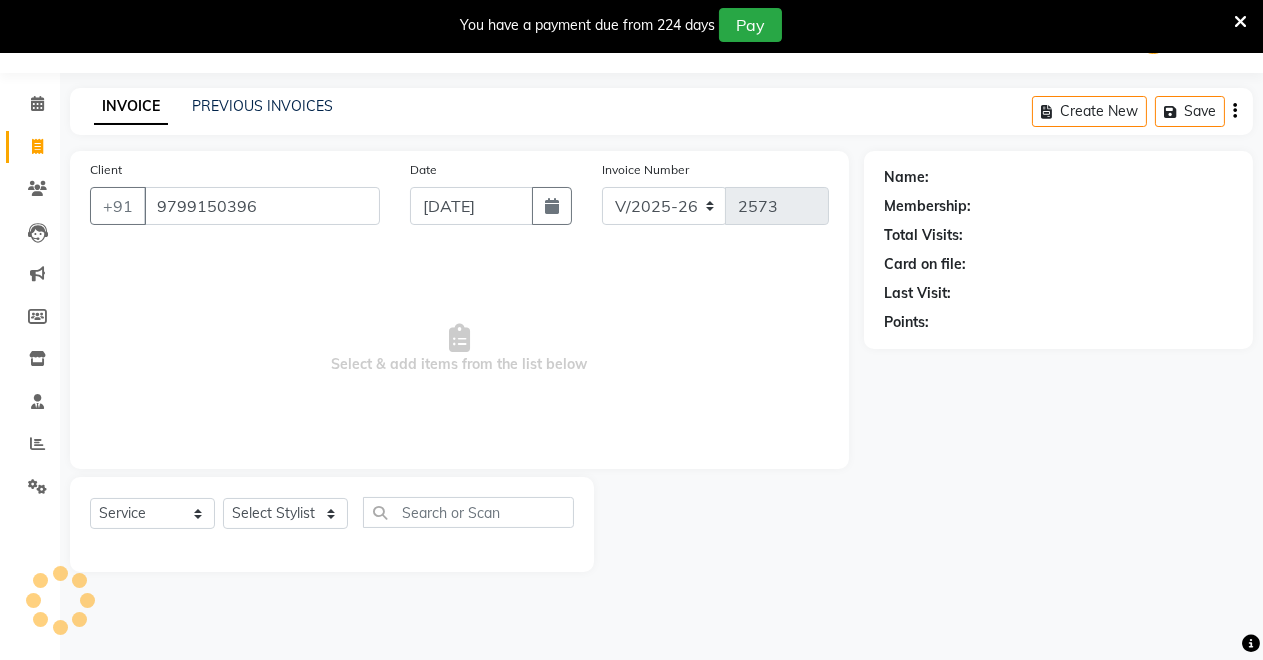 type on "9799150396" 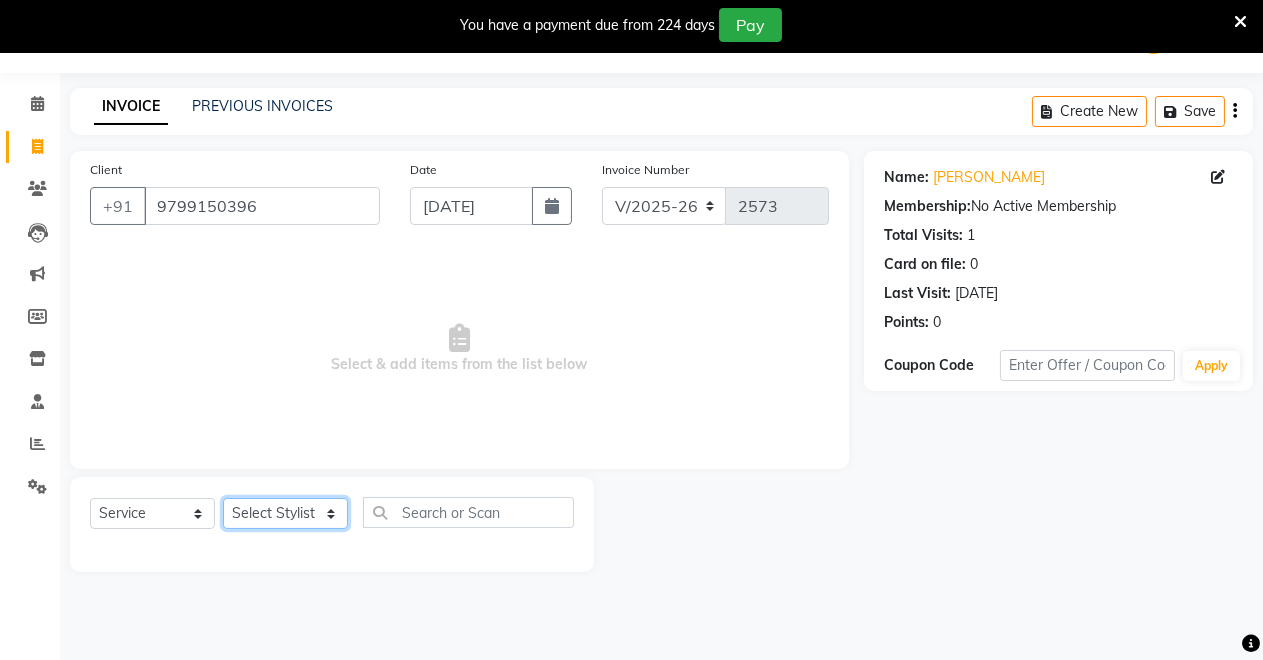 click on "Select Stylist [PERSON_NAME] [PERSON_NAME] kumar DEMO STAFF [PERSON_NAME] [PERSON_NAME] [MEDICAL_DATA][PERSON_NAME] [PERSON_NAME] Verma" 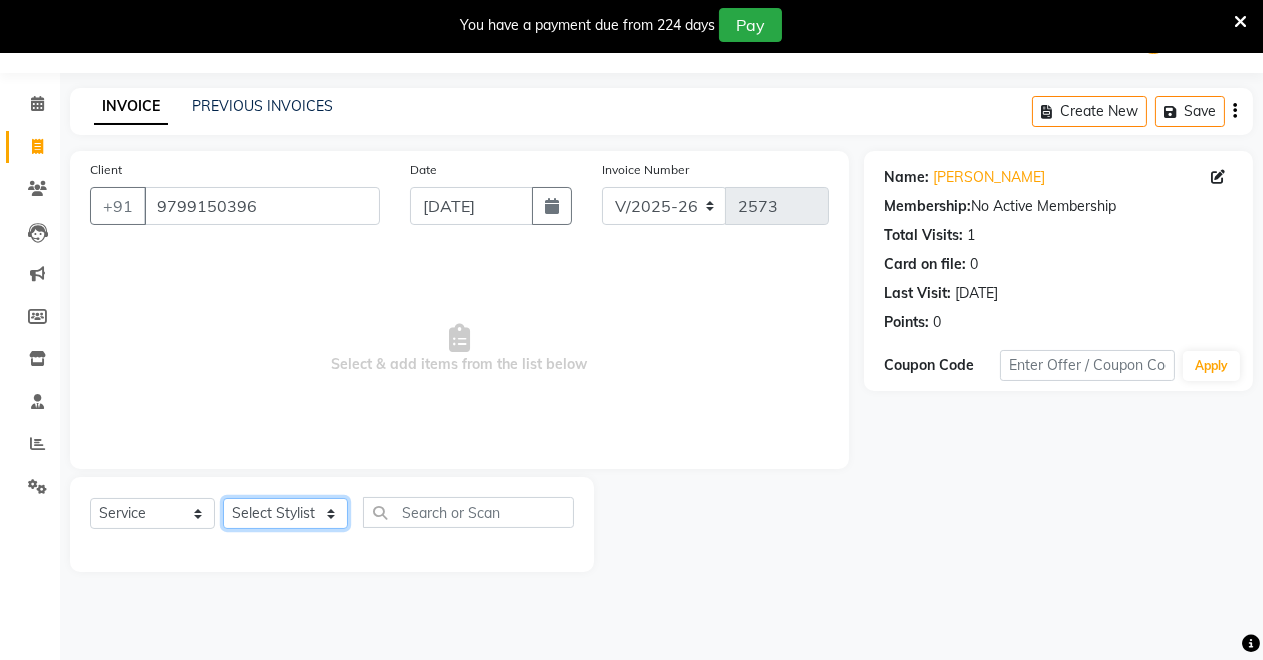 select on "84062" 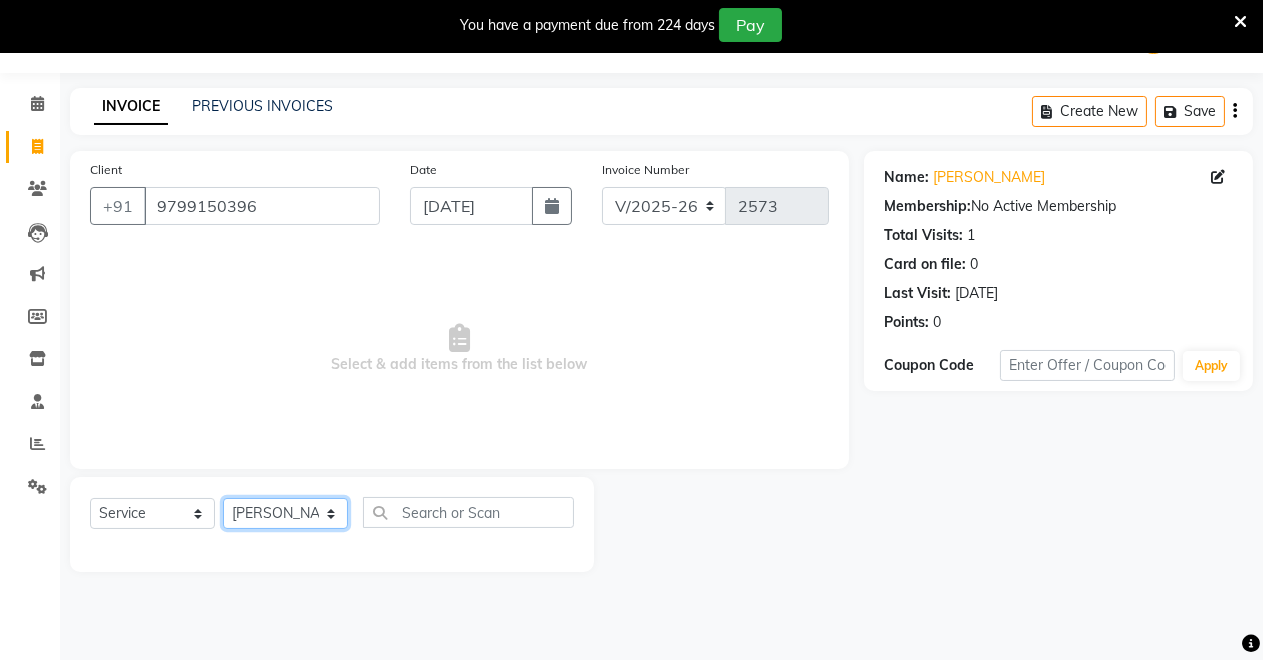 click on "Select Stylist [PERSON_NAME] [PERSON_NAME] kumar DEMO STAFF [PERSON_NAME] [PERSON_NAME] [MEDICAL_DATA][PERSON_NAME] [PERSON_NAME] Verma" 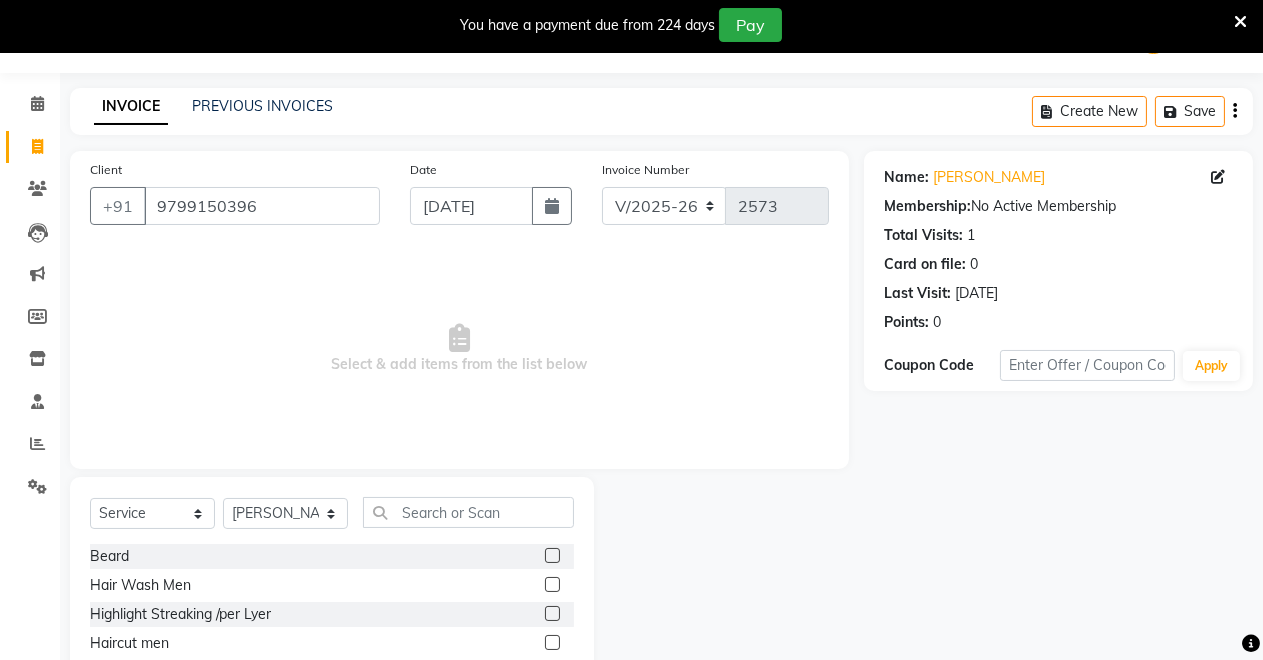 click 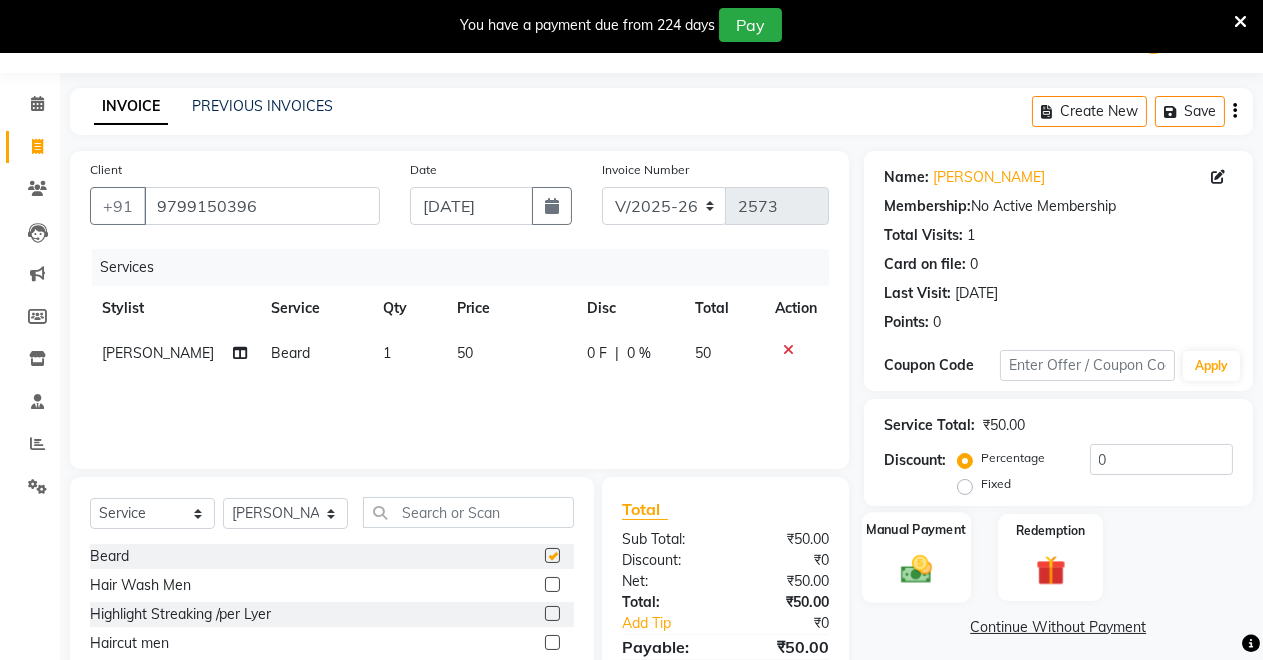 checkbox on "false" 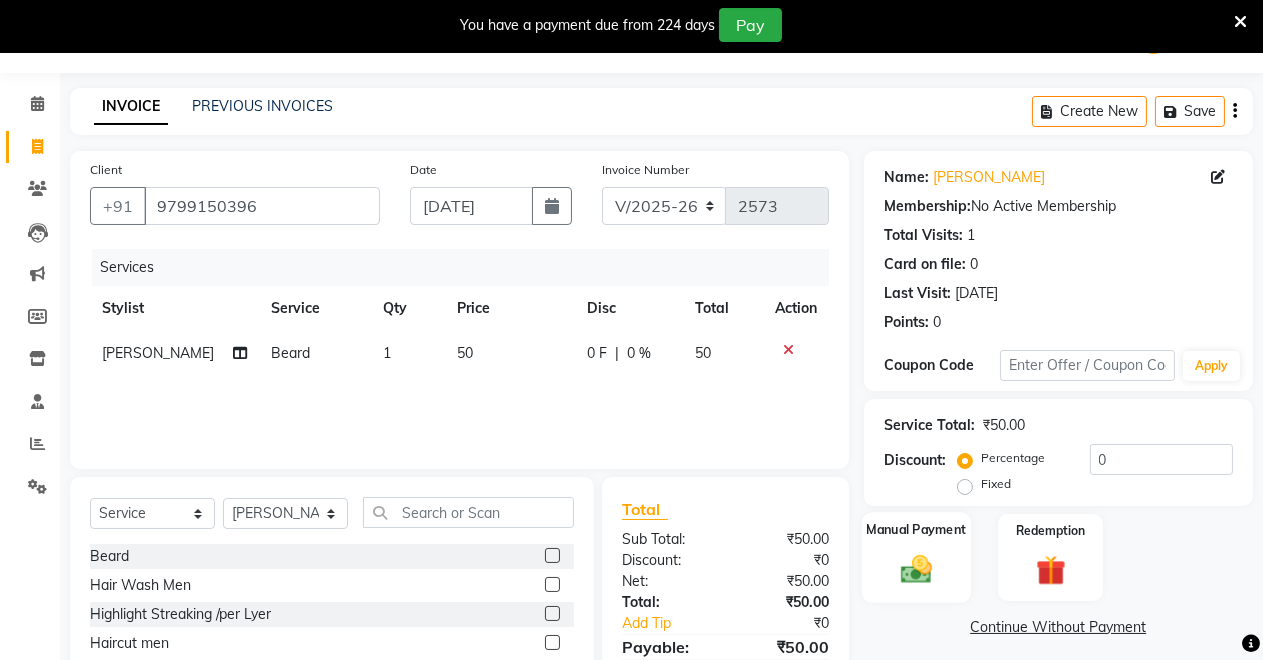 click on "Manual Payment" 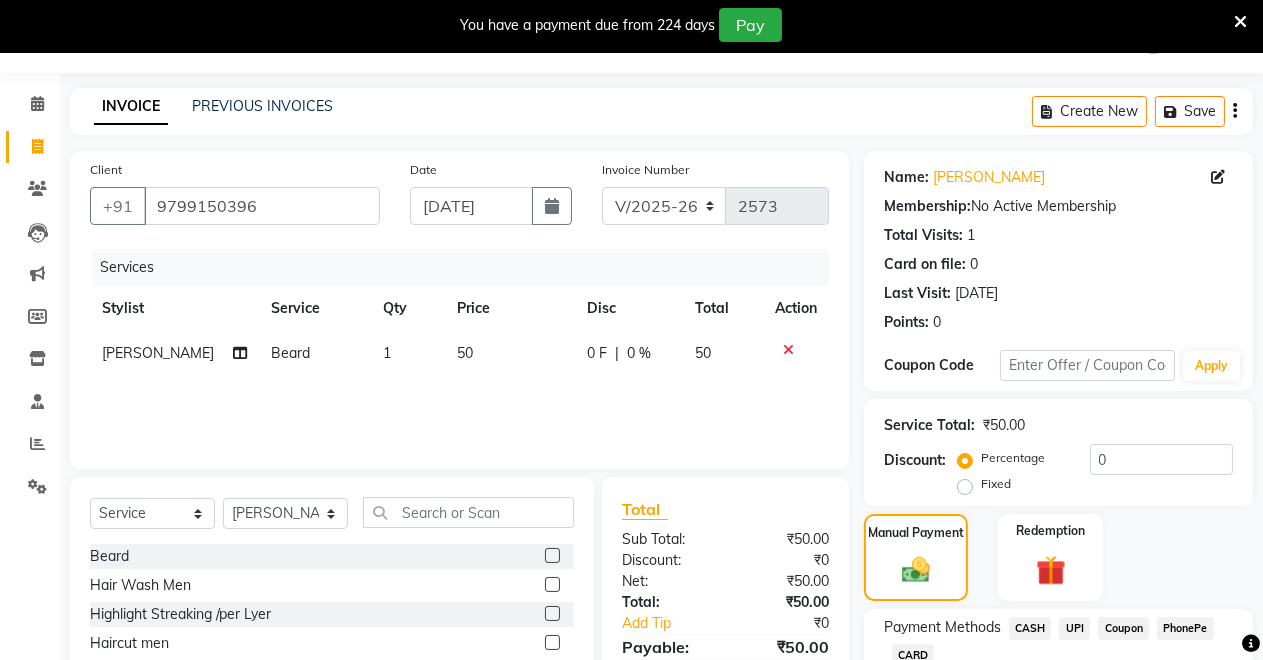 scroll, scrollTop: 191, scrollLeft: 0, axis: vertical 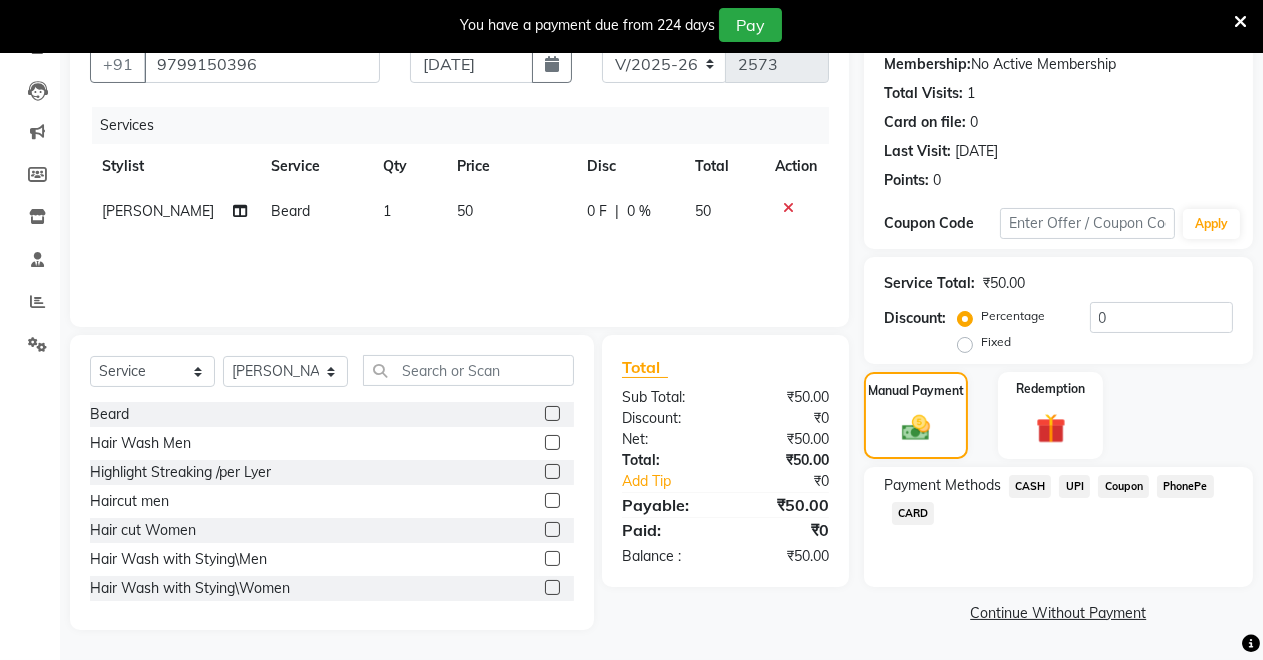 click on "UPI" 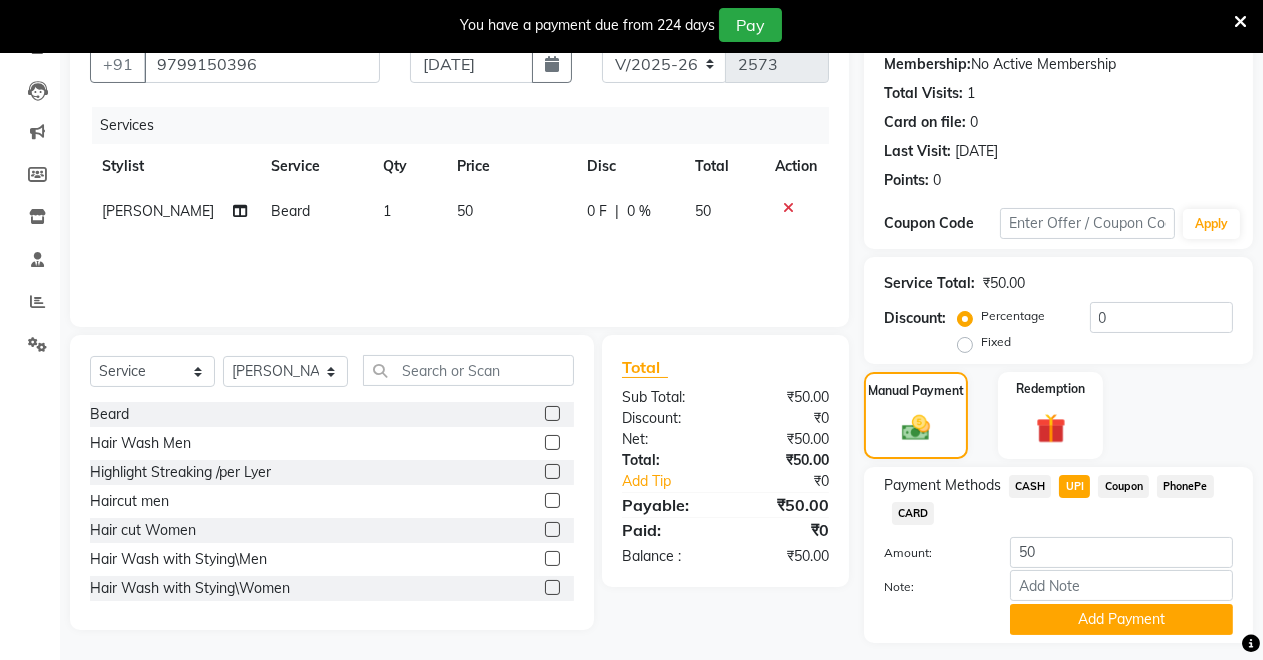 scroll, scrollTop: 245, scrollLeft: 0, axis: vertical 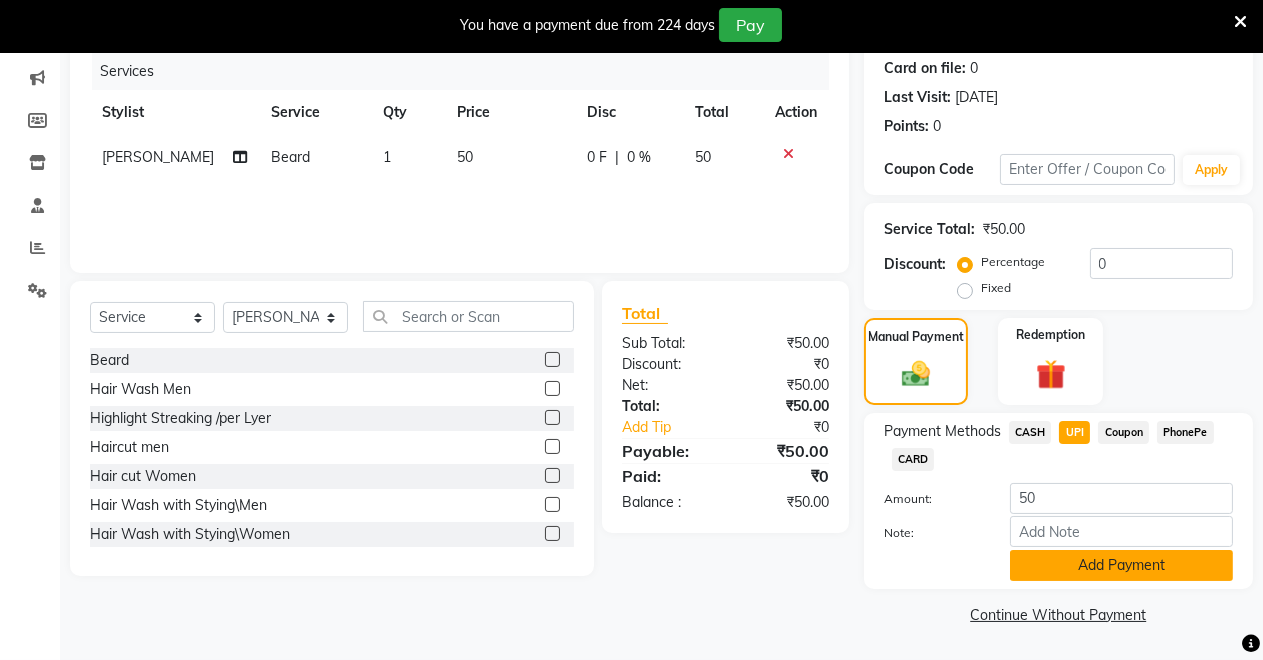 click on "Add Payment" 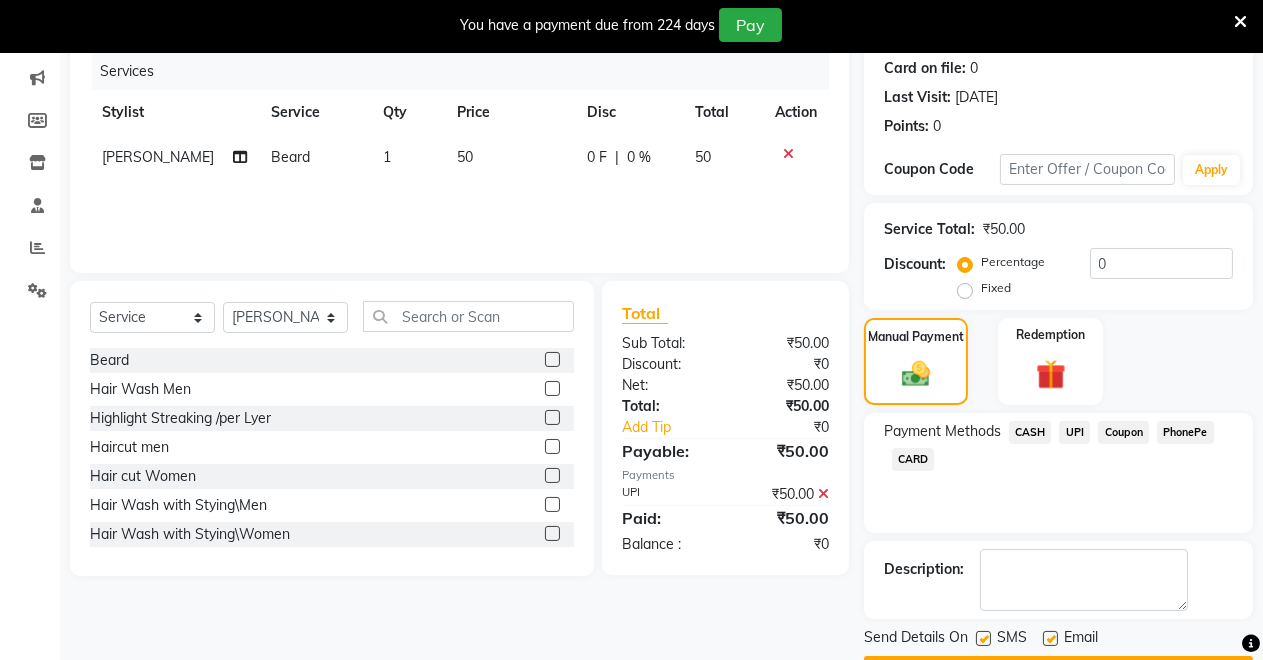 scroll, scrollTop: 302, scrollLeft: 0, axis: vertical 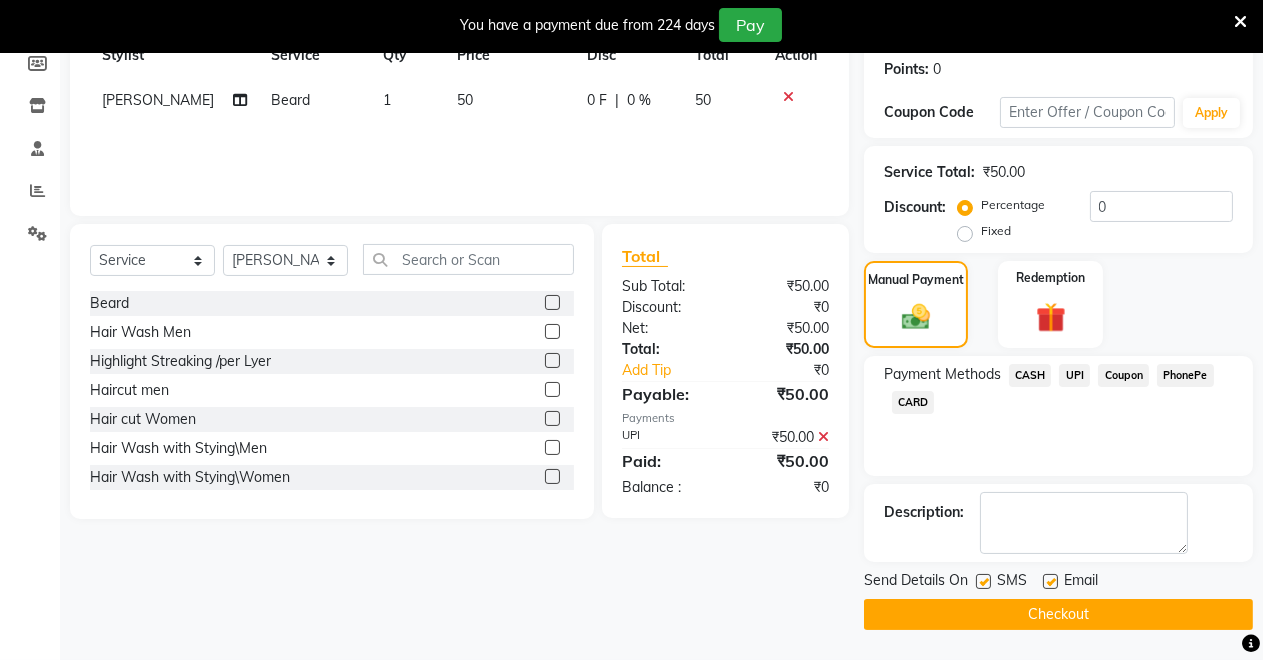 click on "Checkout" 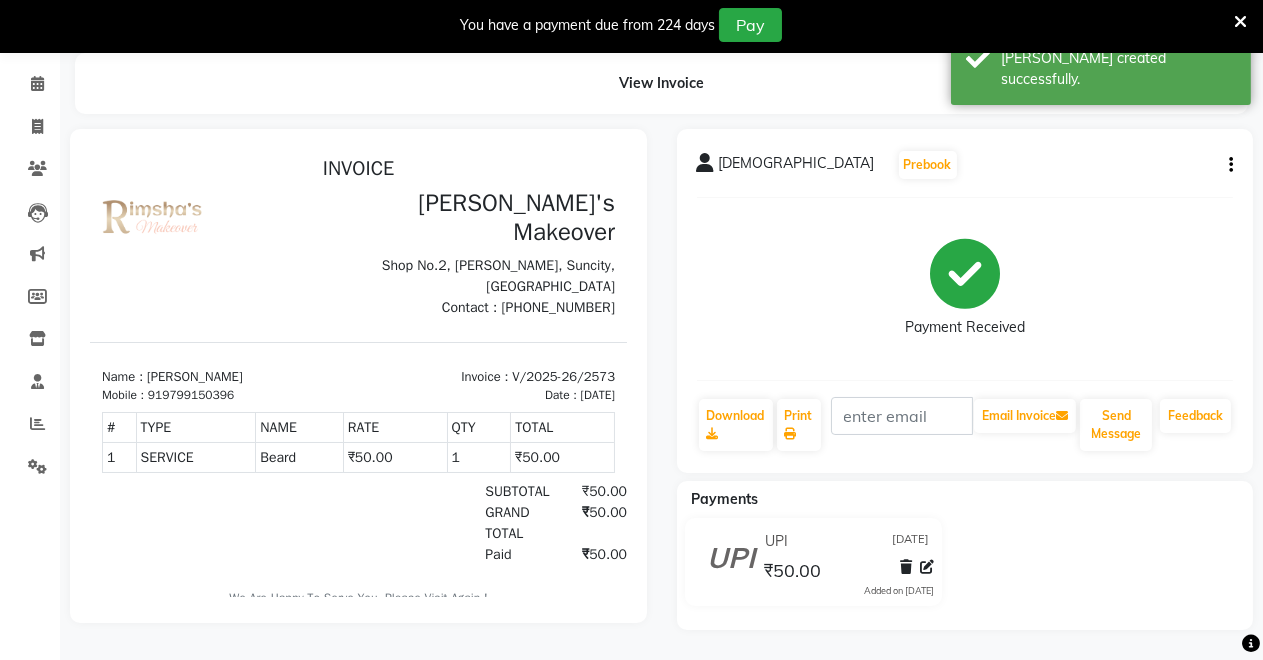 scroll, scrollTop: 0, scrollLeft: 0, axis: both 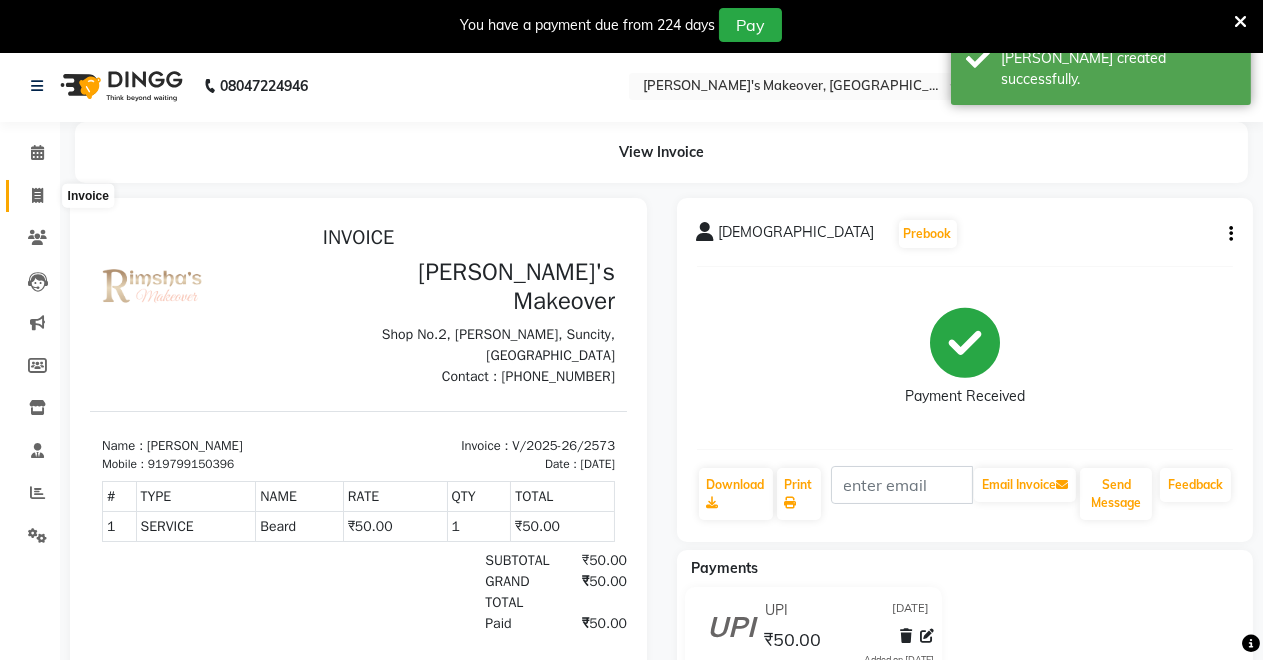 click 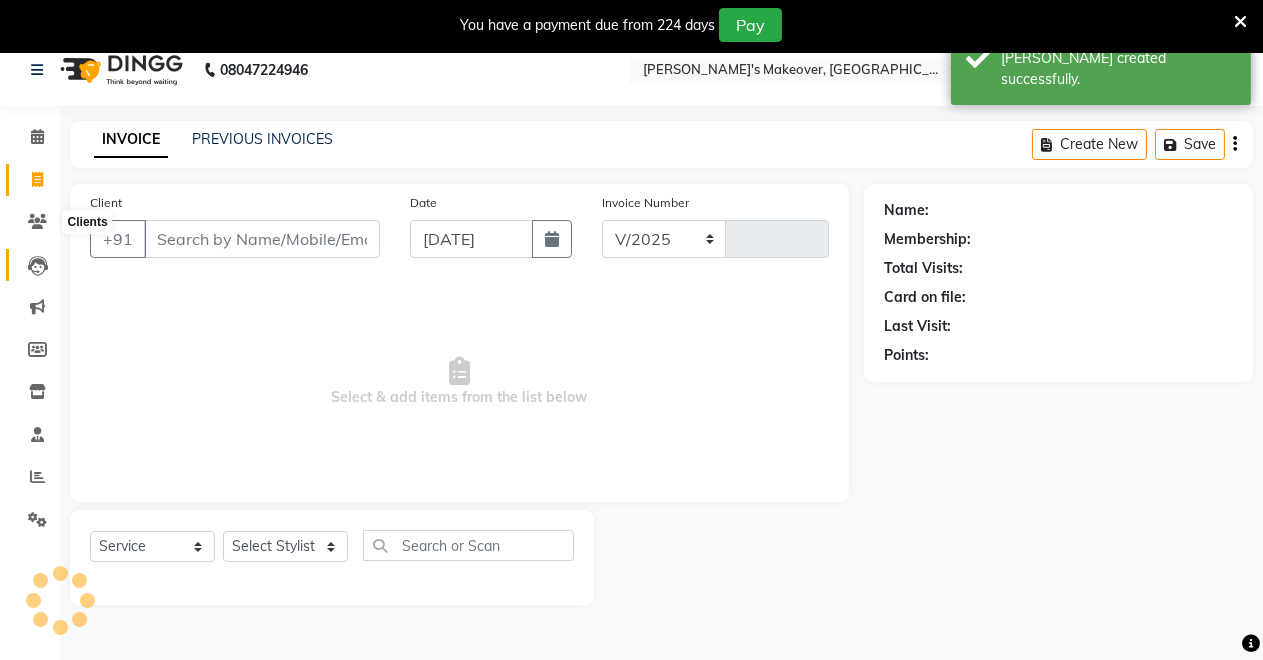 select on "7317" 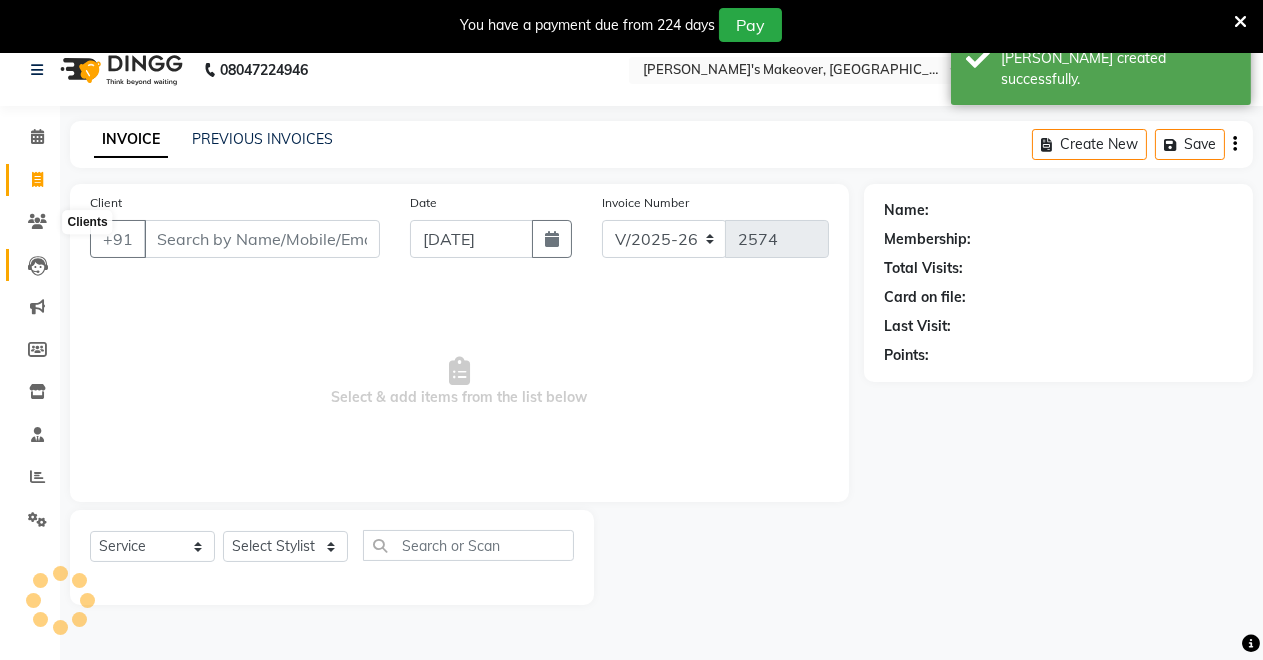 scroll, scrollTop: 49, scrollLeft: 0, axis: vertical 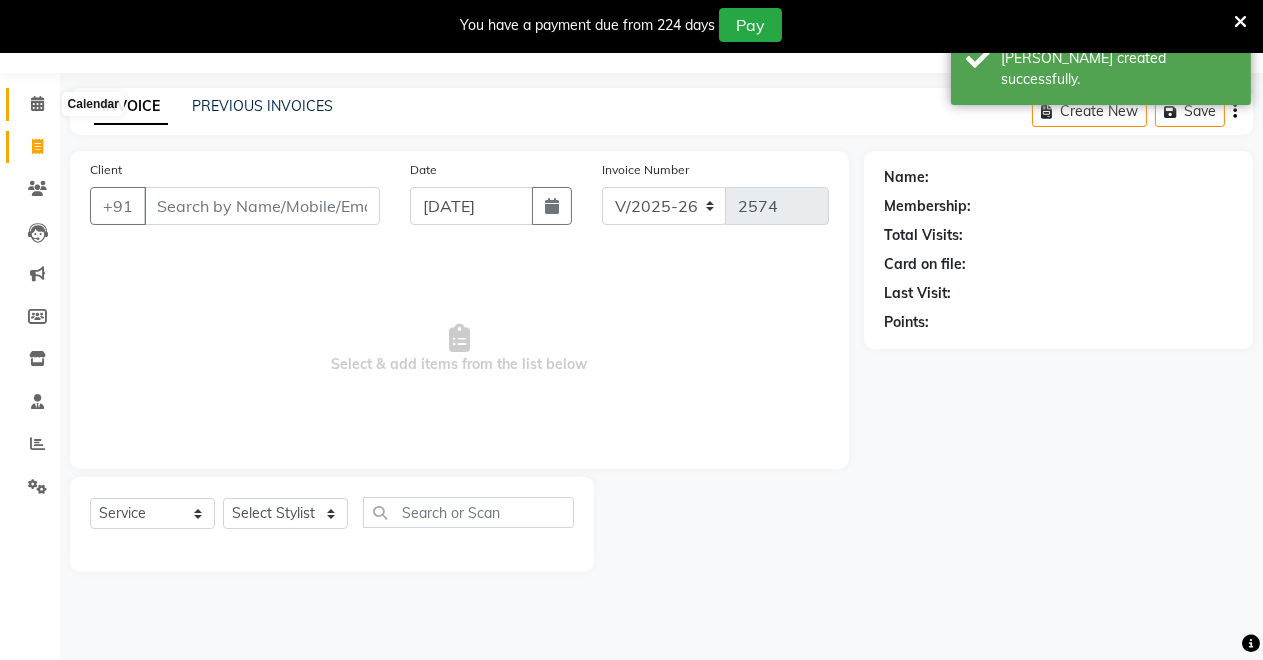click 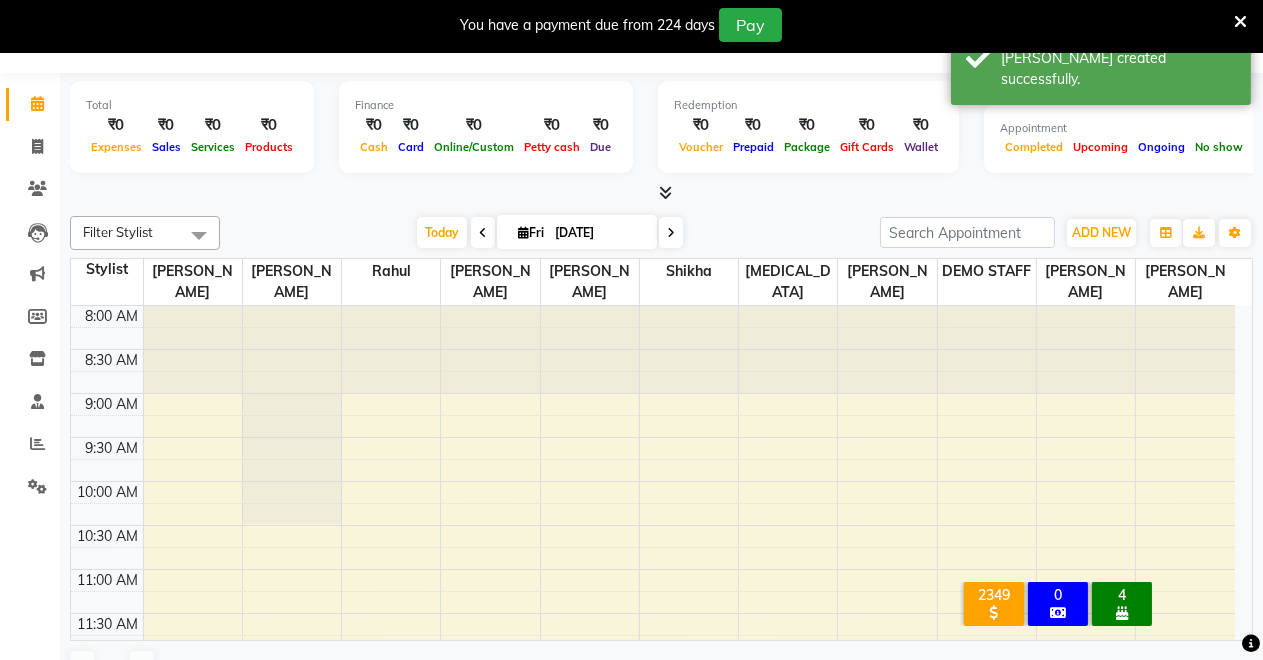 scroll, scrollTop: 789, scrollLeft: 0, axis: vertical 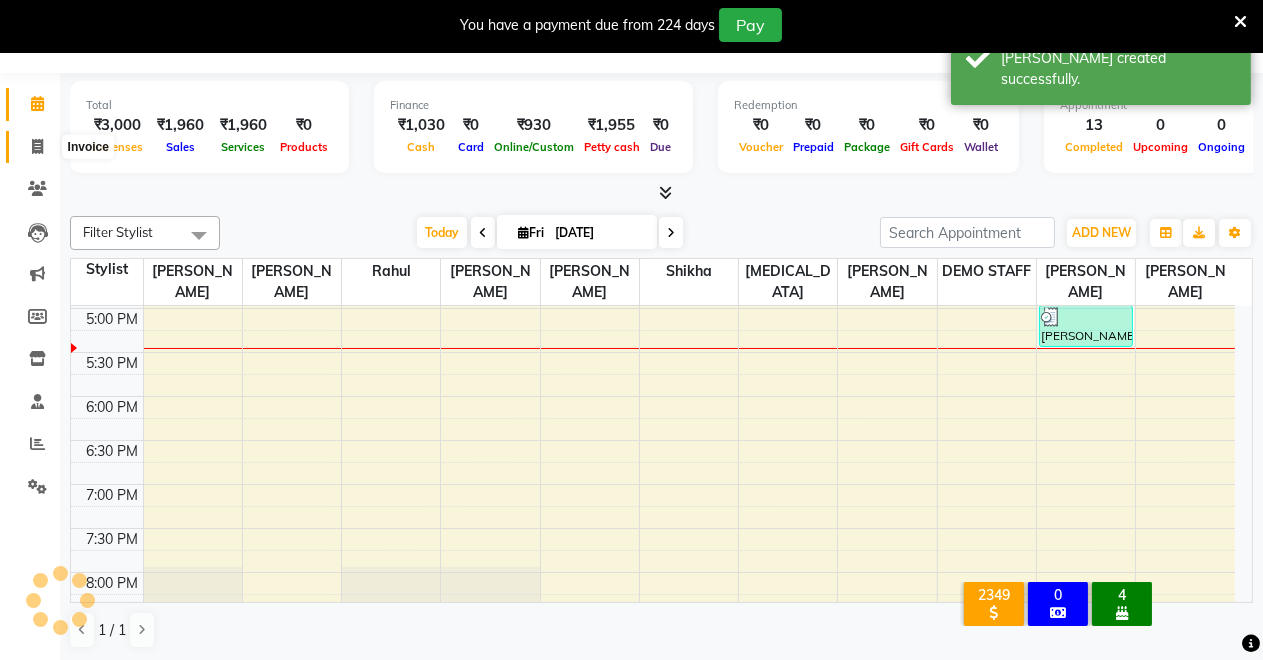 click 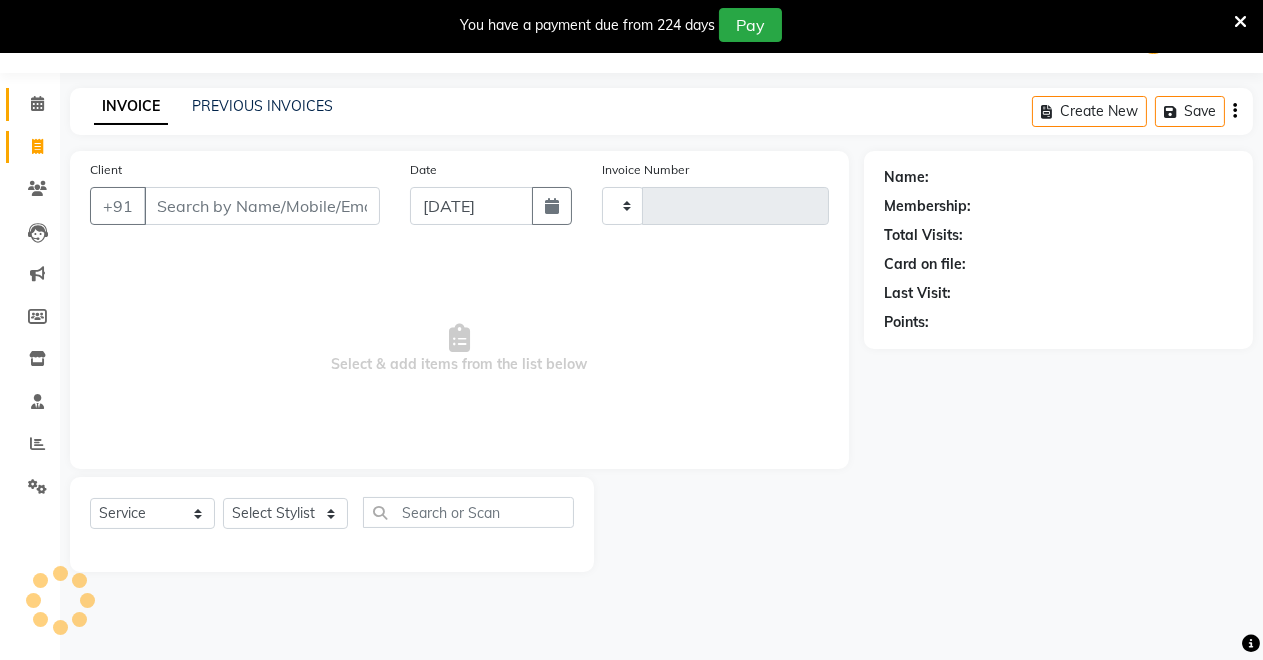 type on "2574" 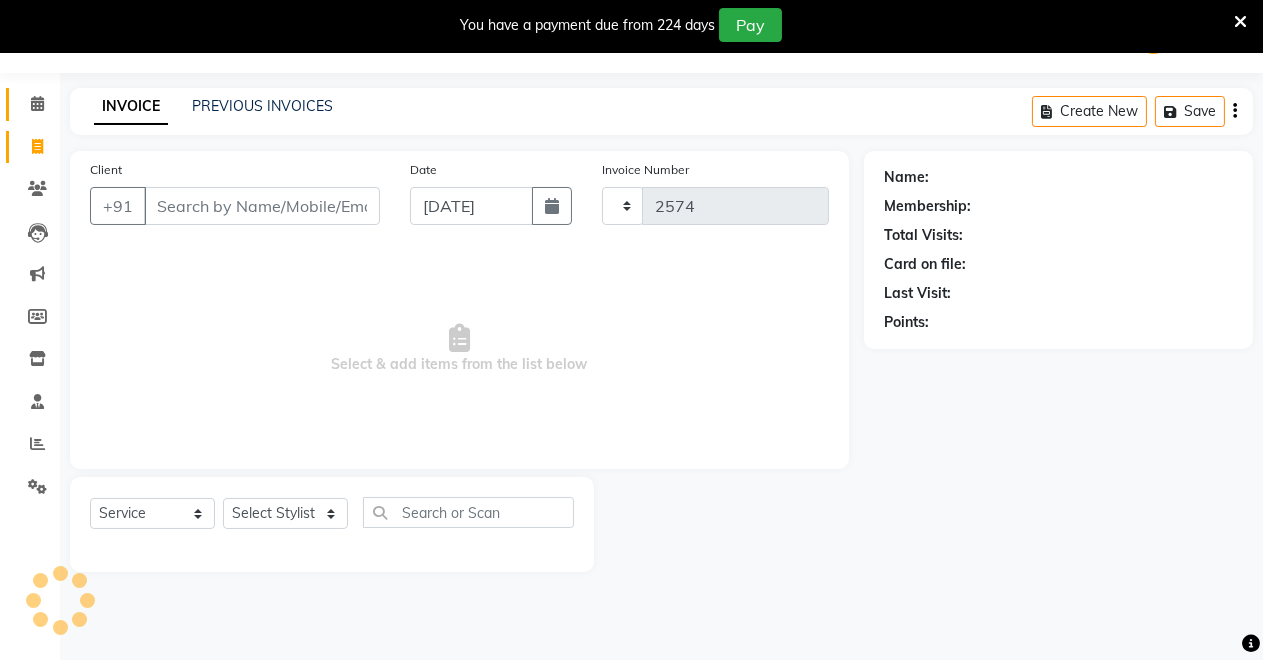 select on "7317" 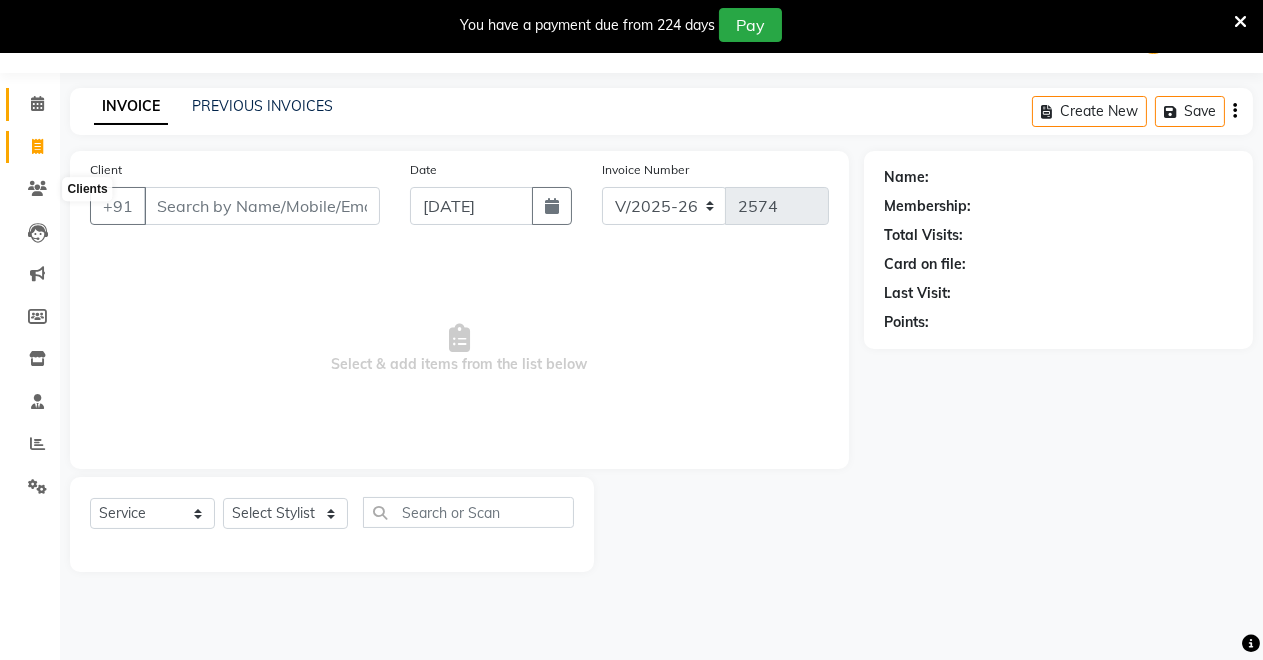 scroll, scrollTop: 0, scrollLeft: 0, axis: both 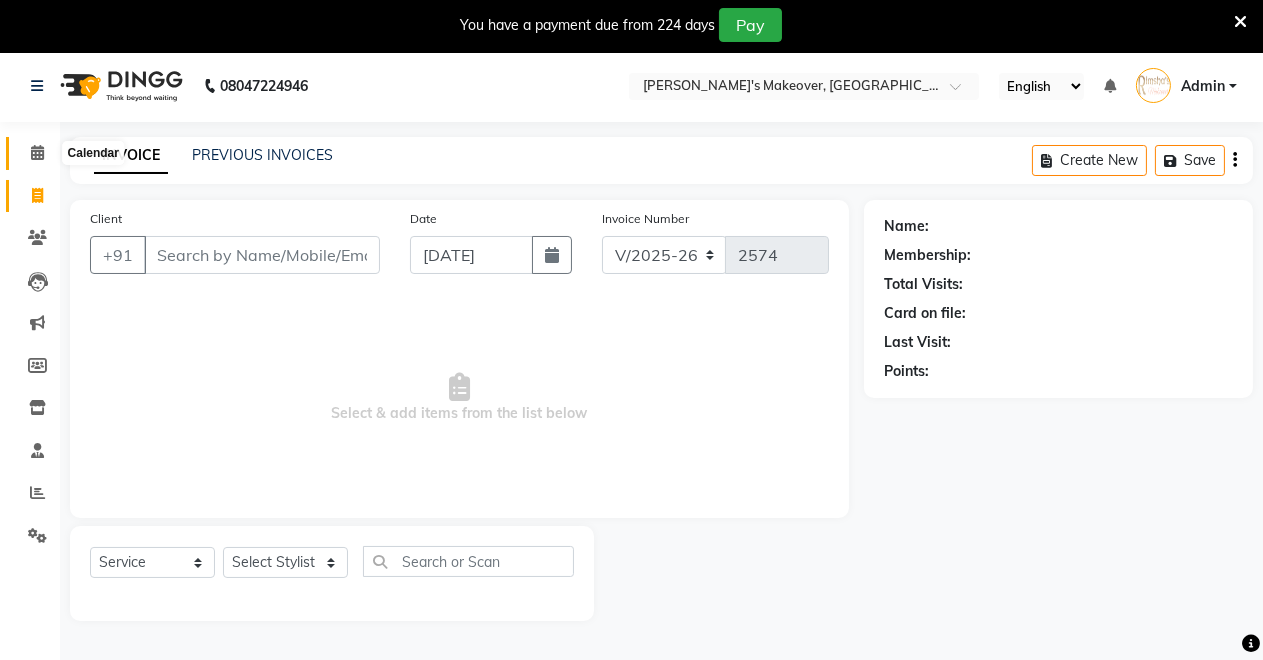 click 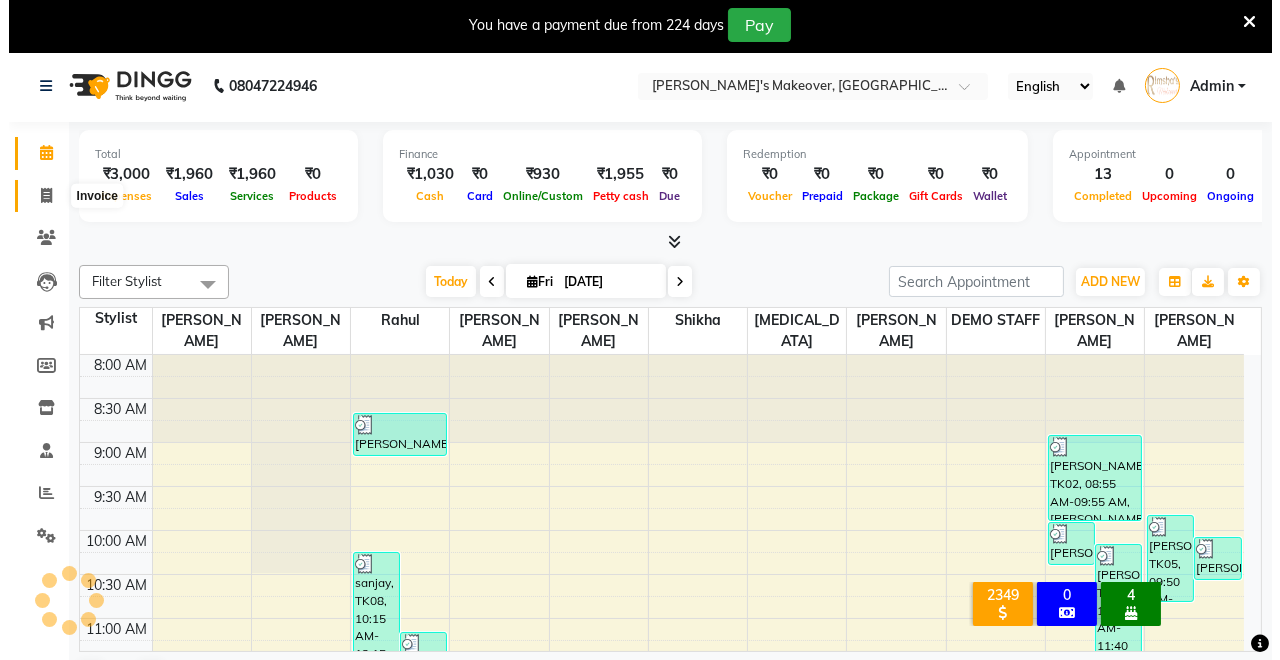 scroll, scrollTop: 789, scrollLeft: 0, axis: vertical 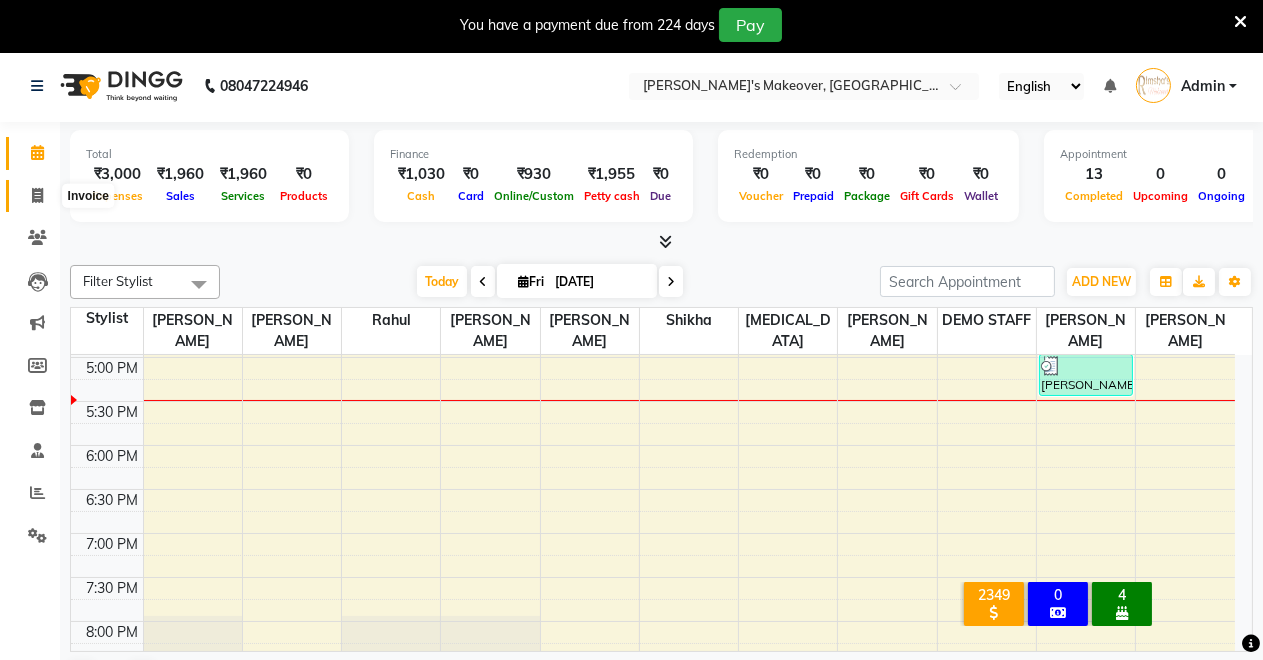 click 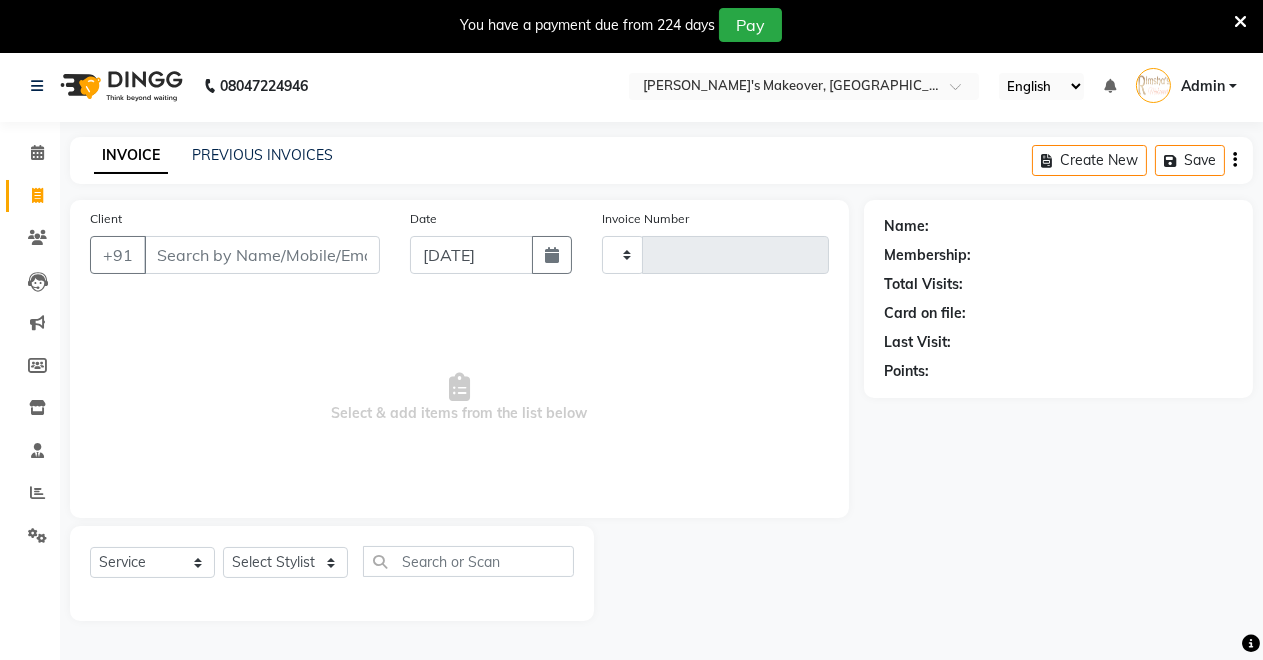 type on "2574" 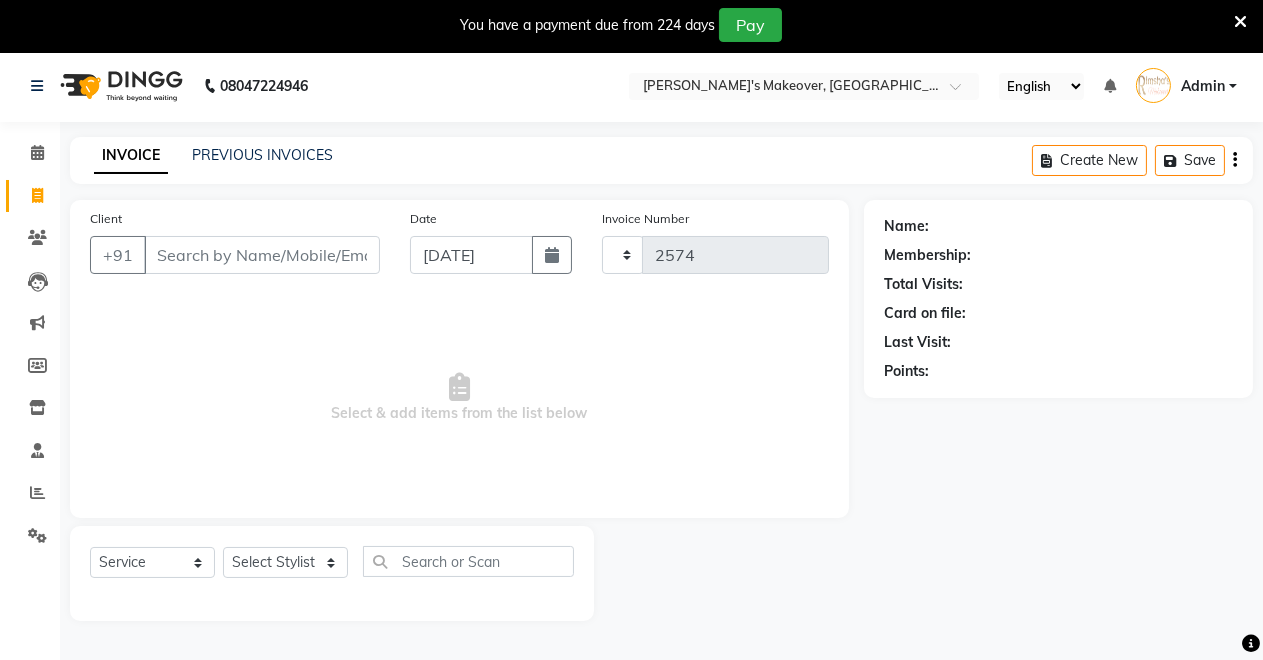 select on "7317" 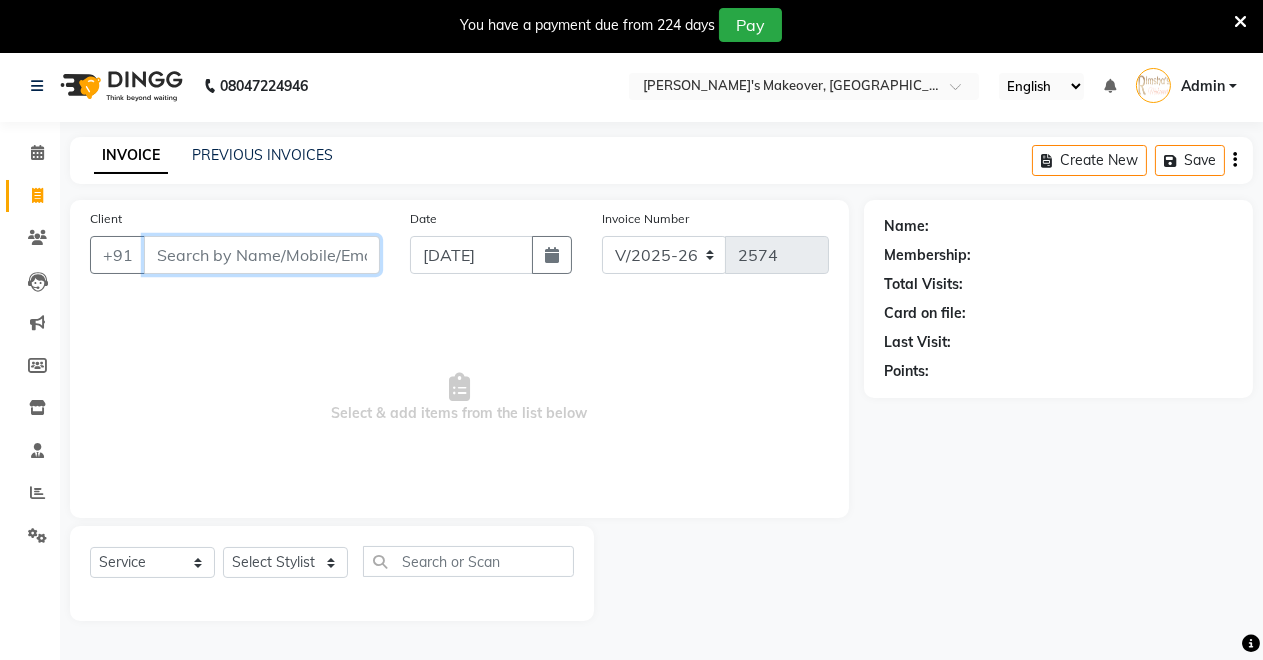 click on "Client" at bounding box center [262, 255] 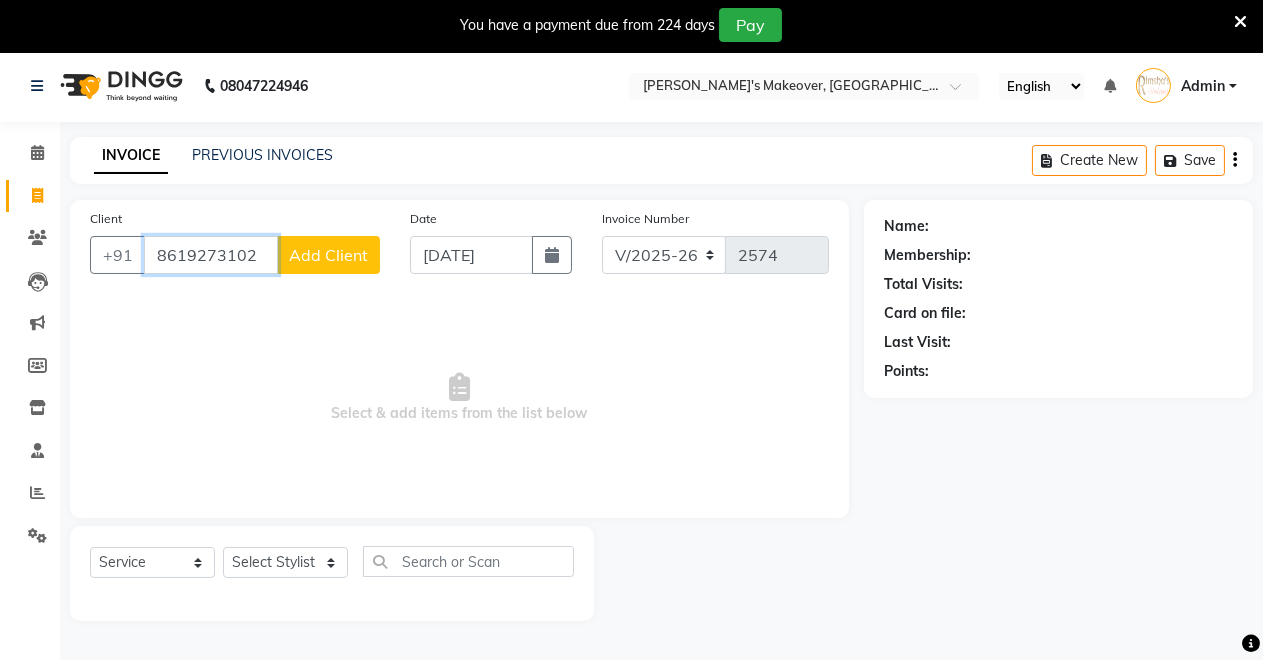 type on "8619273102" 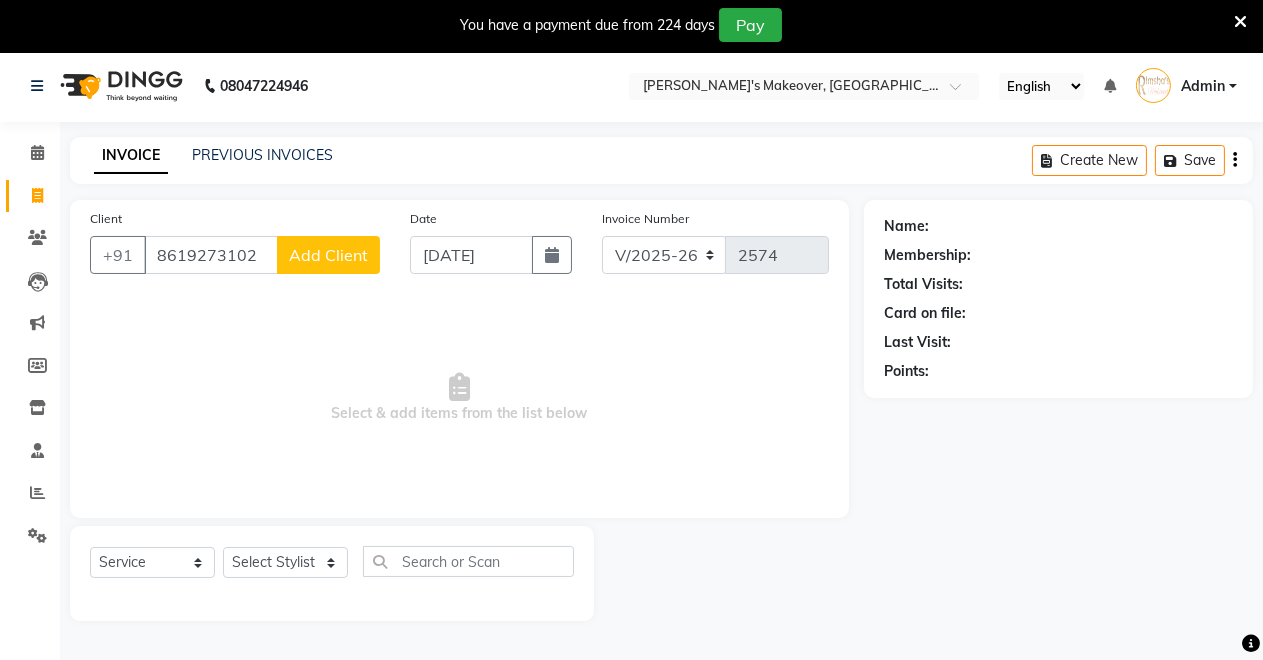 click on "Add Client" 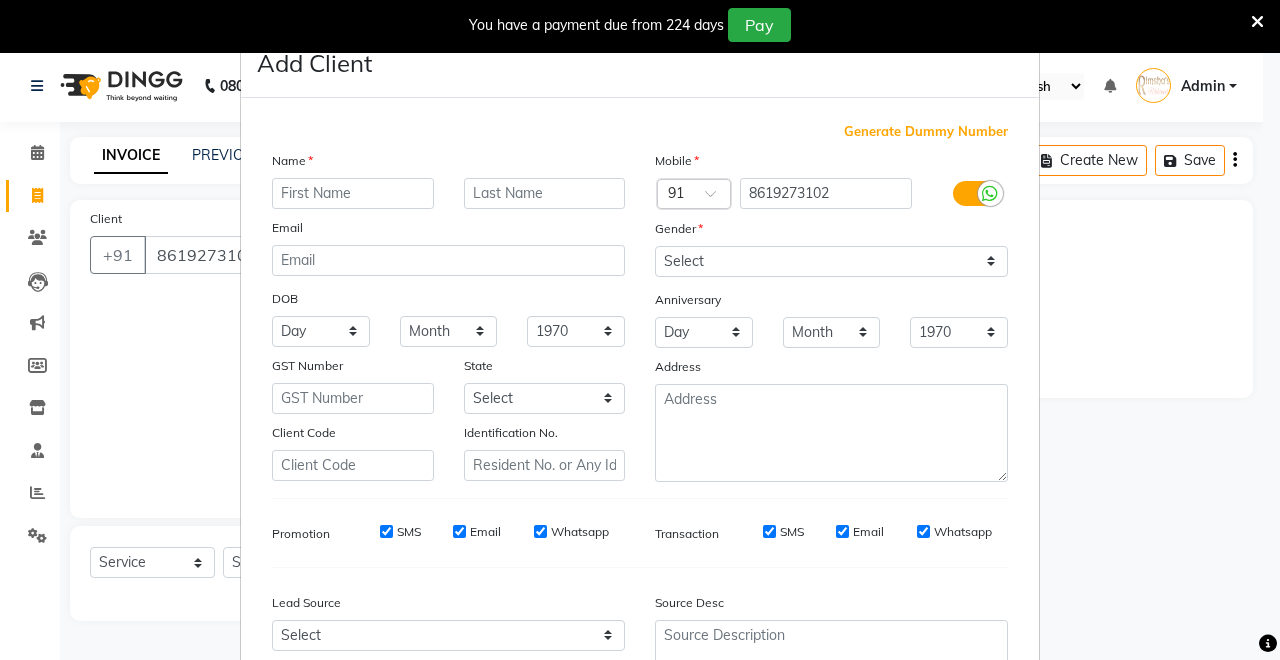 click at bounding box center (353, 193) 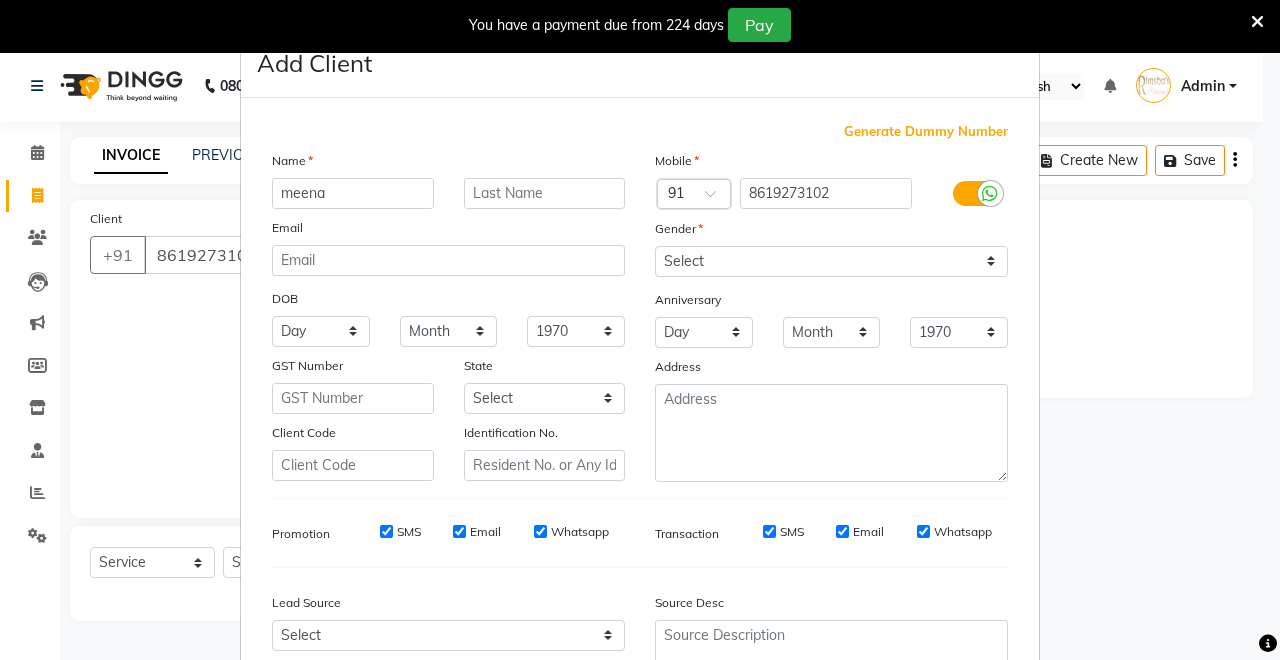 type on "meena" 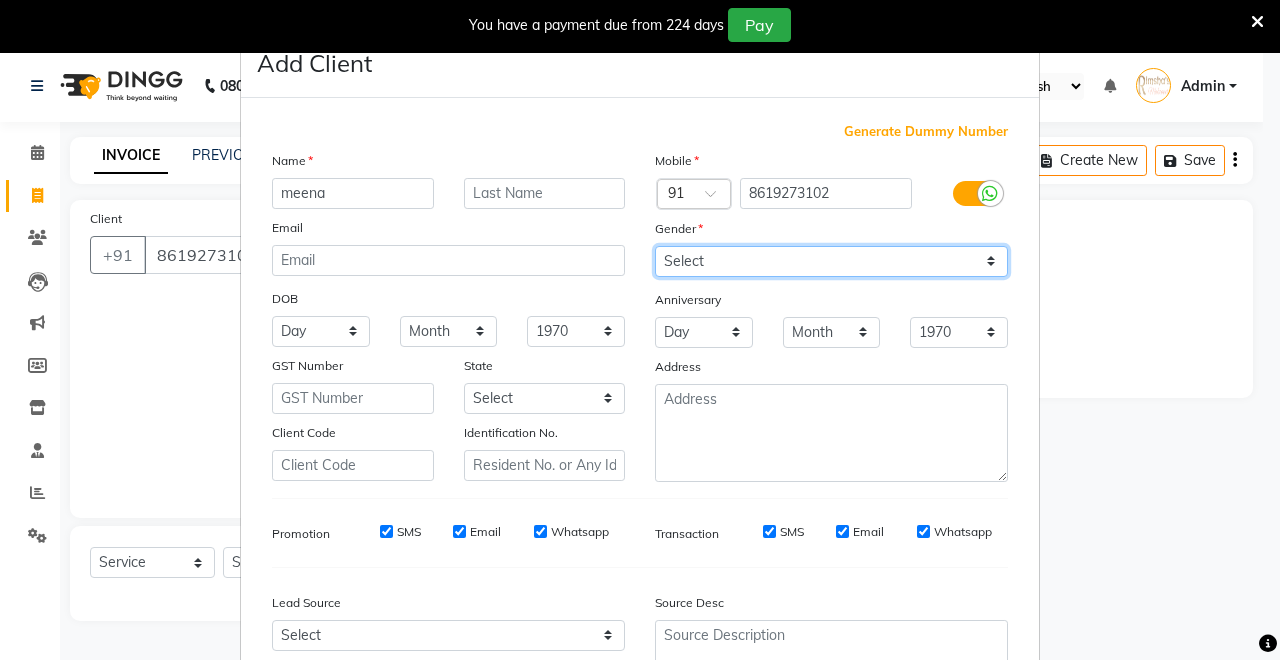 click on "Select [DEMOGRAPHIC_DATA] [DEMOGRAPHIC_DATA] Other Prefer Not To Say" at bounding box center [831, 261] 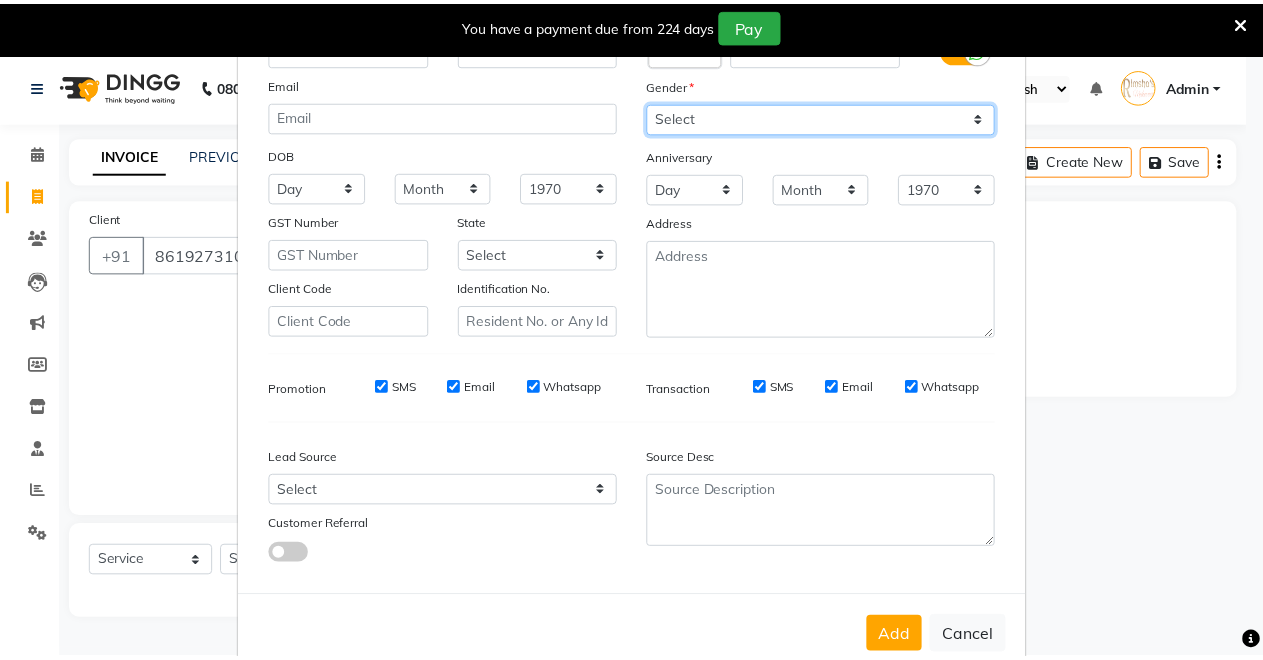 scroll, scrollTop: 185, scrollLeft: 0, axis: vertical 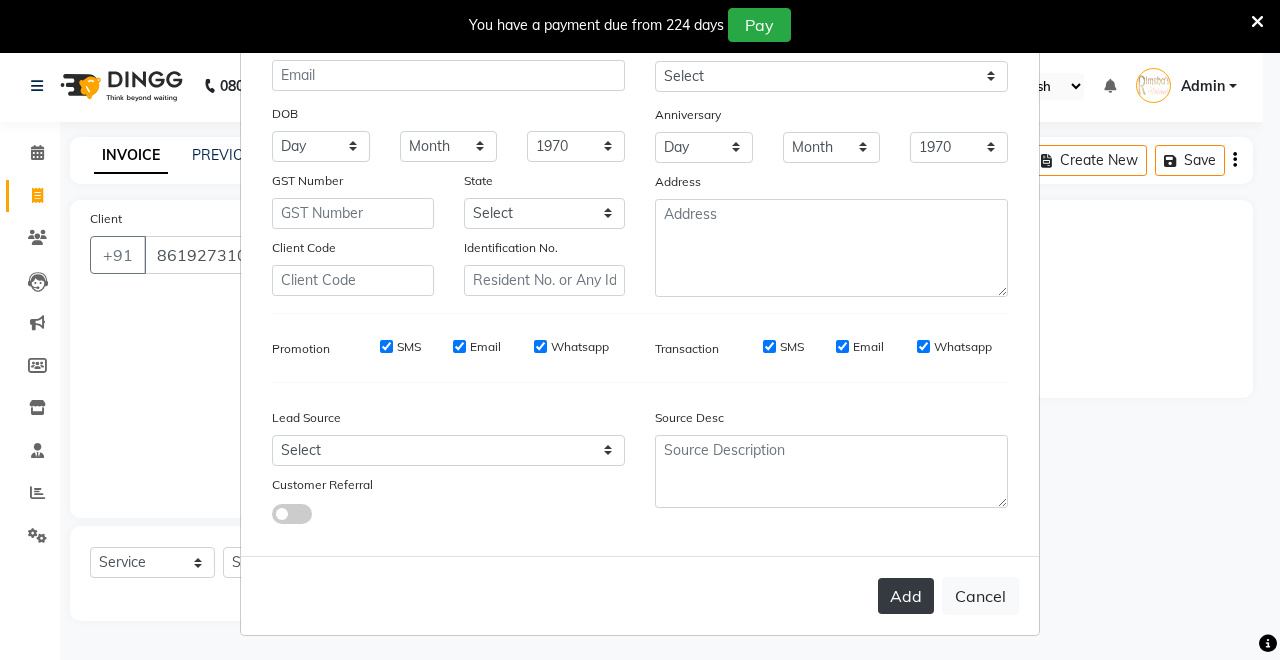click on "Add" at bounding box center (906, 596) 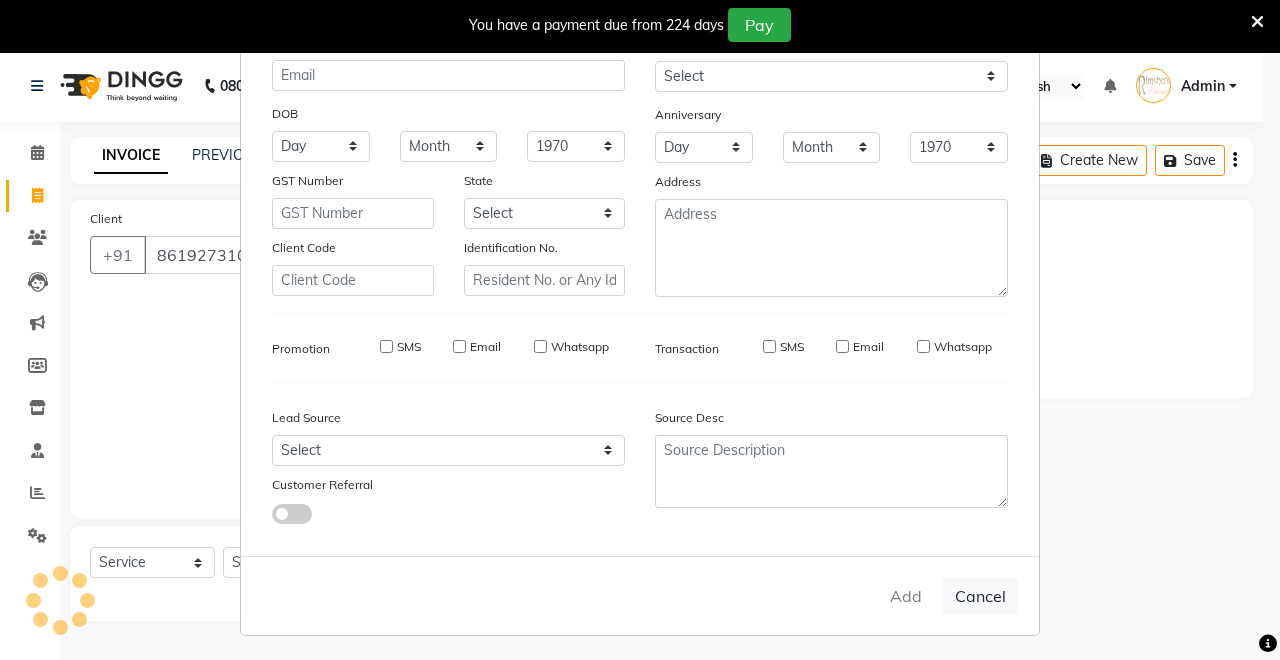 type 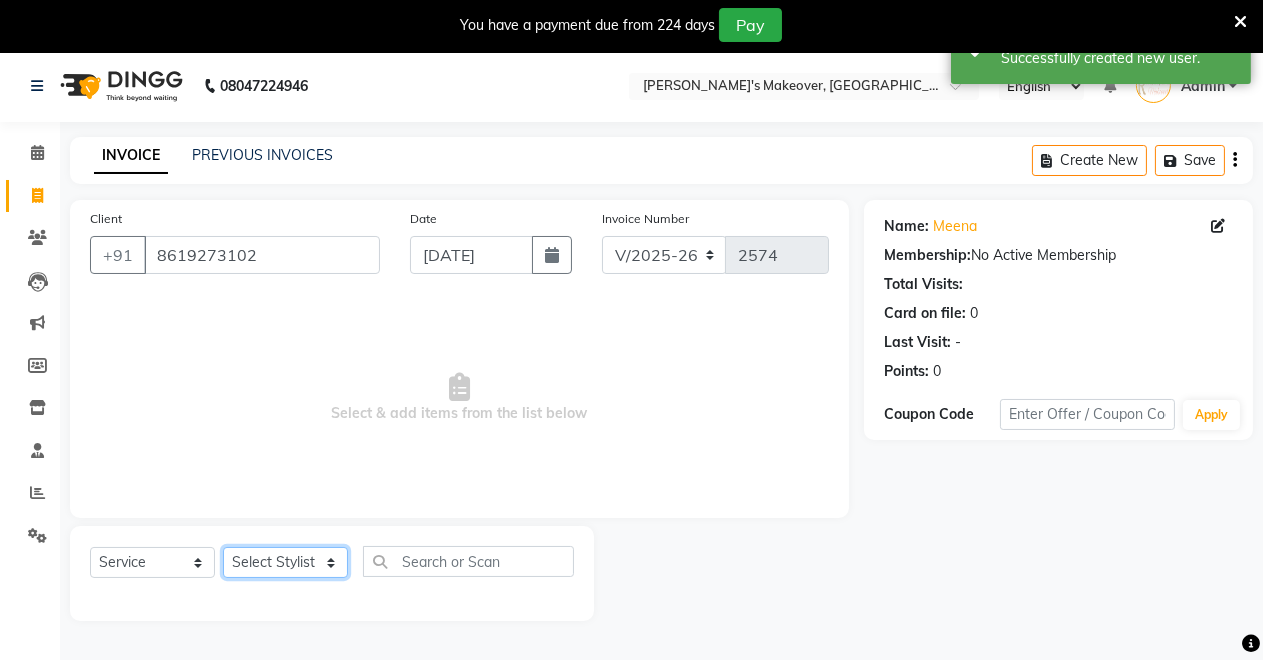 click on "Select Stylist [PERSON_NAME] [PERSON_NAME] kumar DEMO STAFF [PERSON_NAME] [PERSON_NAME] [MEDICAL_DATA][PERSON_NAME] [PERSON_NAME] Verma" 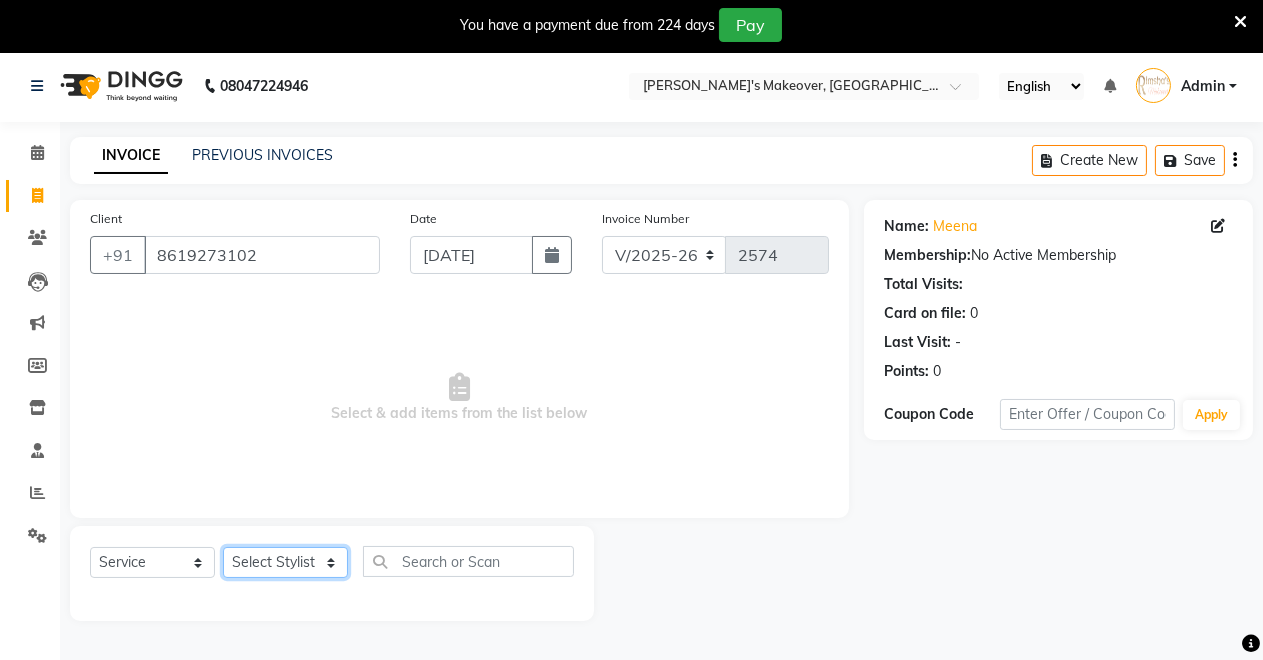 select on "77364" 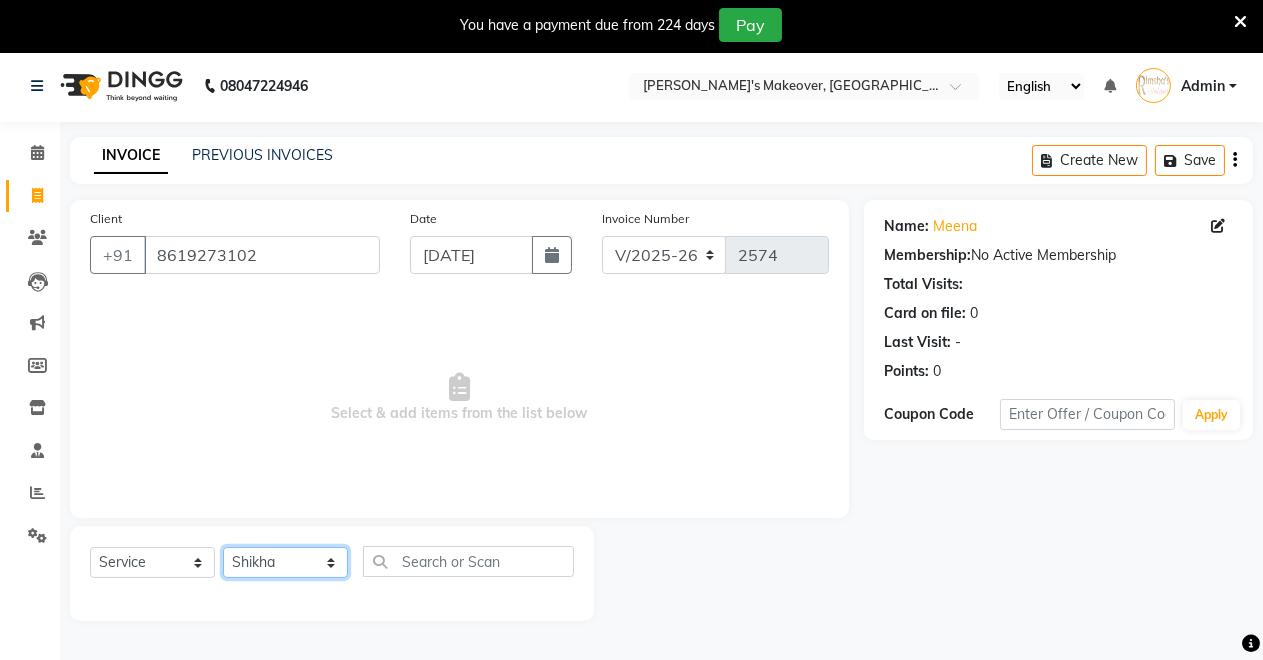 click on "Select Stylist [PERSON_NAME] [PERSON_NAME] kumar DEMO STAFF [PERSON_NAME] [PERSON_NAME] [MEDICAL_DATA][PERSON_NAME] [PERSON_NAME] Verma" 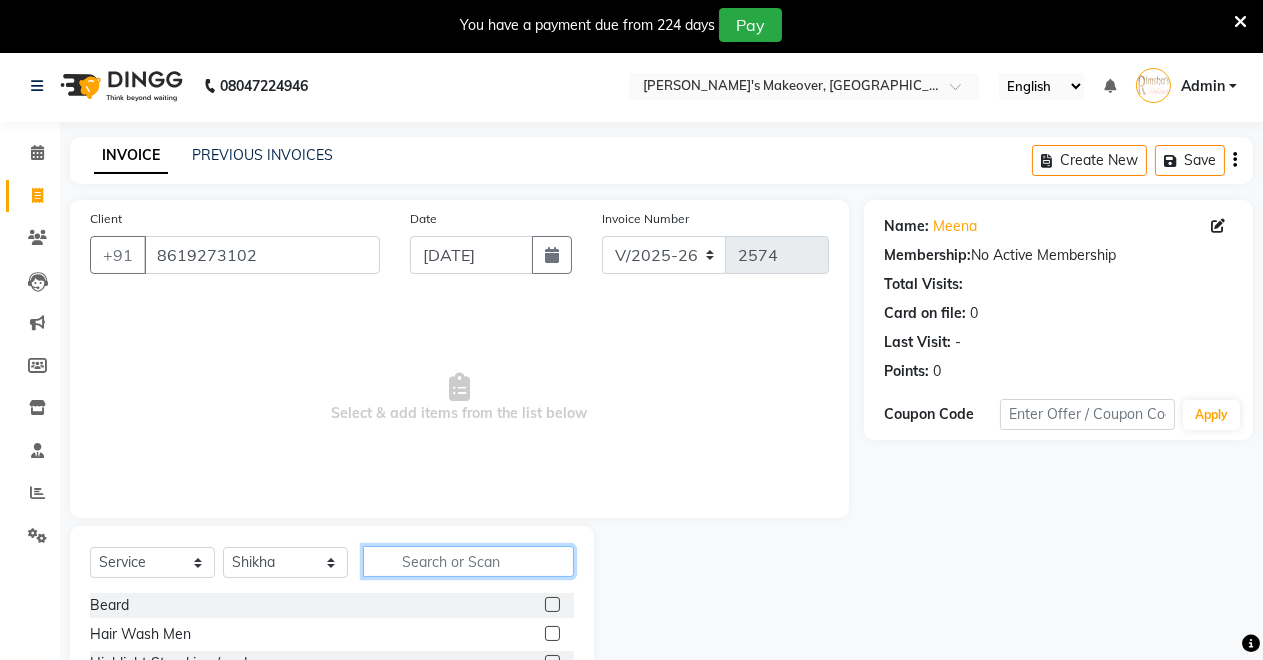 click 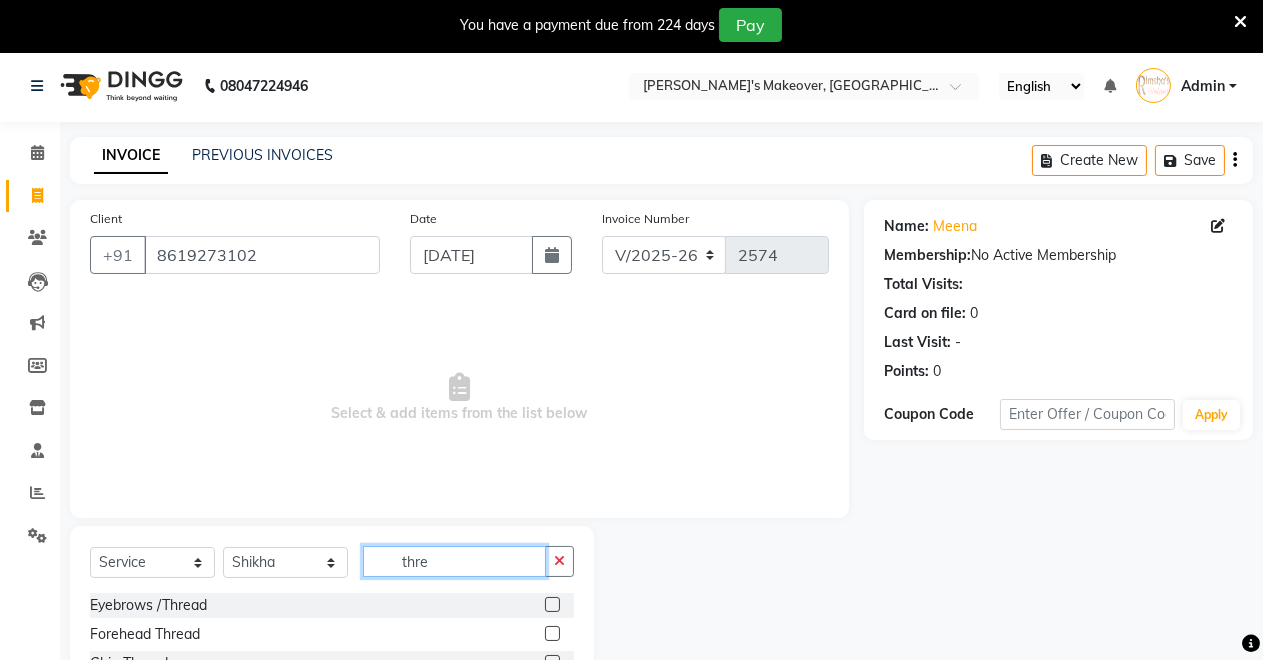 type on "thre" 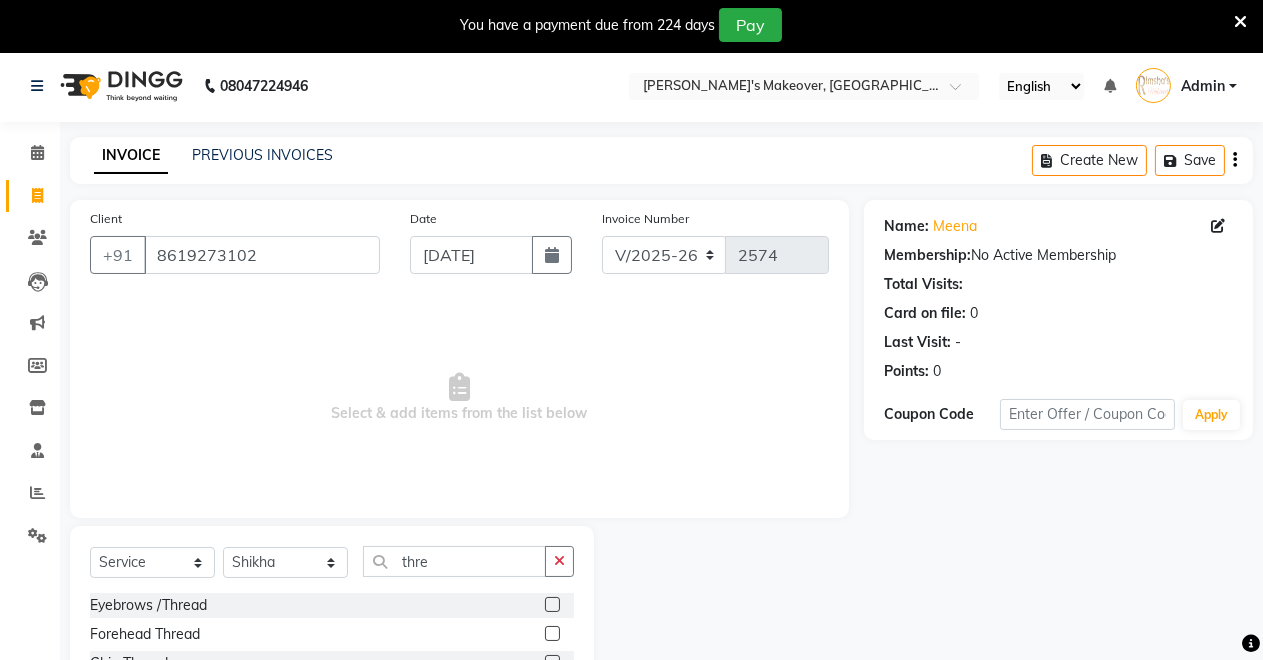 click 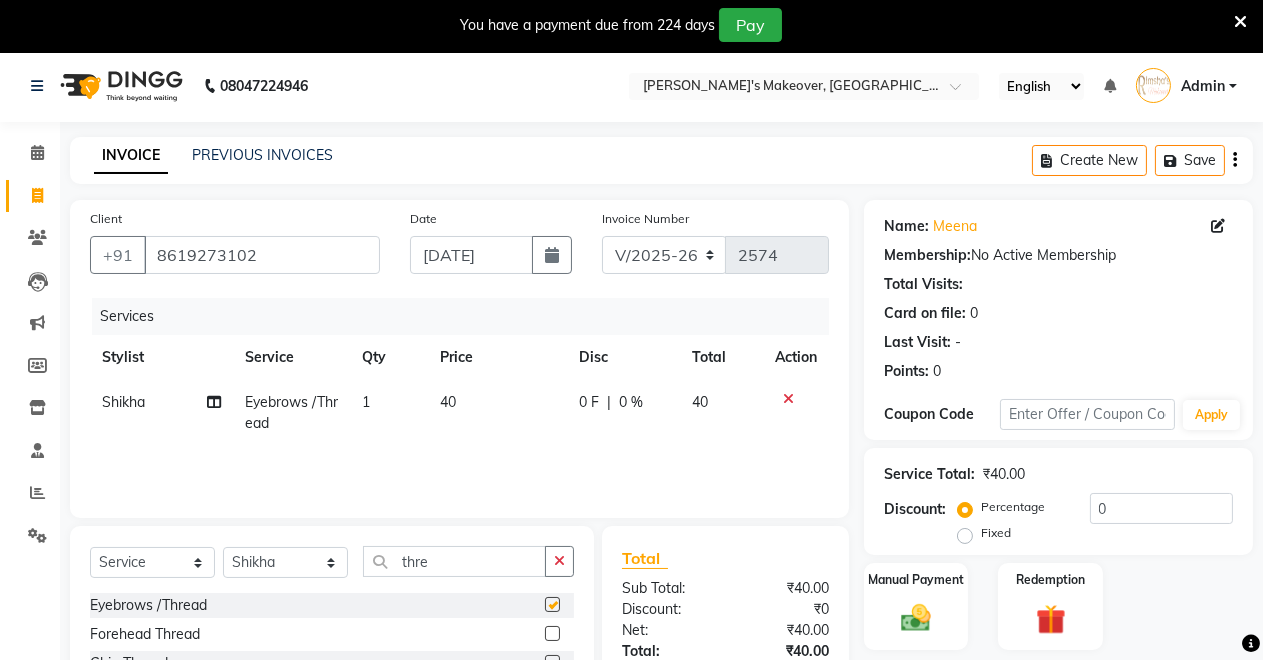 checkbox on "false" 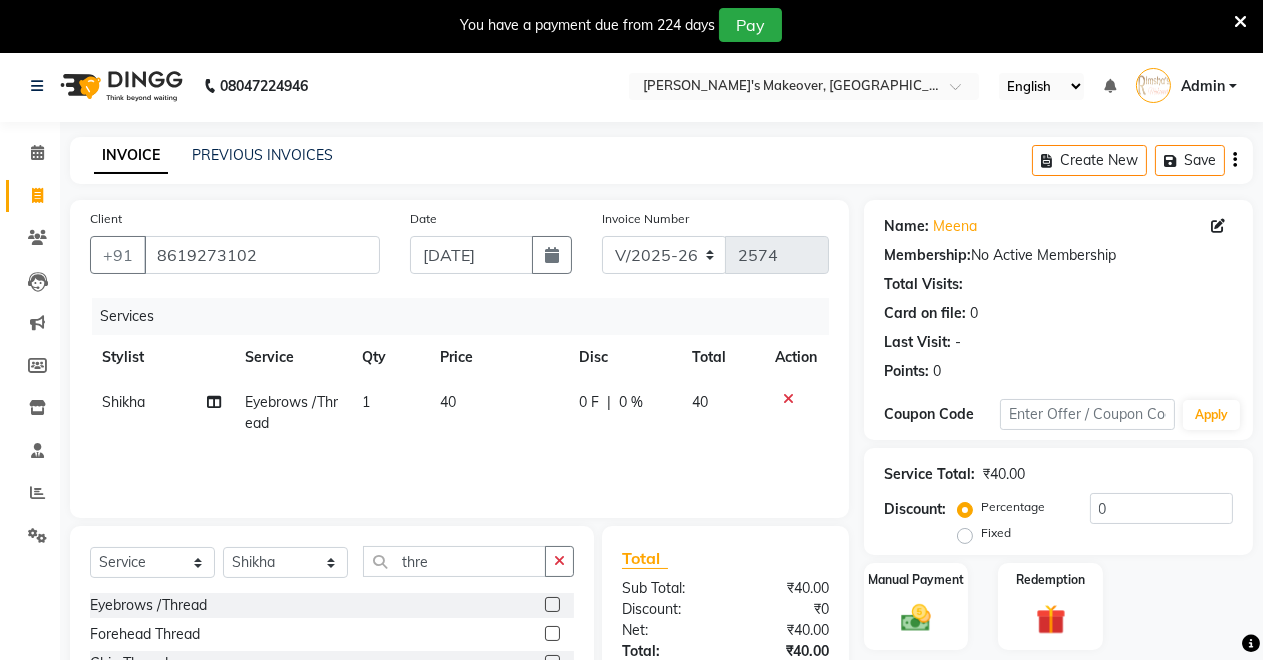scroll, scrollTop: 147, scrollLeft: 0, axis: vertical 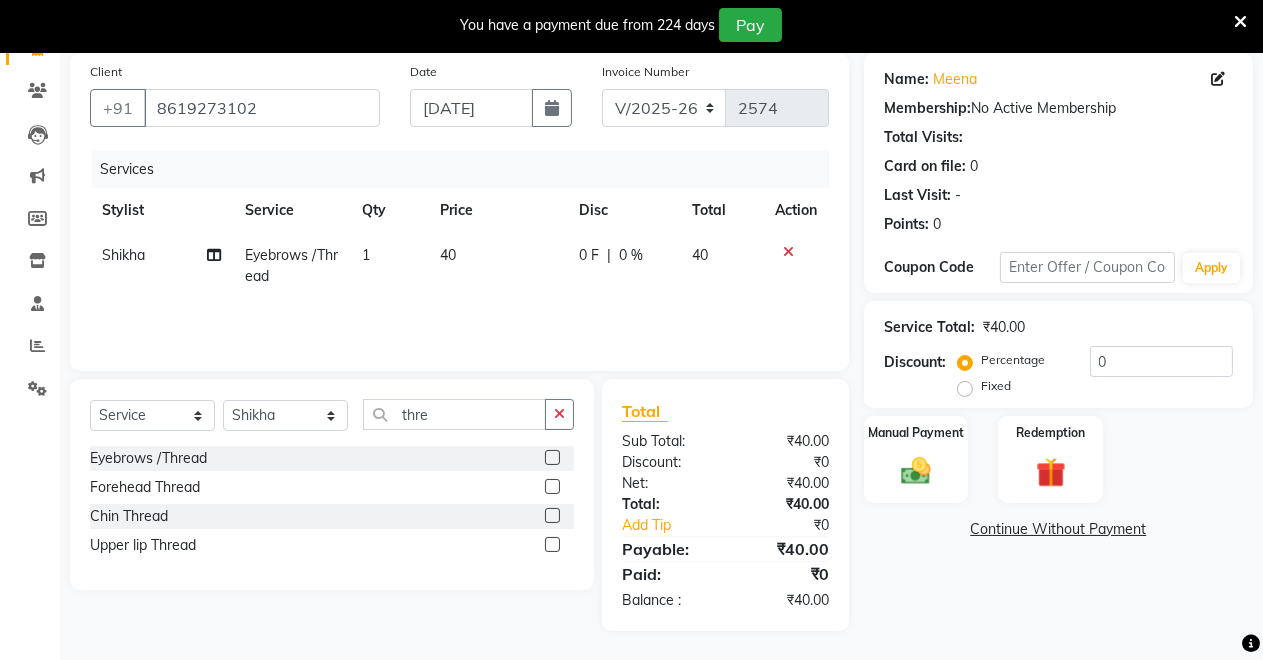 click 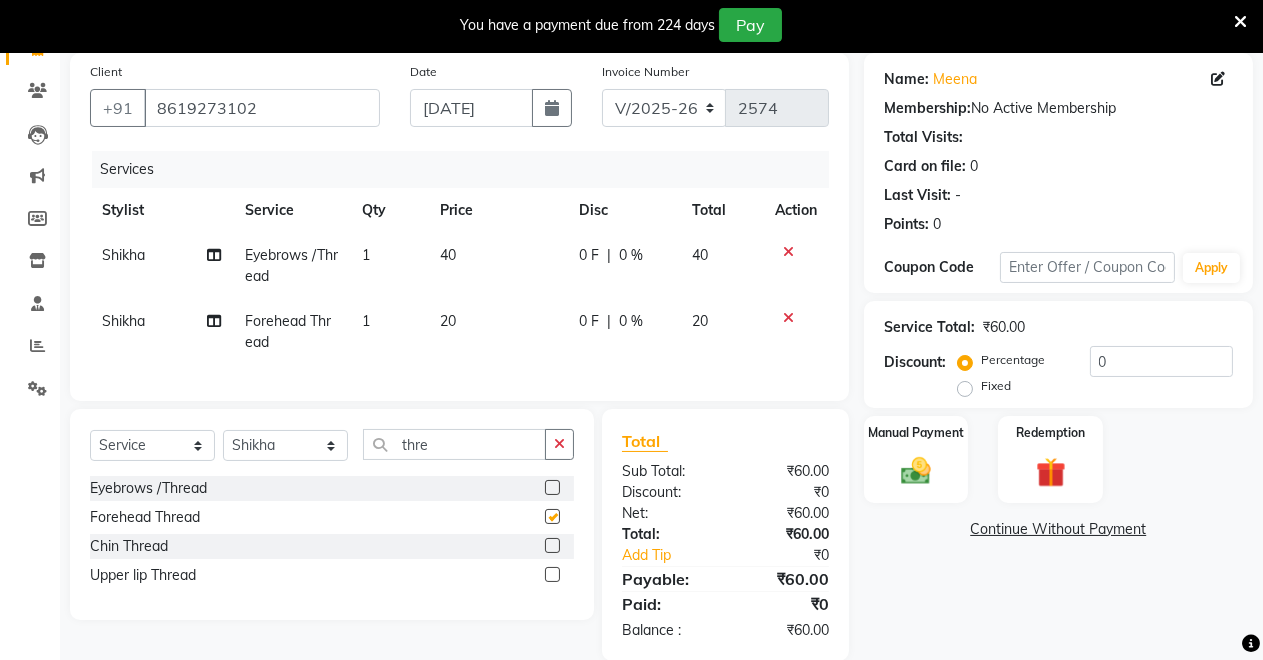 checkbox on "false" 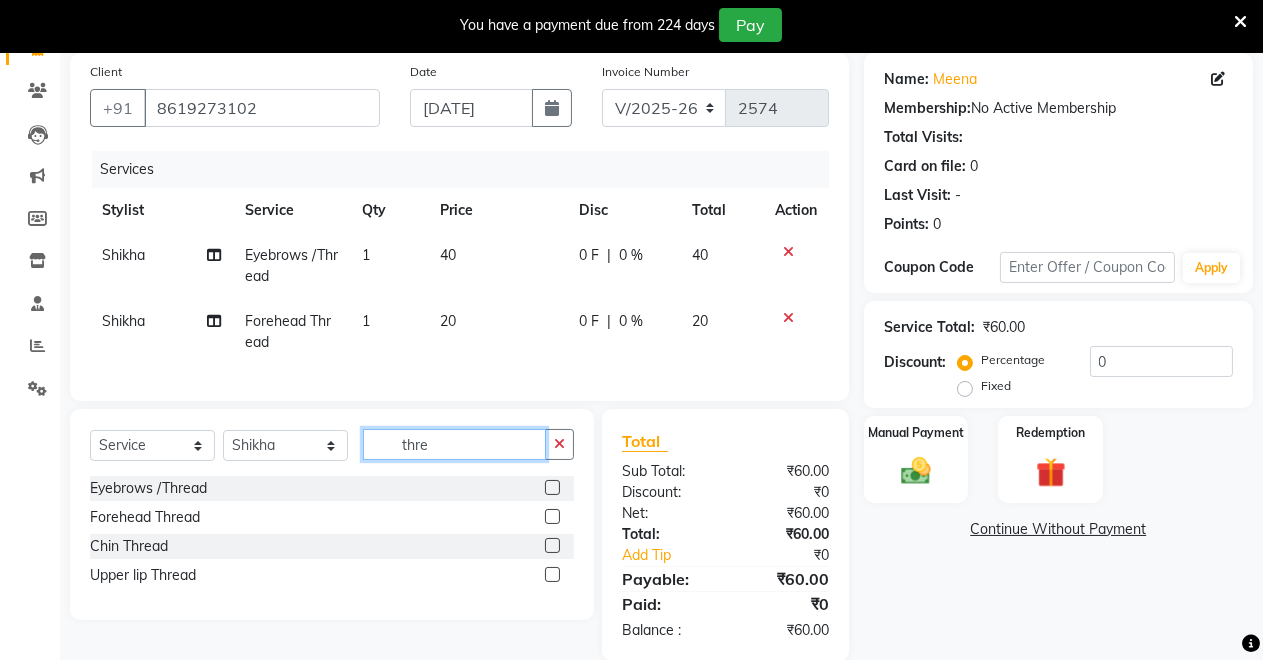 click on "thre" 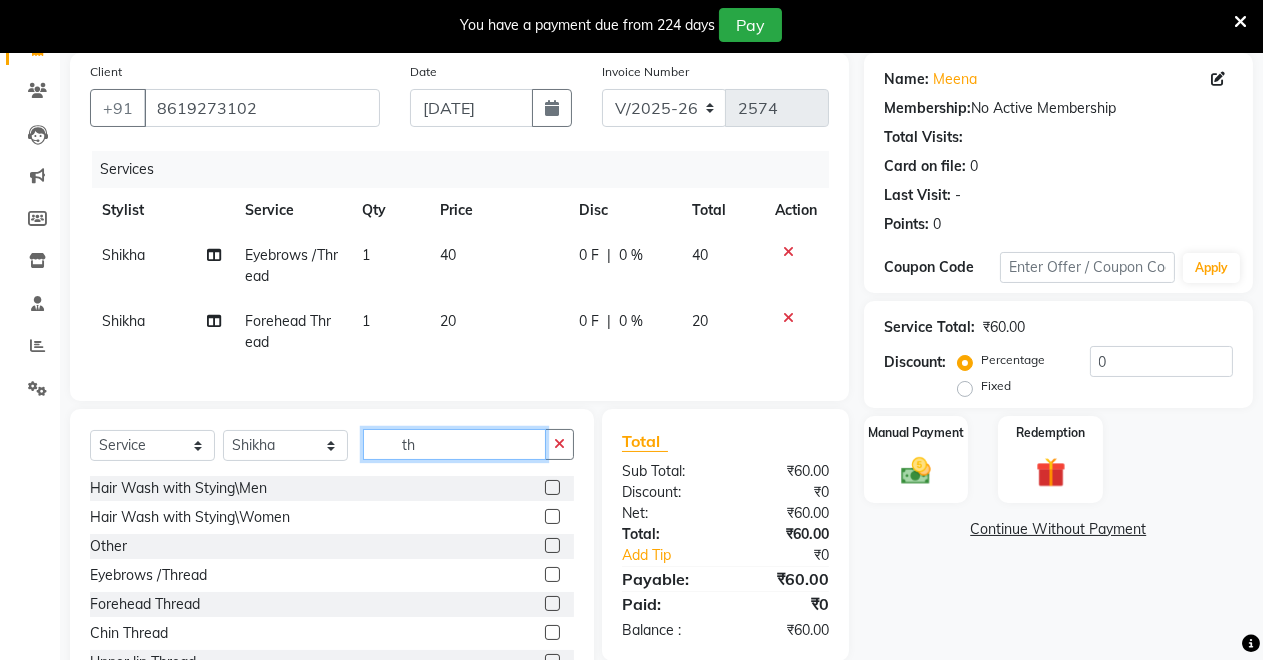 type on "t" 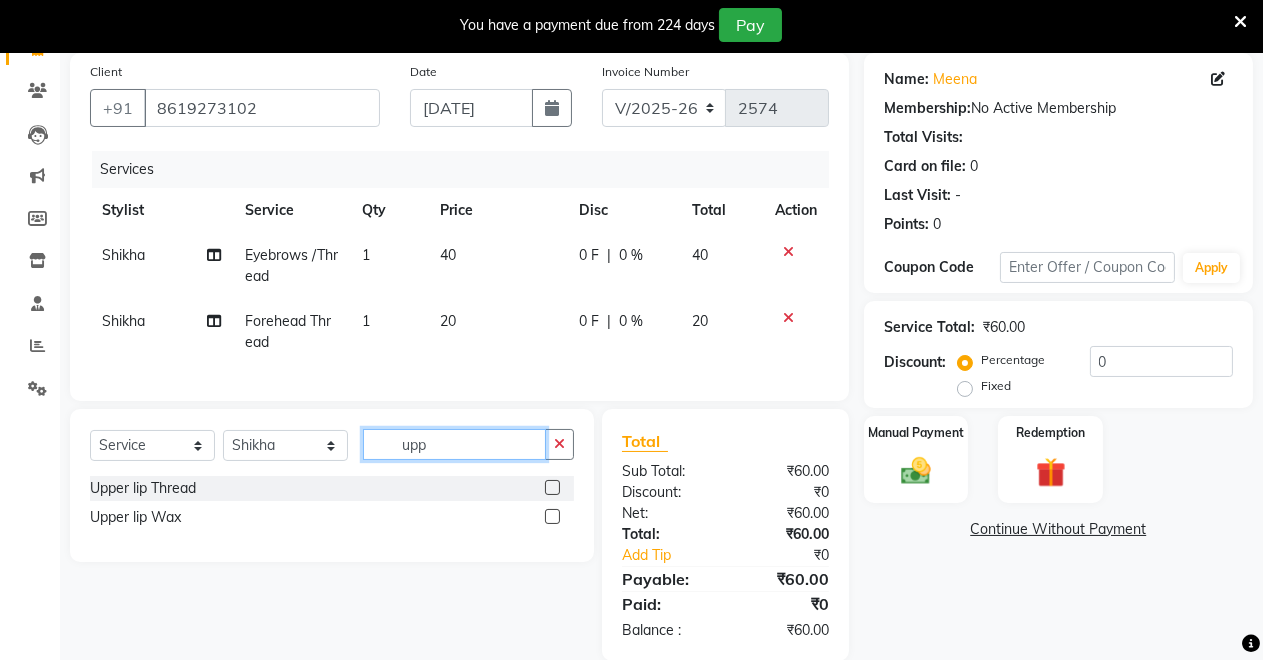 scroll, scrollTop: 194, scrollLeft: 0, axis: vertical 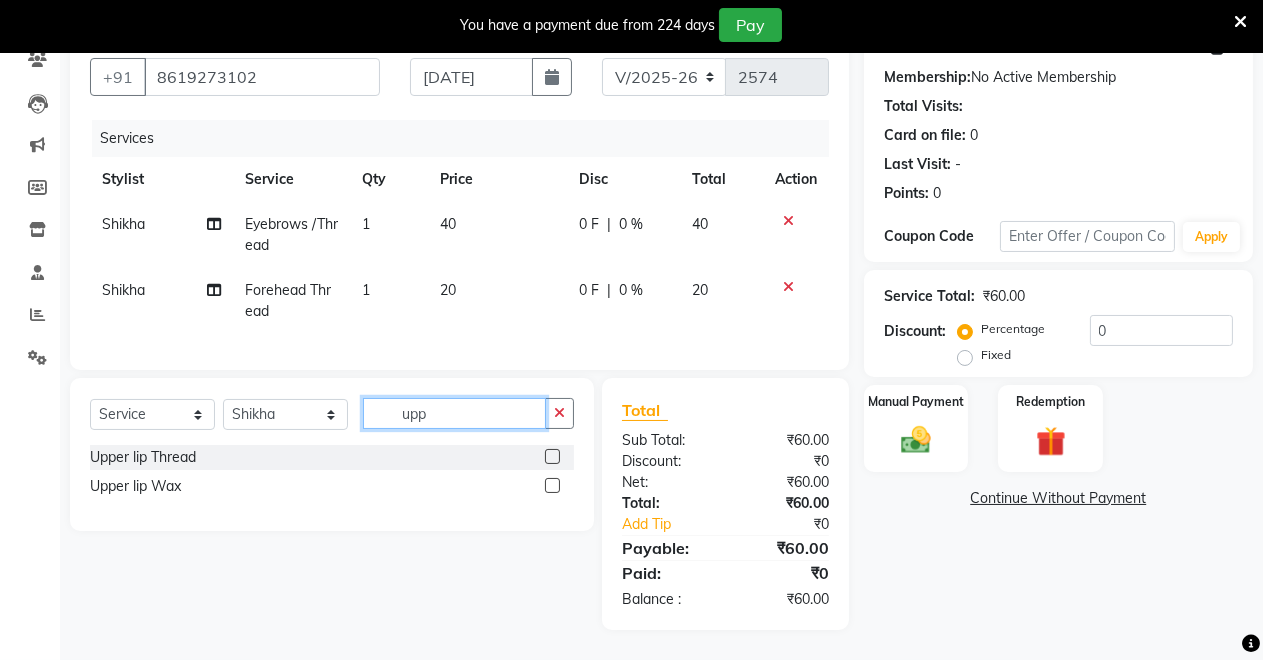 type on "upp" 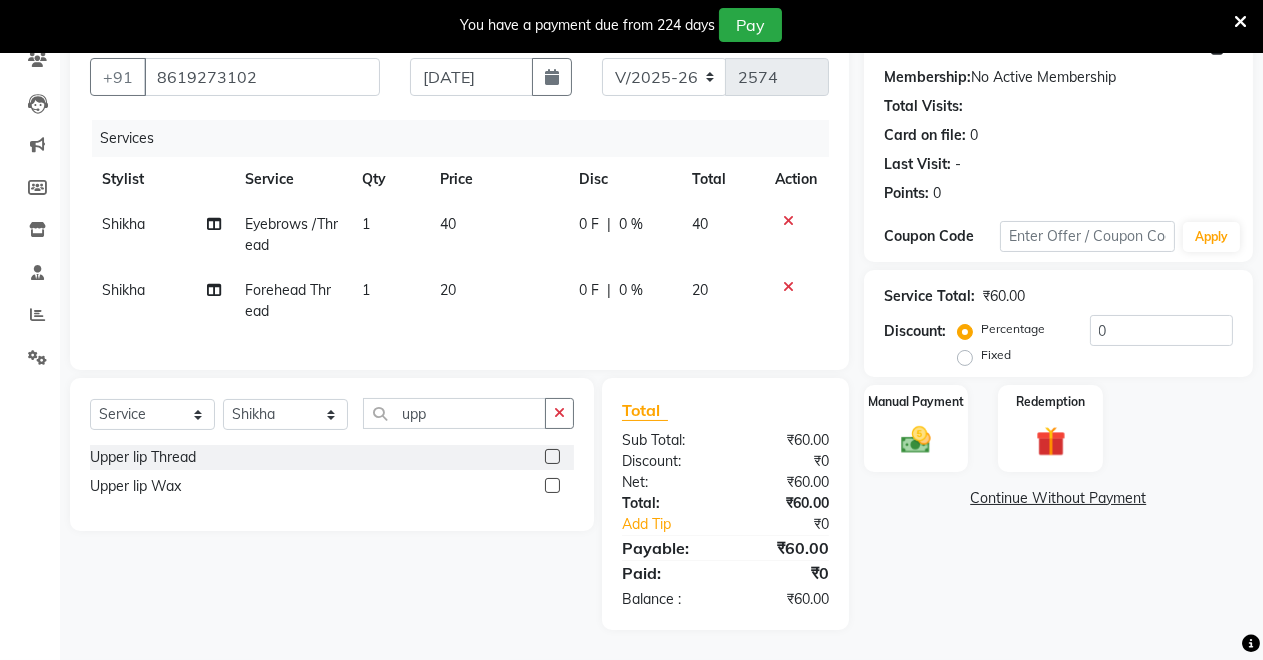 click 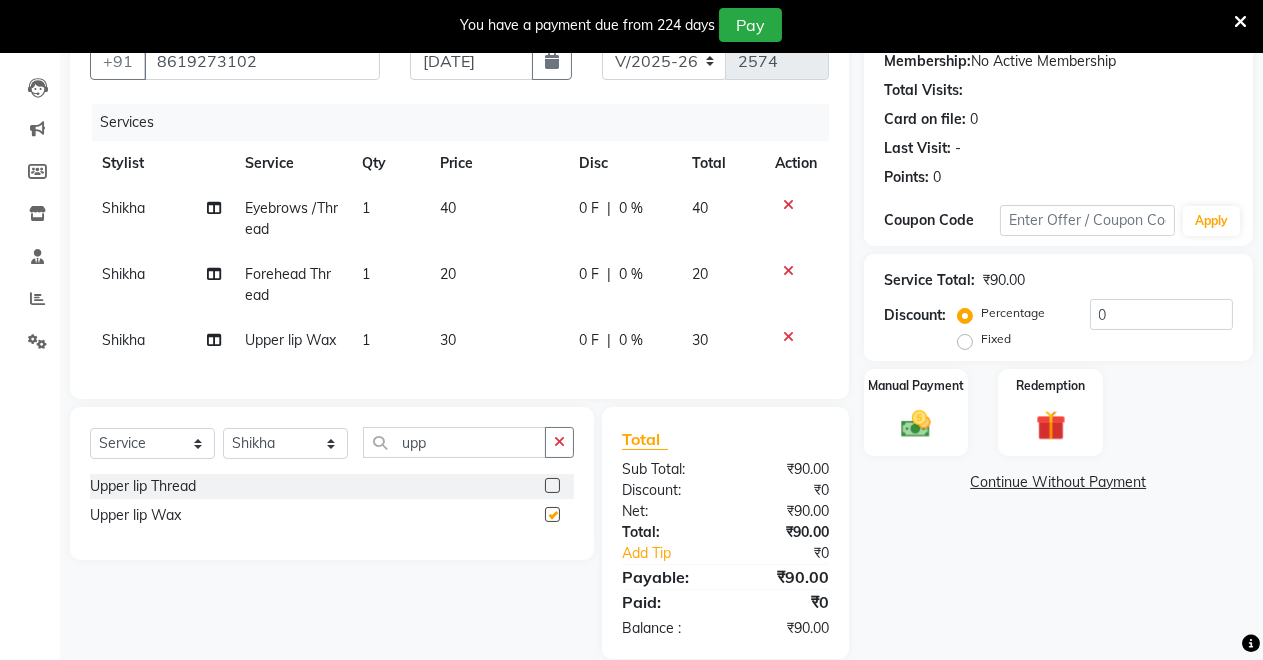 checkbox on "false" 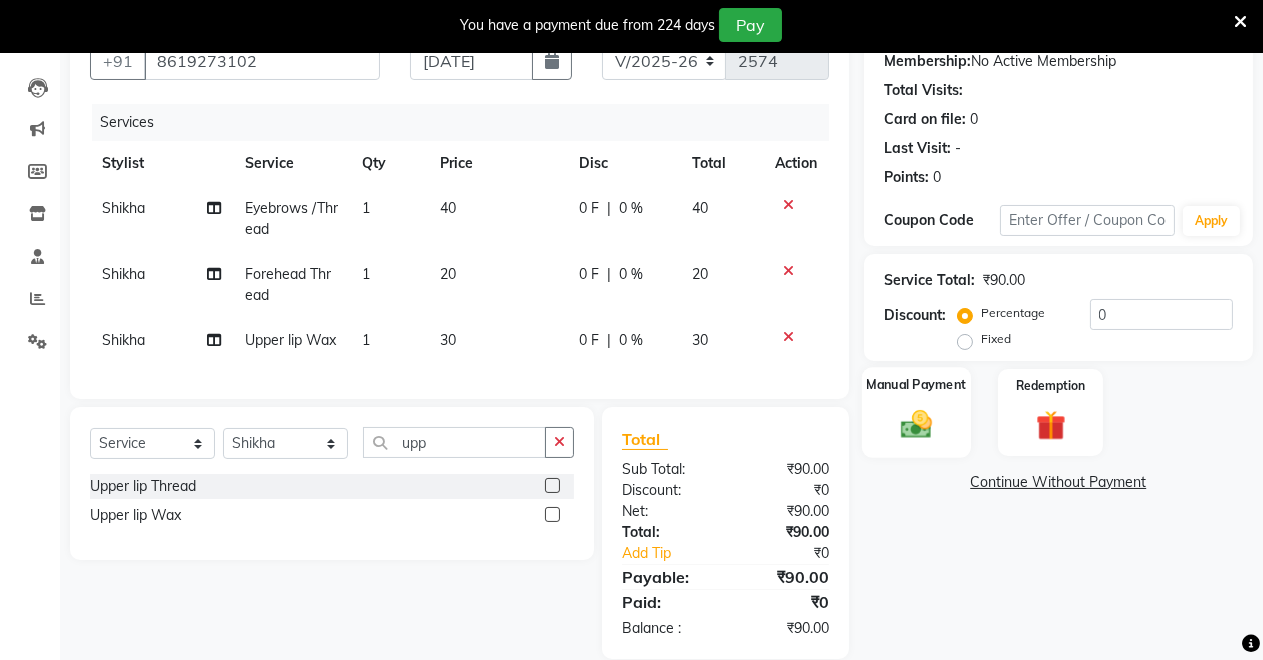 click 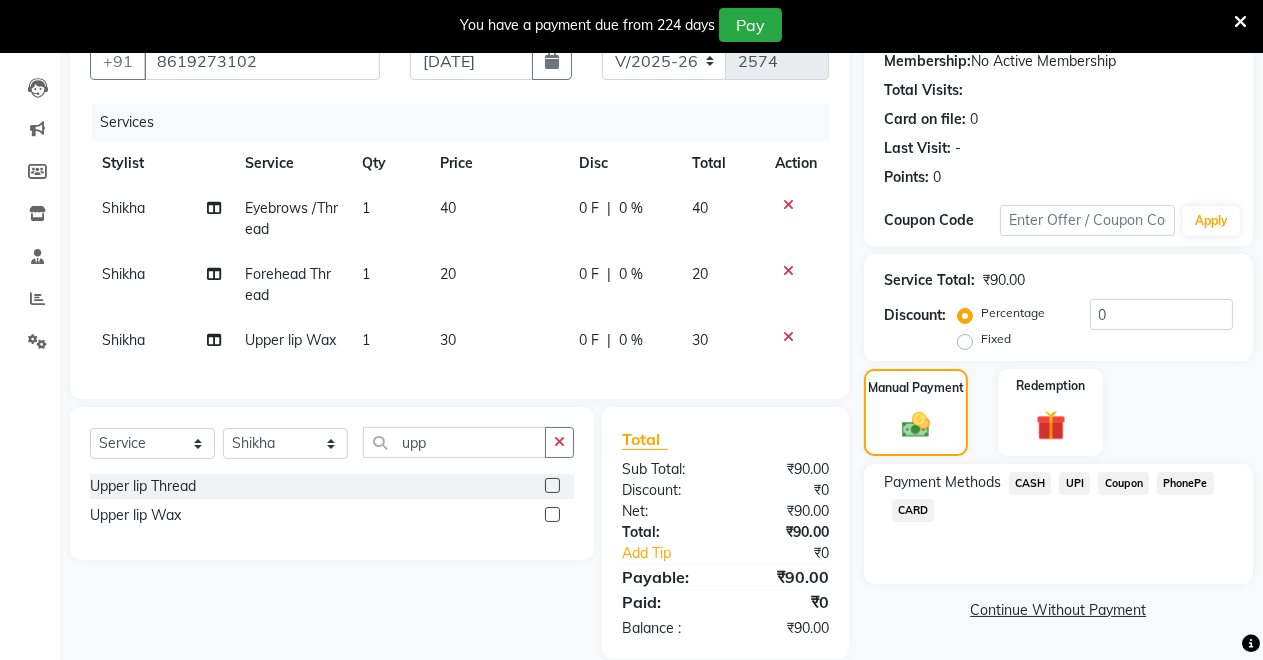 click on "UPI" 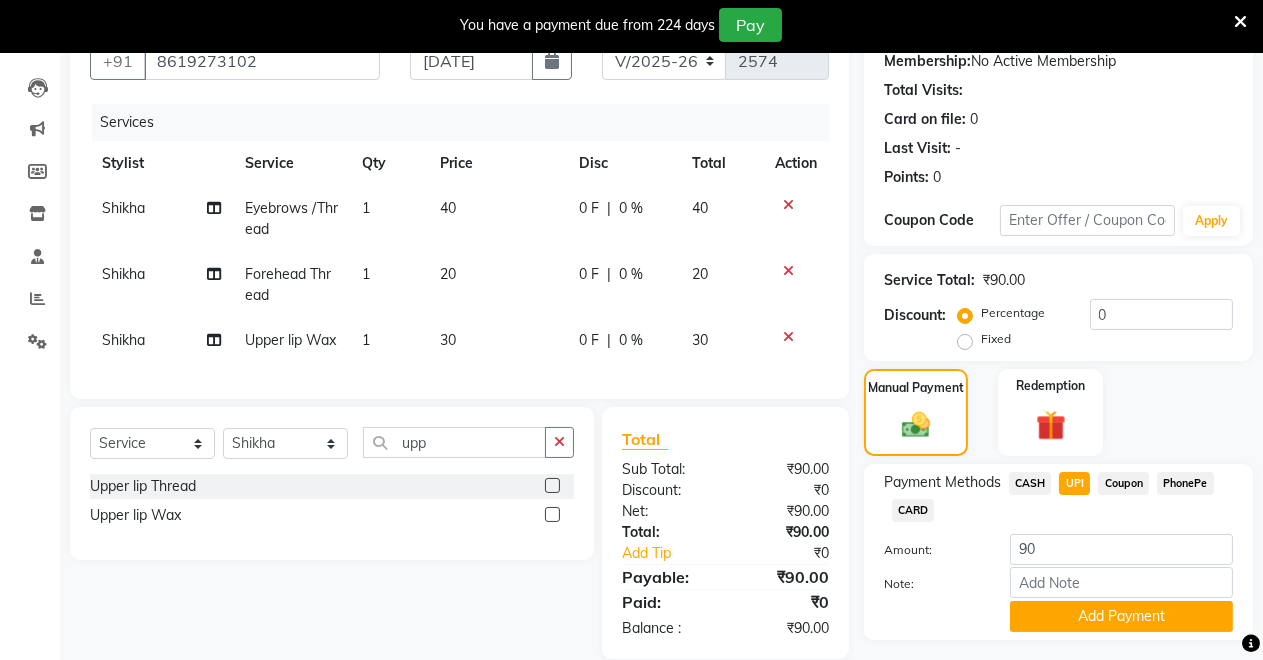 scroll, scrollTop: 245, scrollLeft: 0, axis: vertical 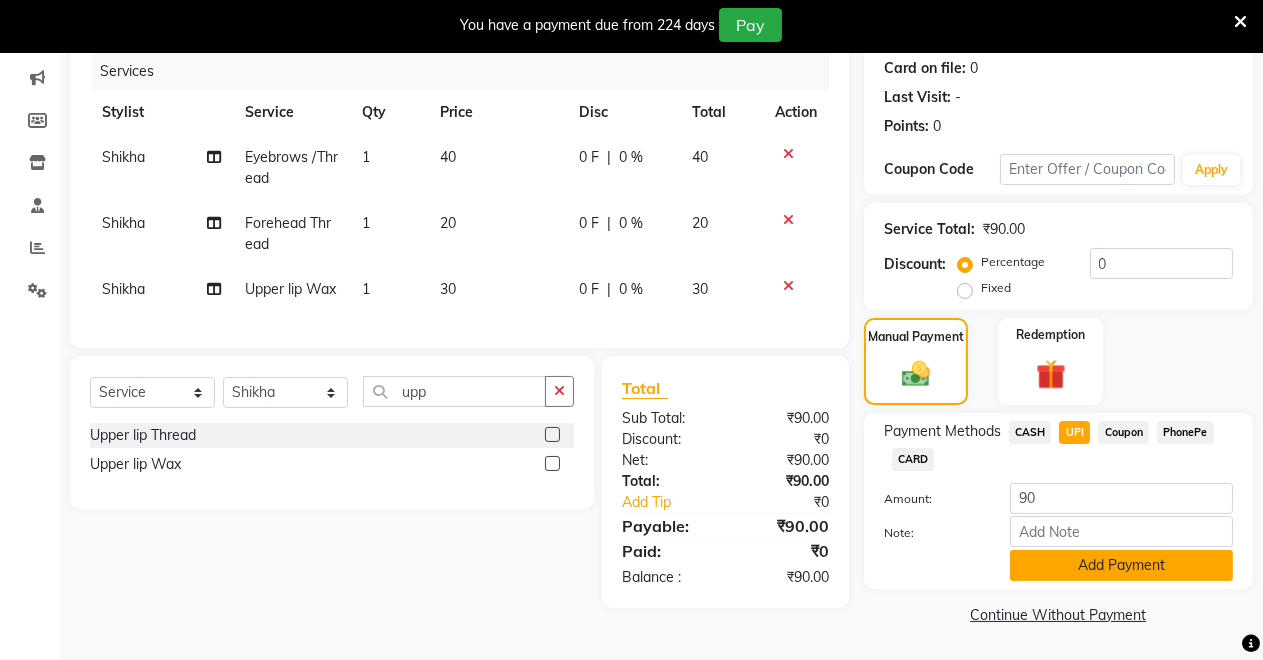 click on "Add Payment" 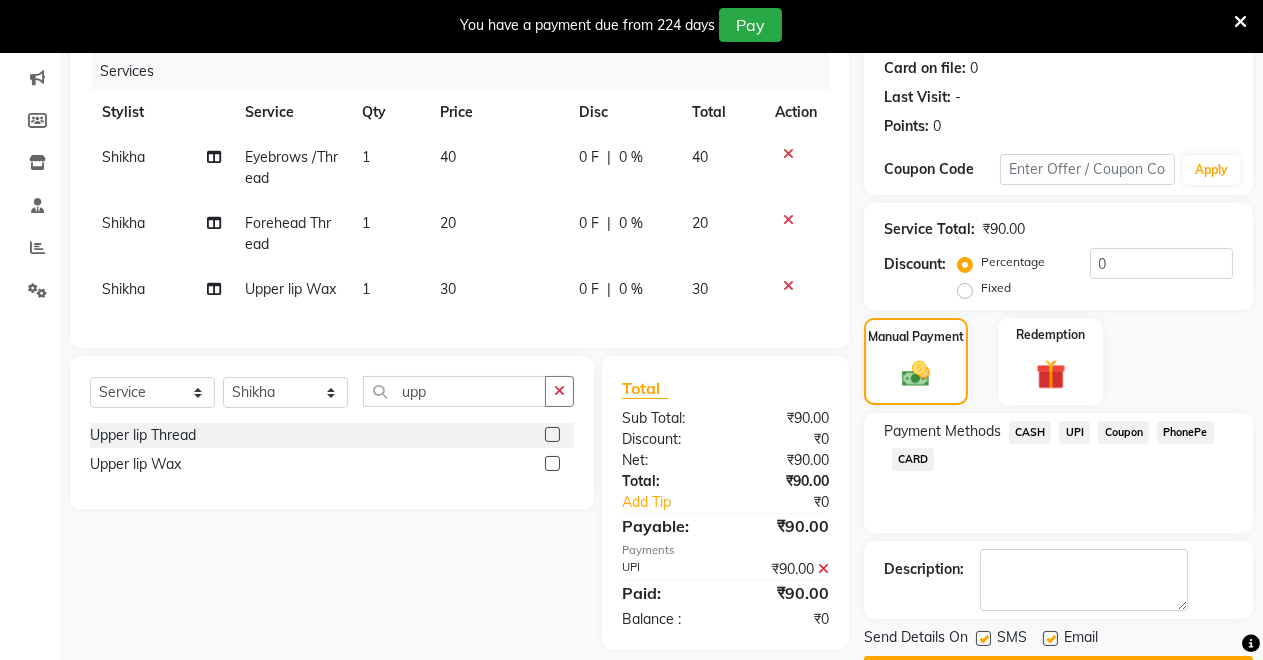 scroll, scrollTop: 302, scrollLeft: 0, axis: vertical 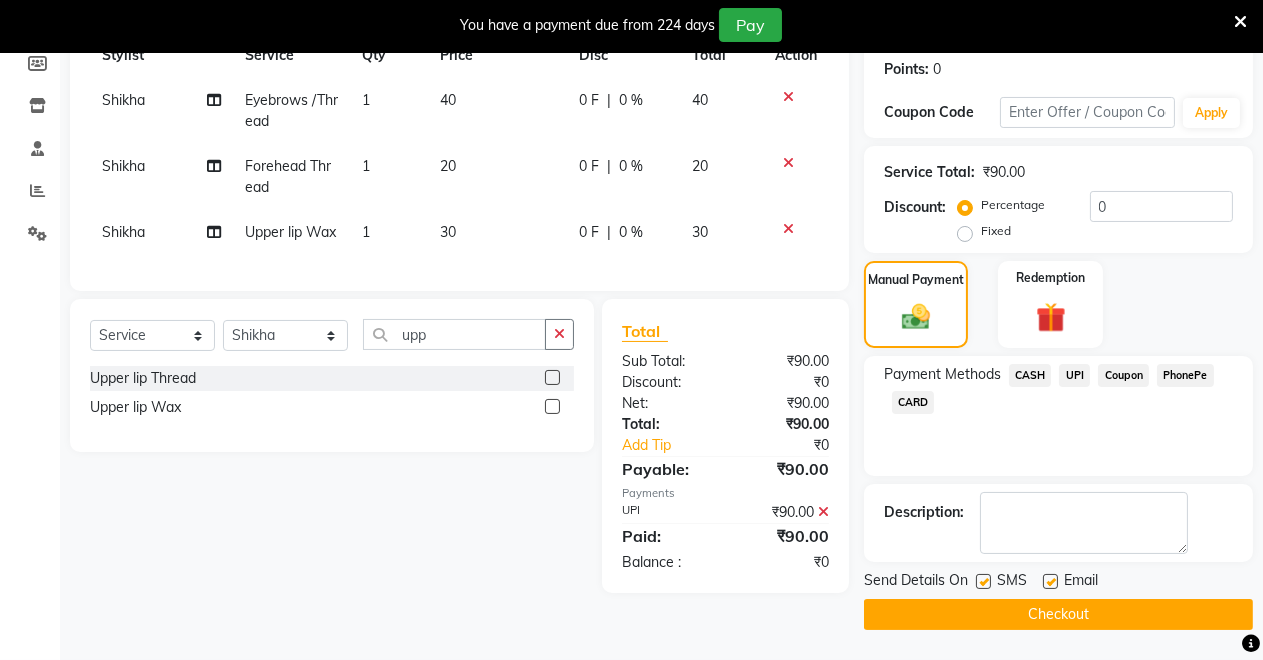 click on "Checkout" 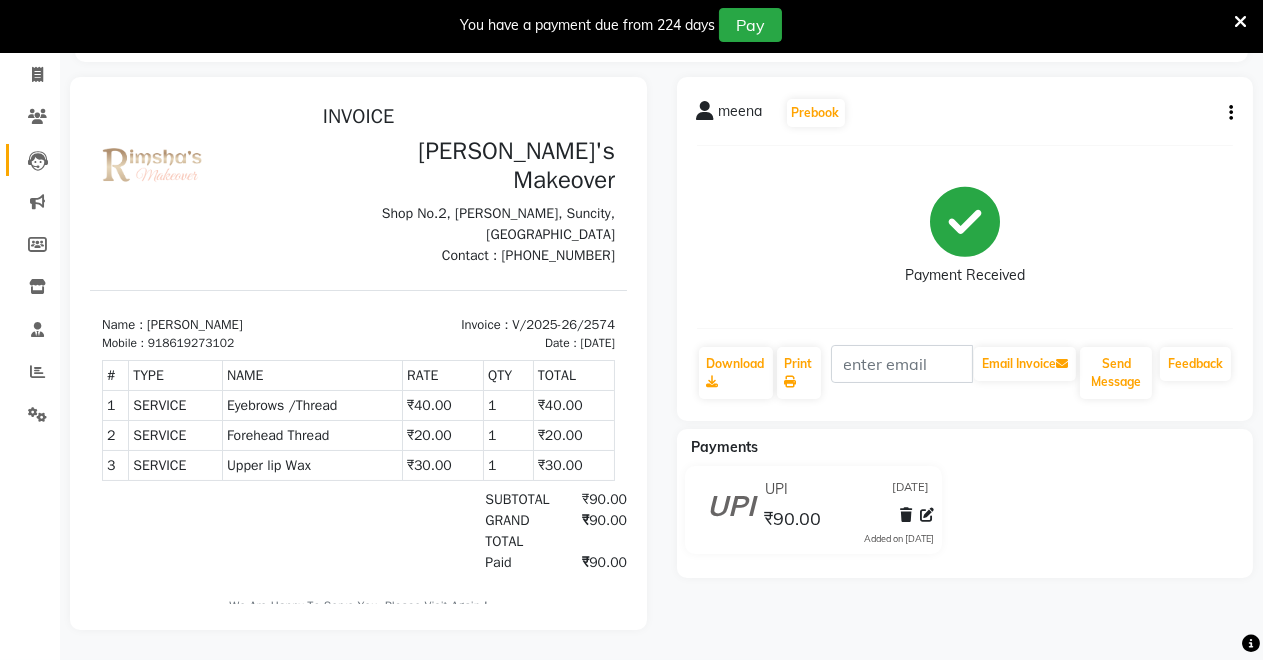 scroll, scrollTop: 0, scrollLeft: 0, axis: both 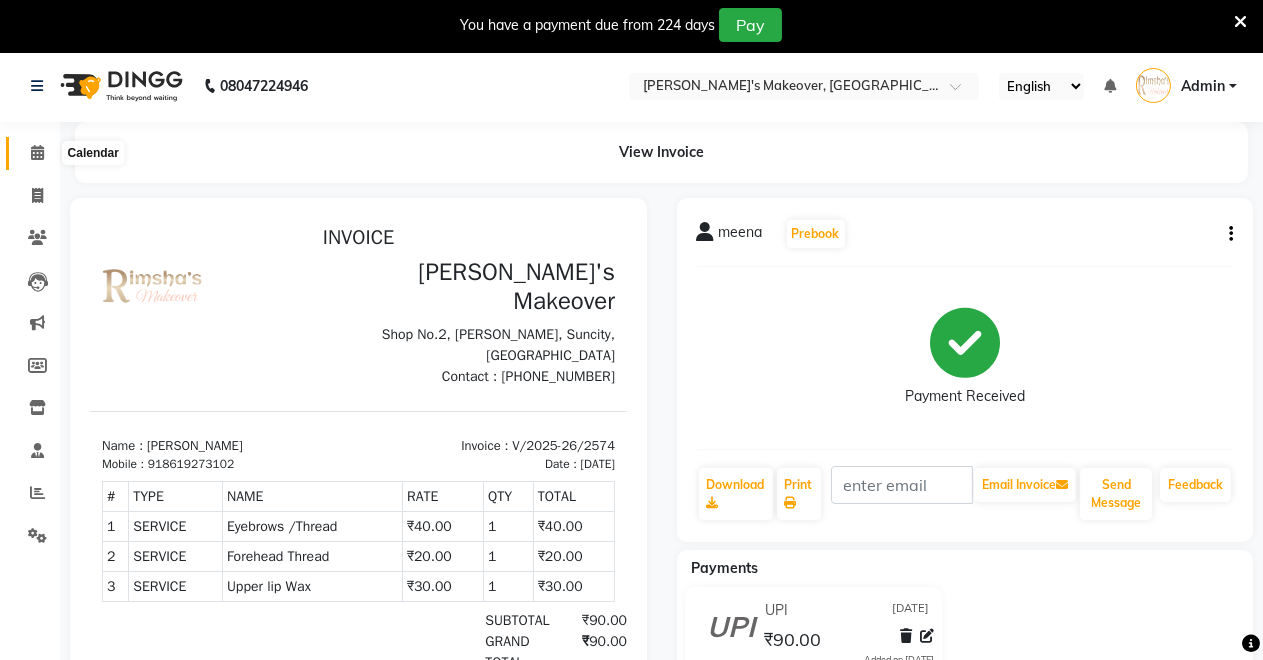 click 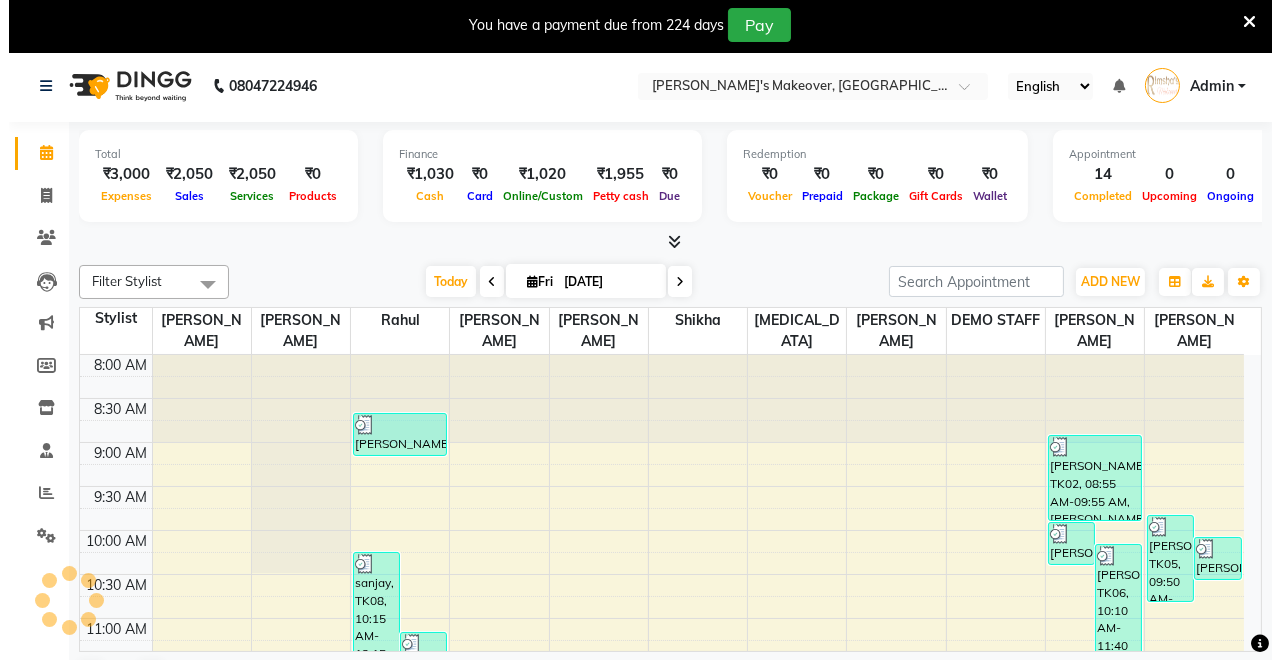 scroll, scrollTop: 0, scrollLeft: 0, axis: both 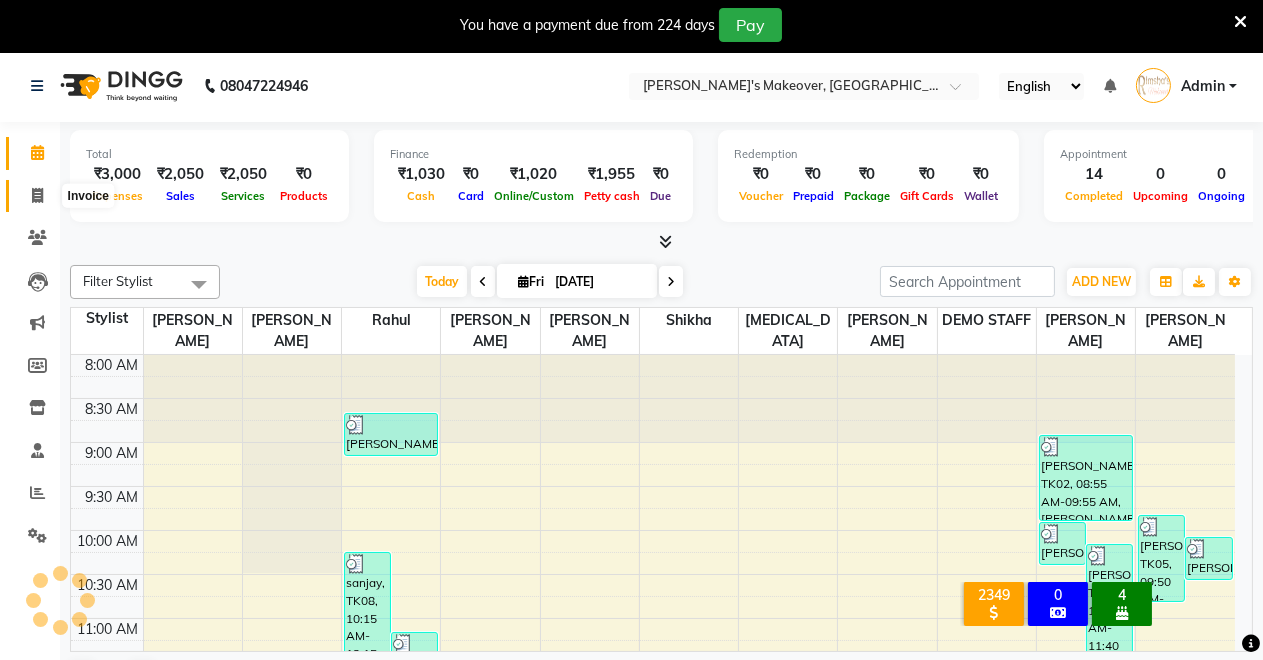 click 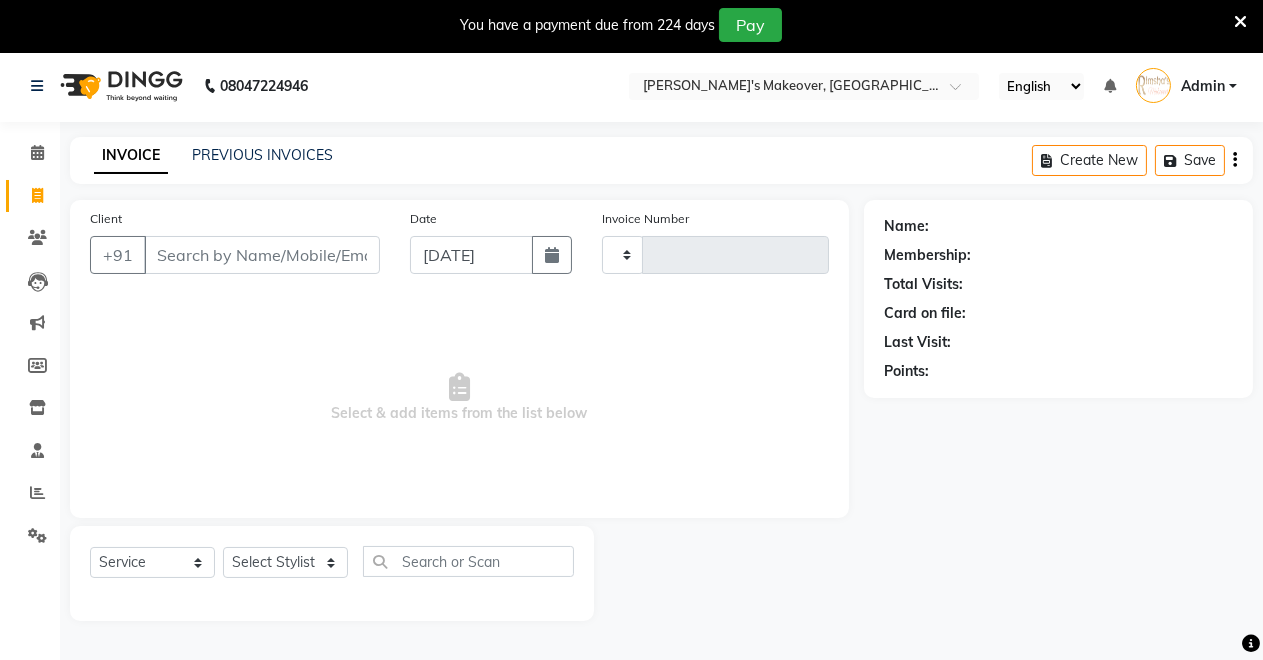 type on "2575" 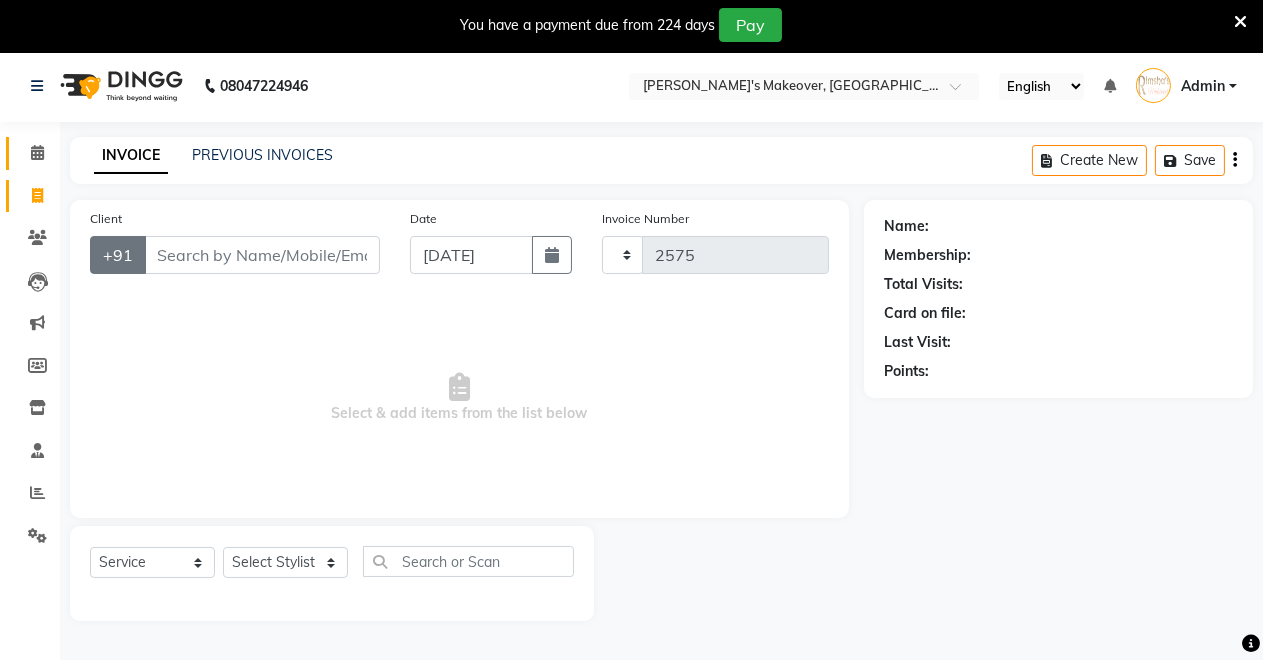 select on "7317" 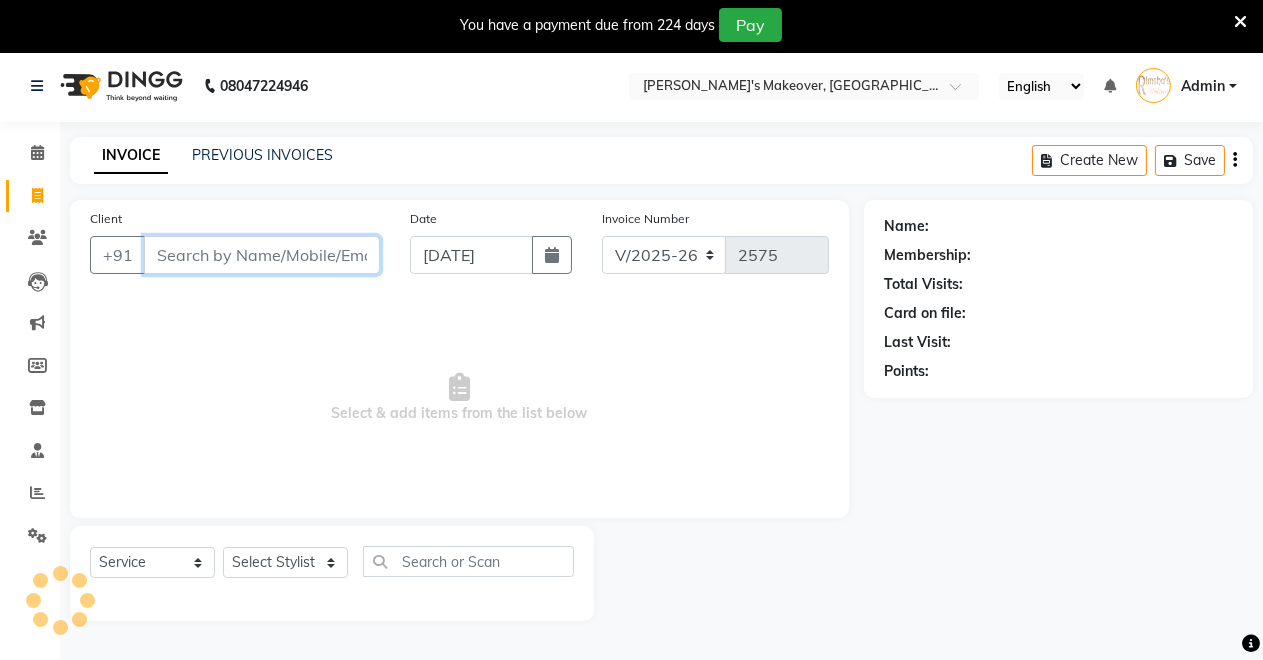 click on "Client" at bounding box center [262, 255] 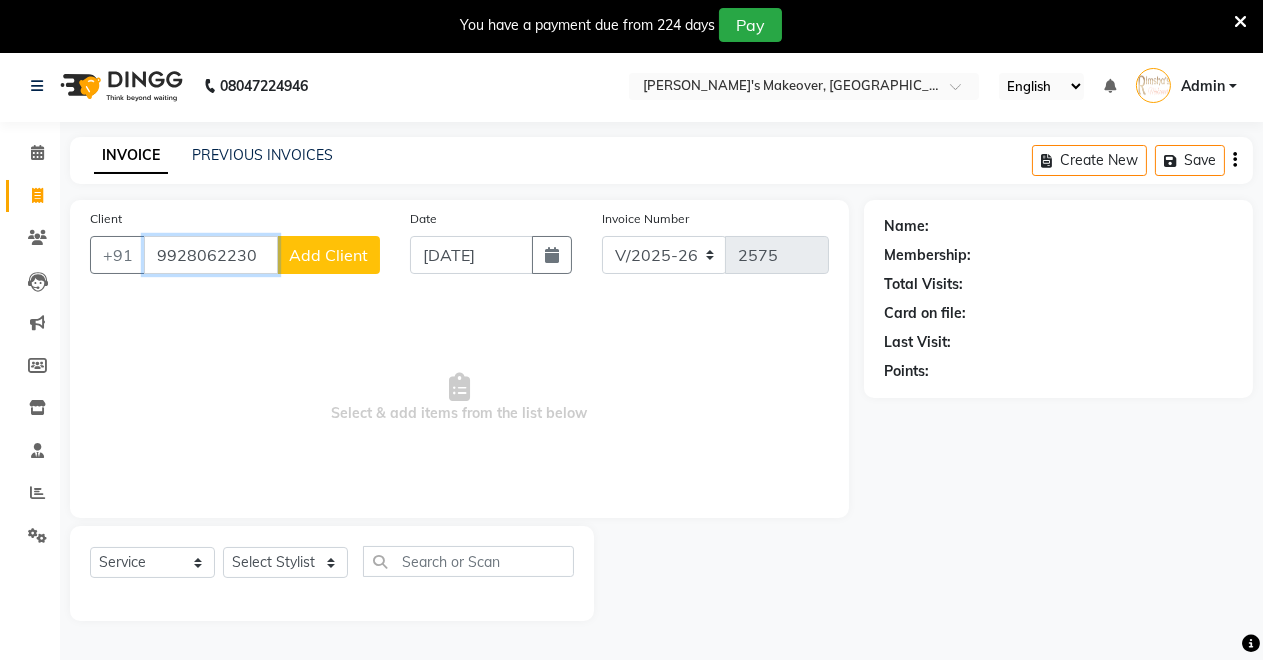 type on "9928062230" 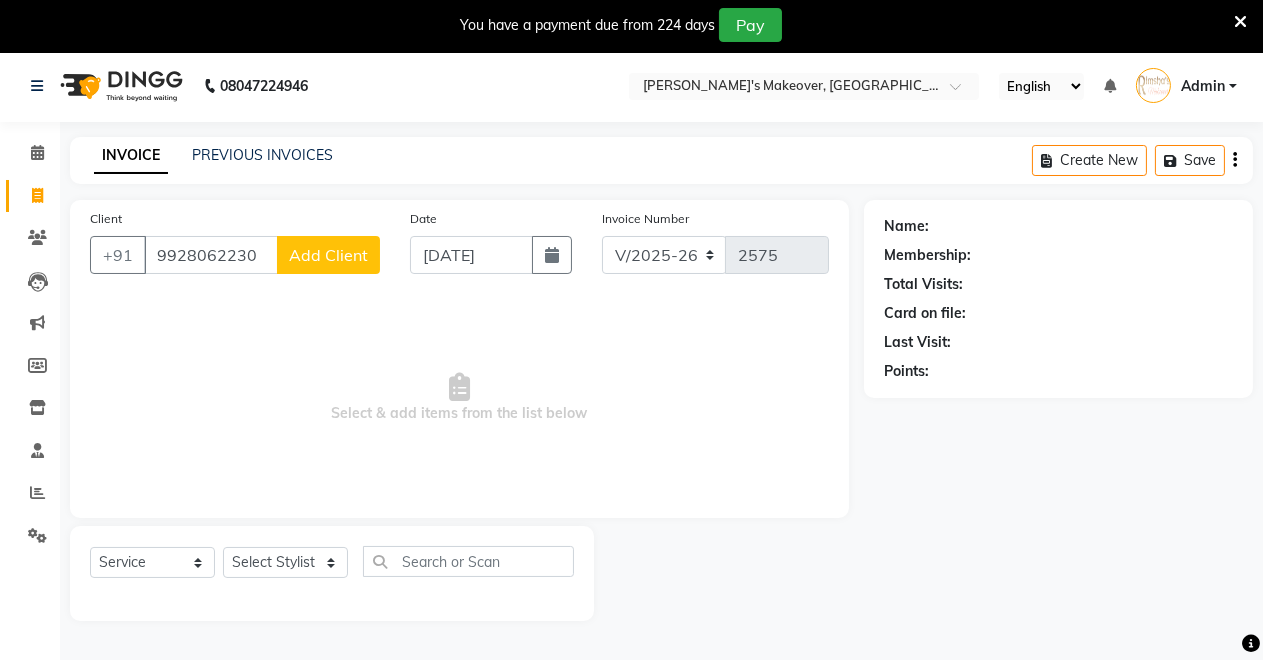 click on "Add Client" 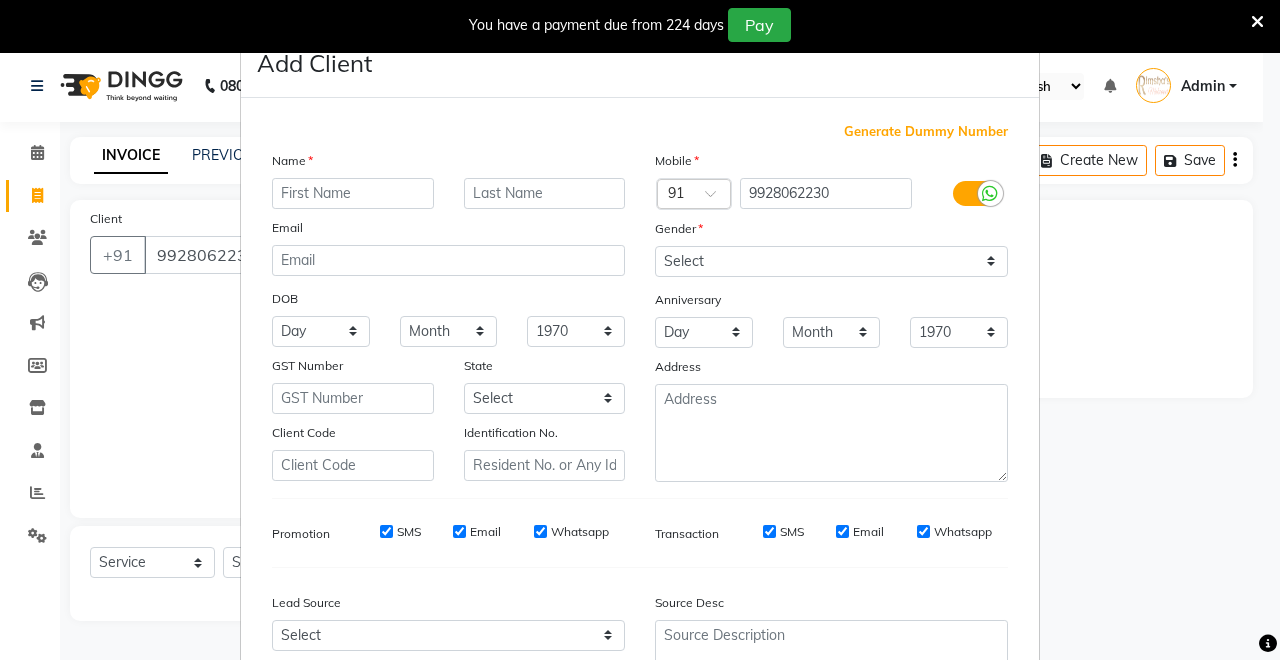 click on "Name Email DOB Day 01 02 03 04 05 06 07 08 09 10 11 12 13 14 15 16 17 18 19 20 21 22 23 24 25 26 27 28 29 30 31 Month January February March April May June July August September October November [DATE] 1941 1942 1943 1944 1945 1946 1947 1948 1949 1950 1951 1952 1953 1954 1955 1956 1957 1958 1959 1960 1961 1962 1963 1964 1965 1966 1967 1968 1969 1970 1971 1972 1973 1974 1975 1976 1977 1978 1979 1980 1981 1982 1983 1984 1985 1986 1987 1988 1989 1990 1991 1992 1993 1994 1995 1996 1997 1998 1999 2000 2001 2002 2003 2004 2005 2006 2007 2008 2009 2010 2011 2012 2013 2014 2015 2016 2017 2018 2019 2020 2021 2022 2023 2024 GST Number State Select [GEOGRAPHIC_DATA] [GEOGRAPHIC_DATA] [GEOGRAPHIC_DATA] [GEOGRAPHIC_DATA] [GEOGRAPHIC_DATA] [GEOGRAPHIC_DATA] [GEOGRAPHIC_DATA] [GEOGRAPHIC_DATA] [GEOGRAPHIC_DATA] [GEOGRAPHIC_DATA] [GEOGRAPHIC_DATA] [GEOGRAPHIC_DATA] [GEOGRAPHIC_DATA] [GEOGRAPHIC_DATA] [GEOGRAPHIC_DATA] [GEOGRAPHIC_DATA] [GEOGRAPHIC_DATA] [GEOGRAPHIC_DATA] [GEOGRAPHIC_DATA] [GEOGRAPHIC_DATA] [GEOGRAPHIC_DATA] [GEOGRAPHIC_DATA] [GEOGRAPHIC_DATA] [GEOGRAPHIC_DATA] [GEOGRAPHIC_DATA] [GEOGRAPHIC_DATA] [GEOGRAPHIC_DATA] [GEOGRAPHIC_DATA] [GEOGRAPHIC_DATA] [GEOGRAPHIC_DATA] [GEOGRAPHIC_DATA] [GEOGRAPHIC_DATA] Tripura" at bounding box center (448, 316) 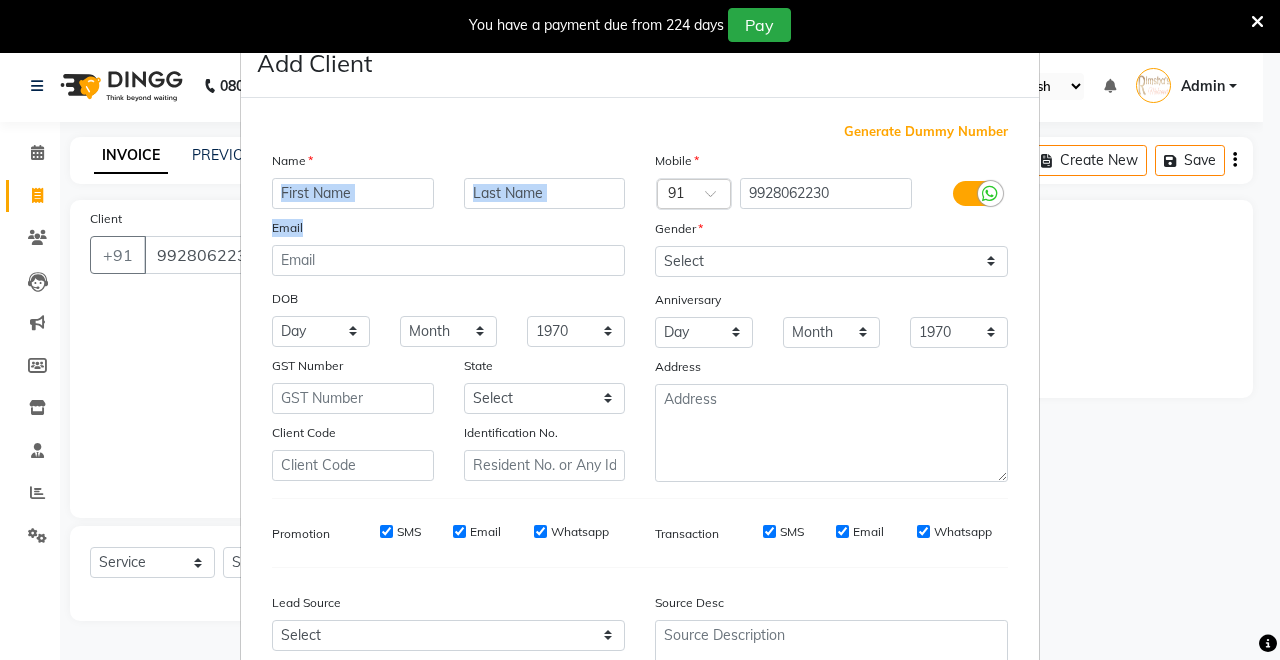 click at bounding box center (353, 193) 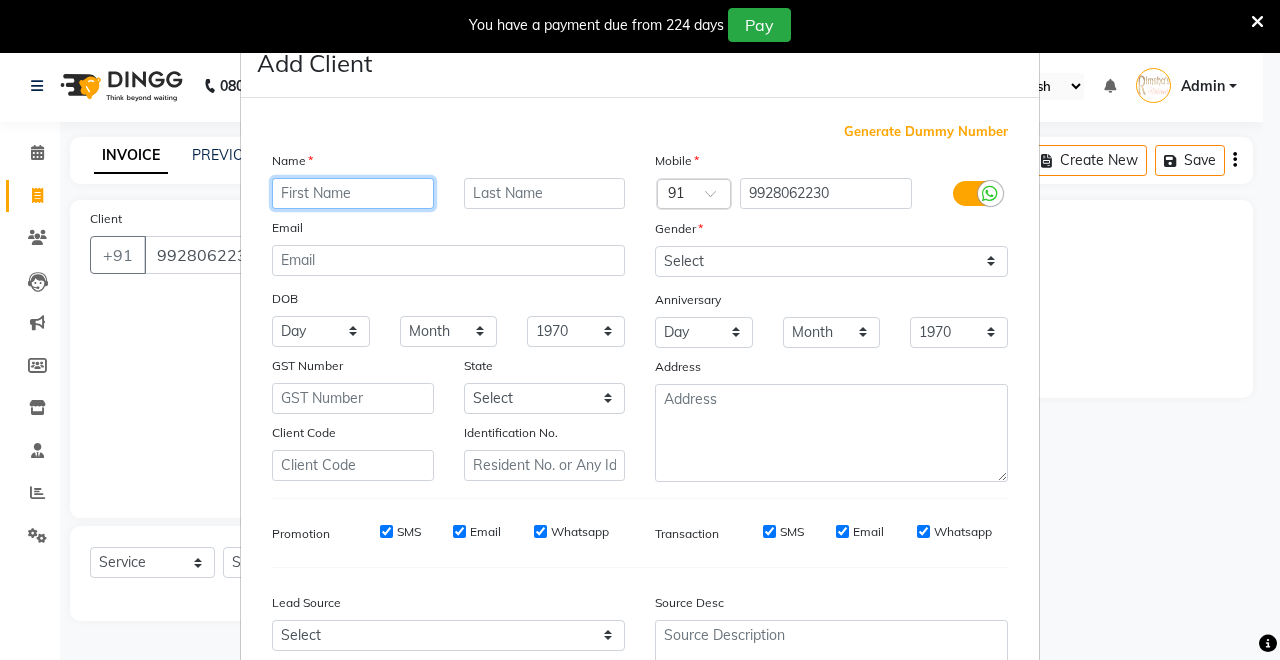 click at bounding box center (353, 193) 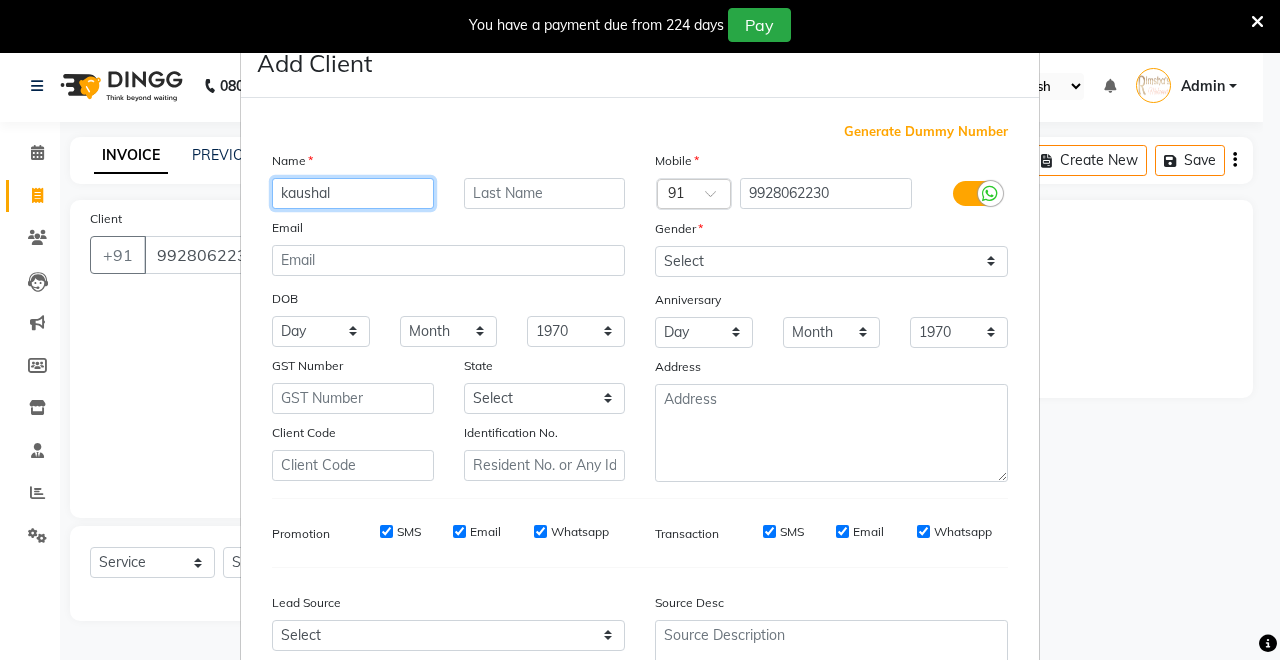 type on "kaushal" 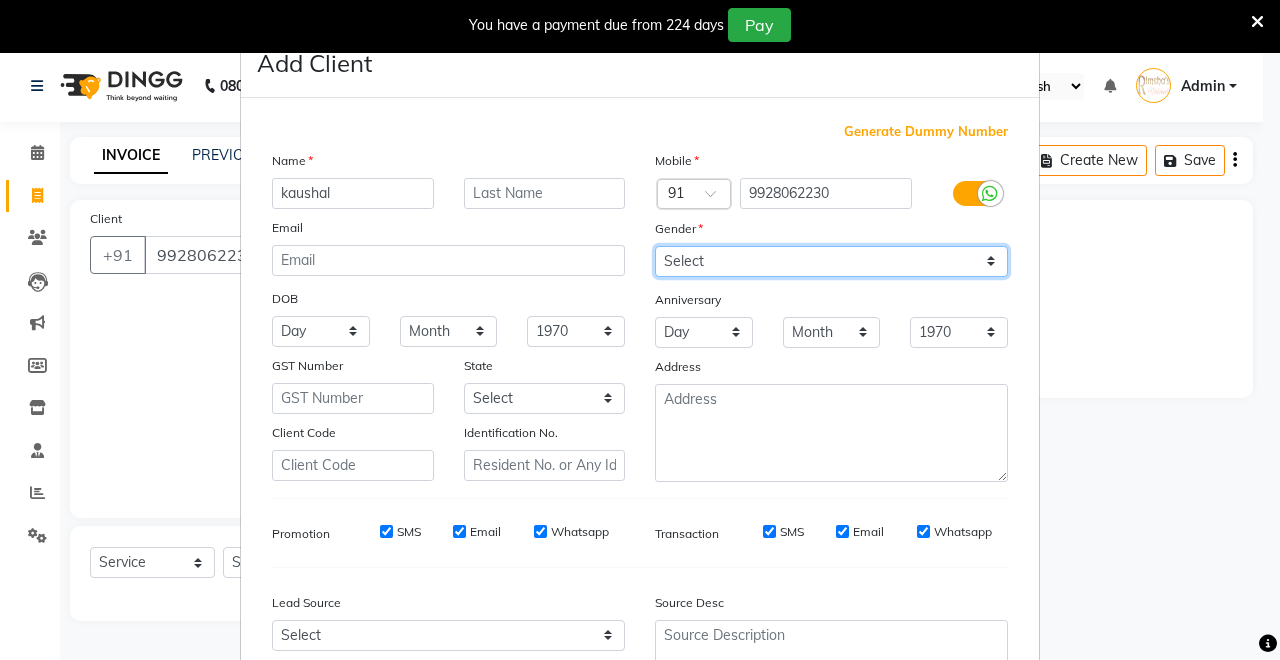click on "Select [DEMOGRAPHIC_DATA] [DEMOGRAPHIC_DATA] Other Prefer Not To Say" at bounding box center (831, 261) 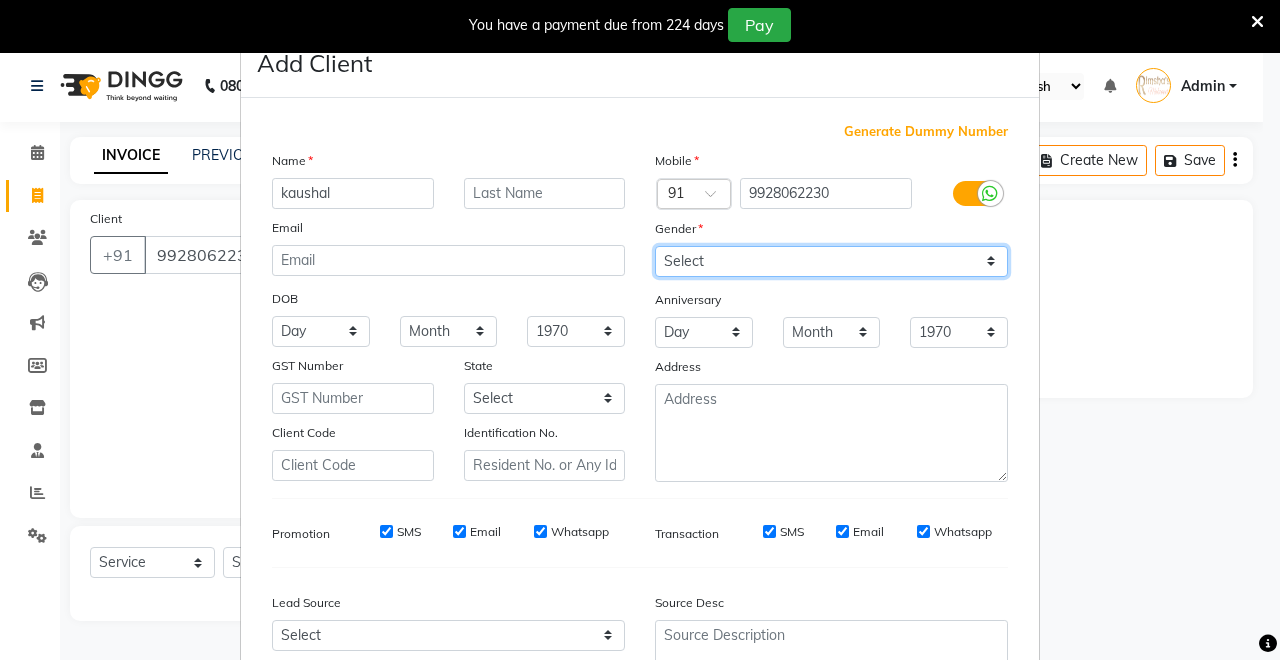click on "Select [DEMOGRAPHIC_DATA] [DEMOGRAPHIC_DATA] Other Prefer Not To Say" at bounding box center [831, 261] 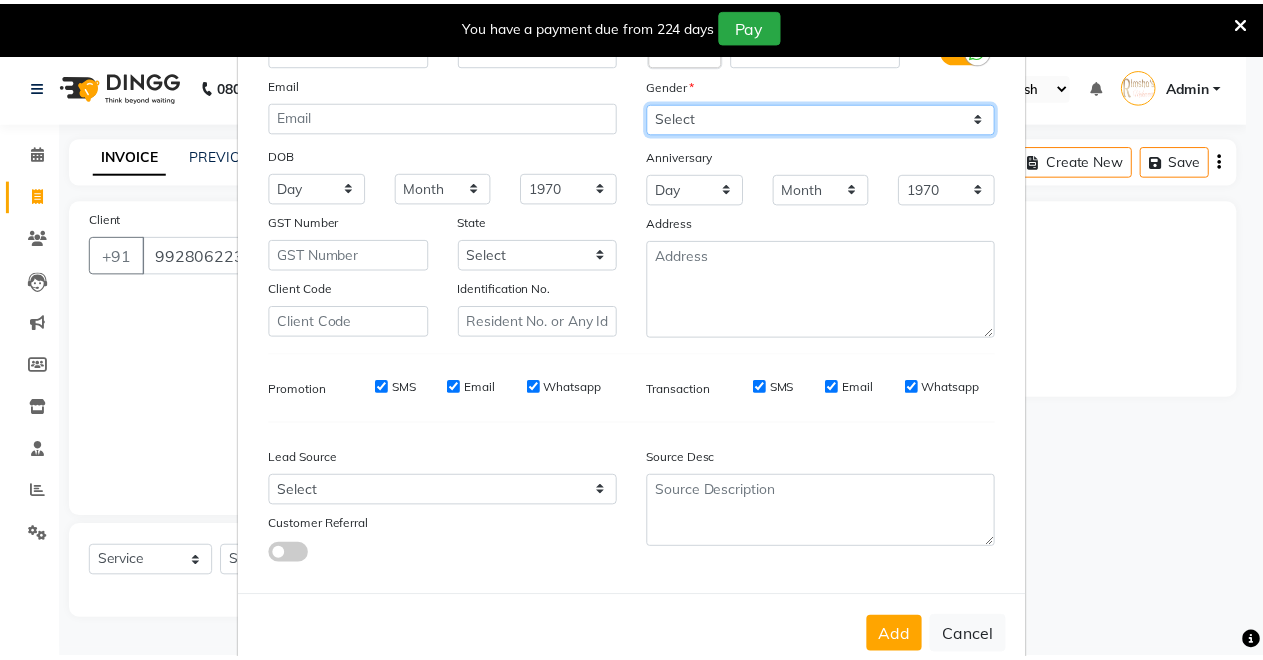 scroll, scrollTop: 185, scrollLeft: 0, axis: vertical 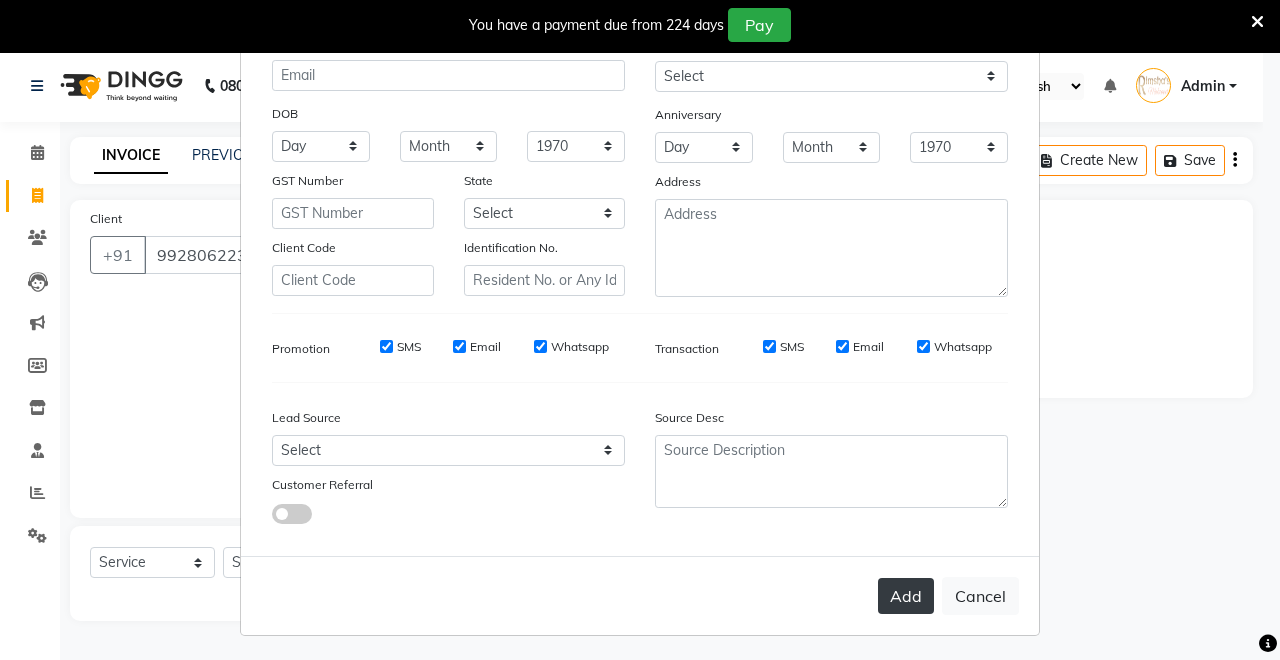 click on "Add" at bounding box center [906, 596] 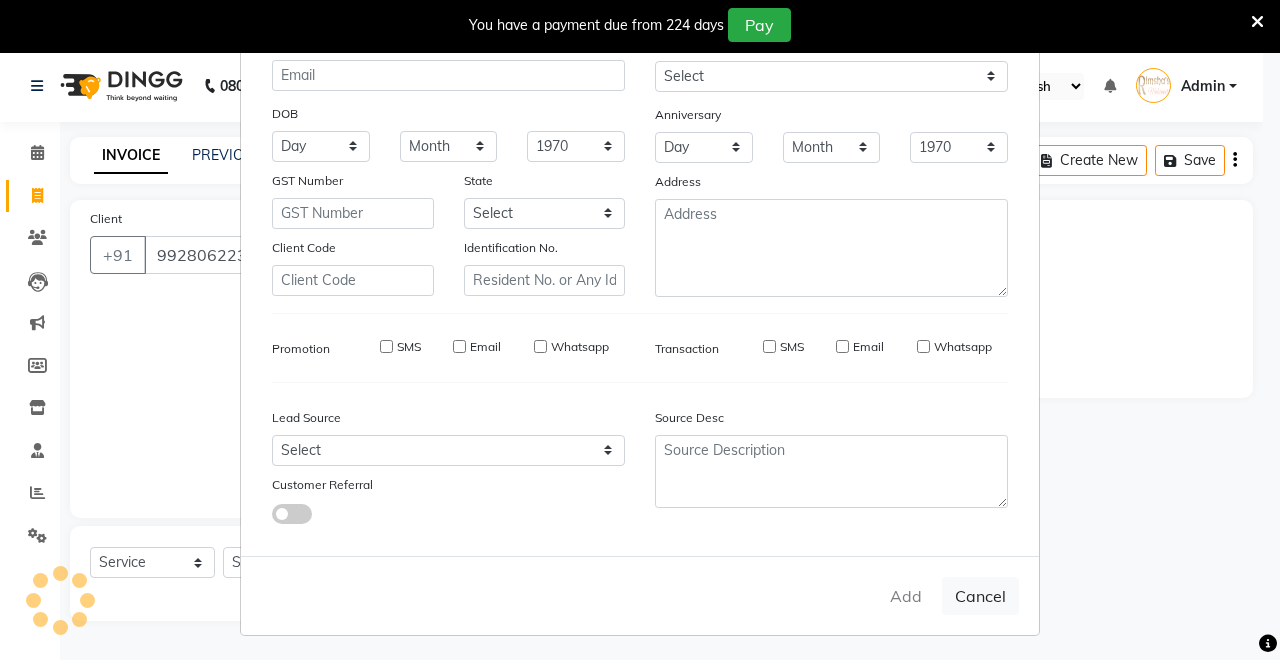 type 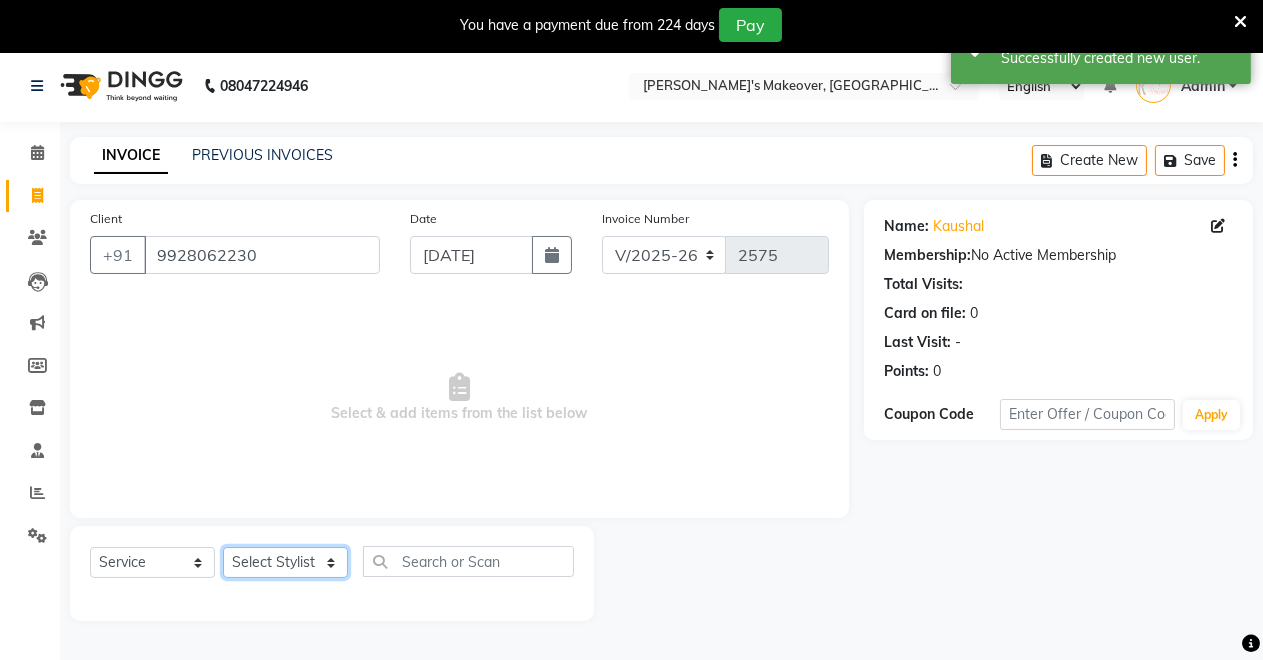 click on "Select Stylist [PERSON_NAME] [PERSON_NAME] kumar DEMO STAFF [PERSON_NAME] [PERSON_NAME] [MEDICAL_DATA][PERSON_NAME] [PERSON_NAME] Verma" 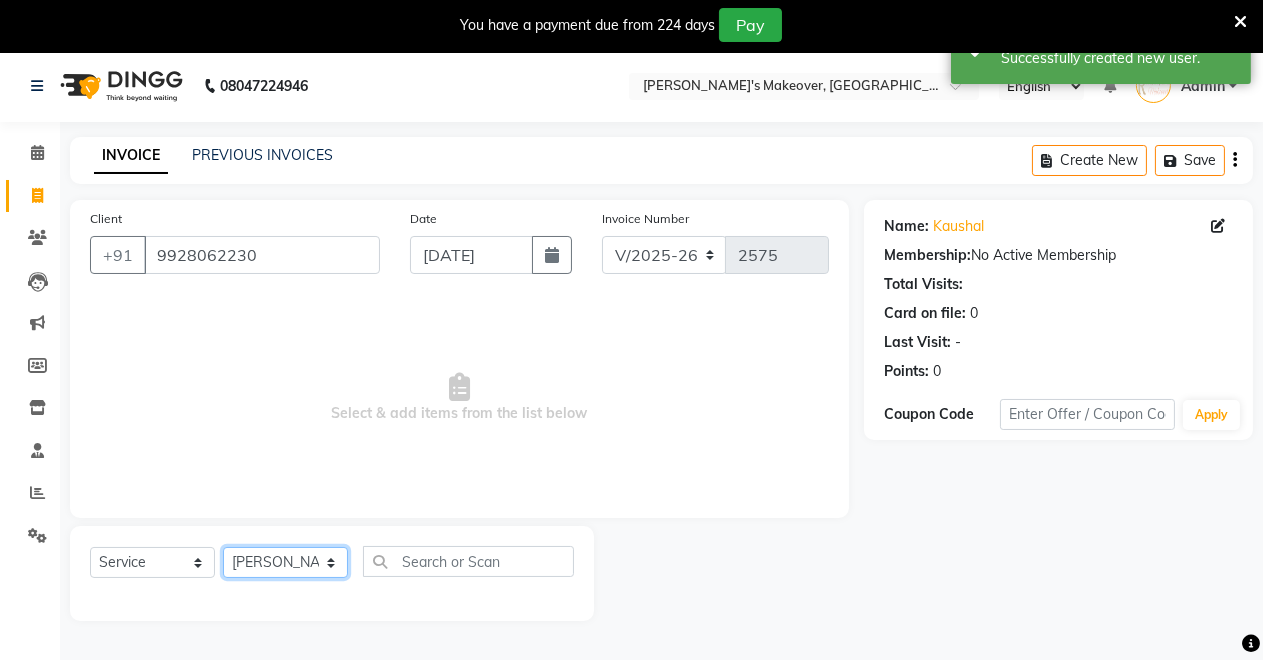 click on "Select Stylist [PERSON_NAME] [PERSON_NAME] kumar DEMO STAFF [PERSON_NAME] [PERSON_NAME] [MEDICAL_DATA][PERSON_NAME] [PERSON_NAME] Verma" 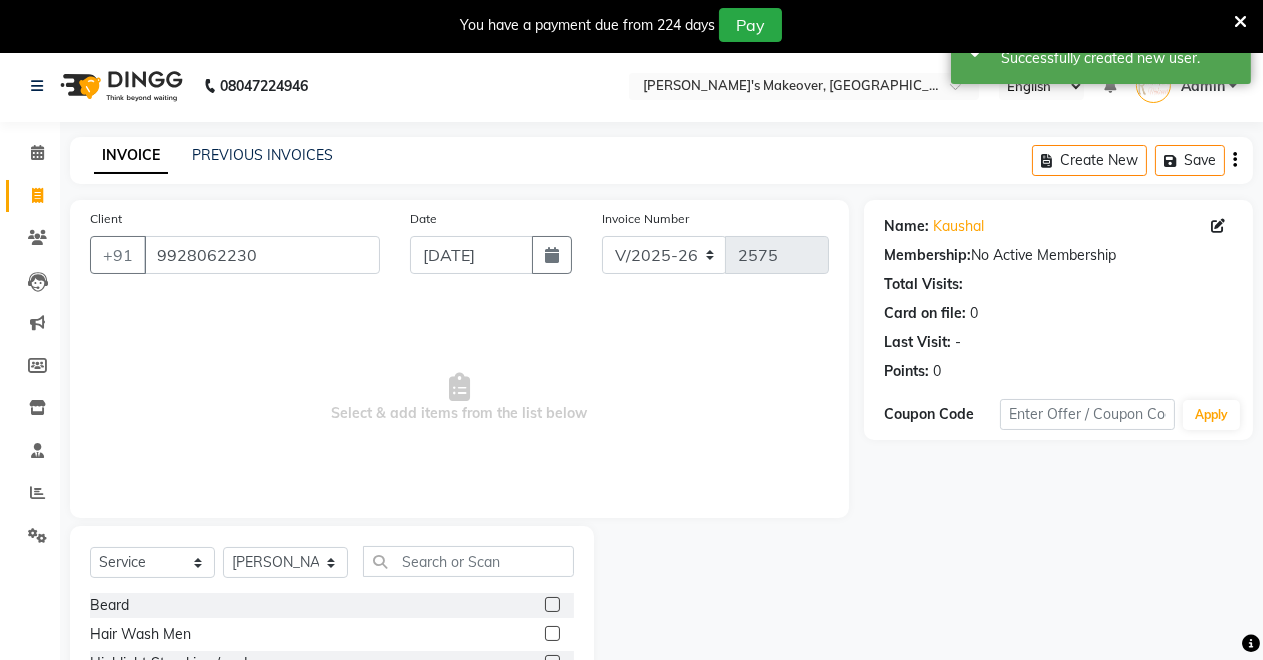 click 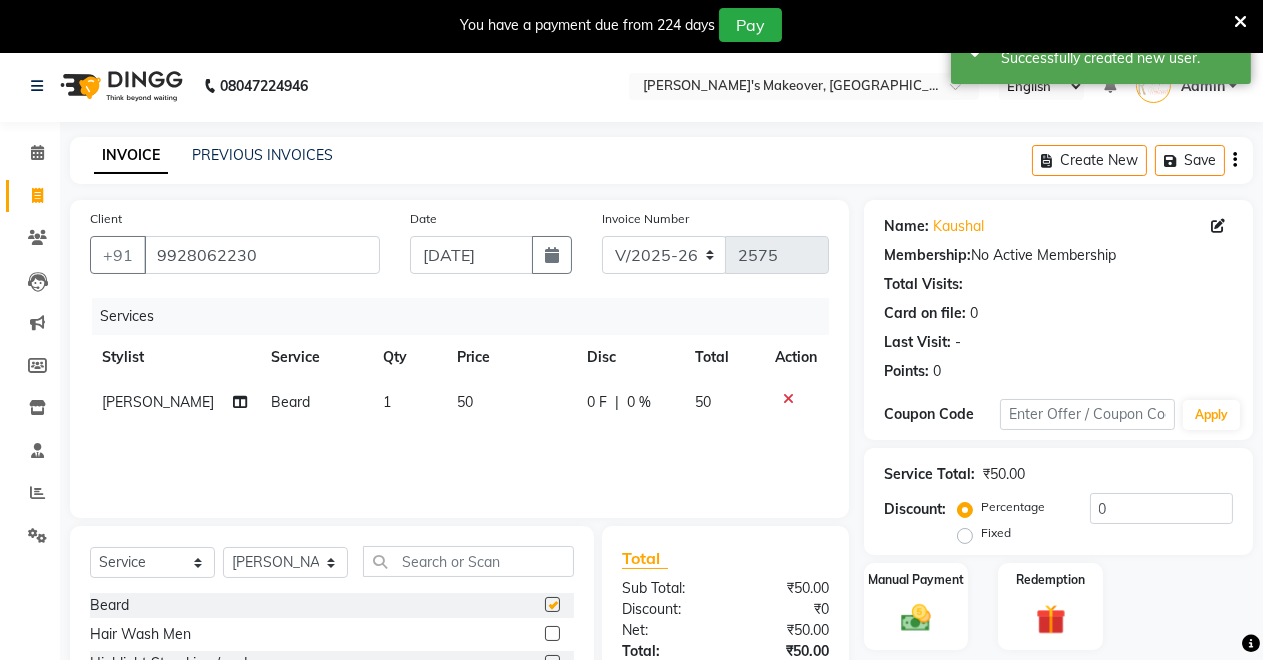 checkbox on "false" 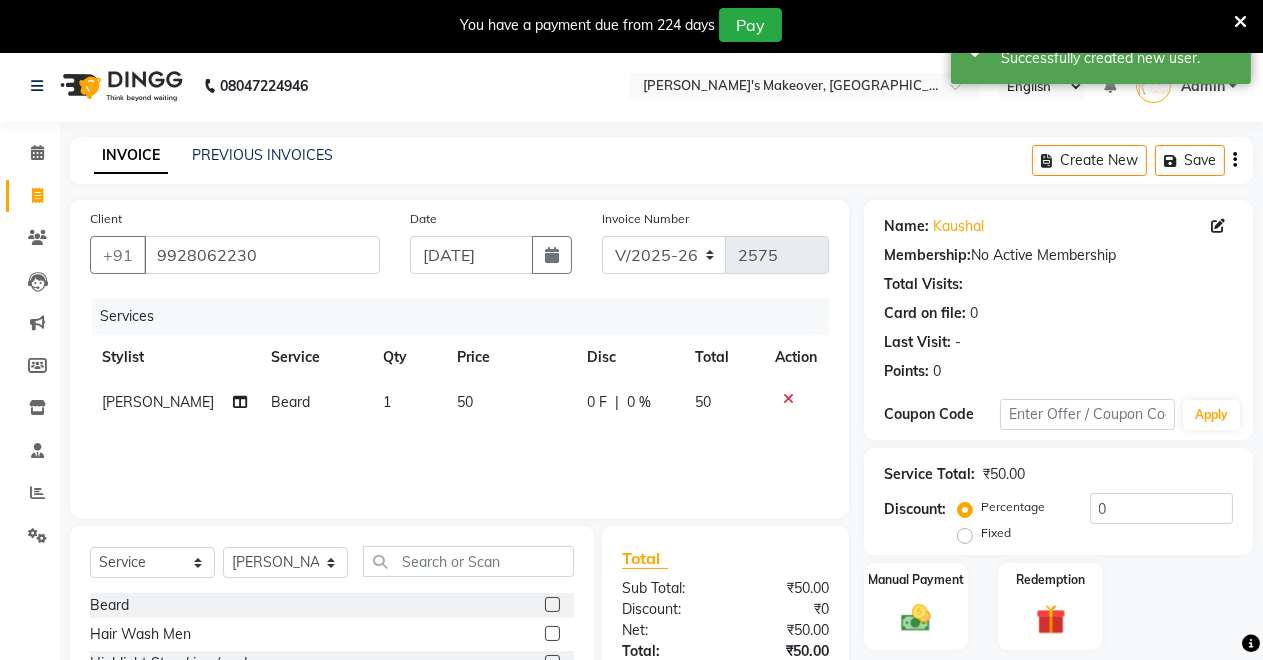 scroll, scrollTop: 191, scrollLeft: 0, axis: vertical 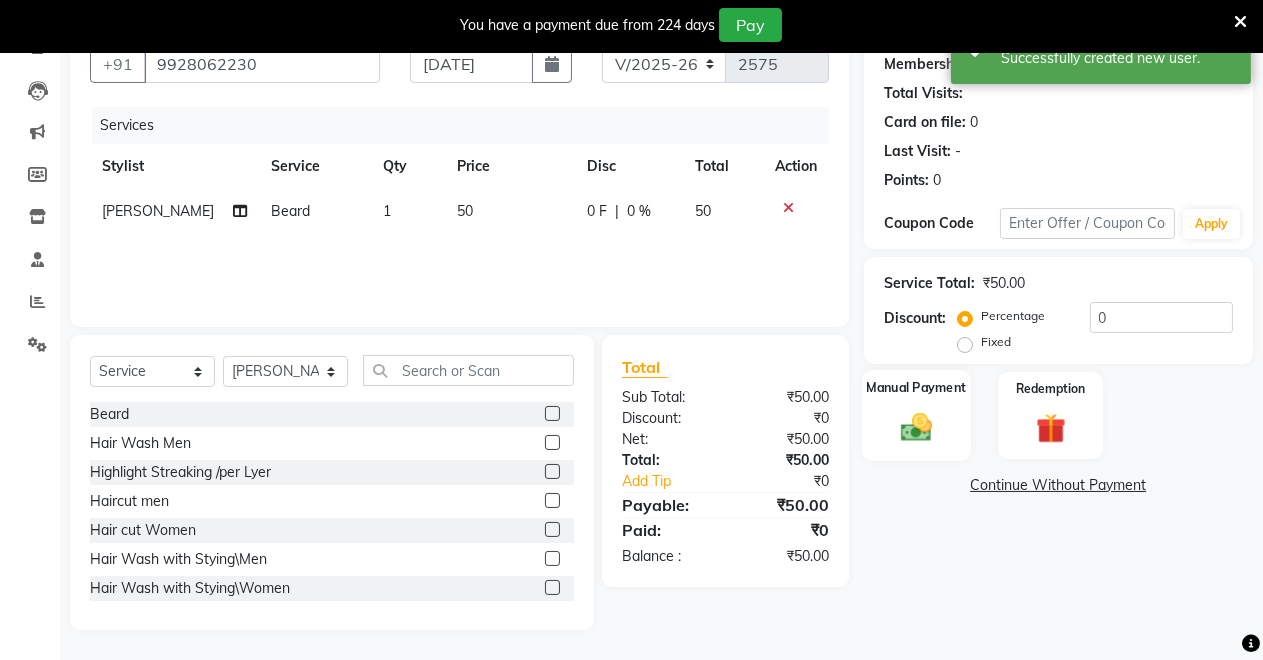 click 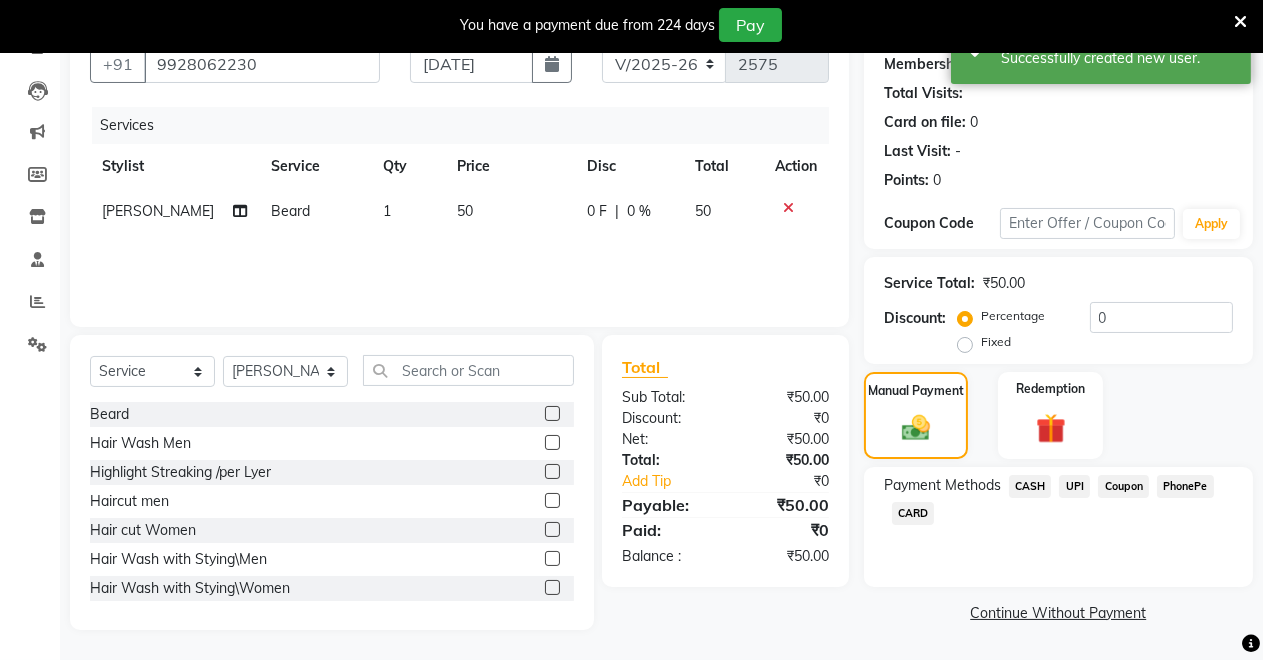 click on "UPI" 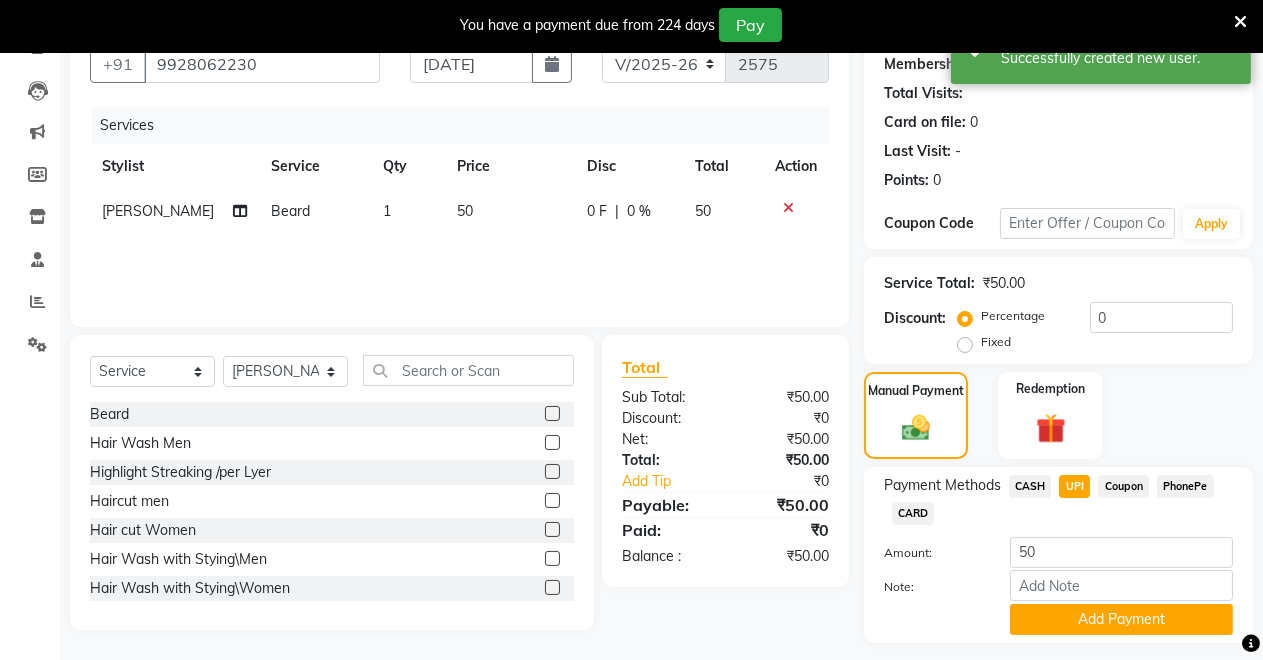 scroll, scrollTop: 245, scrollLeft: 0, axis: vertical 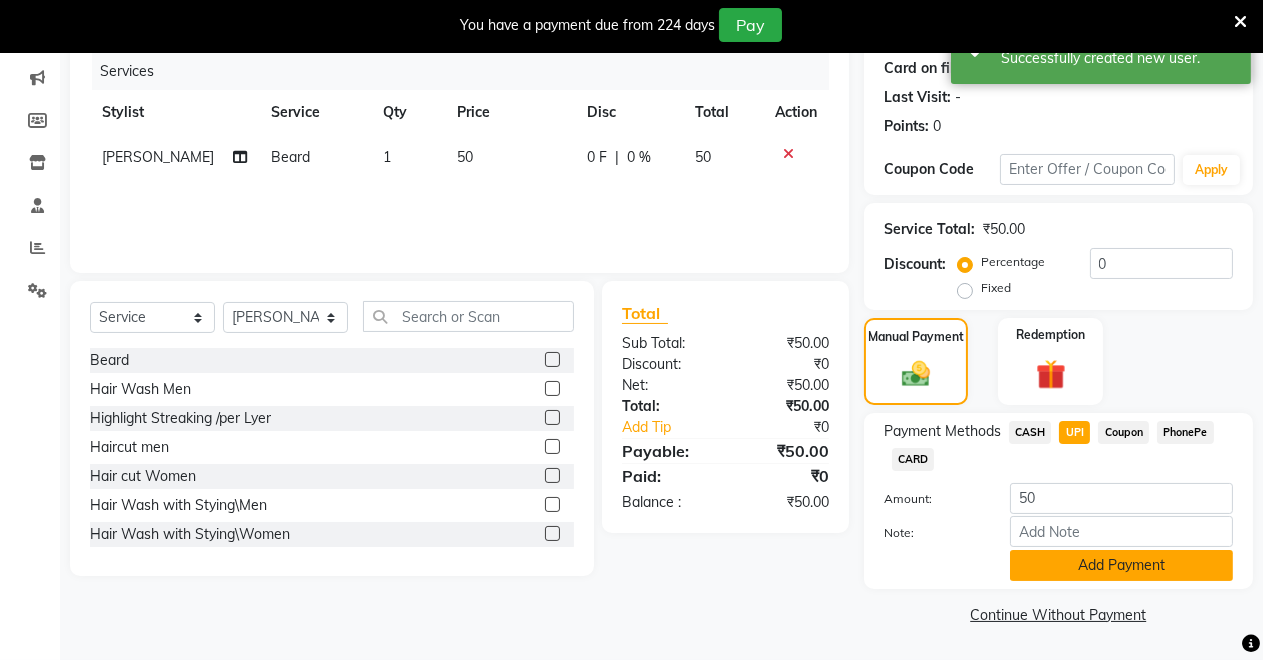 click on "Add Payment" 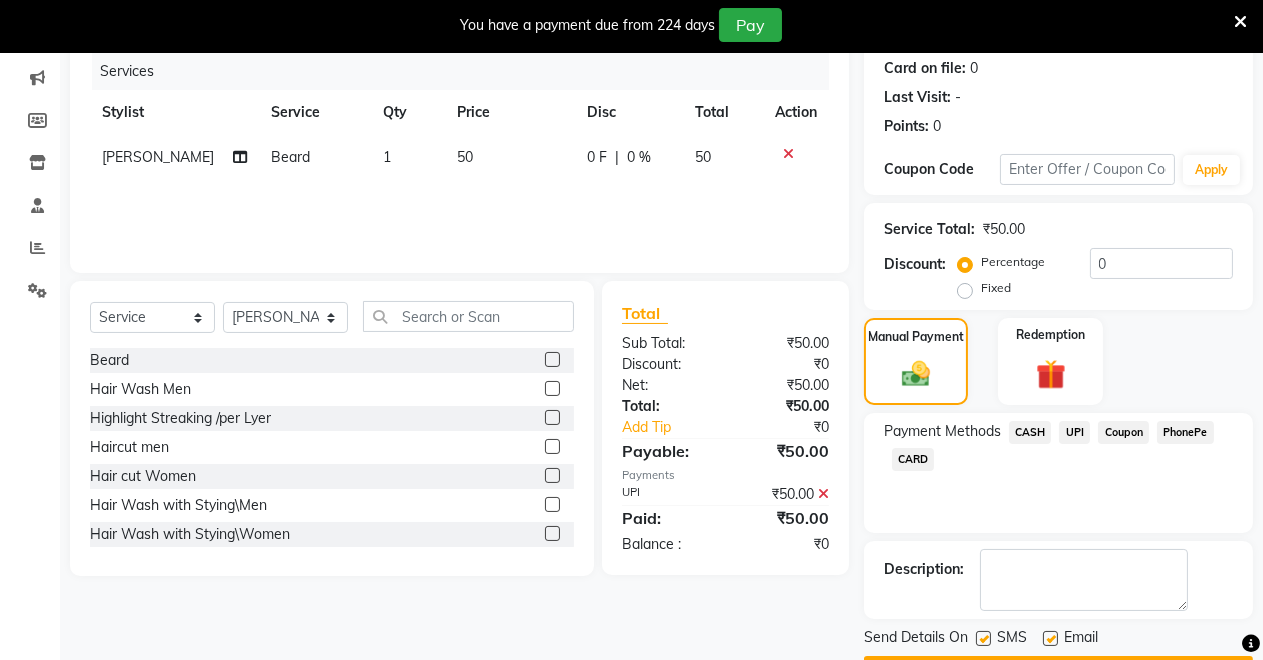 scroll, scrollTop: 302, scrollLeft: 0, axis: vertical 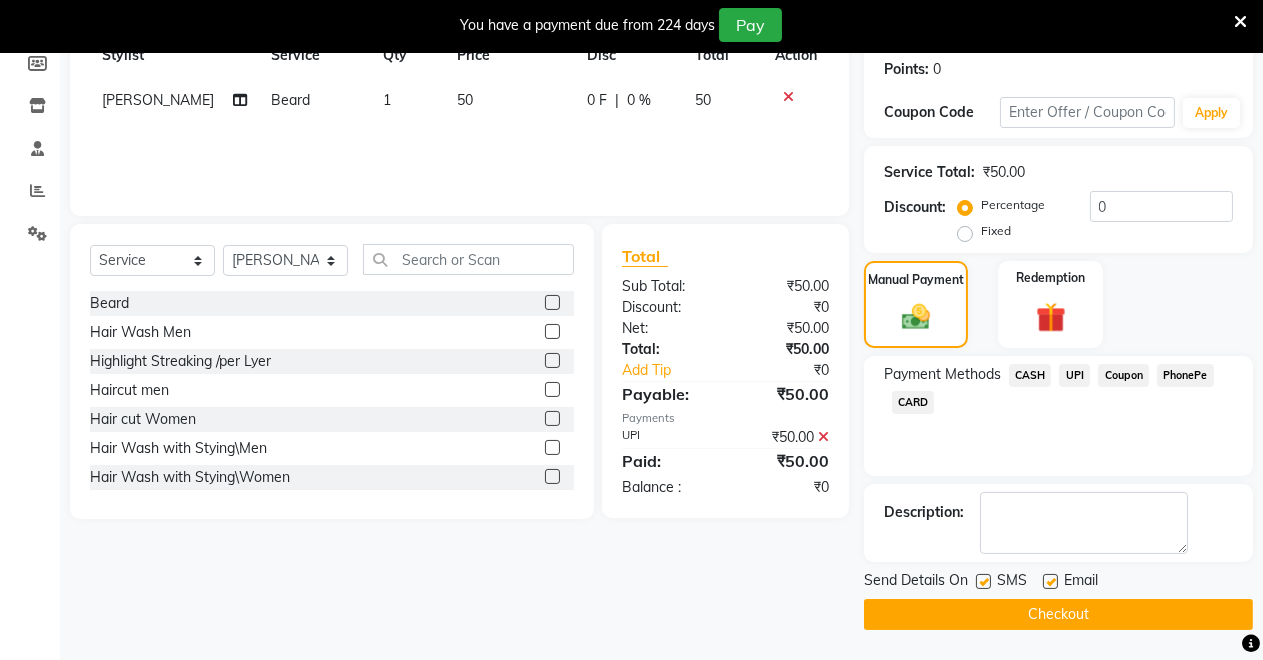 click on "Checkout" 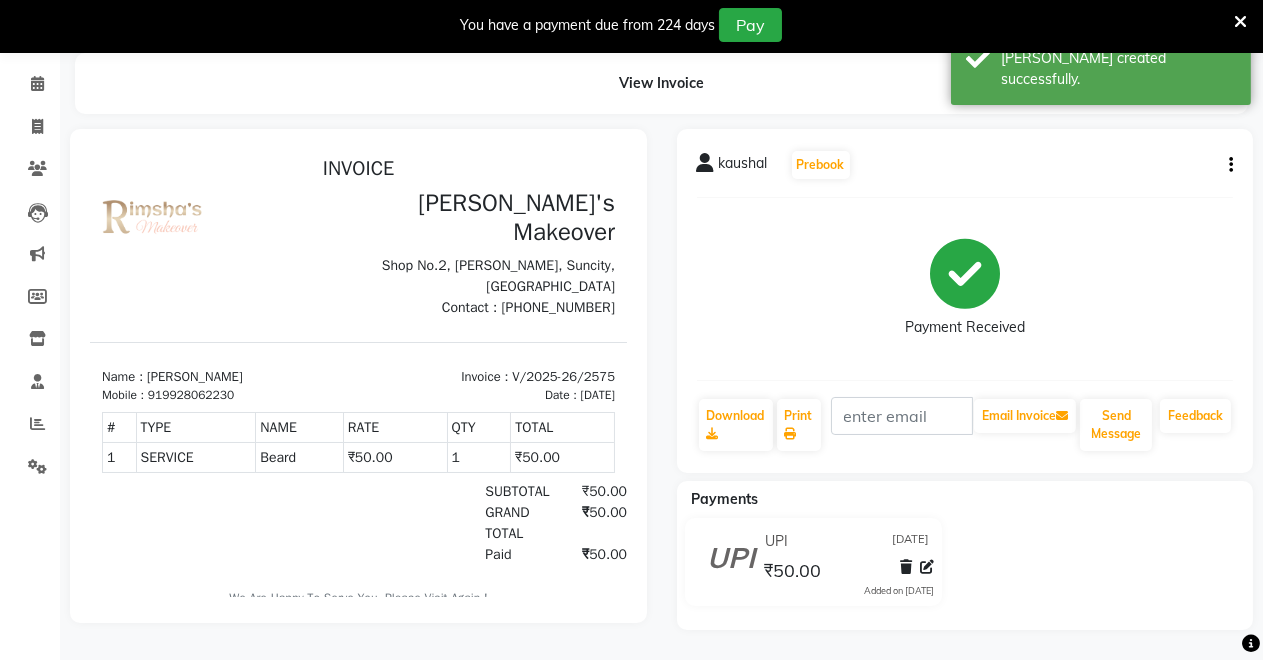 scroll, scrollTop: 0, scrollLeft: 0, axis: both 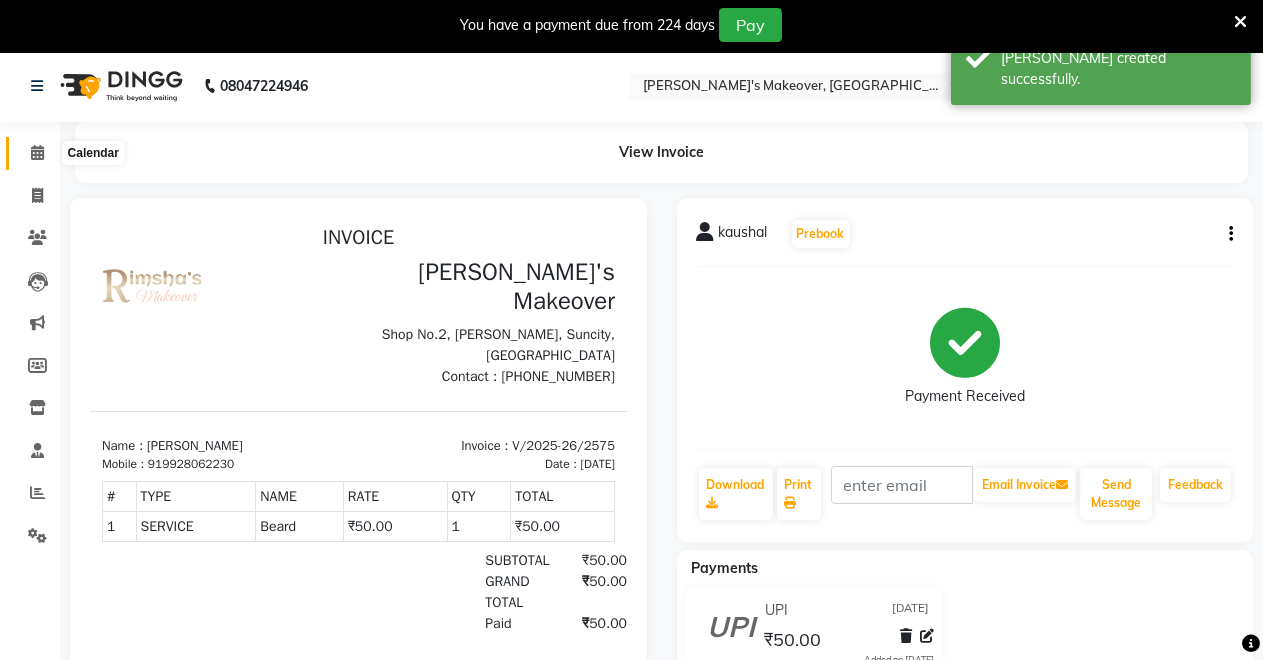 click 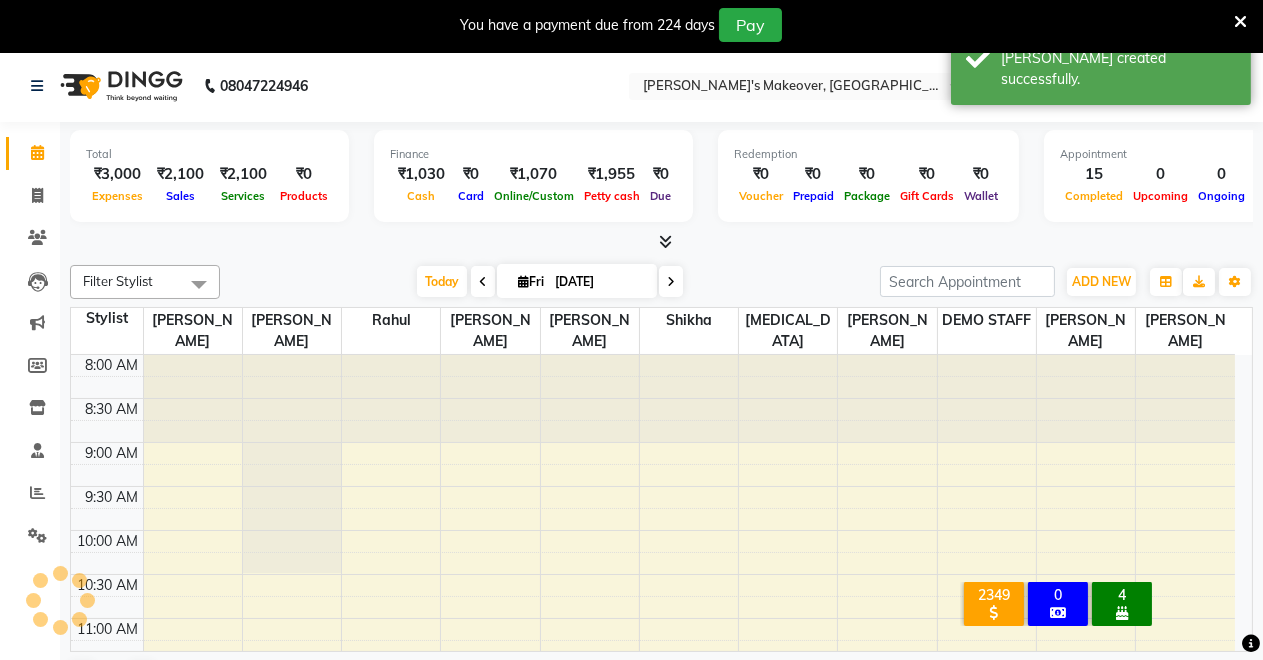 scroll, scrollTop: 0, scrollLeft: 0, axis: both 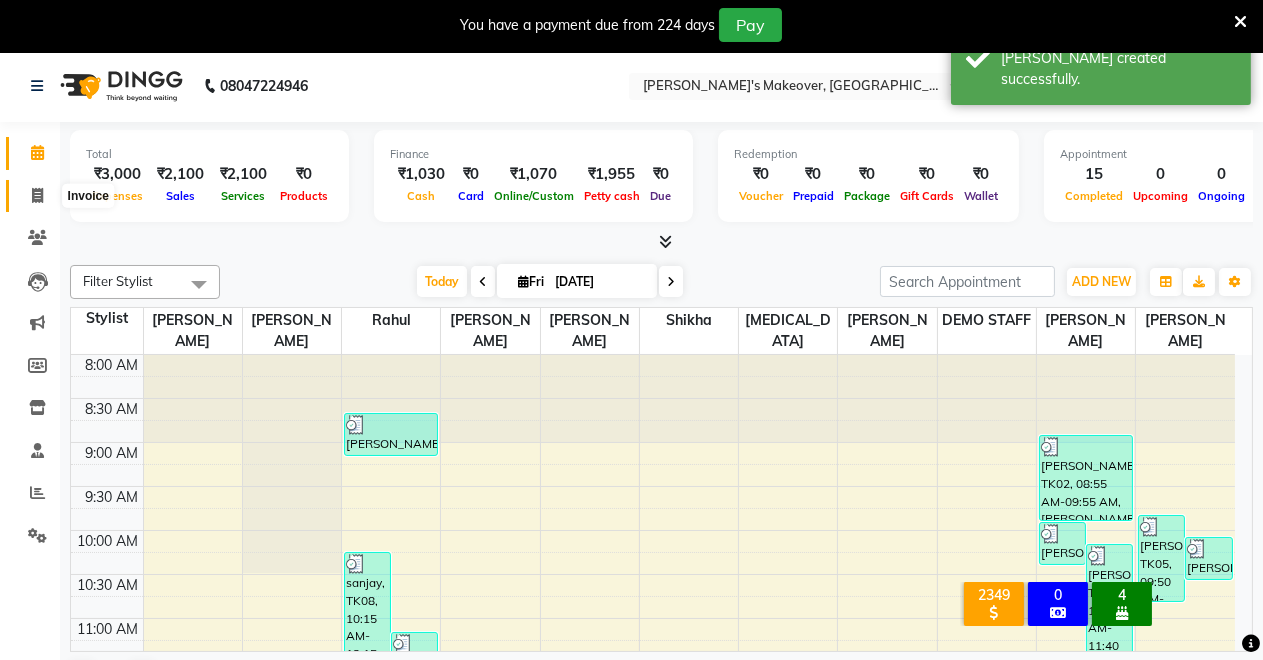click 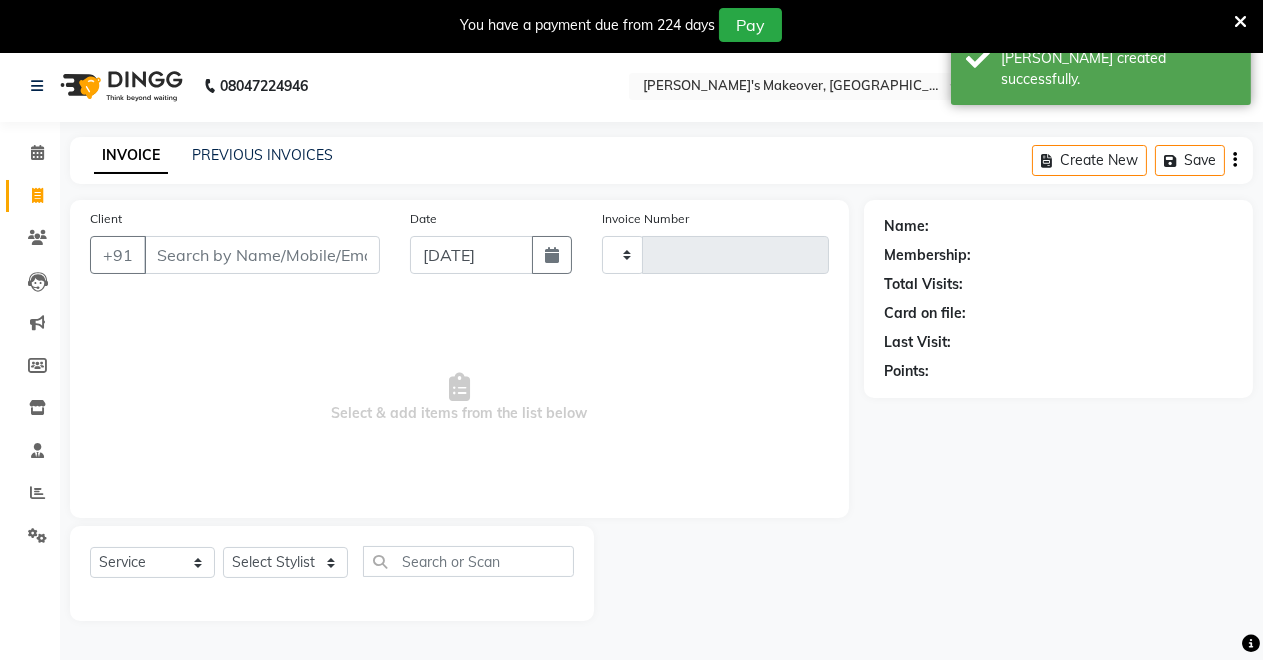 type on "2576" 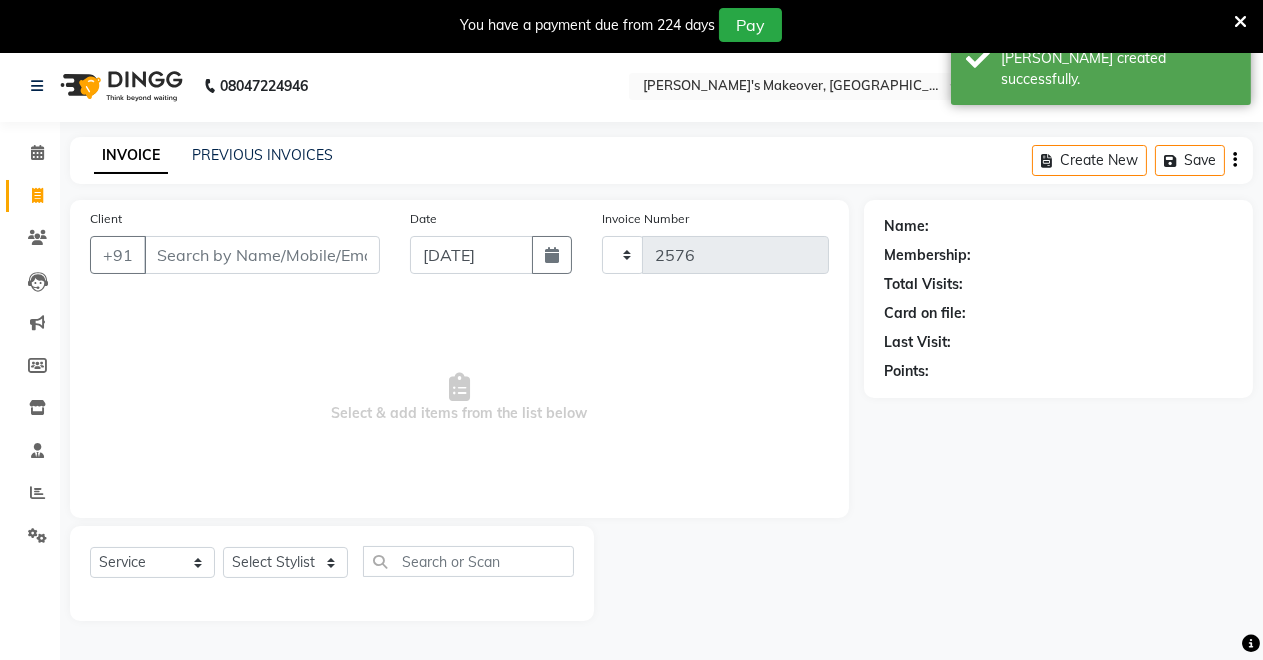 select on "7317" 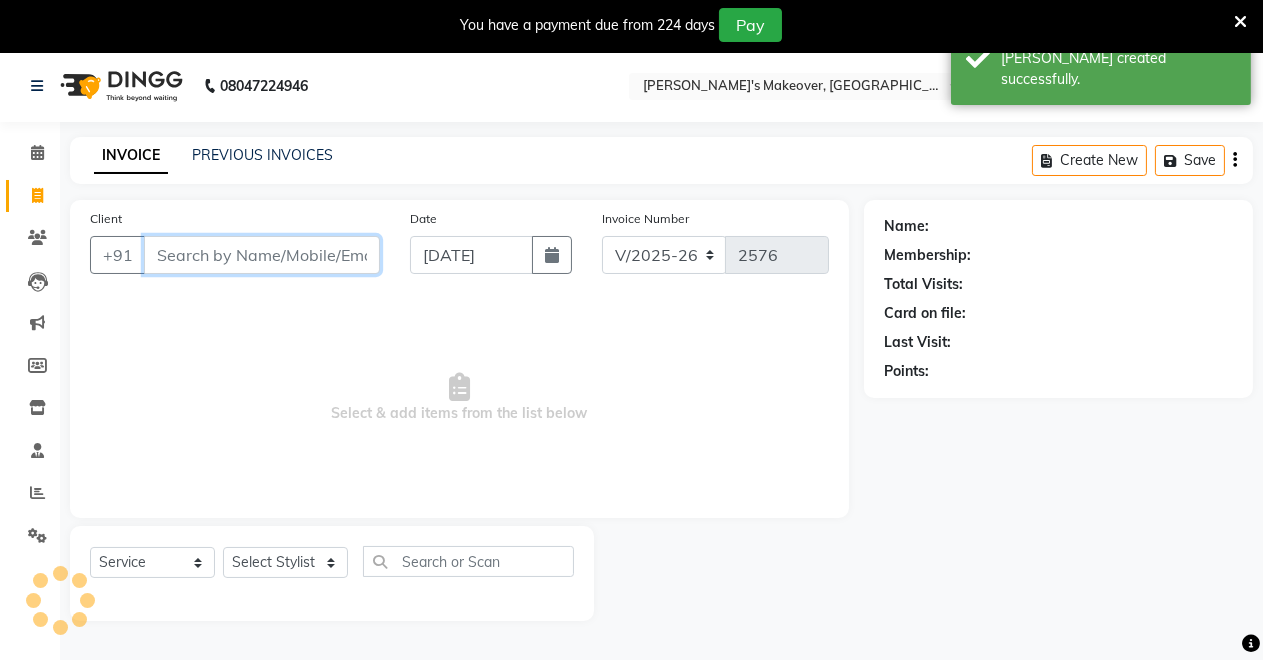 click on "Client" at bounding box center [262, 255] 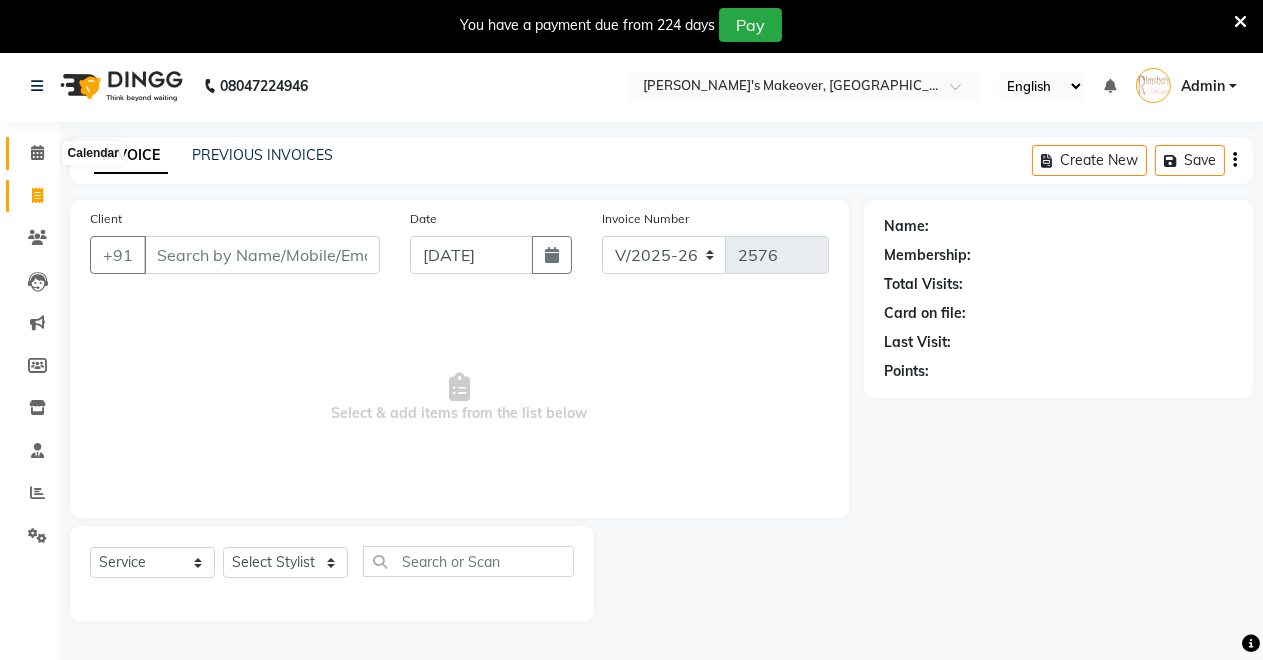 click 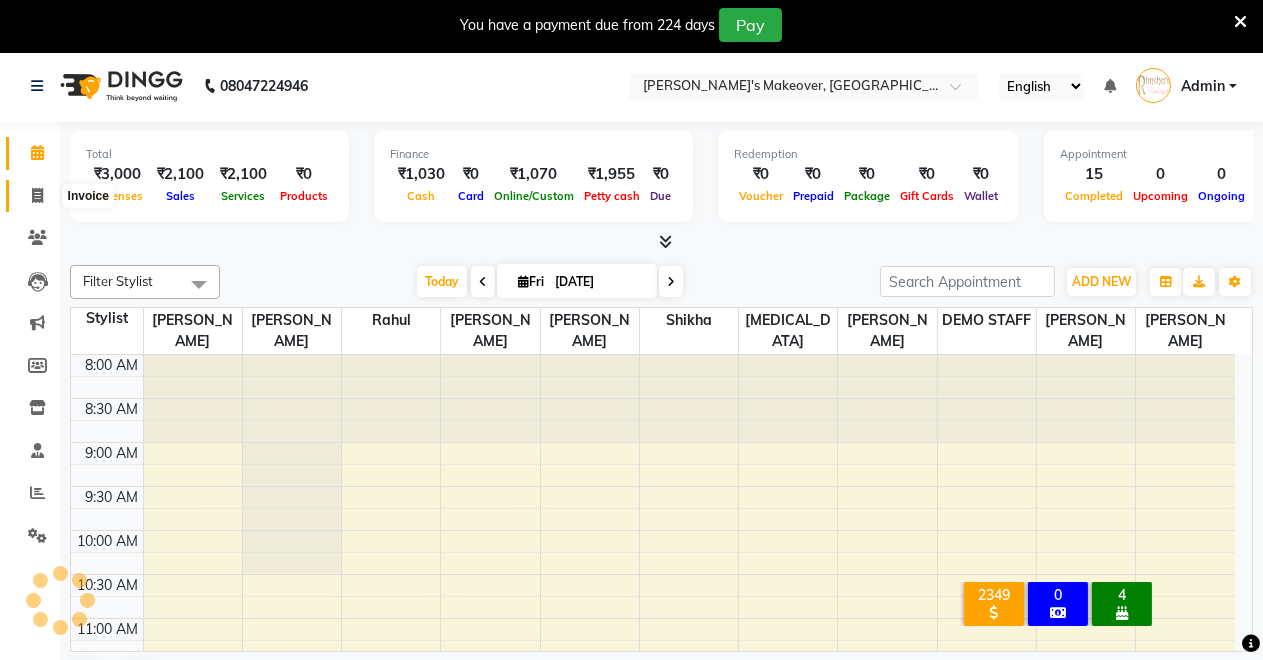 scroll, scrollTop: 0, scrollLeft: 0, axis: both 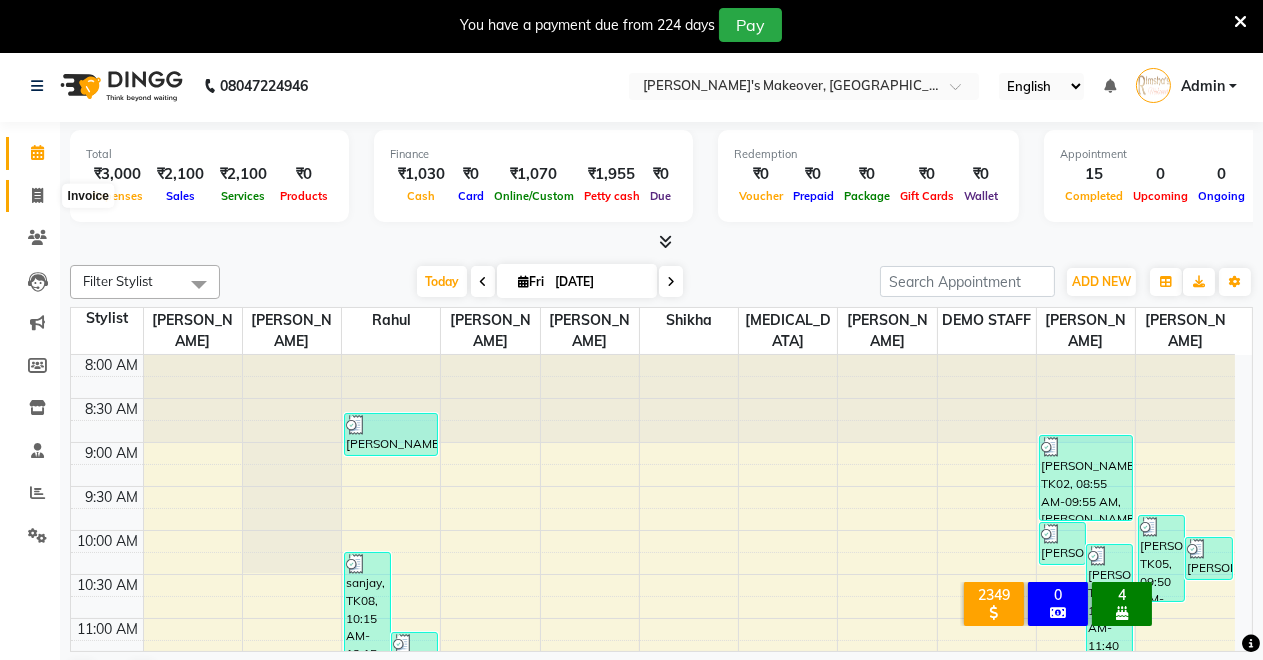 click 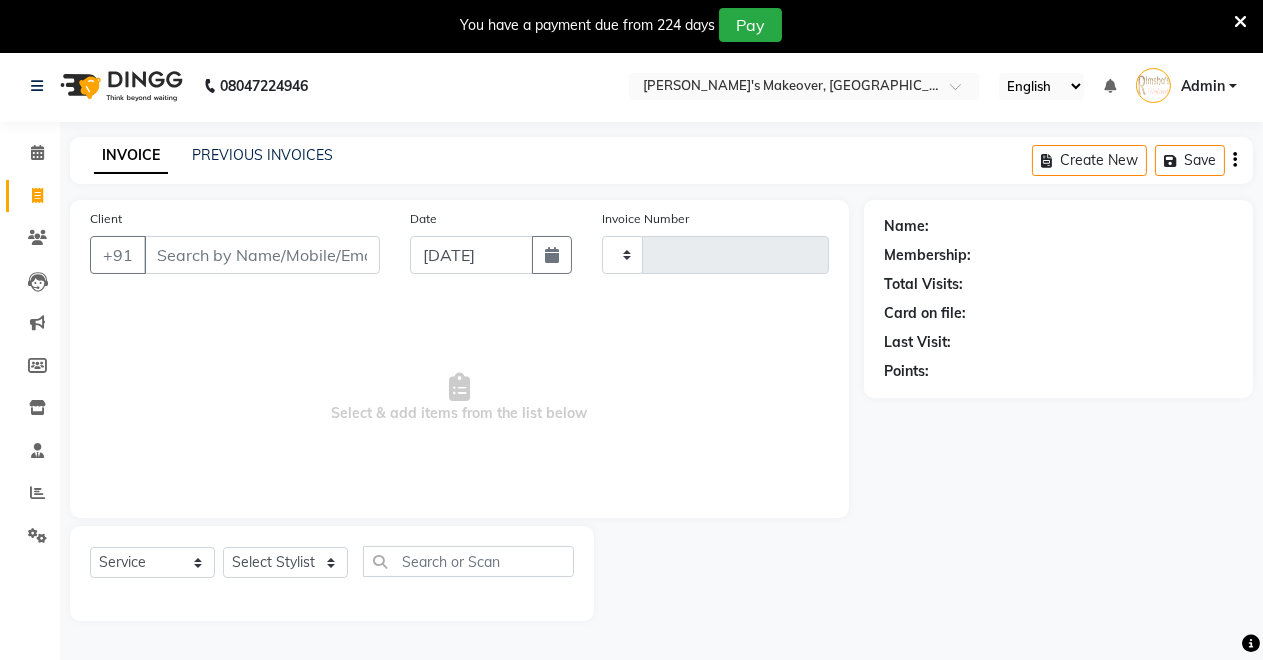 type on "2576" 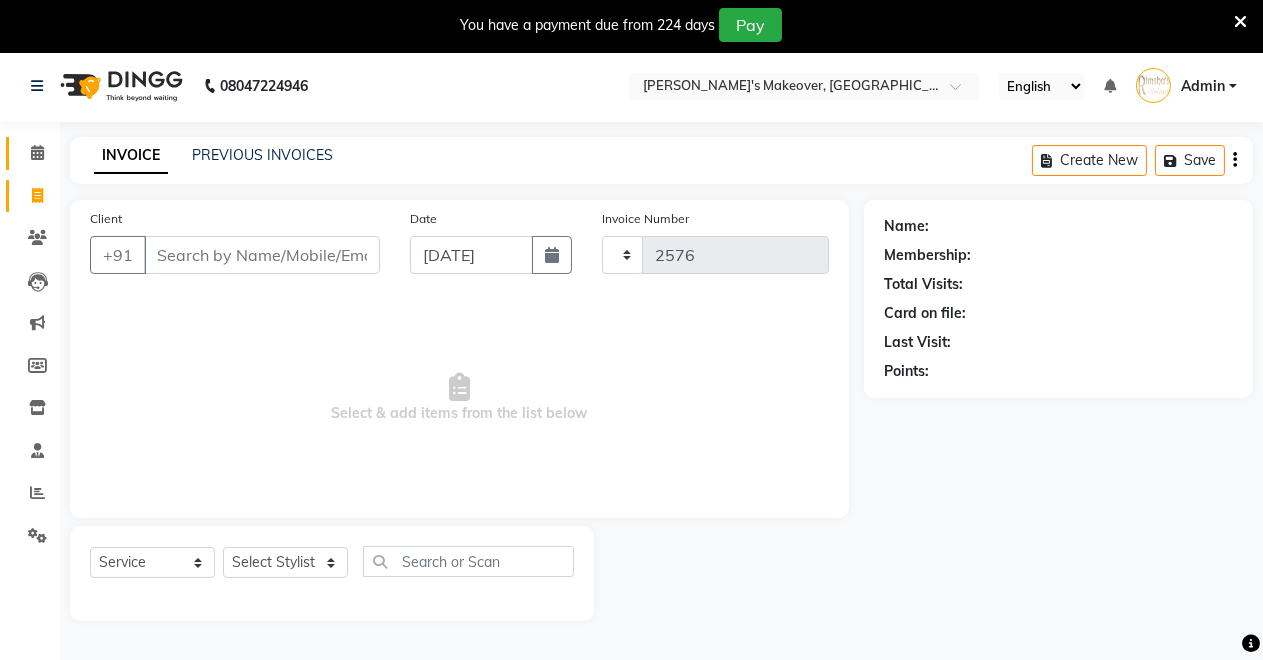 select on "7317" 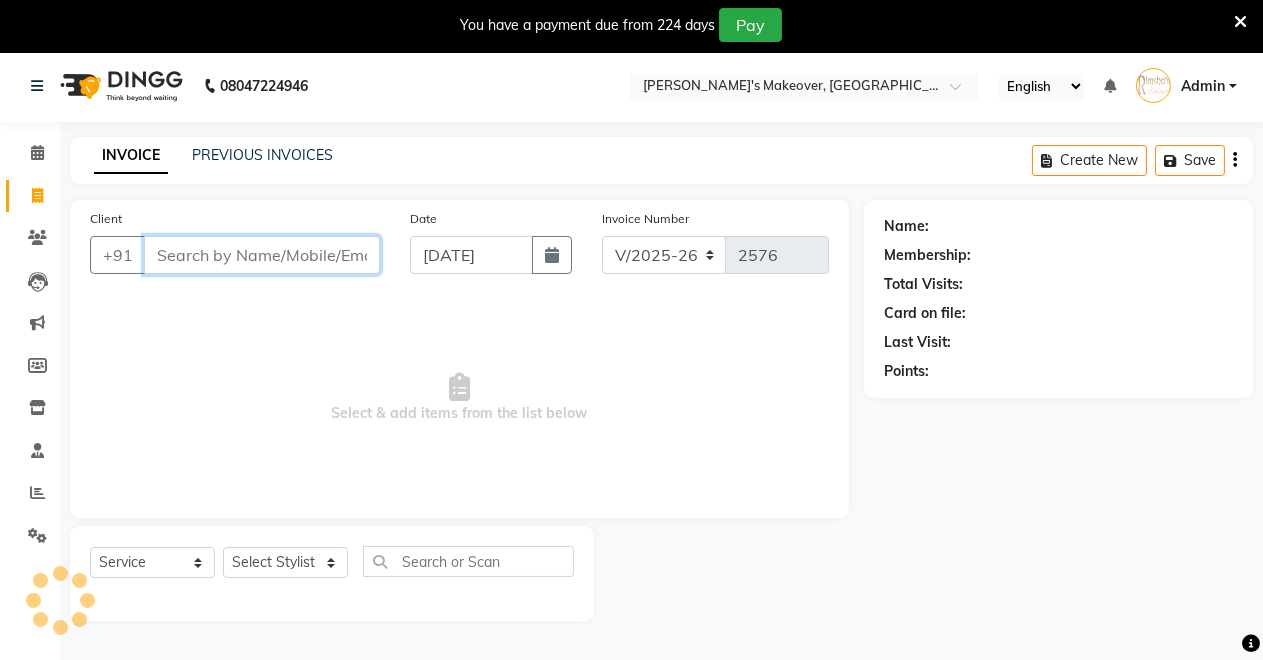 click on "Client" at bounding box center (262, 255) 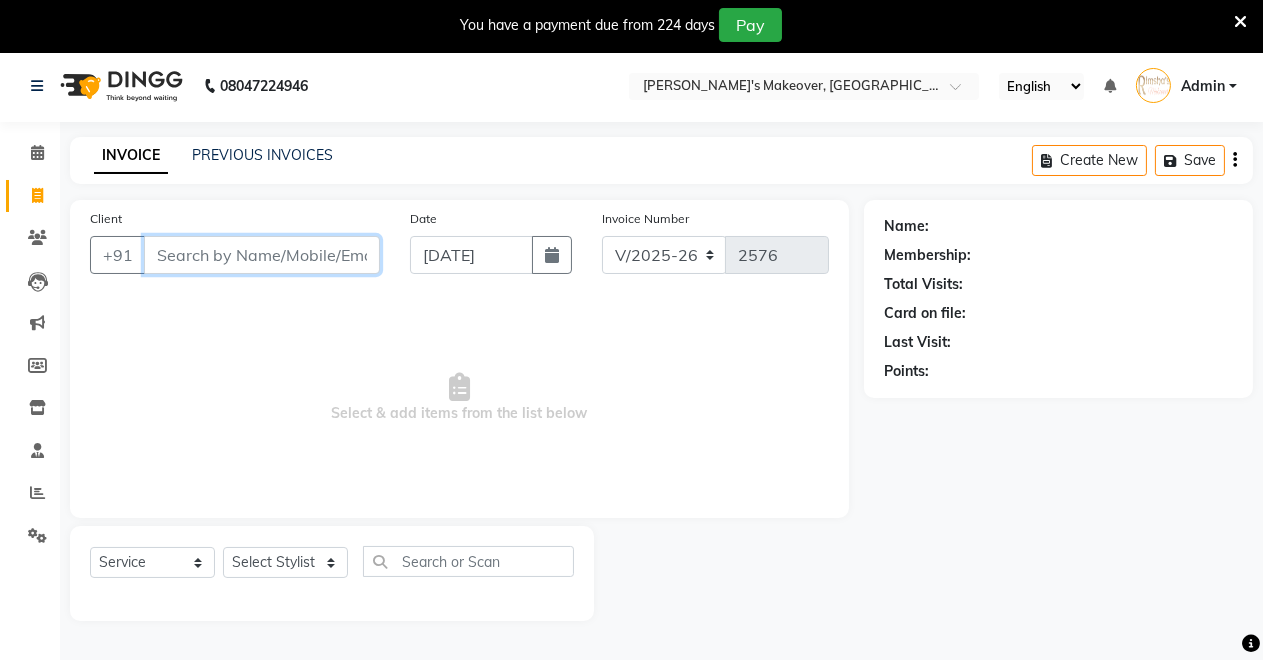 click on "Client" at bounding box center [262, 255] 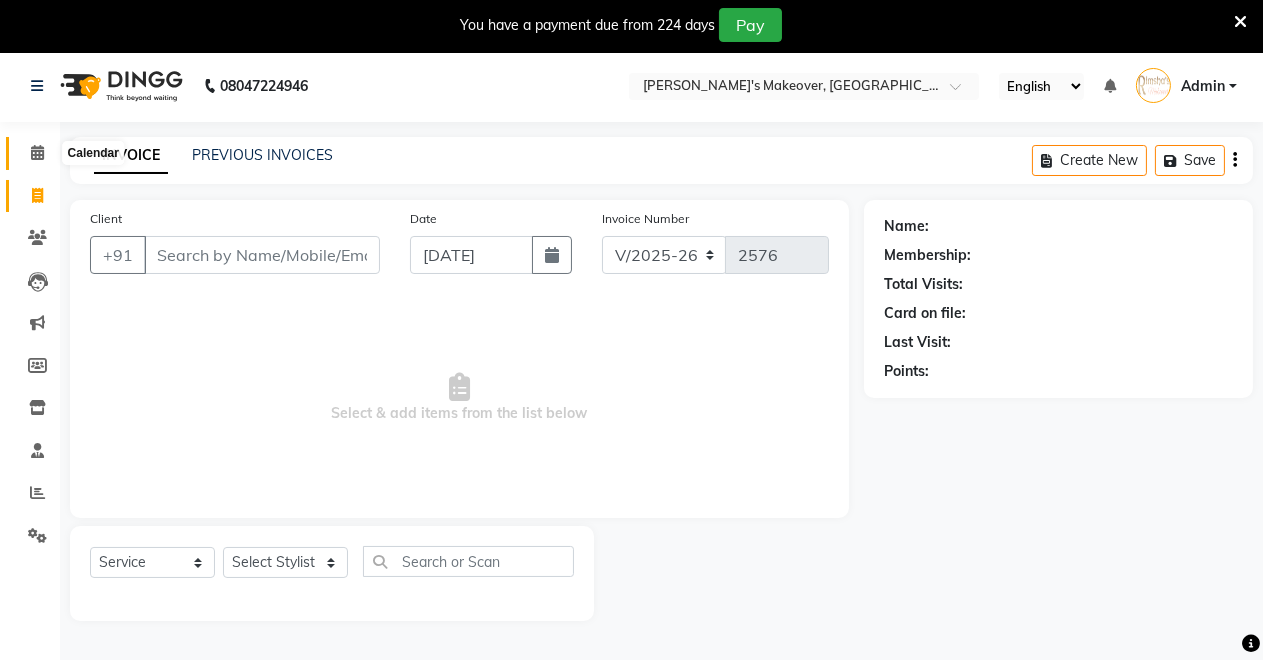 click 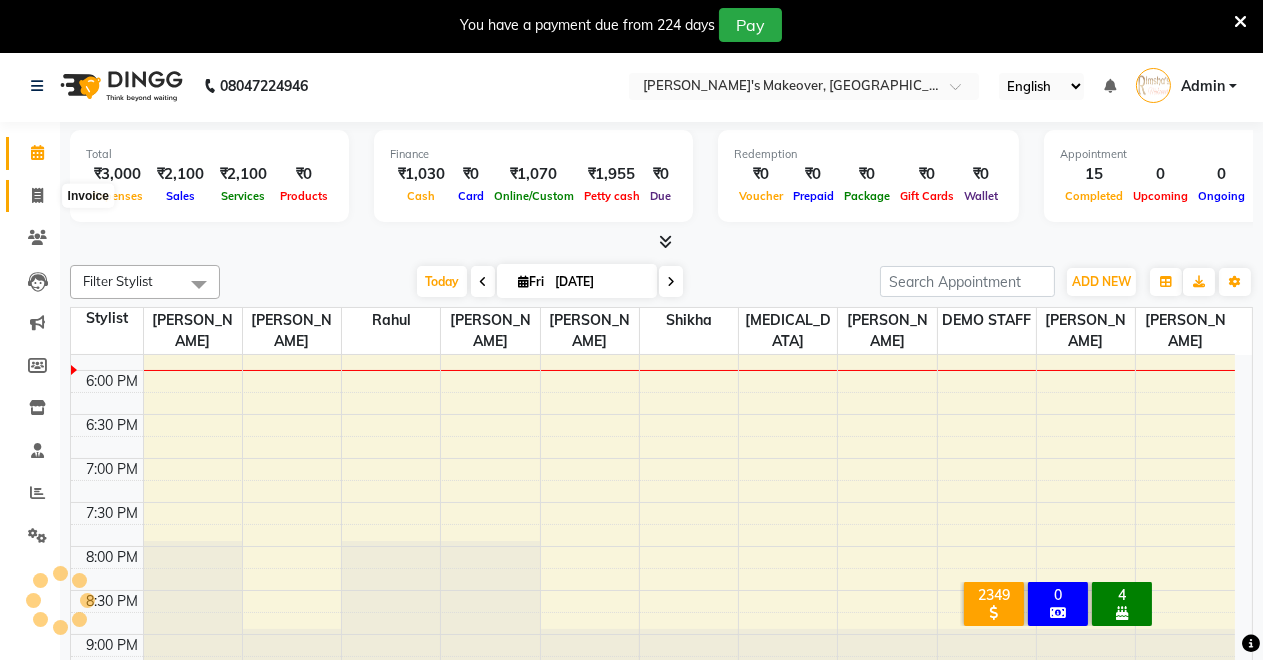 scroll, scrollTop: 0, scrollLeft: 0, axis: both 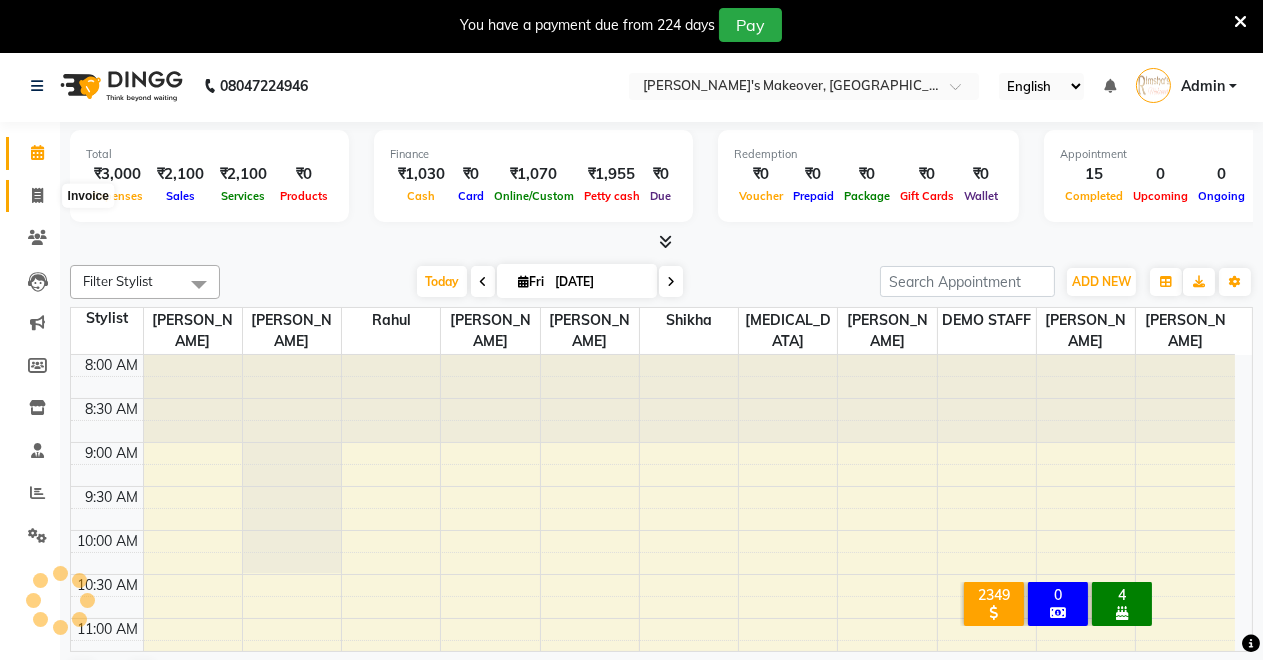 click 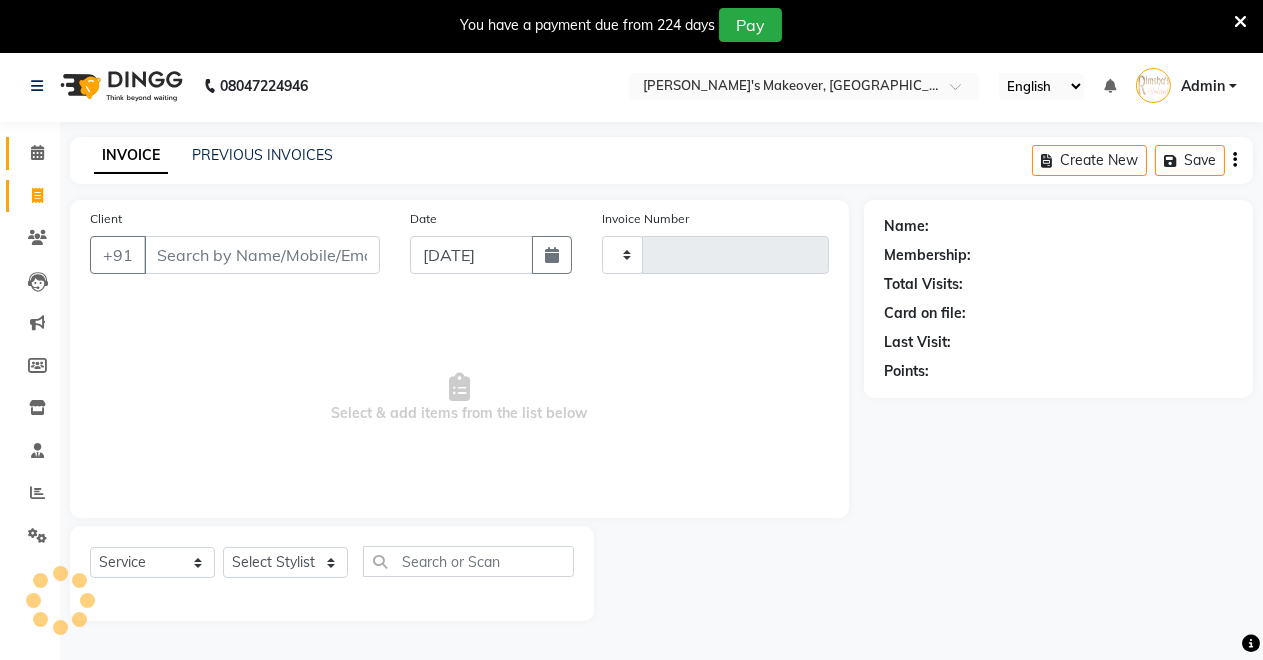 type on "2576" 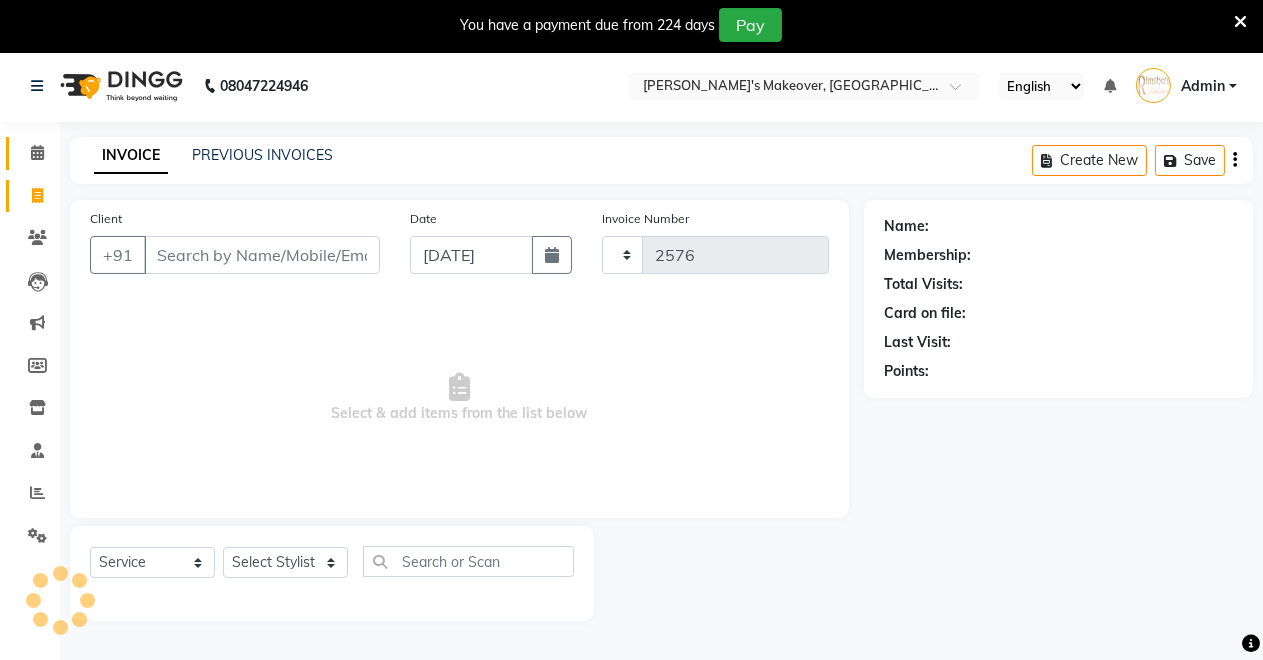 select on "7317" 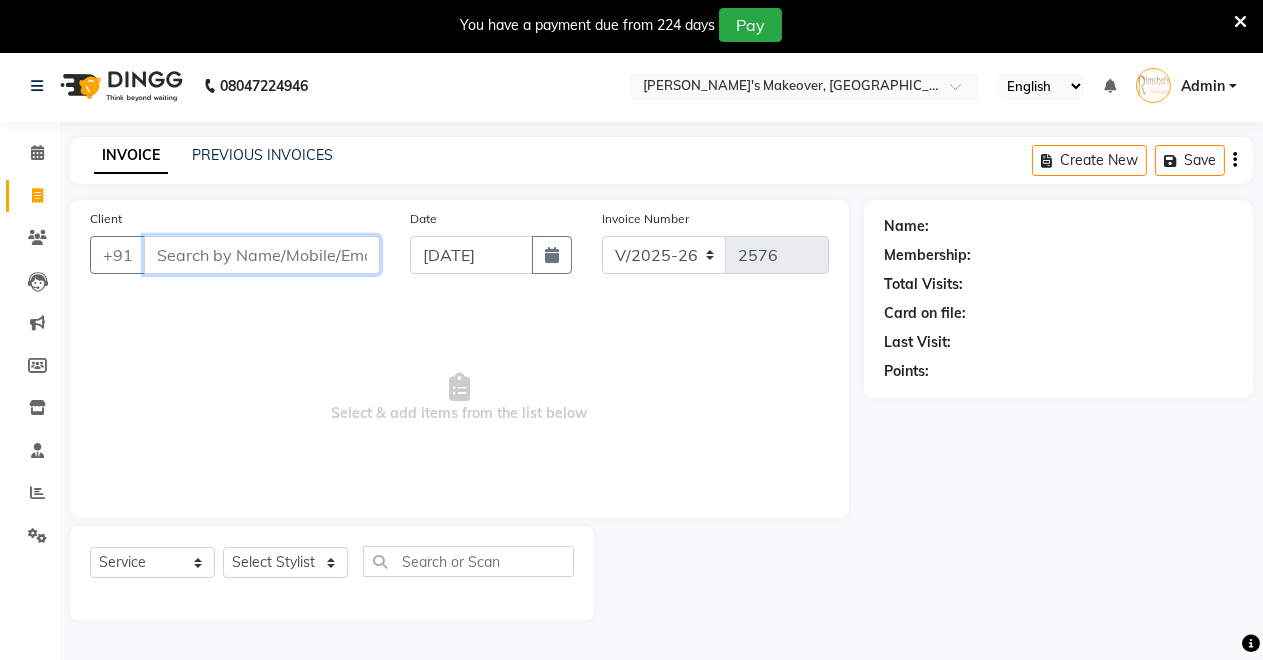 click on "Client" at bounding box center [262, 255] 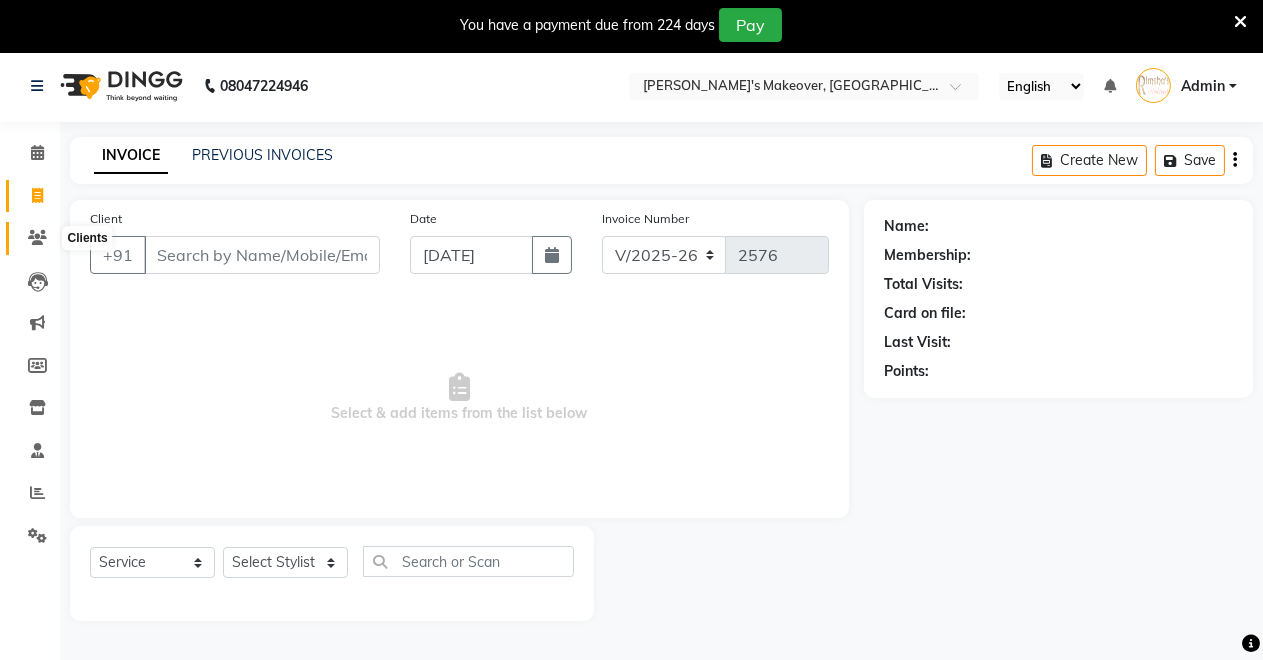click 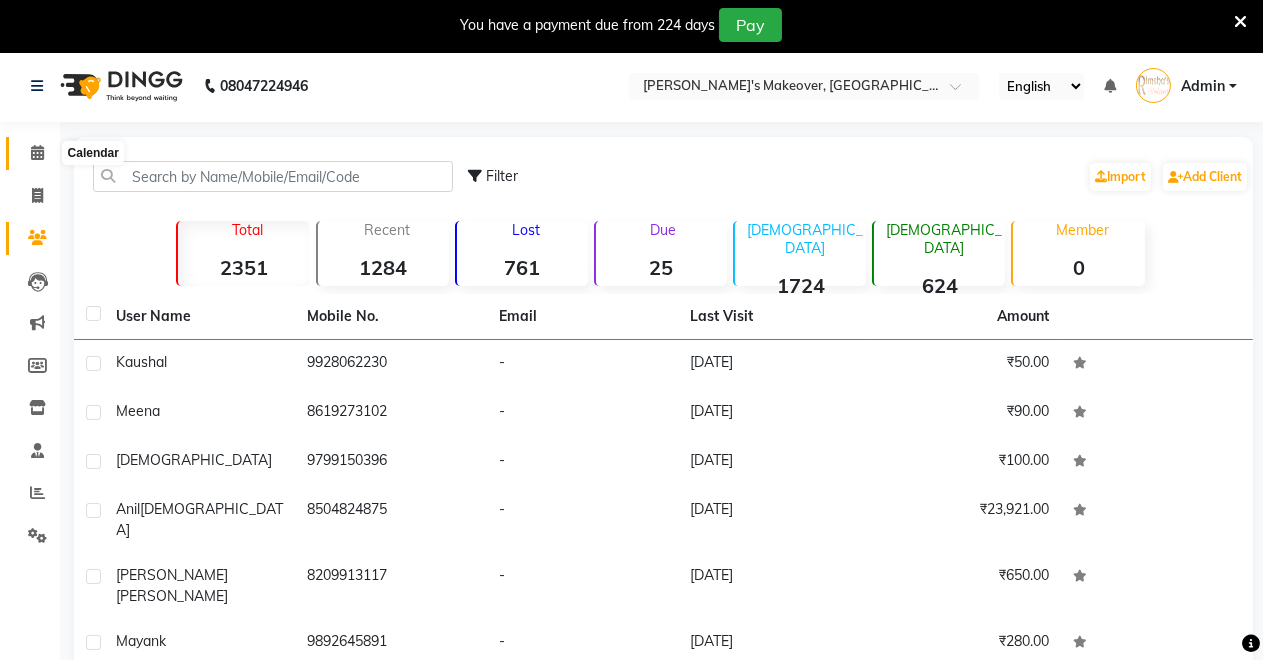 click 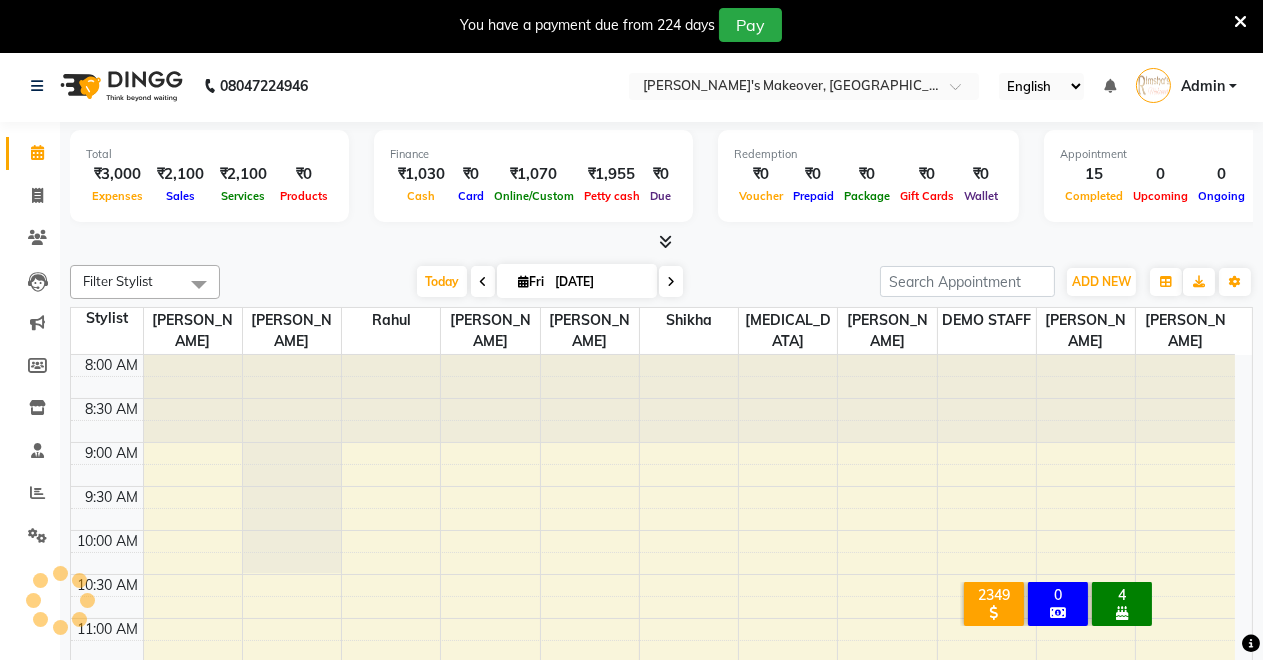 scroll, scrollTop: 0, scrollLeft: 0, axis: both 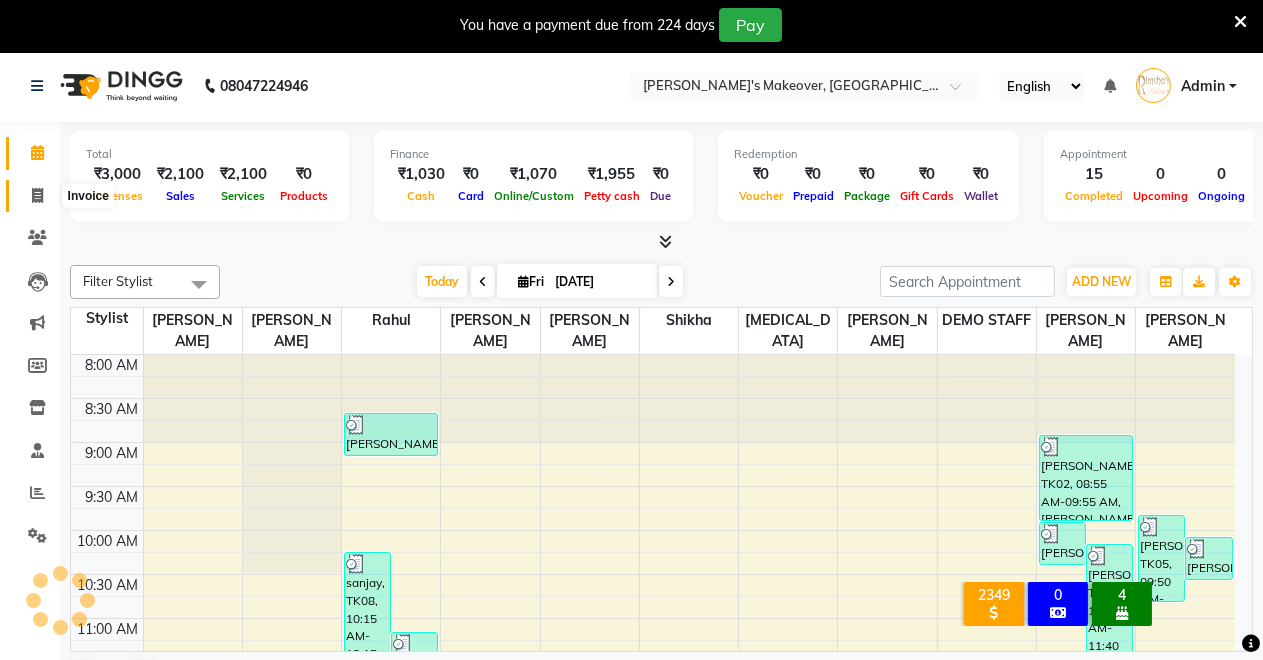 click 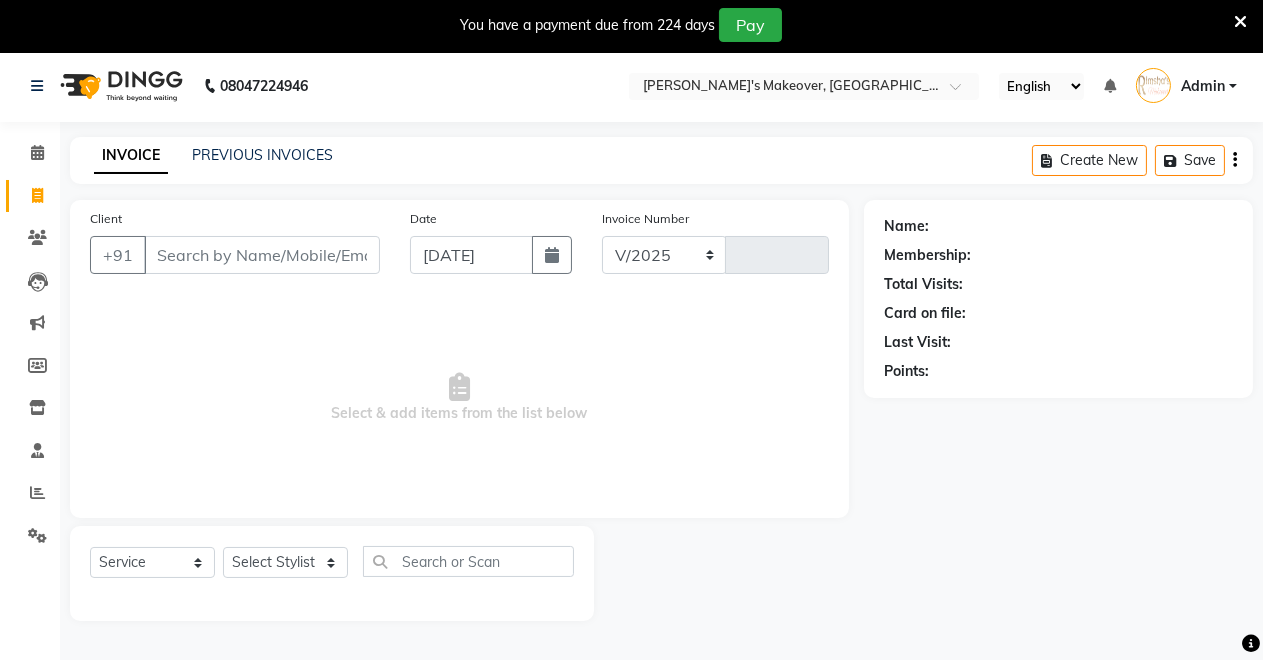 select on "7317" 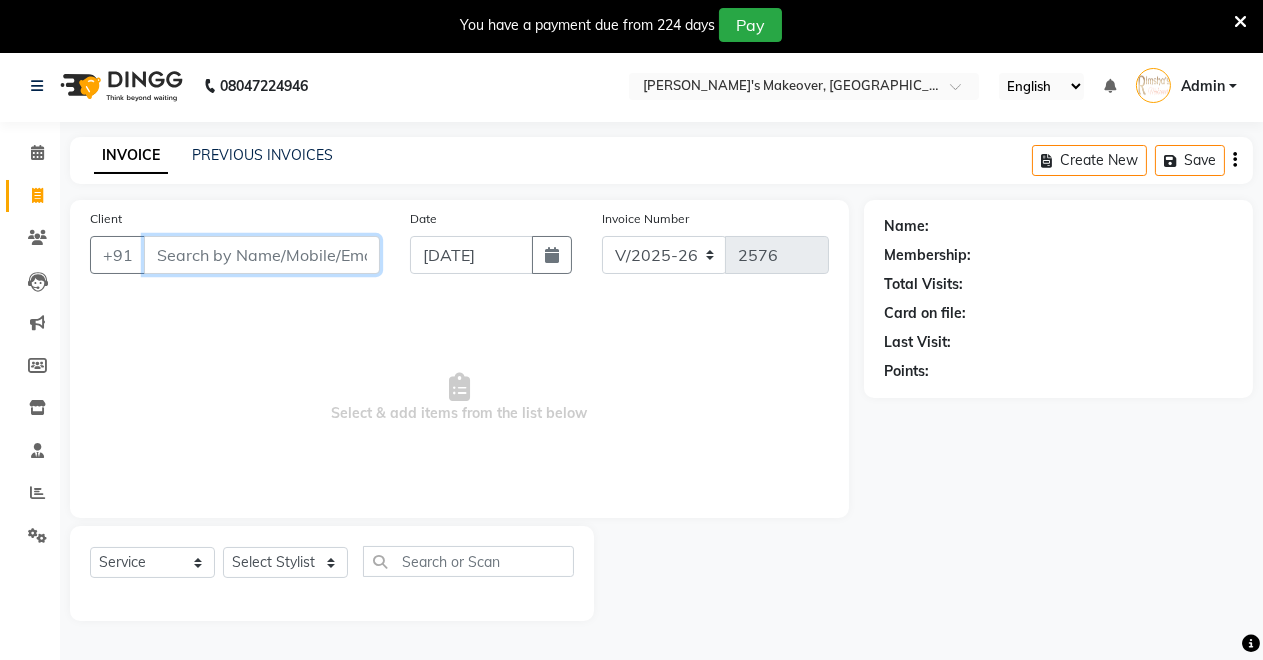 click on "Client" at bounding box center [262, 255] 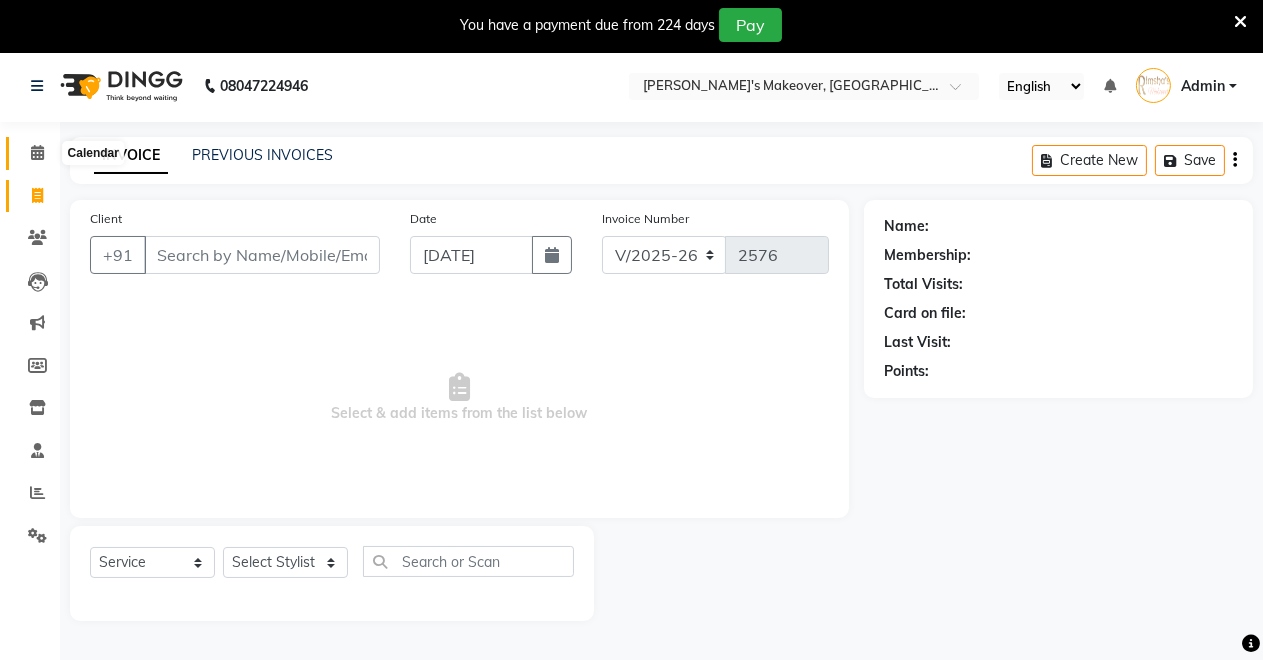 click 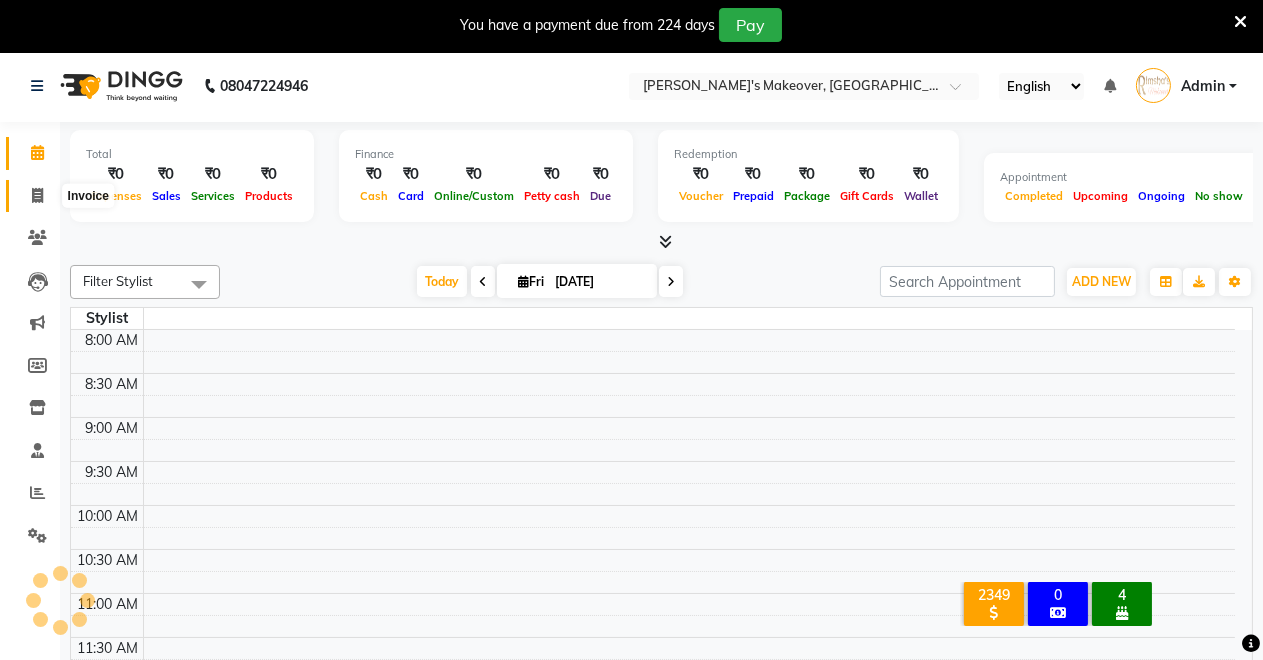 click 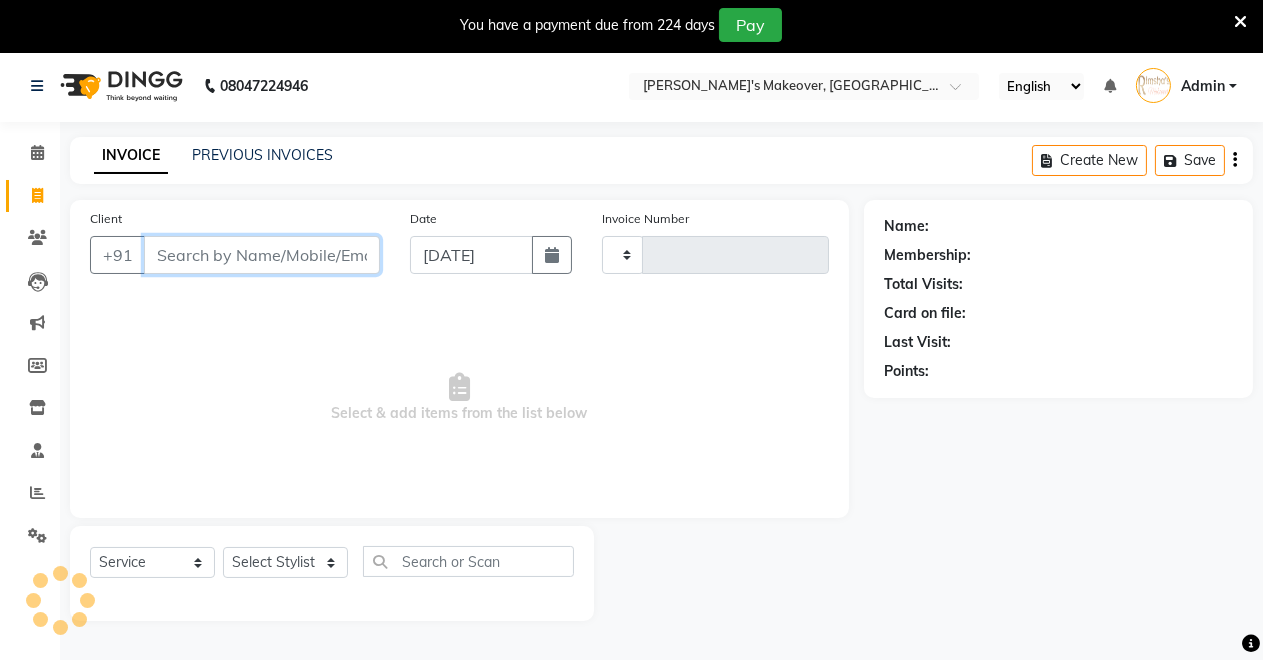 click on "Client" at bounding box center [262, 255] 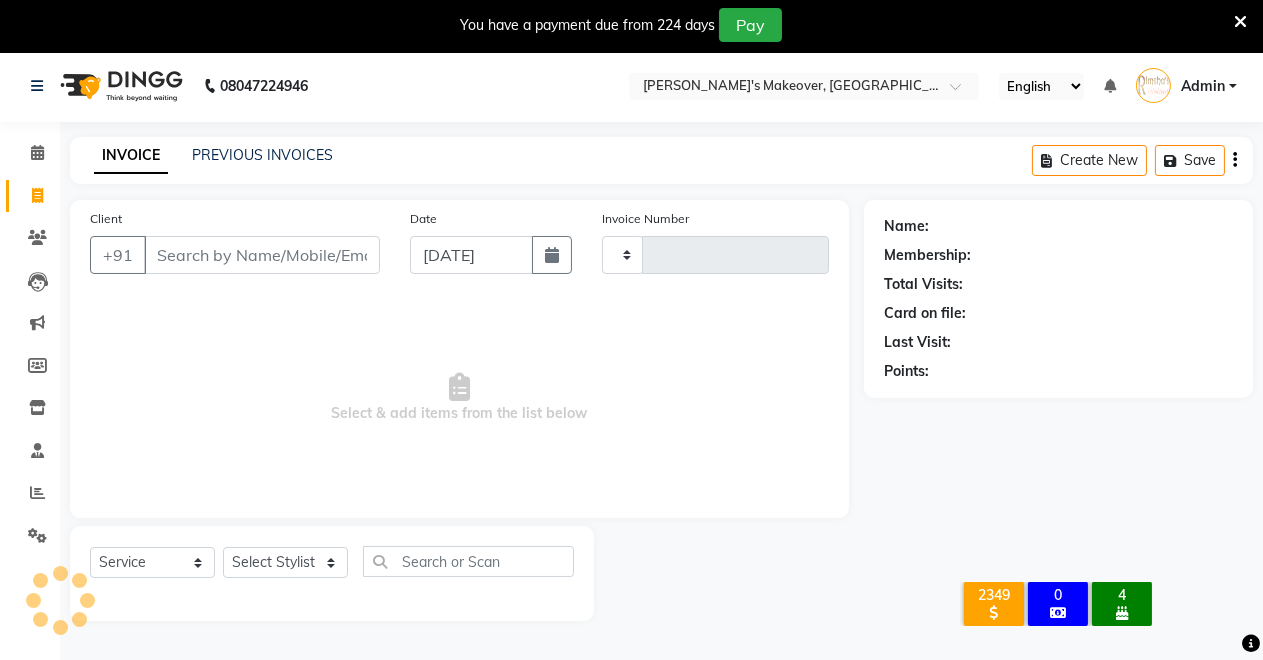 type on "2576" 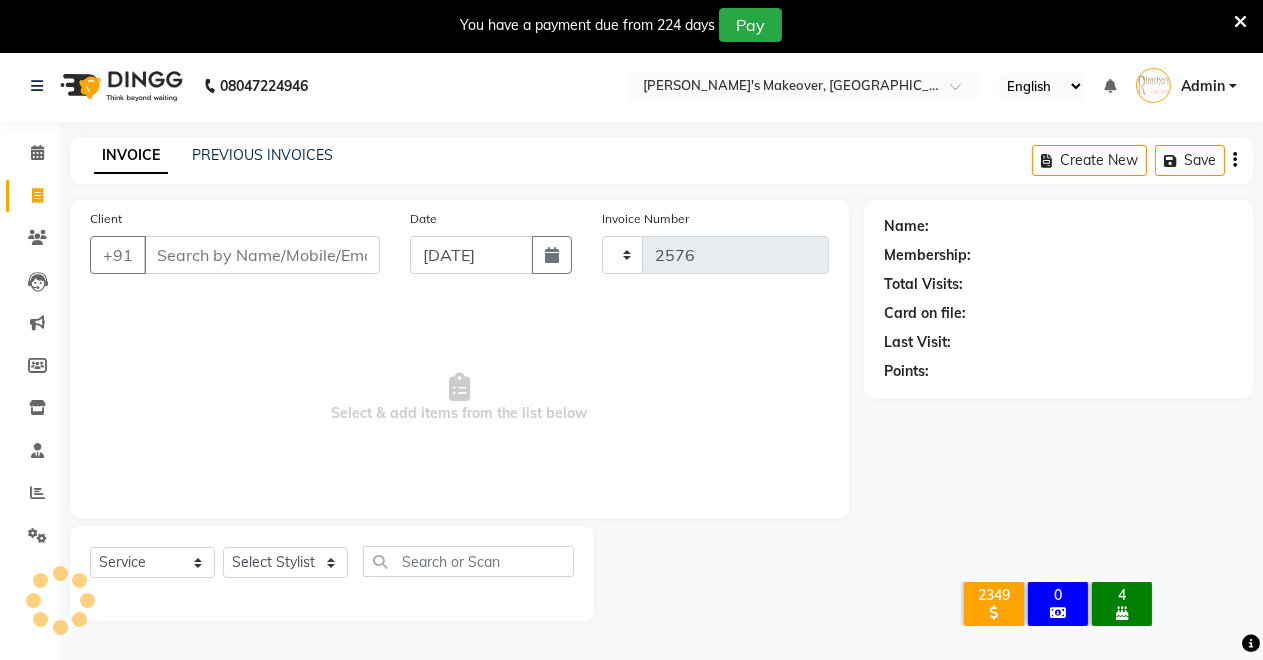 select on "7317" 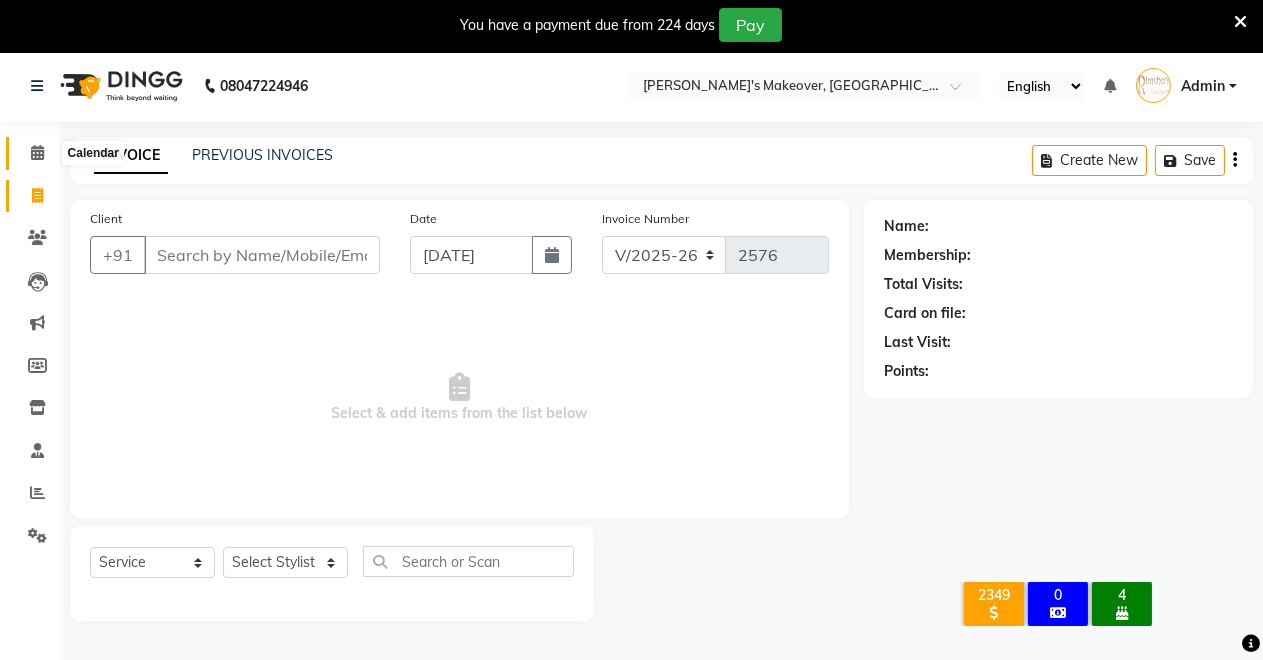 click 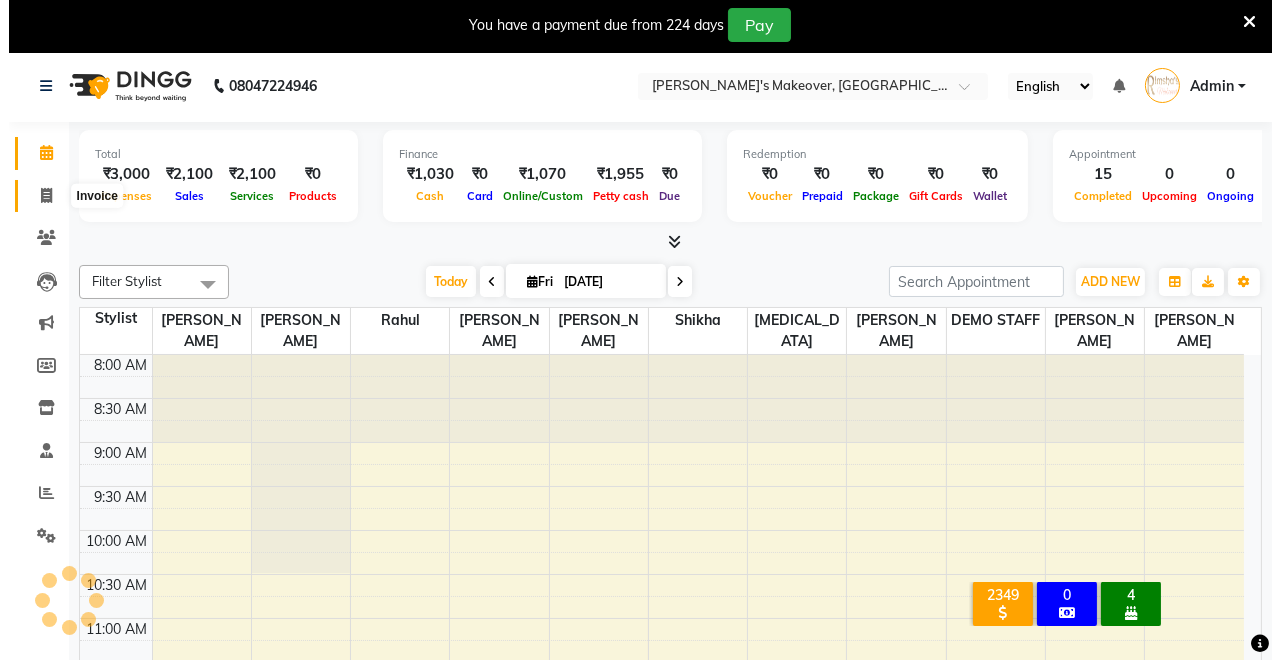 scroll, scrollTop: 0, scrollLeft: 0, axis: both 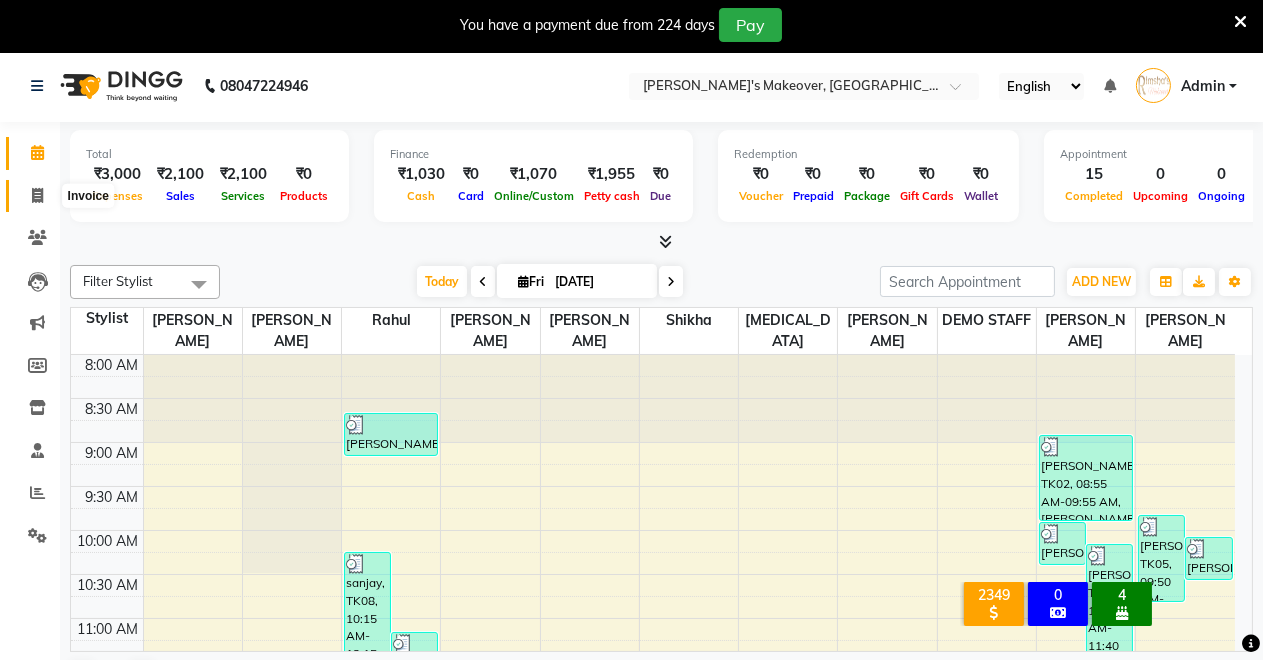 click 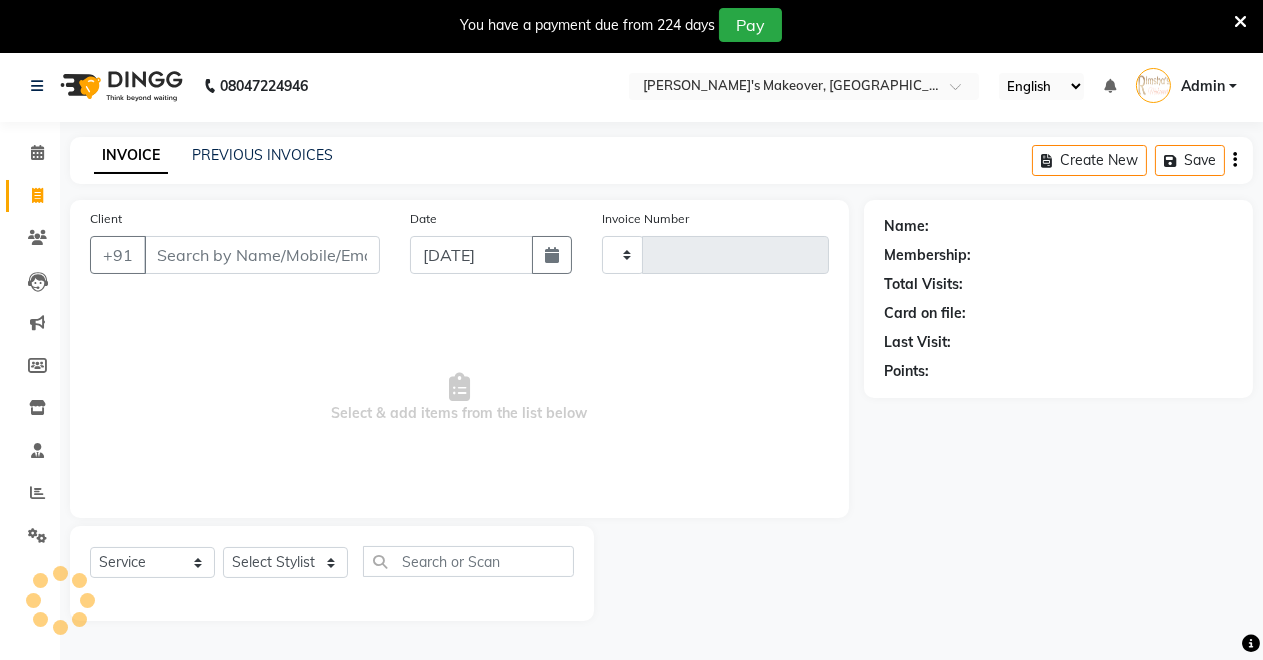 type on "2576" 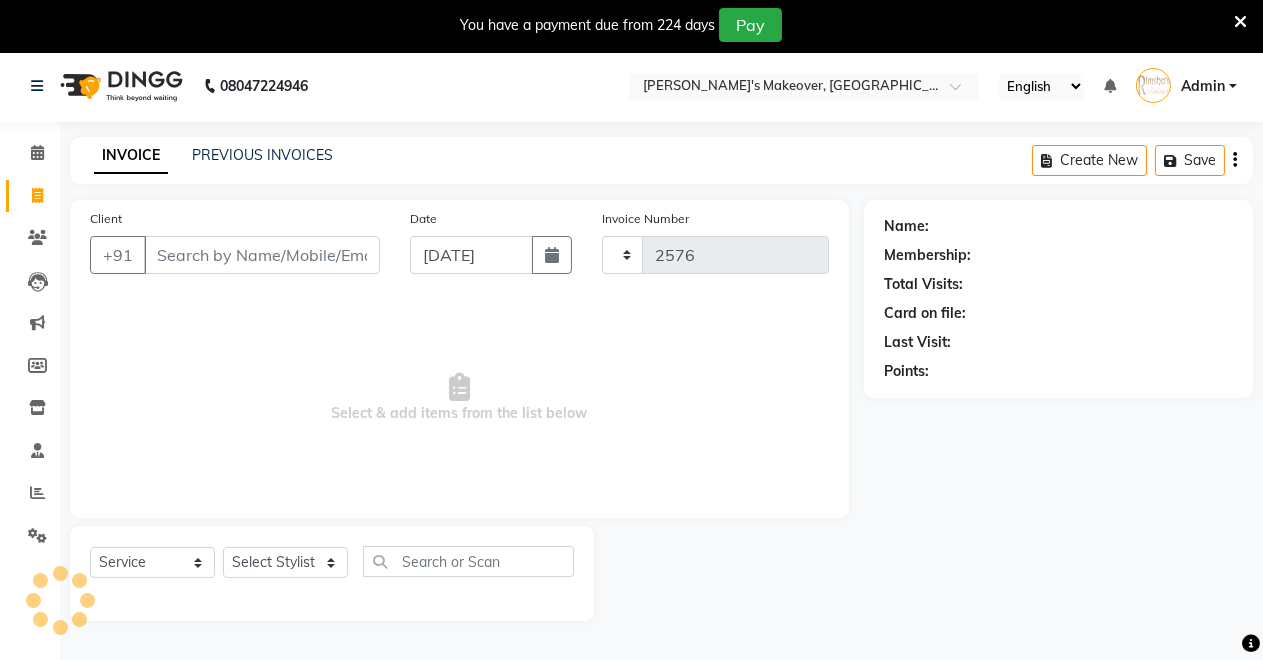 select on "7317" 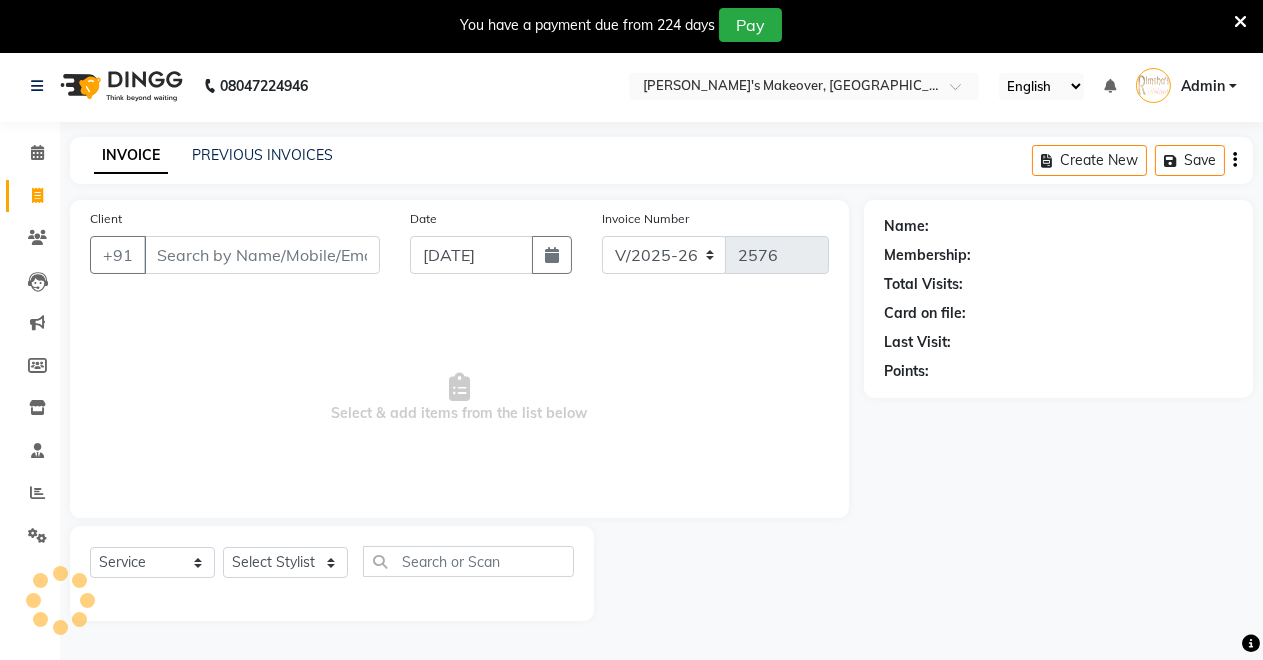 click on "Client" at bounding box center [262, 255] 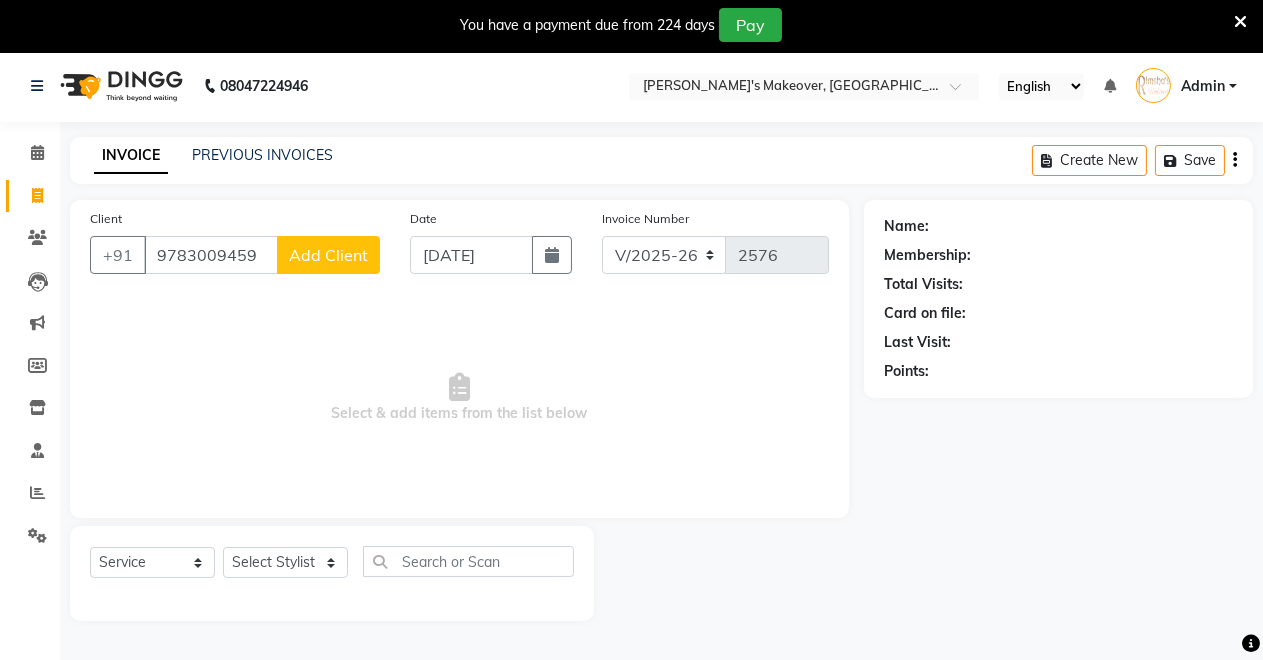 type on "9783009459" 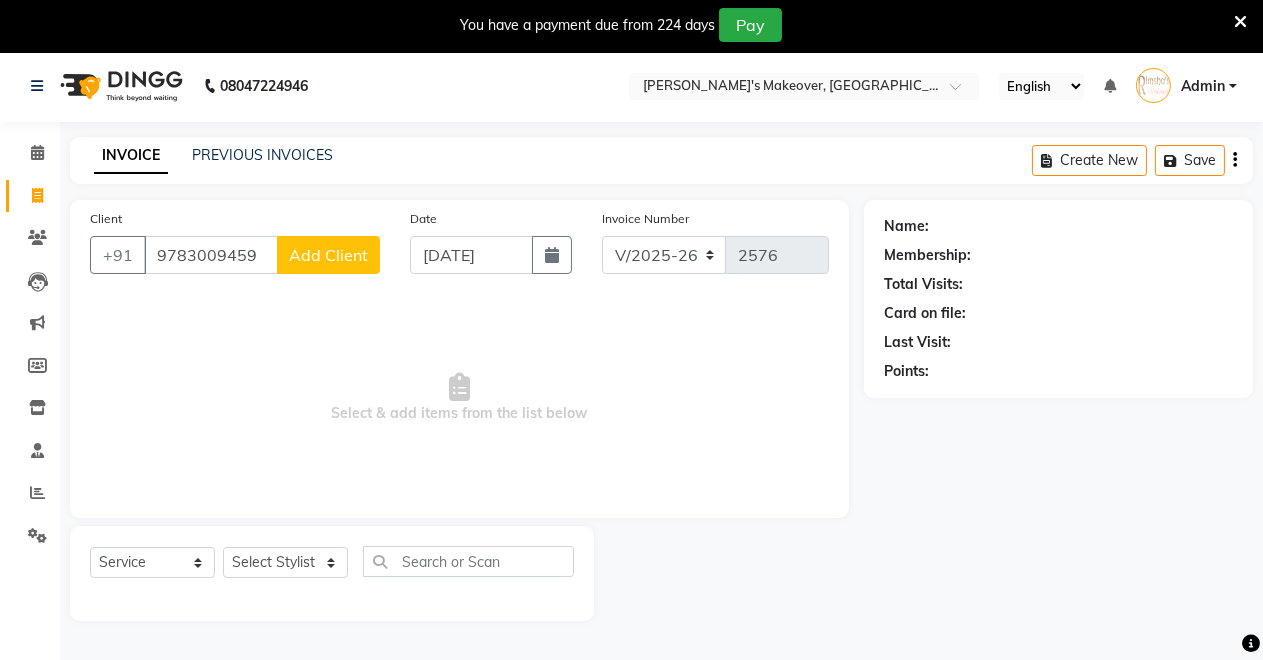click on "Add Client" 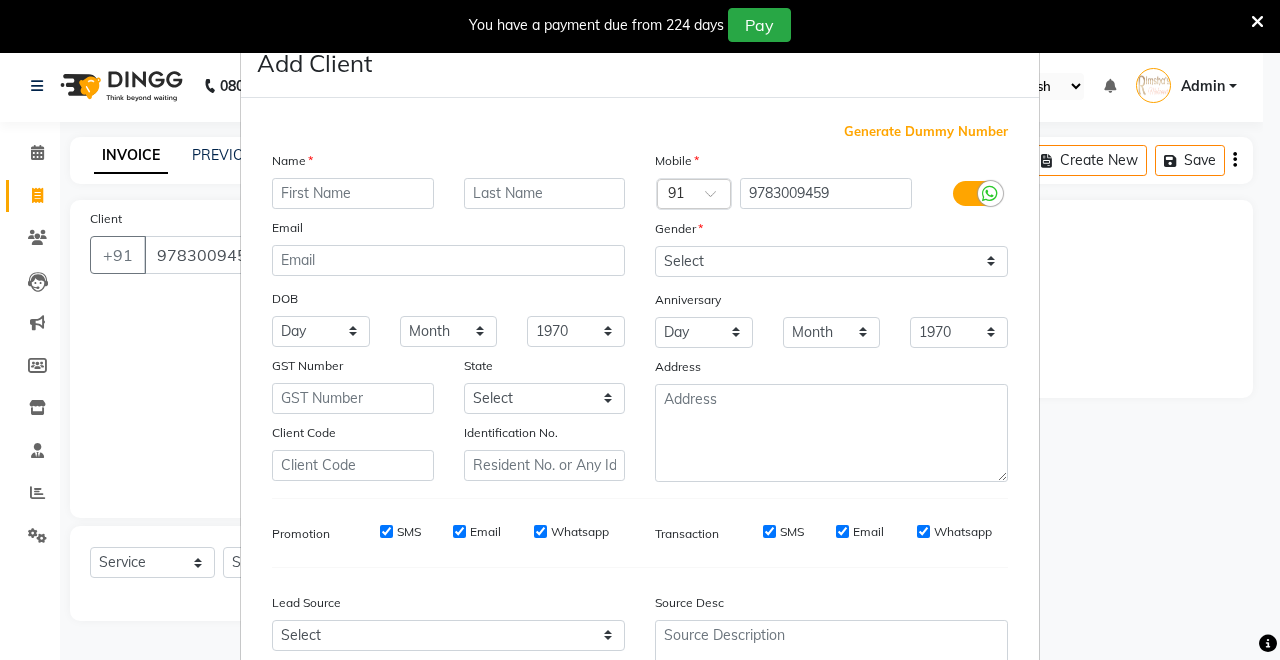 click at bounding box center (353, 193) 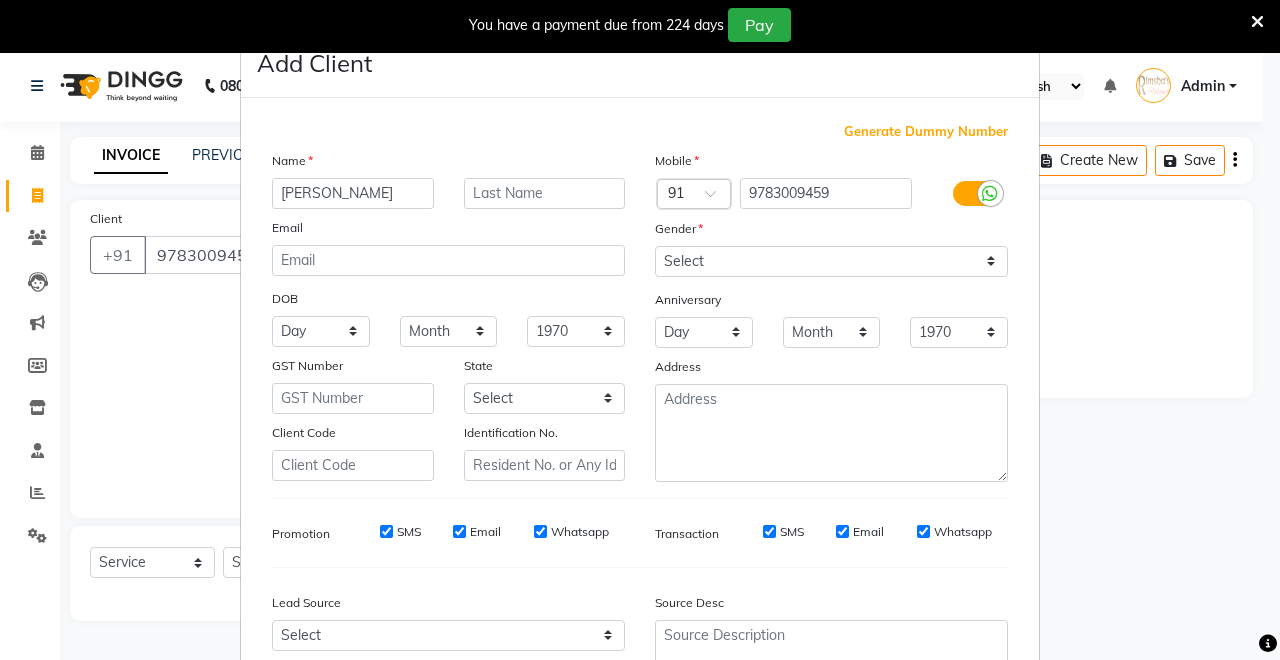 type on "[PERSON_NAME]" 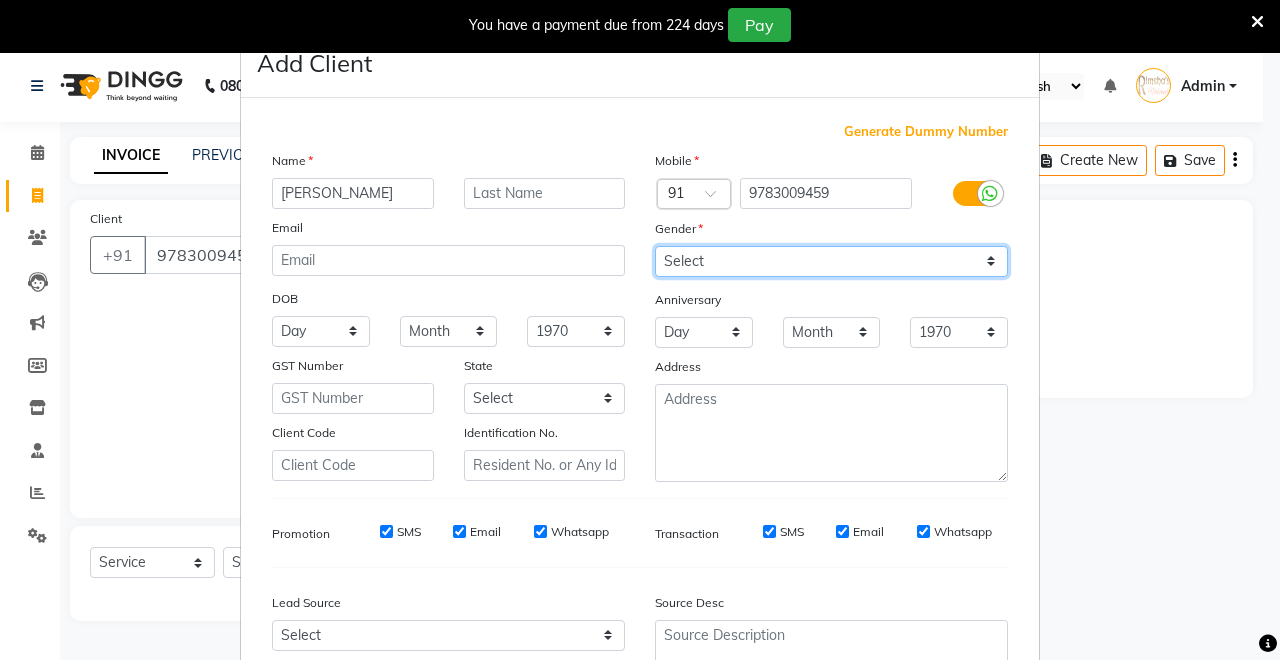 click on "Select [DEMOGRAPHIC_DATA] [DEMOGRAPHIC_DATA] Other Prefer Not To Say" at bounding box center (831, 261) 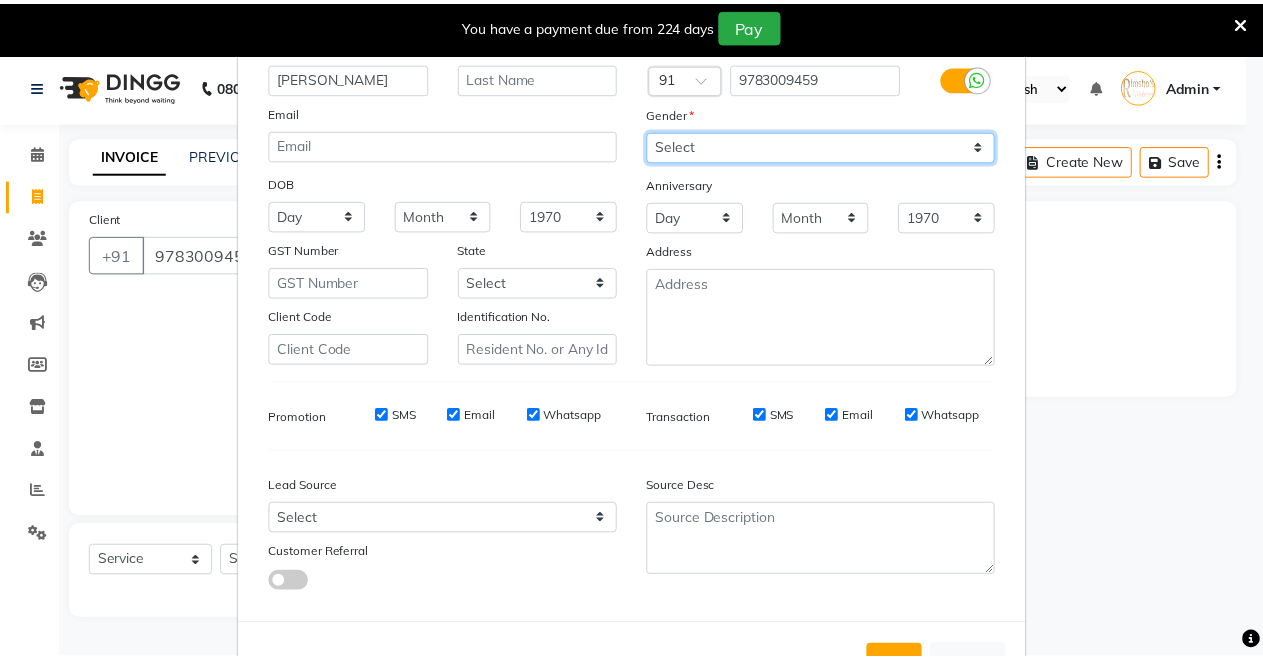 scroll, scrollTop: 185, scrollLeft: 0, axis: vertical 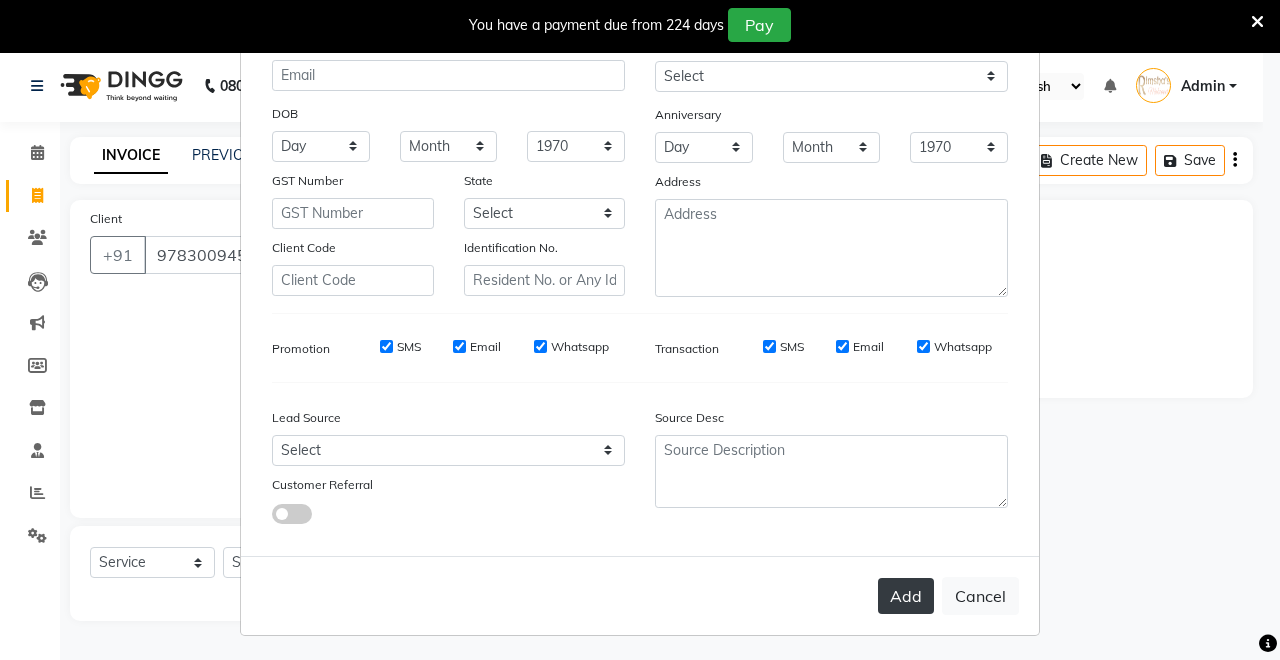 click on "Add" at bounding box center (906, 596) 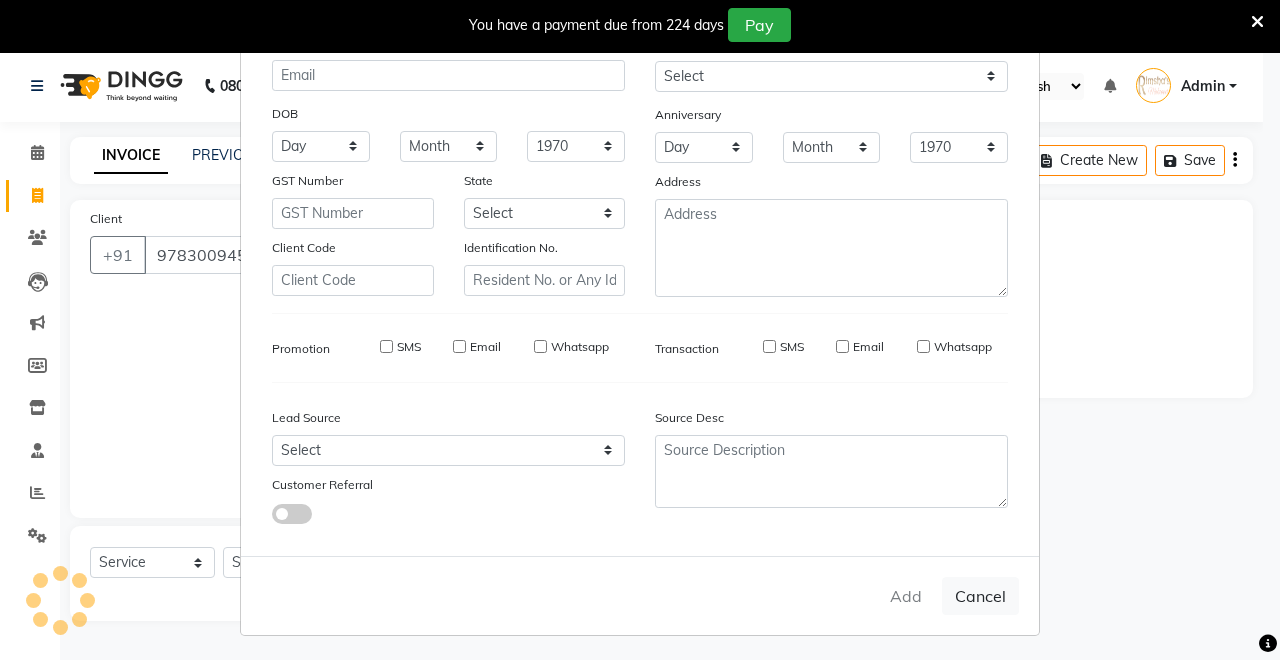 type 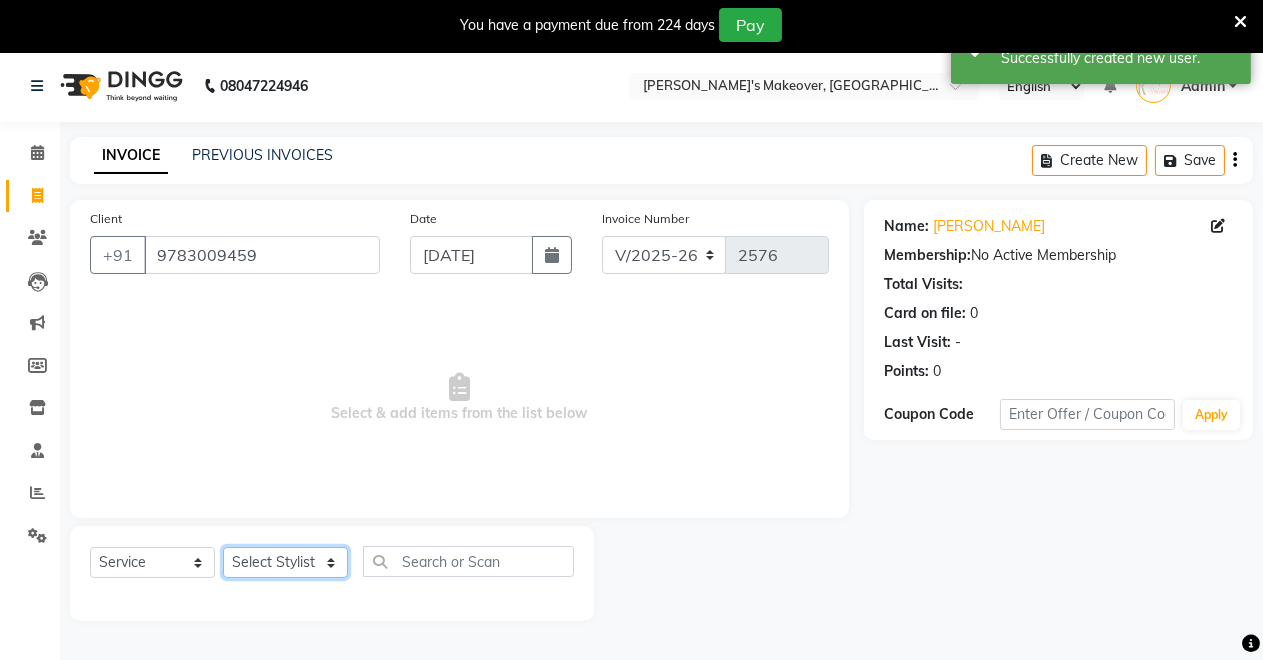 click on "Select Stylist [PERSON_NAME] [PERSON_NAME] kumar DEMO STAFF [PERSON_NAME] [PERSON_NAME] [MEDICAL_DATA][PERSON_NAME] [PERSON_NAME] Verma" 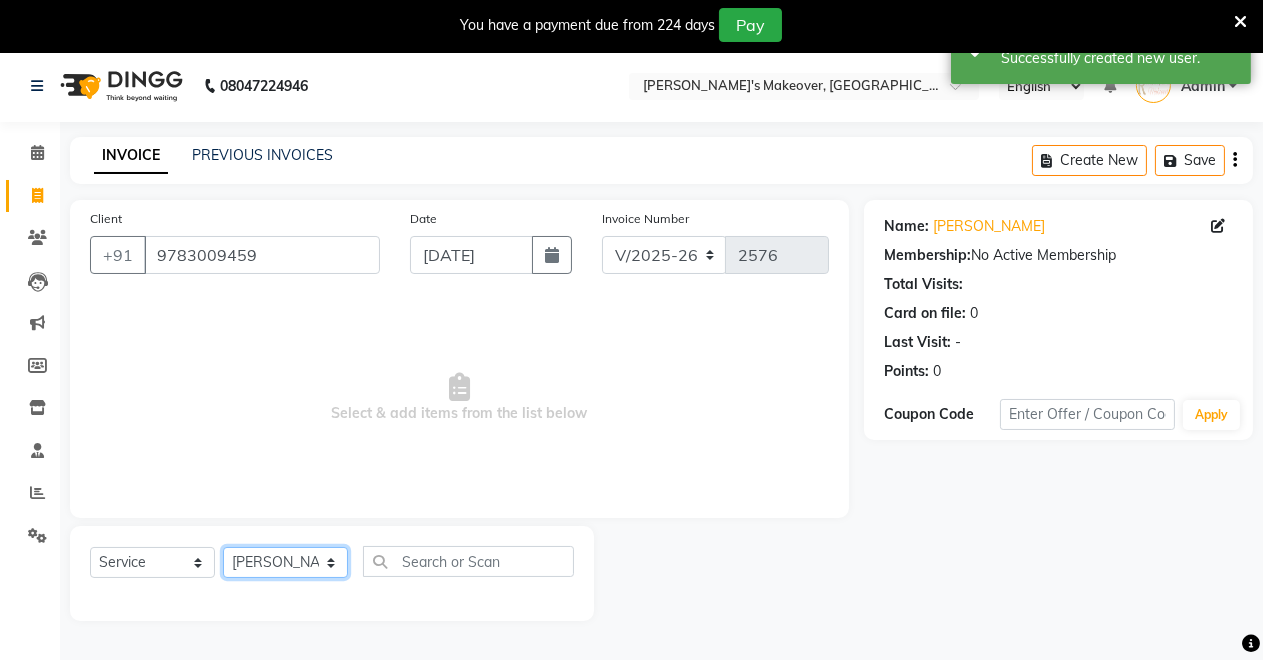 click on "Select Stylist [PERSON_NAME] [PERSON_NAME] kumar DEMO STAFF [PERSON_NAME] [PERSON_NAME] [MEDICAL_DATA][PERSON_NAME] [PERSON_NAME] Verma" 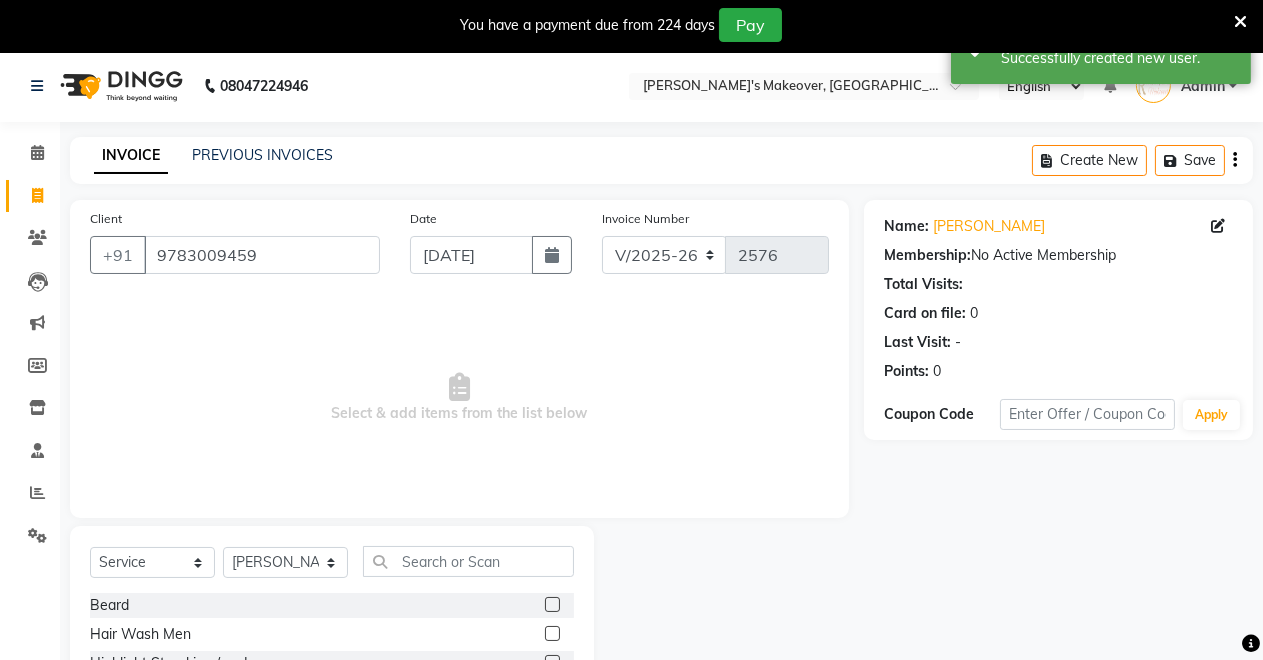 click 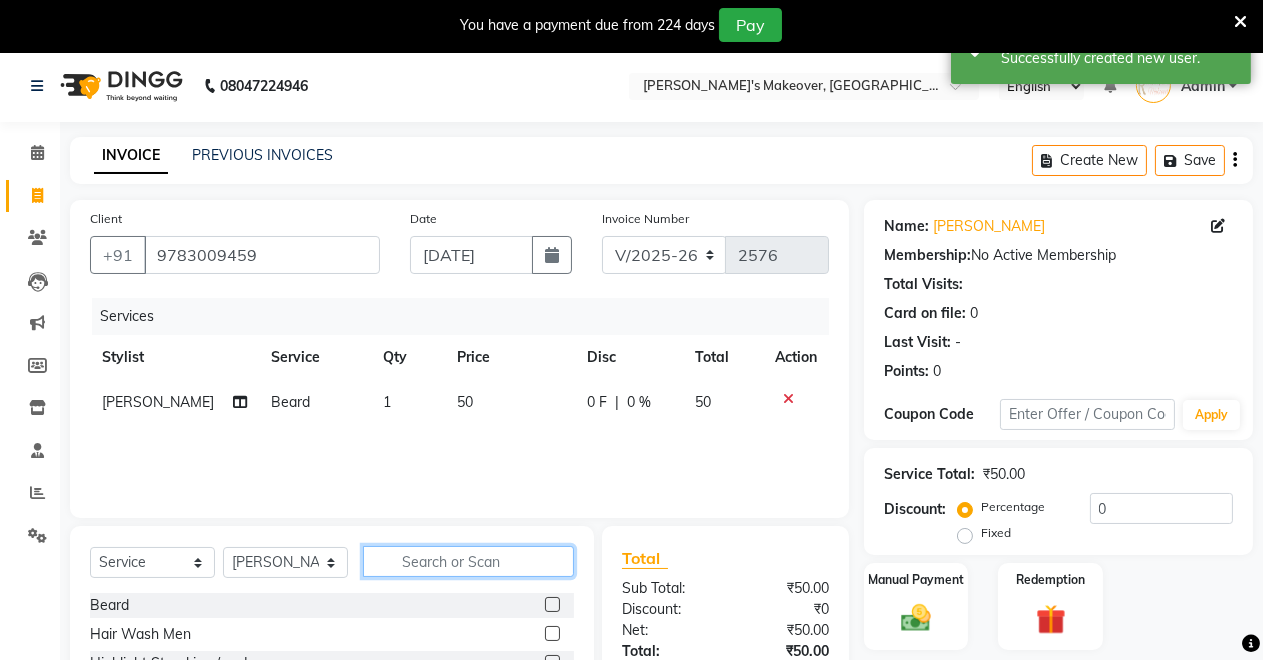 checkbox on "false" 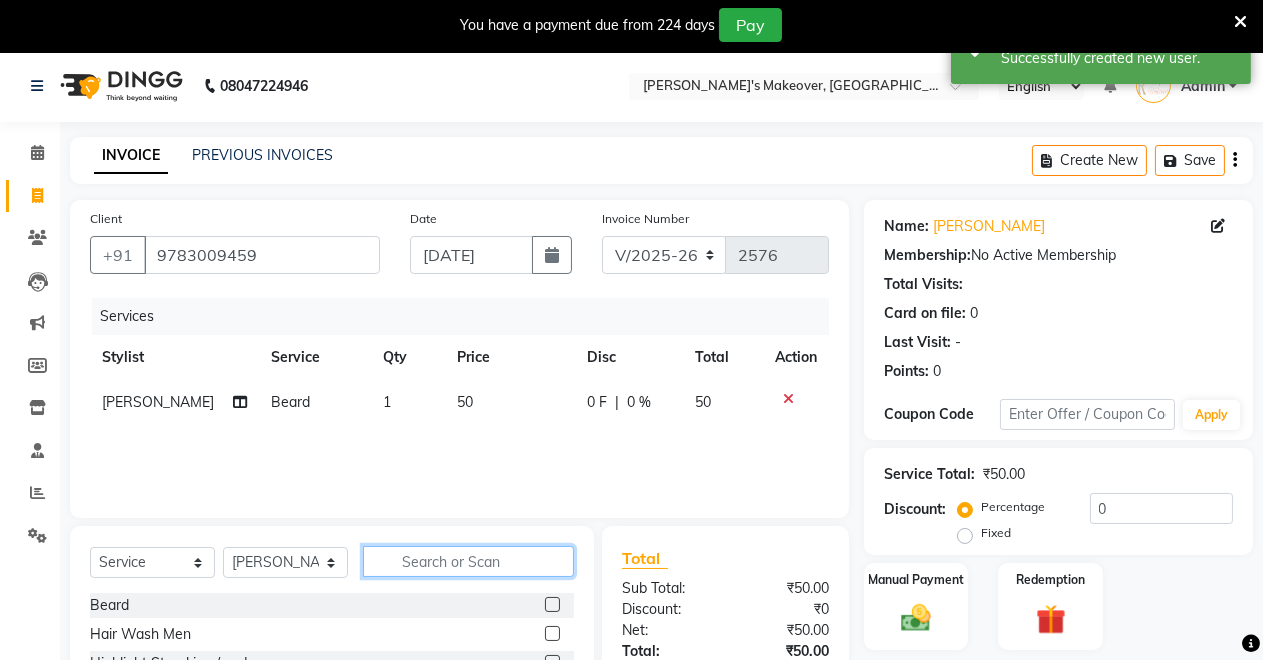 click 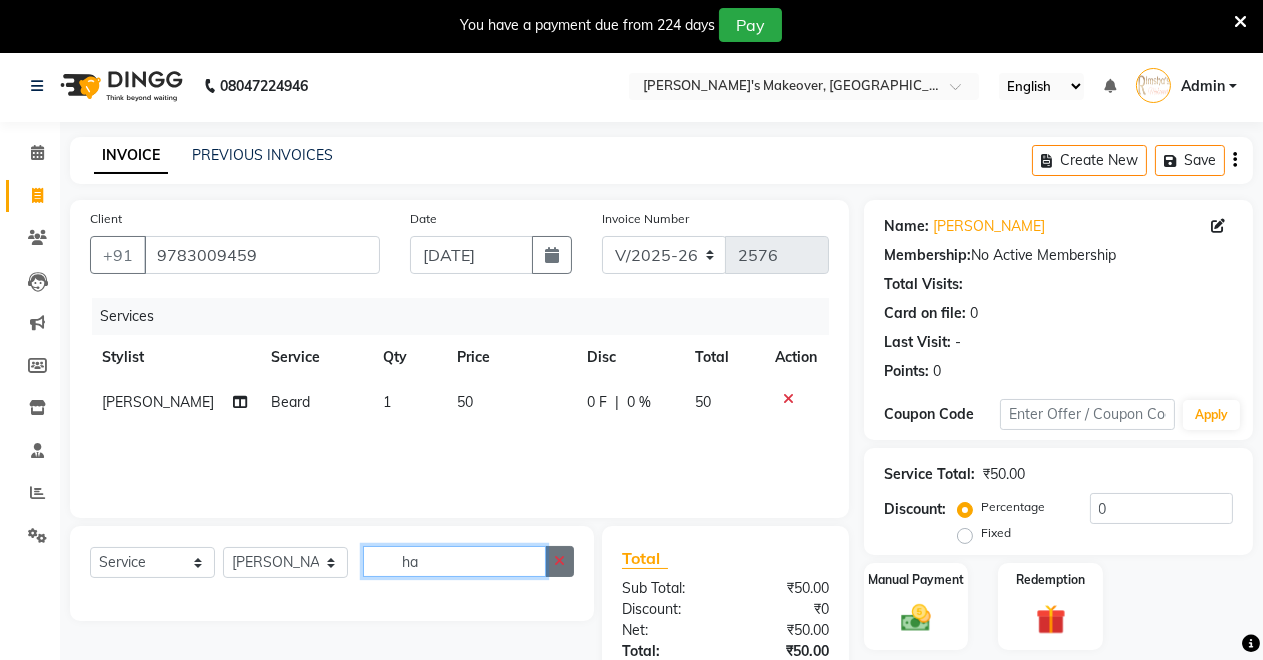 type on "h" 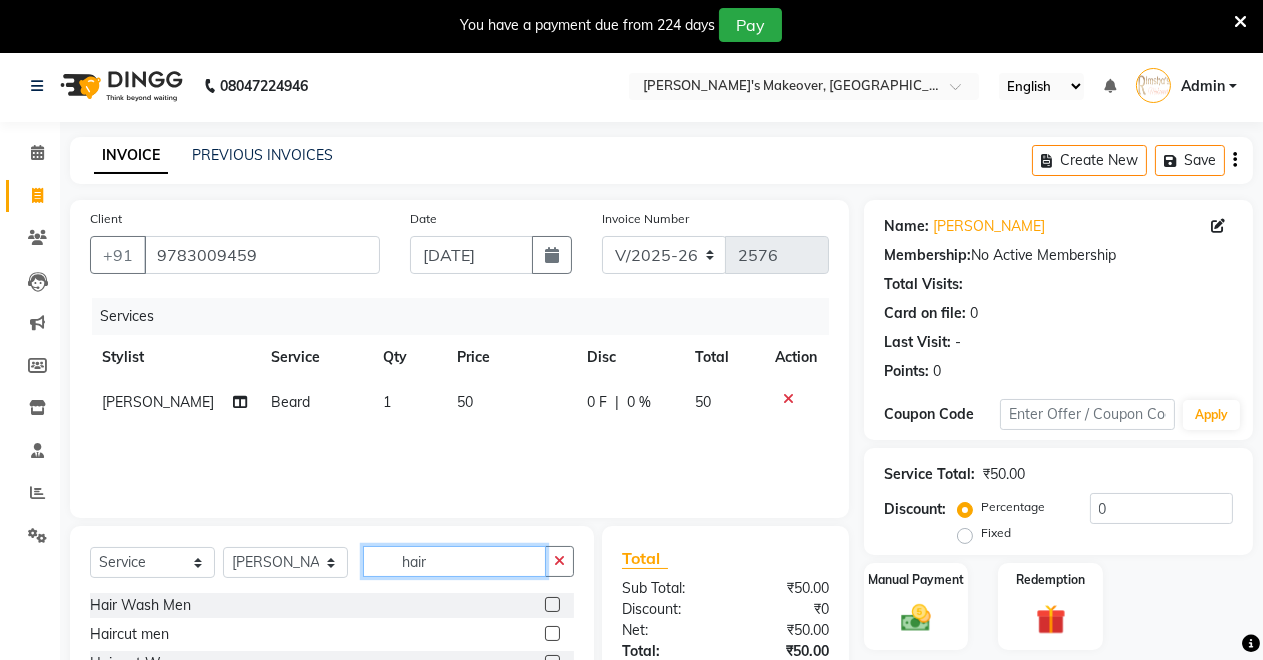type on "hair" 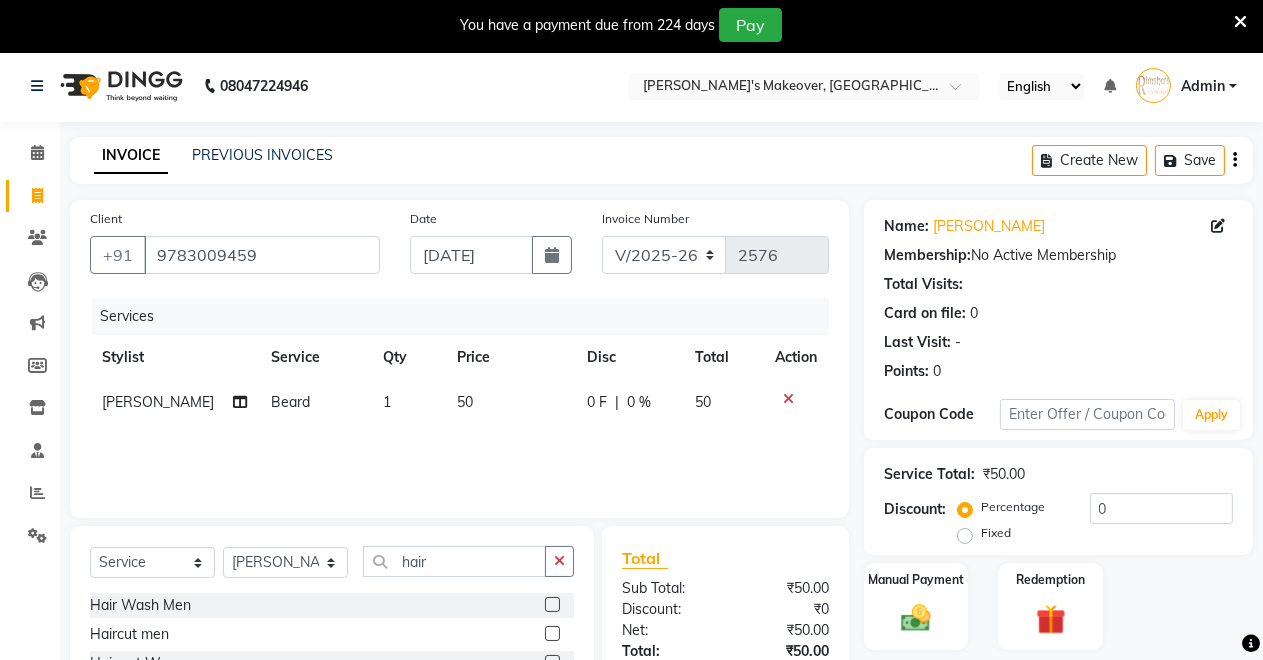 click 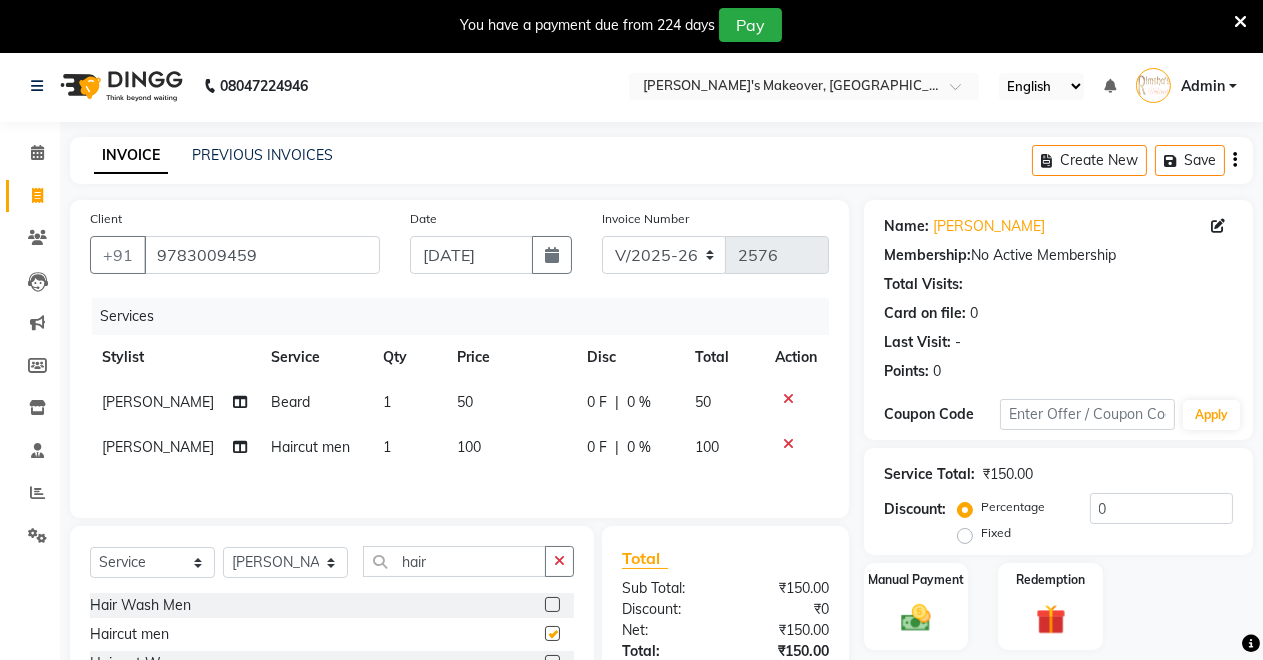 checkbox on "false" 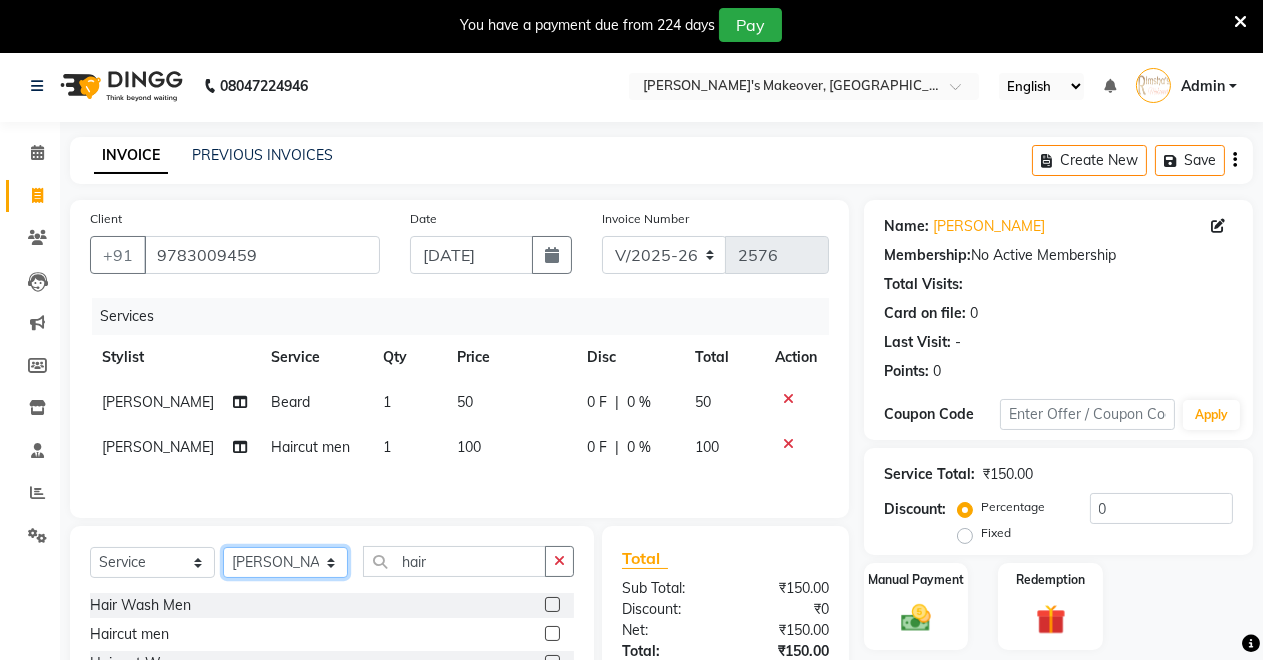 click on "Select Stylist [PERSON_NAME] [PERSON_NAME] kumar DEMO STAFF [PERSON_NAME] [PERSON_NAME] [MEDICAL_DATA][PERSON_NAME] [PERSON_NAME] Verma" 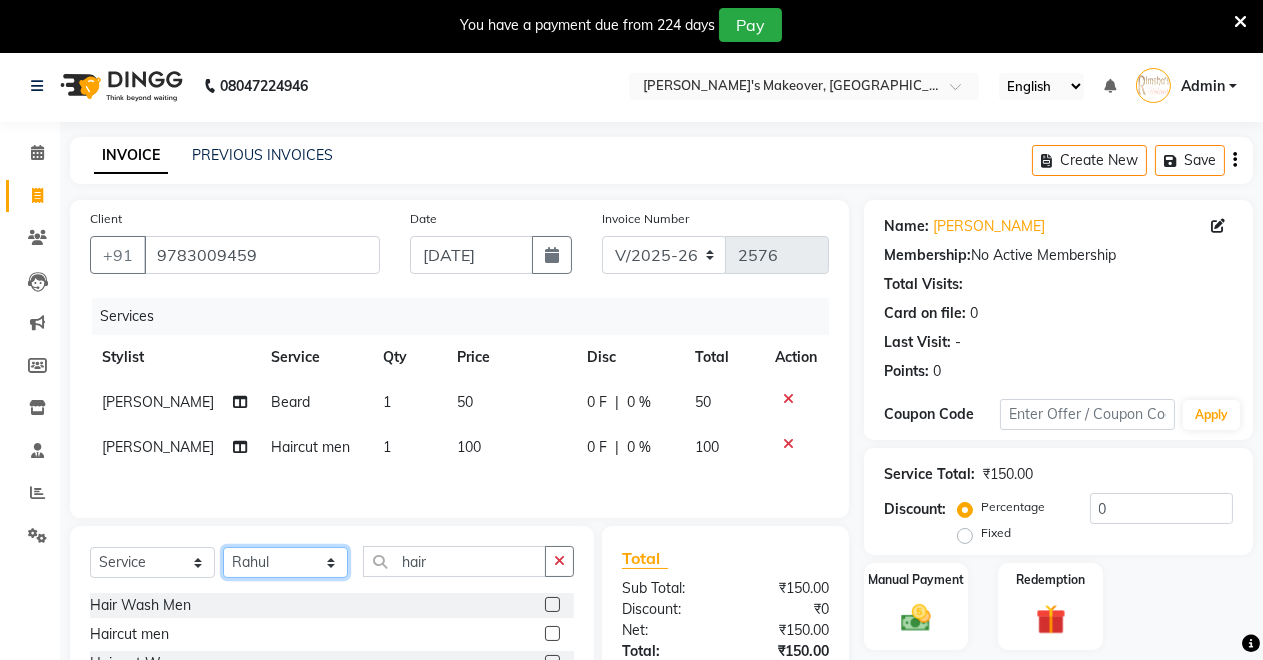 click on "Select Stylist [PERSON_NAME] [PERSON_NAME] kumar DEMO STAFF [PERSON_NAME] [PERSON_NAME] [MEDICAL_DATA][PERSON_NAME] [PERSON_NAME] Verma" 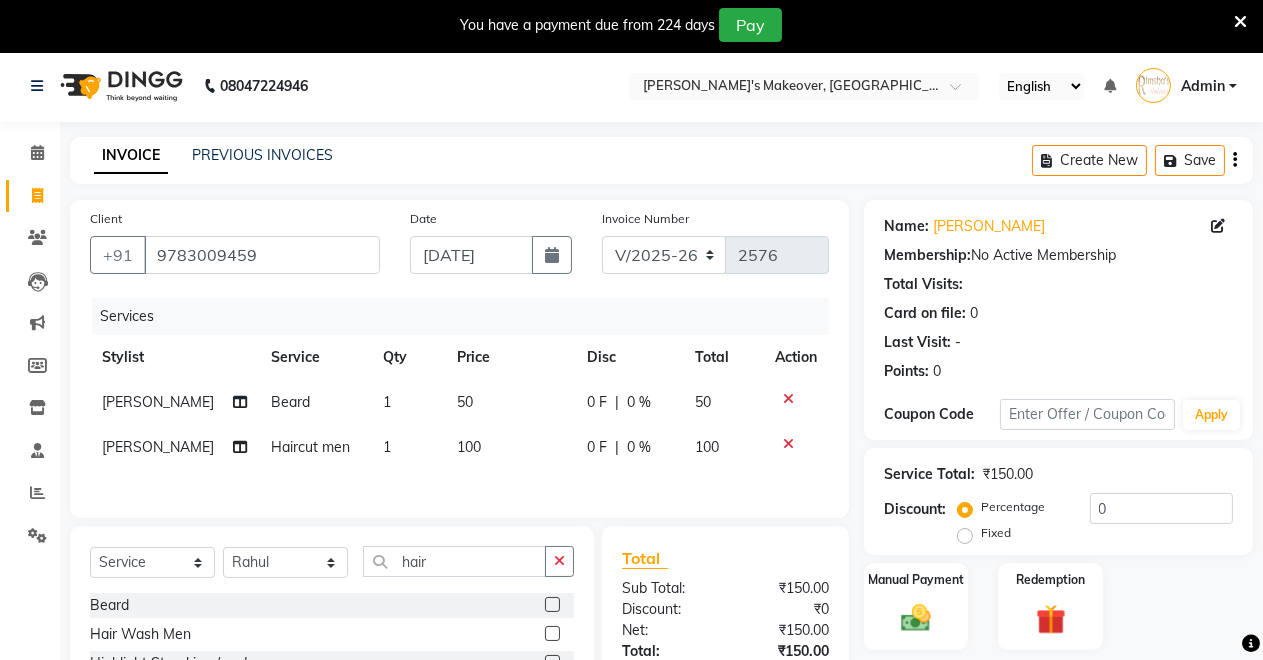 click 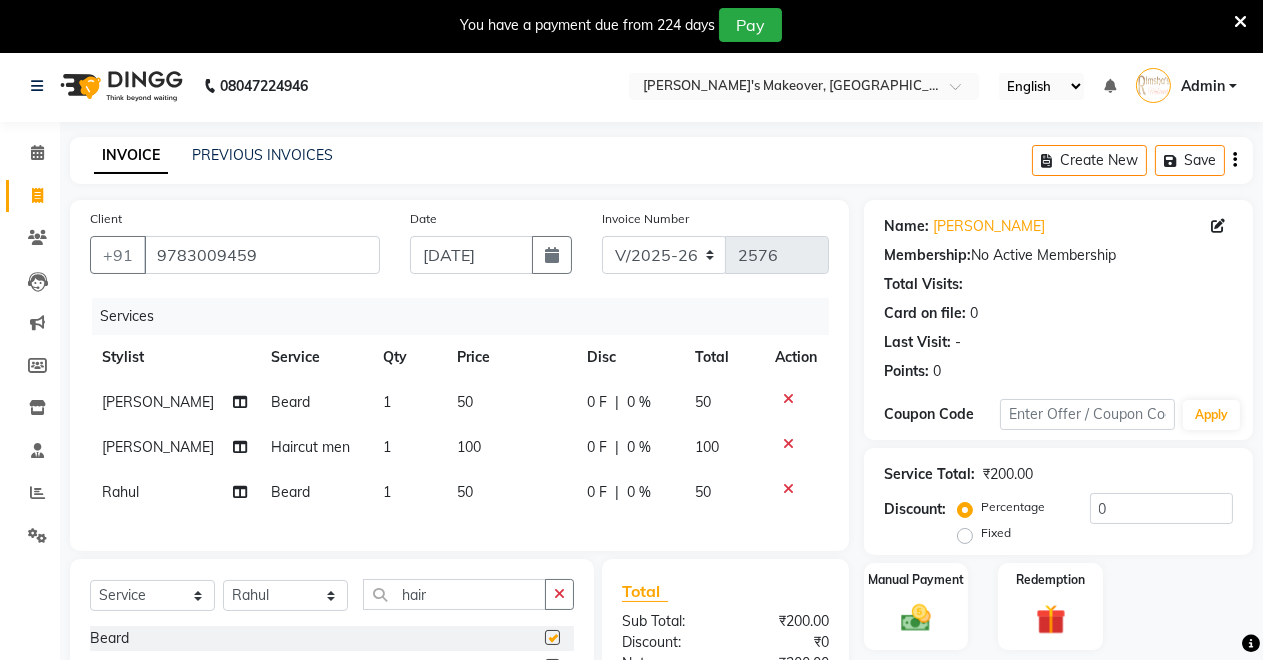checkbox on "false" 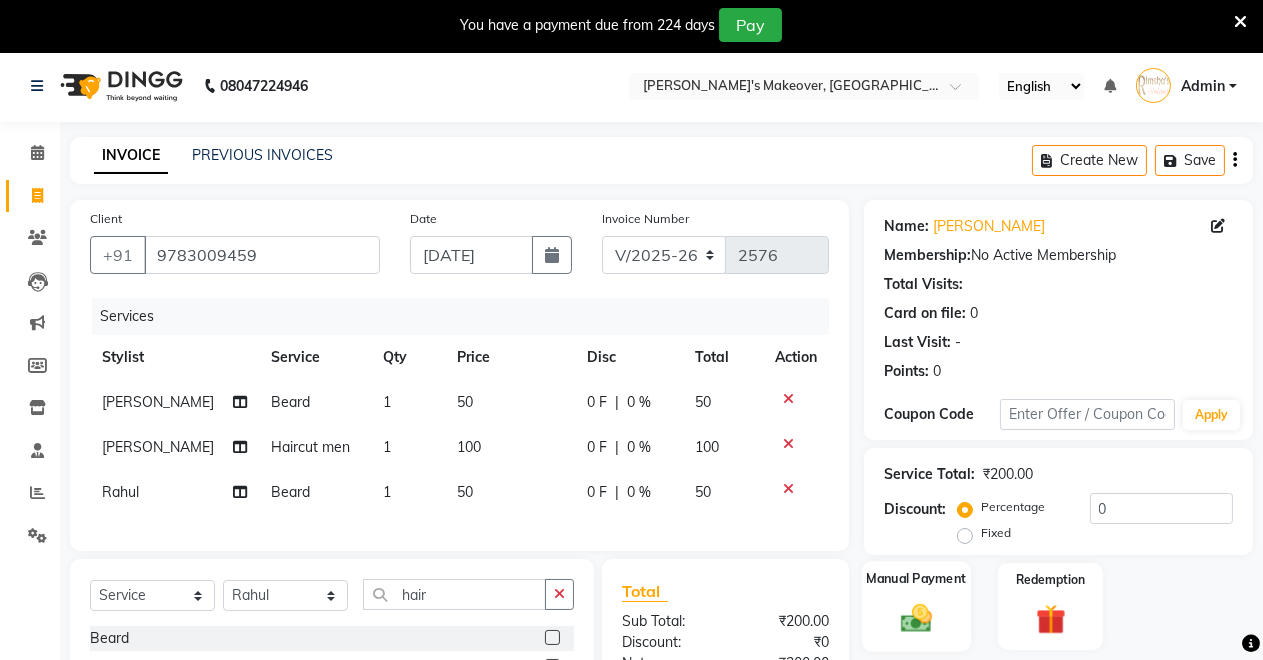click on "Manual Payment" 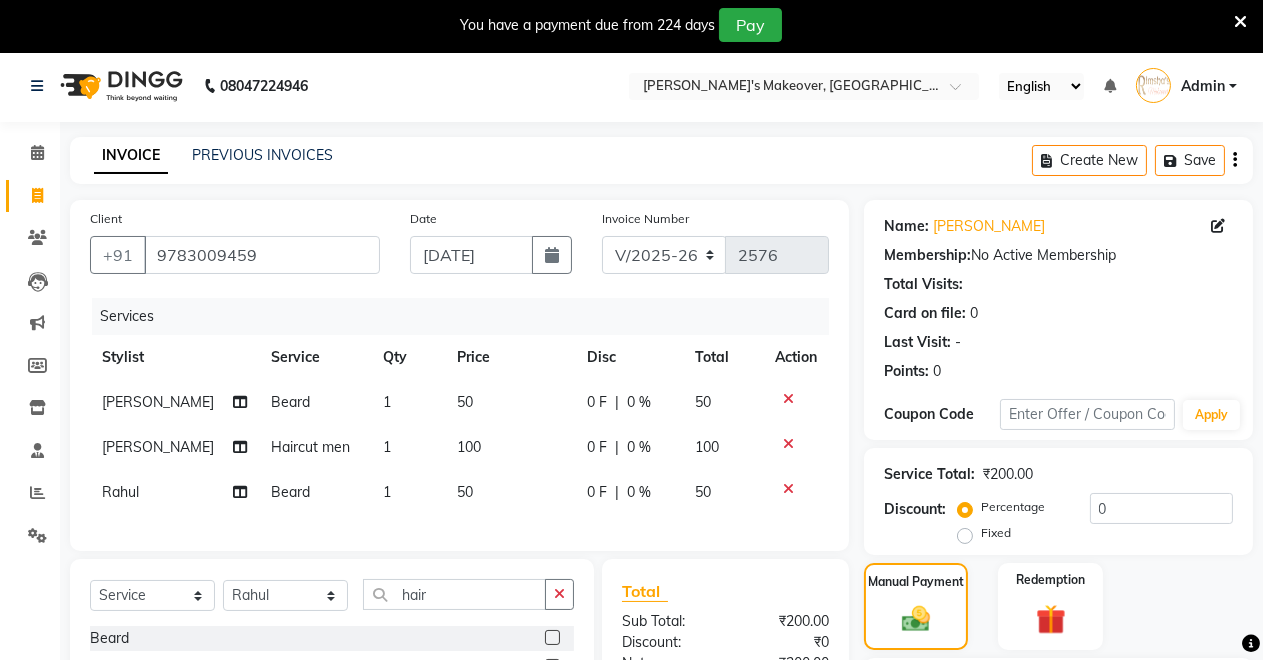scroll, scrollTop: 240, scrollLeft: 0, axis: vertical 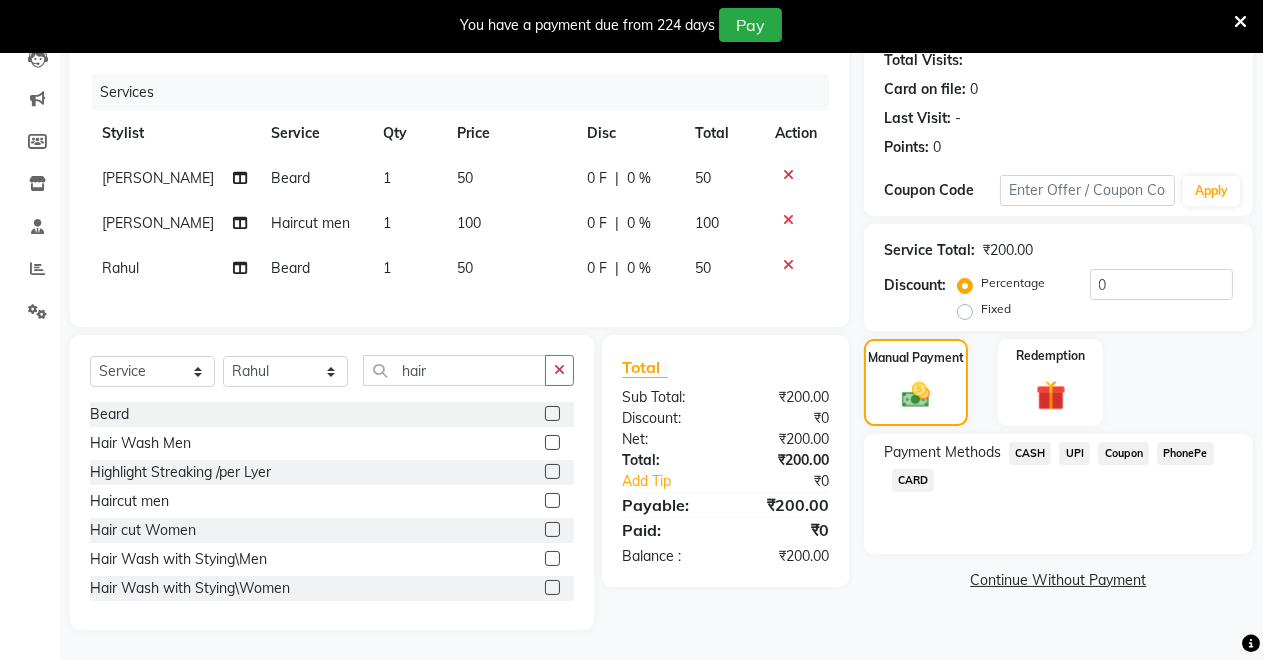 click on "CASH" 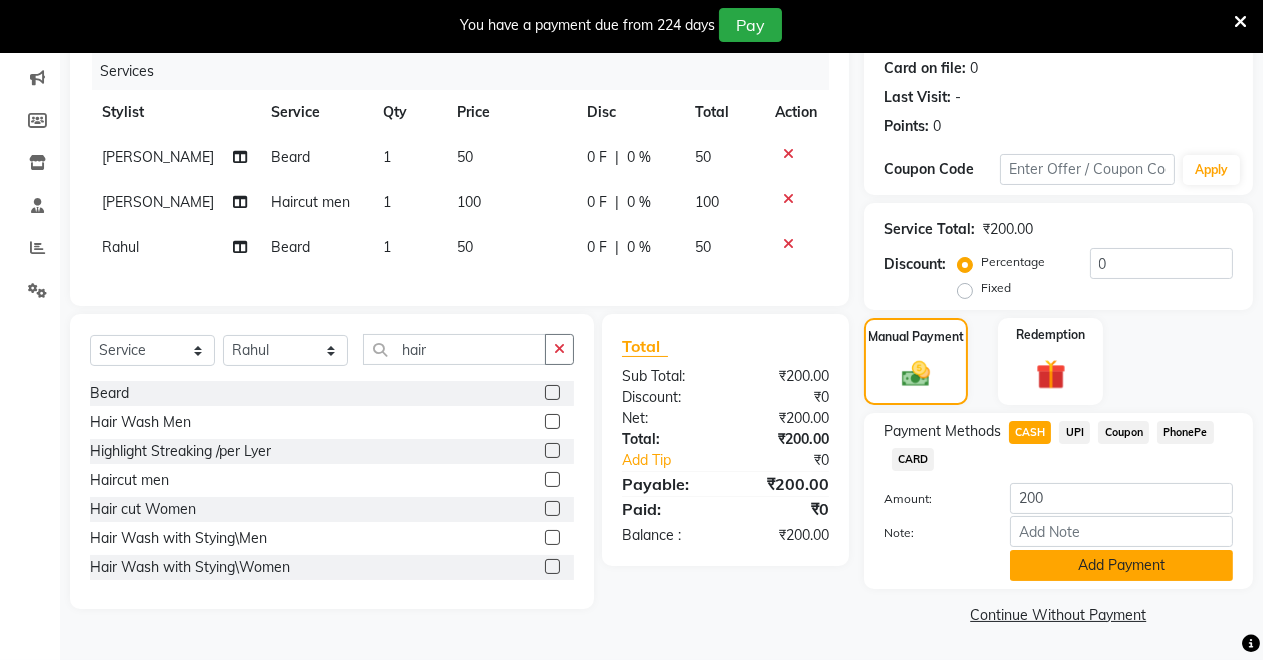 click on "Add Payment" 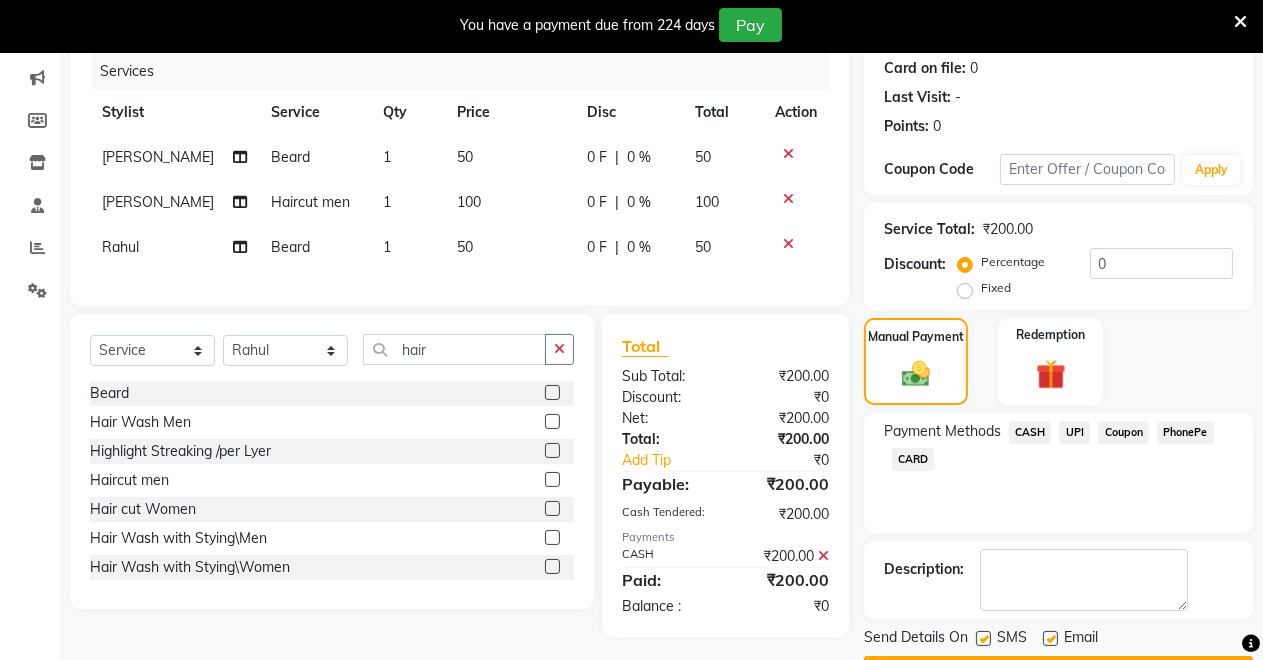 scroll, scrollTop: 302, scrollLeft: 0, axis: vertical 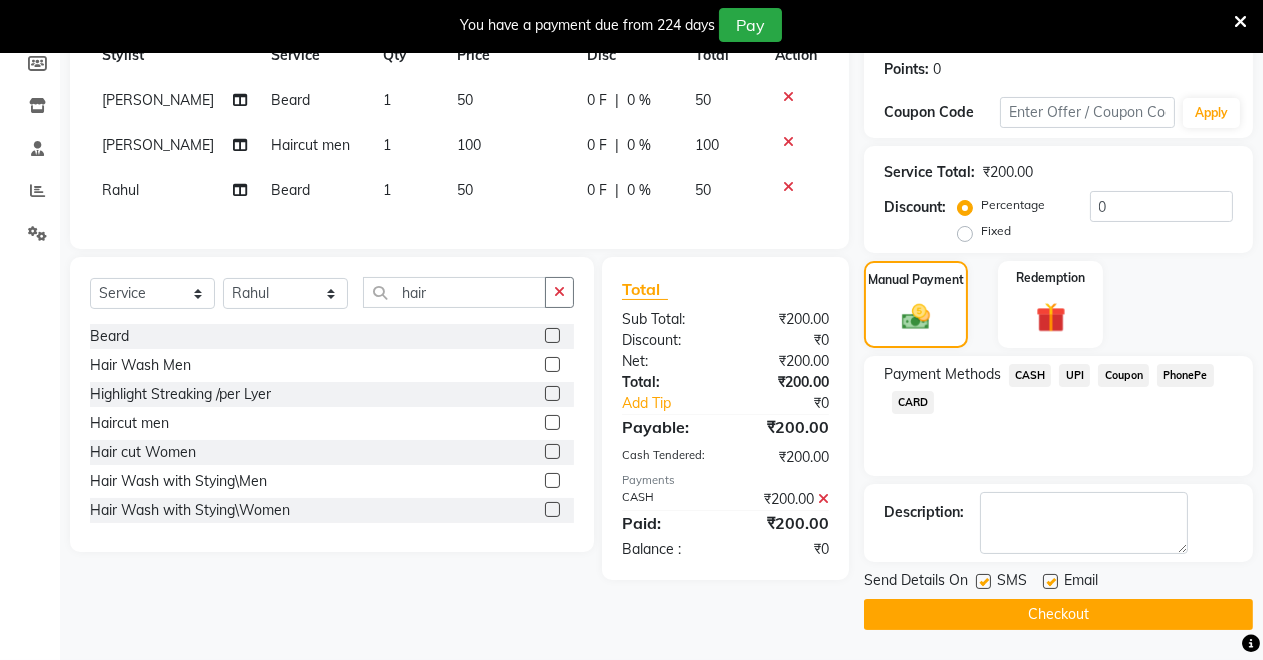 click on "Checkout" 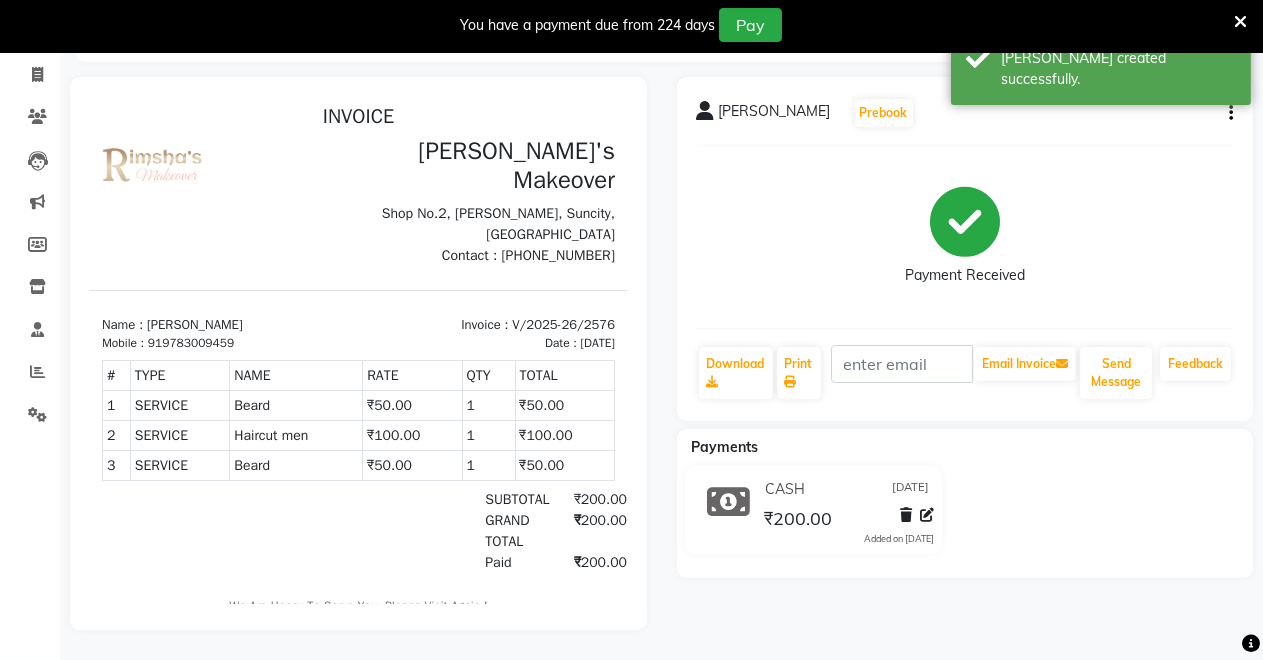 scroll, scrollTop: 0, scrollLeft: 0, axis: both 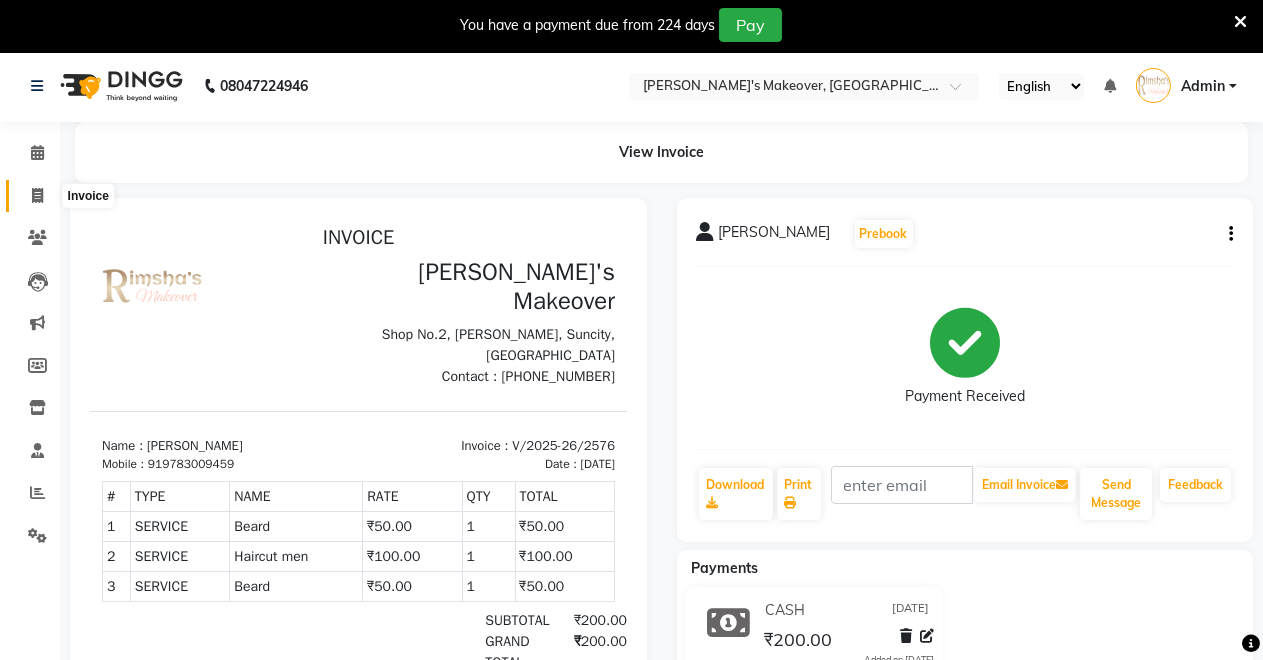 click 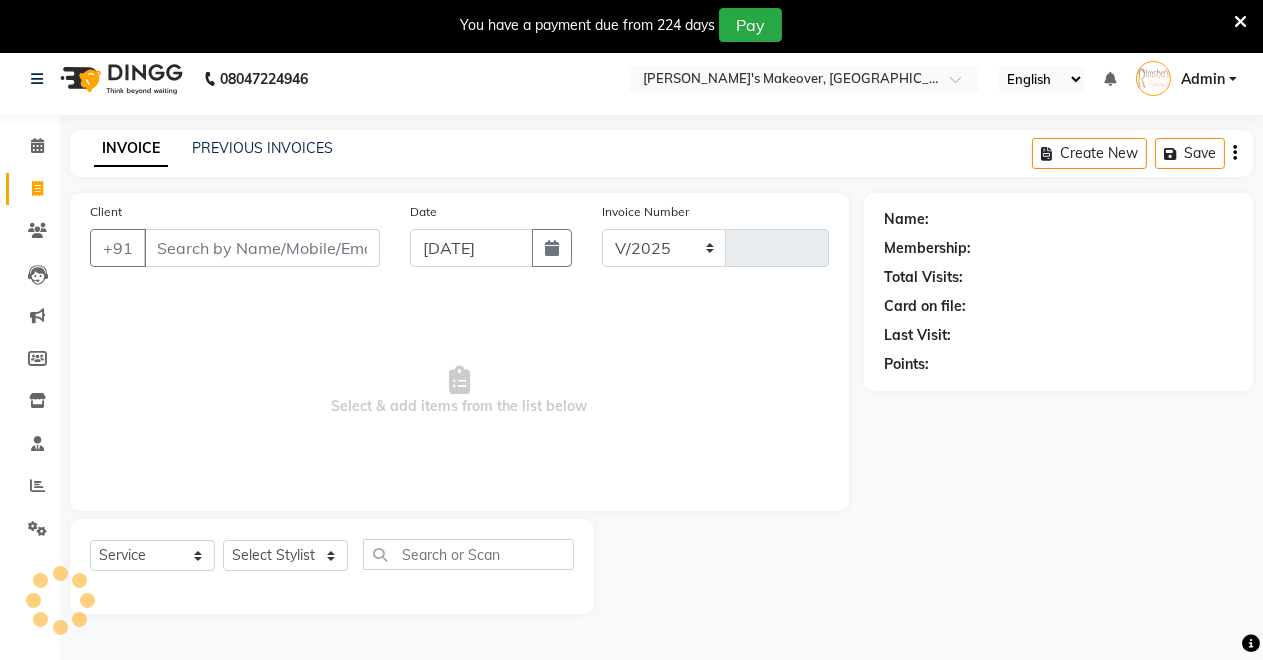 select on "7317" 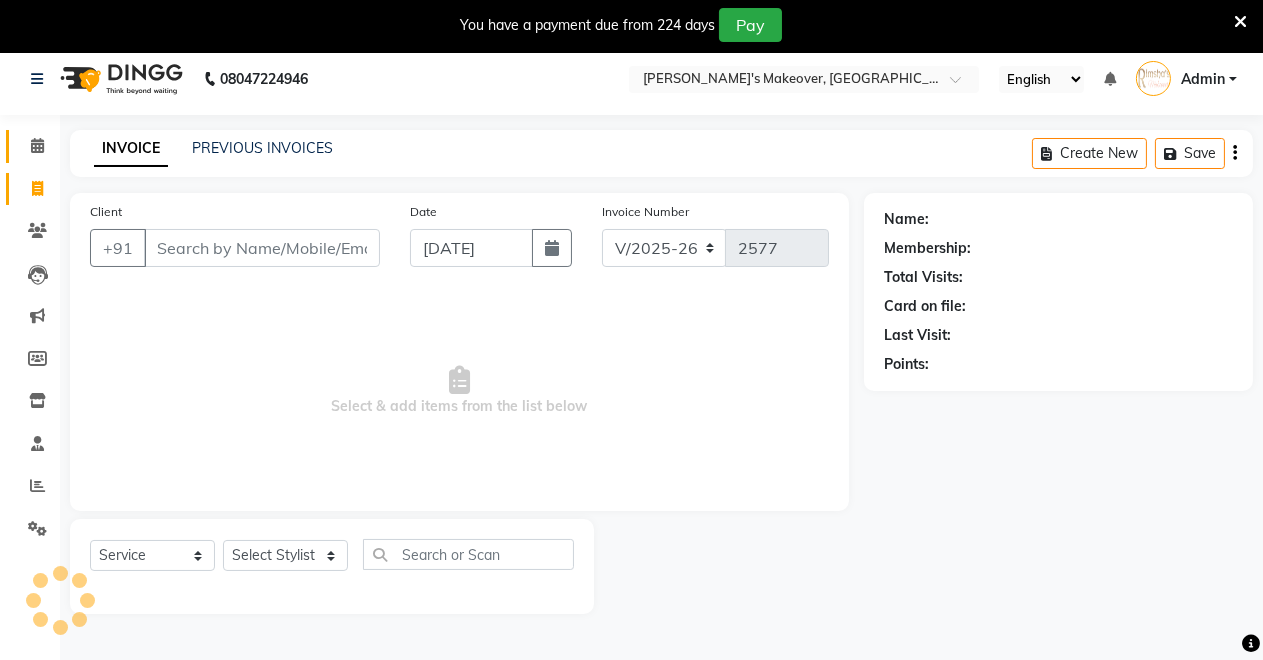 scroll, scrollTop: 49, scrollLeft: 0, axis: vertical 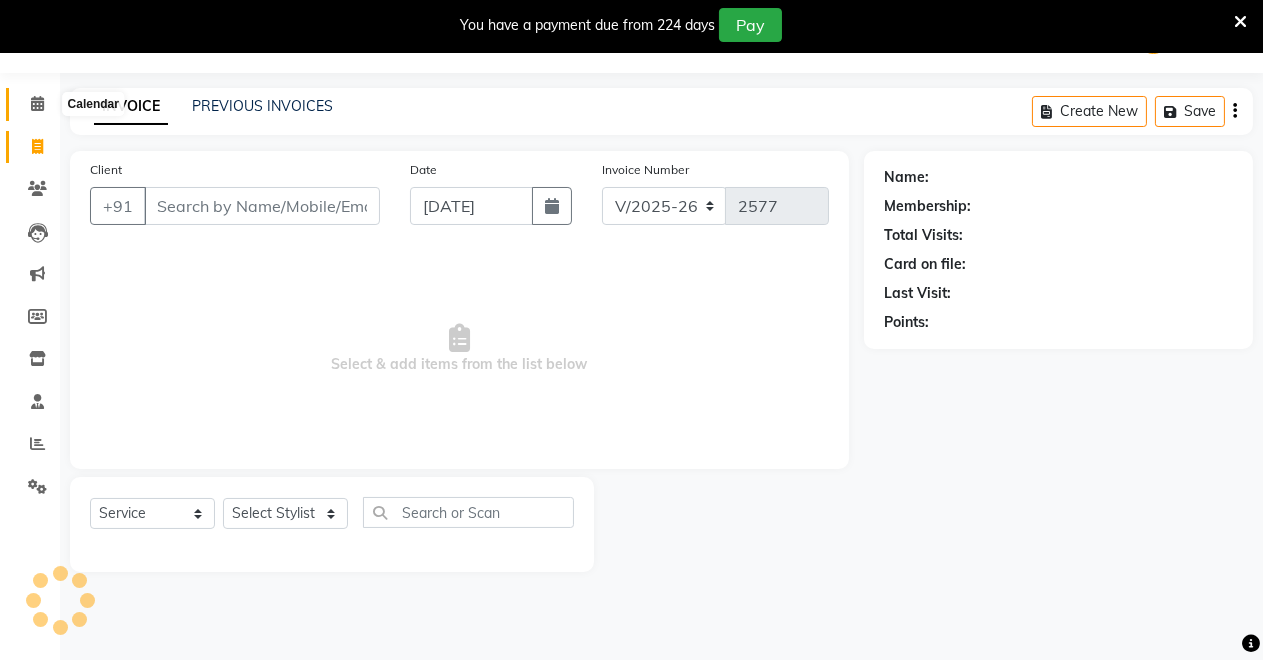 click 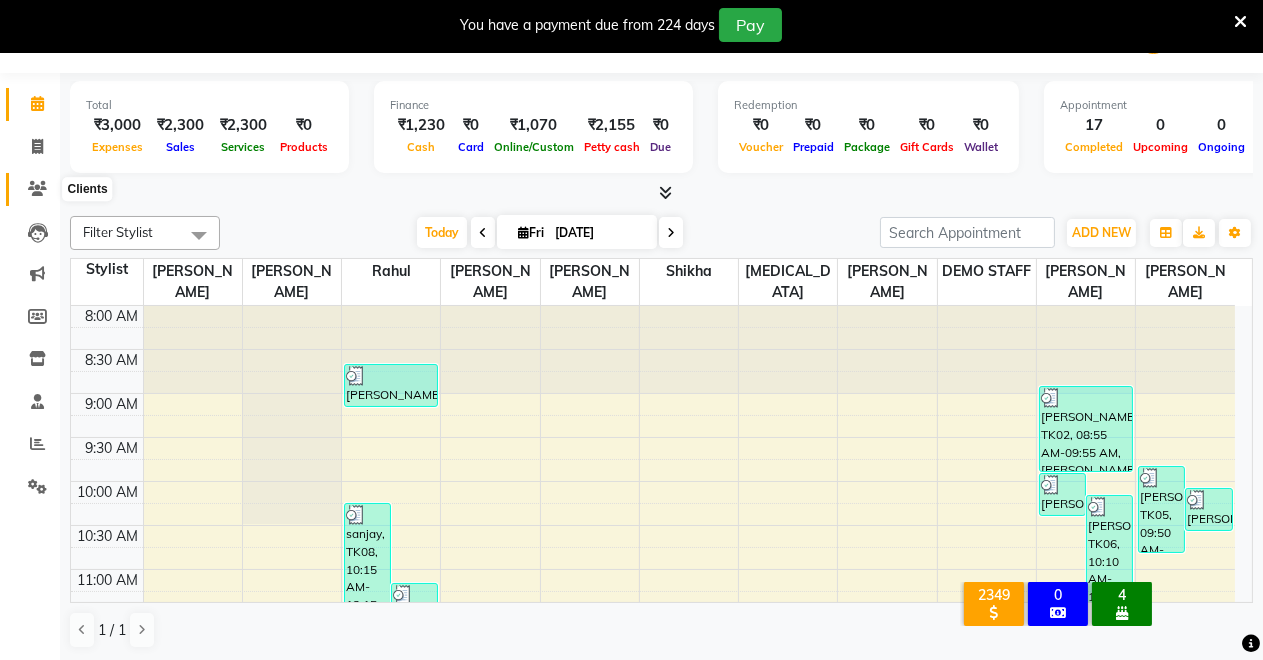 click 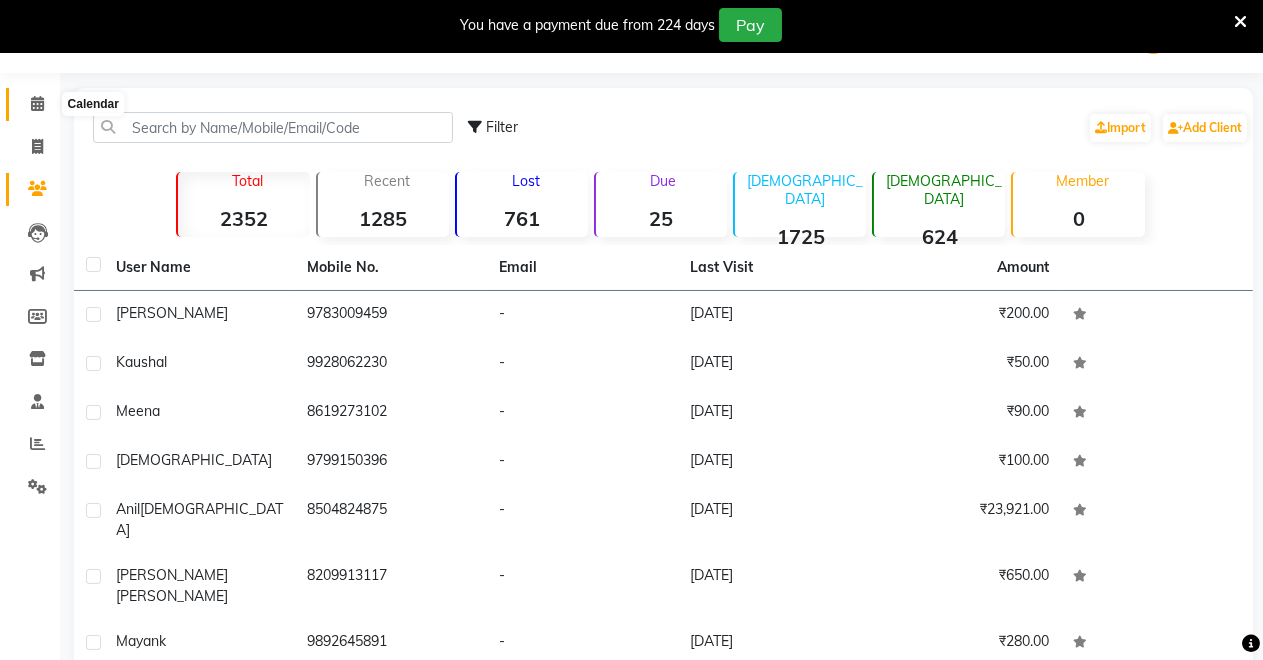 click 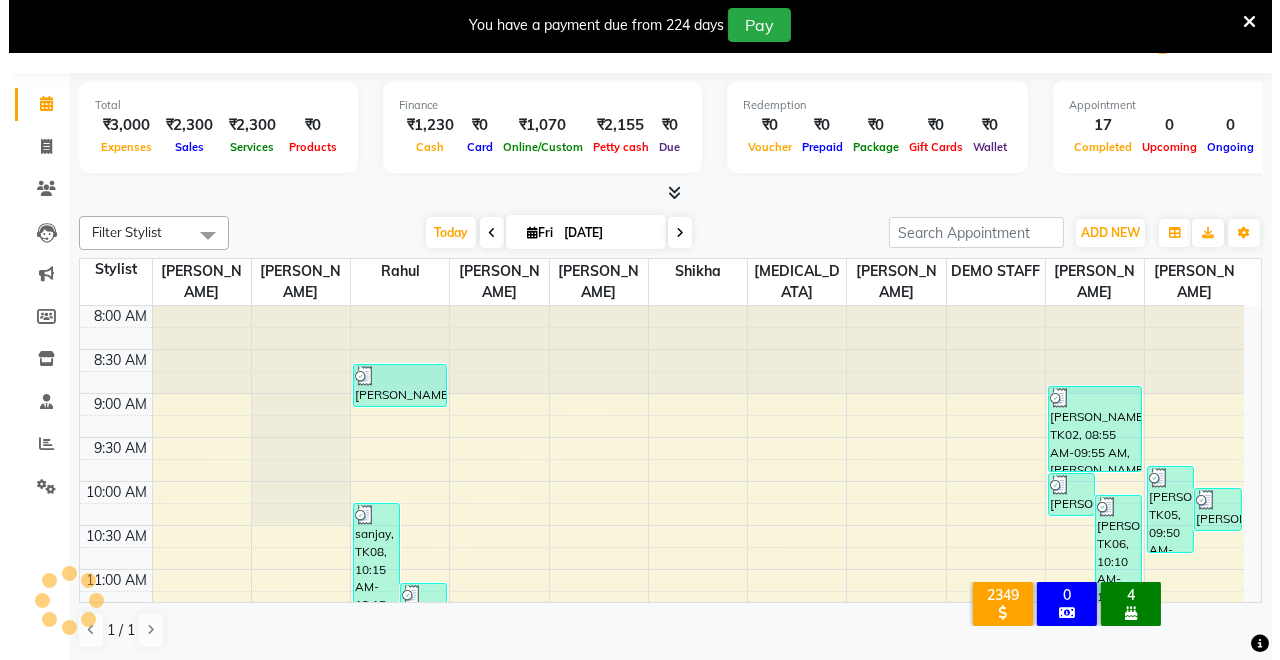 scroll, scrollTop: 0, scrollLeft: 0, axis: both 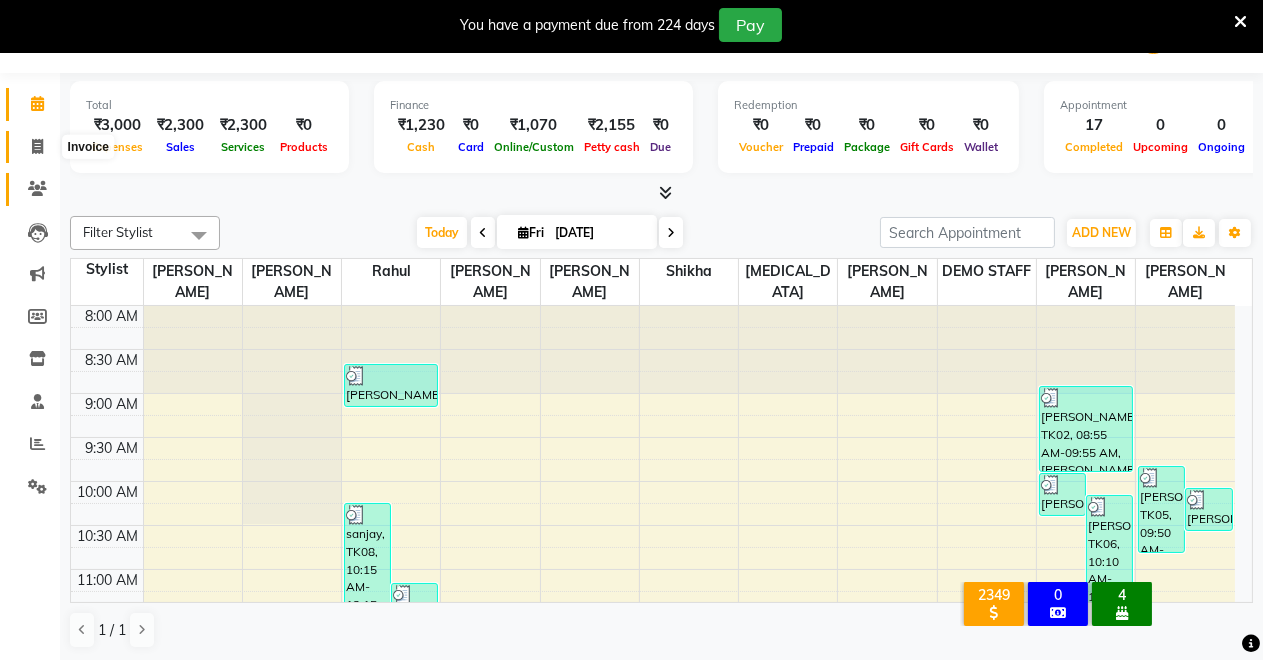 click 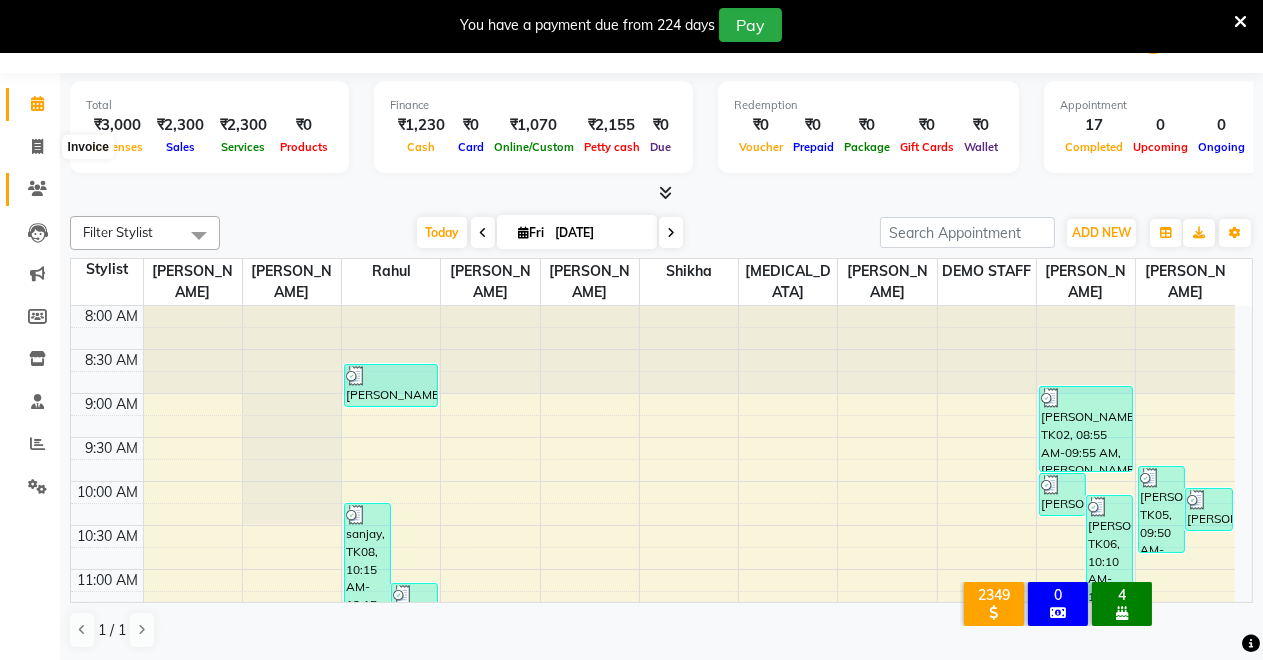select on "service" 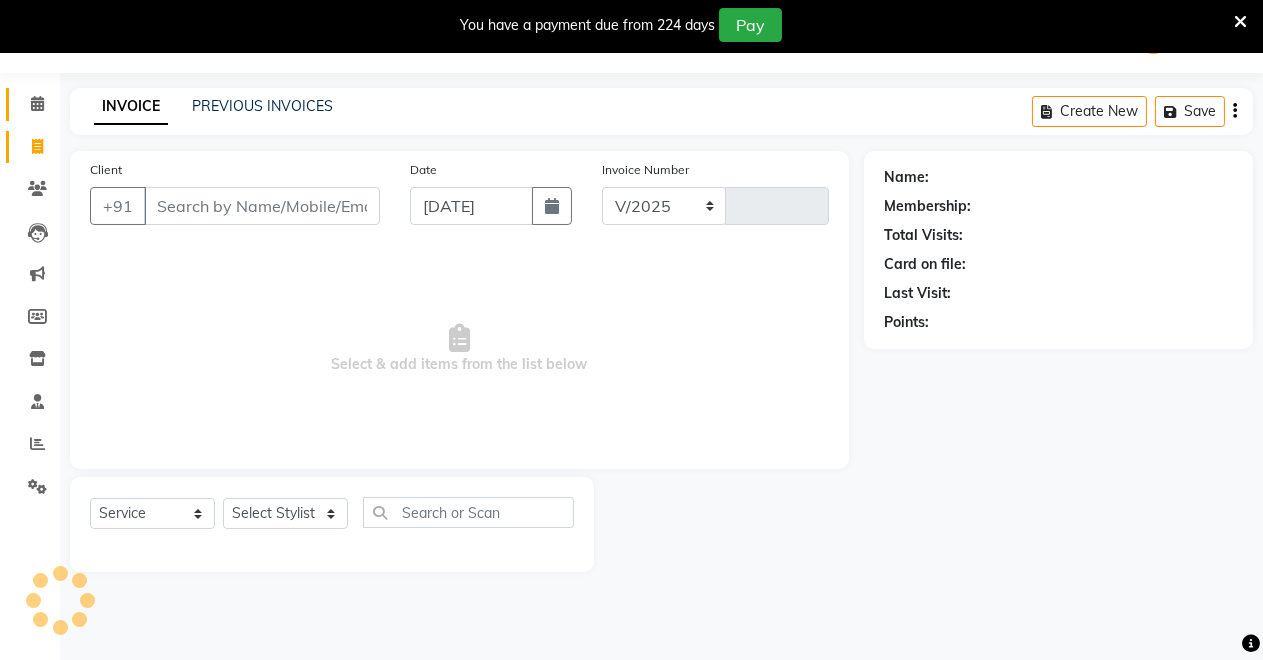 select on "7317" 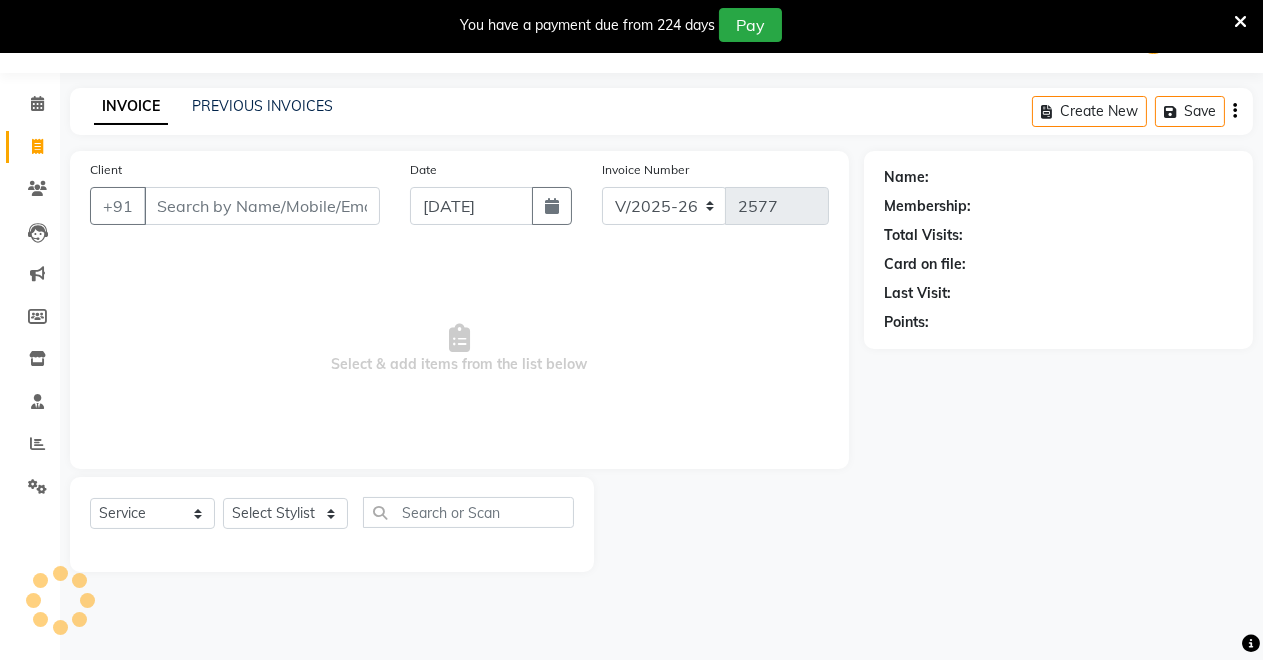 click on "Client +91" 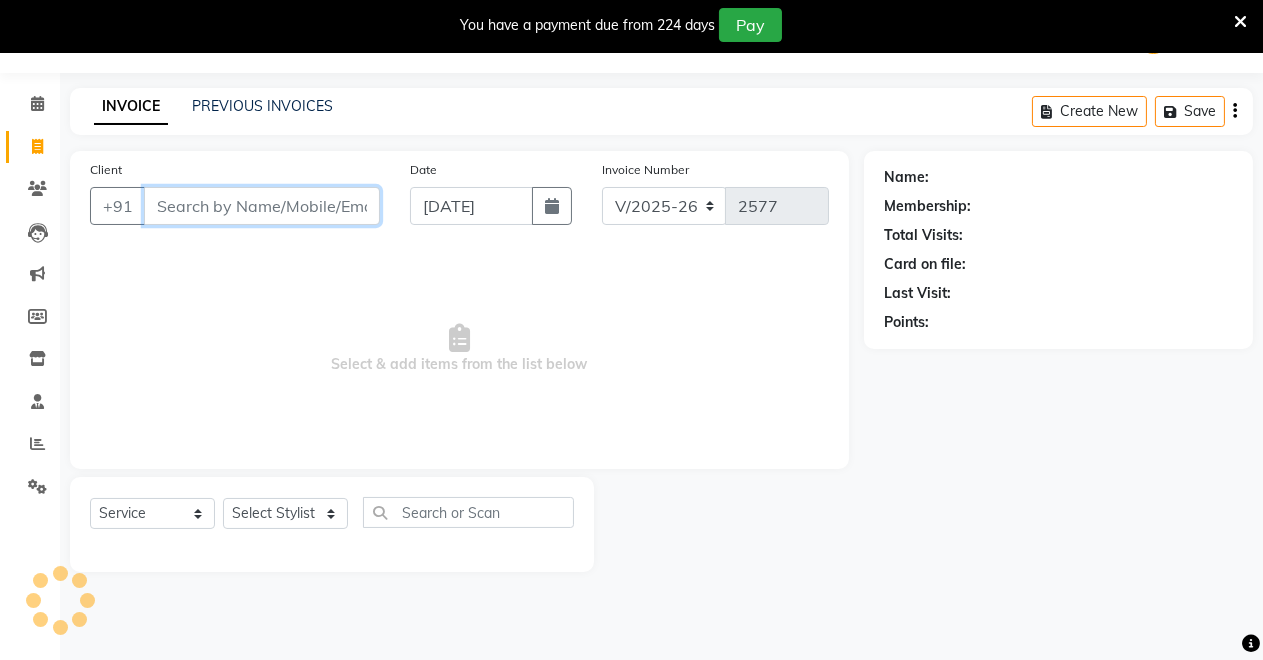 click on "Client" at bounding box center [262, 206] 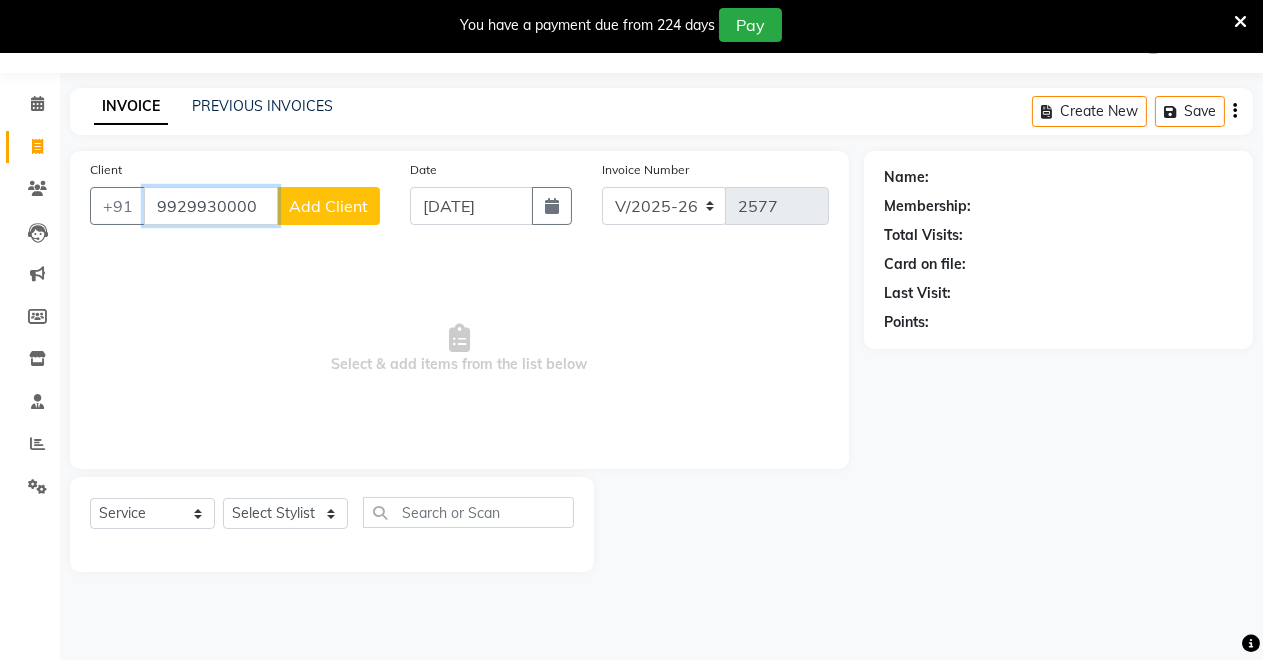 type on "9929930000" 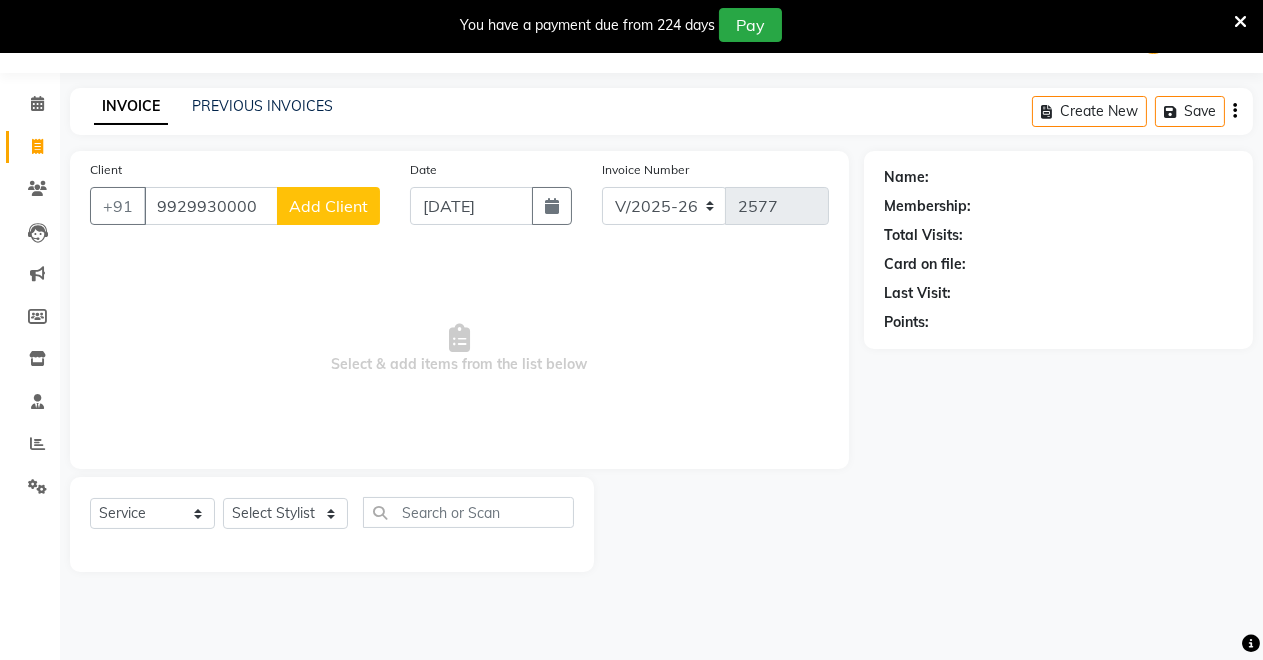 click on "Add Client" 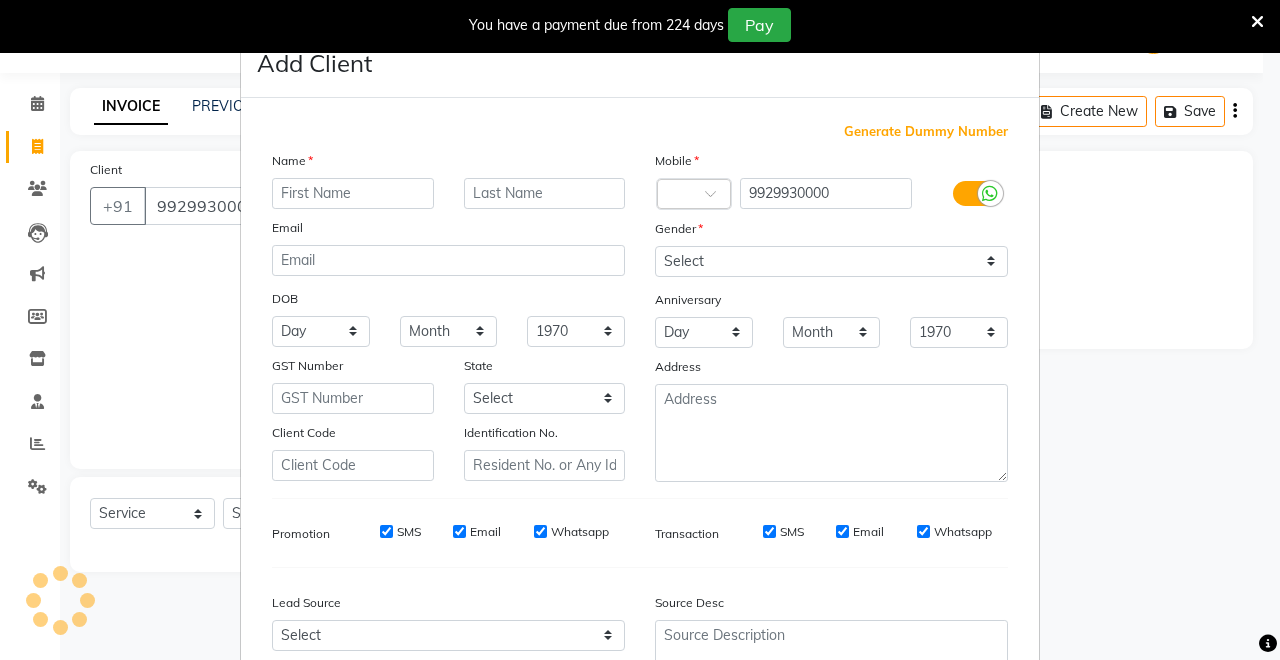 click at bounding box center (353, 193) 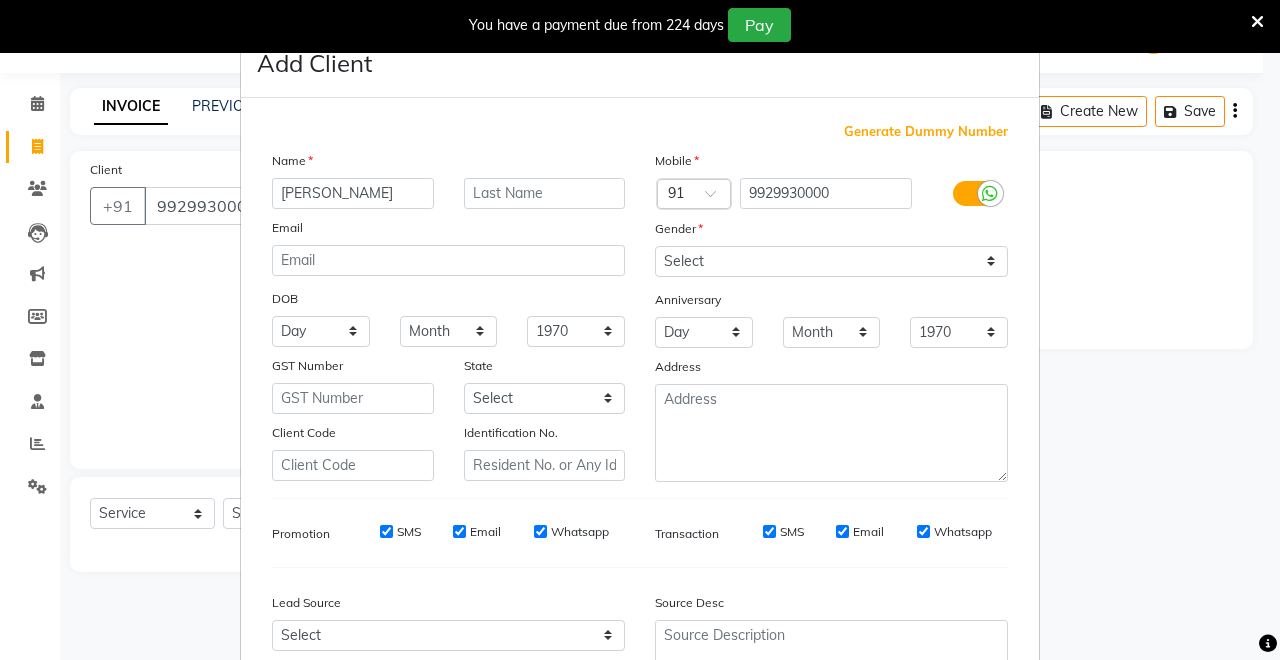 type on "[PERSON_NAME]" 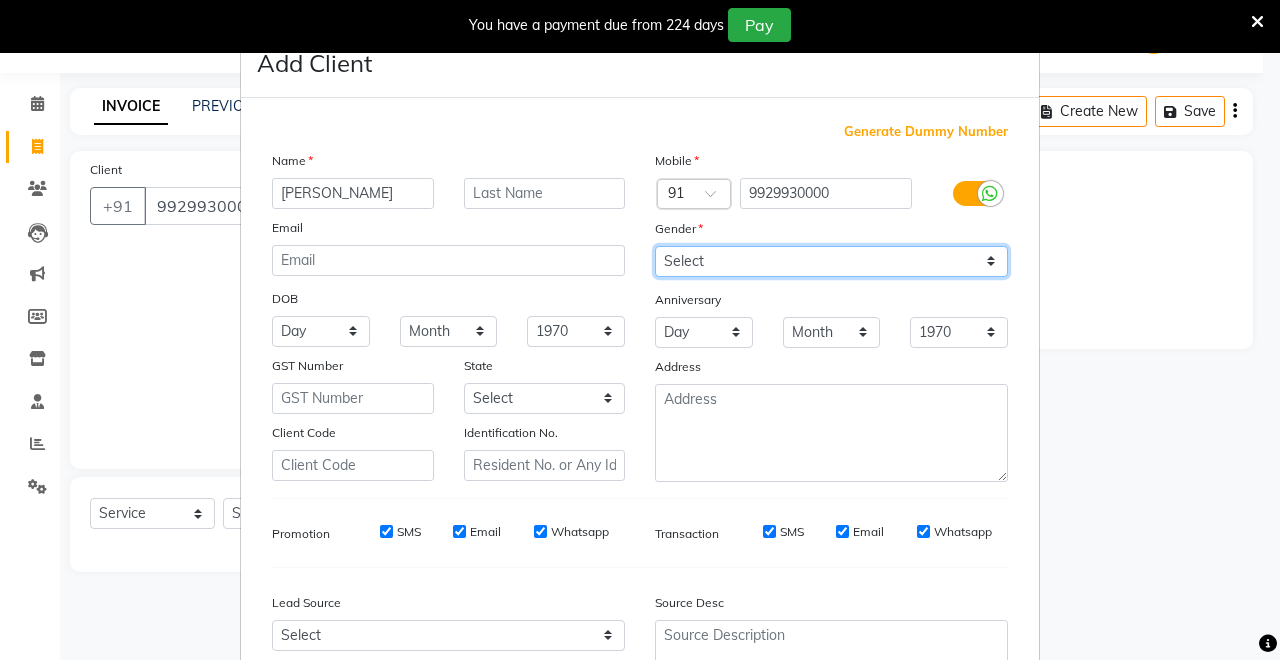 click on "Select [DEMOGRAPHIC_DATA] [DEMOGRAPHIC_DATA] Other Prefer Not To Say" at bounding box center [831, 261] 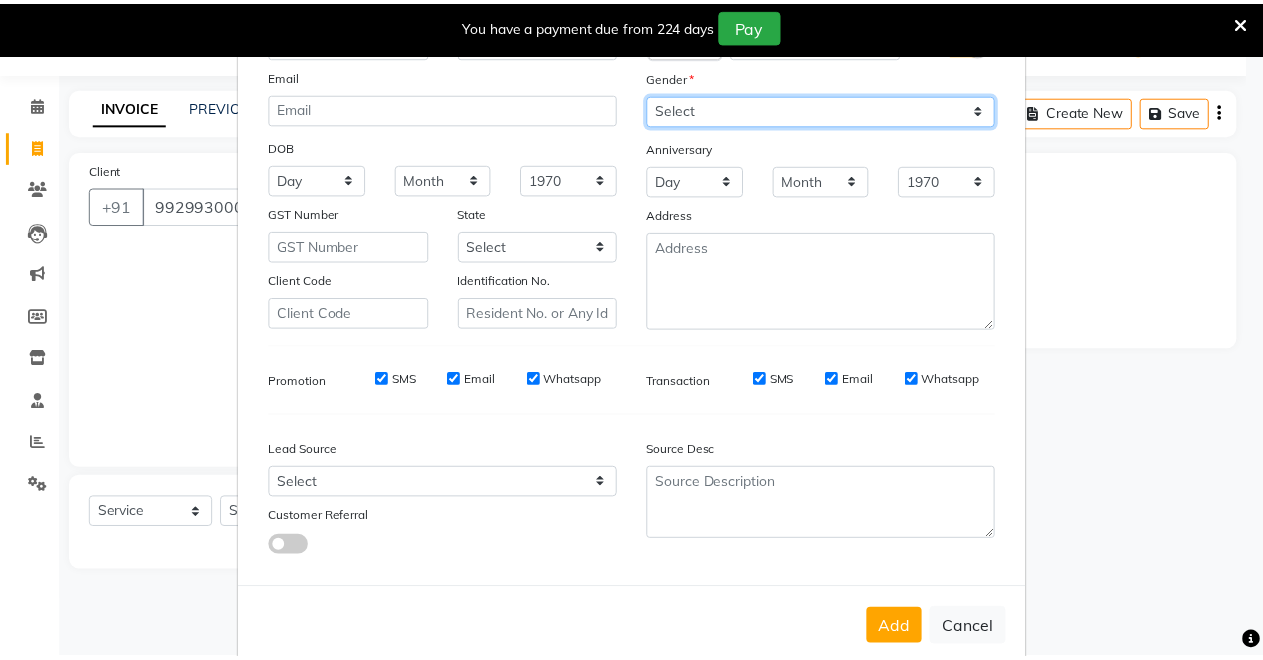 scroll, scrollTop: 185, scrollLeft: 0, axis: vertical 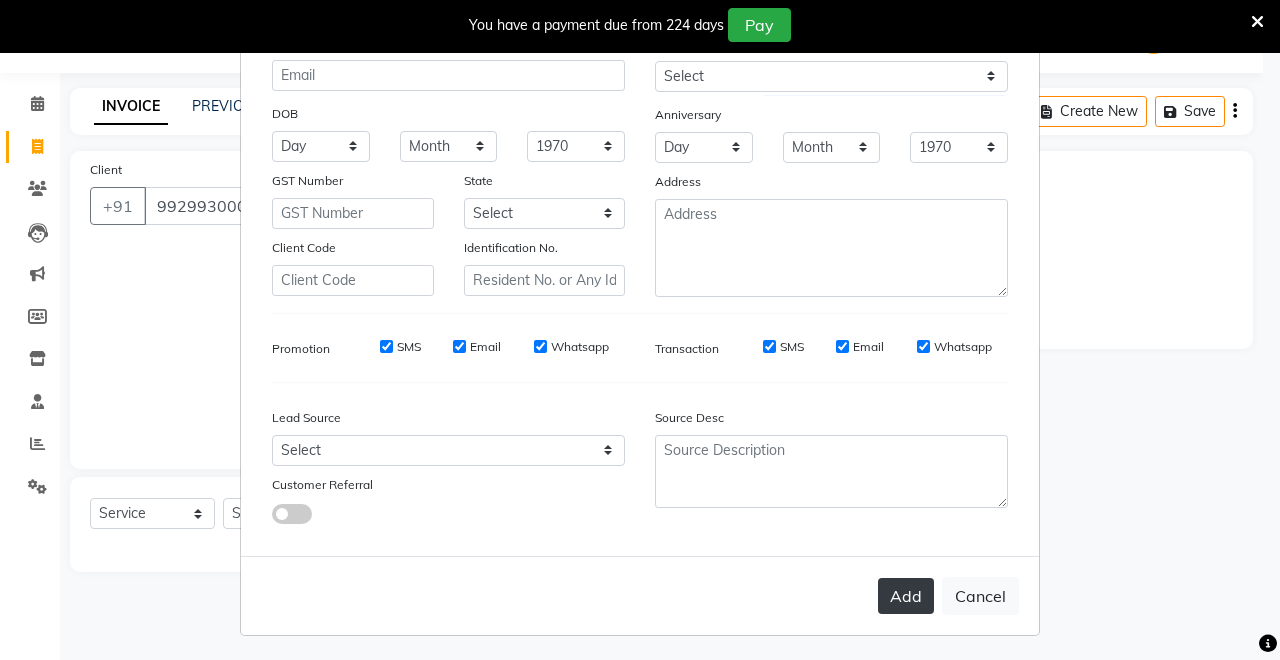 click on "Add" at bounding box center (906, 596) 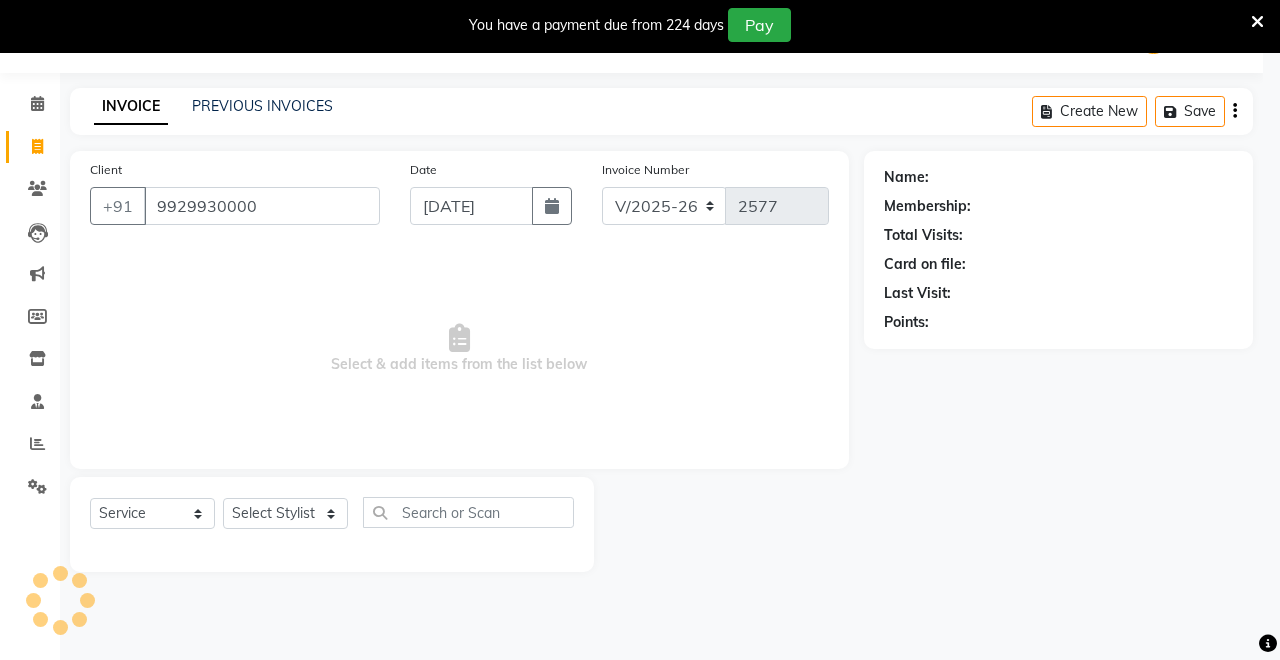 type 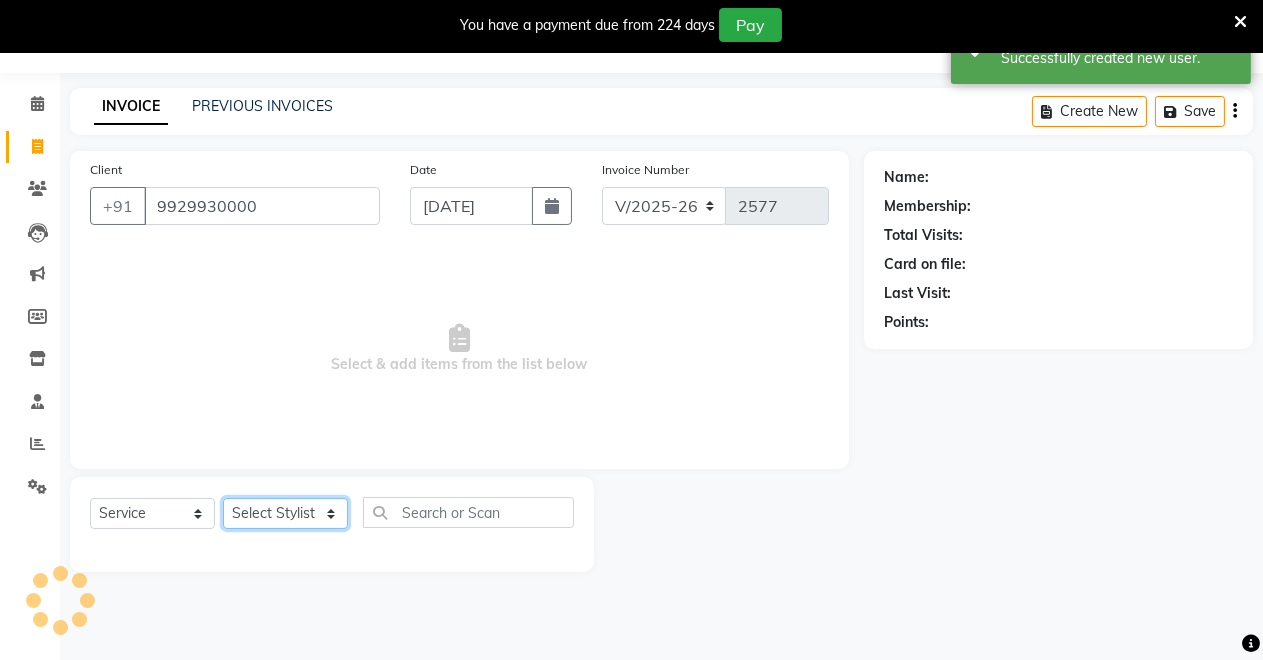 click on "Select Stylist [PERSON_NAME] [PERSON_NAME] kumar DEMO STAFF [PERSON_NAME] [PERSON_NAME] [MEDICAL_DATA][PERSON_NAME] [PERSON_NAME] Verma" 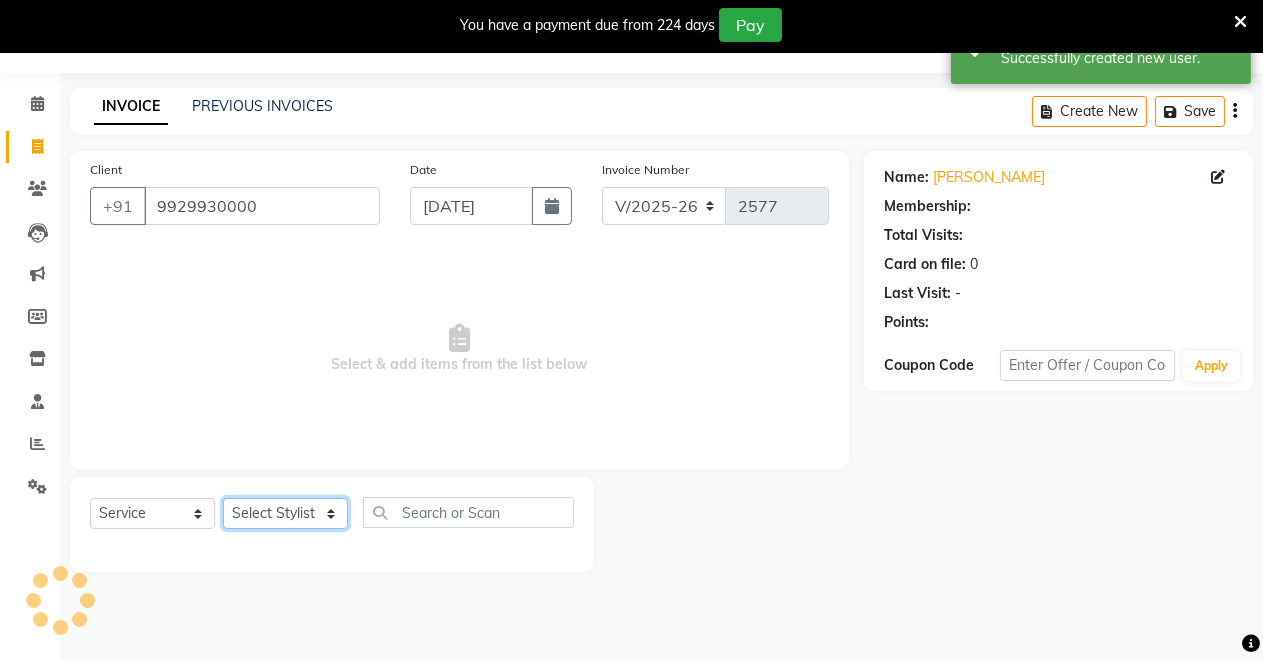 select on "85198" 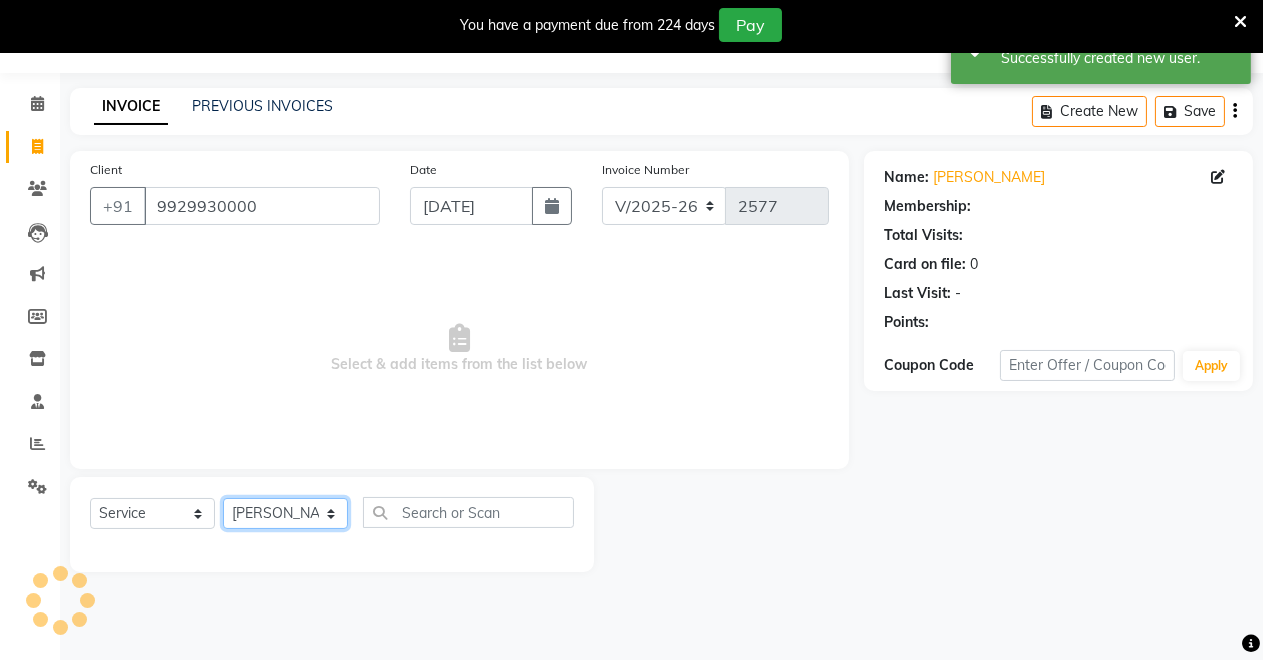 click on "Select Stylist [PERSON_NAME] [PERSON_NAME] kumar DEMO STAFF [PERSON_NAME] [PERSON_NAME] [MEDICAL_DATA][PERSON_NAME] [PERSON_NAME] Verma" 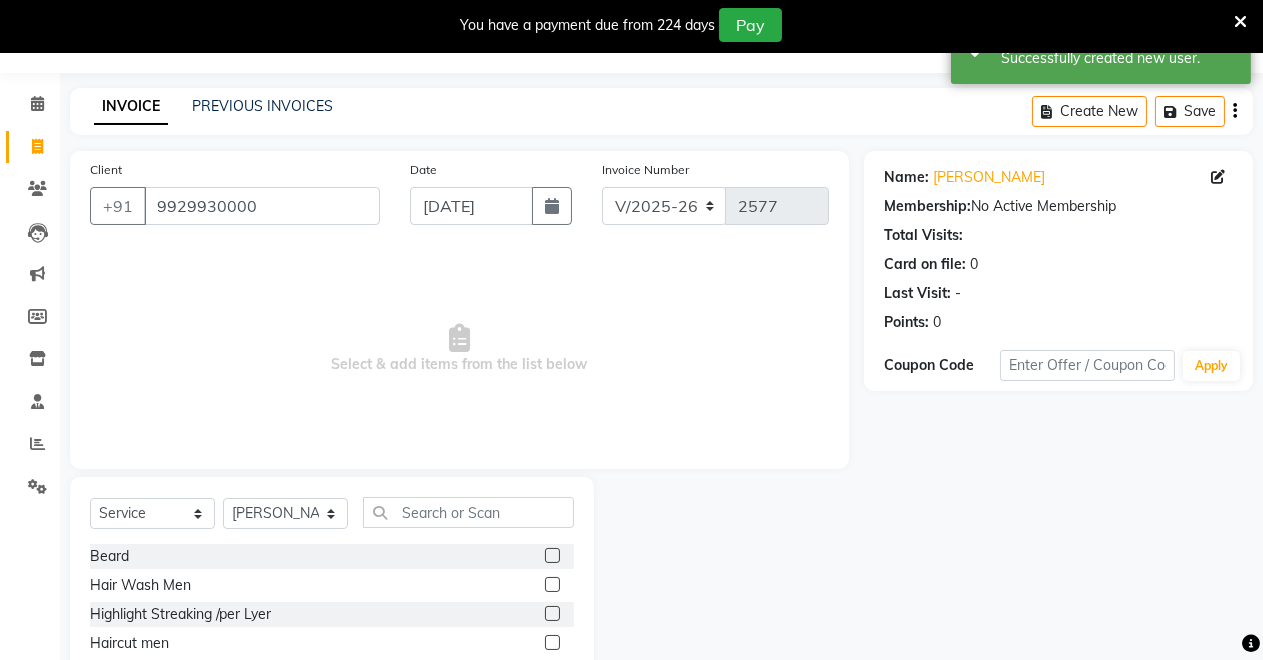 click 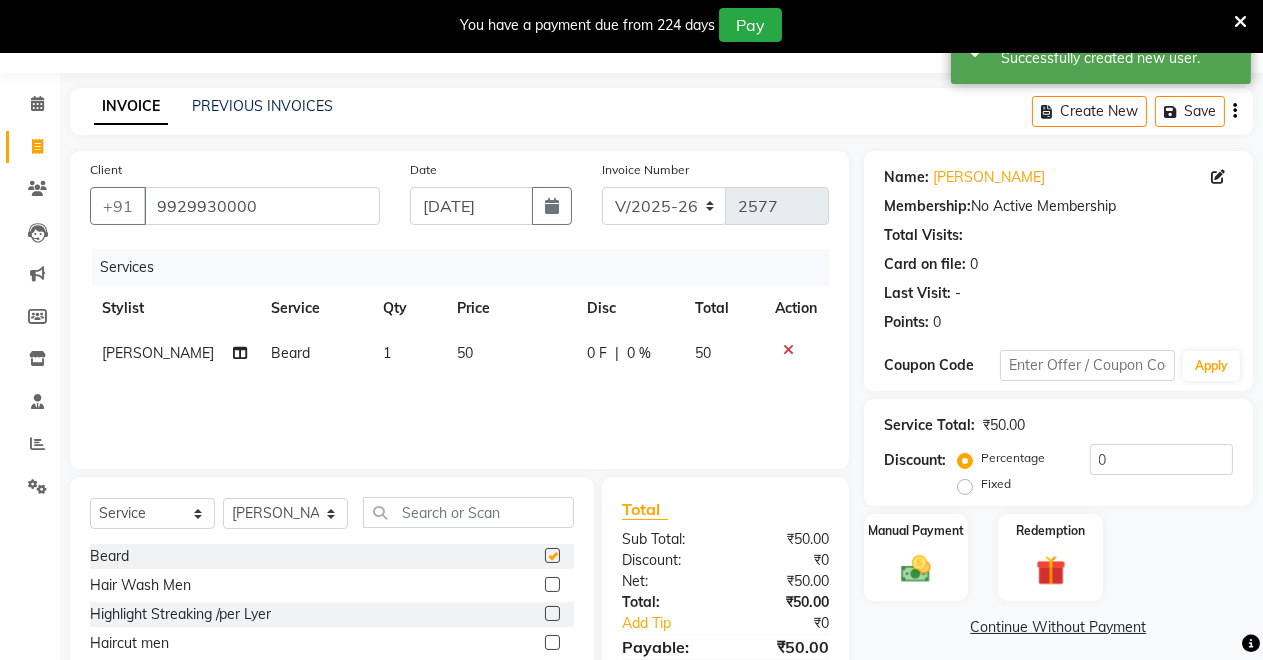 checkbox on "false" 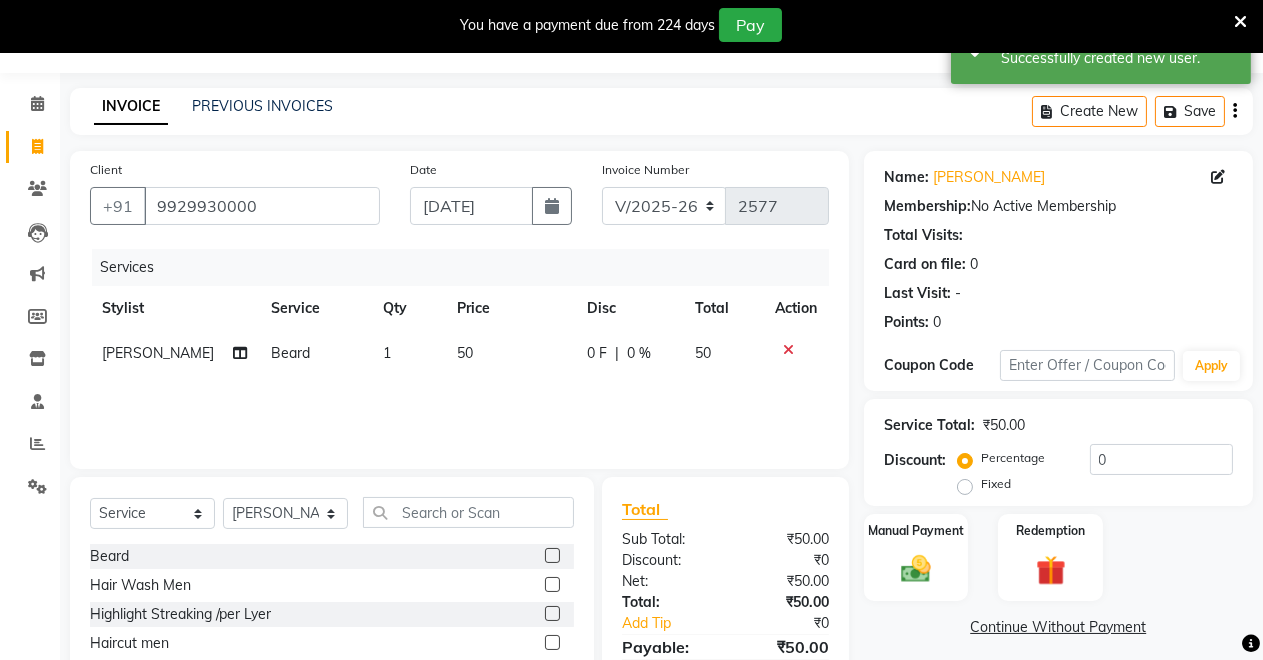 click 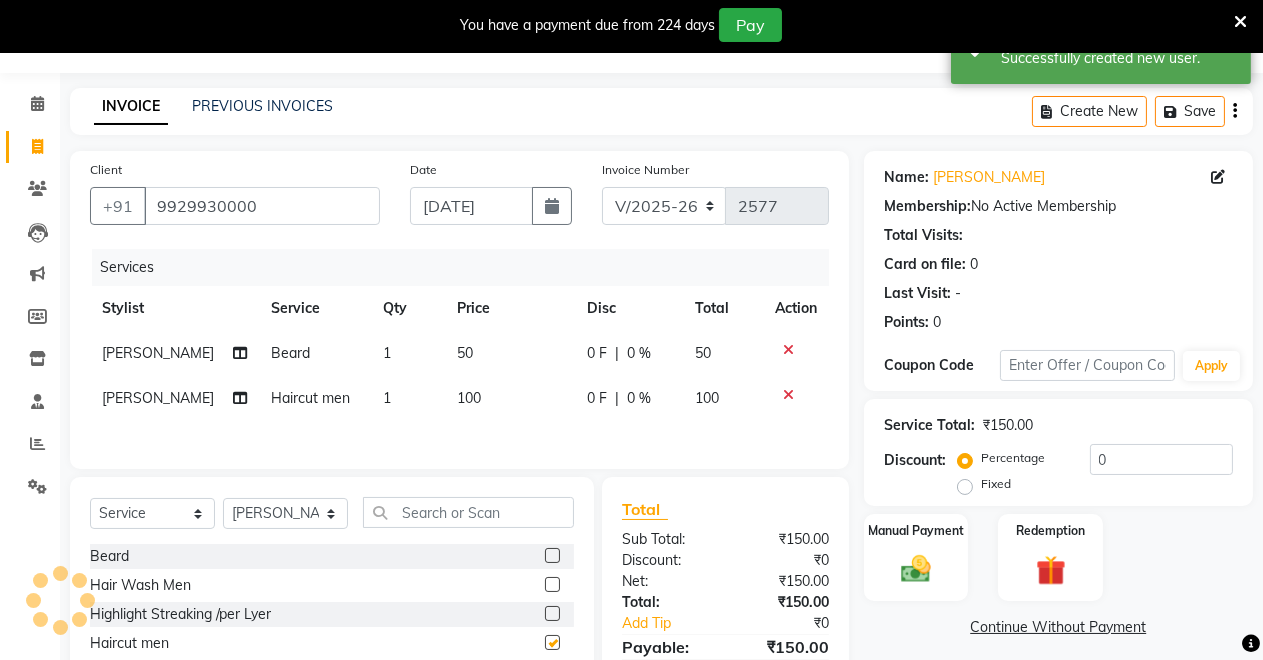 checkbox on "false" 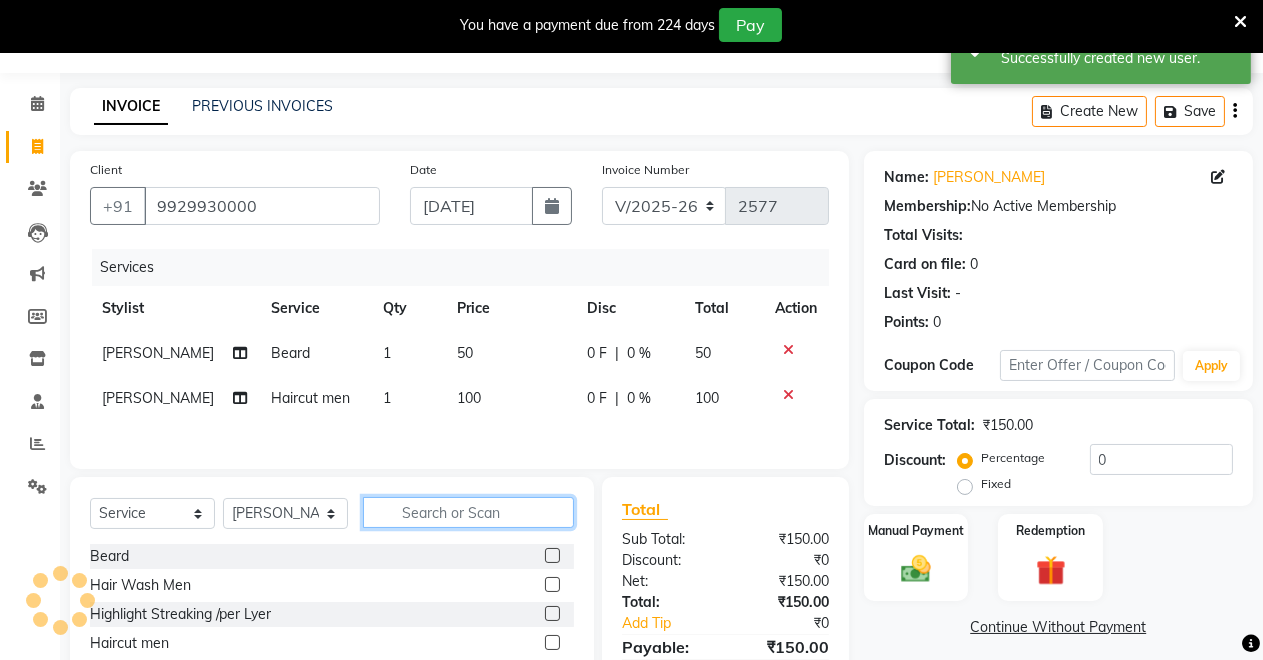click 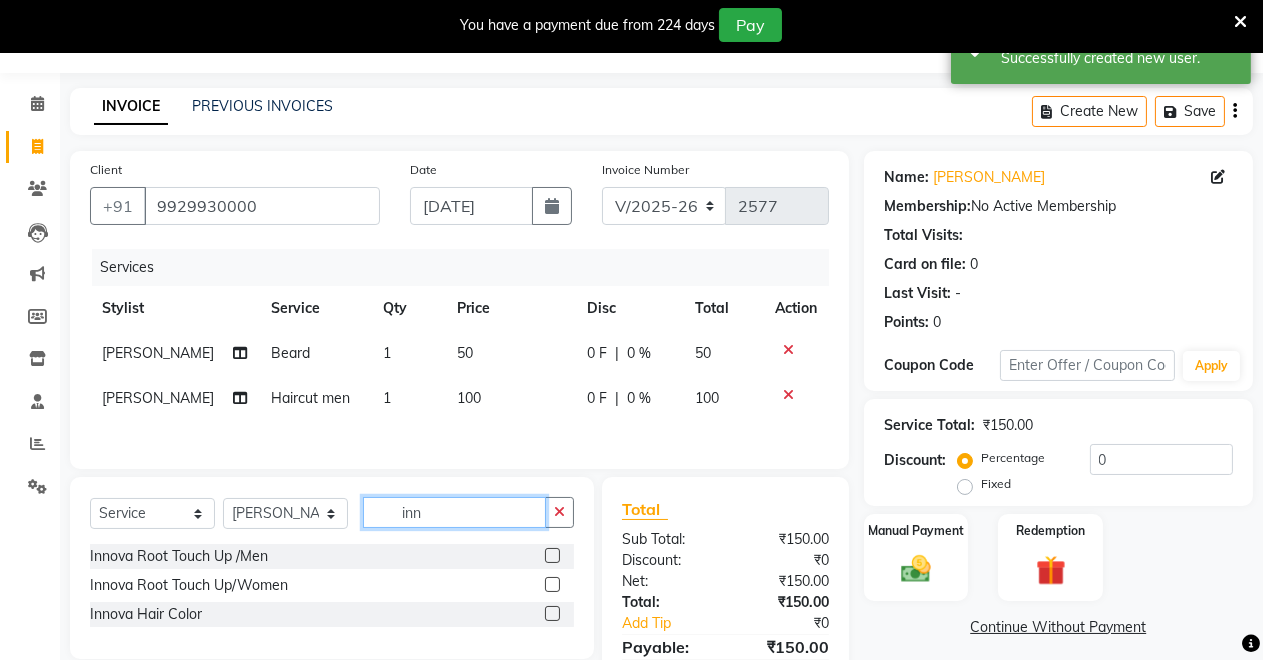 type on "inn" 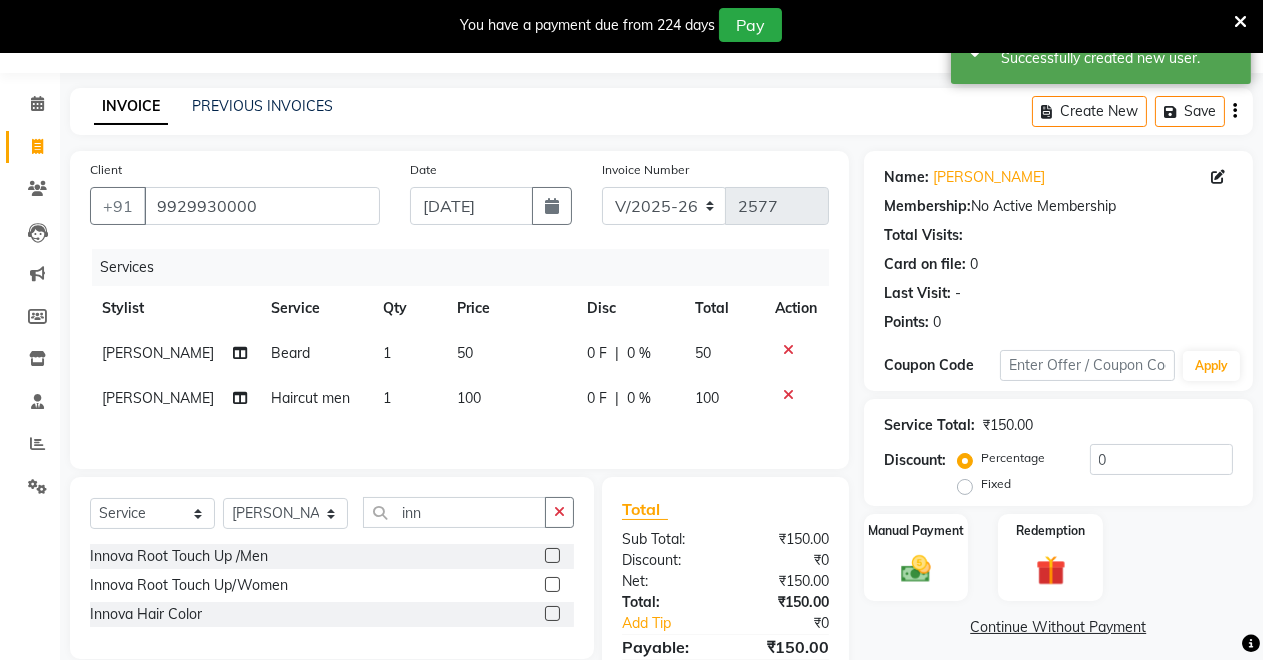 click 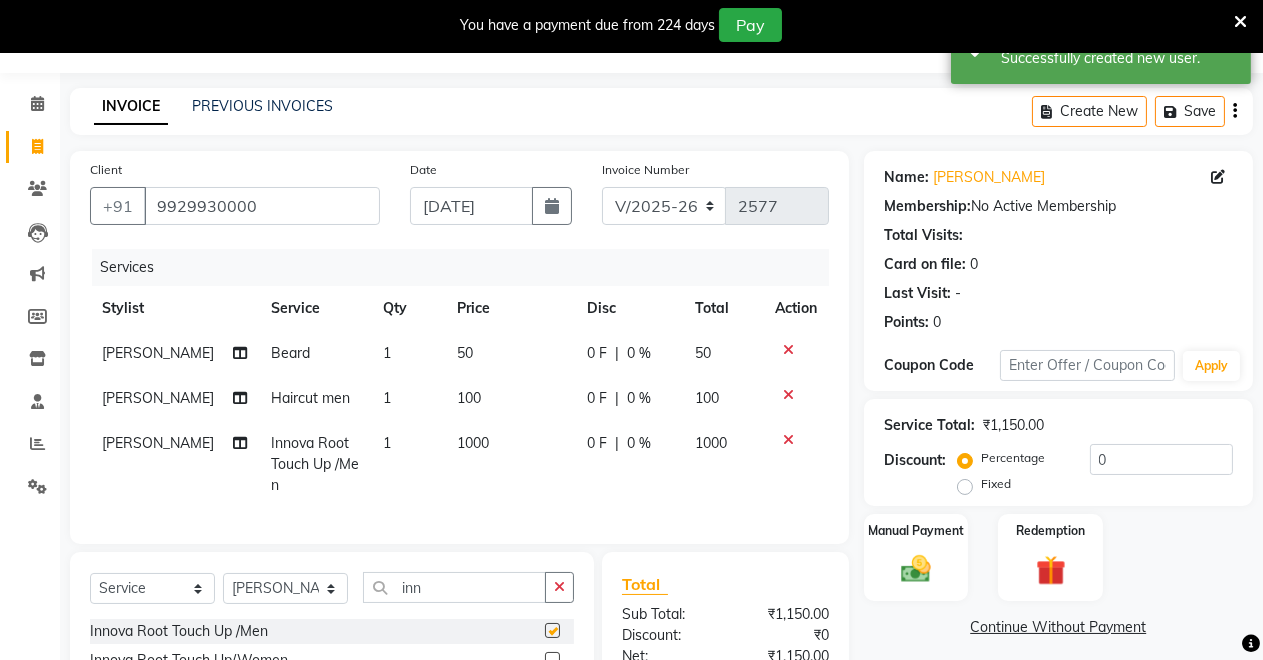 checkbox on "false" 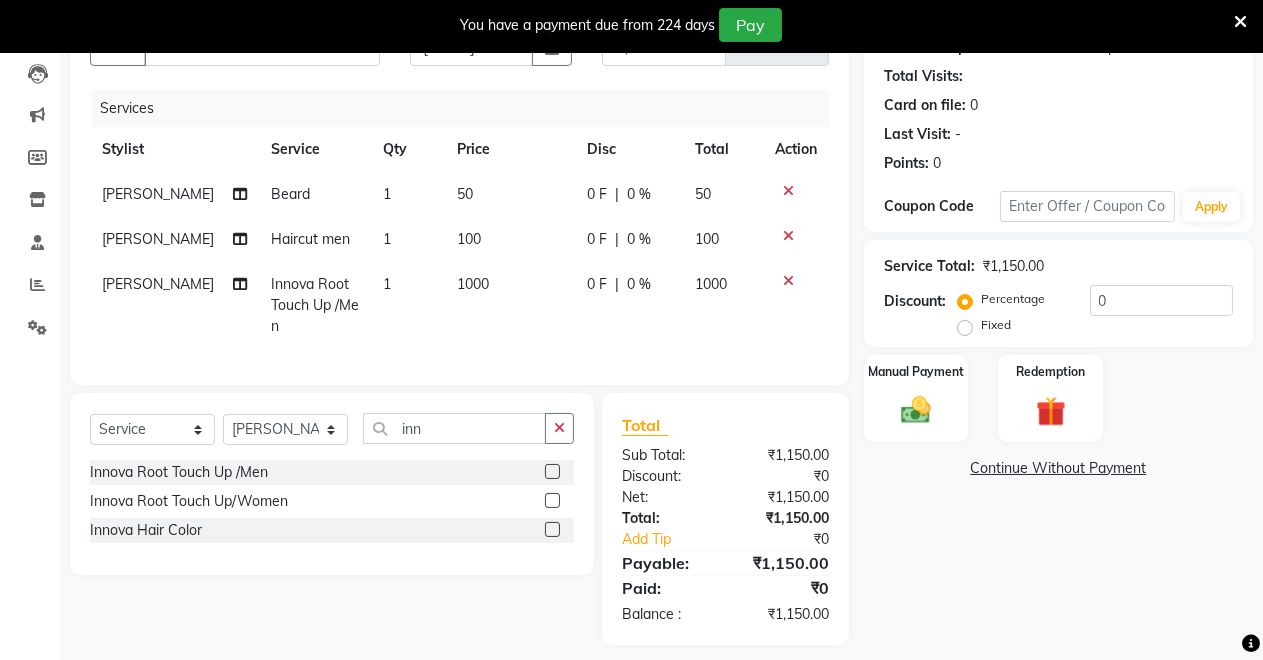 scroll, scrollTop: 218, scrollLeft: 0, axis: vertical 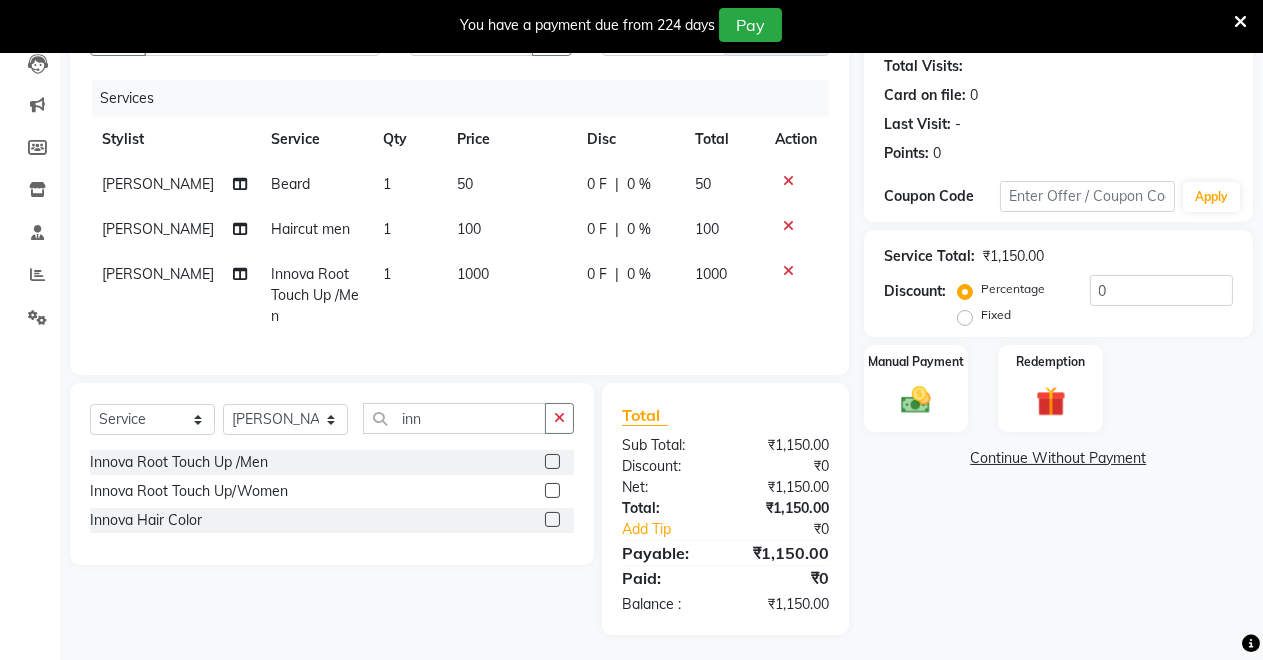 click on "Fixed" 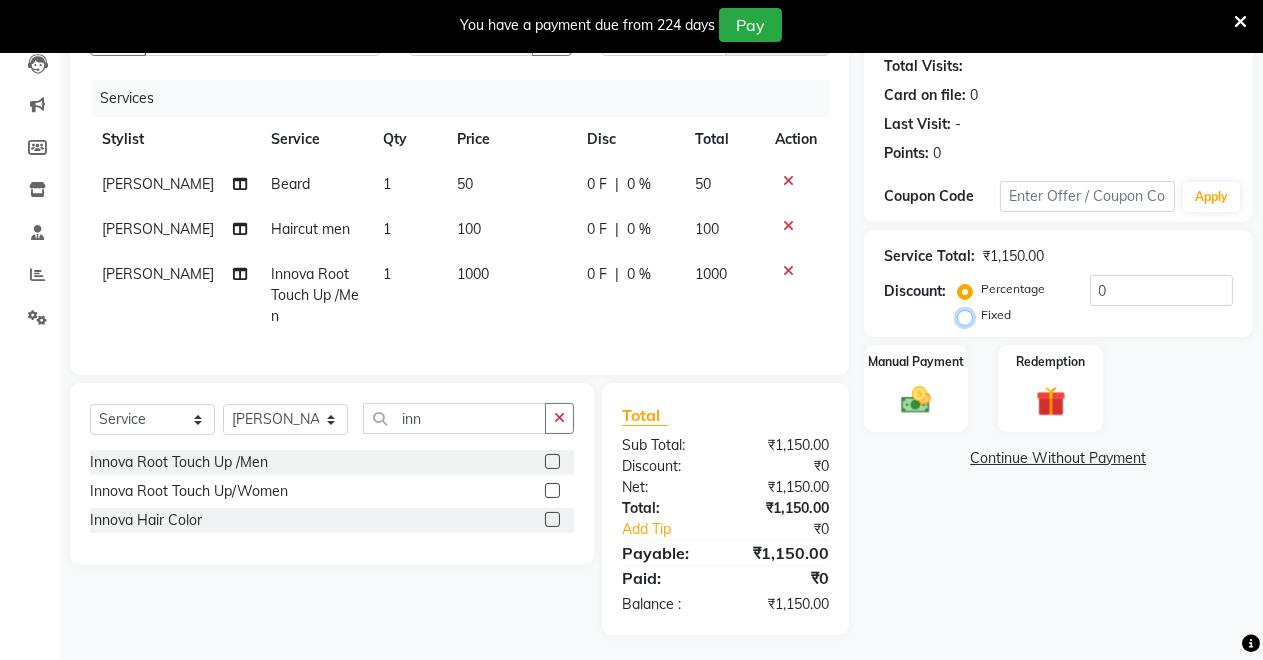 click on "Fixed" at bounding box center (969, 315) 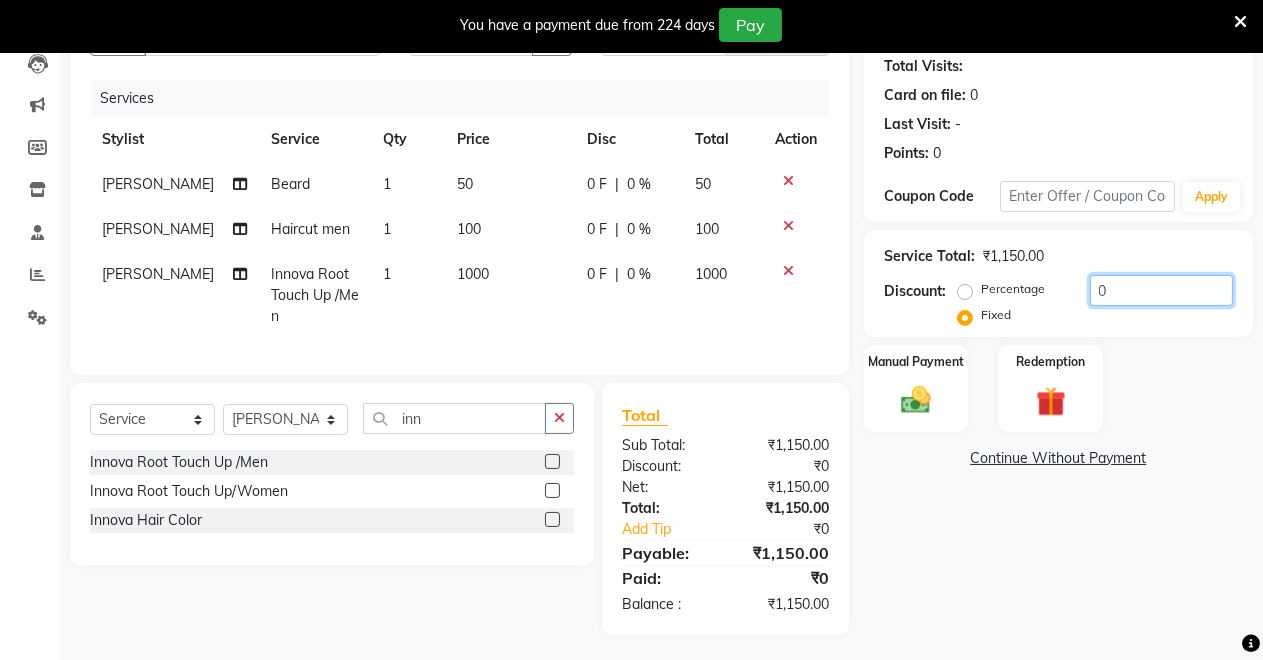 click on "0" 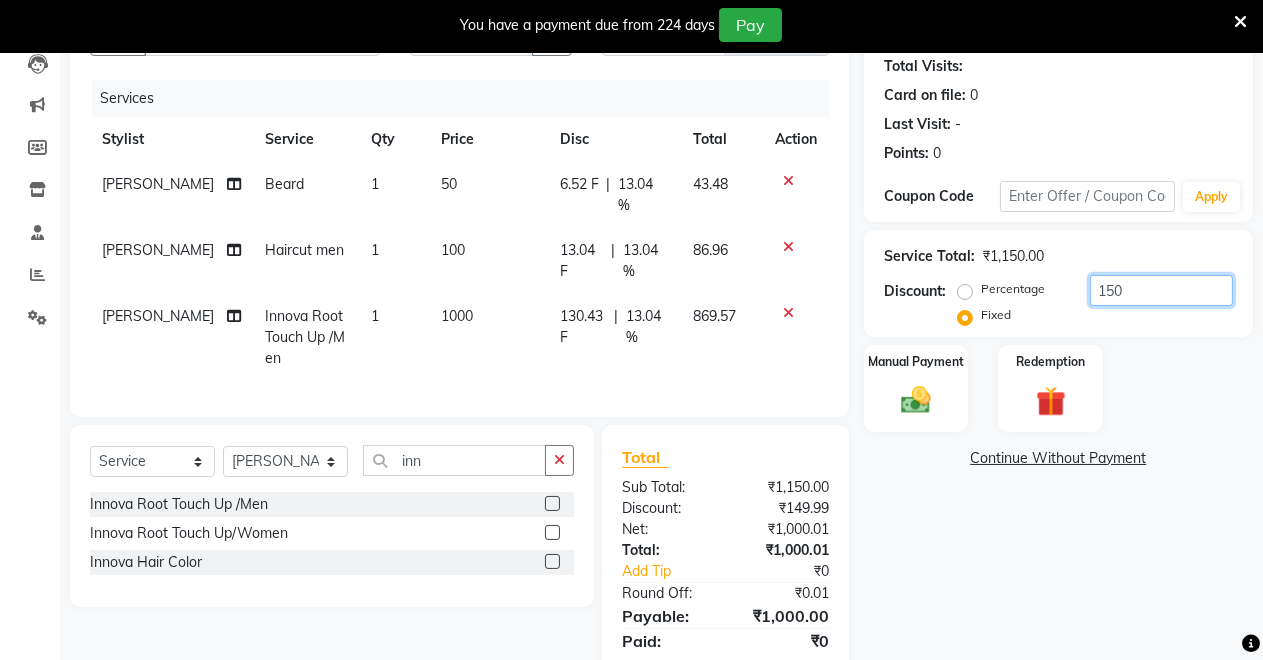 scroll, scrollTop: 281, scrollLeft: 0, axis: vertical 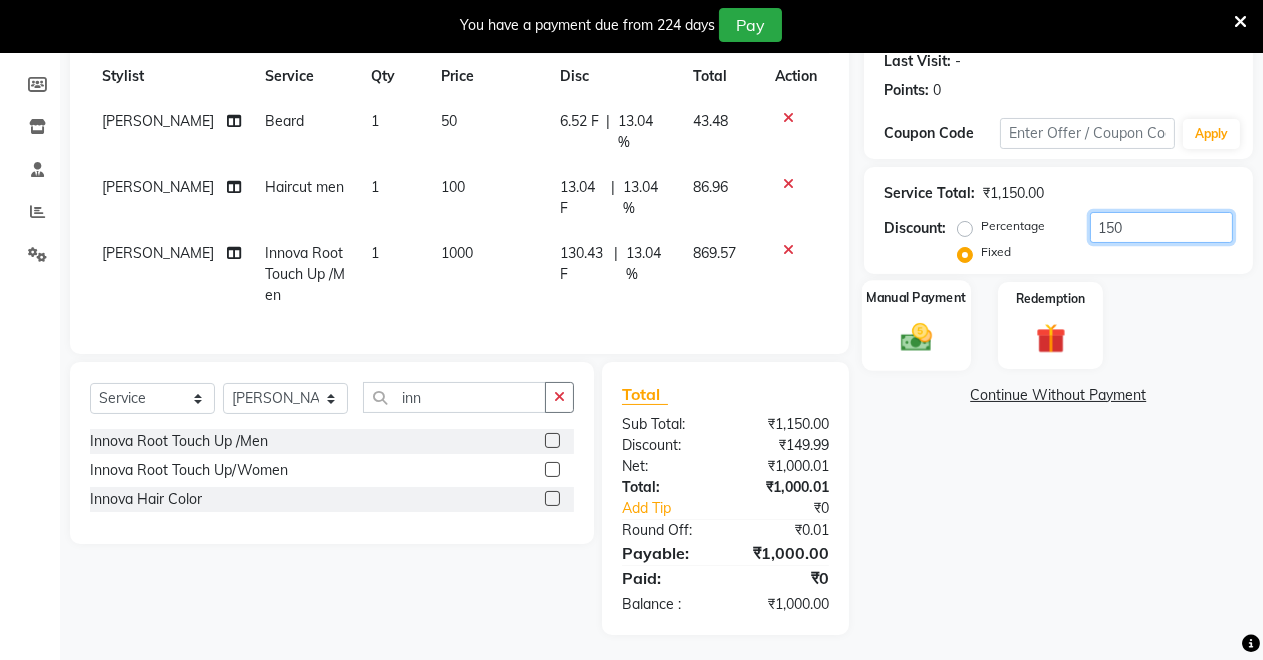 type on "150" 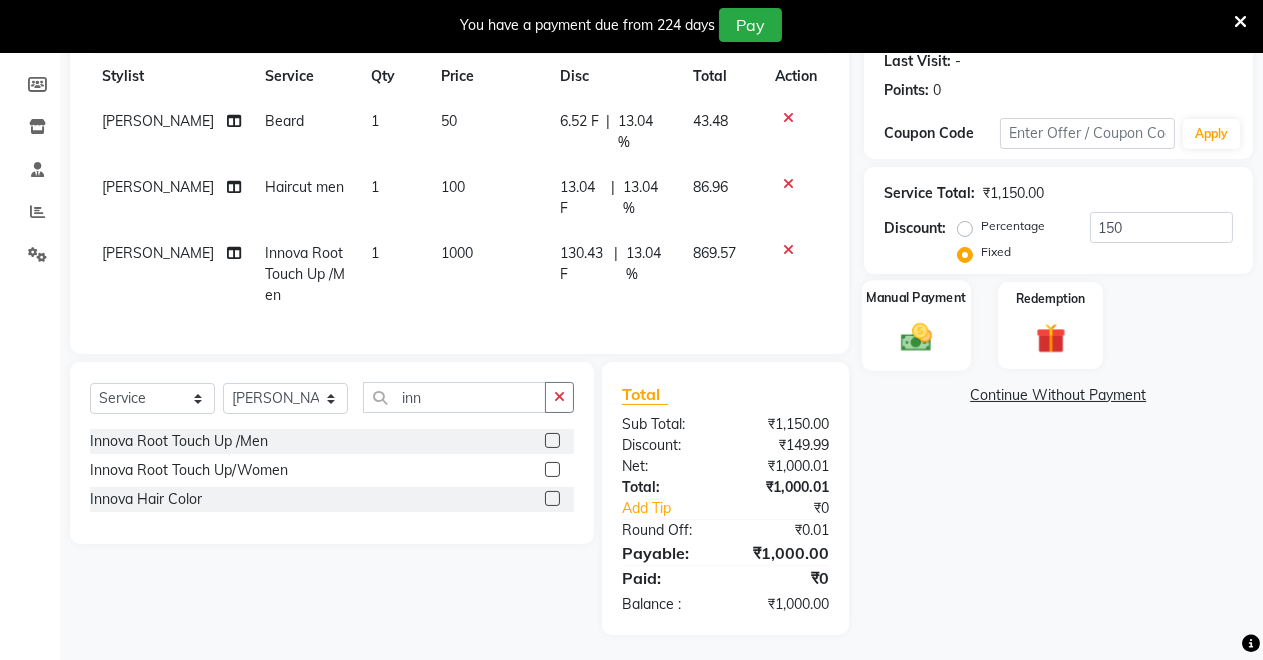 click 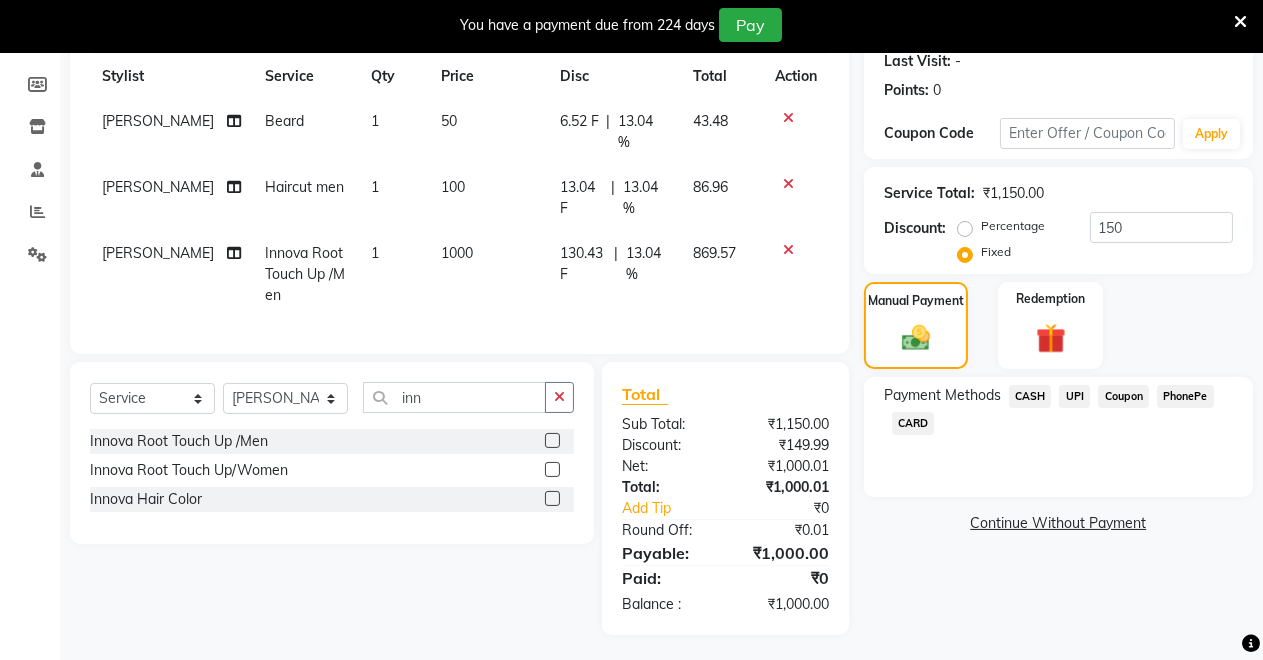 click on "UPI" 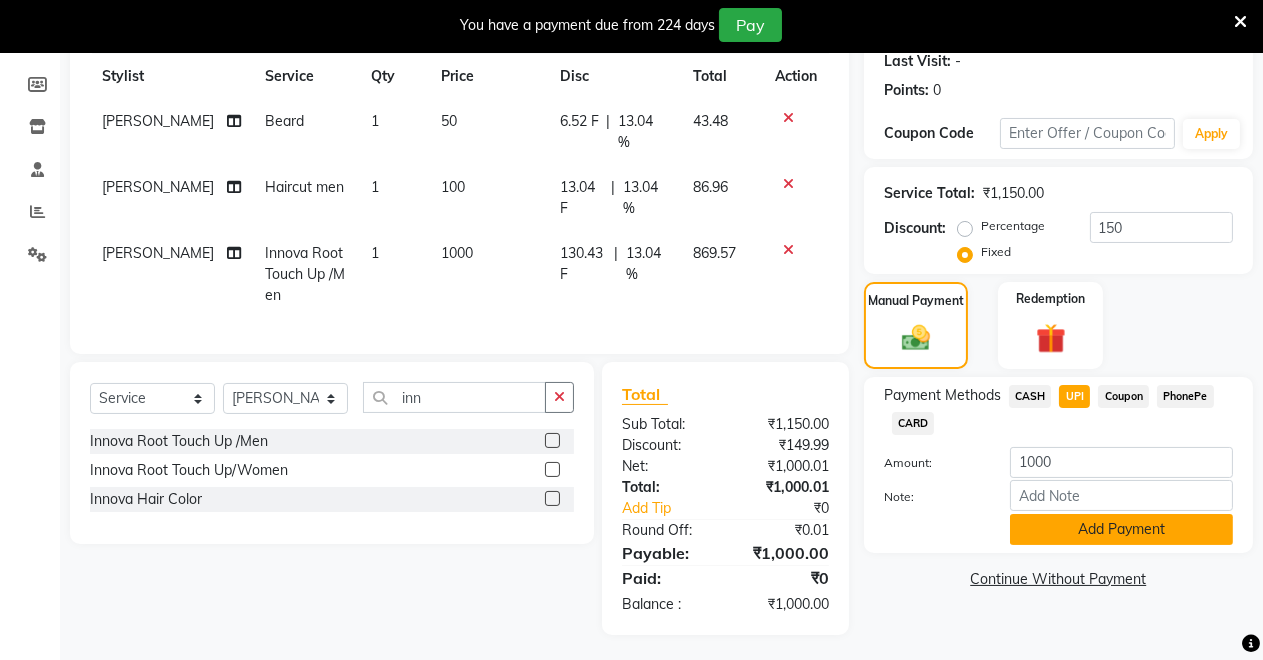 click on "Add Payment" 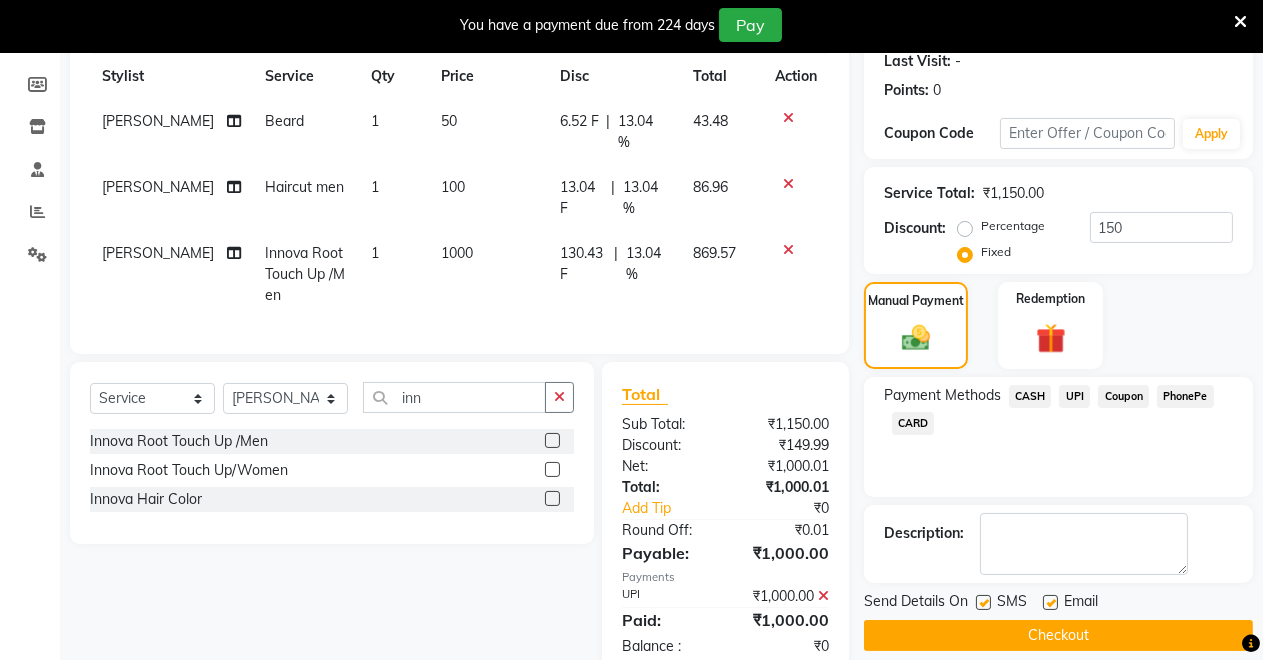scroll, scrollTop: 323, scrollLeft: 0, axis: vertical 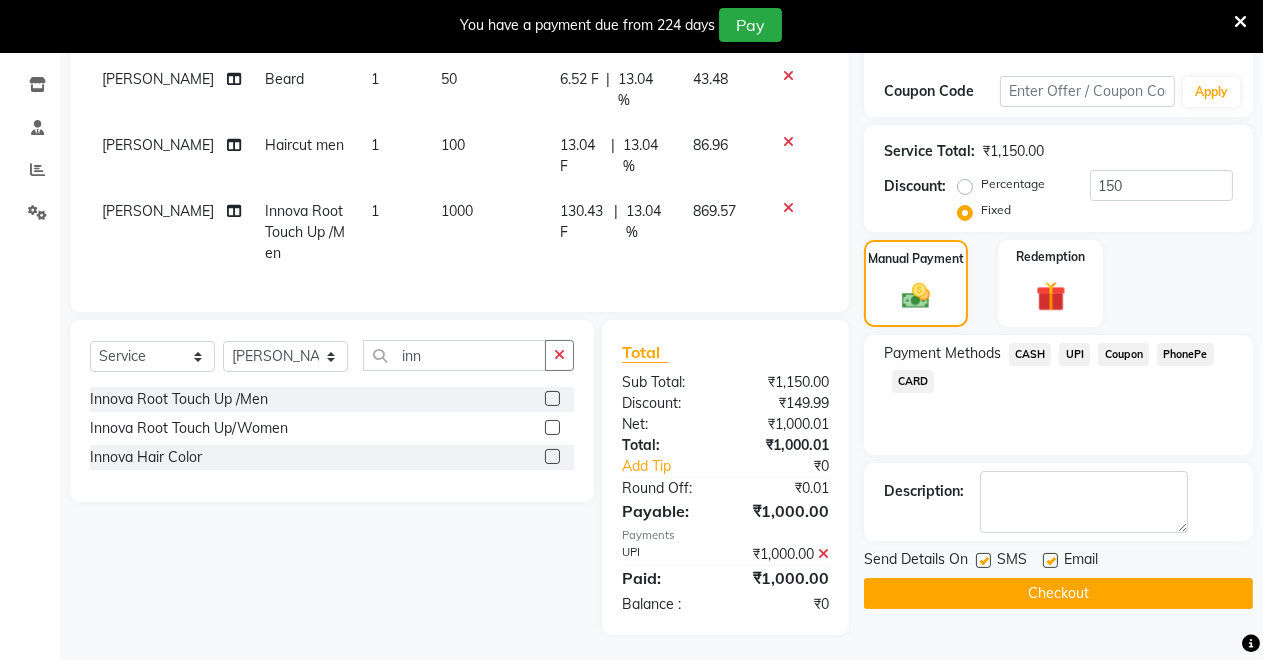 click on "Checkout" 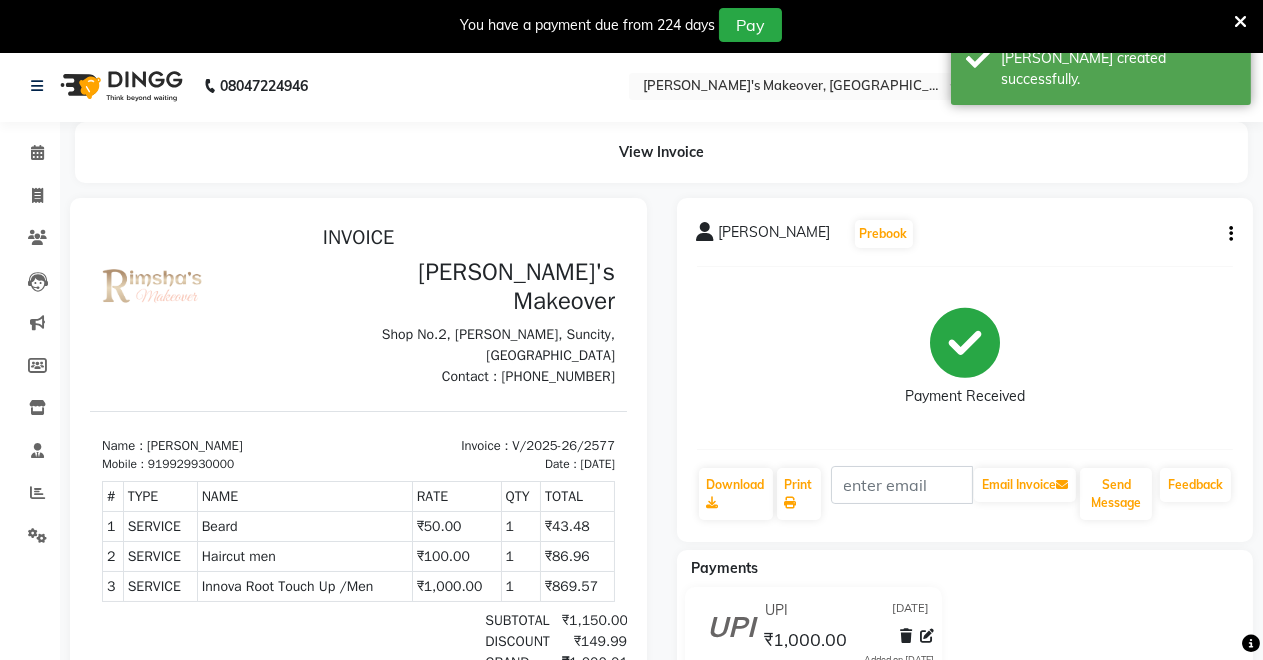 scroll, scrollTop: 0, scrollLeft: 0, axis: both 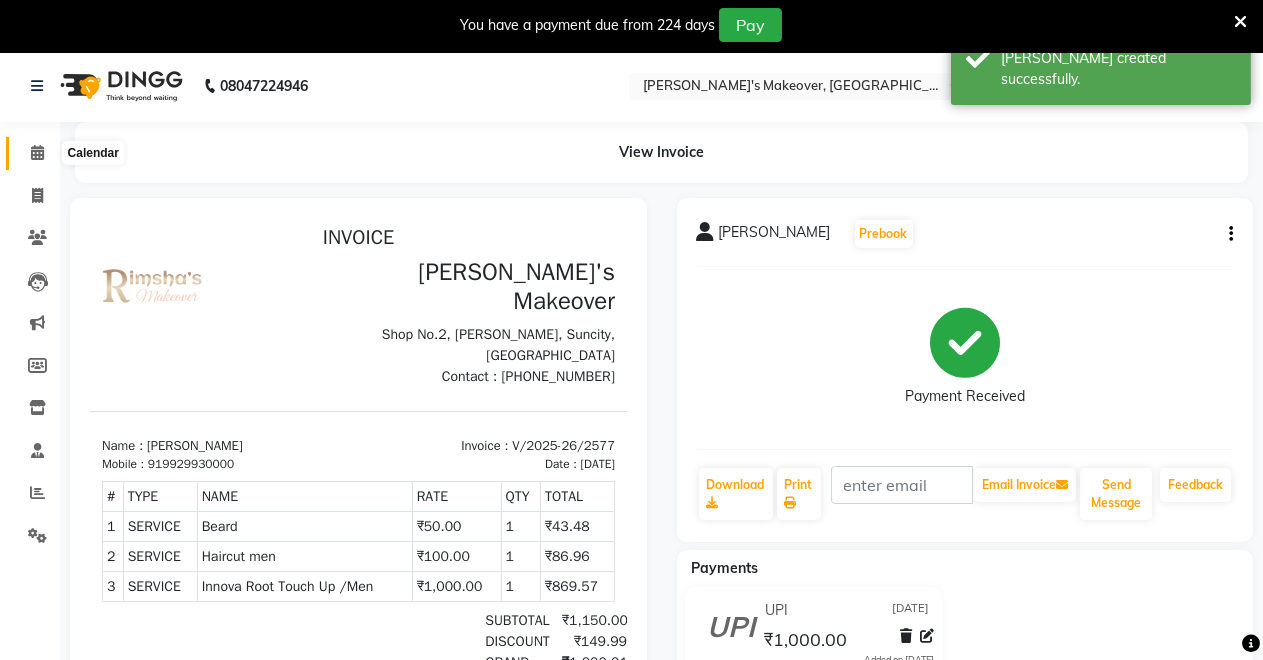 click 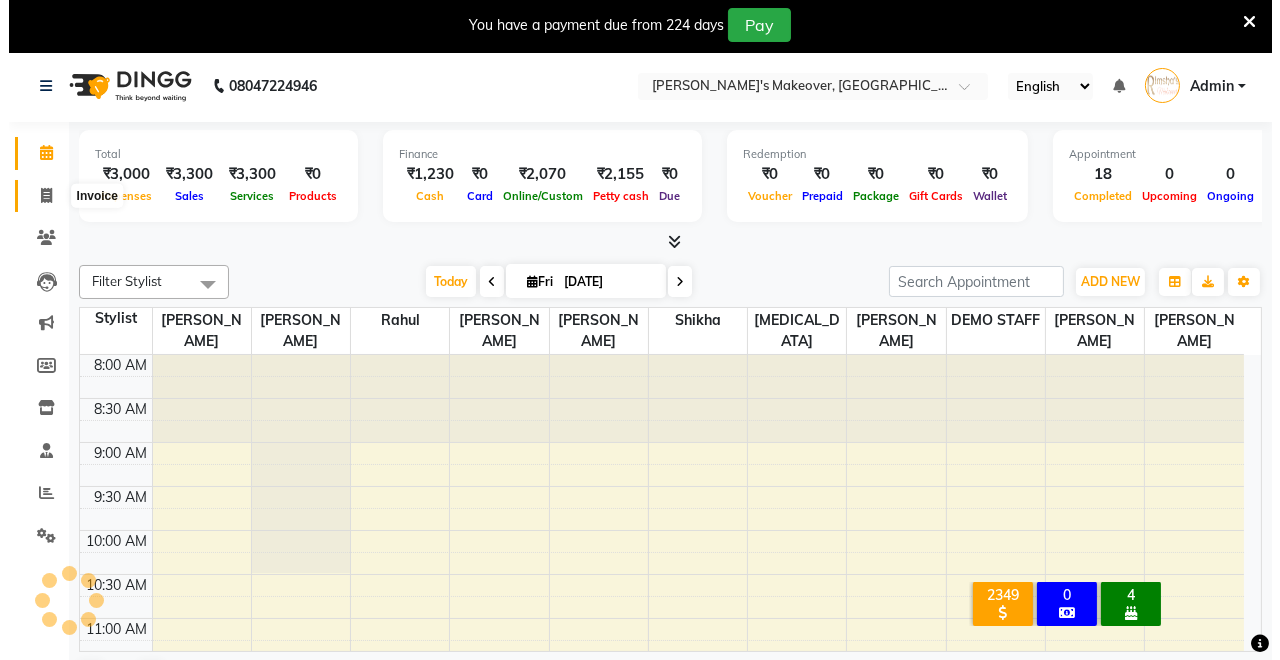 scroll, scrollTop: 0, scrollLeft: 0, axis: both 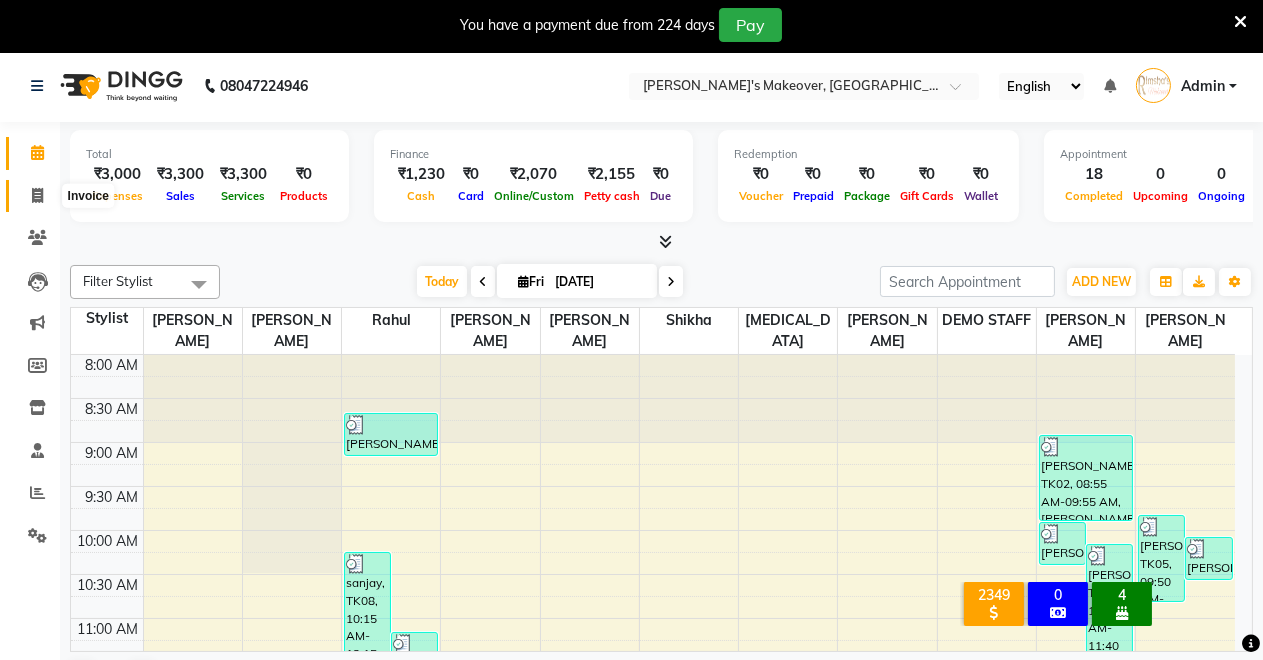 click 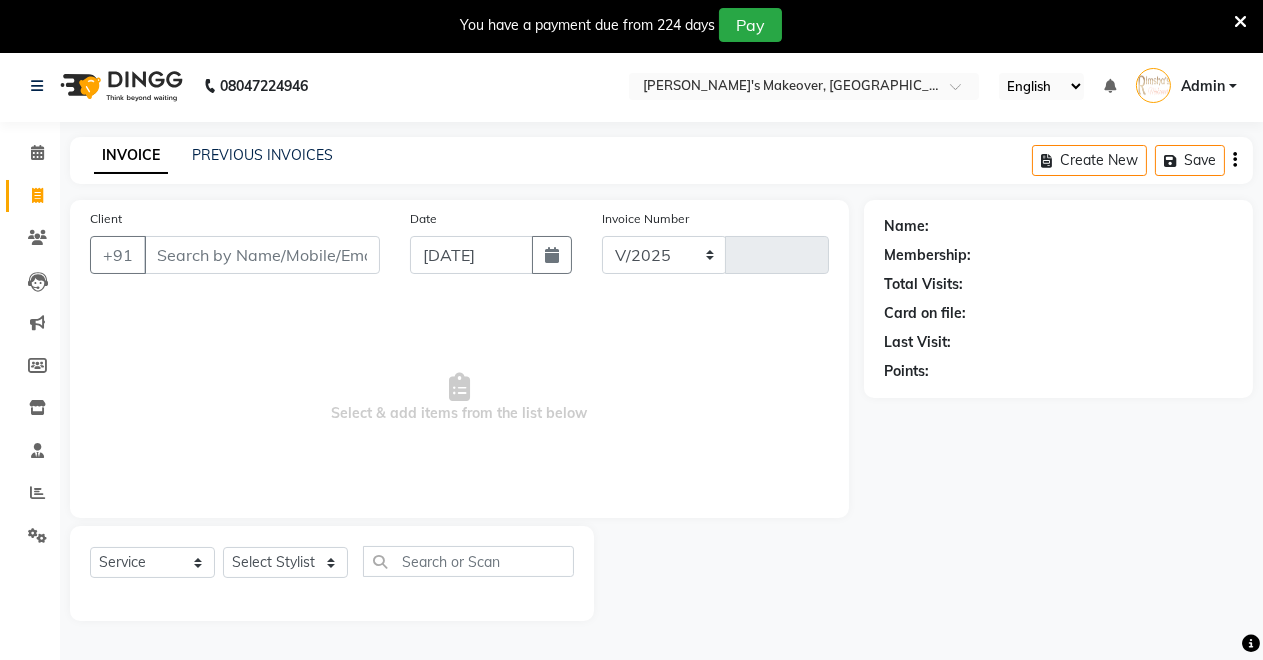 select on "7317" 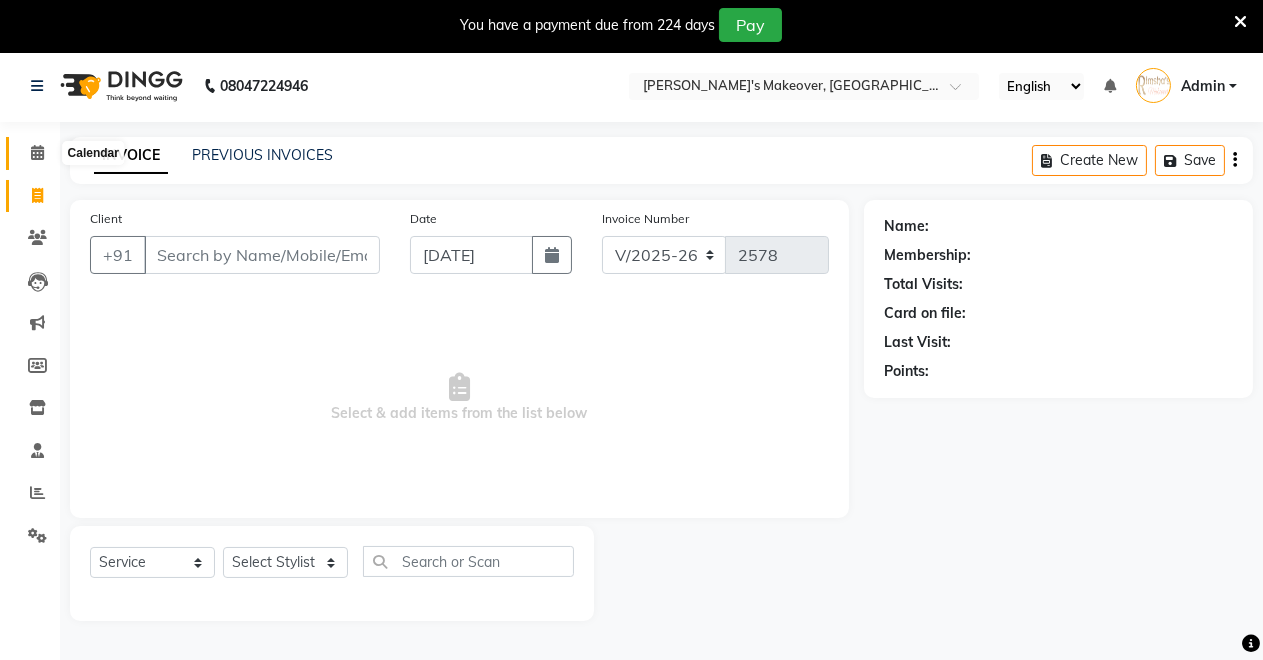 click 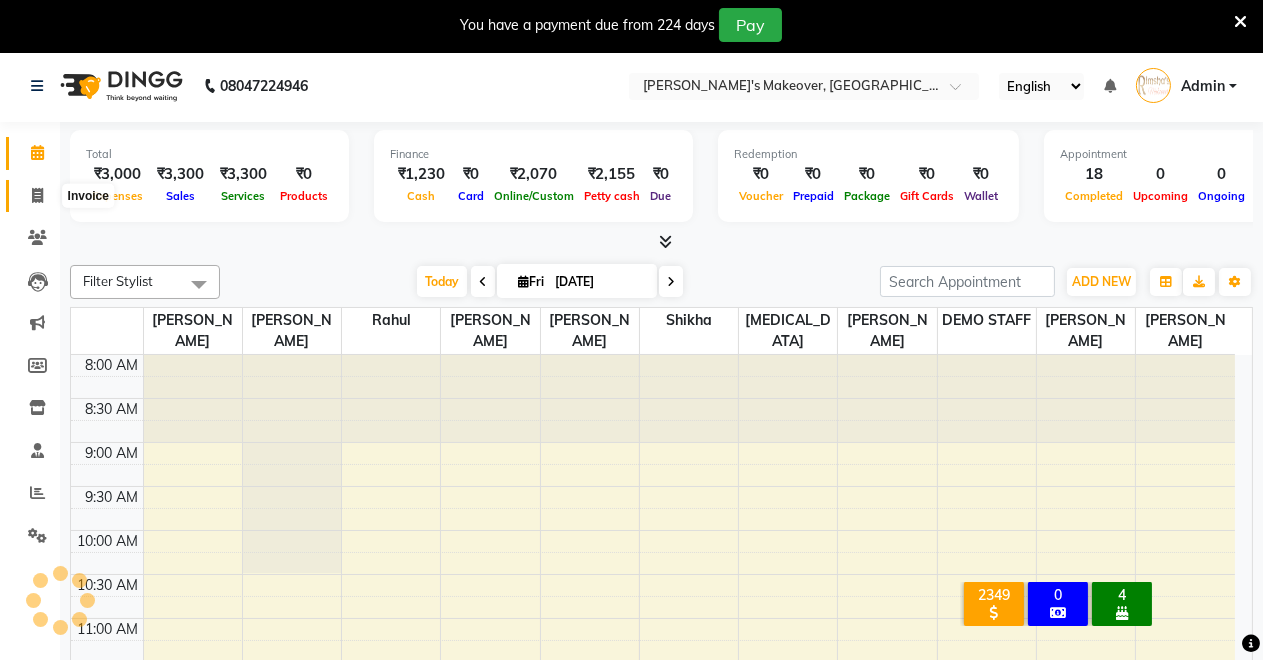 click 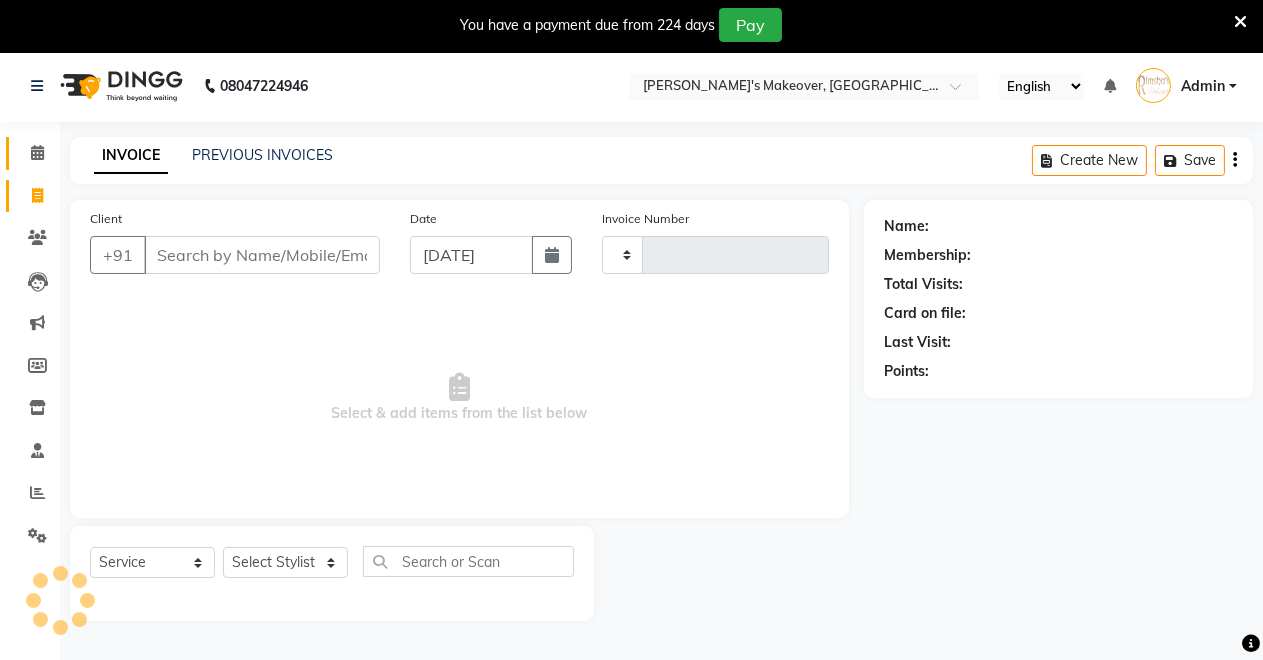 type on "2578" 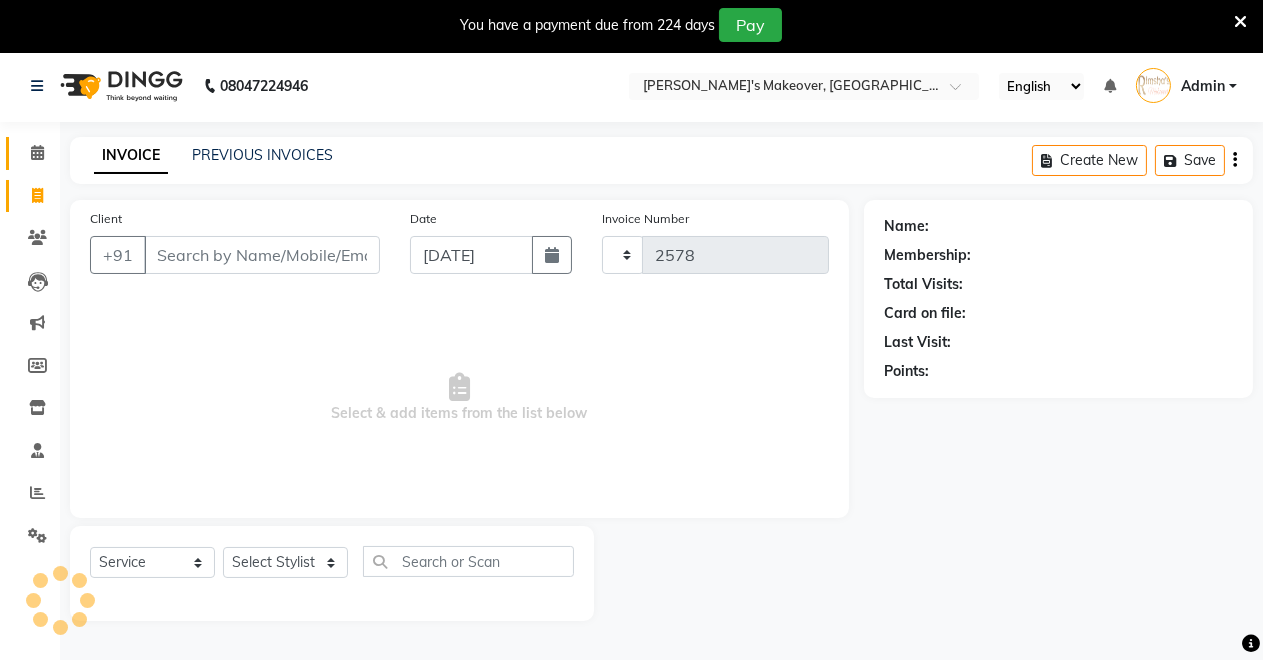 select on "7317" 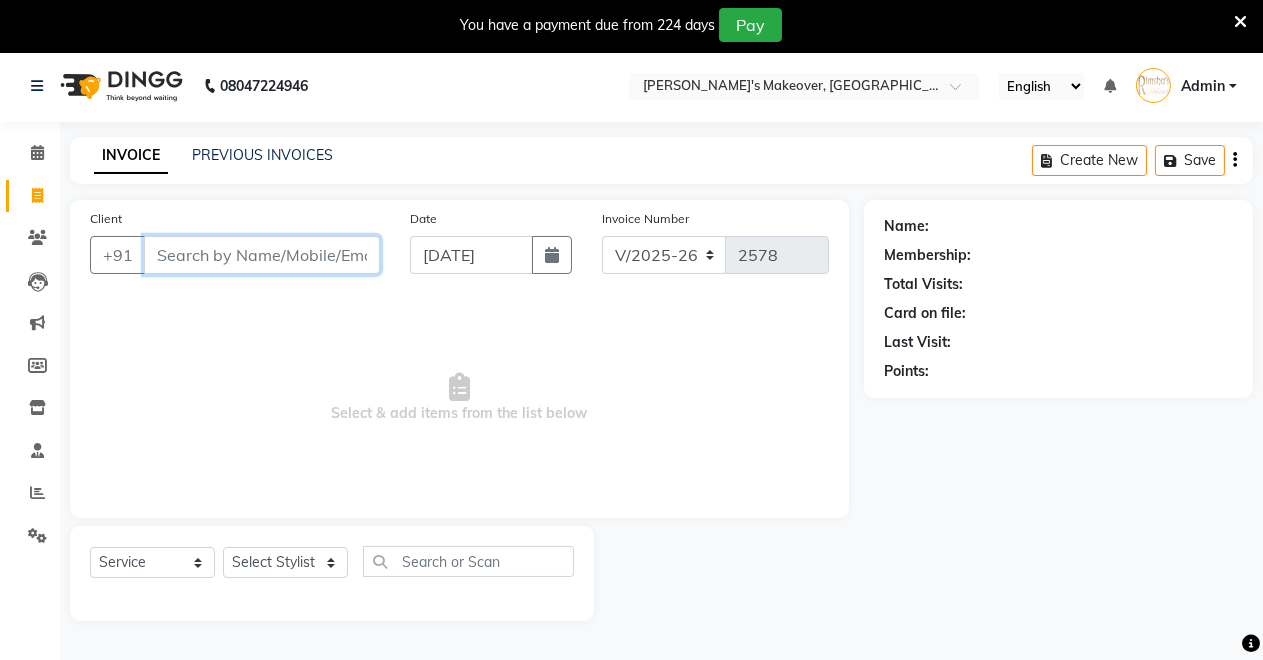 click on "Client" at bounding box center (262, 255) 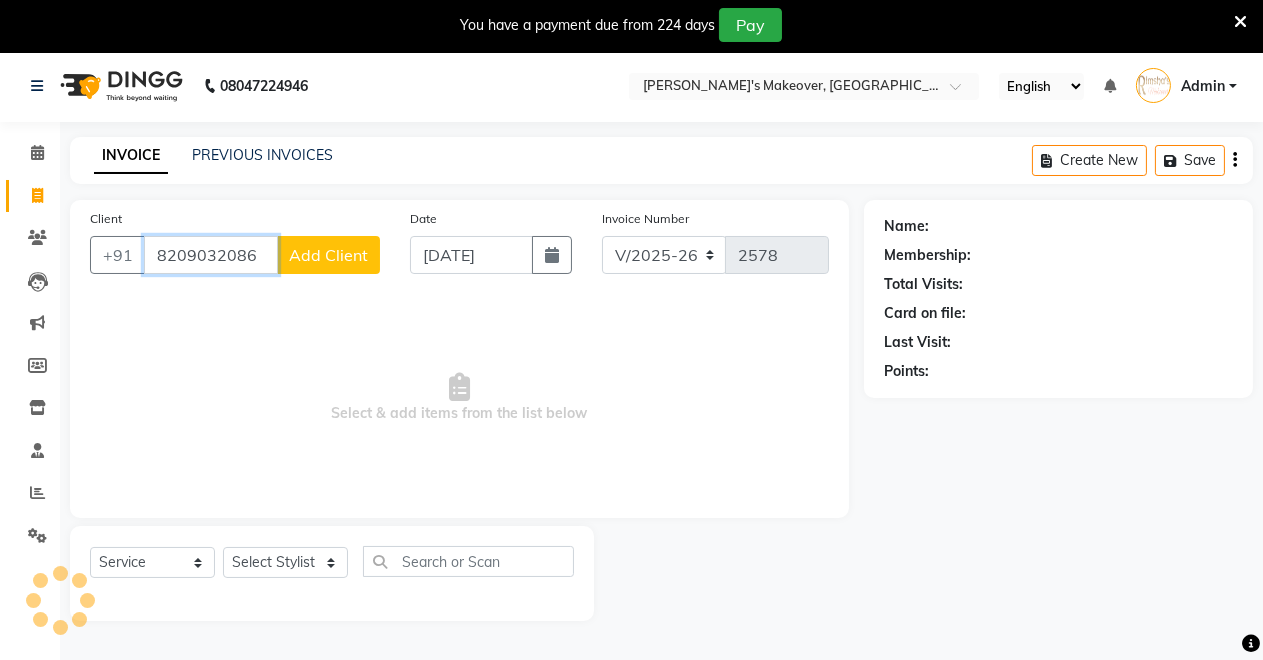 type on "8209032086" 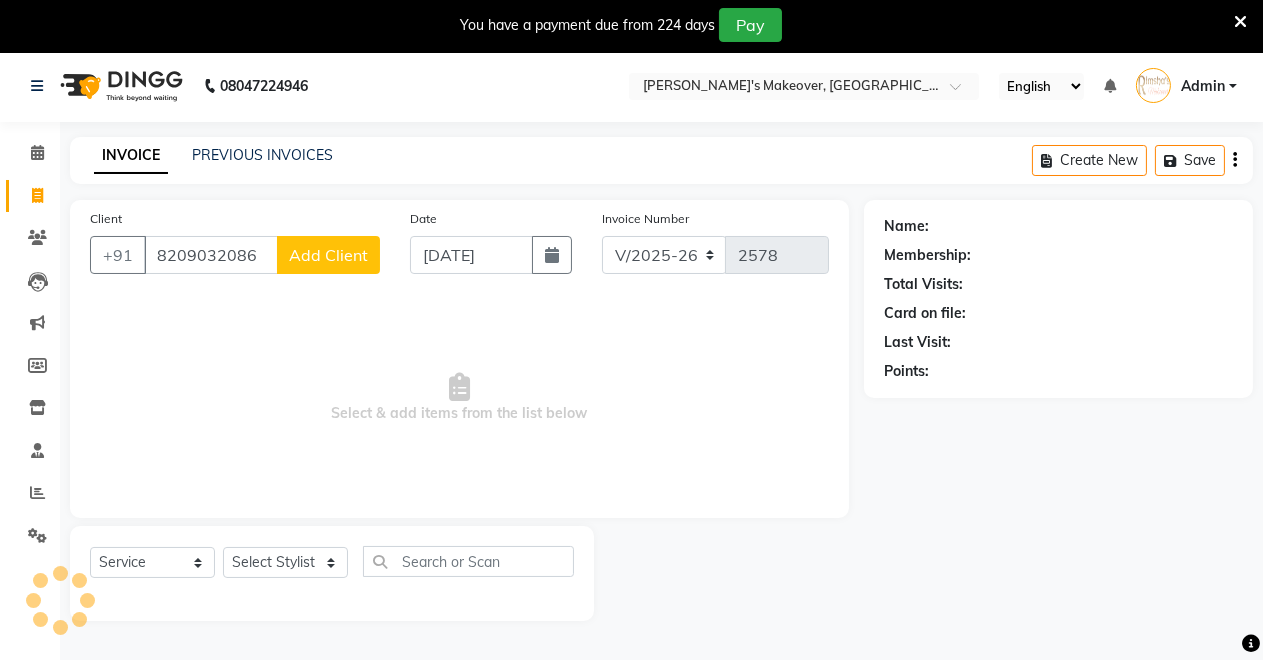 click on "Add Client" 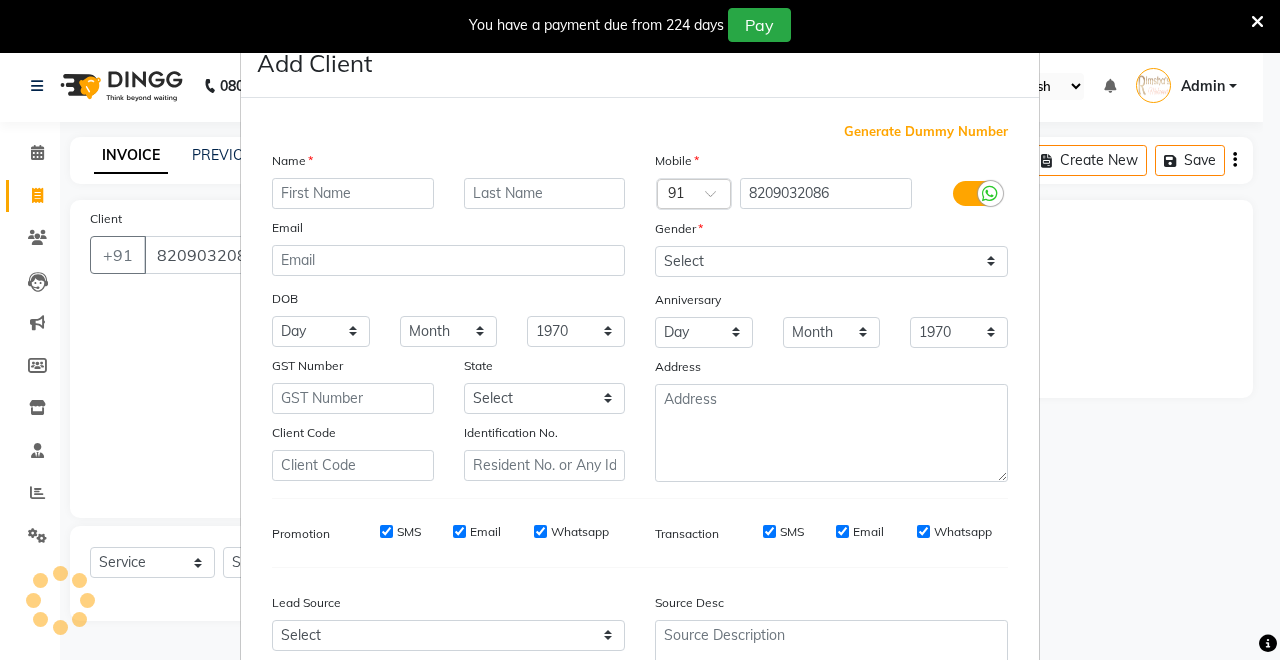 click at bounding box center [353, 193] 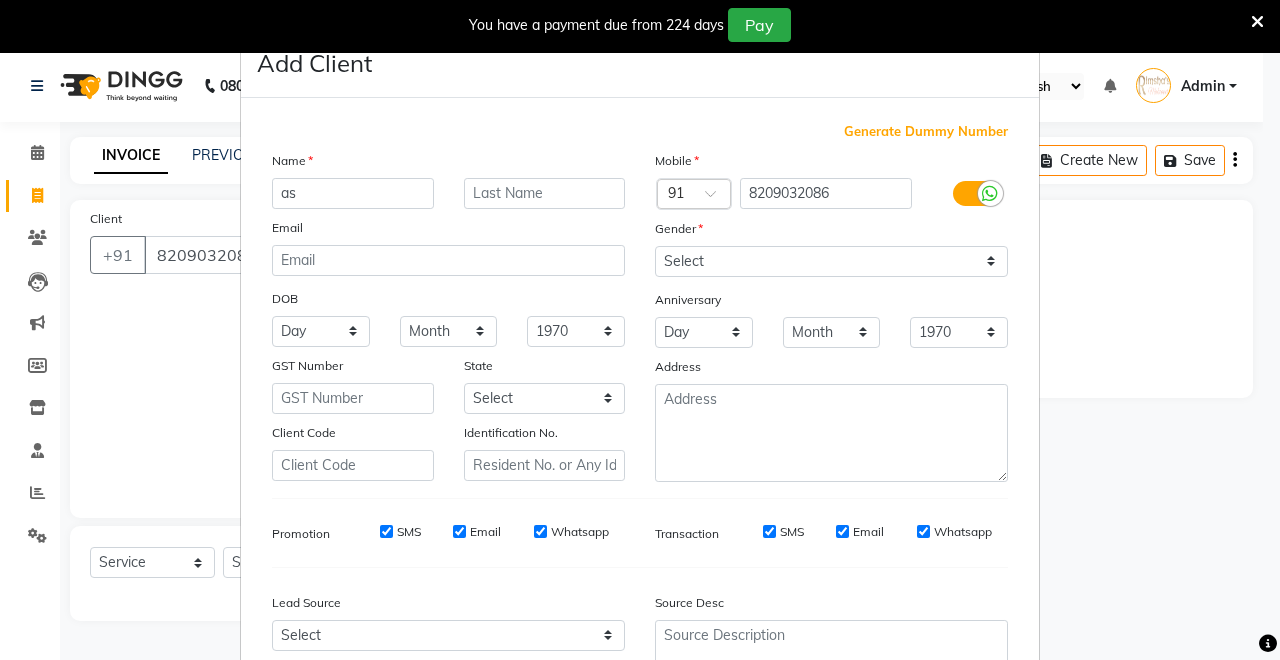 type on "a" 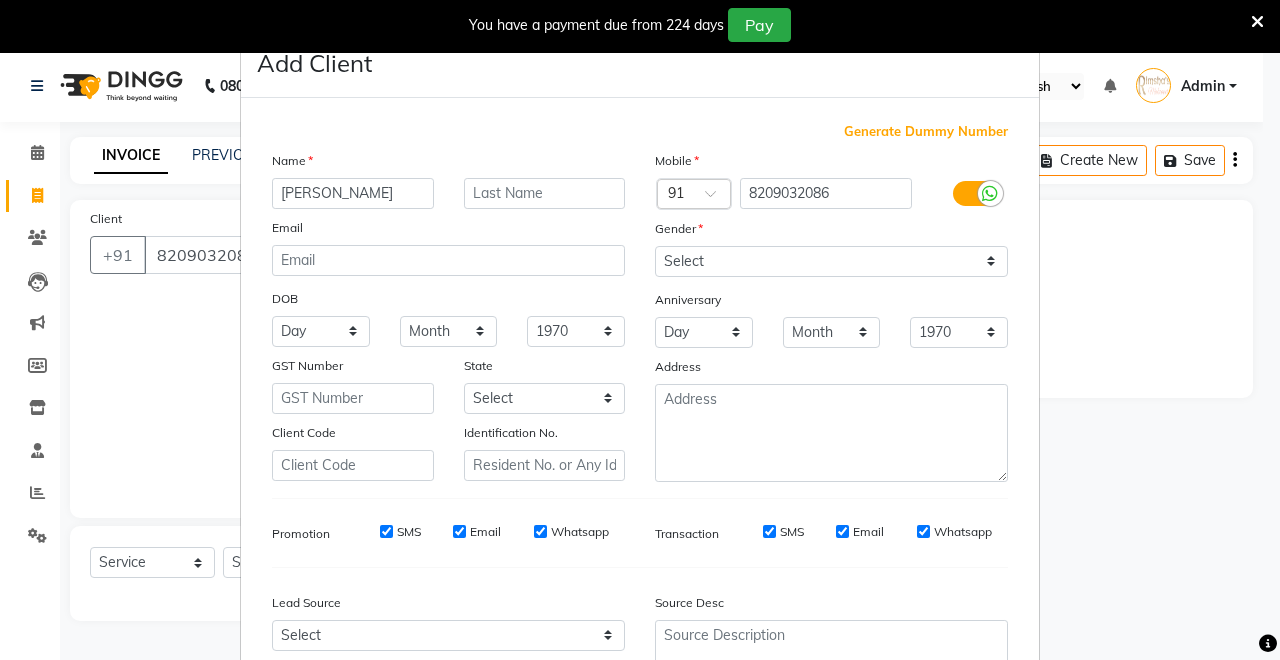 type on "[PERSON_NAME]" 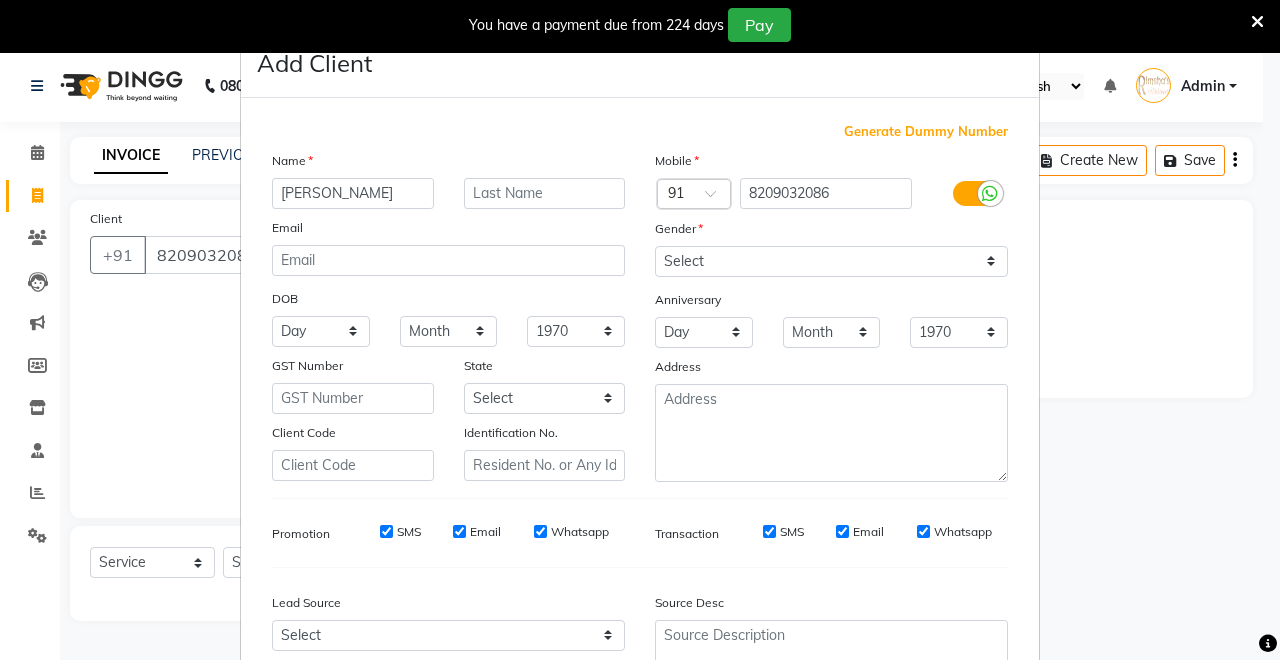 drag, startPoint x: 695, startPoint y: 230, endPoint x: 688, endPoint y: 249, distance: 20.248457 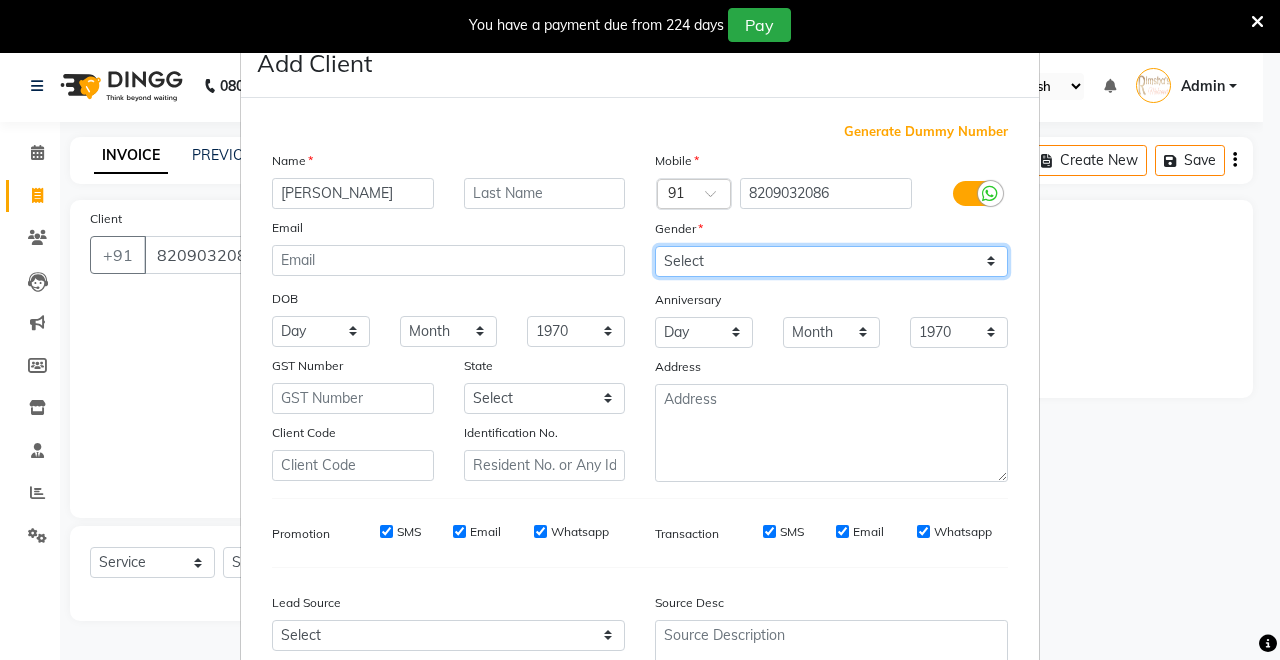 click on "Select [DEMOGRAPHIC_DATA] [DEMOGRAPHIC_DATA] Other Prefer Not To Say" at bounding box center [831, 261] 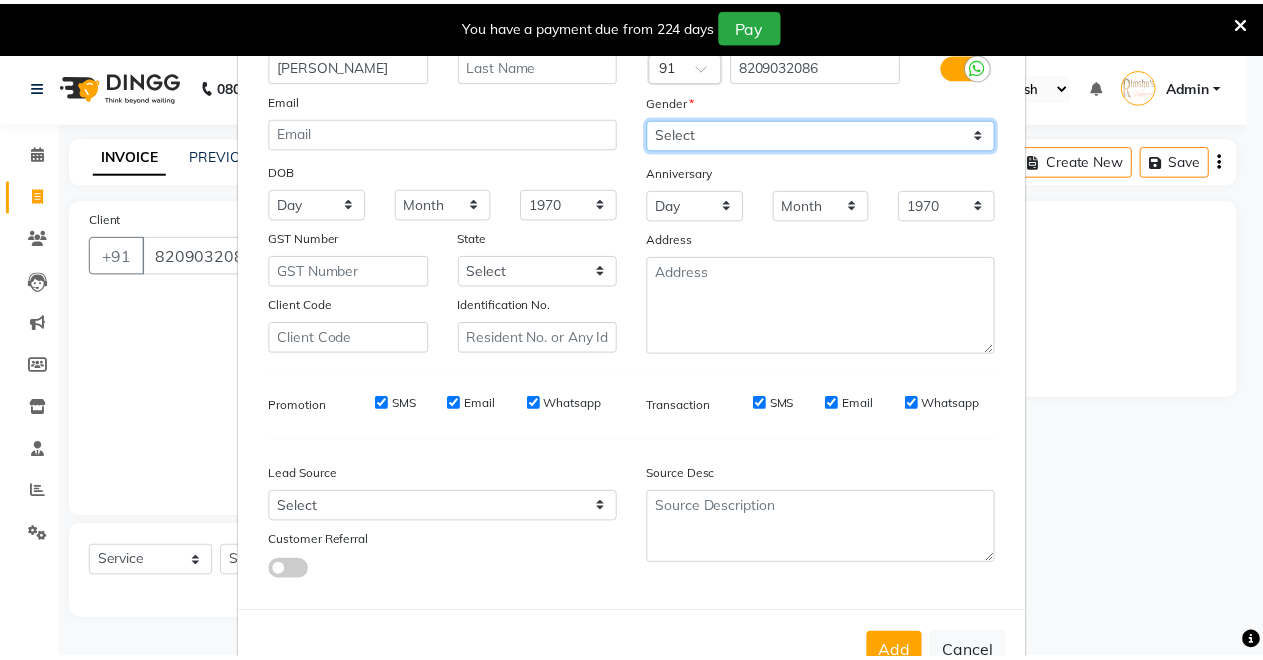 scroll, scrollTop: 185, scrollLeft: 0, axis: vertical 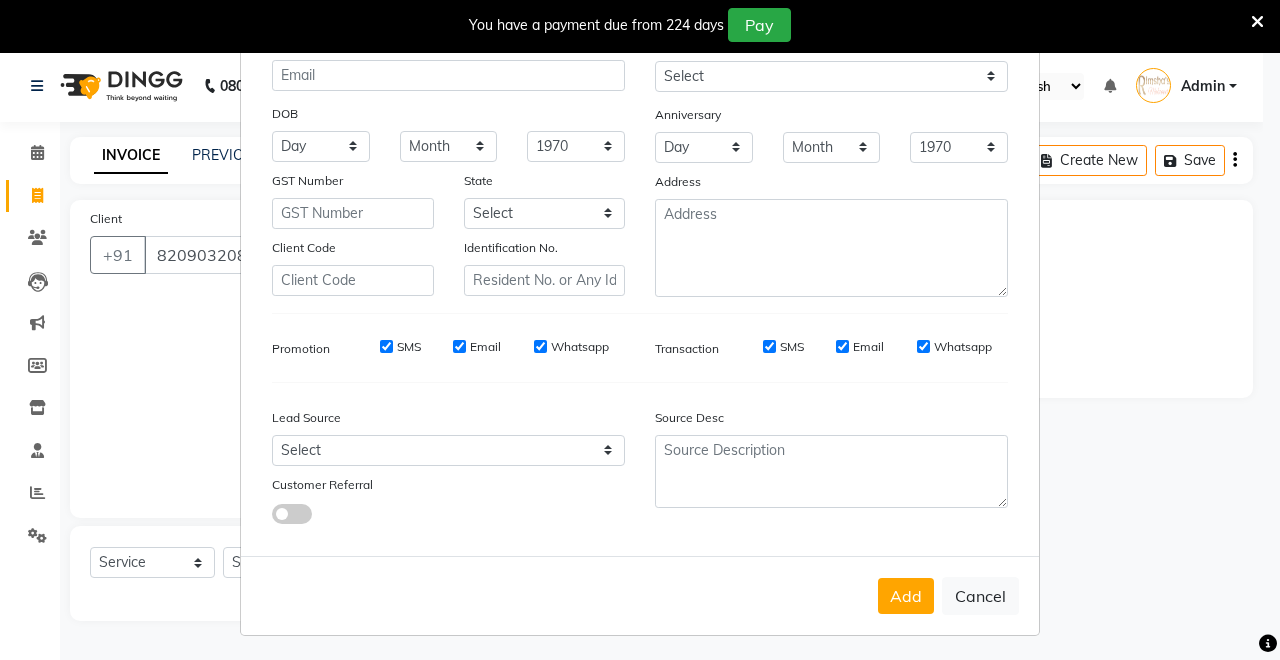 click on "Add   Cancel" at bounding box center (640, 595) 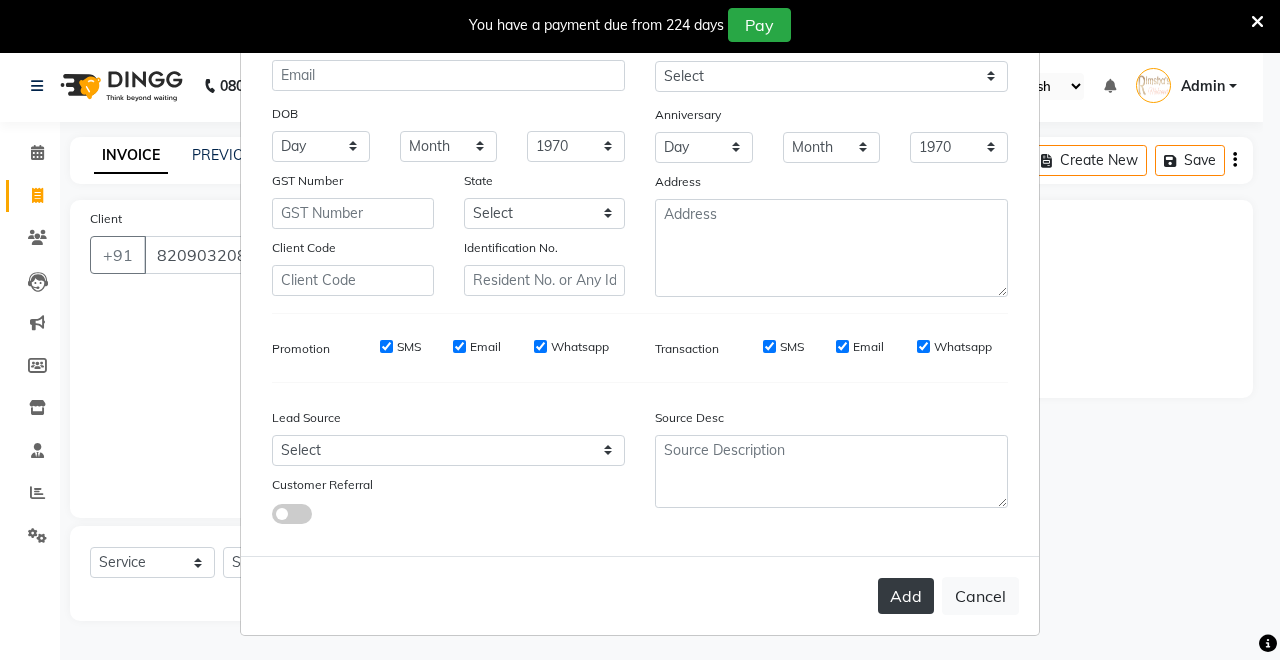 click on "Add" at bounding box center (906, 596) 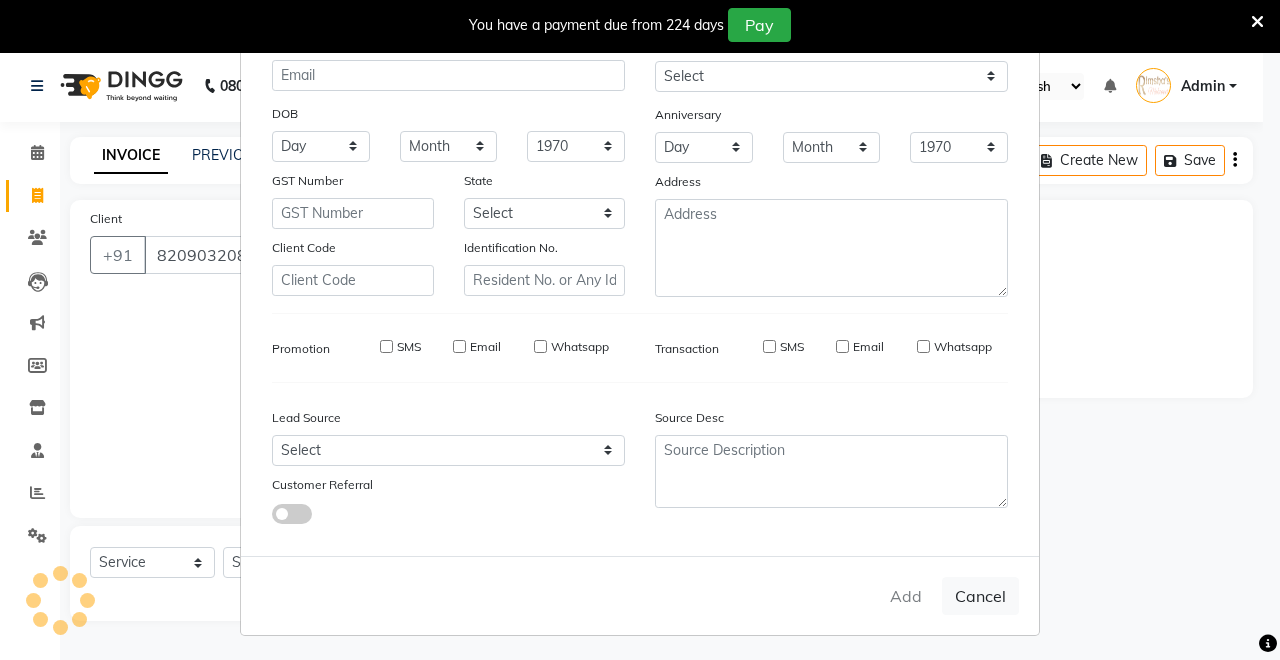 type 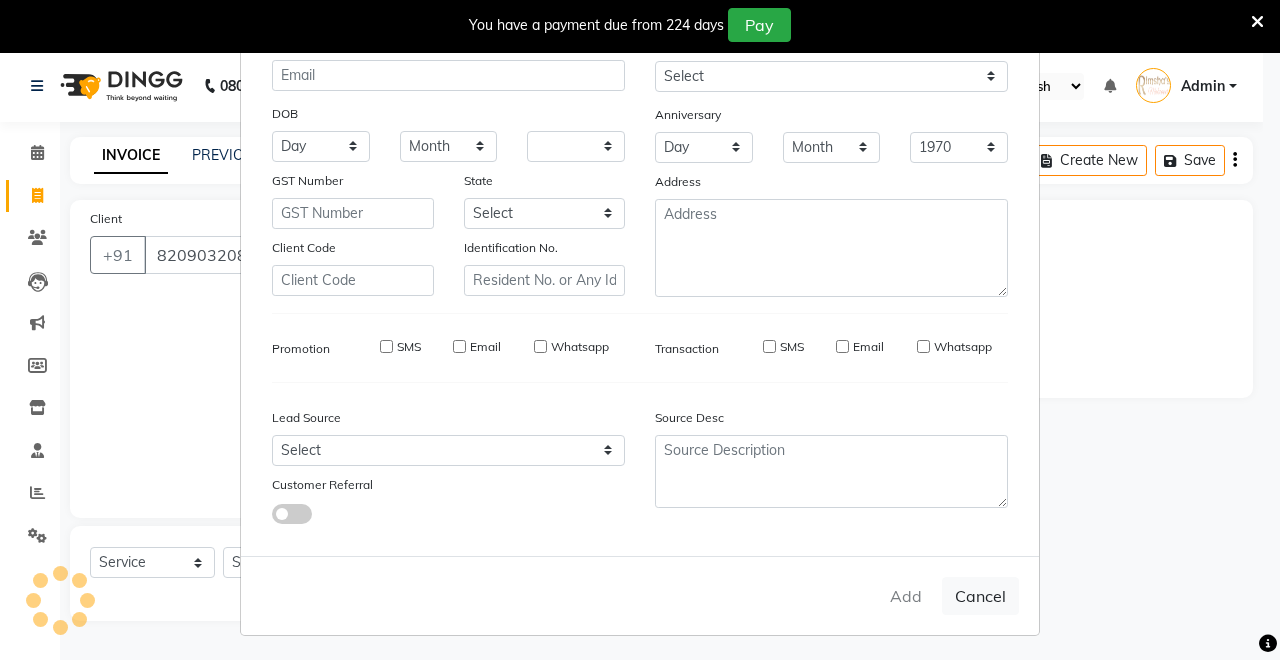 select 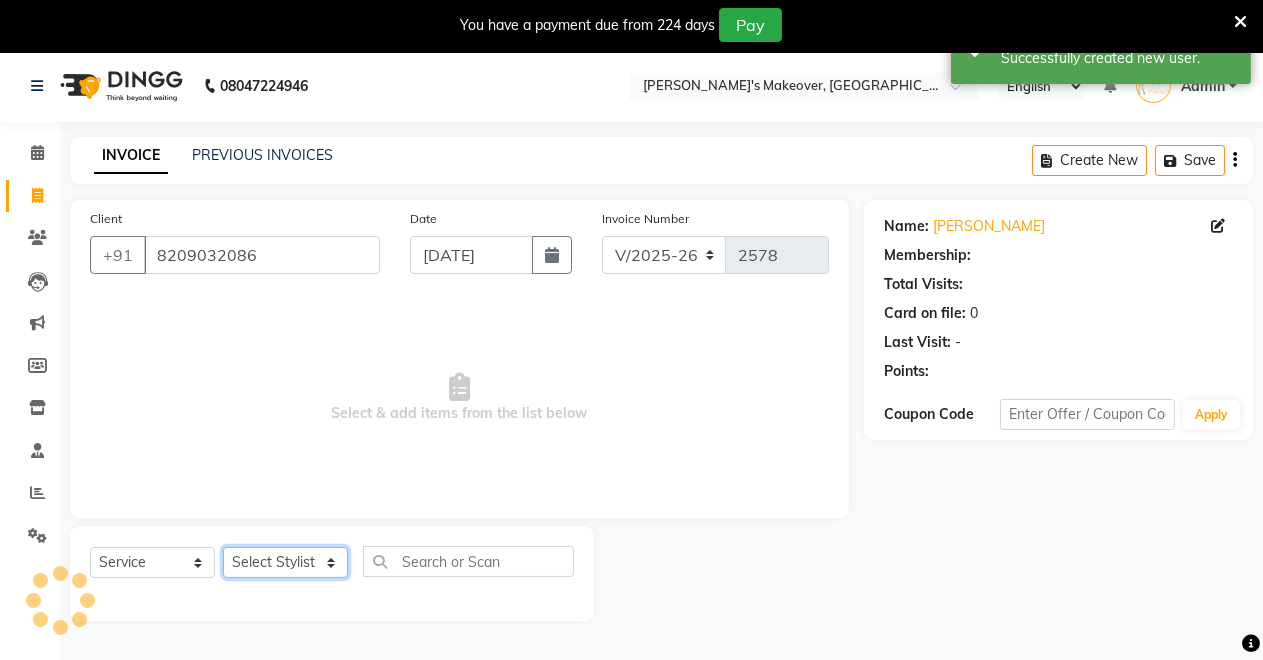 drag, startPoint x: 301, startPoint y: 561, endPoint x: 291, endPoint y: 552, distance: 13.453624 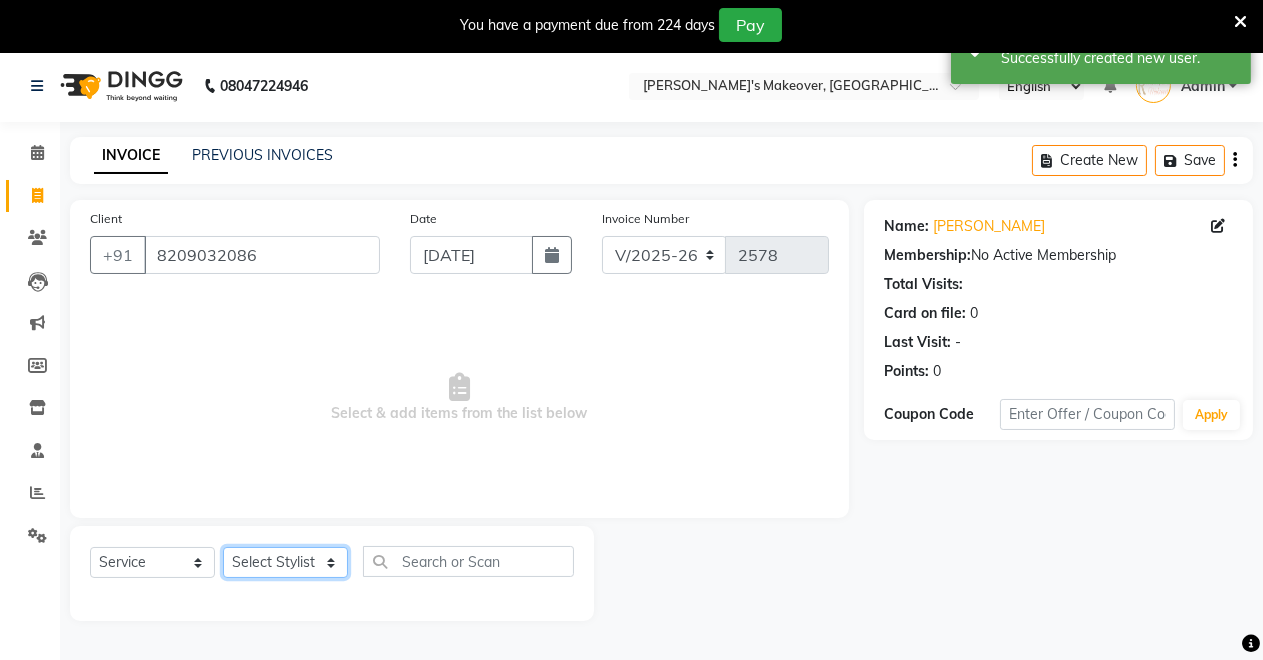 select on "65689" 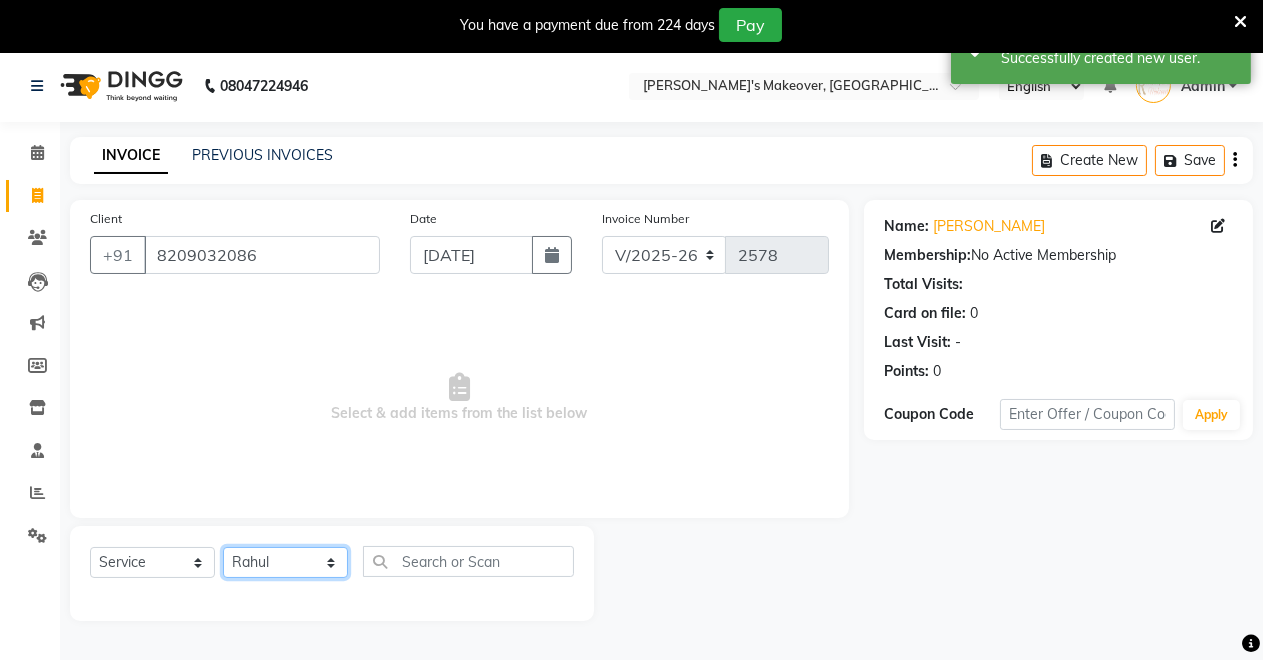 click on "Select Stylist [PERSON_NAME] [PERSON_NAME] kumar DEMO STAFF [PERSON_NAME] [PERSON_NAME] [MEDICAL_DATA][PERSON_NAME] [PERSON_NAME] Verma" 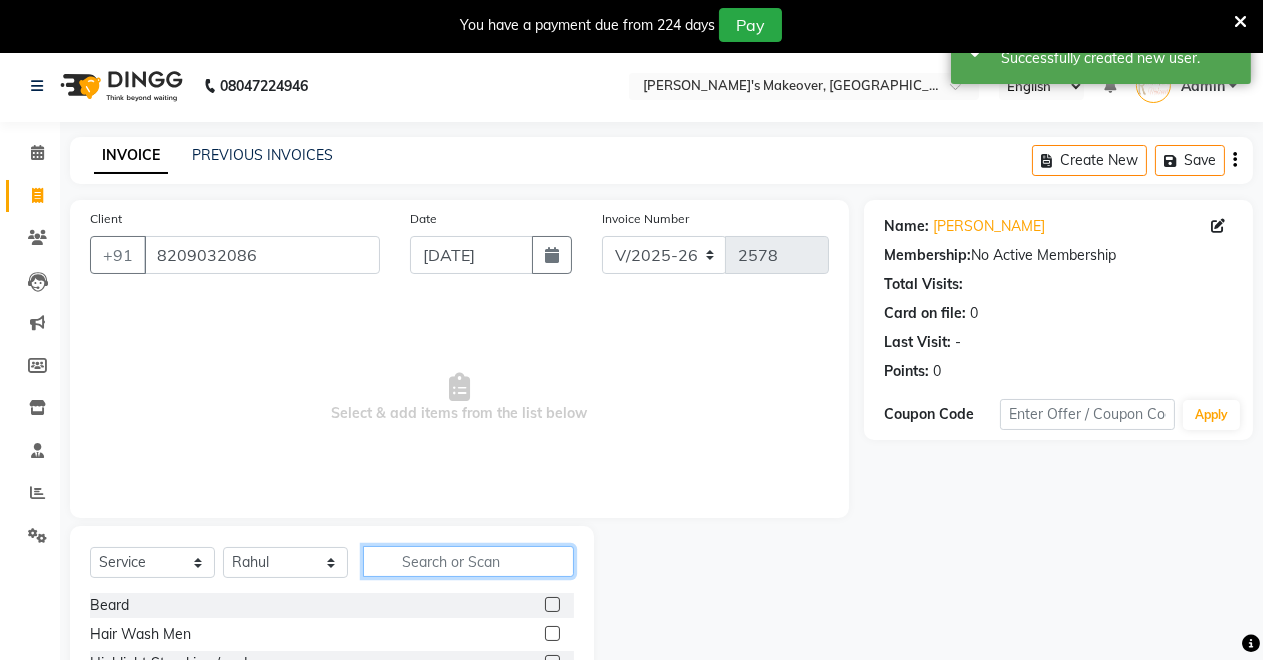 click 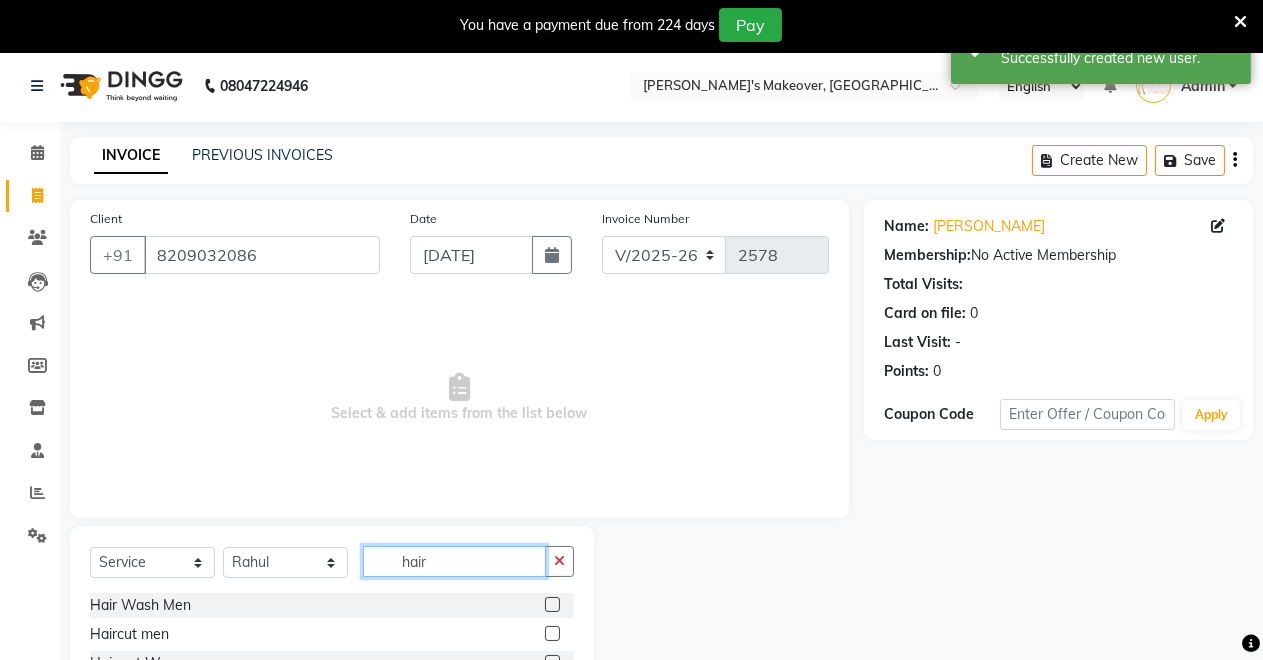 type on "hair" 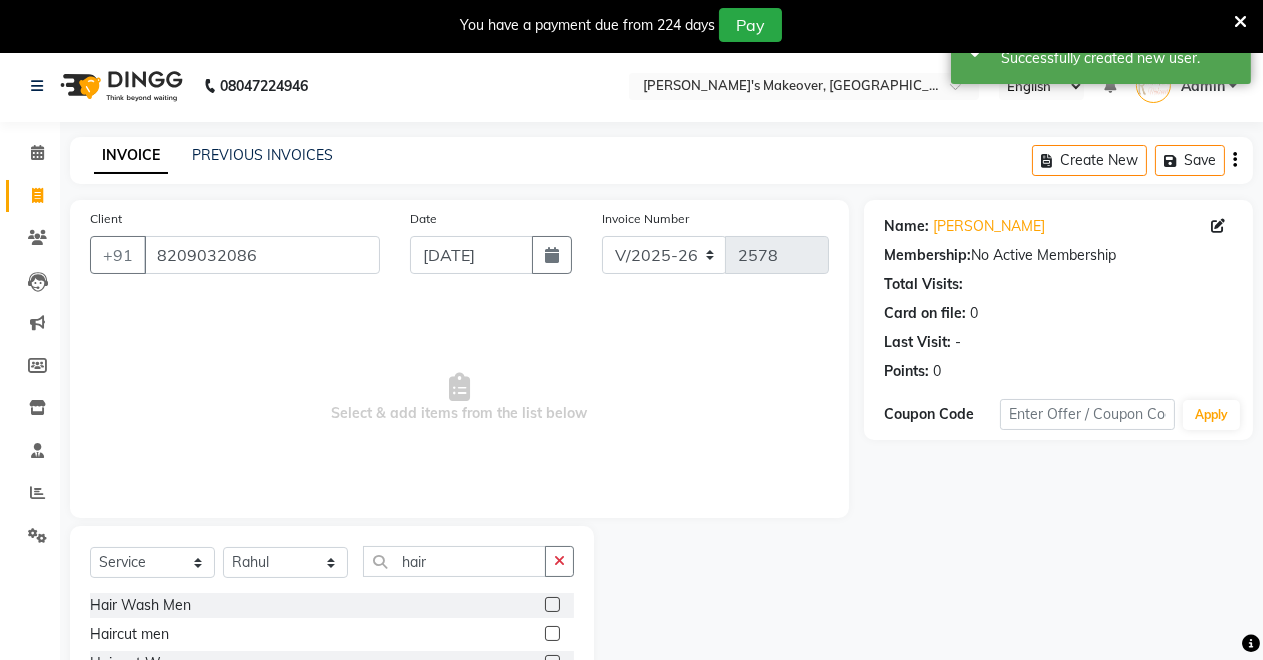 click 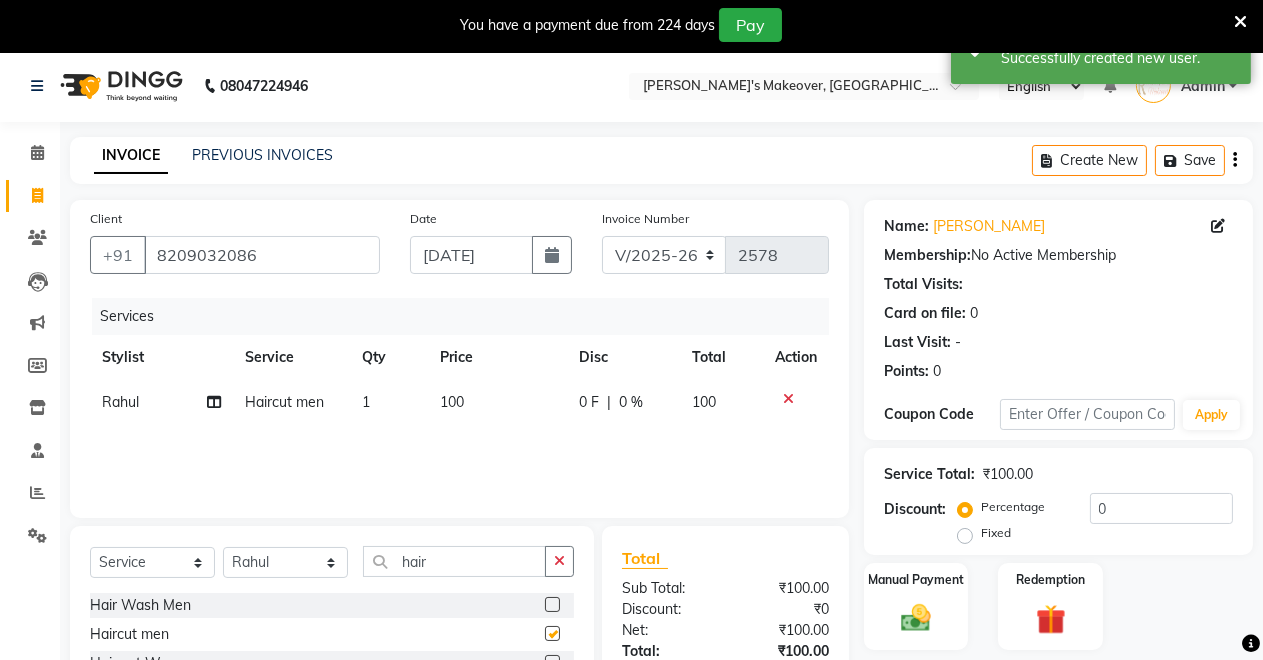 checkbox on "false" 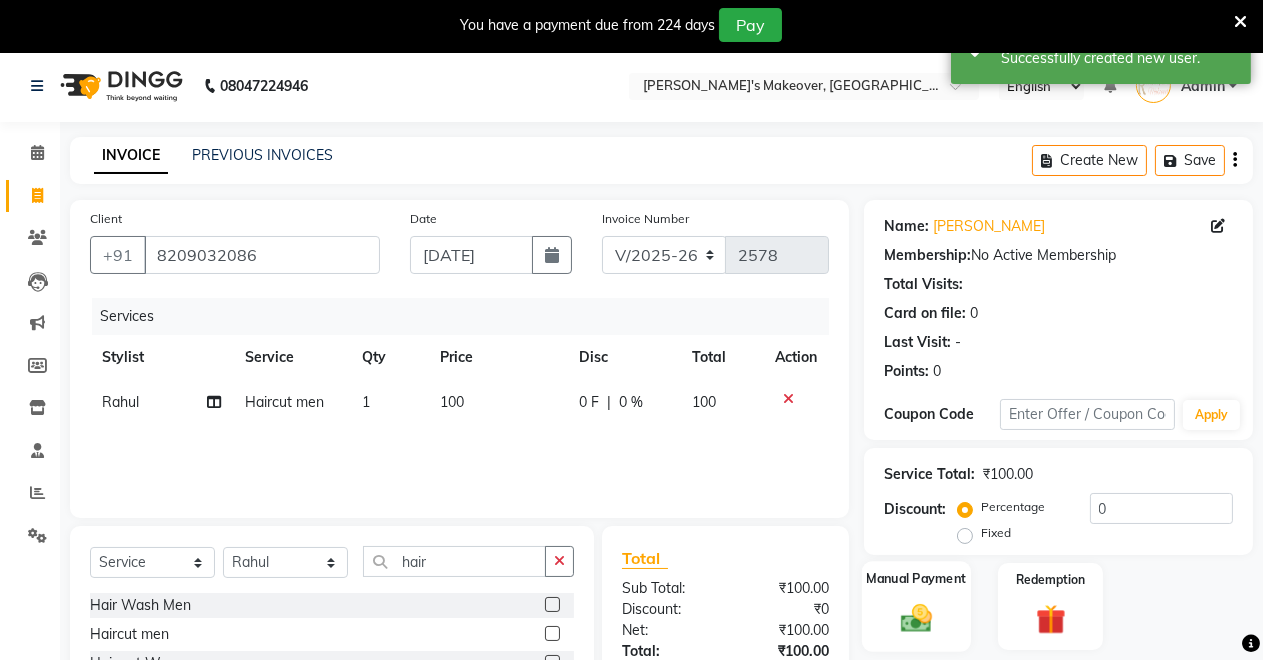 click on "Manual Payment" 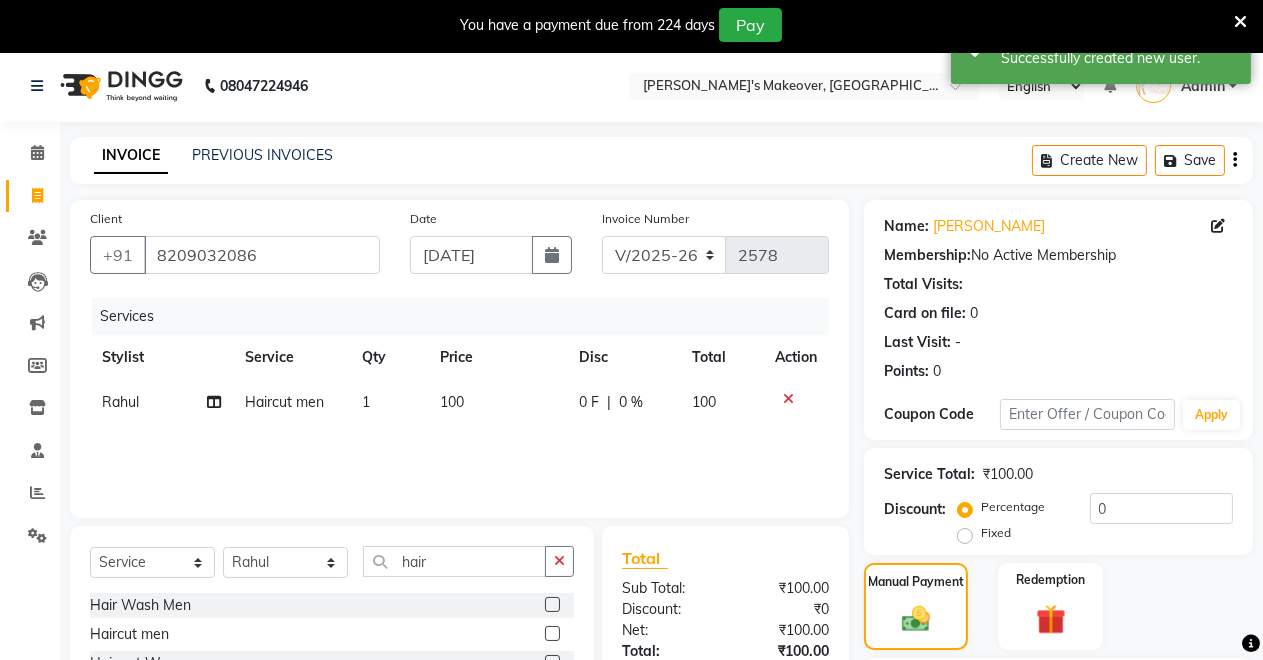 scroll, scrollTop: 191, scrollLeft: 0, axis: vertical 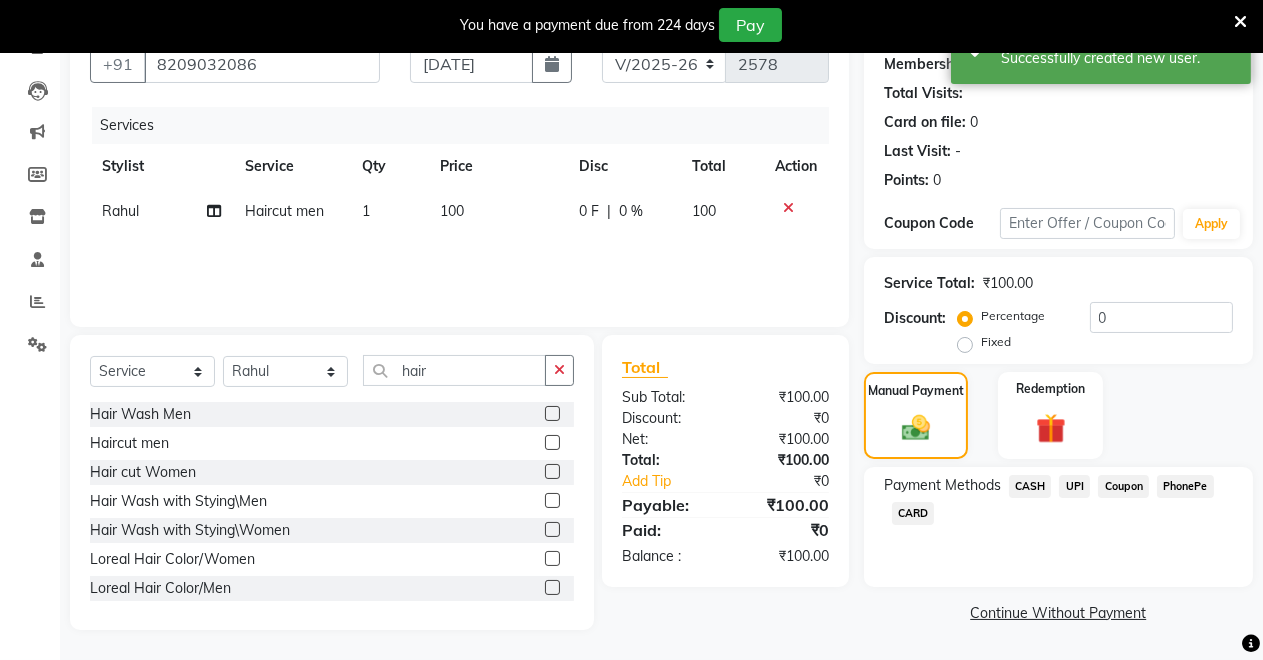click on "CASH" 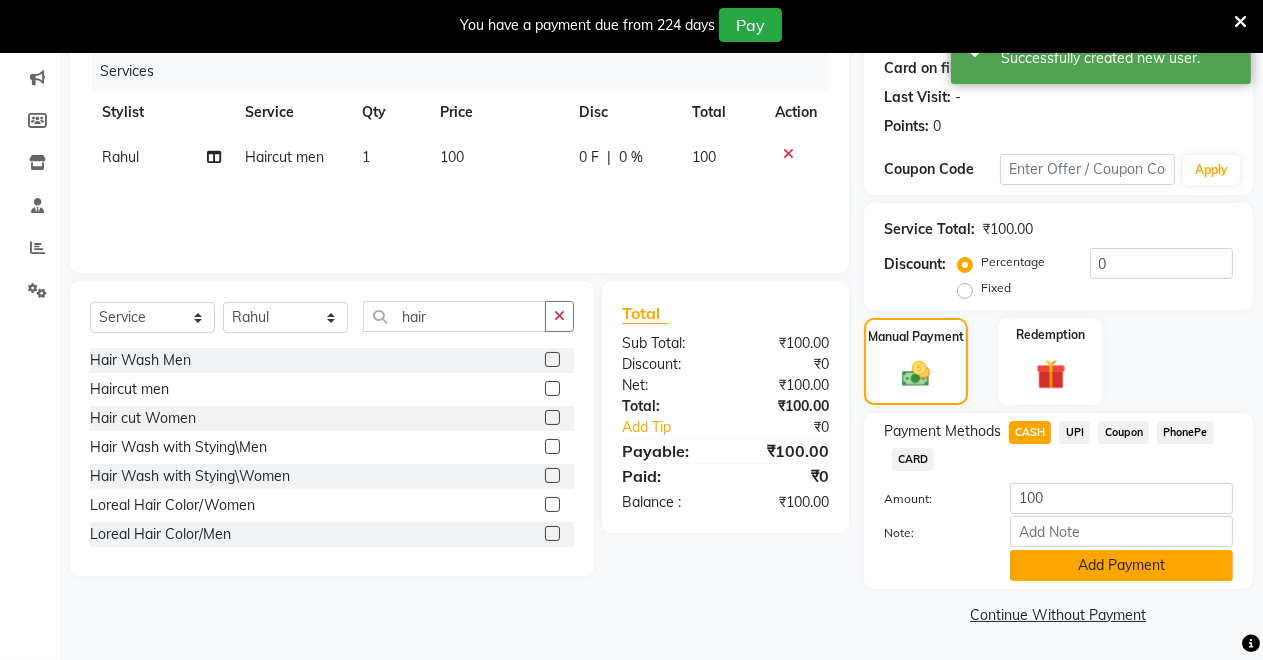 click on "Add Payment" 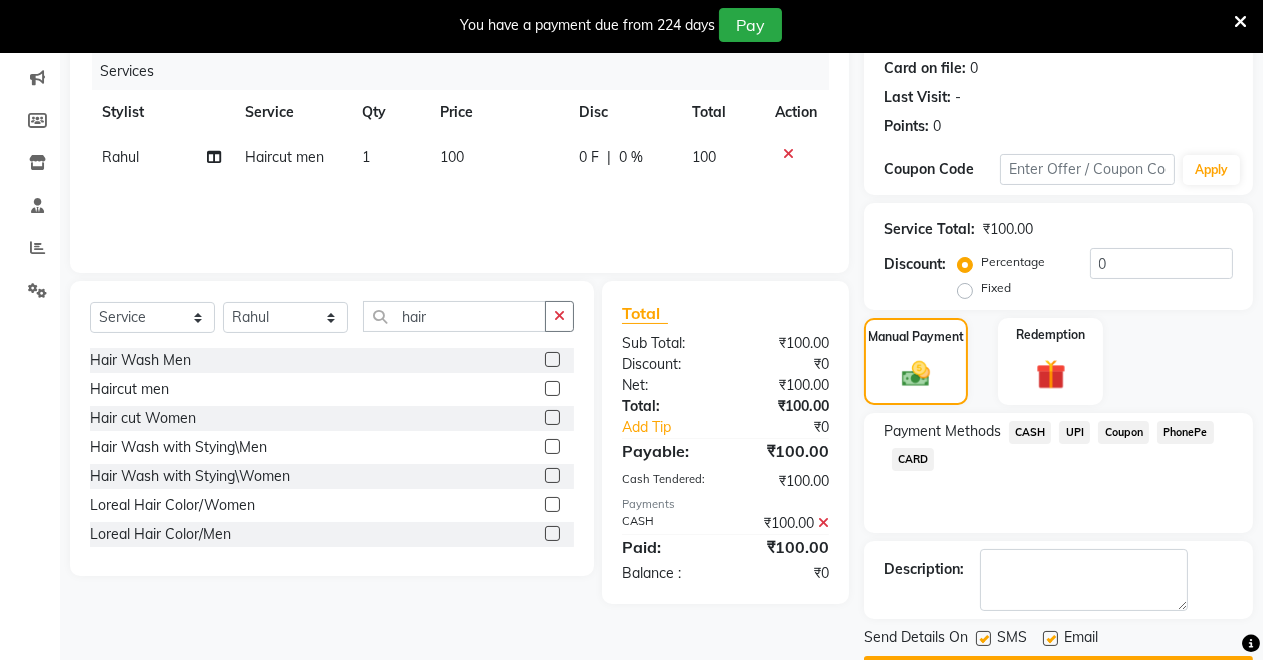 scroll, scrollTop: 302, scrollLeft: 0, axis: vertical 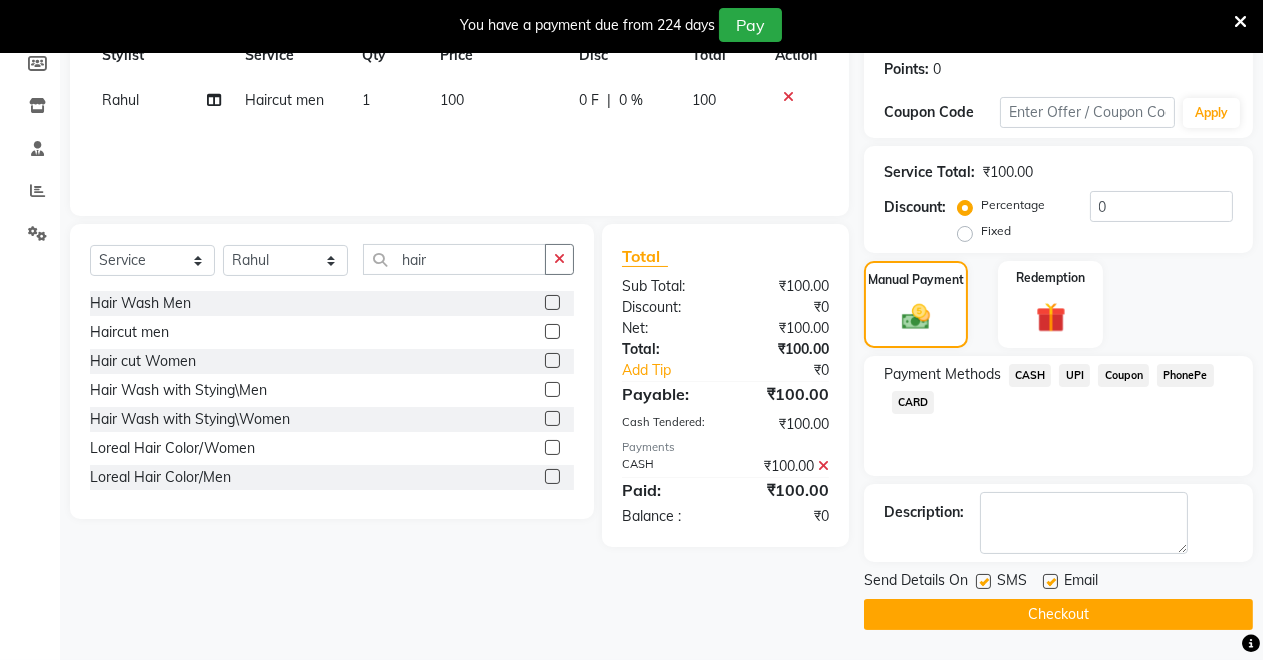 click on "Checkout" 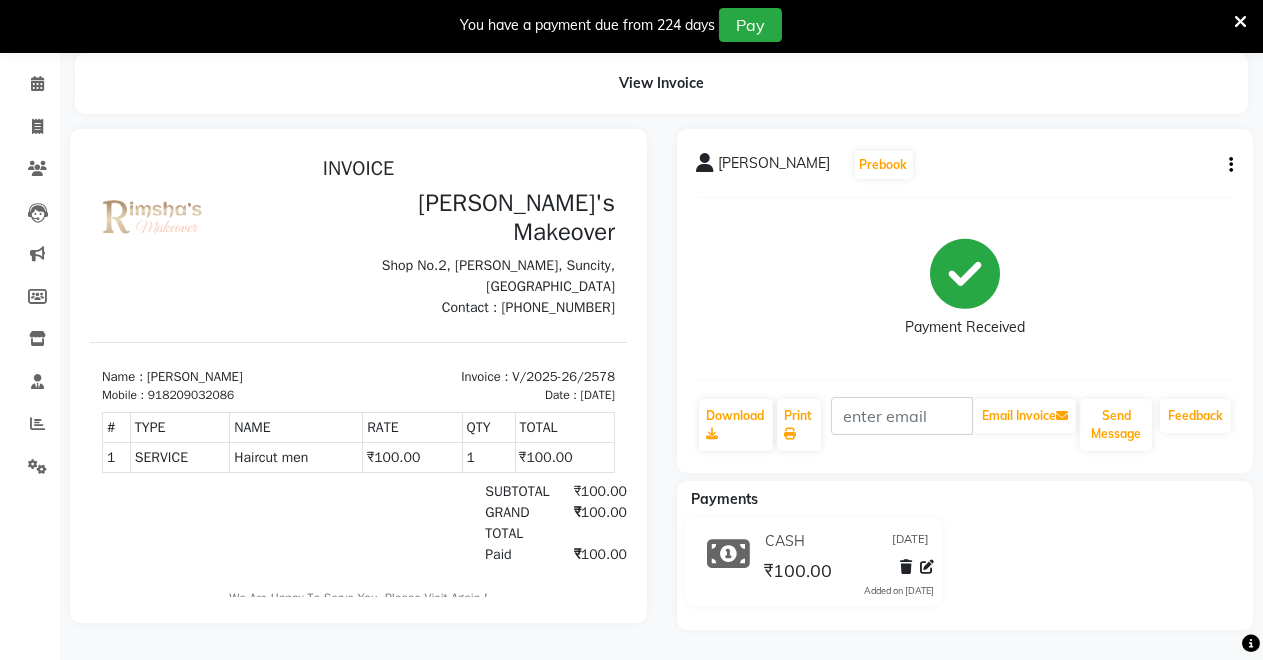 scroll, scrollTop: 0, scrollLeft: 0, axis: both 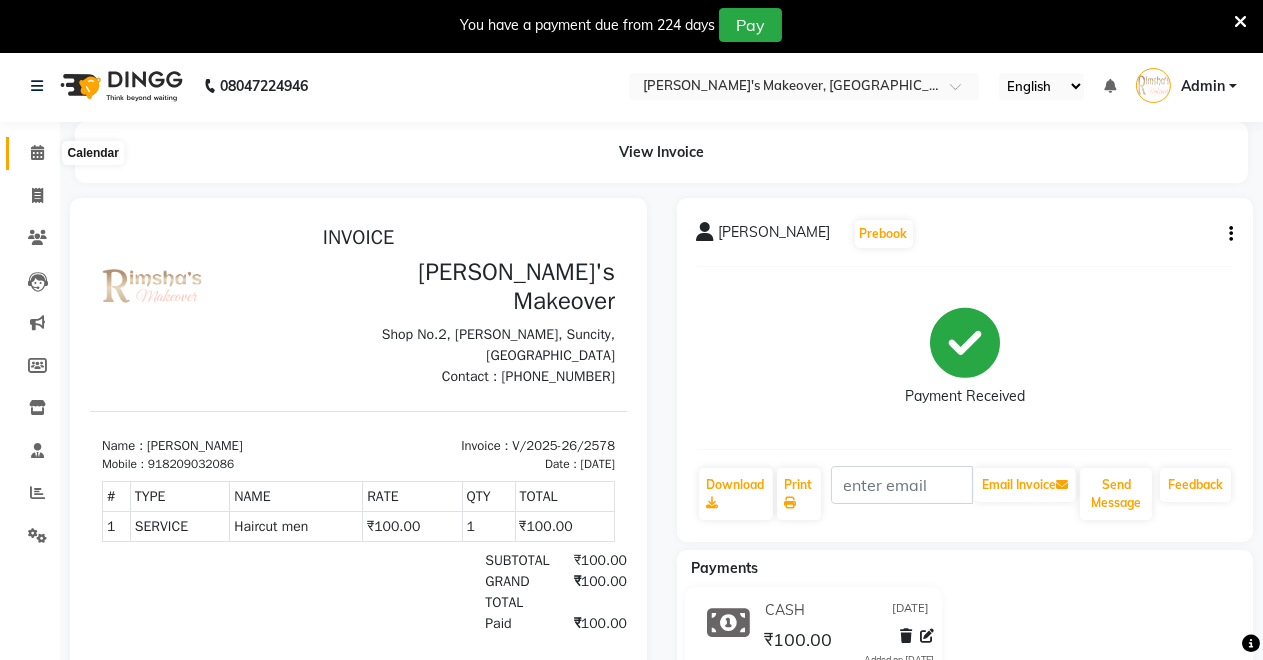 click 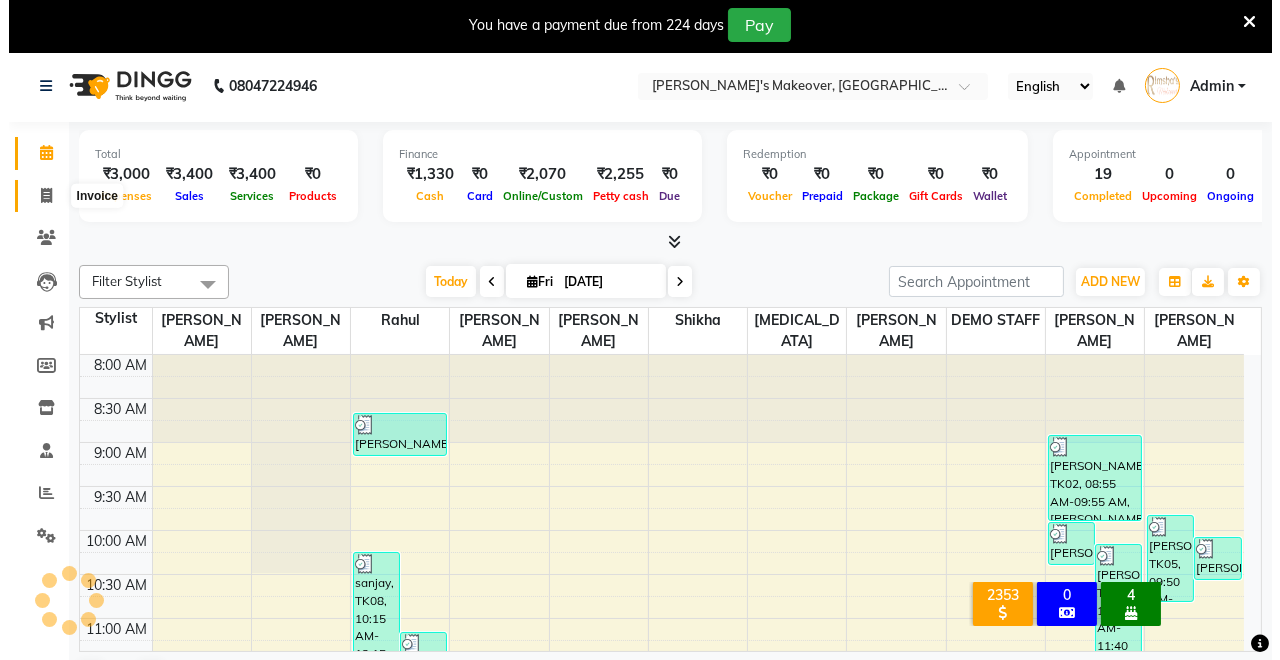 scroll, scrollTop: 0, scrollLeft: 0, axis: both 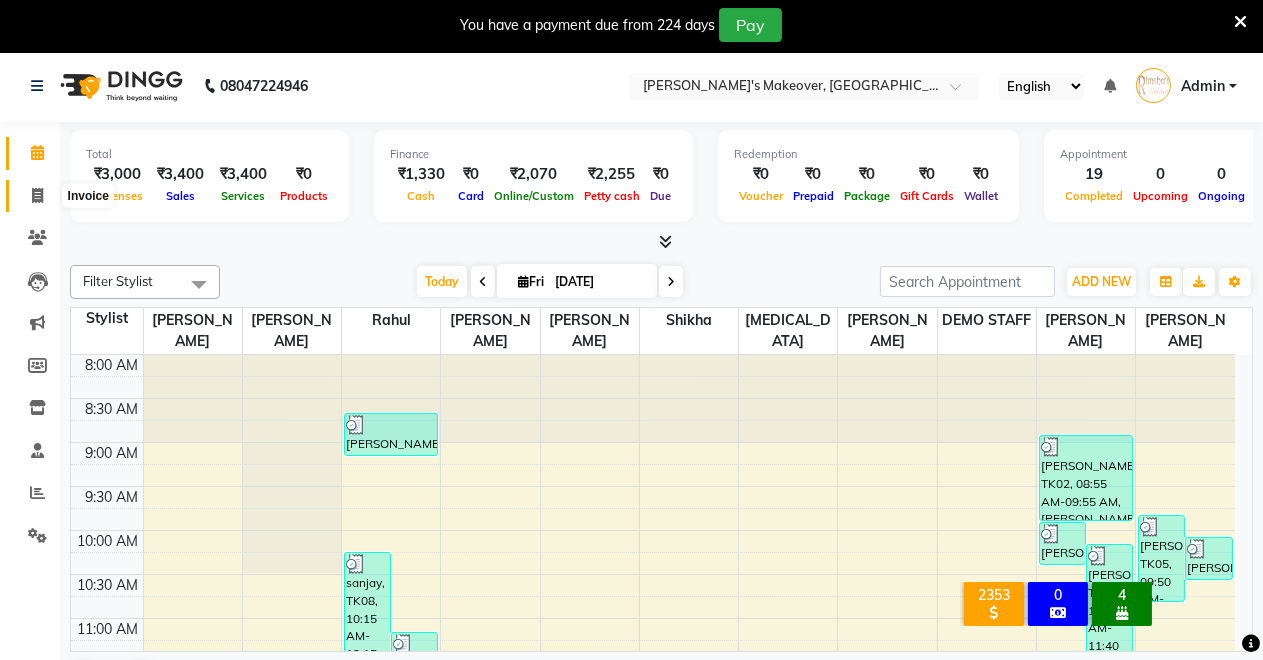 click 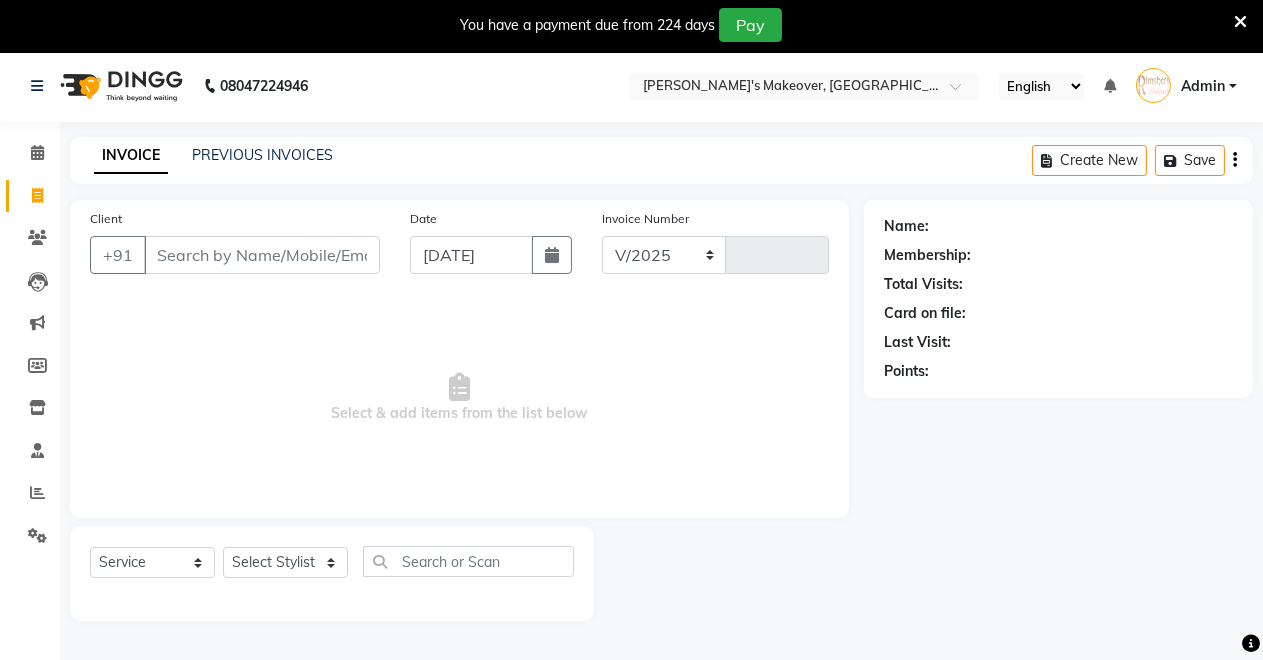 select on "7317" 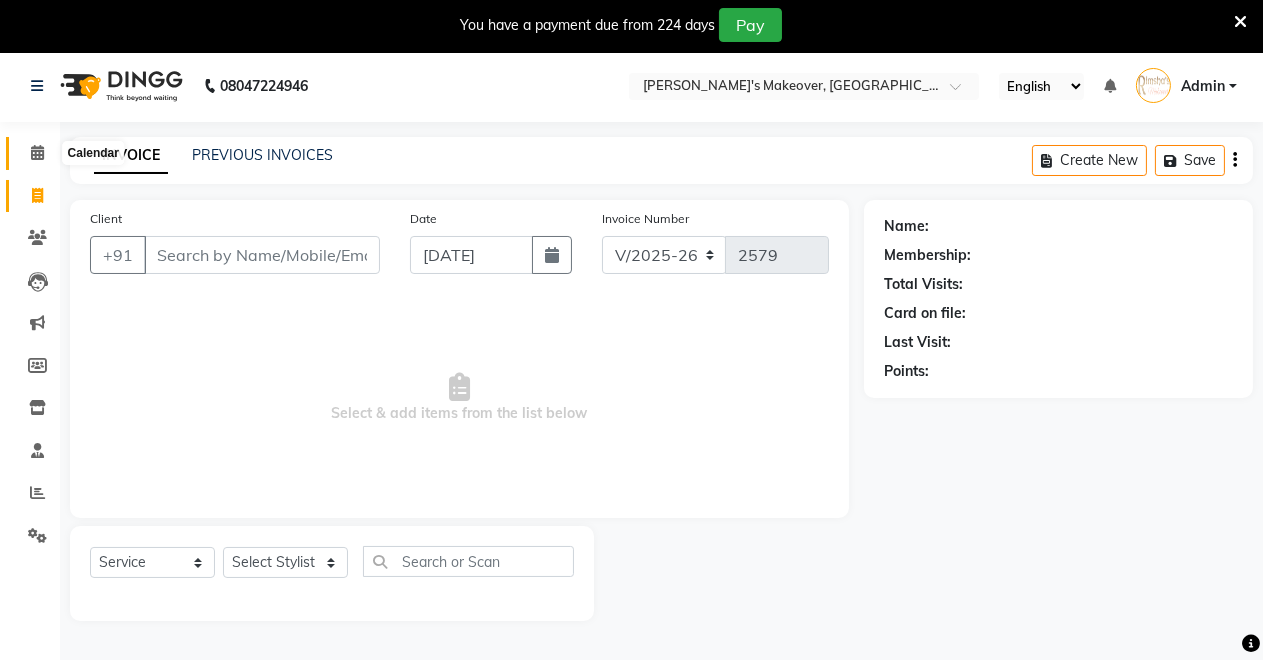 click 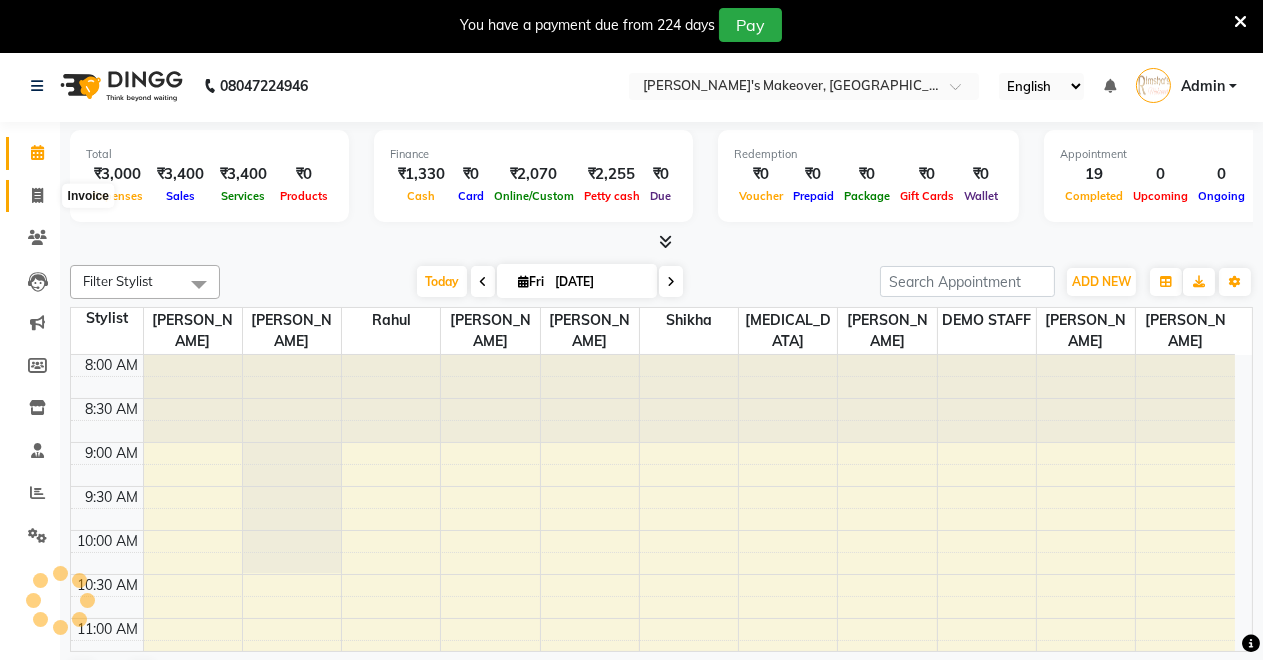 click 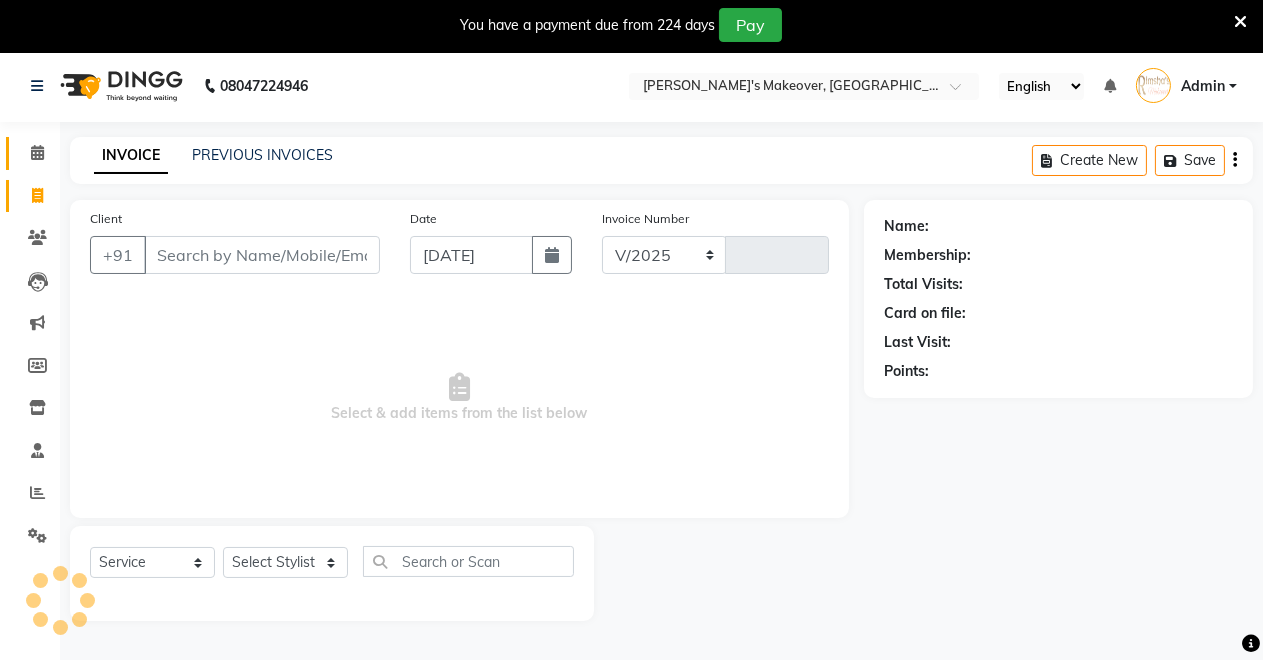 select on "7317" 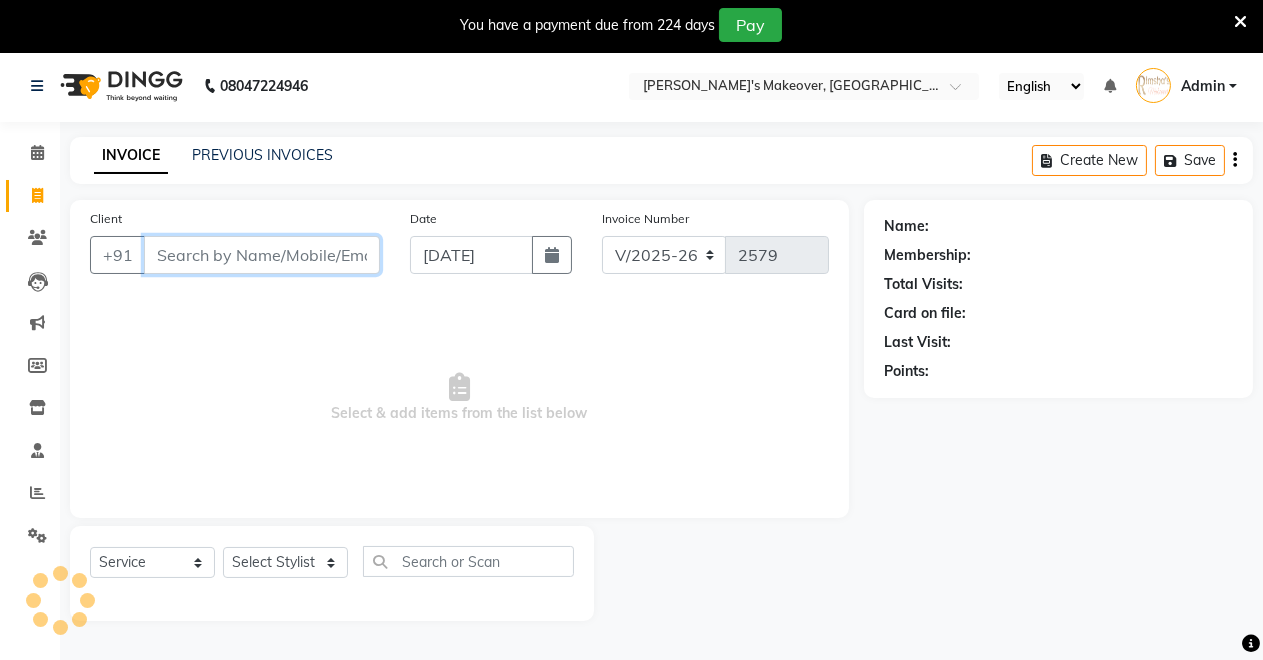 click on "Client" at bounding box center [262, 255] 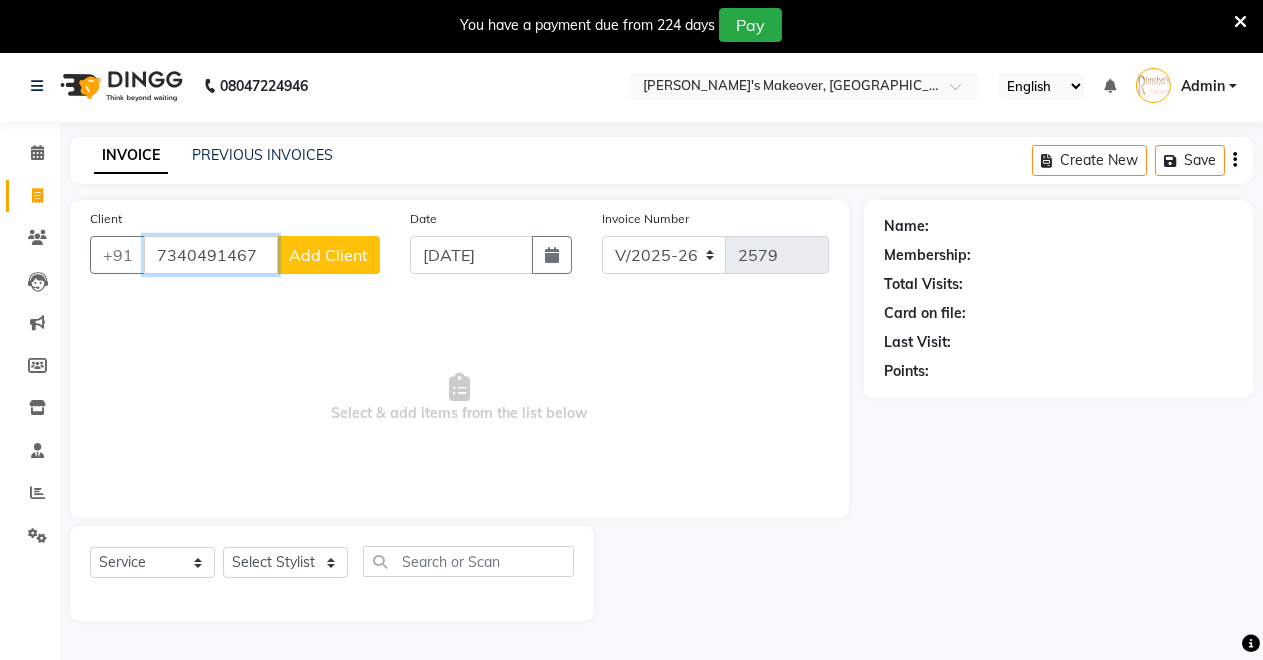 type on "7340491467" 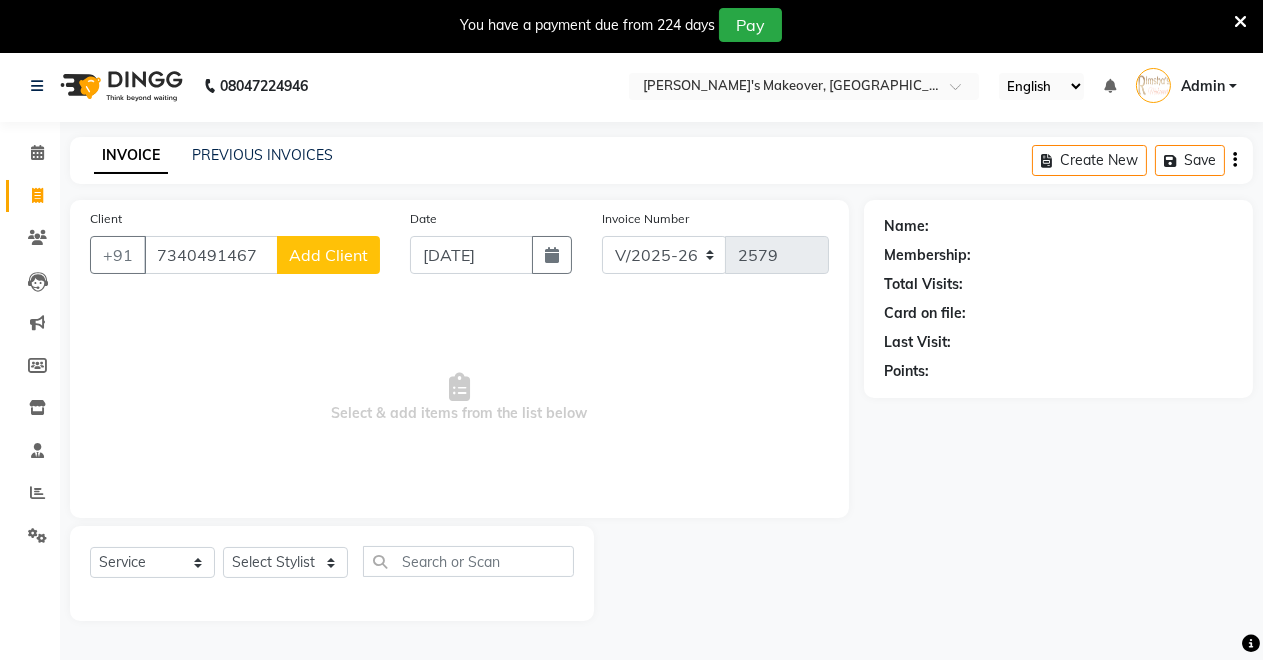 click on "Add Client" 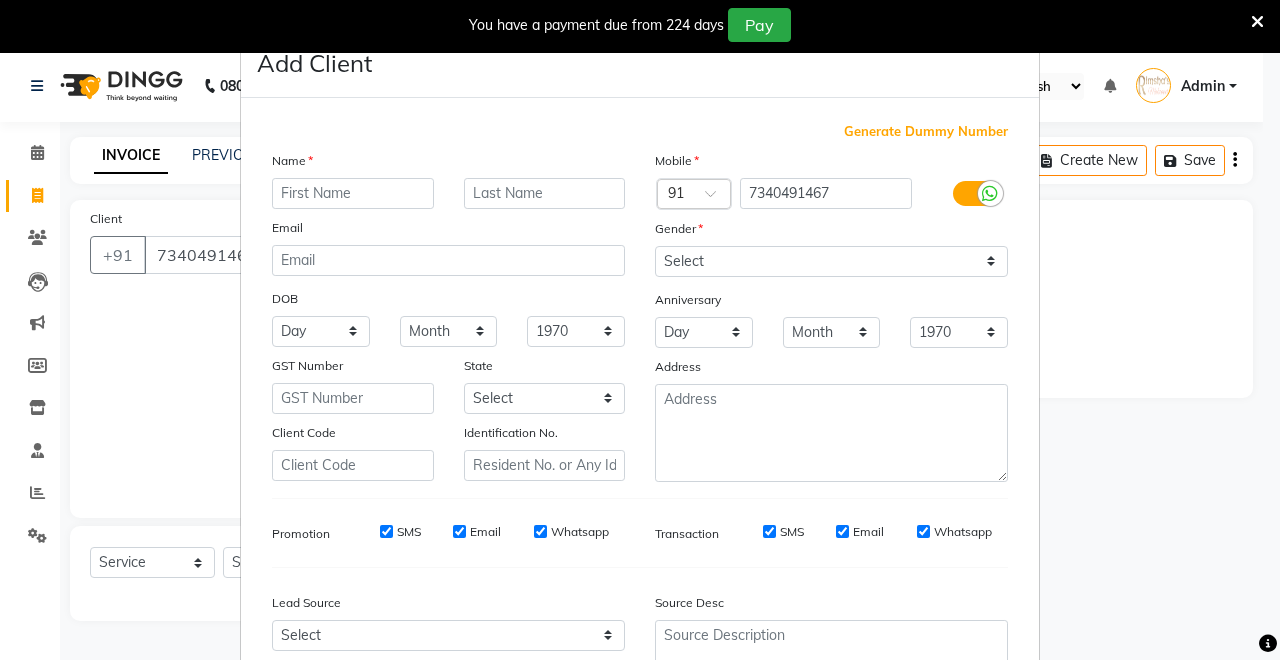 click at bounding box center (353, 193) 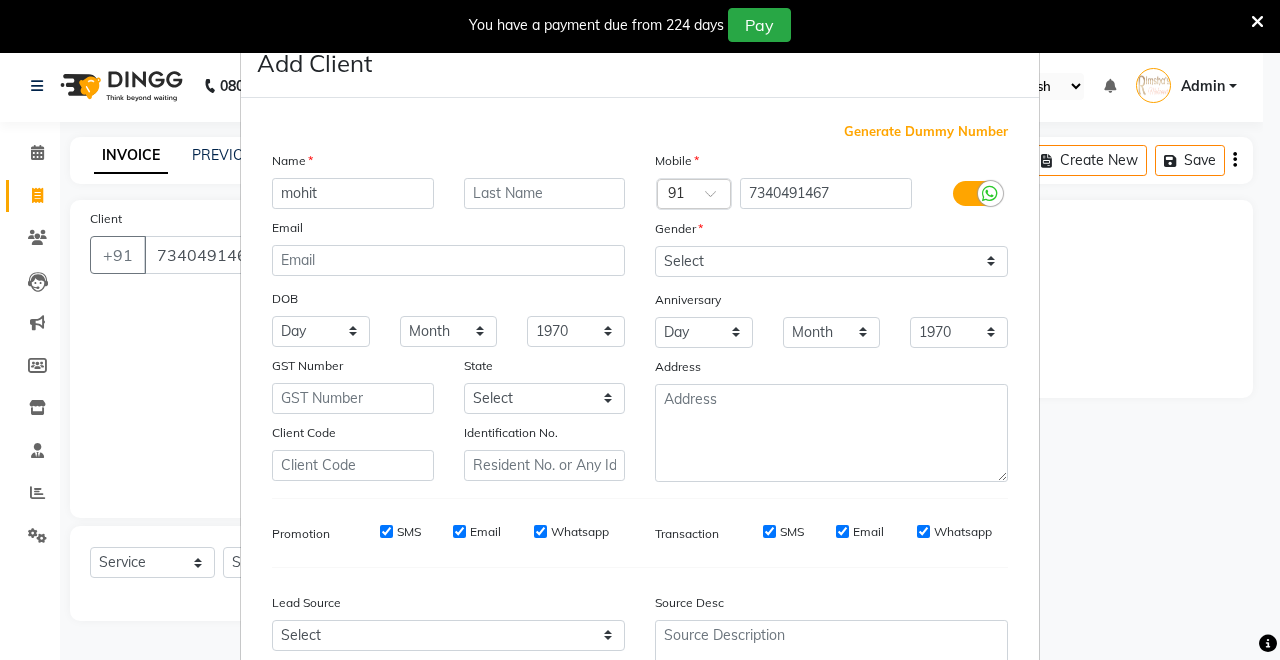 type on "mohit" 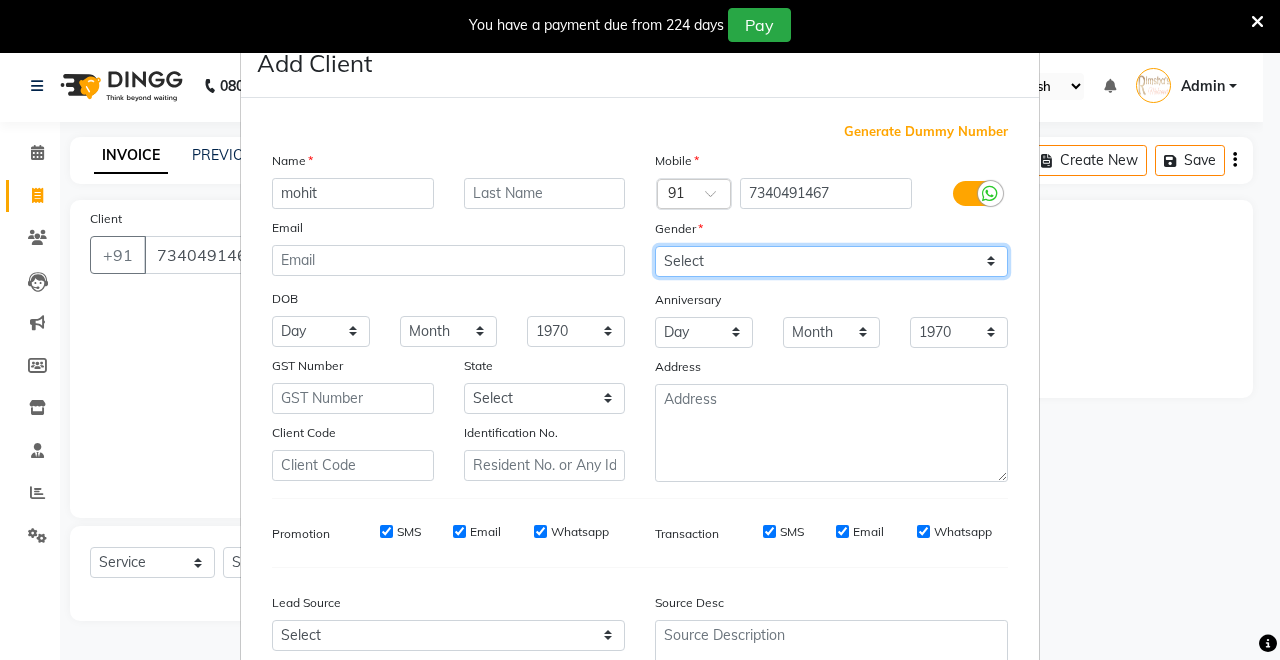 drag, startPoint x: 712, startPoint y: 251, endPoint x: 712, endPoint y: 263, distance: 12 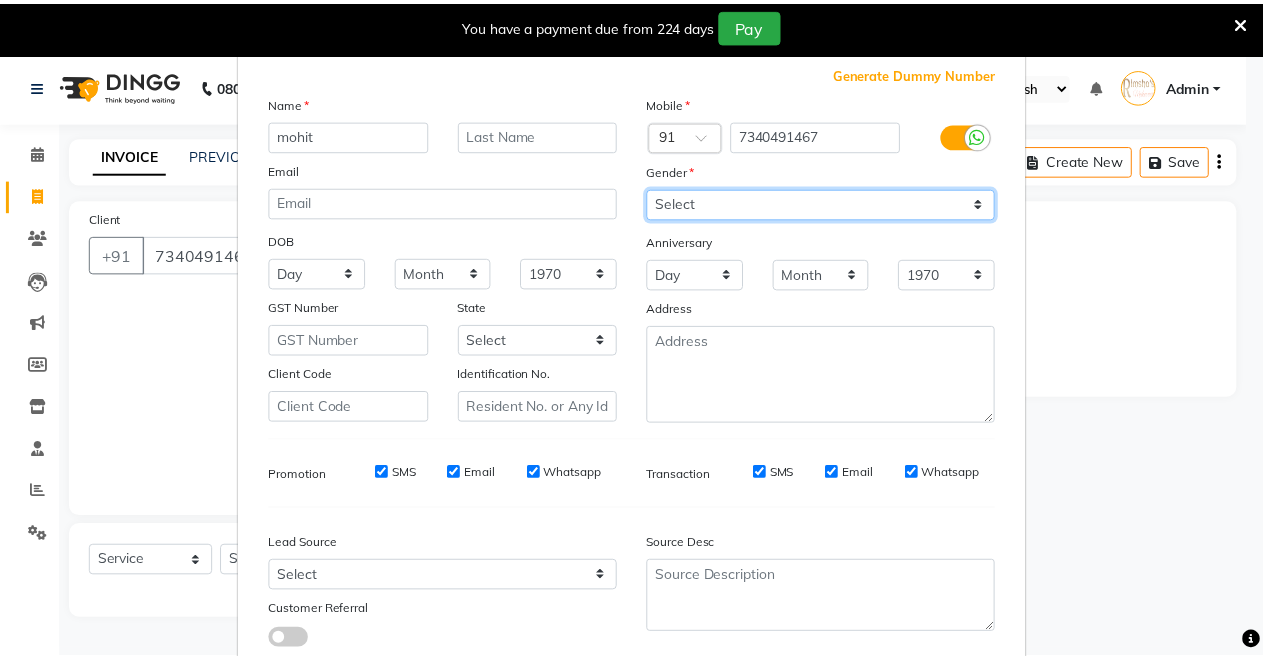 scroll, scrollTop: 185, scrollLeft: 0, axis: vertical 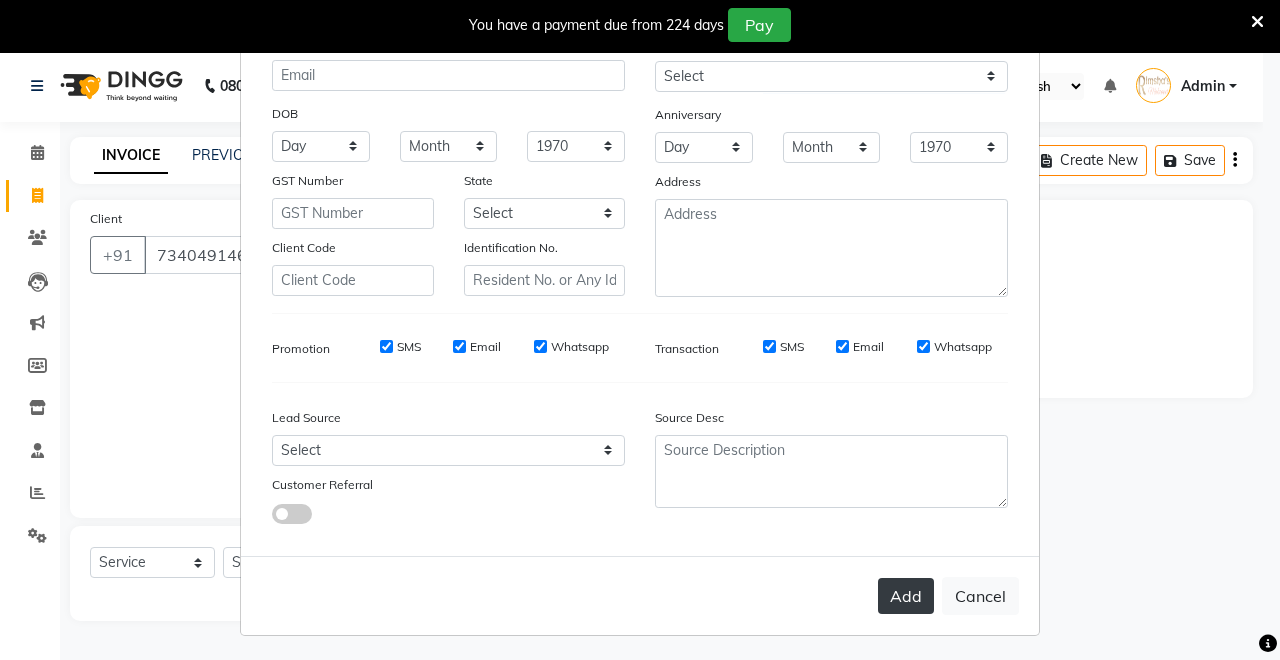 click on "Add" at bounding box center [906, 596] 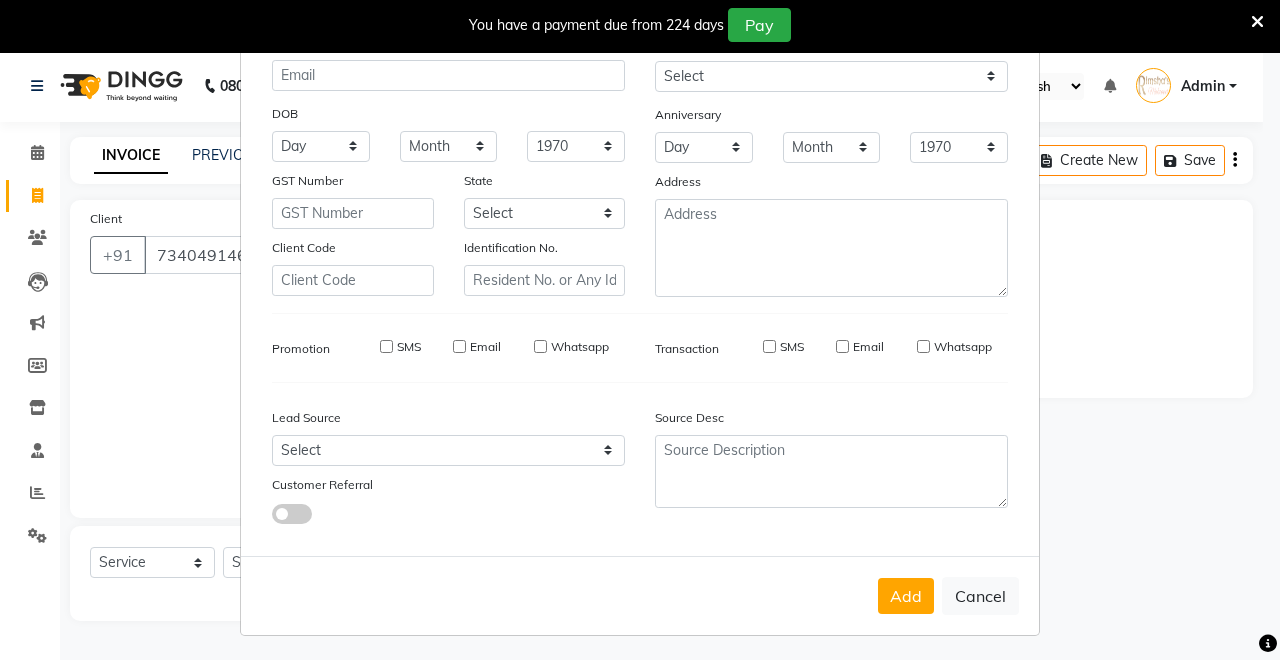 type 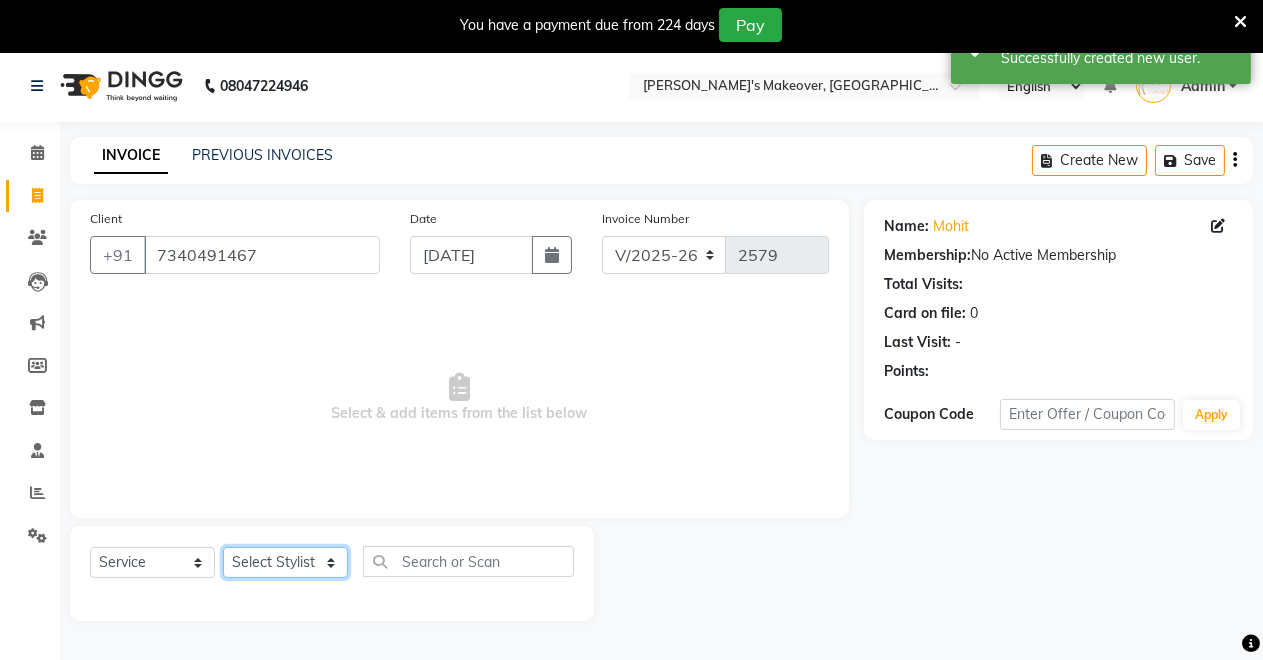 click on "Select Stylist [PERSON_NAME] [PERSON_NAME] kumar DEMO STAFF [PERSON_NAME] [PERSON_NAME] [MEDICAL_DATA][PERSON_NAME] [PERSON_NAME] Verma" 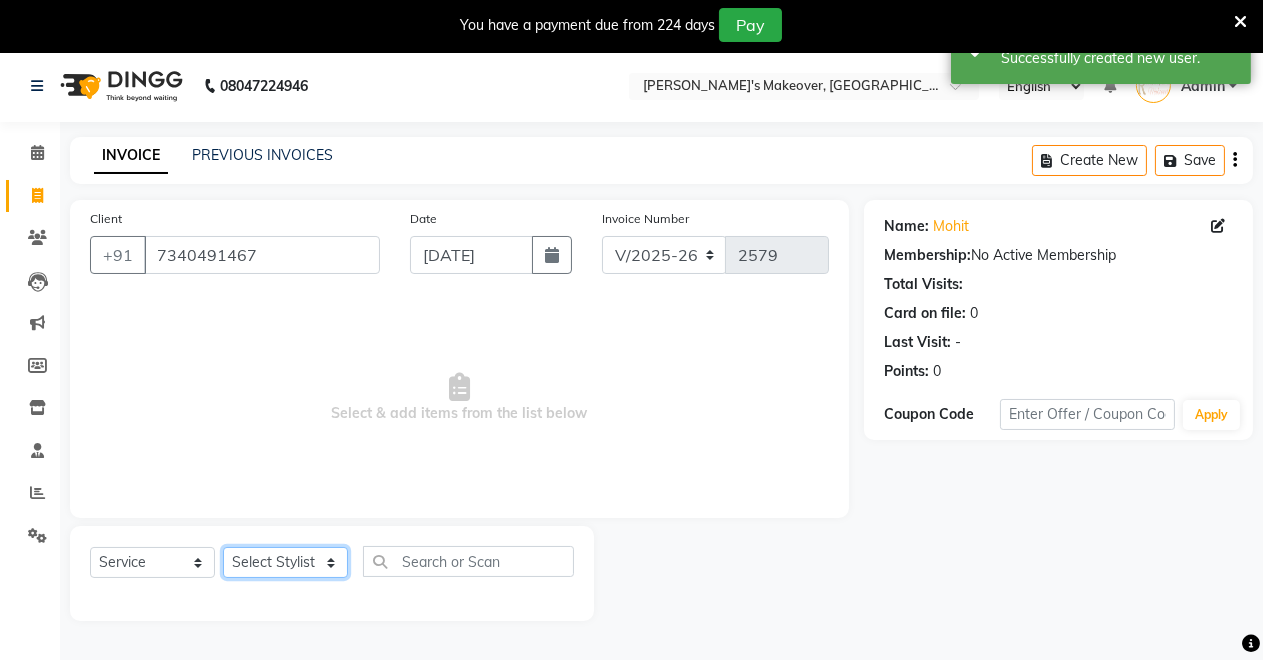 select on "85198" 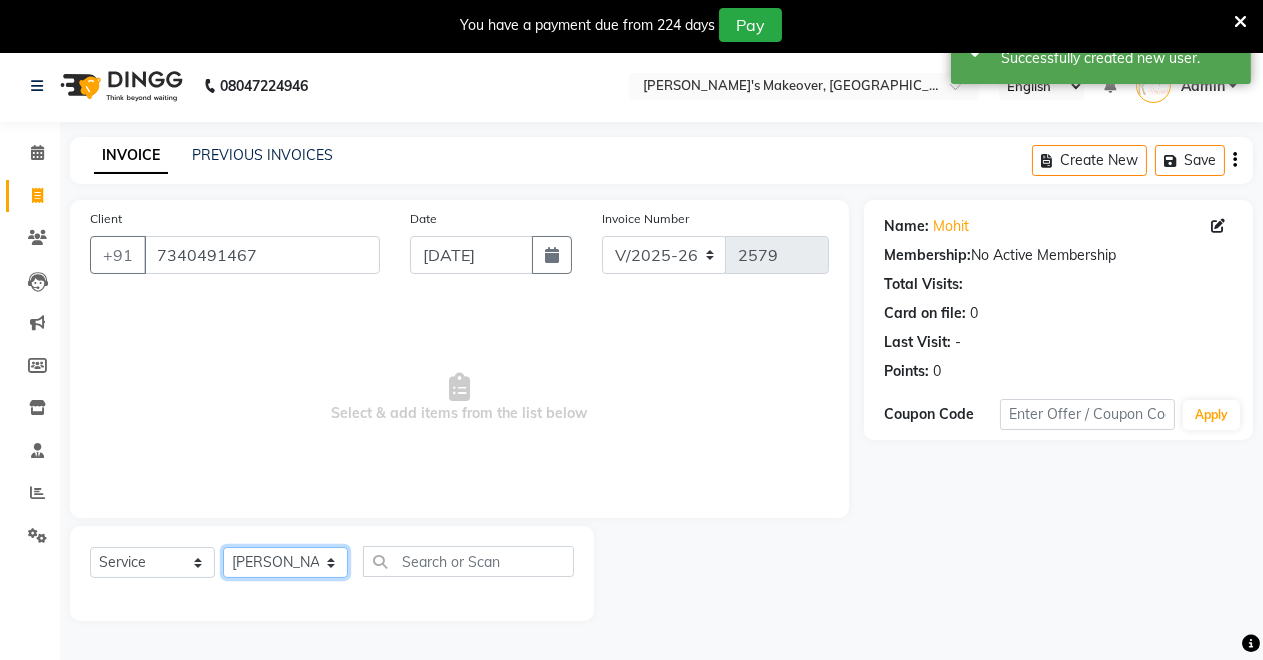 click on "Select Stylist [PERSON_NAME] [PERSON_NAME] kumar DEMO STAFF [PERSON_NAME] [PERSON_NAME] [MEDICAL_DATA][PERSON_NAME] [PERSON_NAME] Verma" 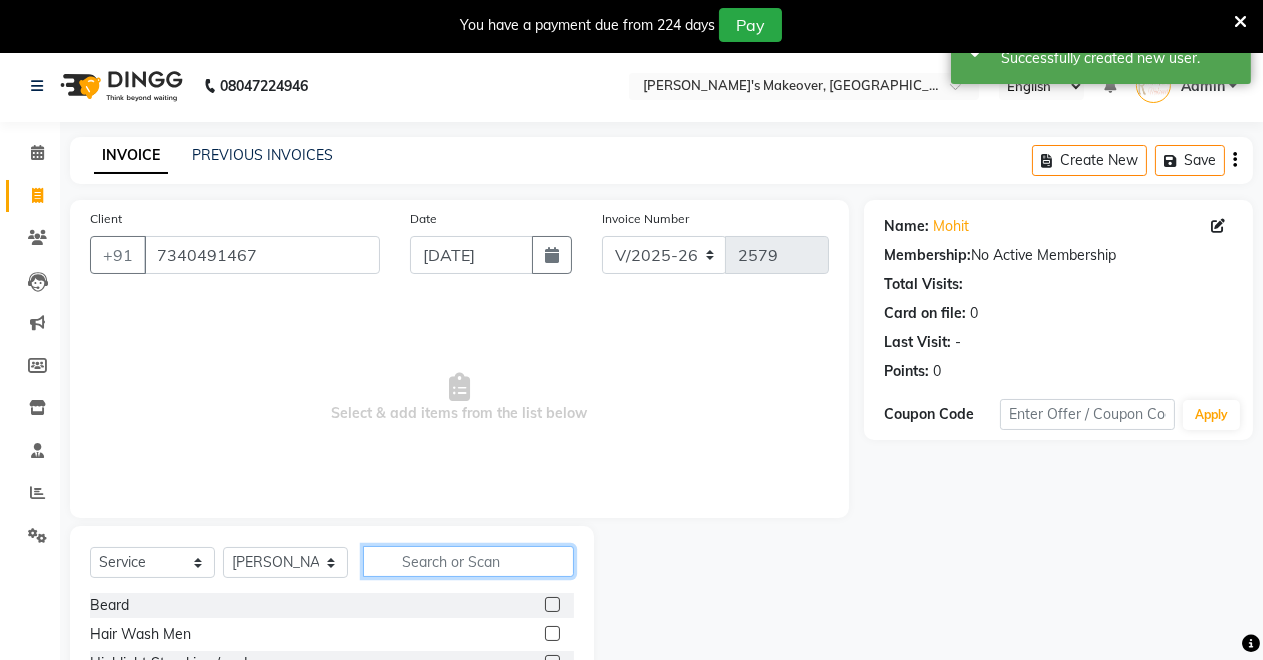 click 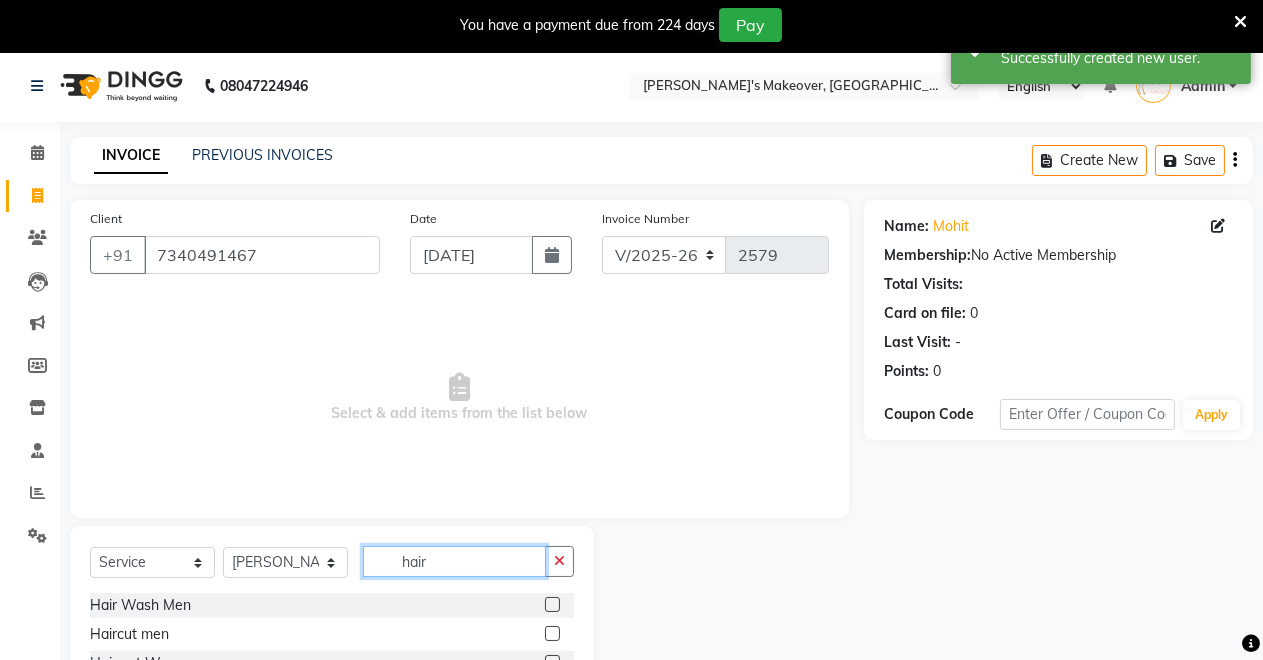 type on "hair" 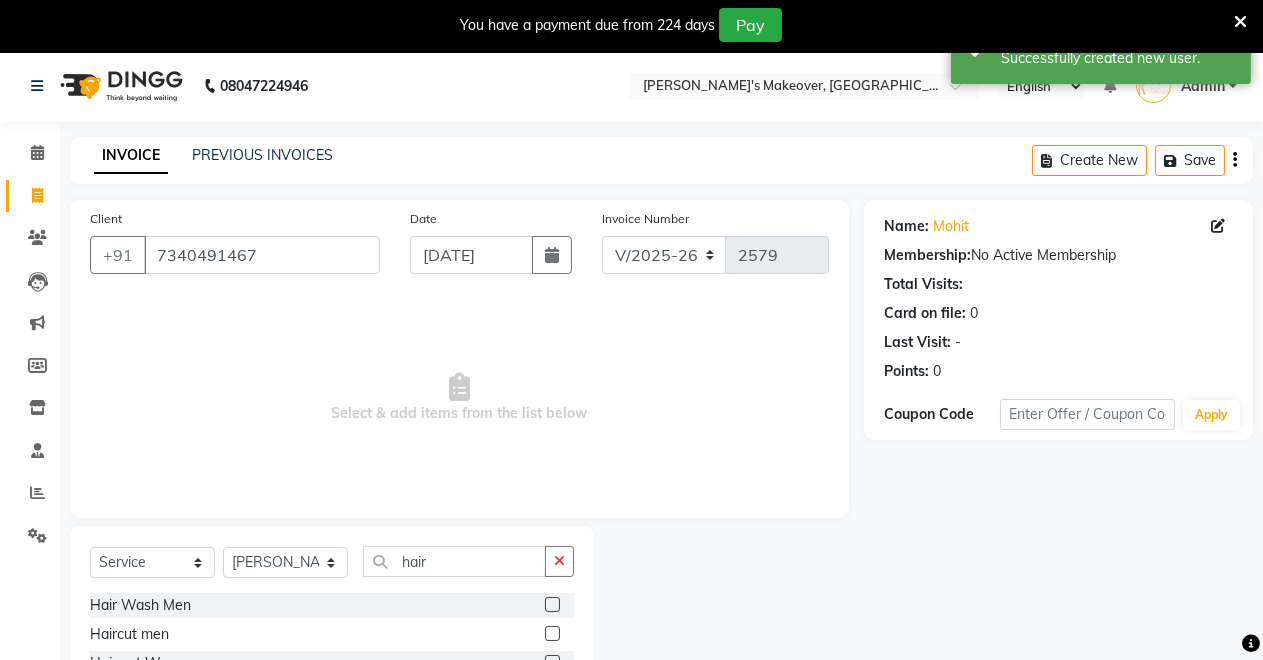 click 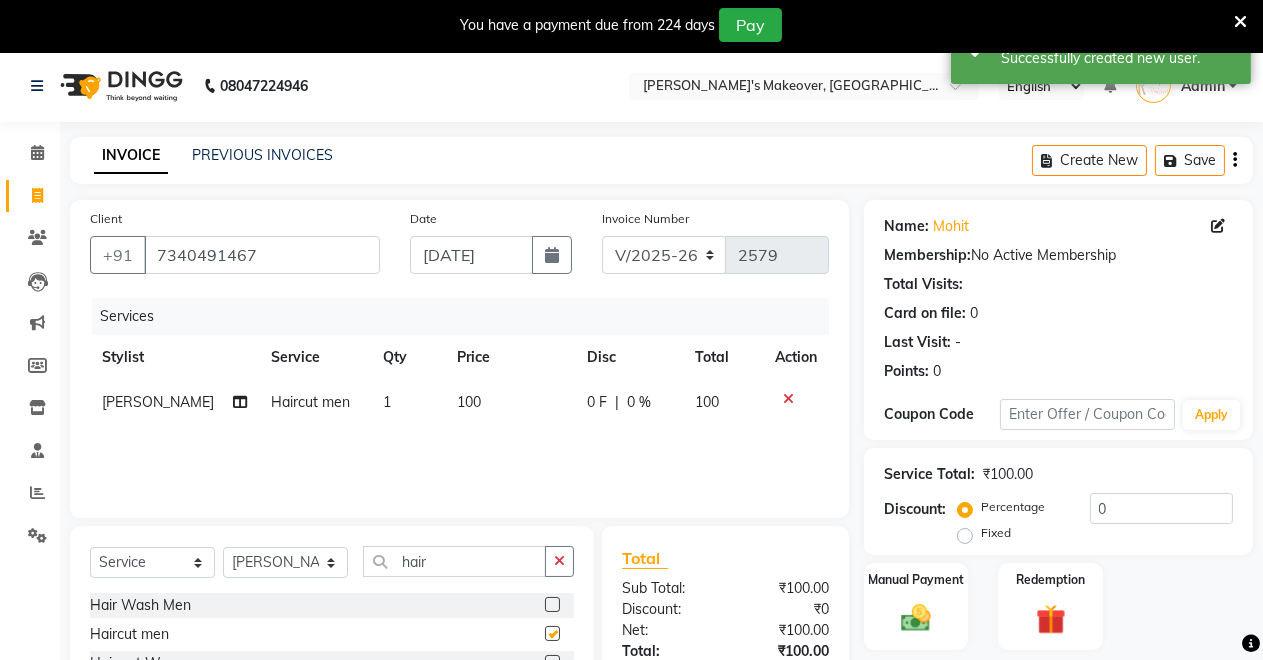 checkbox on "false" 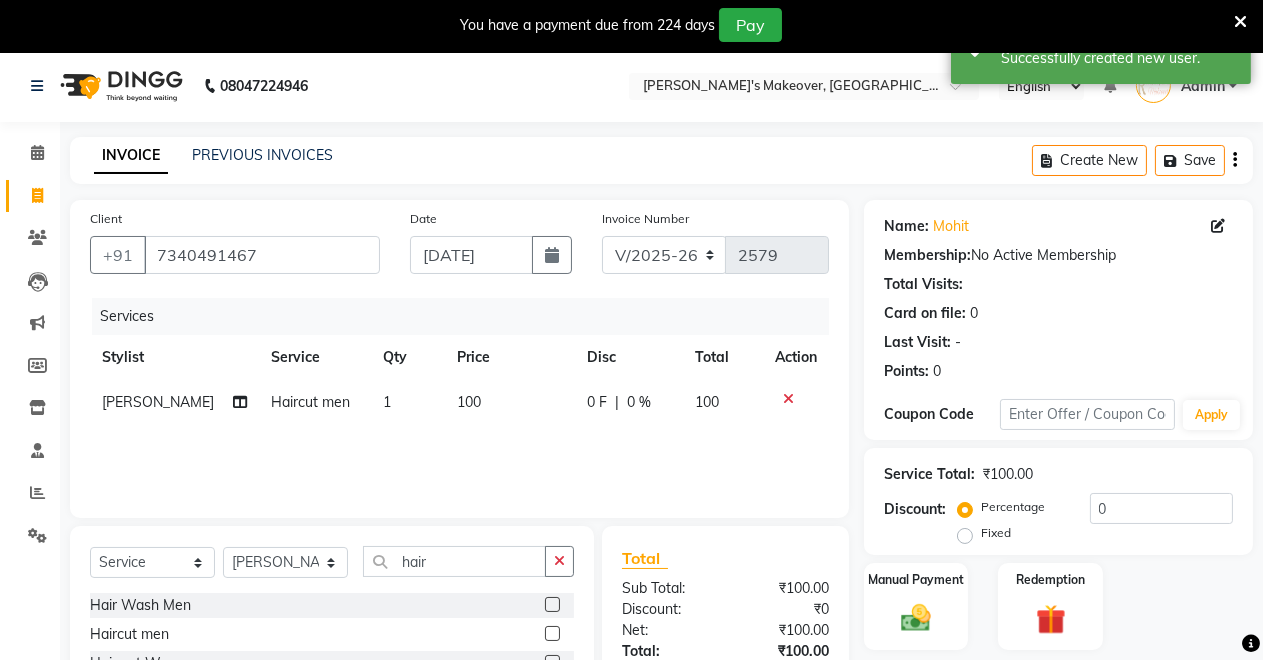 scroll, scrollTop: 191, scrollLeft: 0, axis: vertical 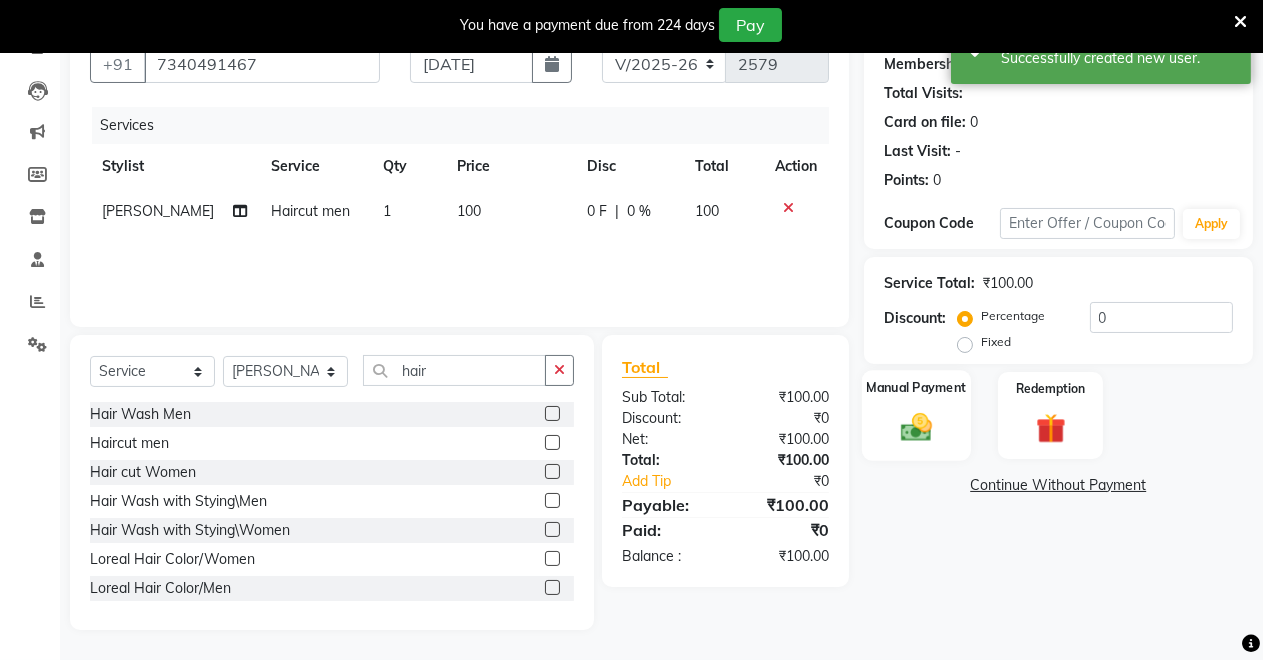click on "Manual Payment" 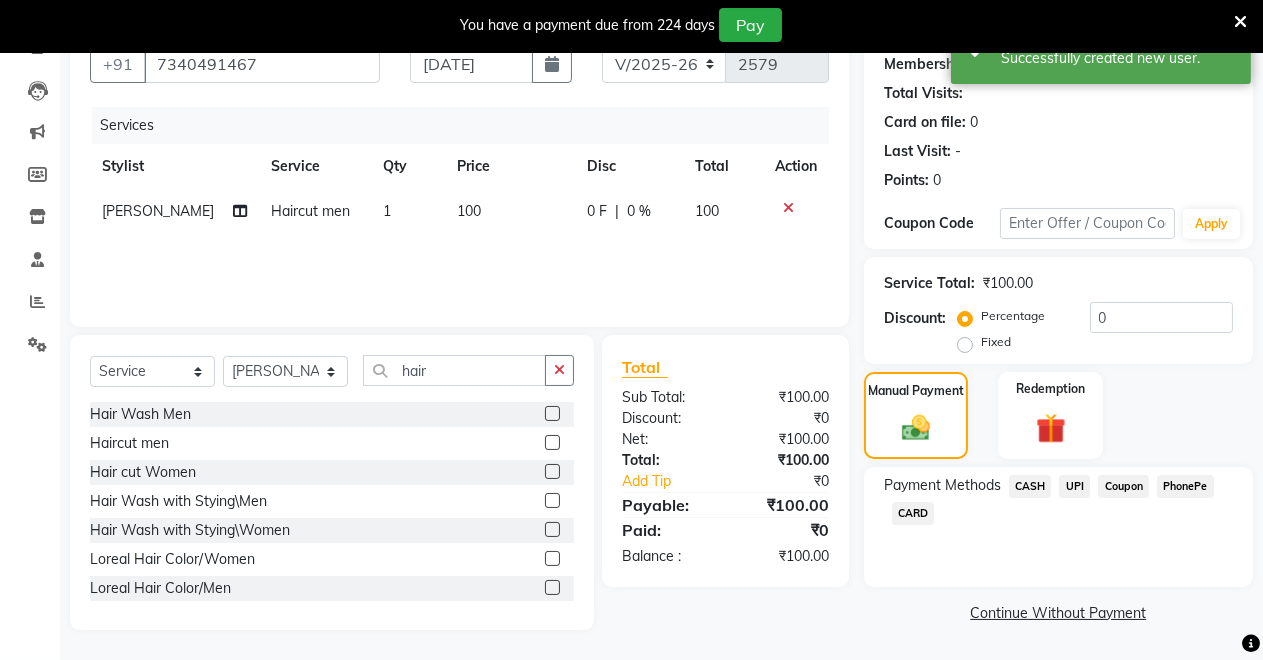 click on "UPI" 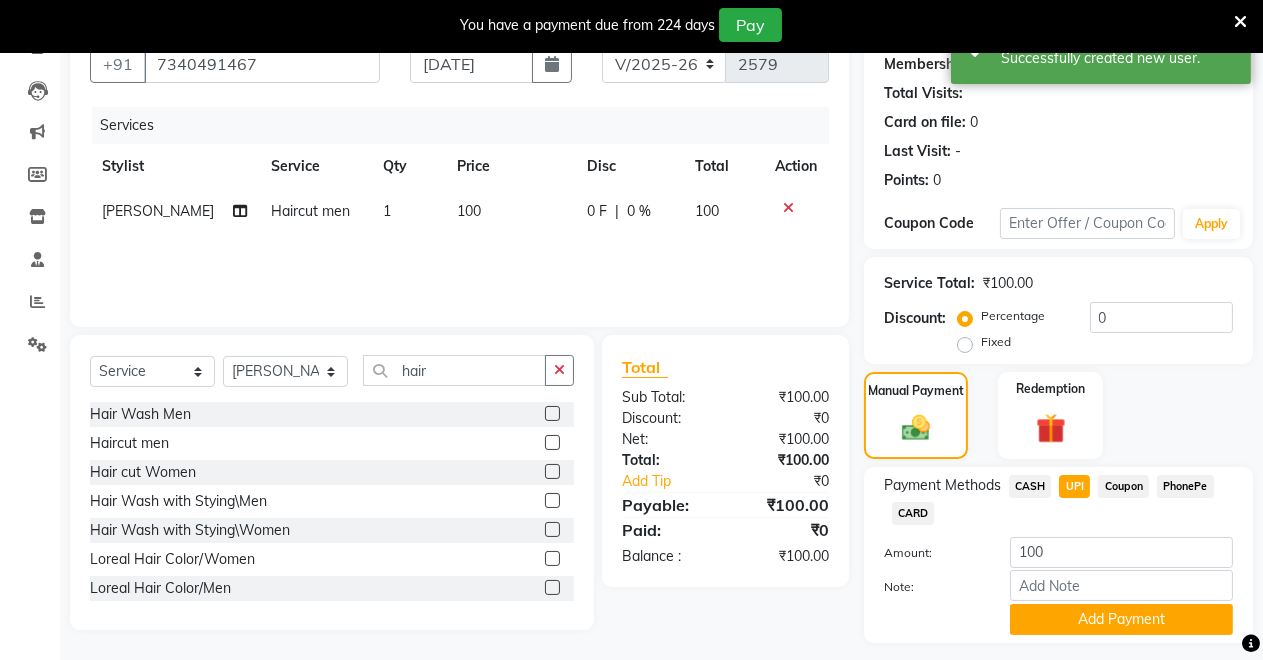scroll, scrollTop: 245, scrollLeft: 0, axis: vertical 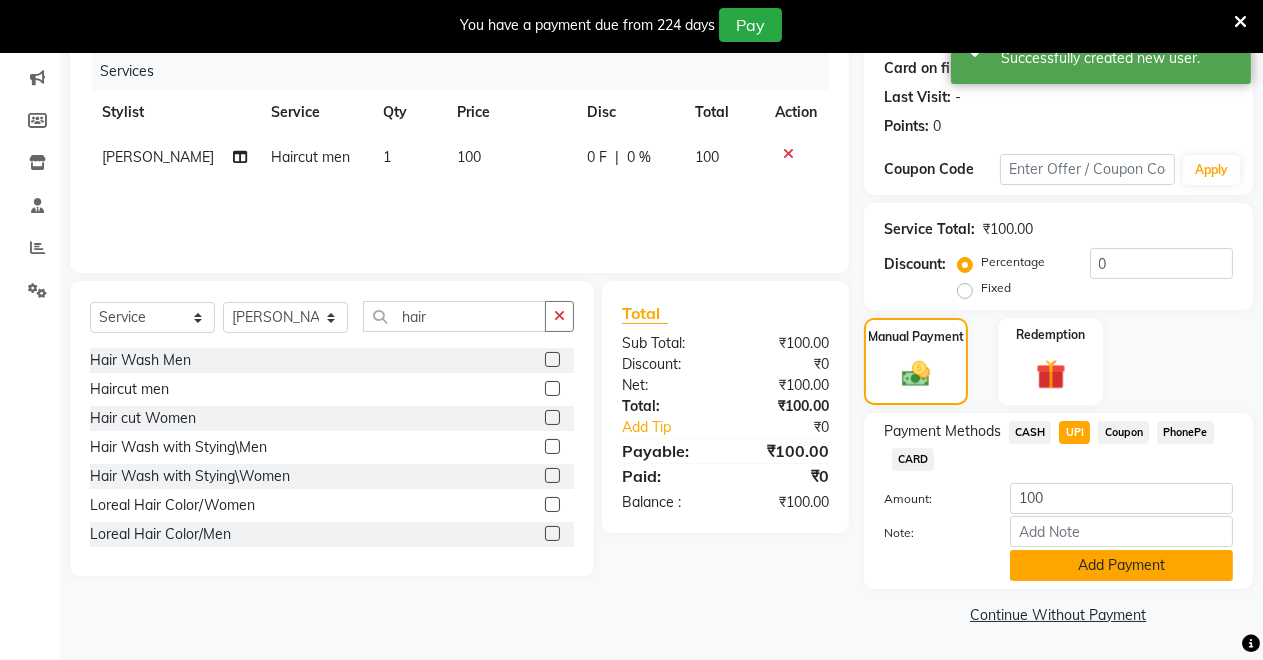 click on "Add Payment" 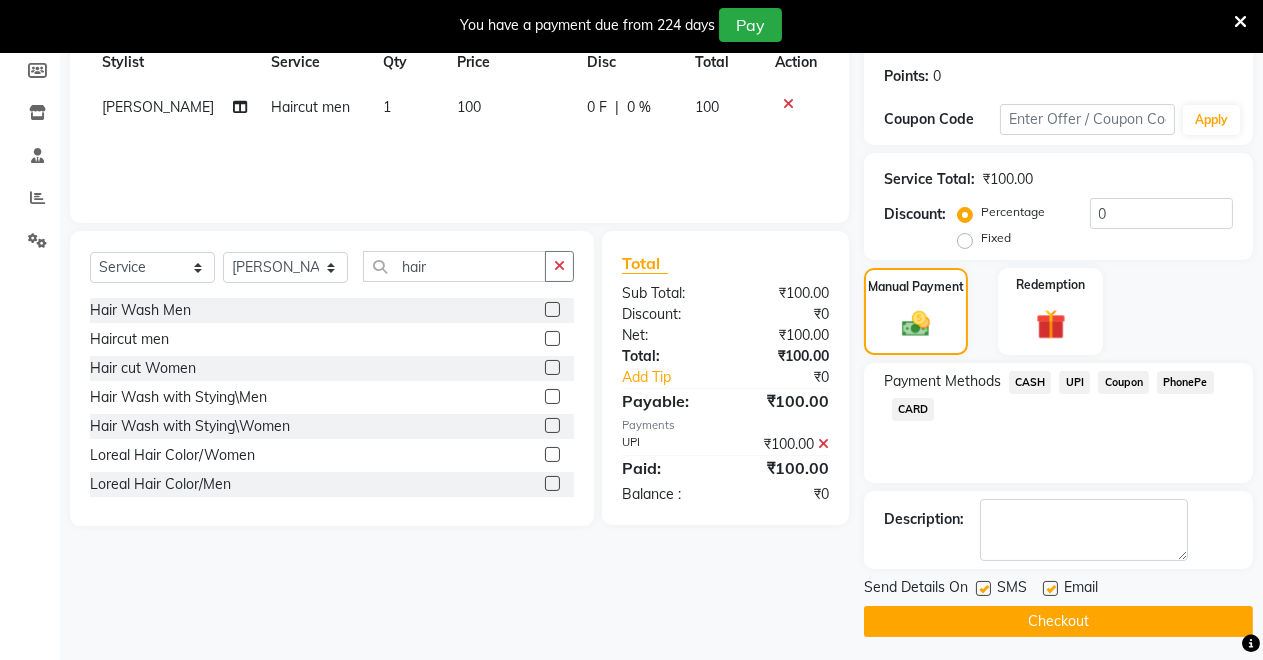 scroll, scrollTop: 302, scrollLeft: 0, axis: vertical 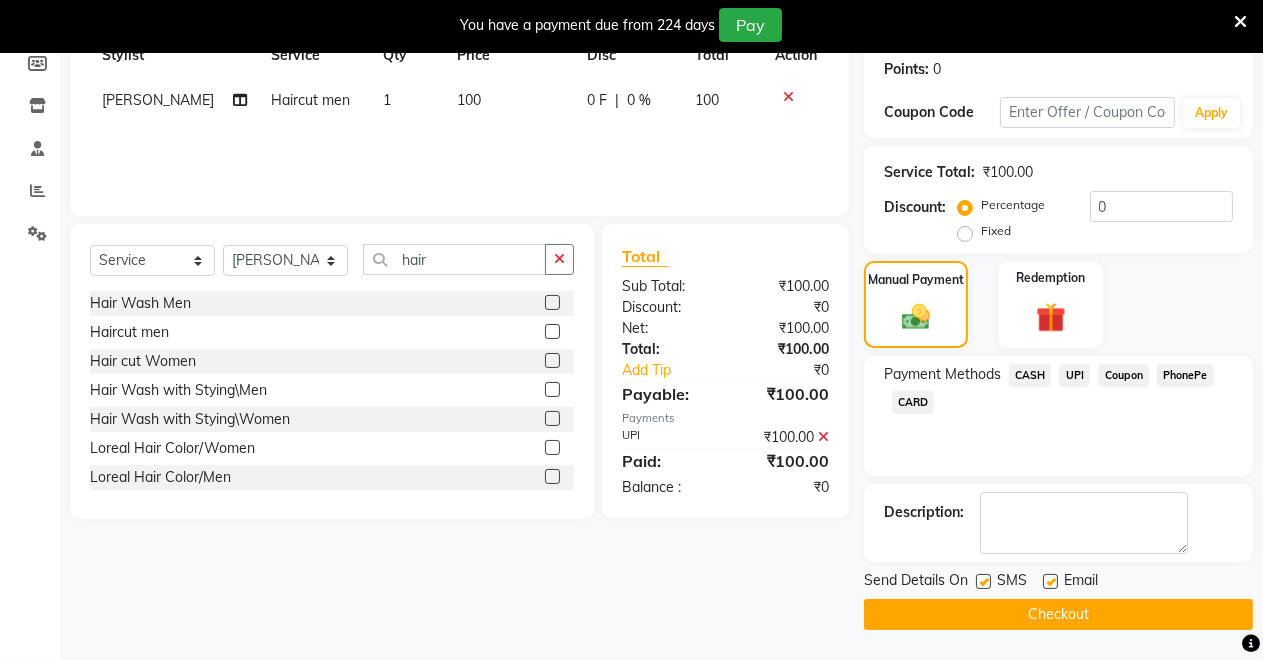 click on "Checkout" 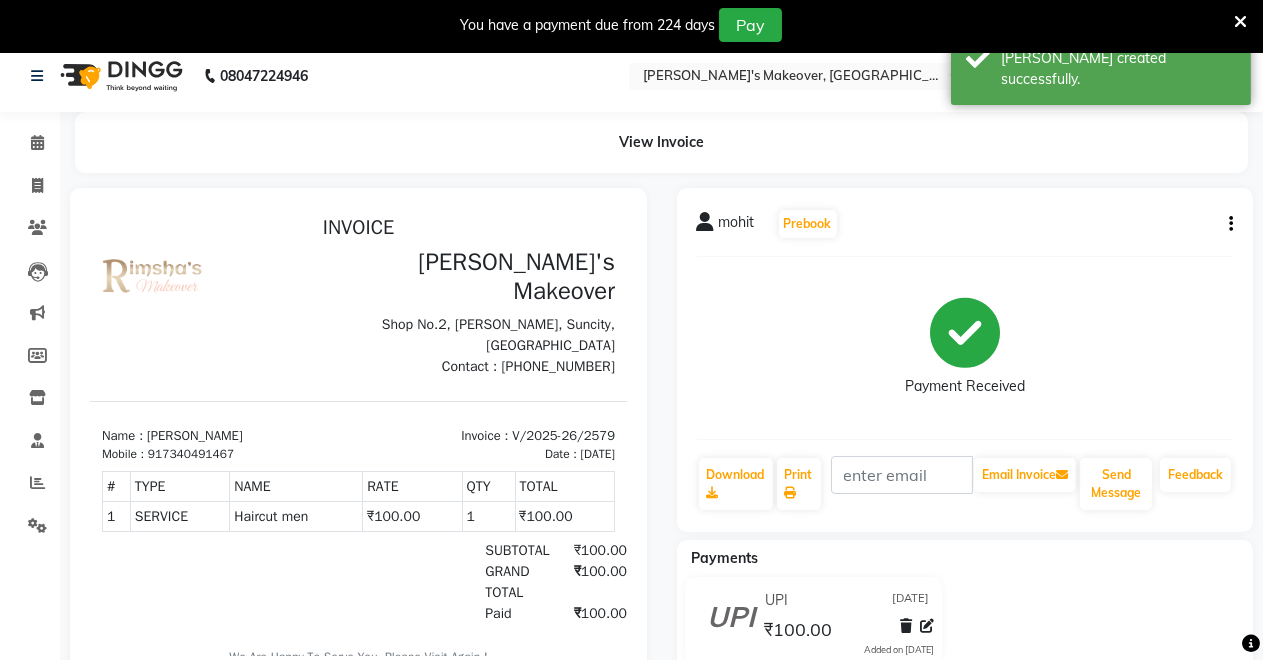 scroll, scrollTop: 0, scrollLeft: 0, axis: both 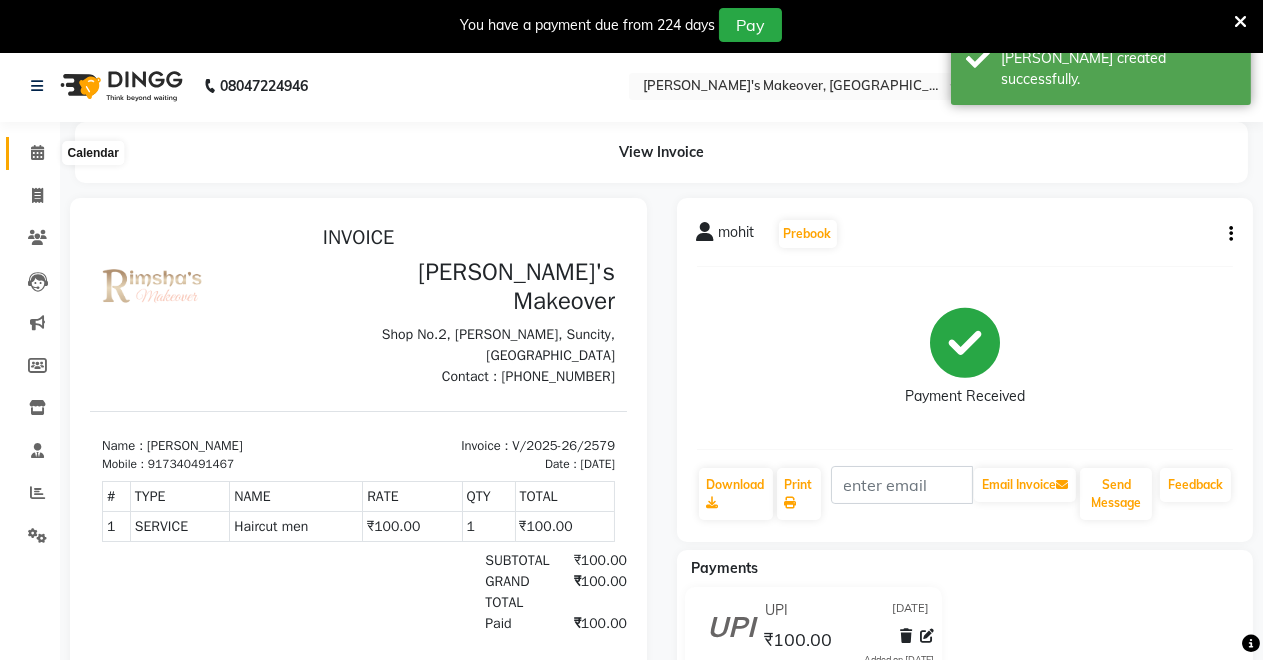 click 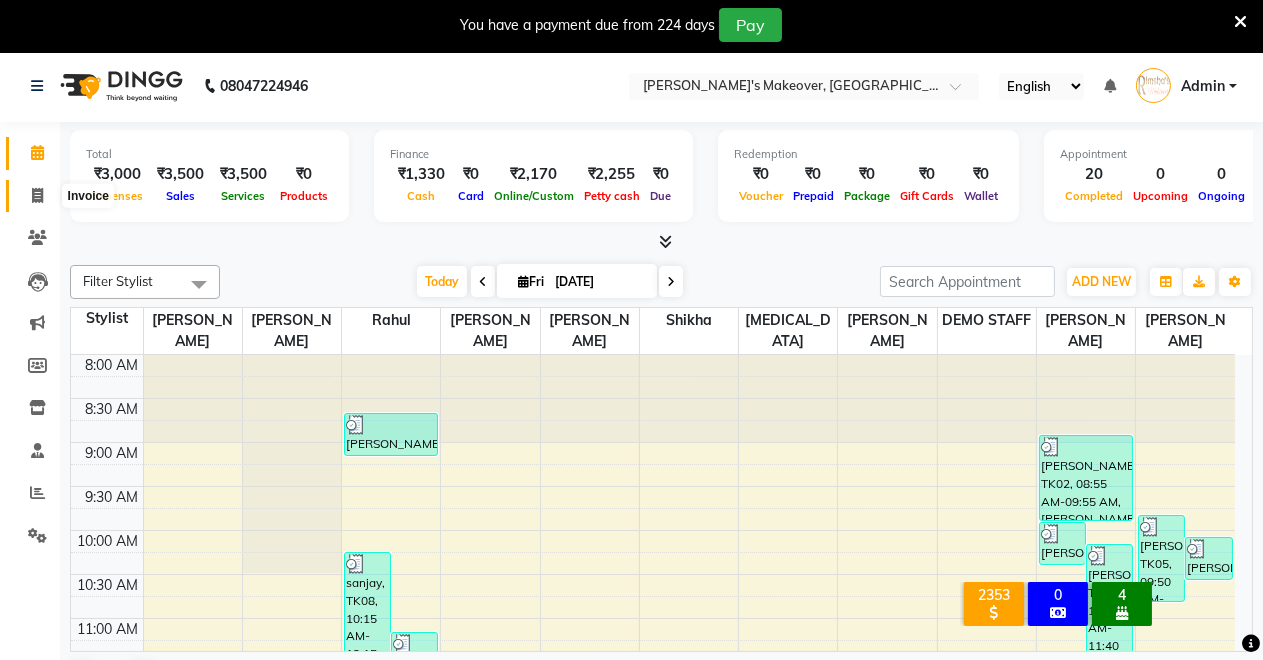 click 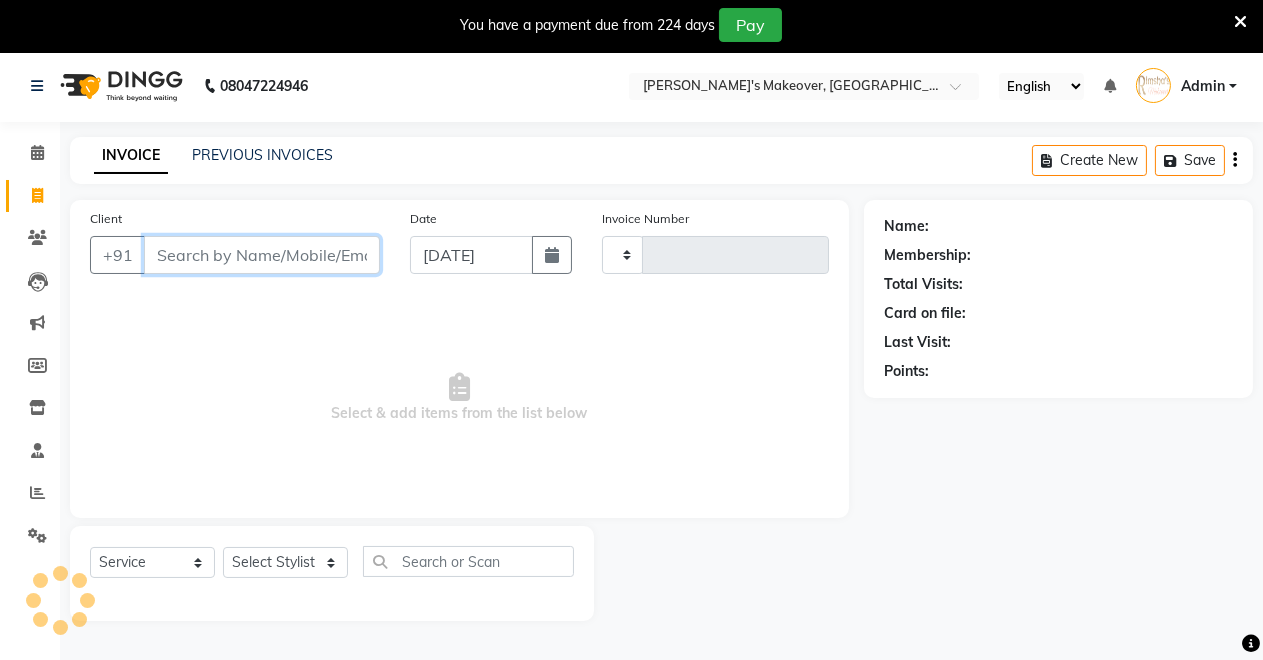 click on "Client" at bounding box center (262, 255) 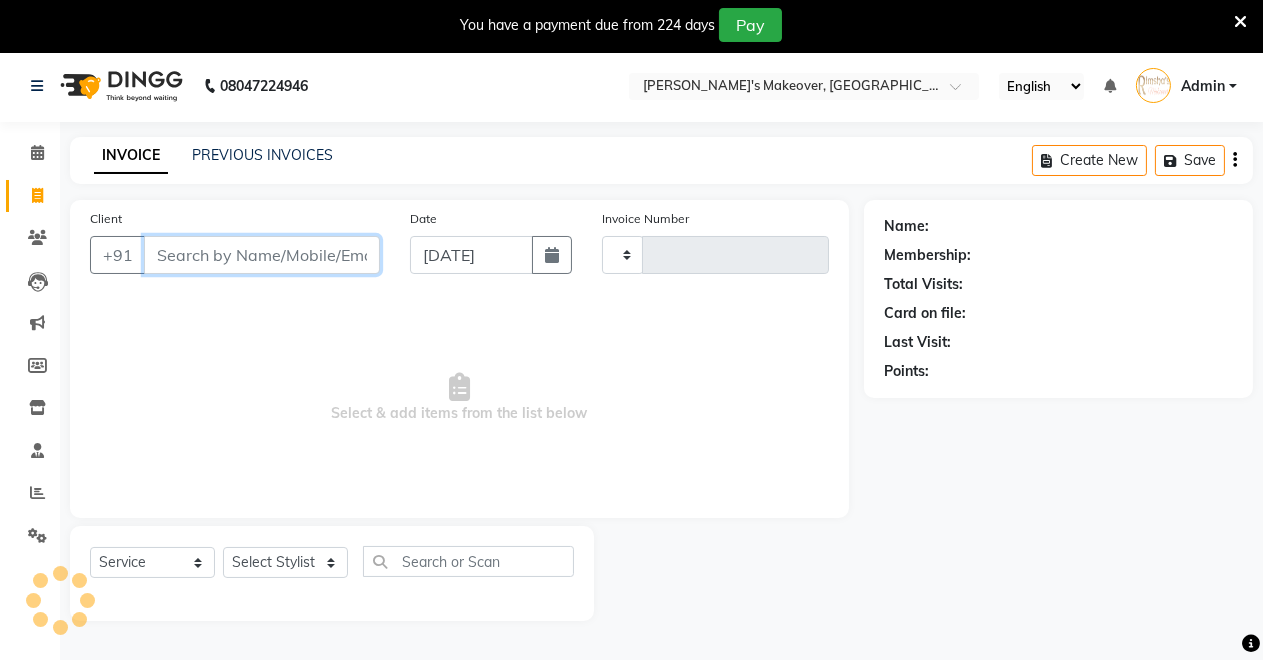 type on "2580" 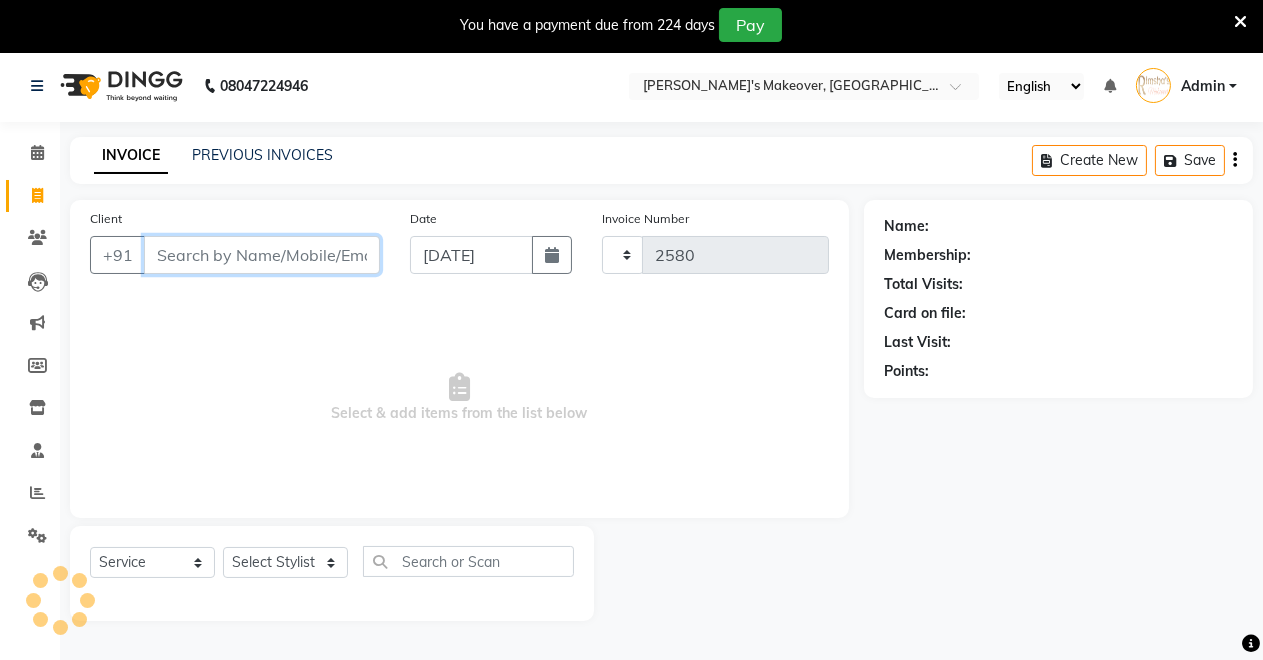 select on "7317" 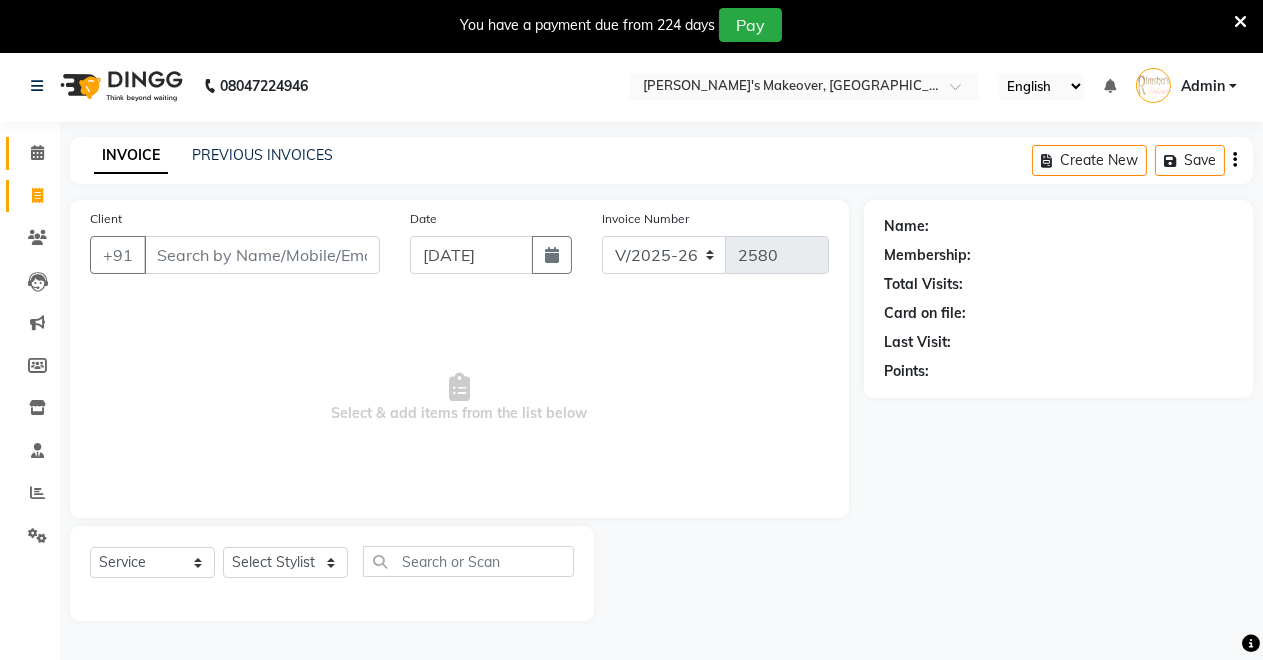 click 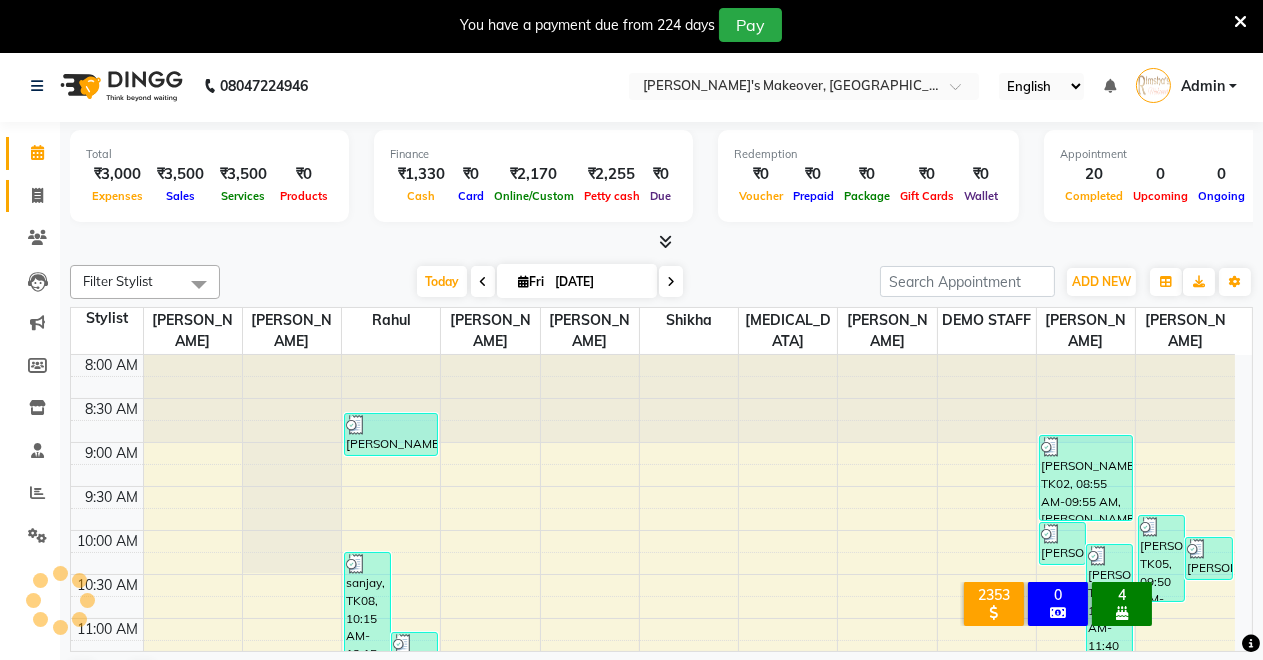 scroll, scrollTop: 0, scrollLeft: 0, axis: both 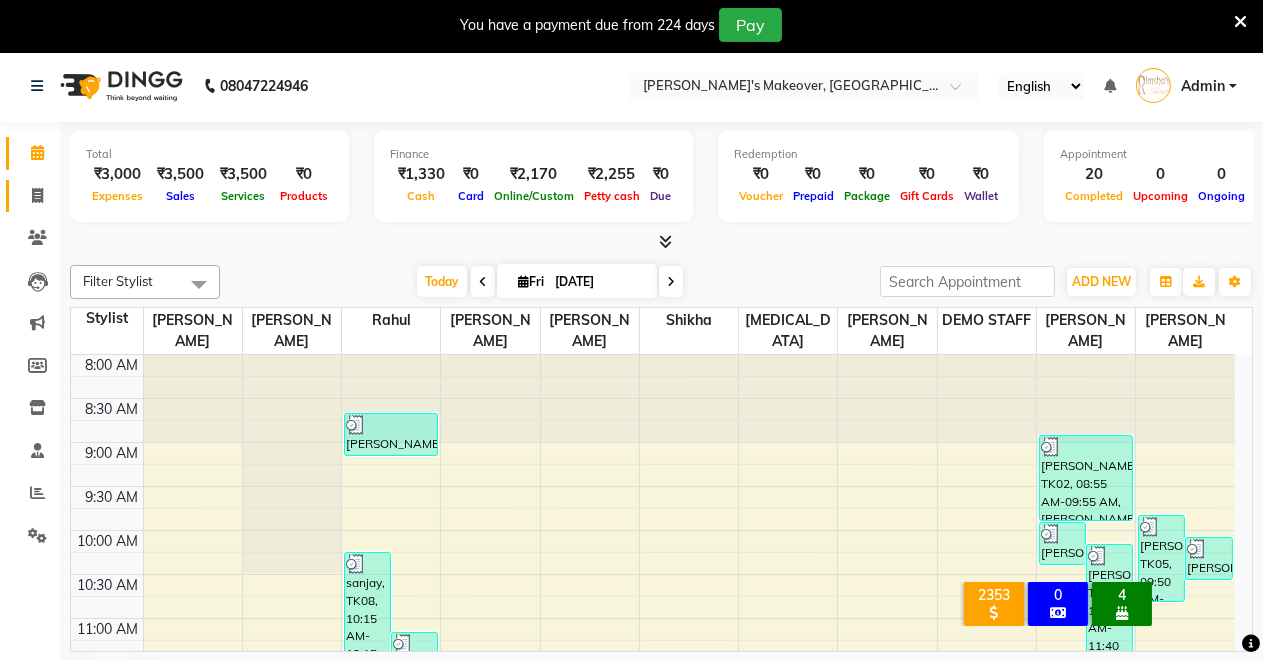 click 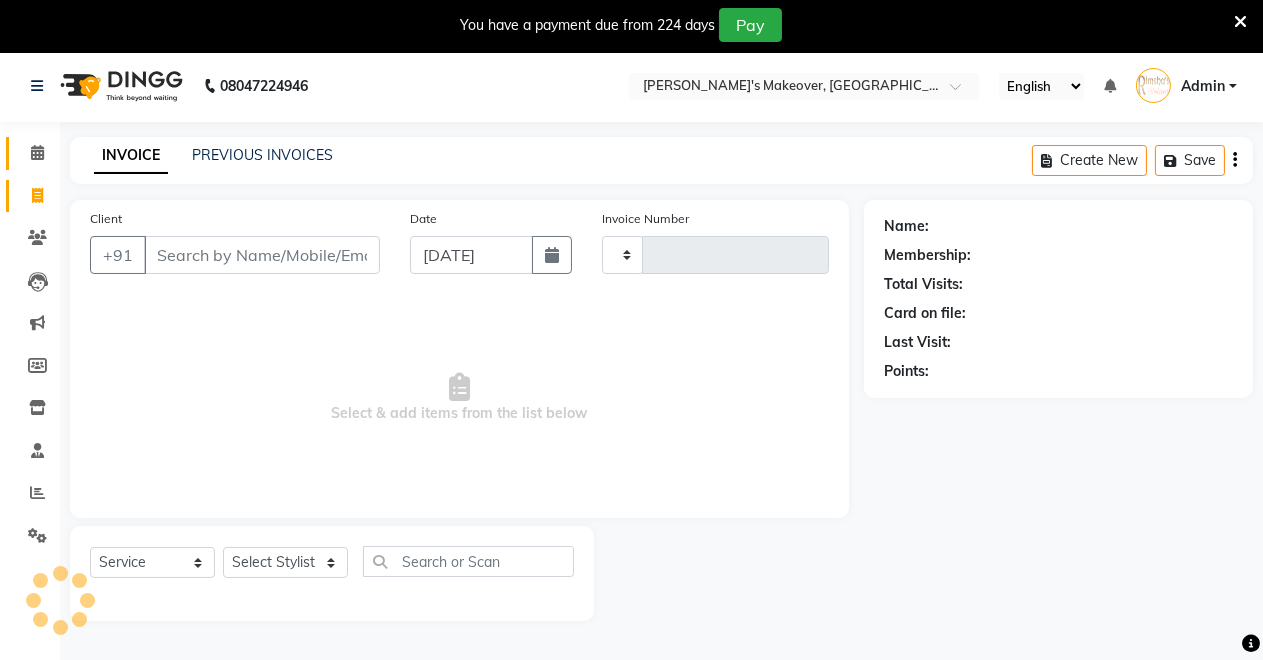 type on "2580" 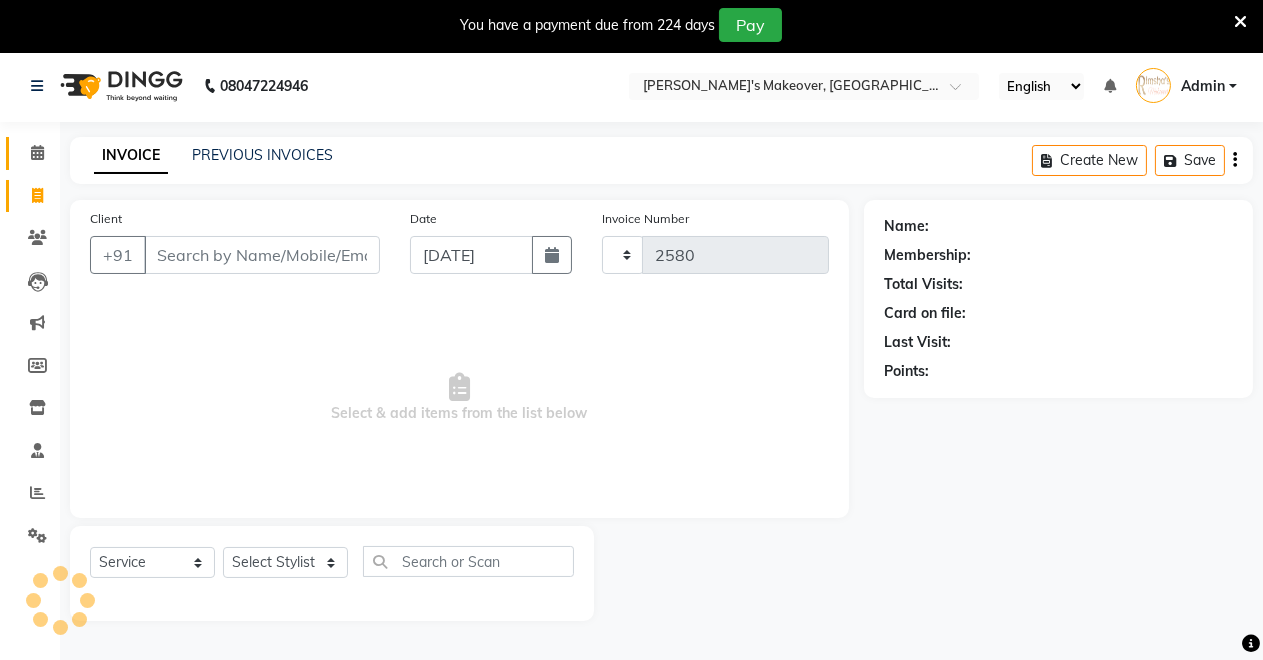 select on "7317" 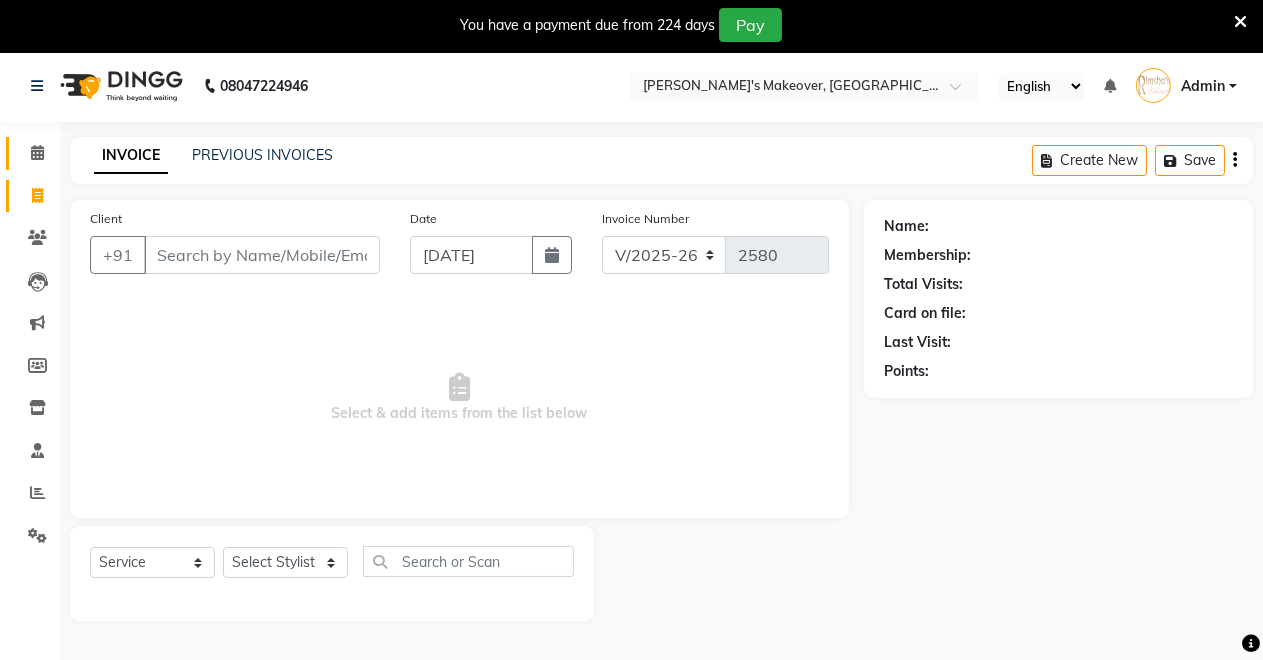 click 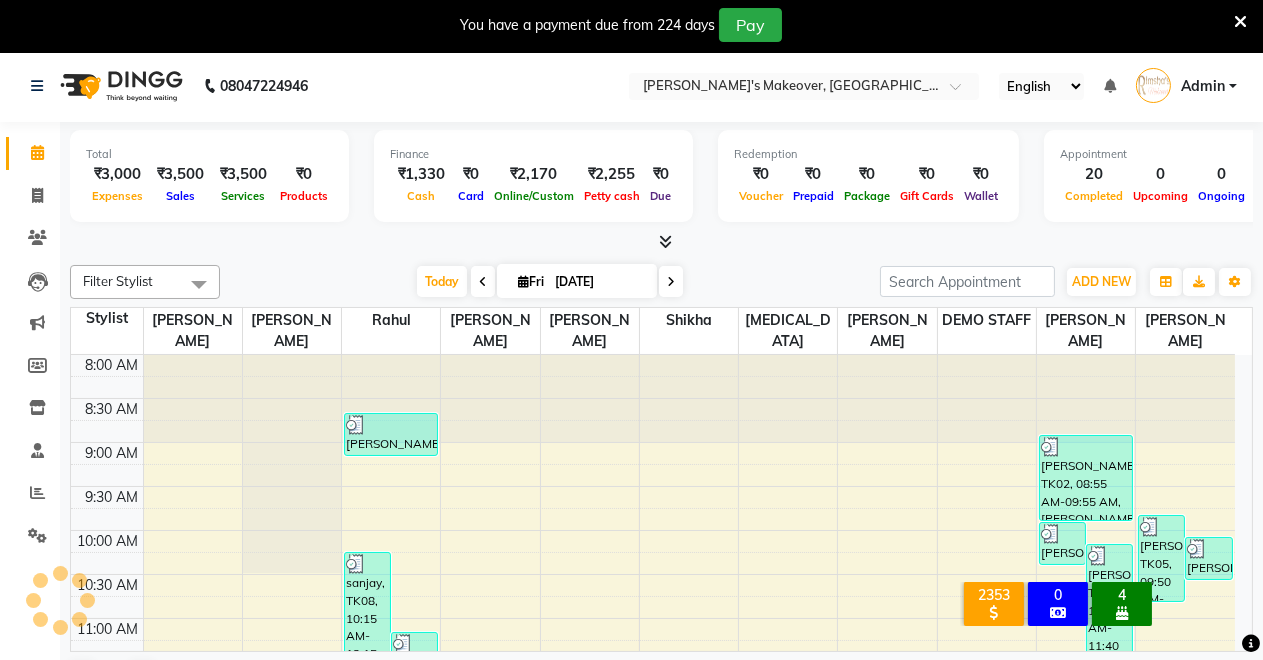 scroll, scrollTop: 0, scrollLeft: 0, axis: both 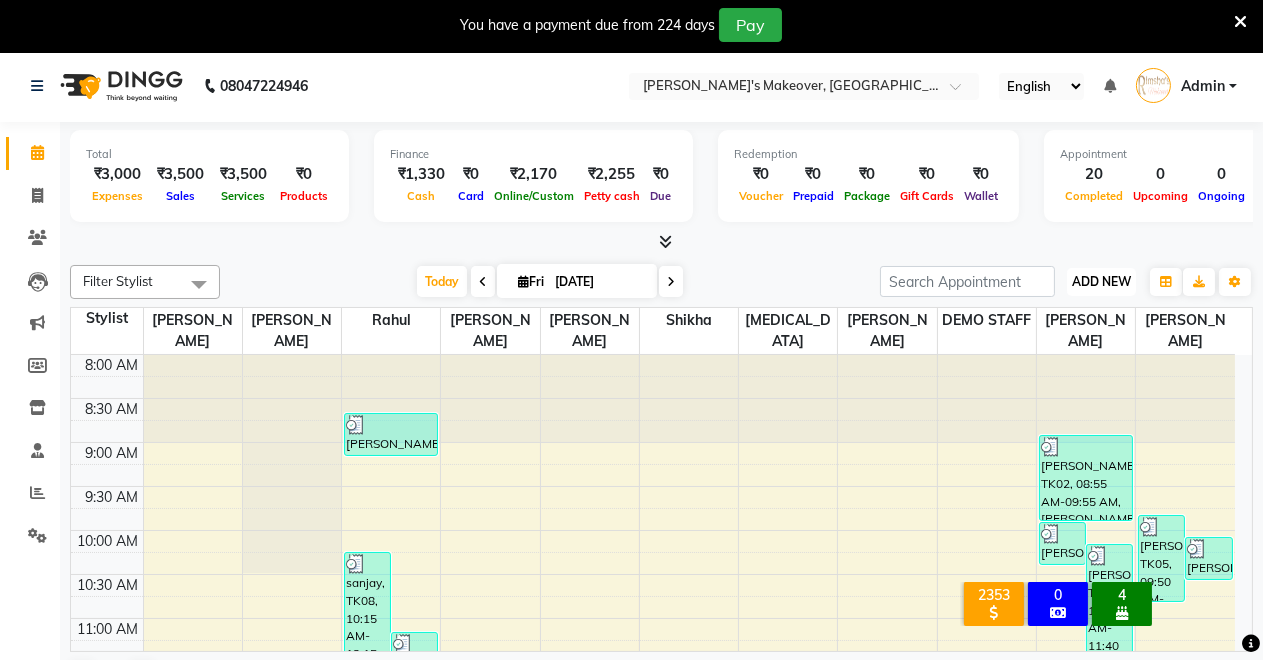 click on "ADD NEW" at bounding box center (1101, 281) 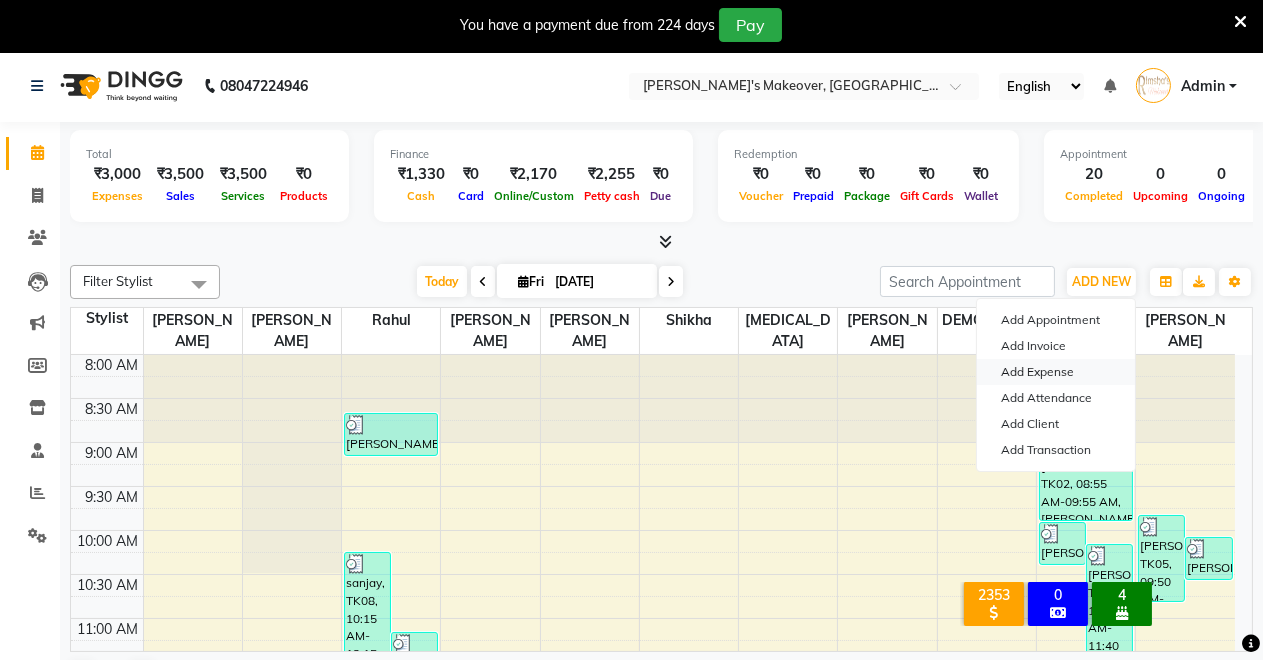 click on "Add Expense" at bounding box center (1056, 372) 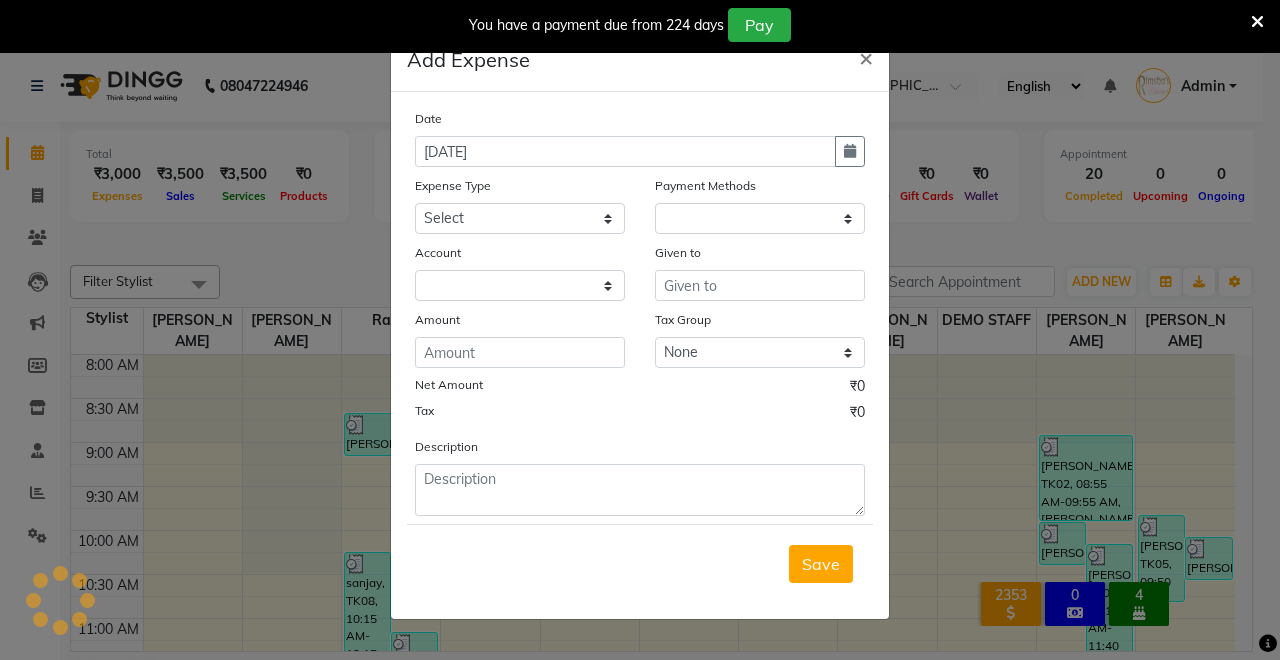 select on "1" 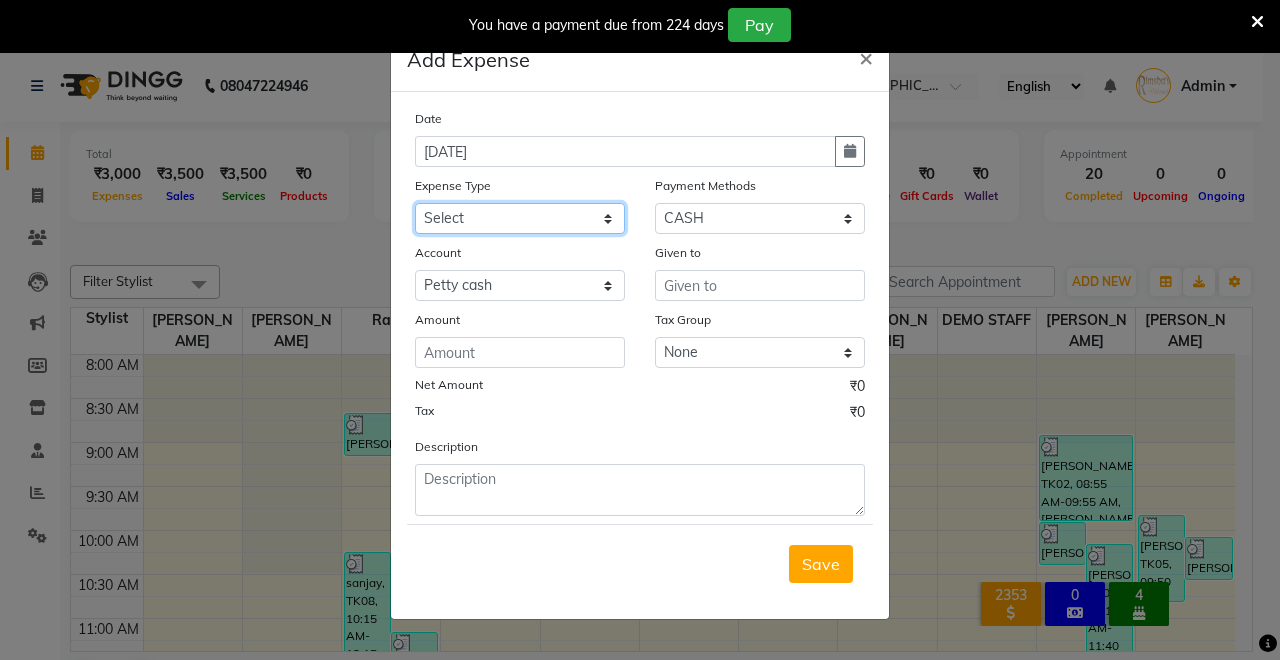 click on "Select Advance Salary CLEANING Clinical charges DM SIR DUSTBIN electricity bill Other PAMPHLETS Pandit G Priyanka mam Product Rent Salary SOFA Staff Snacks Tax Tea & Refreshment T SHIRT PRINT Utilities Water Bottle" 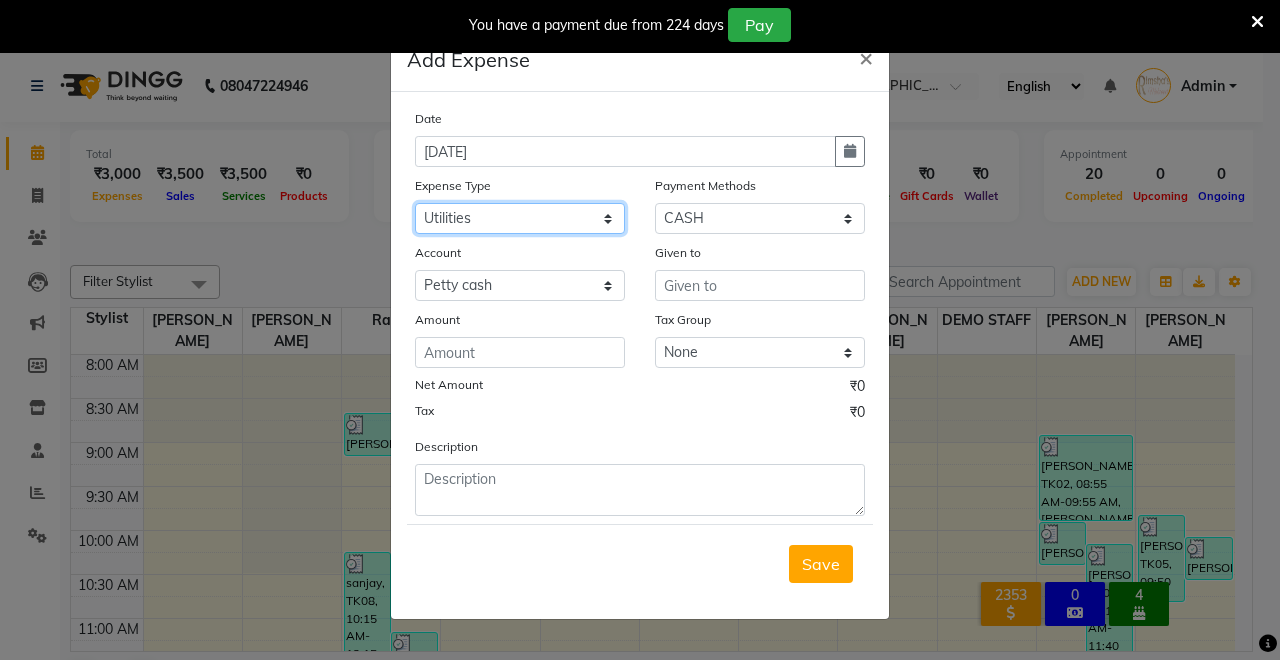 click on "Select Advance Salary CLEANING Clinical charges DM SIR DUSTBIN electricity bill Other PAMPHLETS Pandit G Priyanka mam Product Rent Salary SOFA Staff Snacks Tax Tea & Refreshment T SHIRT PRINT Utilities Water Bottle" 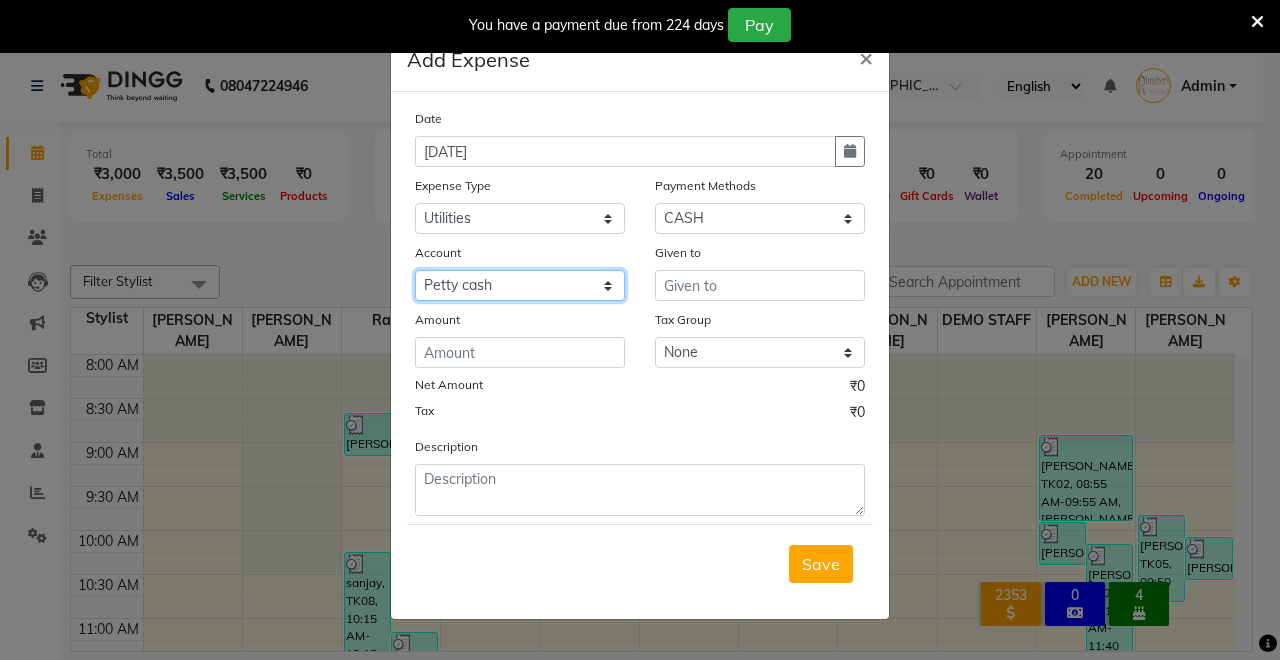 click on "Select [PERSON_NAME] cash Default account UPI ACCOUNT" 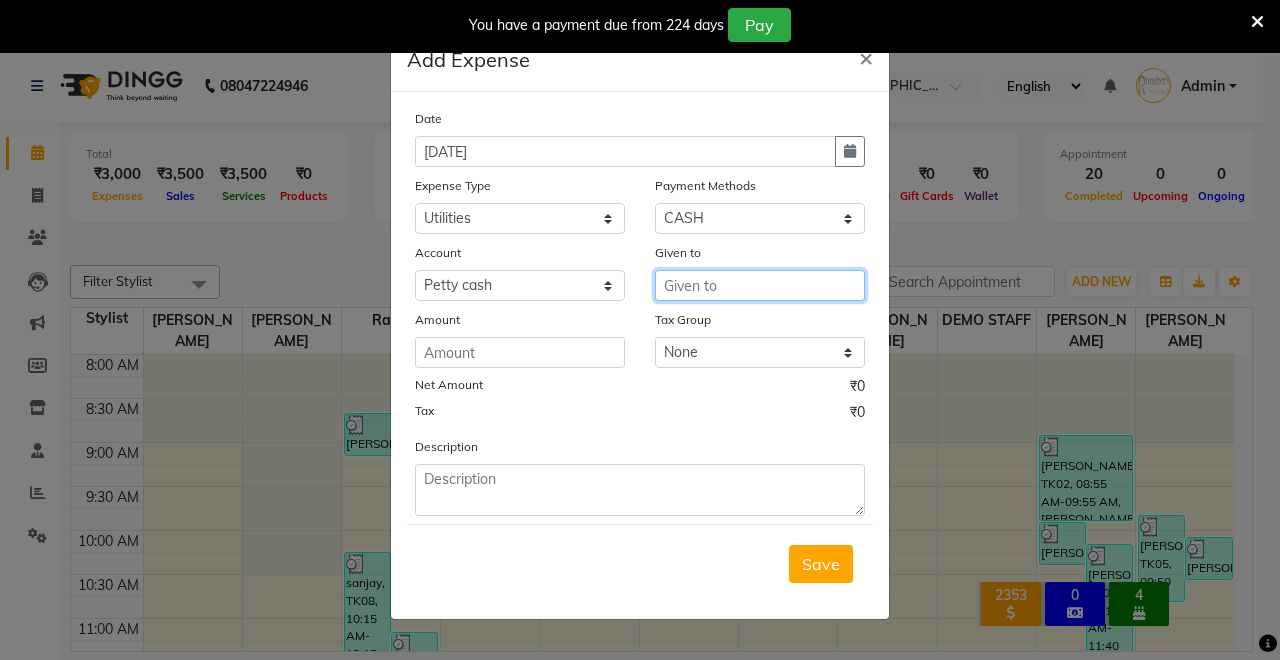click at bounding box center [760, 285] 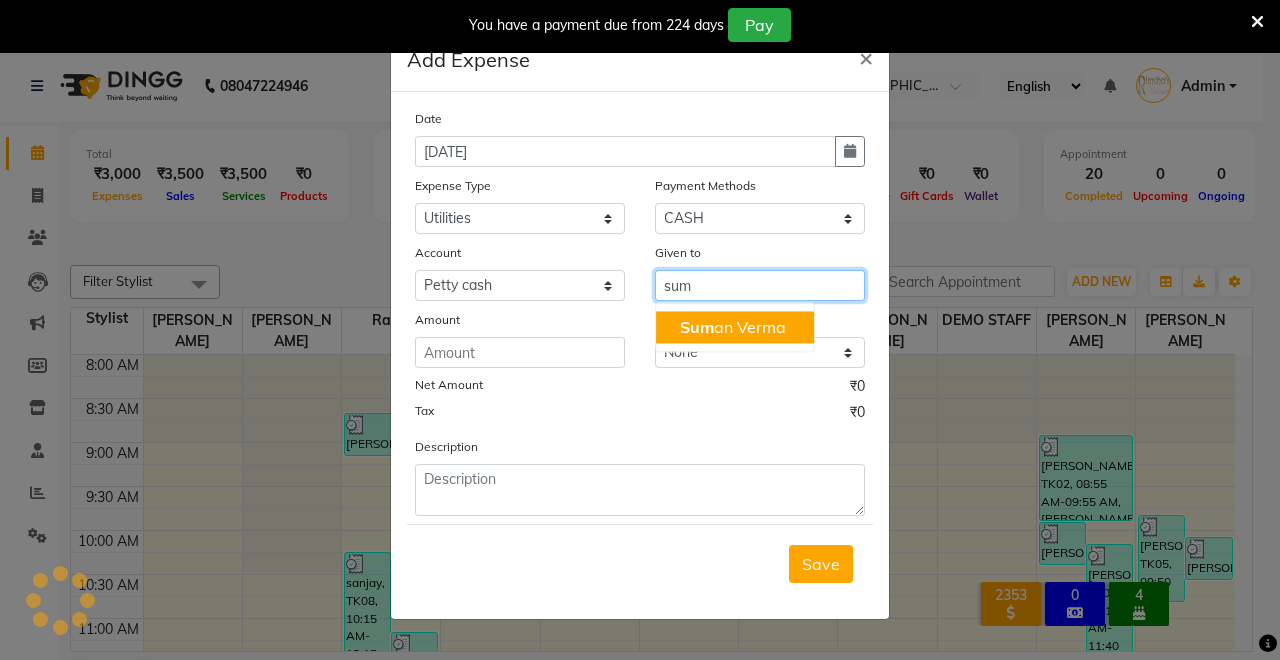 click on "Sum an Verma" at bounding box center (735, 327) 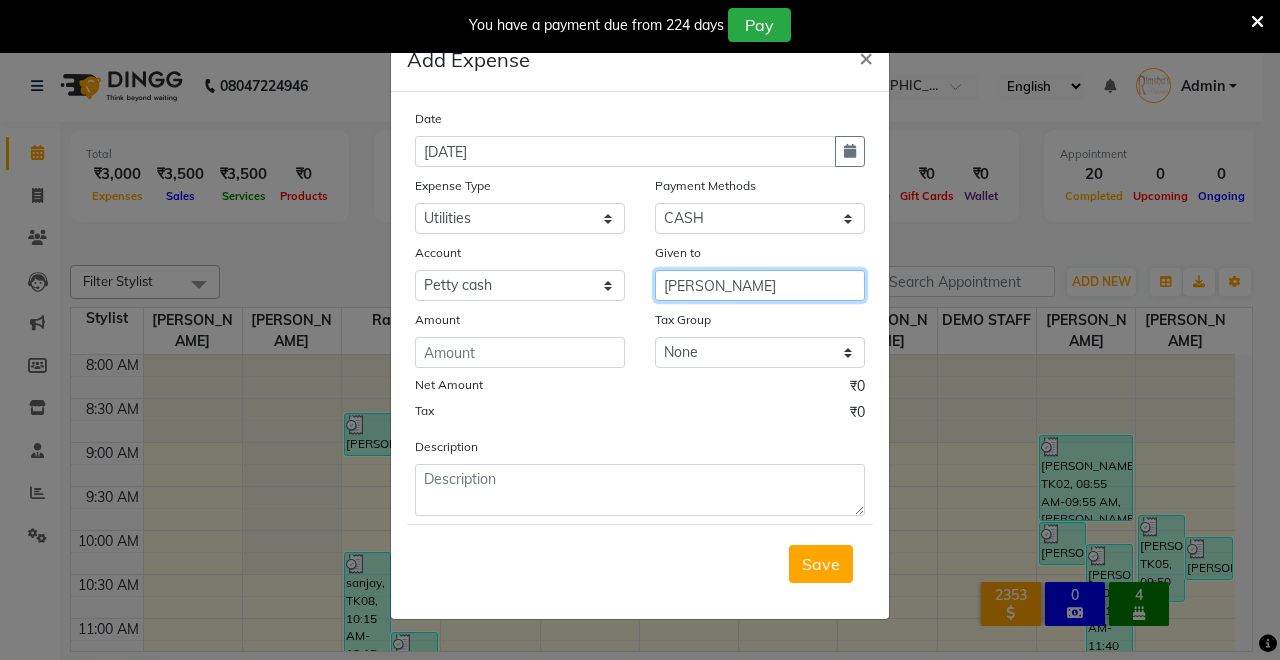 type on "[PERSON_NAME]" 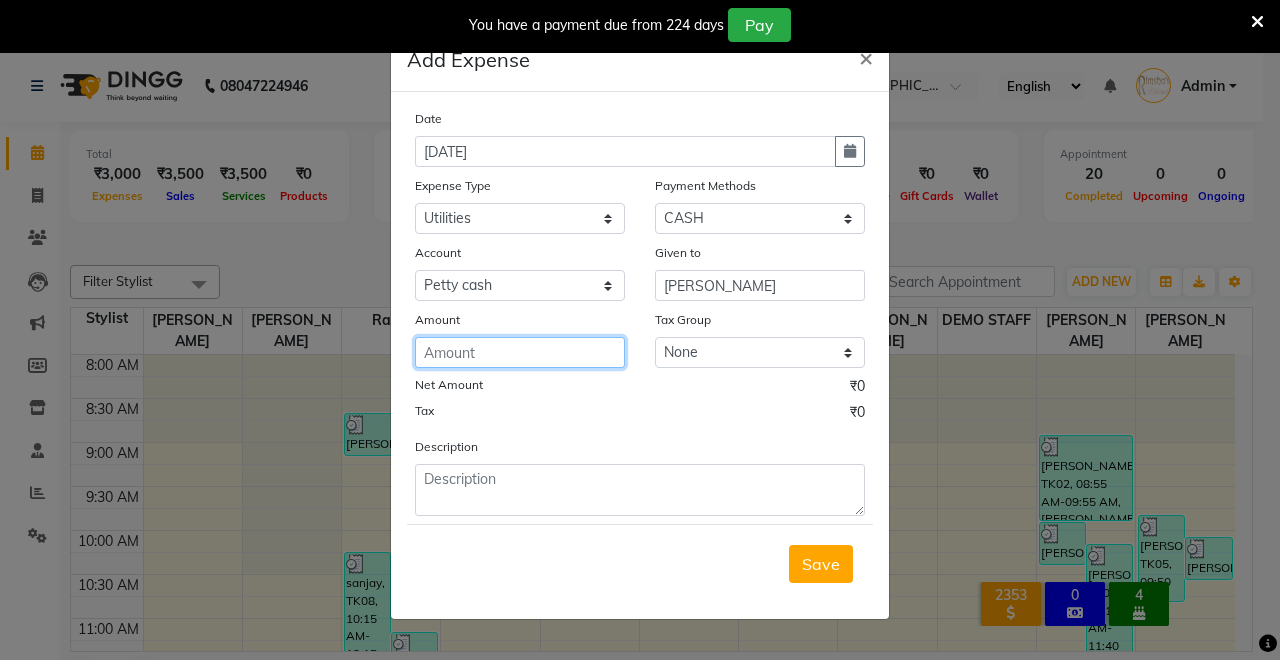 click 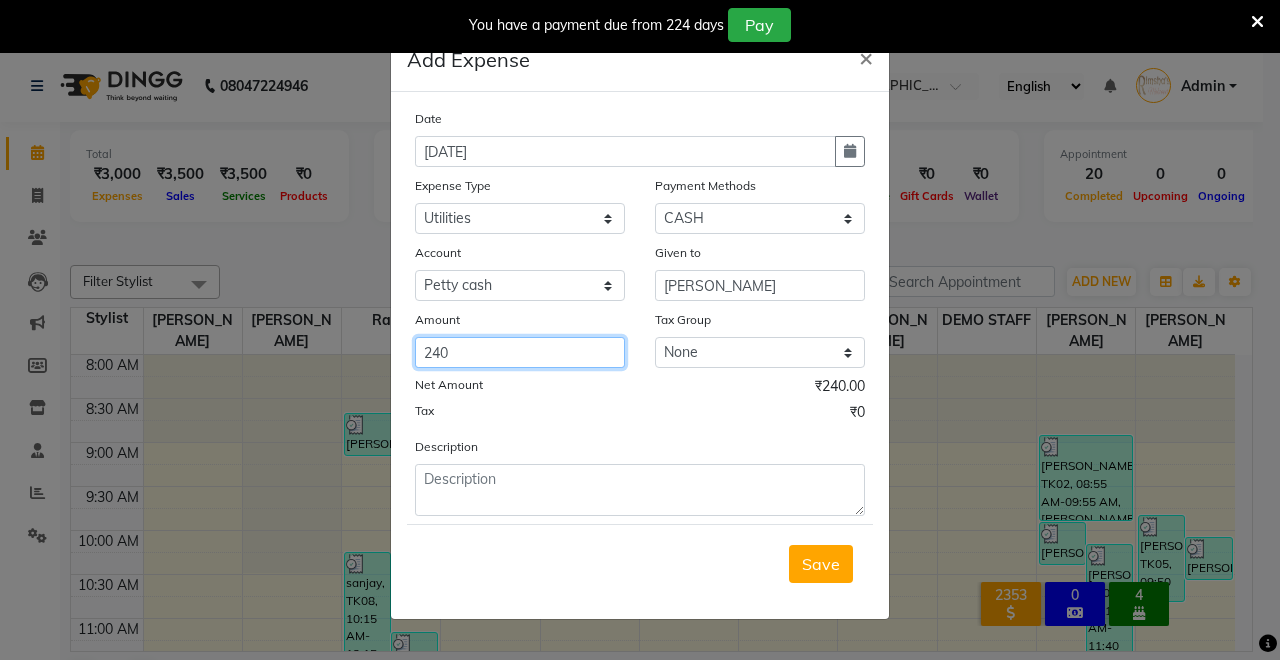 type on "240" 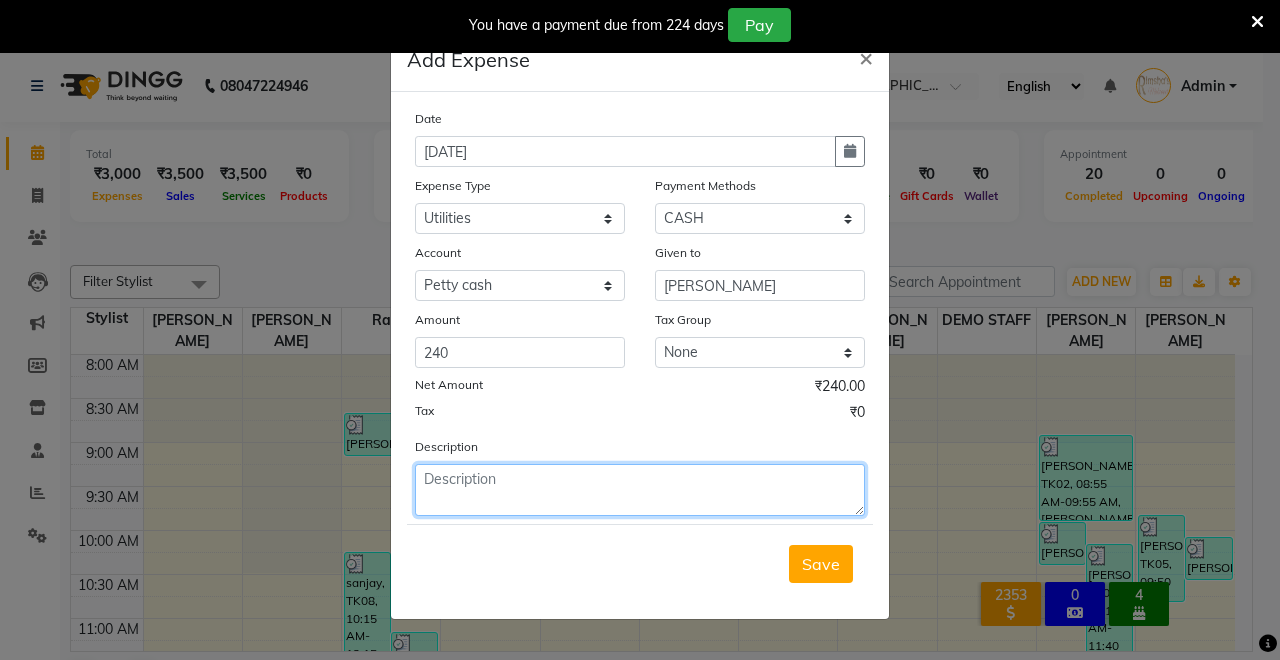 click 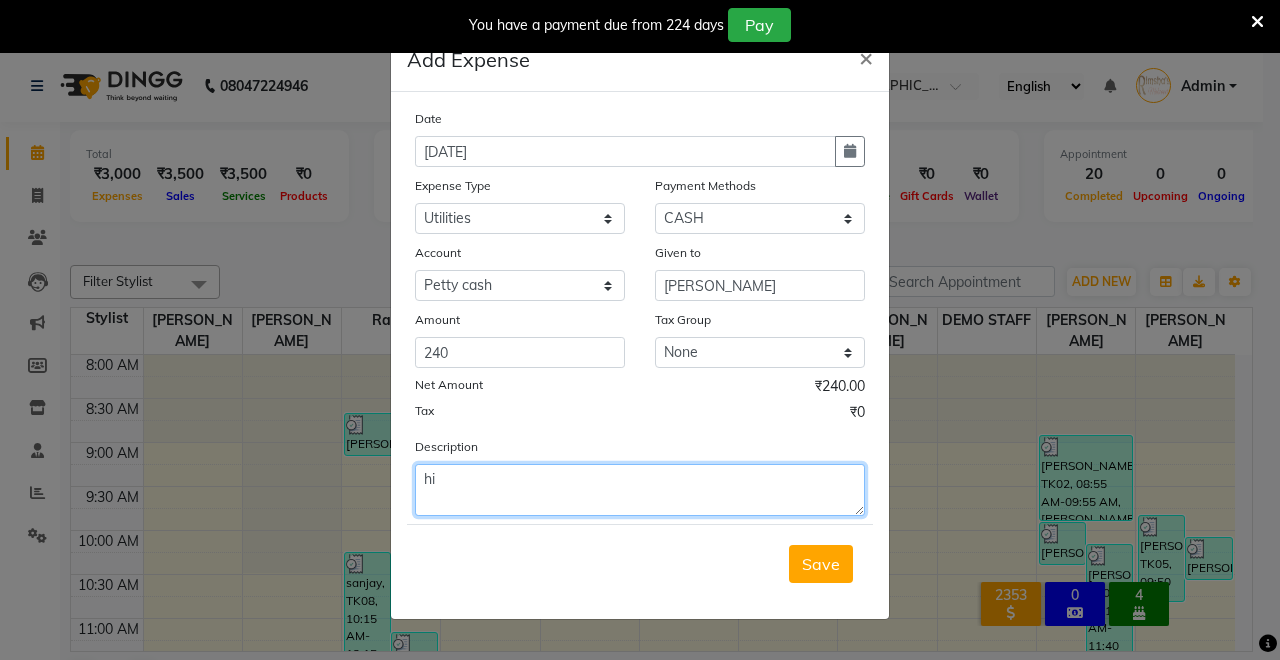 type 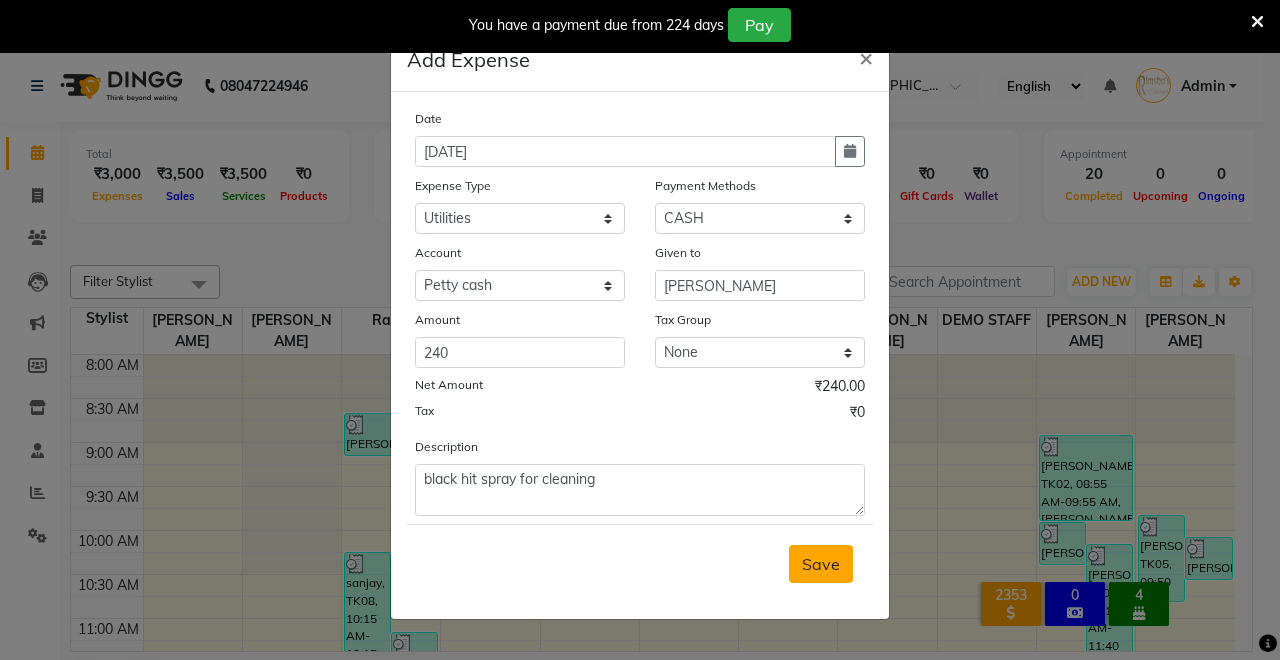 click on "Save" at bounding box center [821, 564] 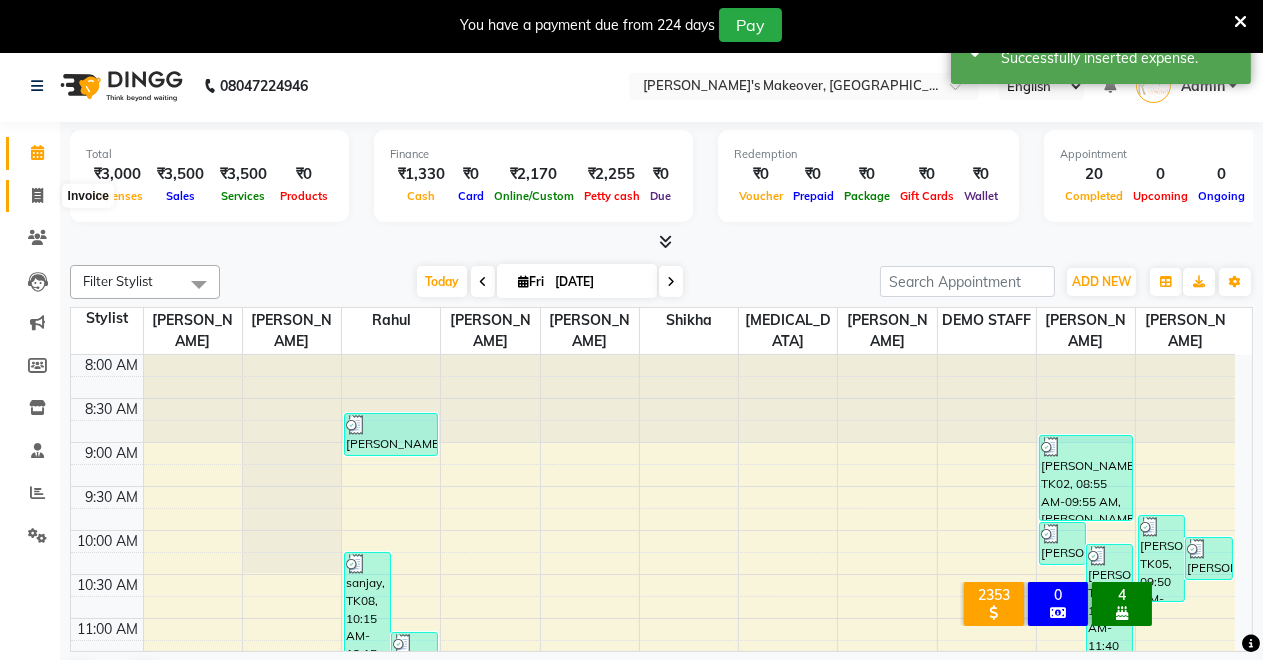 click 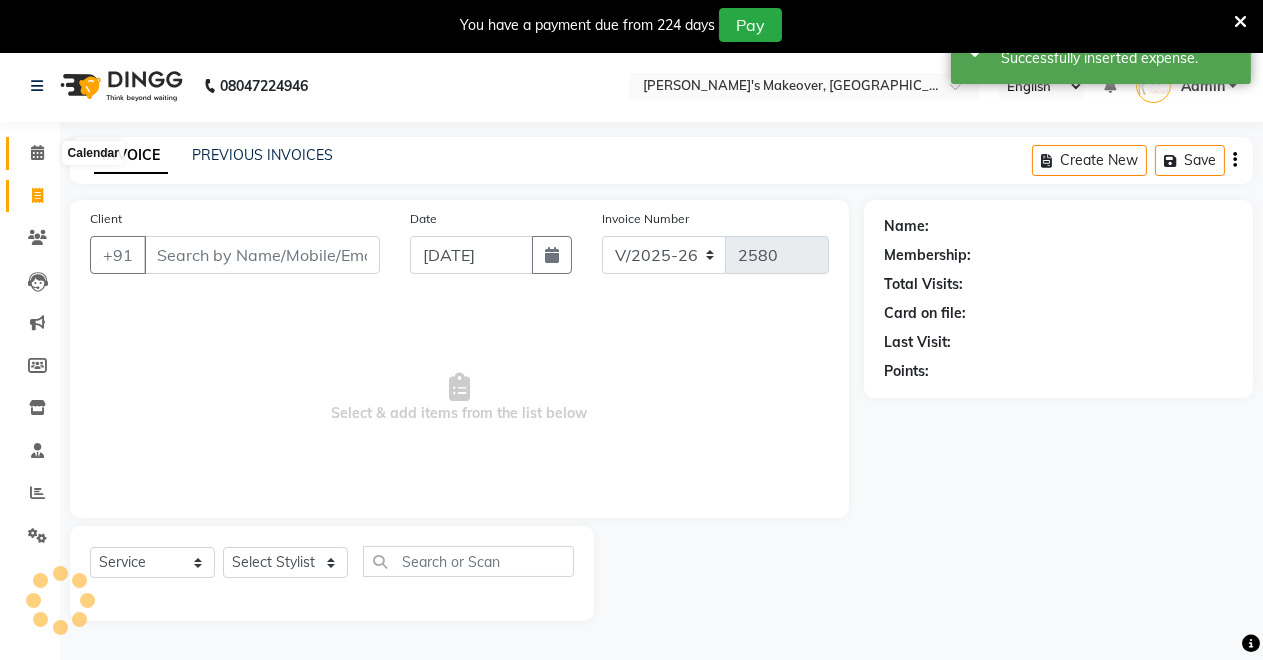 click 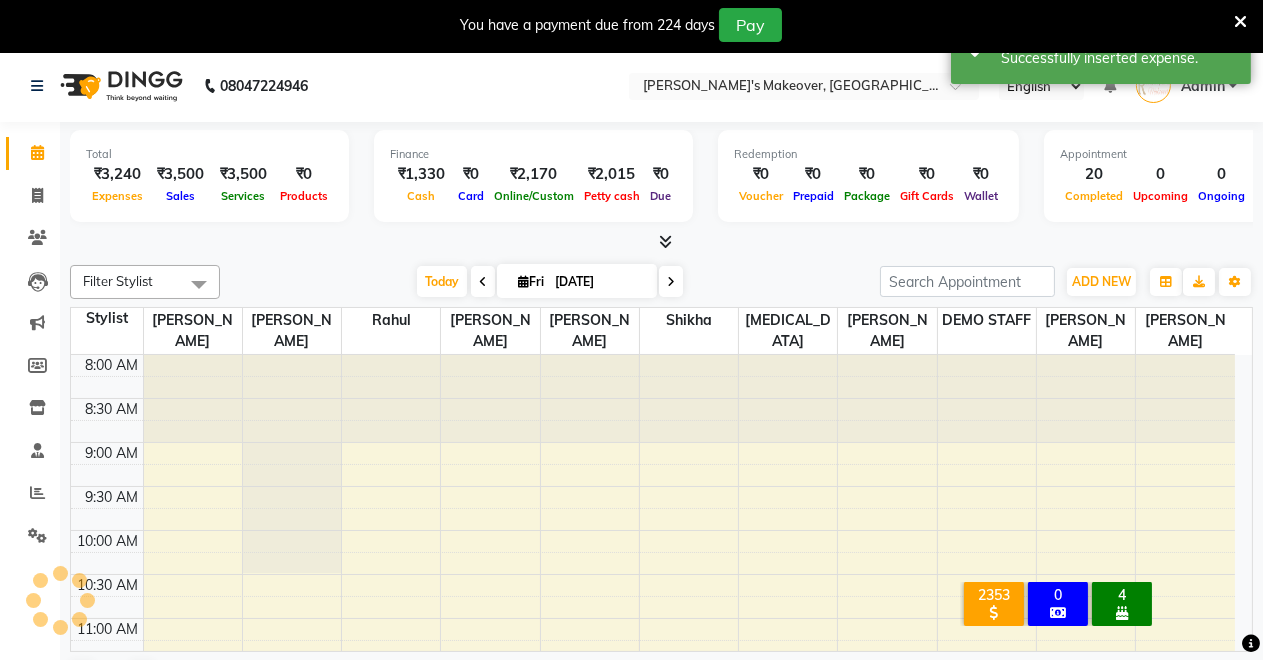 scroll, scrollTop: 889, scrollLeft: 0, axis: vertical 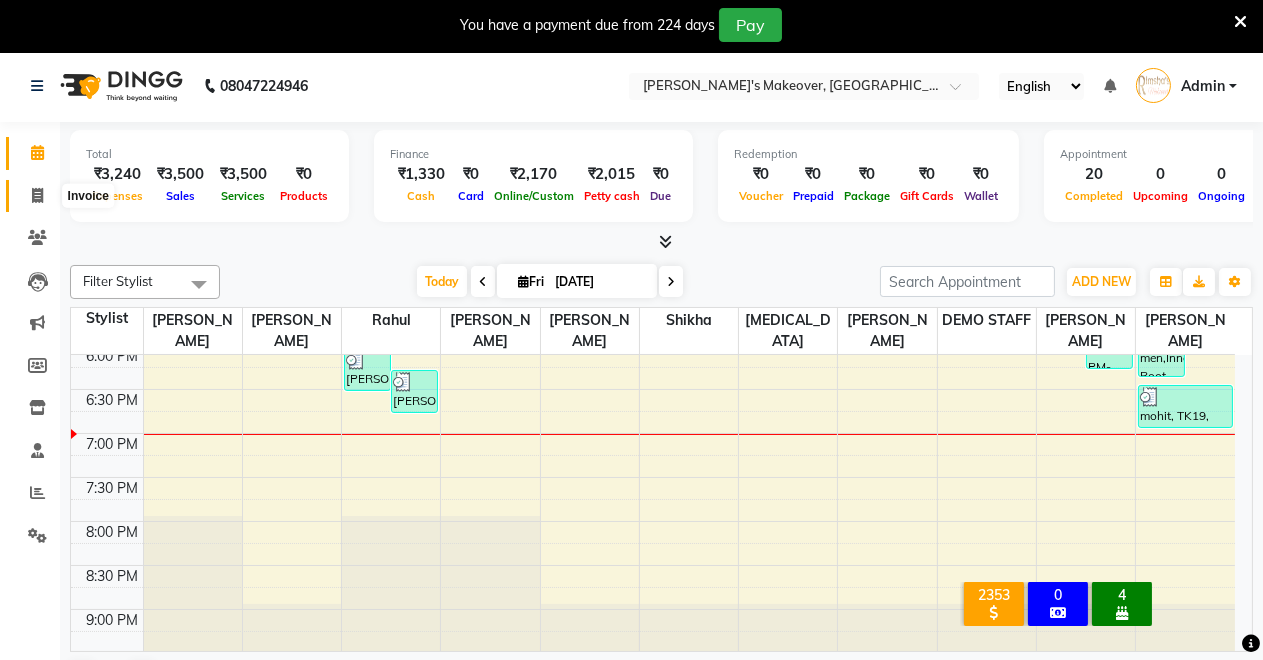 click 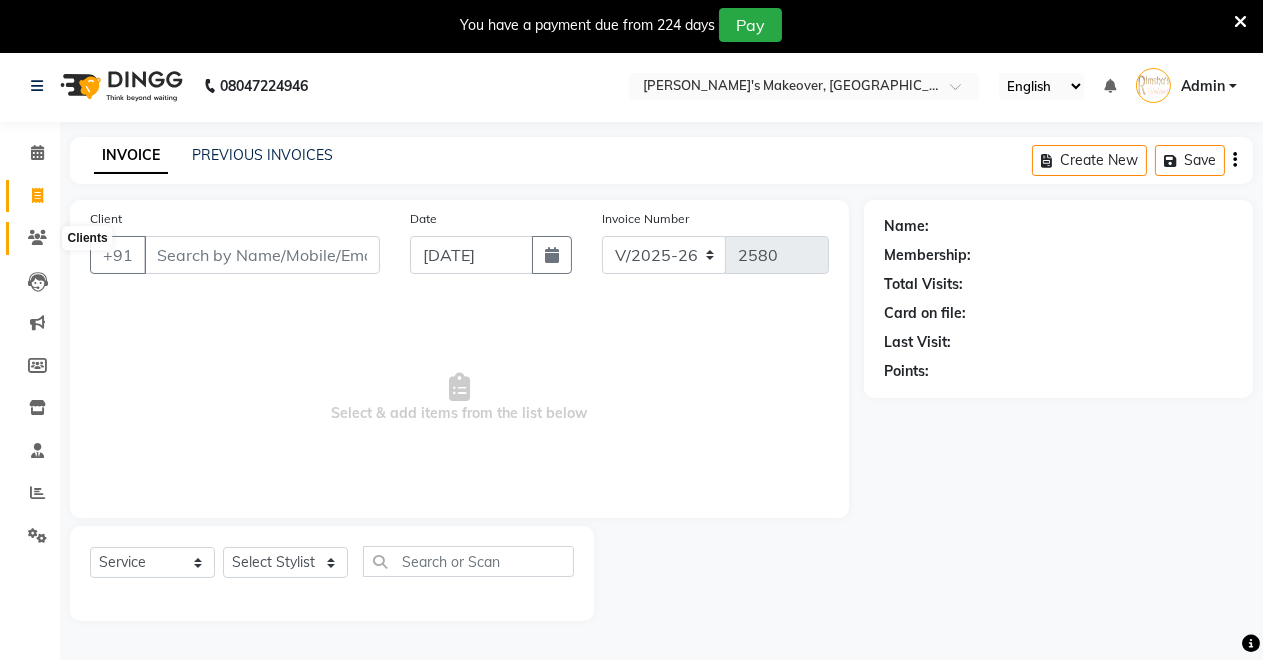 click 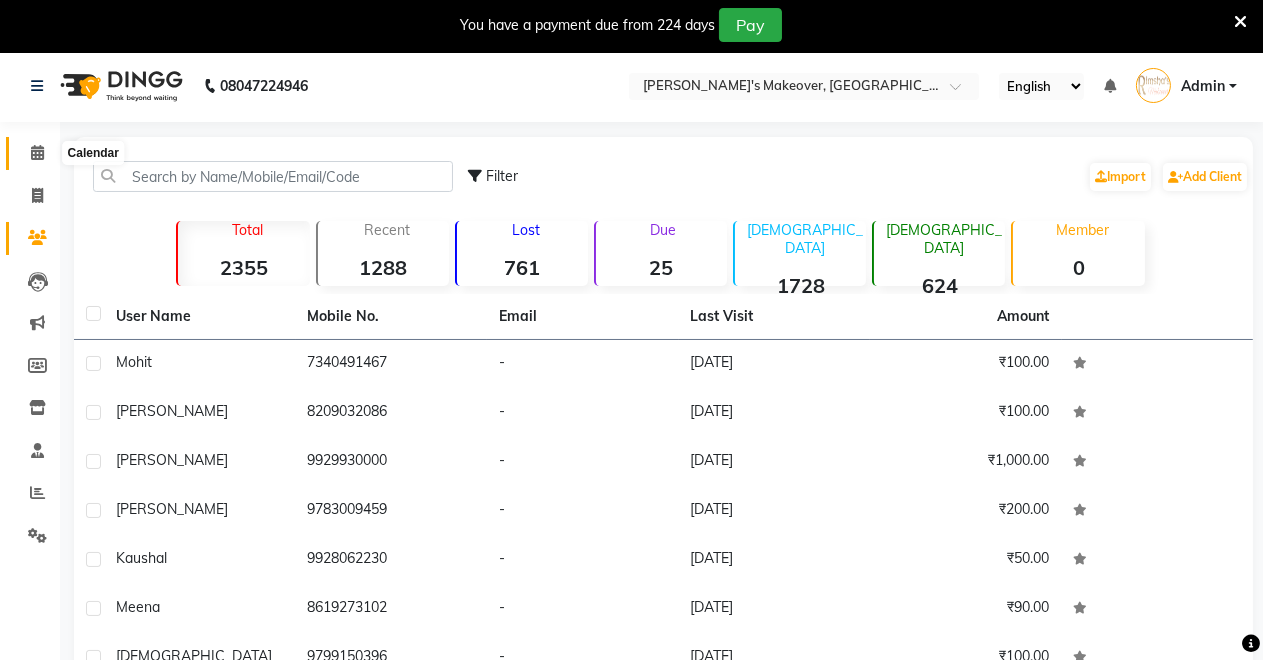 click 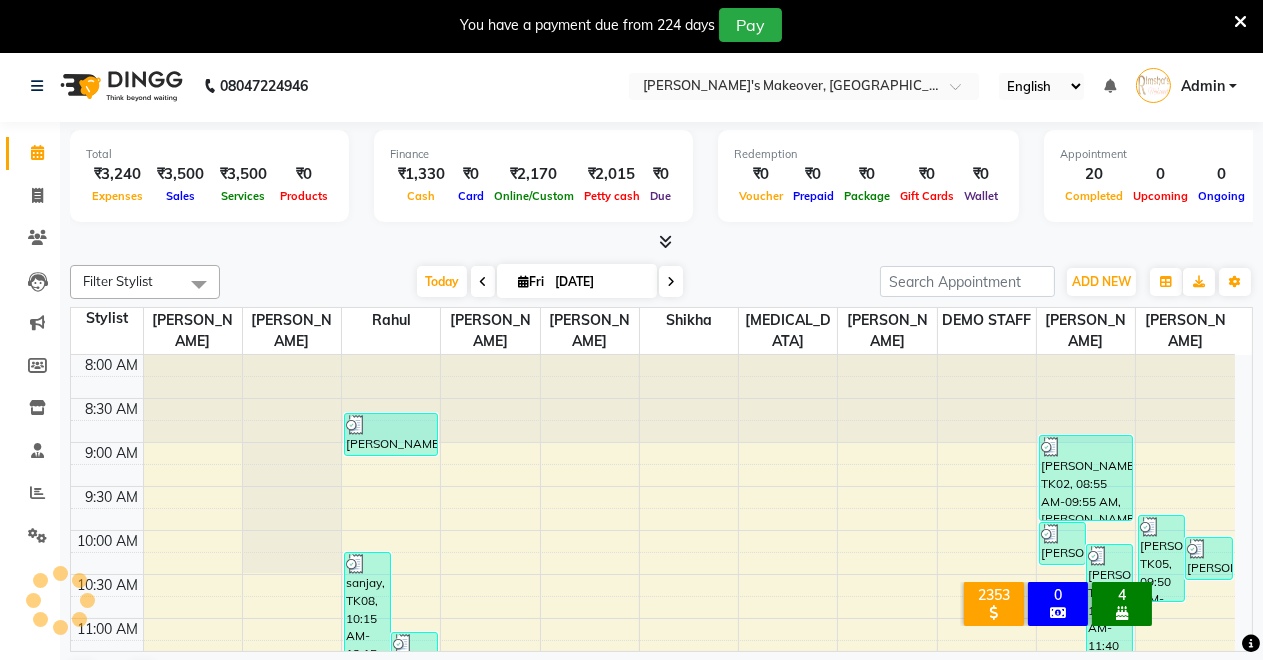 scroll, scrollTop: 0, scrollLeft: 0, axis: both 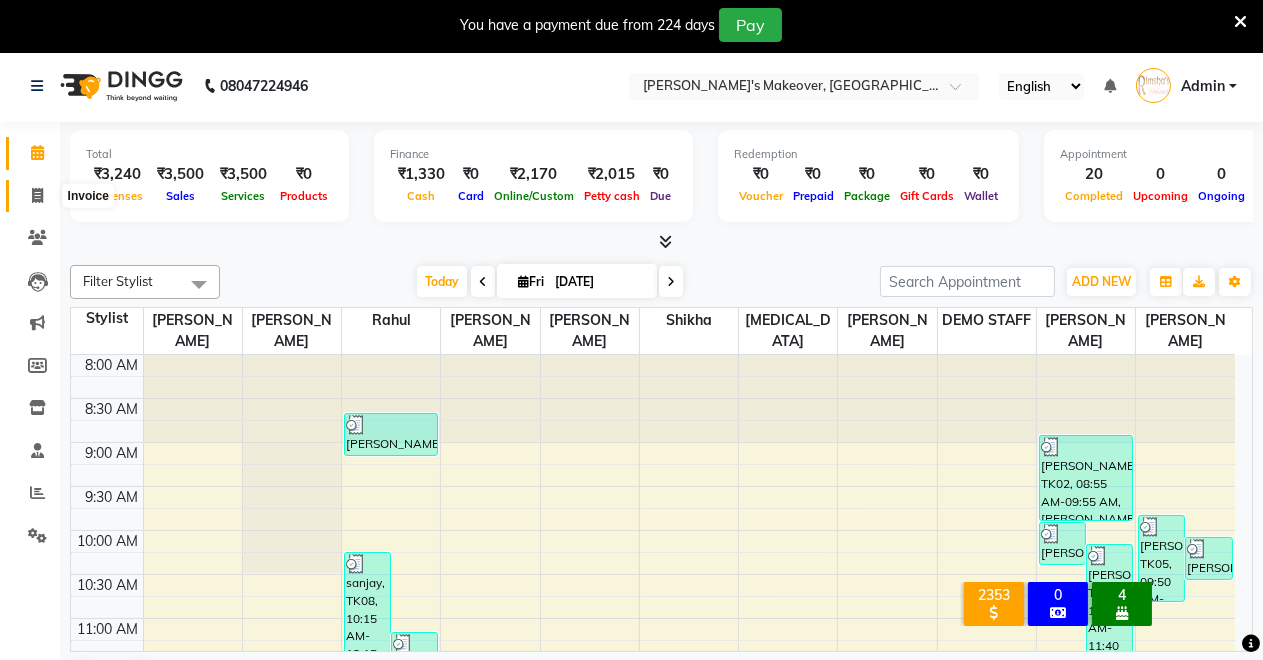 click 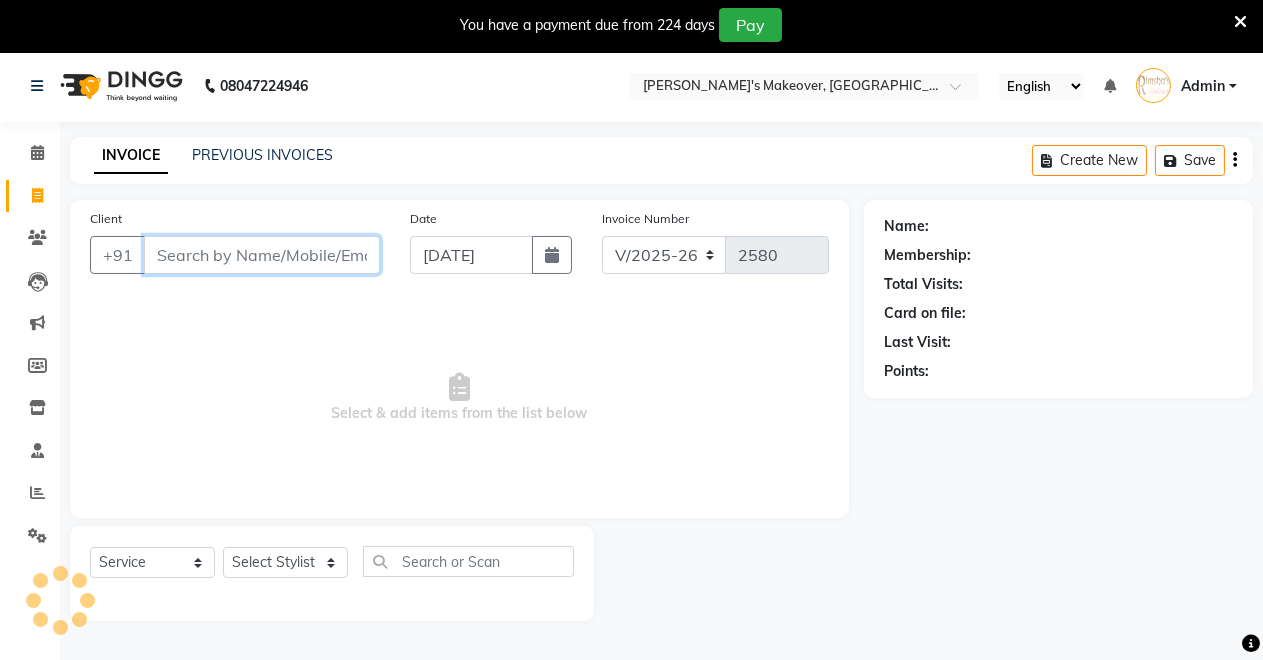click on "Client" at bounding box center (262, 255) 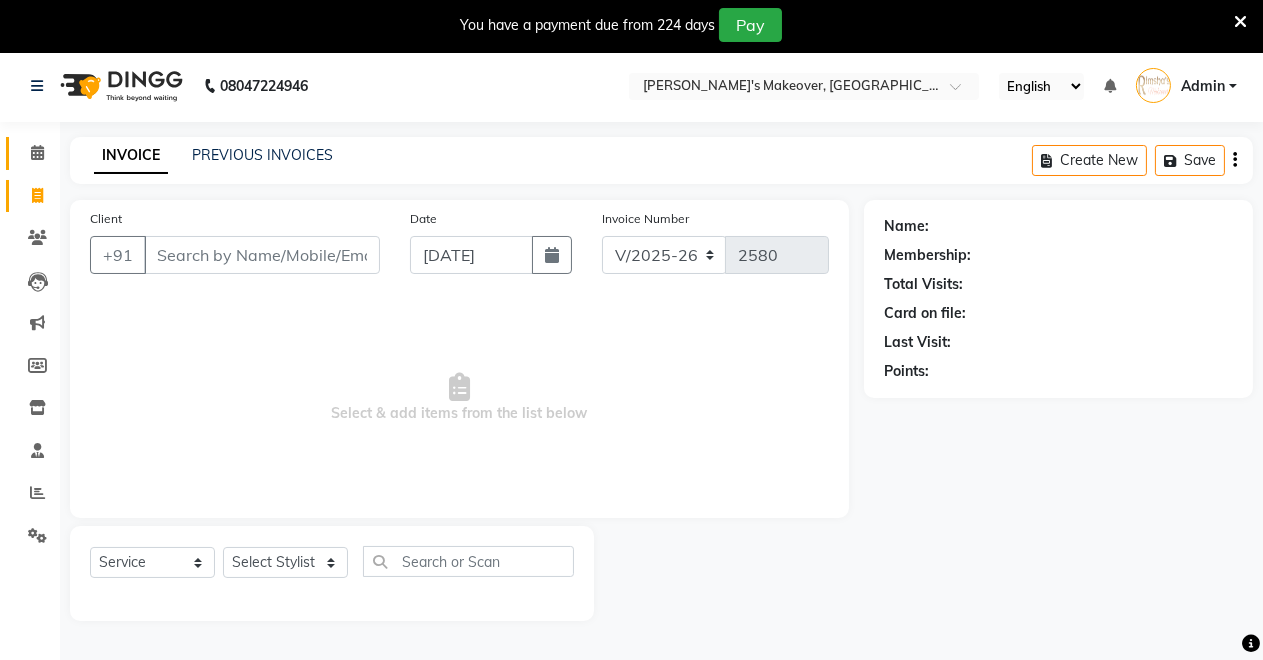 click on "Calendar" 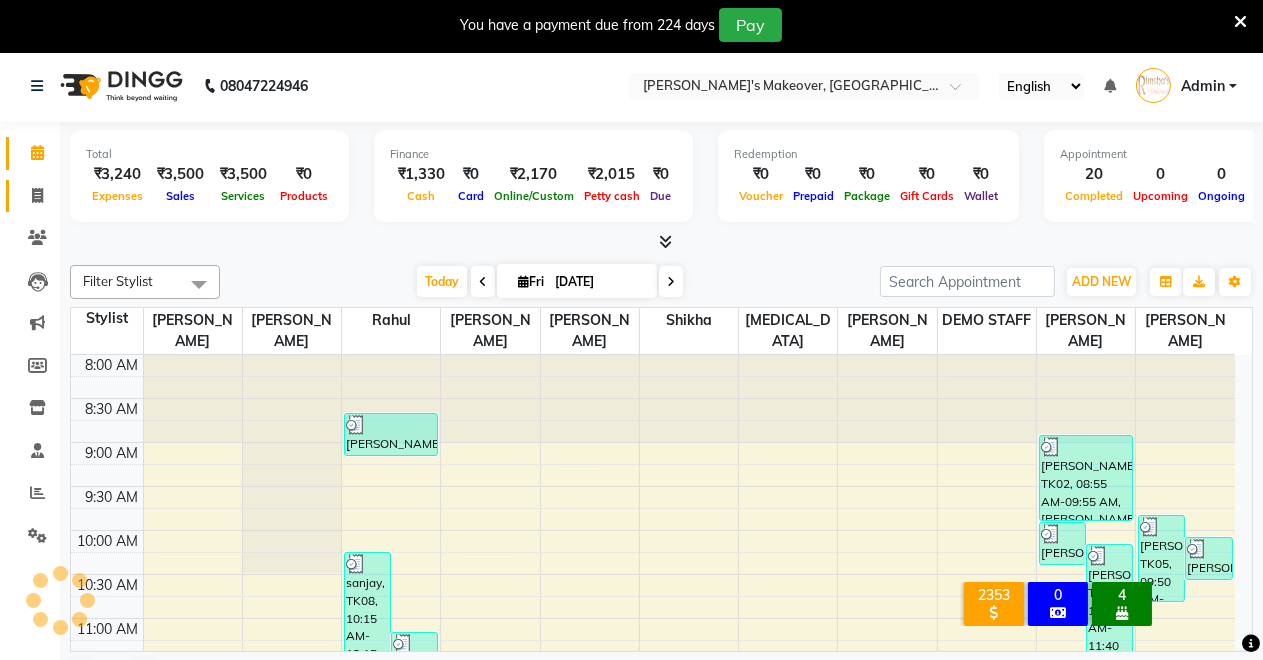 scroll, scrollTop: 0, scrollLeft: 0, axis: both 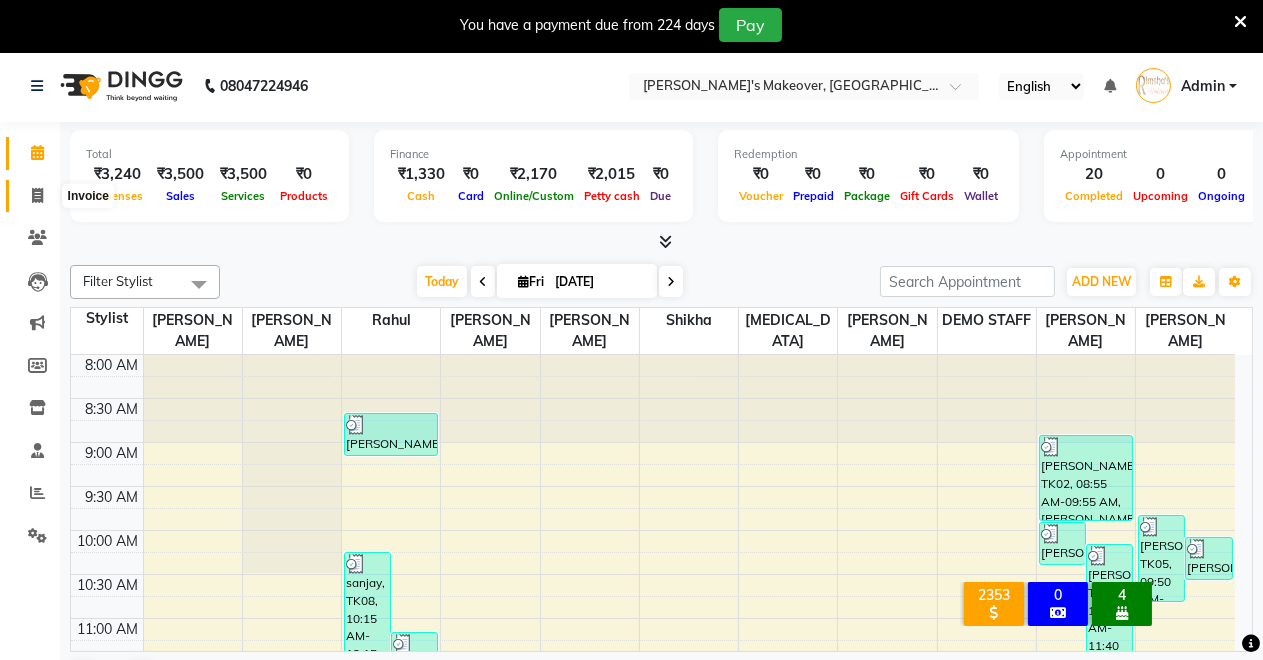 click 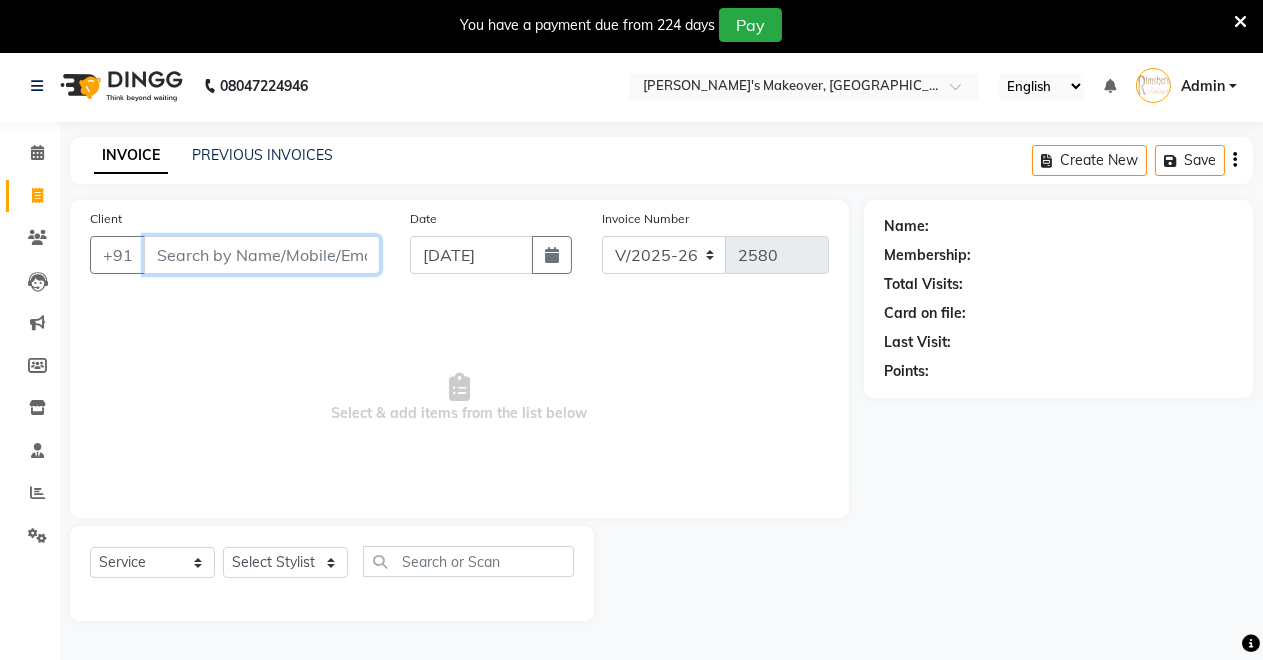 click on "Client" at bounding box center [262, 255] 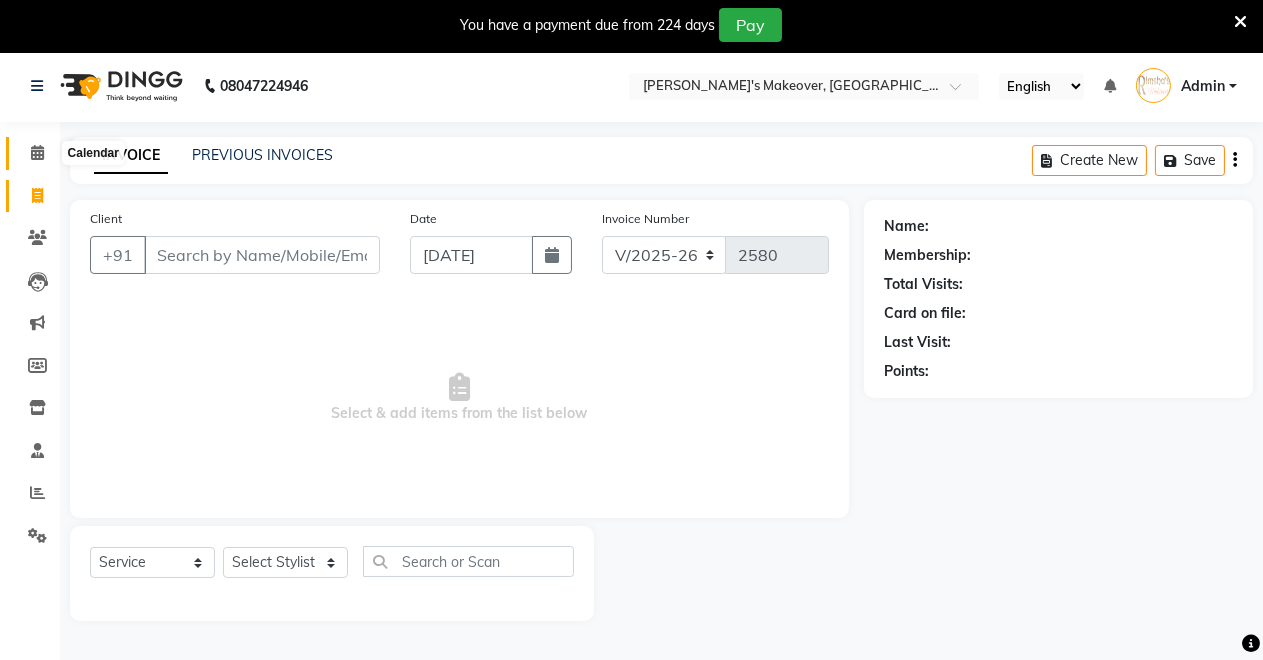 click 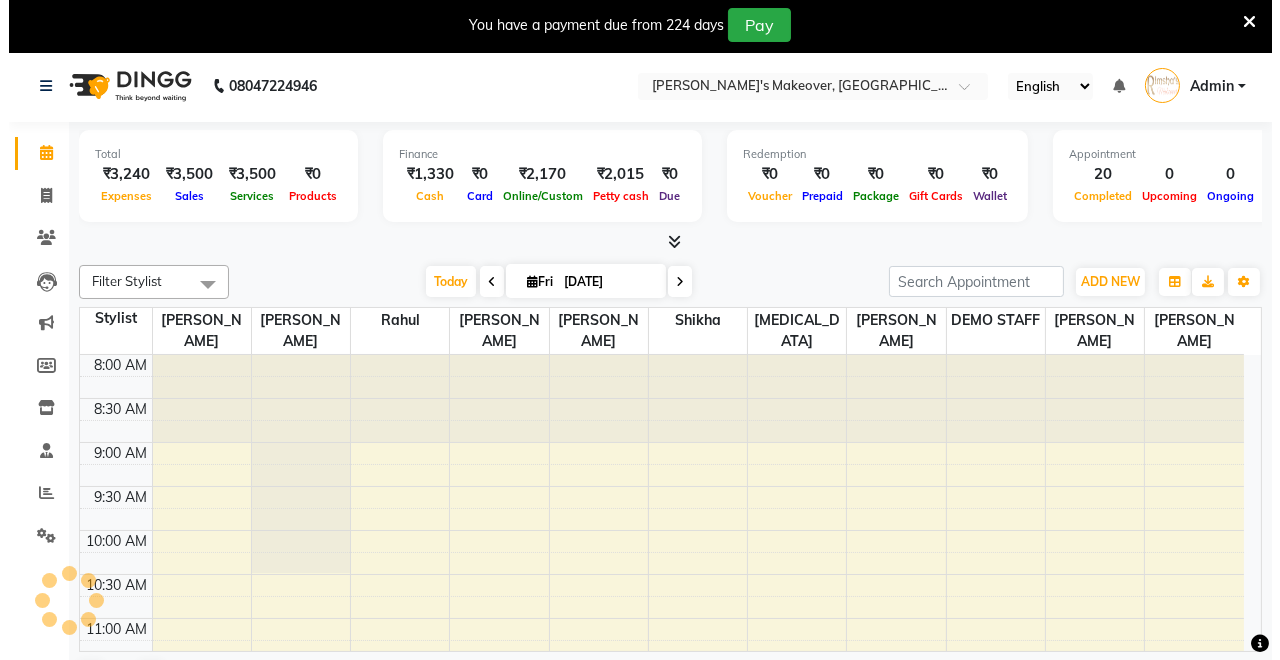 scroll, scrollTop: 0, scrollLeft: 0, axis: both 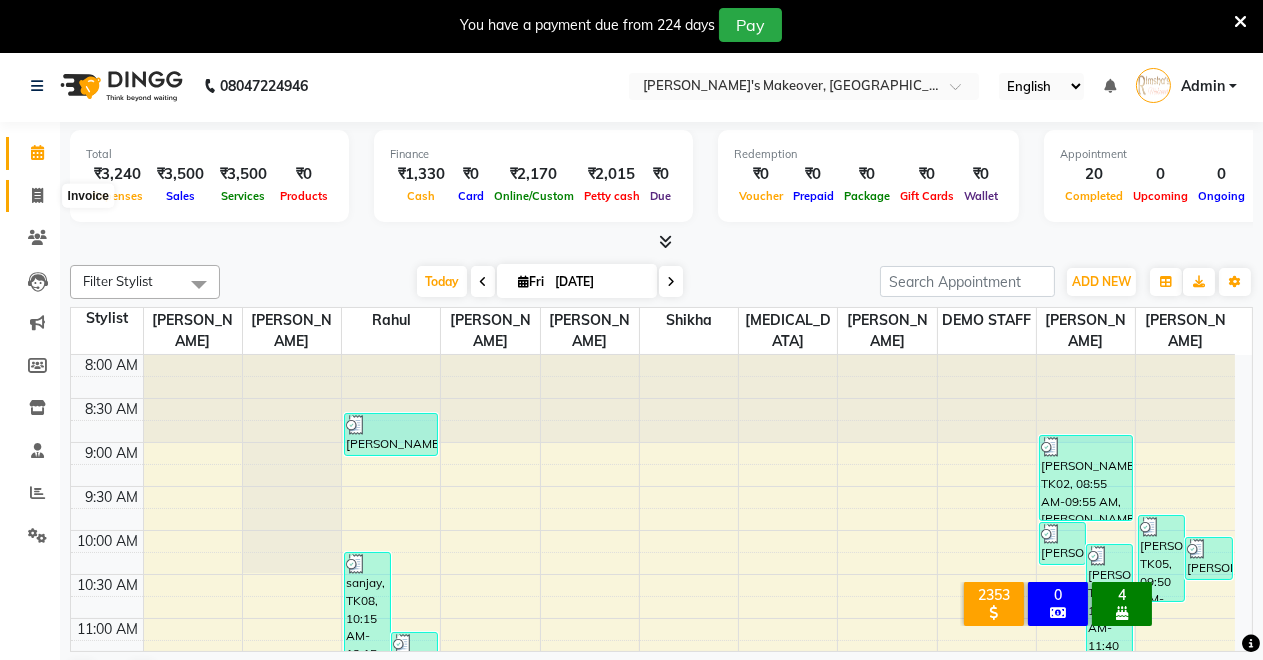 click 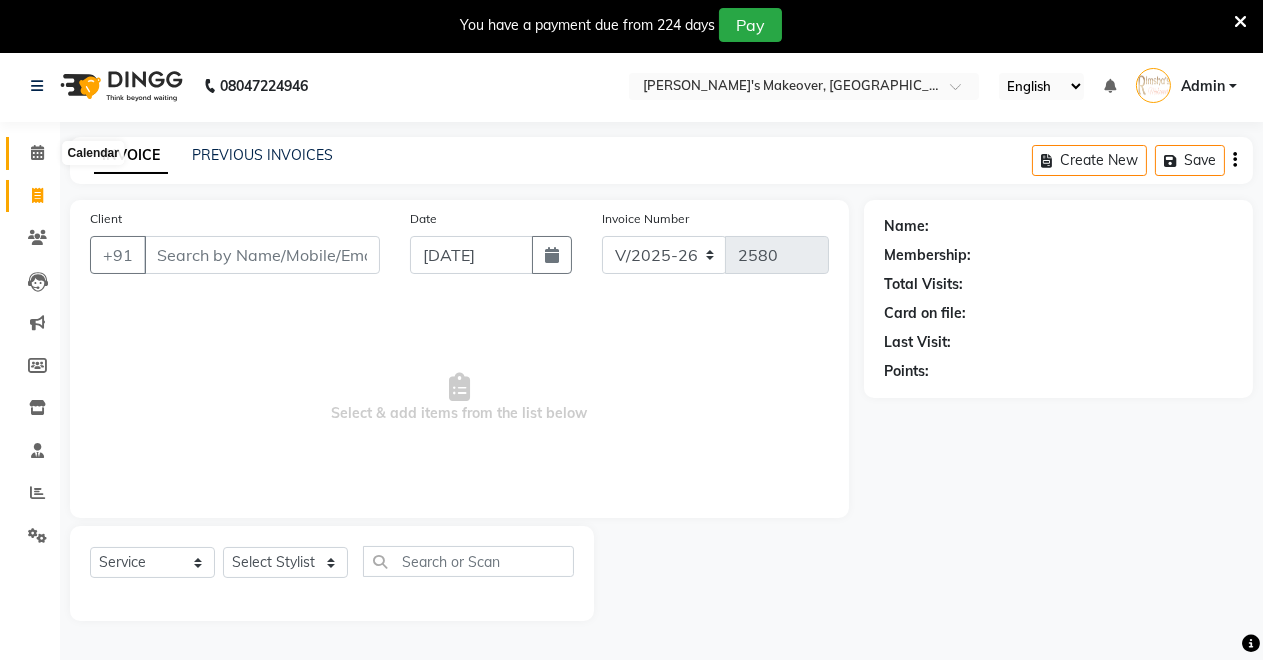 click 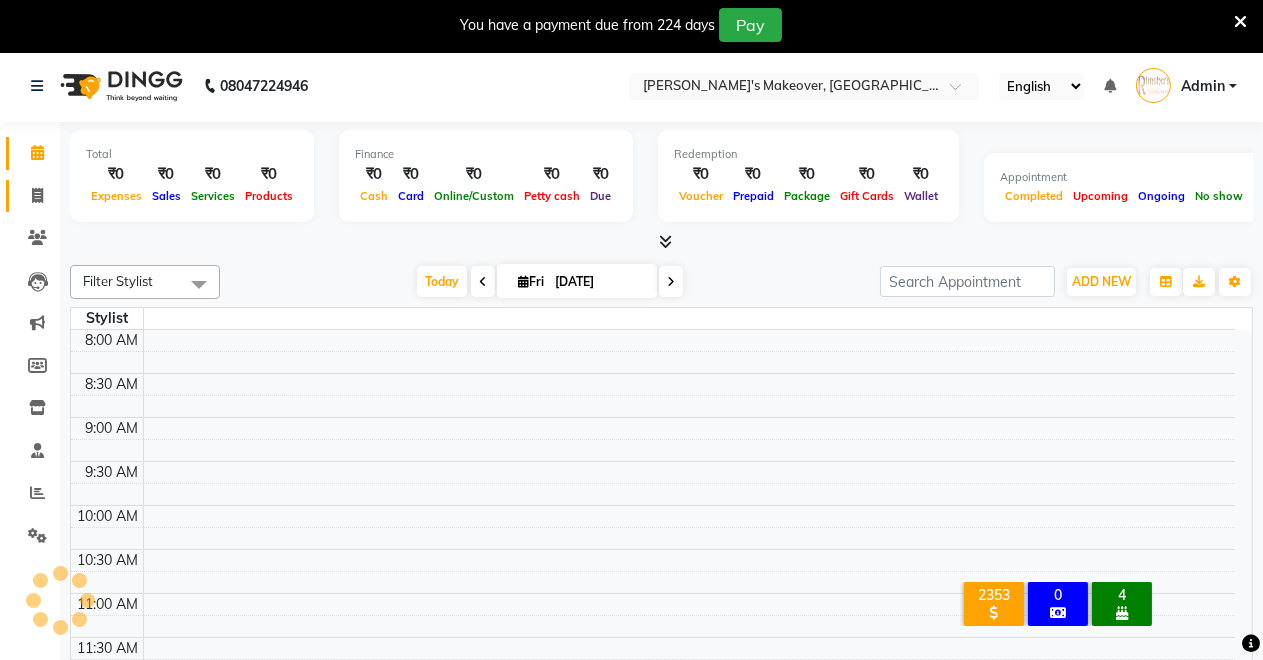 click 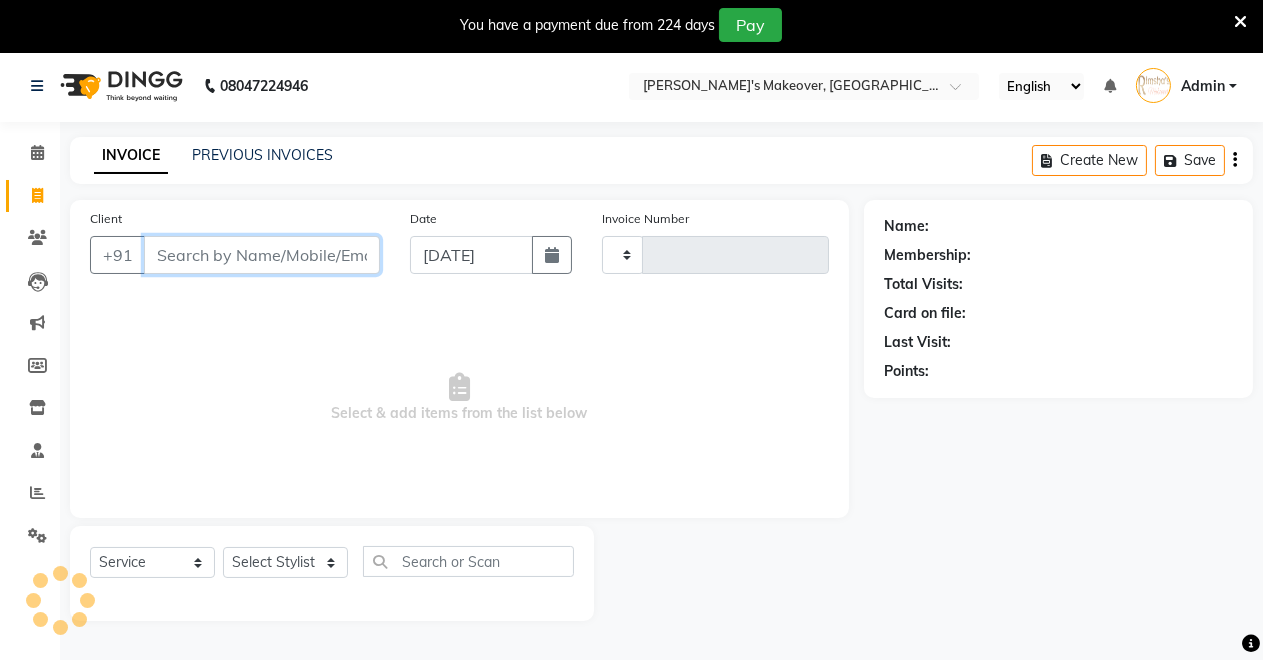 click on "Client" at bounding box center [262, 255] 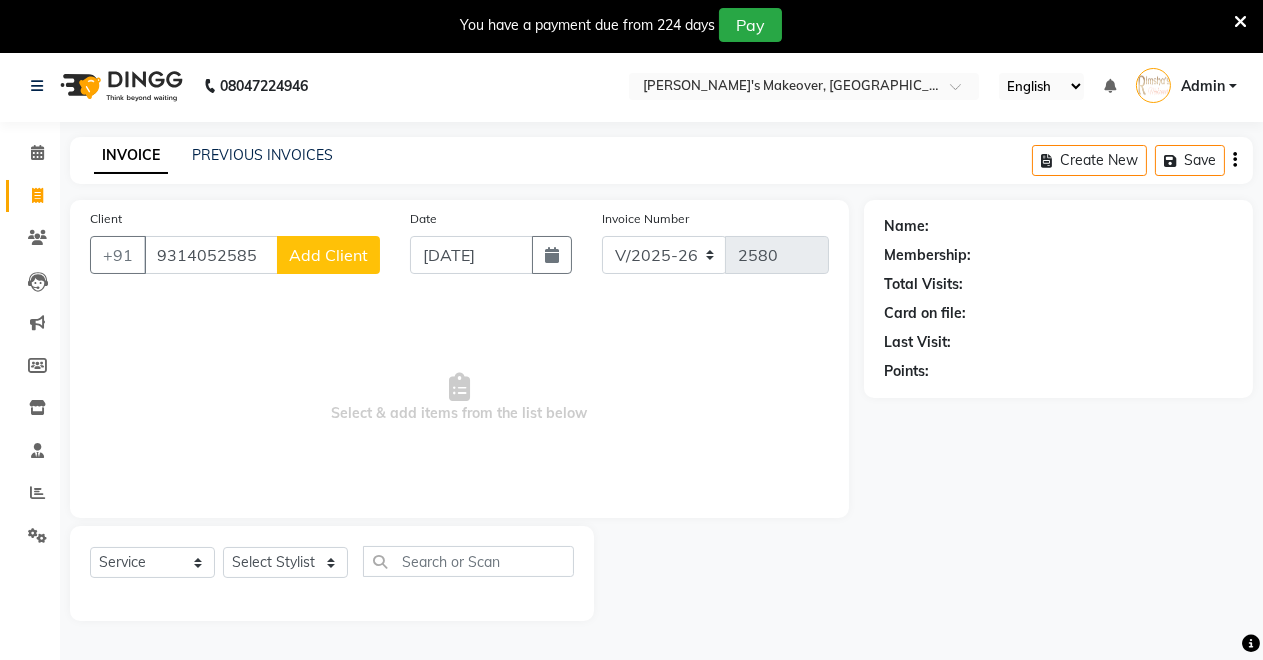 click on "Add Client" 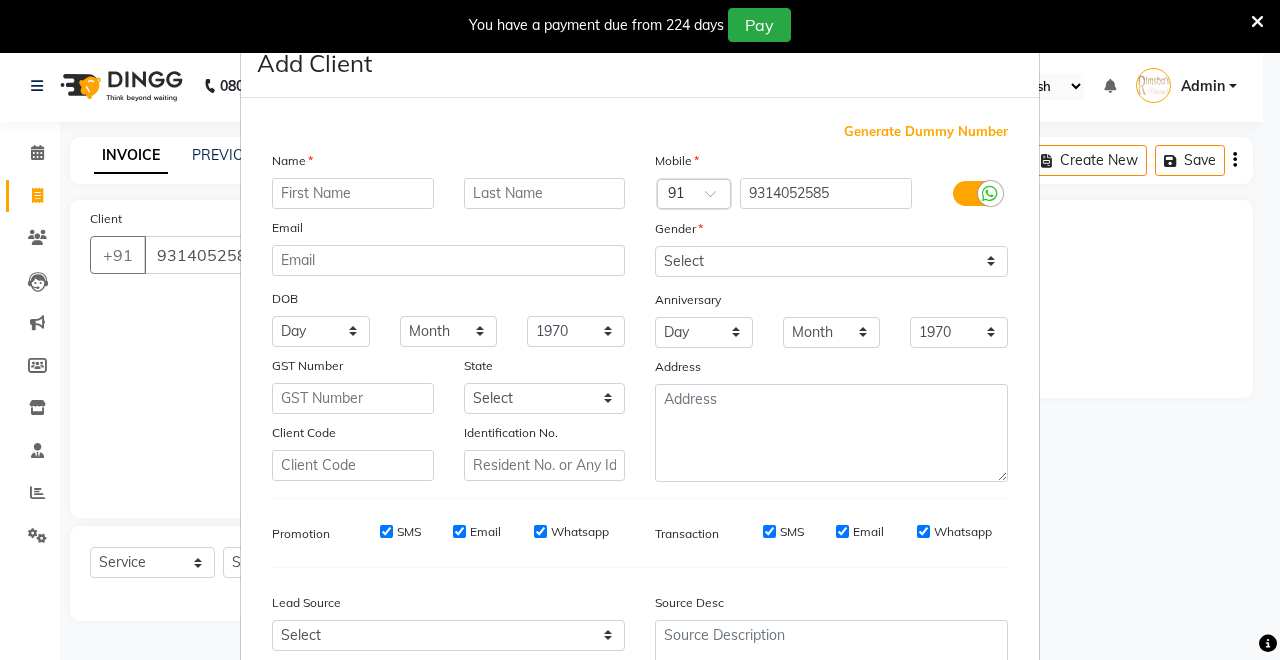 click at bounding box center [353, 193] 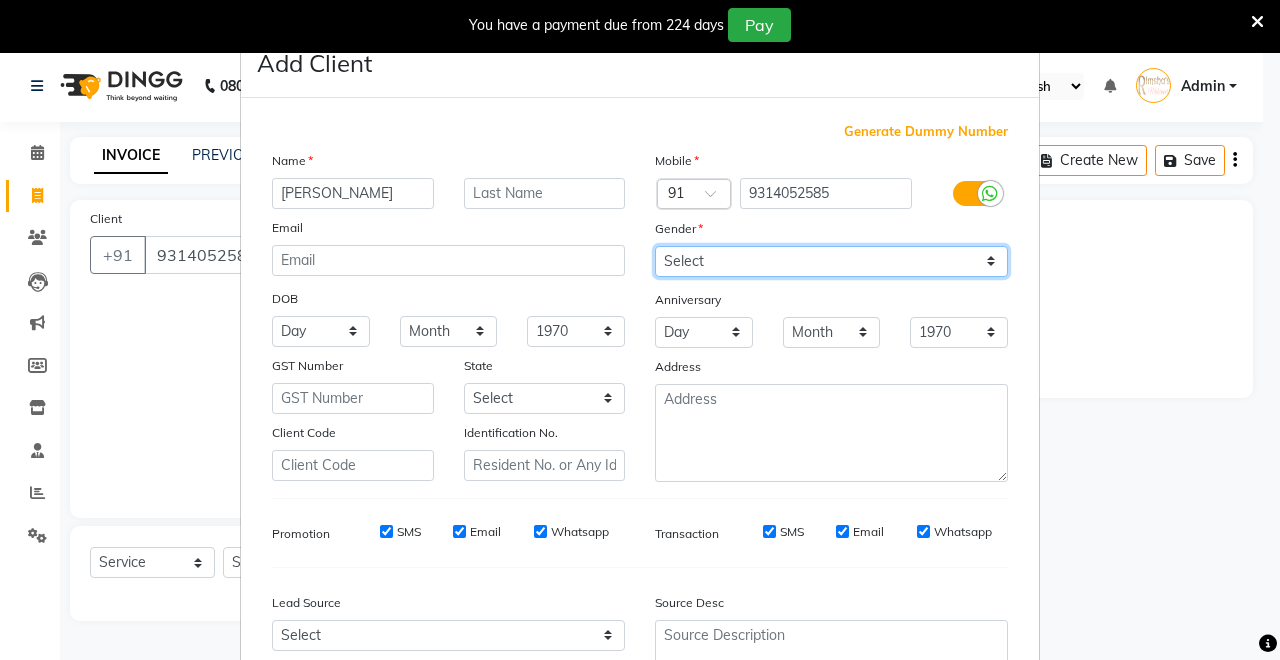 click on "Select [DEMOGRAPHIC_DATA] [DEMOGRAPHIC_DATA] Other Prefer Not To Say" at bounding box center [831, 261] 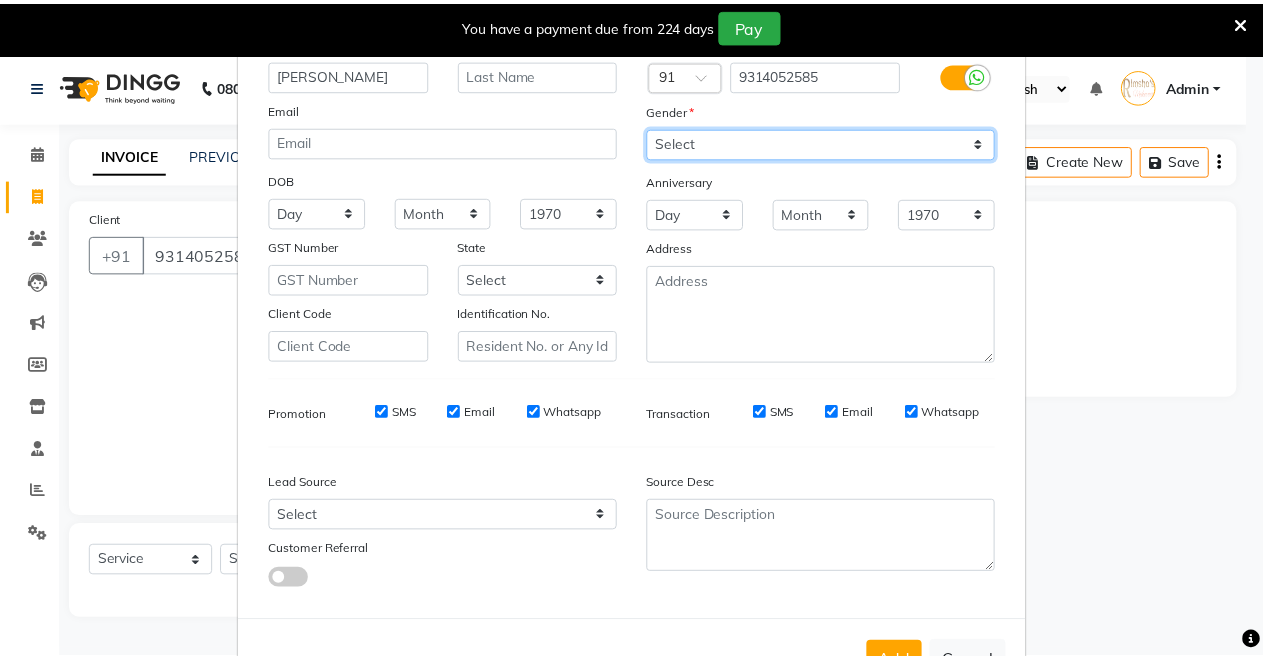 scroll, scrollTop: 185, scrollLeft: 0, axis: vertical 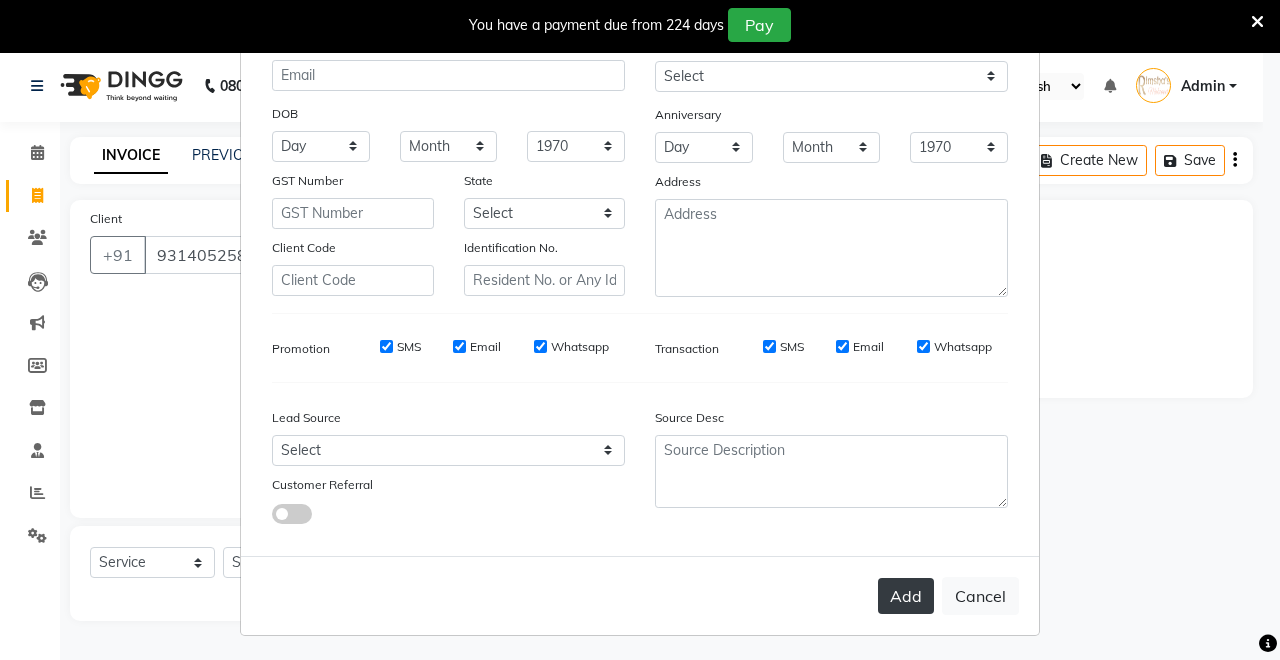 click on "Add" at bounding box center [906, 596] 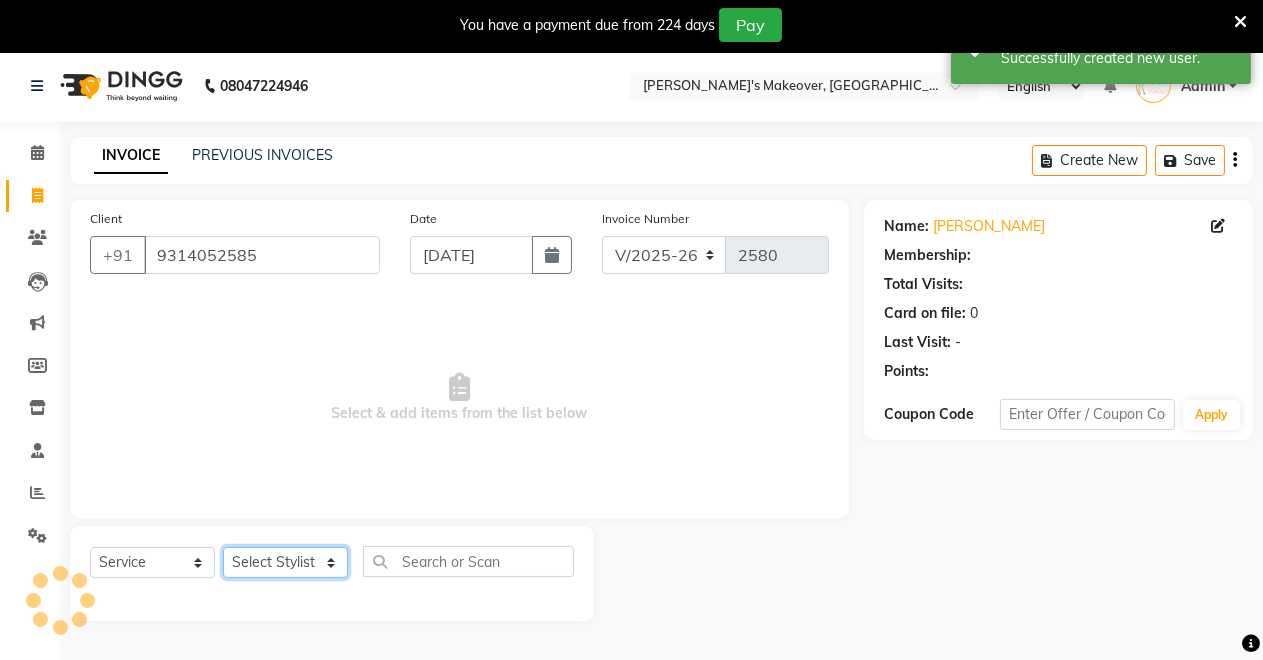 click on "Select Stylist [PERSON_NAME] [PERSON_NAME] kumar DEMO STAFF [PERSON_NAME] [PERSON_NAME] [MEDICAL_DATA][PERSON_NAME] [PERSON_NAME] Verma" 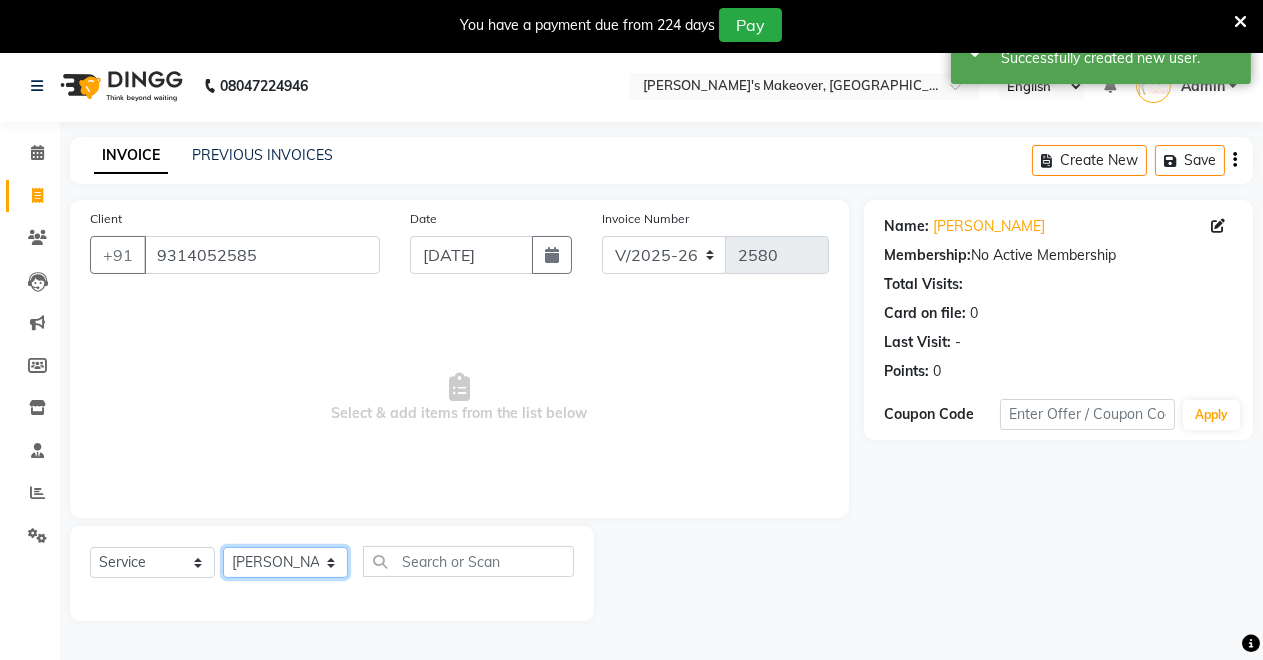 click on "Select Stylist [PERSON_NAME] [PERSON_NAME] kumar DEMO STAFF [PERSON_NAME] [PERSON_NAME] [MEDICAL_DATA][PERSON_NAME] [PERSON_NAME] Verma" 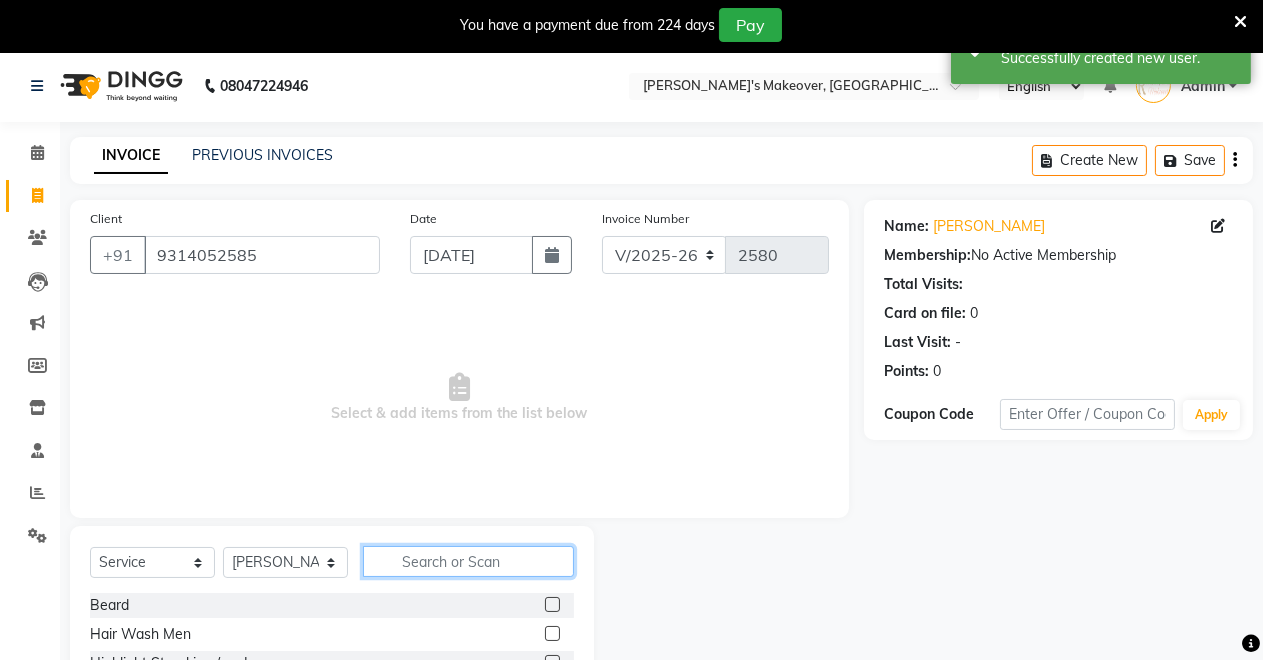 click 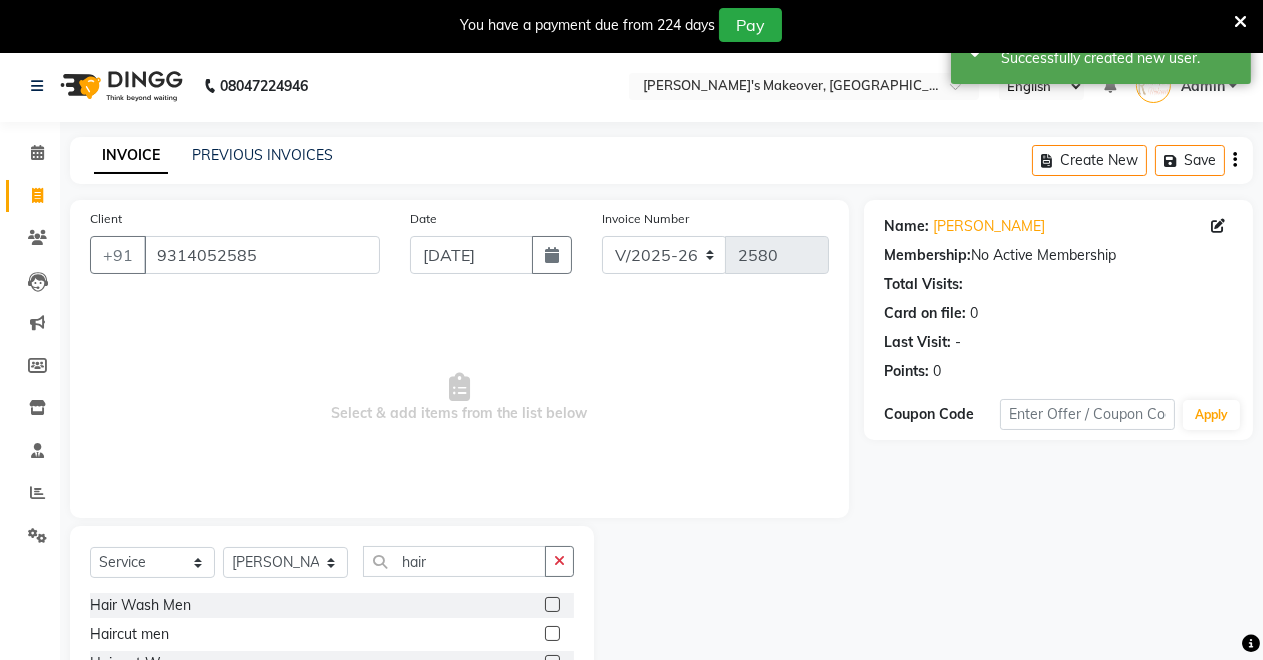 click 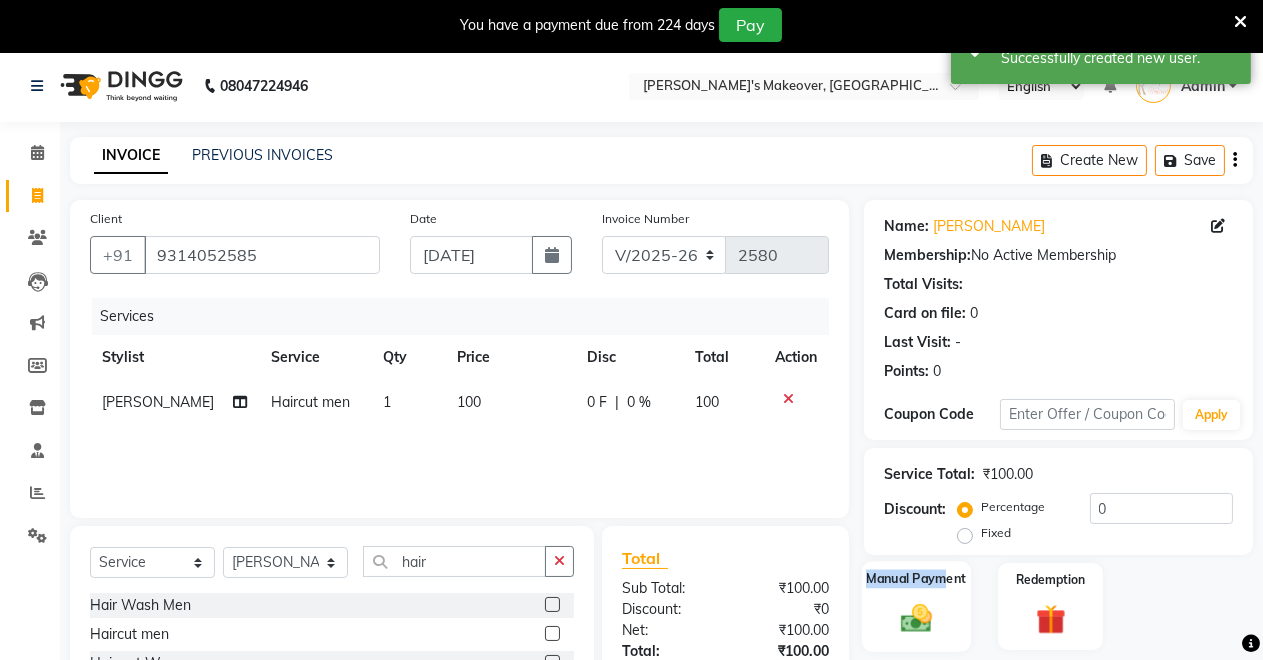 click on "Manual Payment" 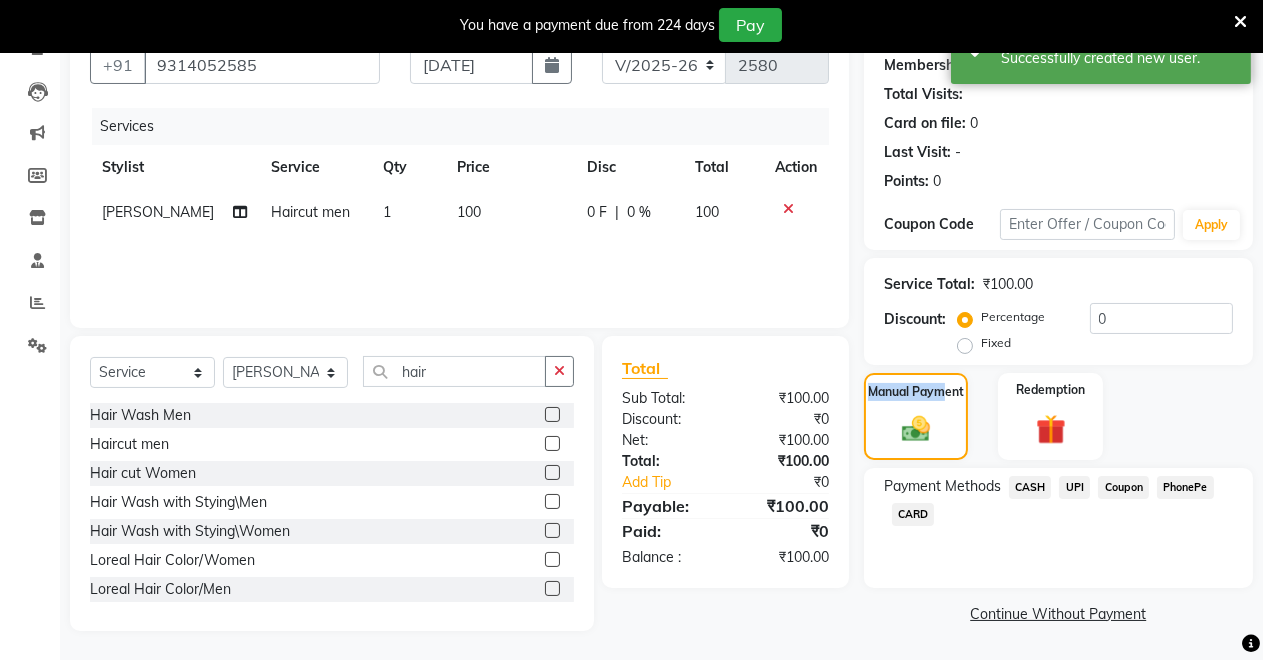 scroll, scrollTop: 191, scrollLeft: 0, axis: vertical 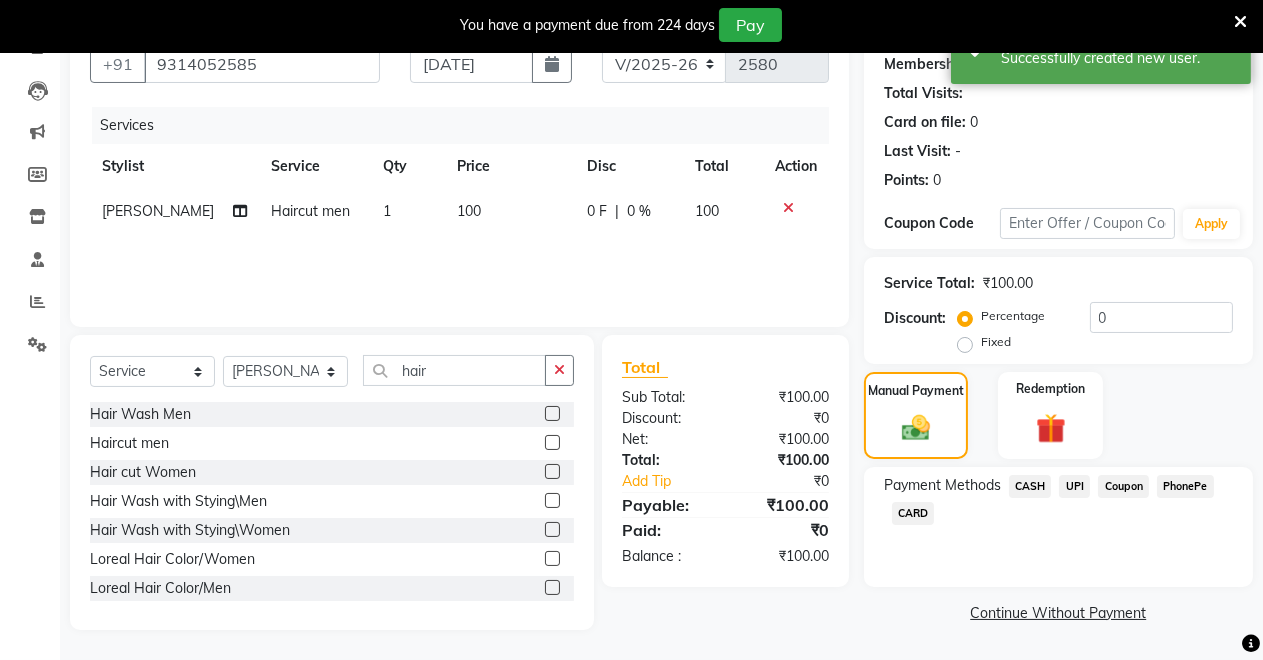 click on "CASH" 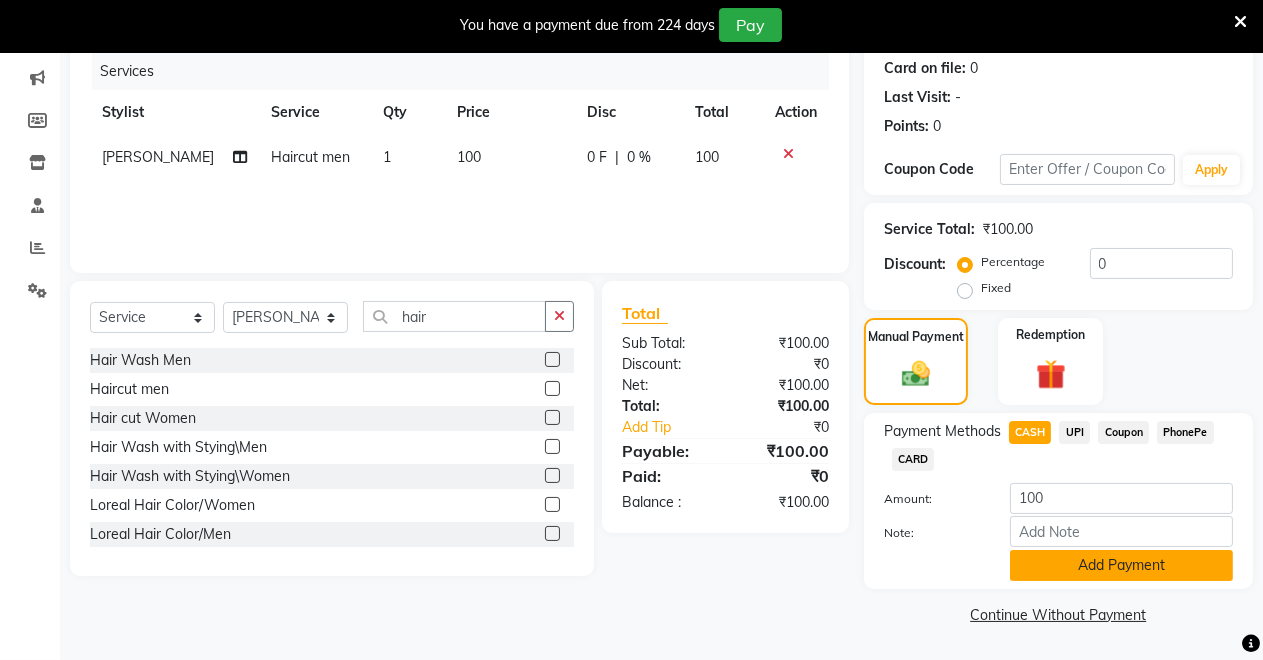 click on "Add Payment" 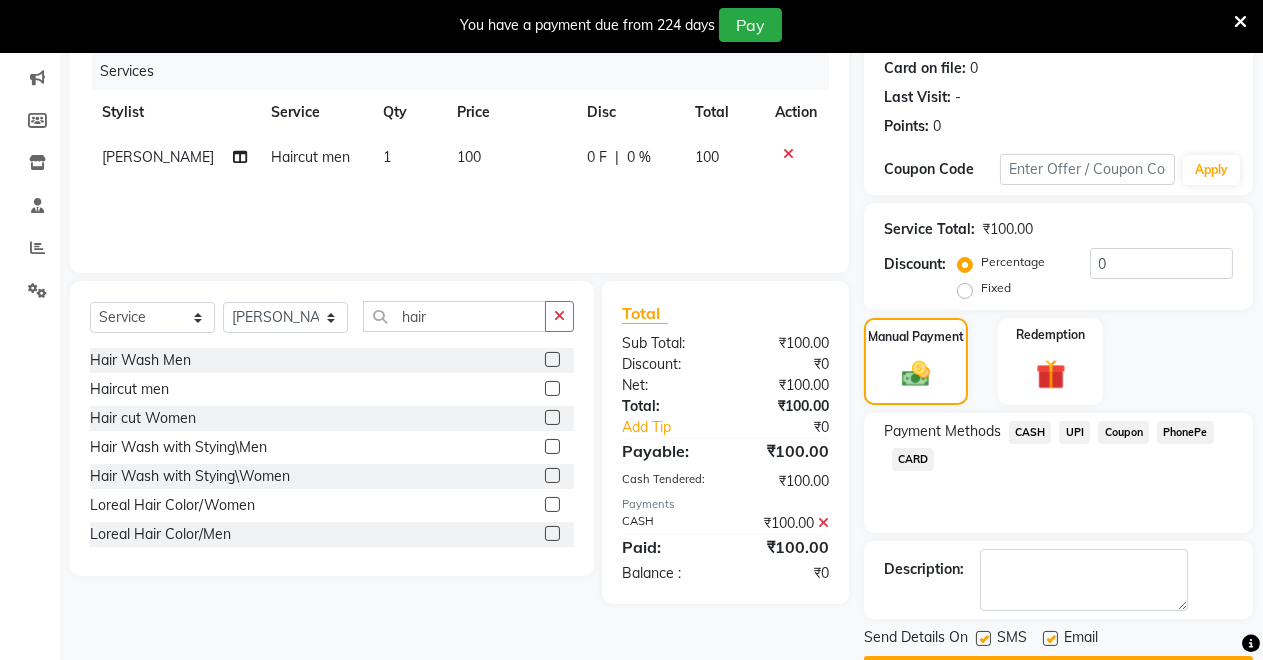 scroll, scrollTop: 302, scrollLeft: 0, axis: vertical 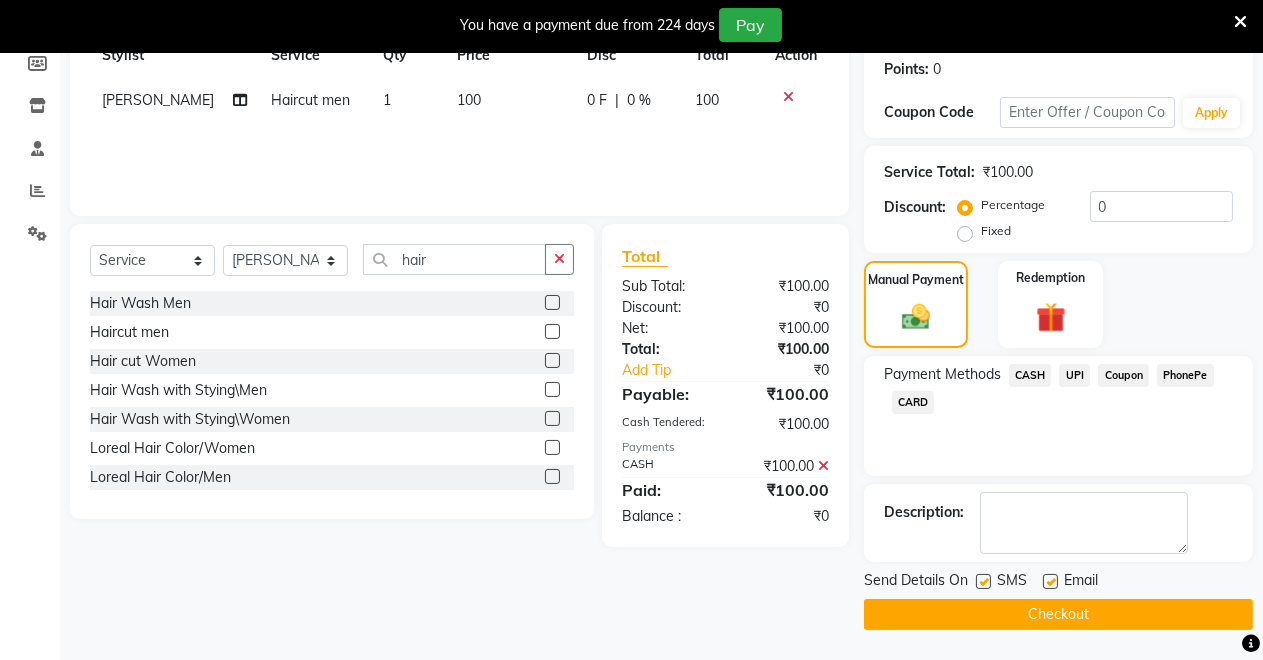 click on "Checkout" 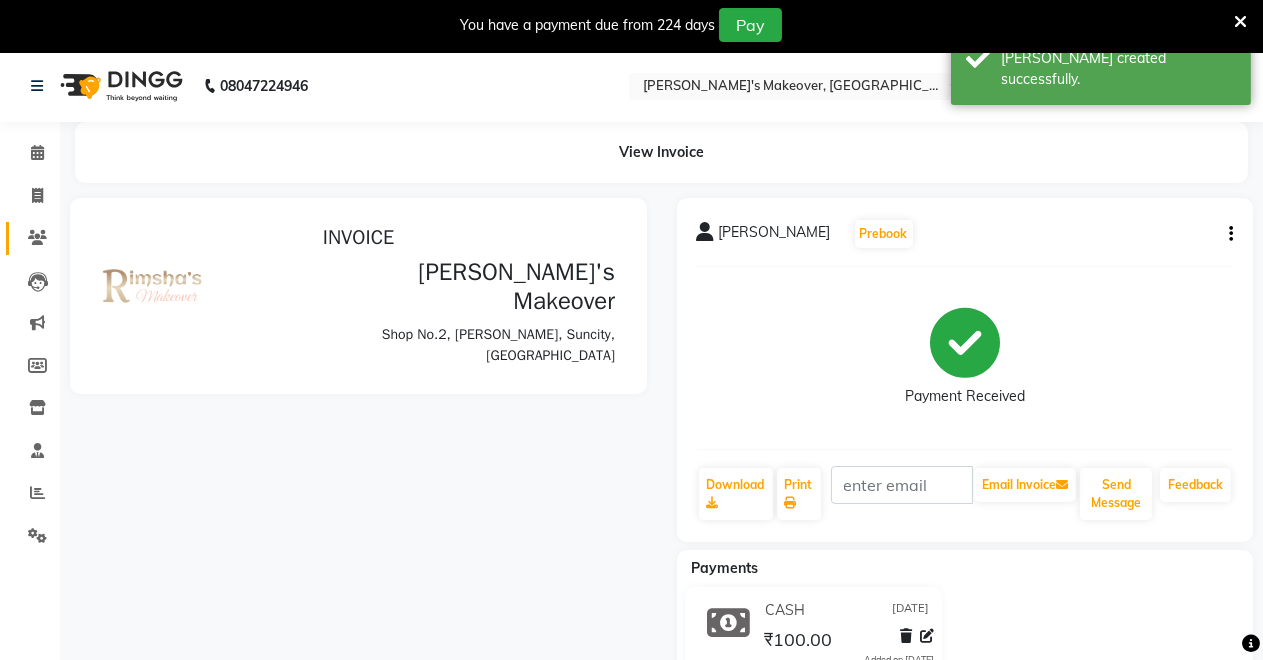 scroll, scrollTop: 0, scrollLeft: 0, axis: both 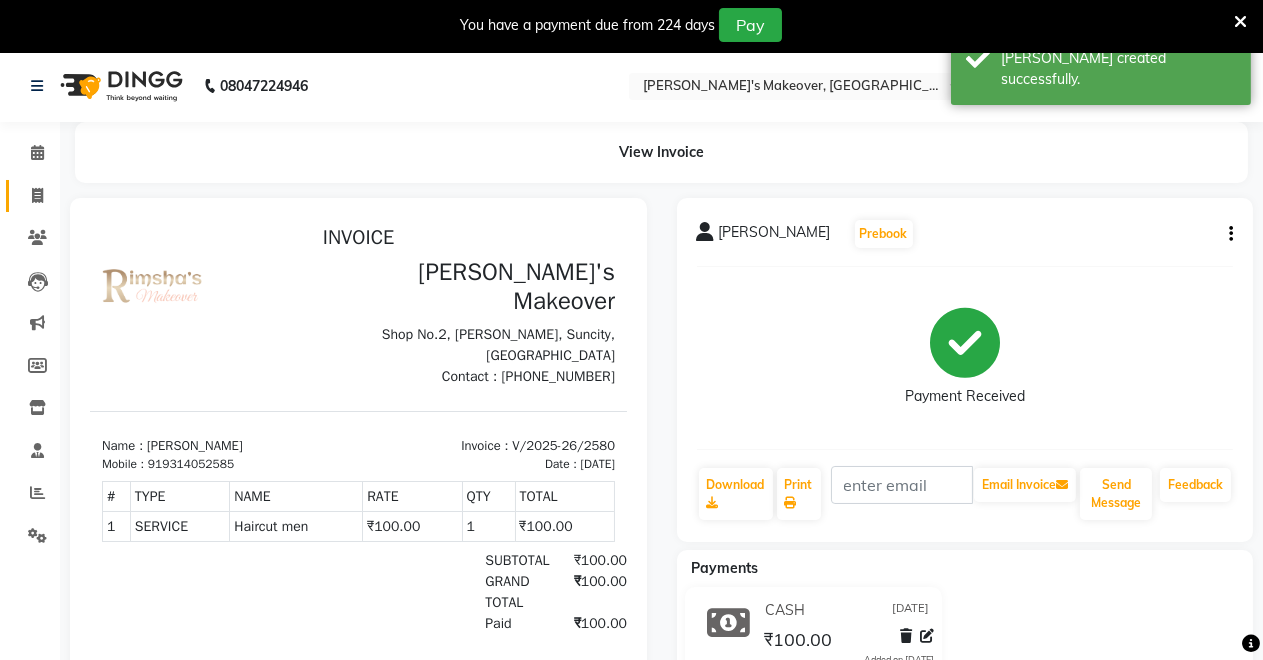 click 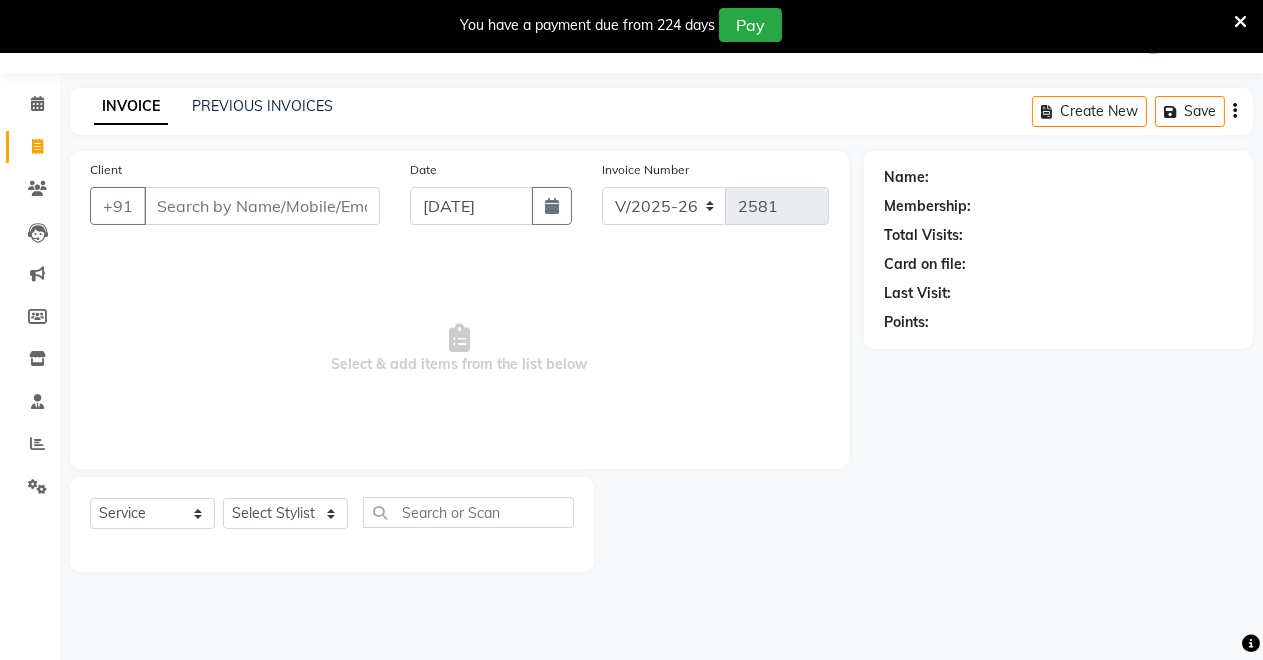 scroll, scrollTop: 0, scrollLeft: 0, axis: both 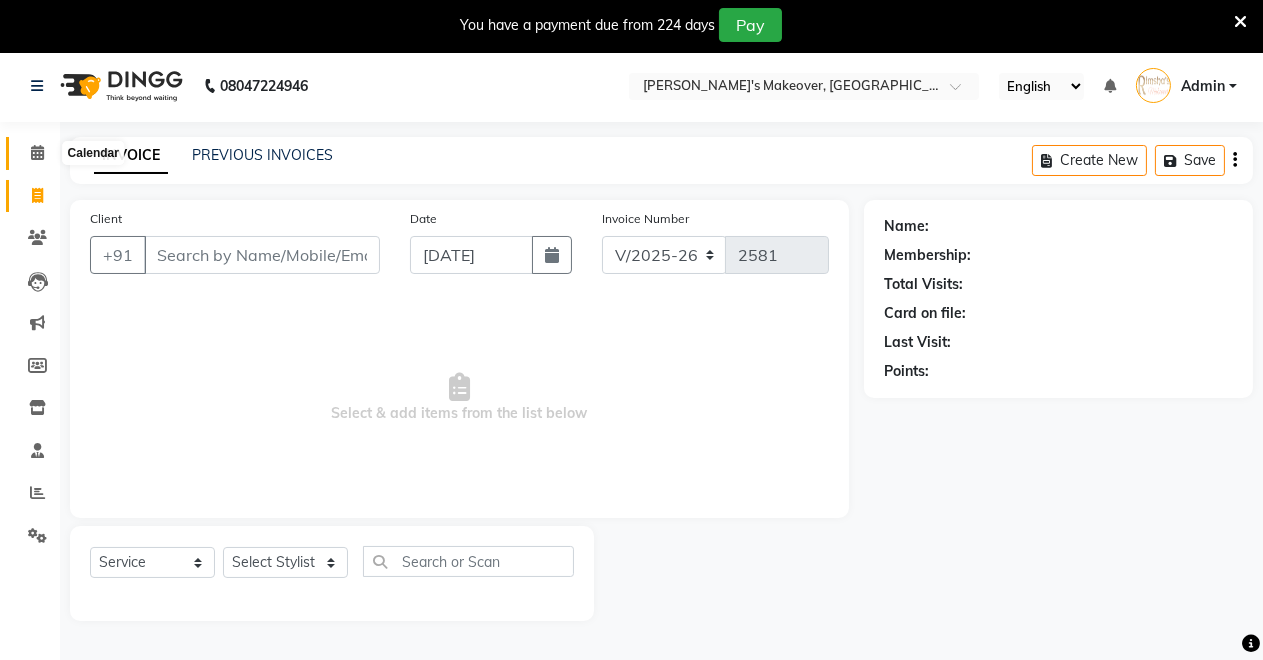 click 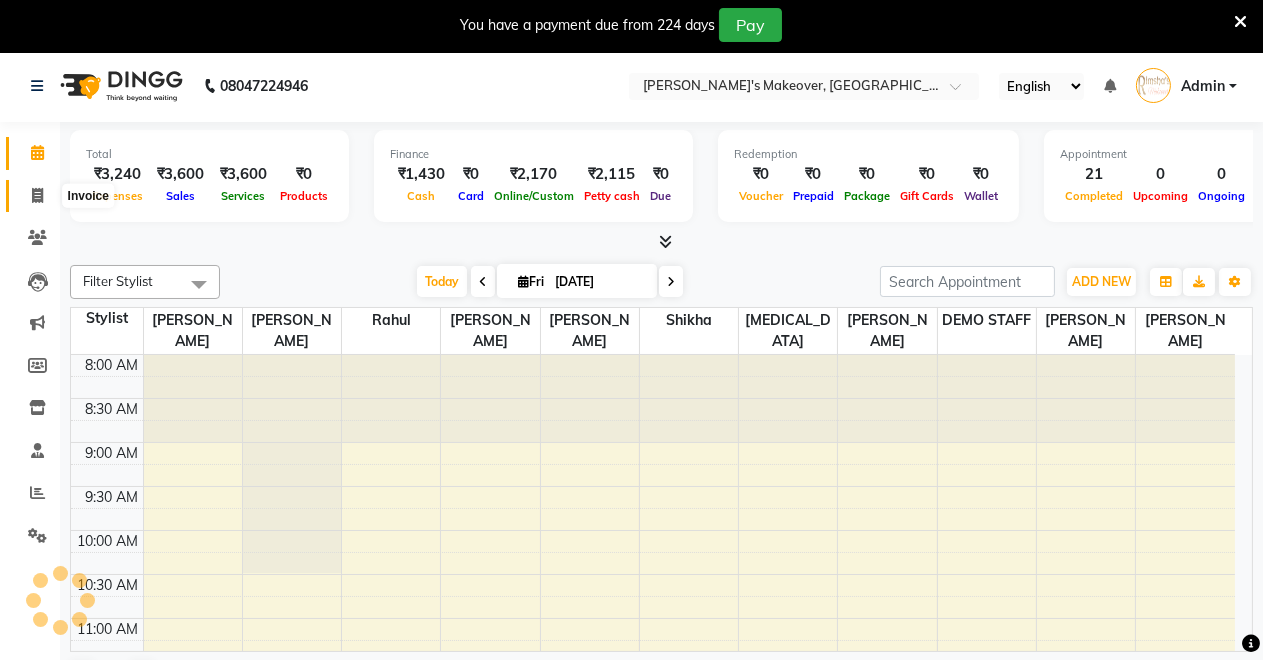 scroll, scrollTop: 0, scrollLeft: 0, axis: both 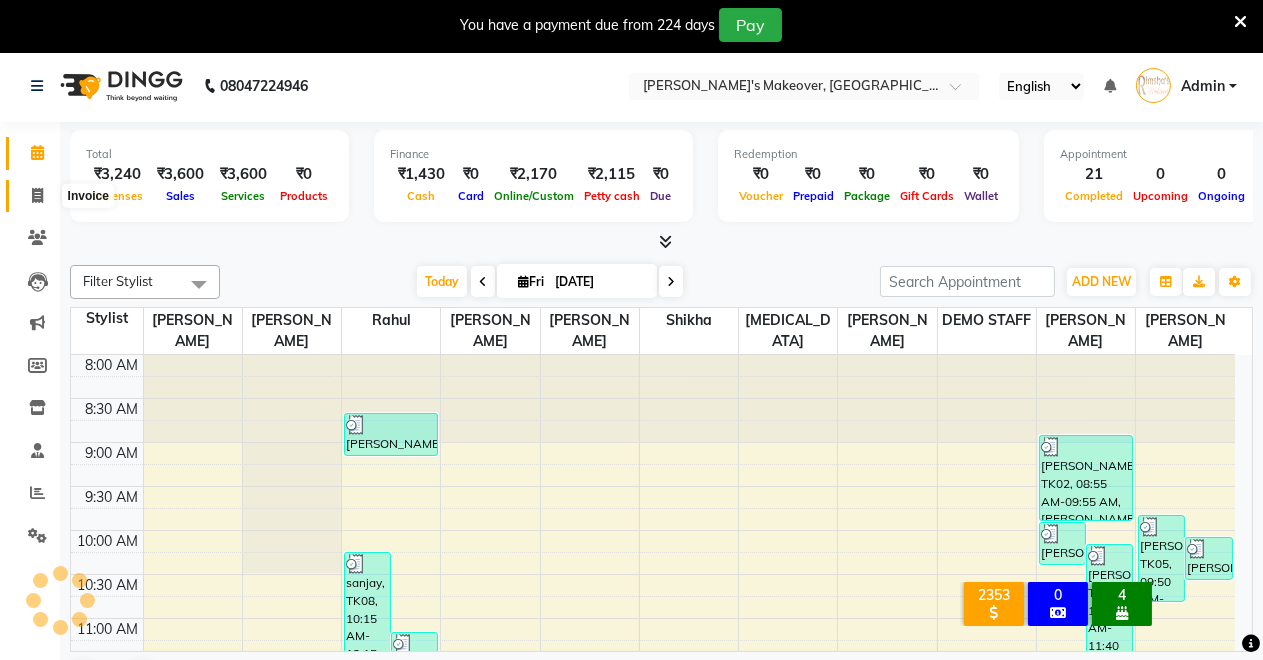 click 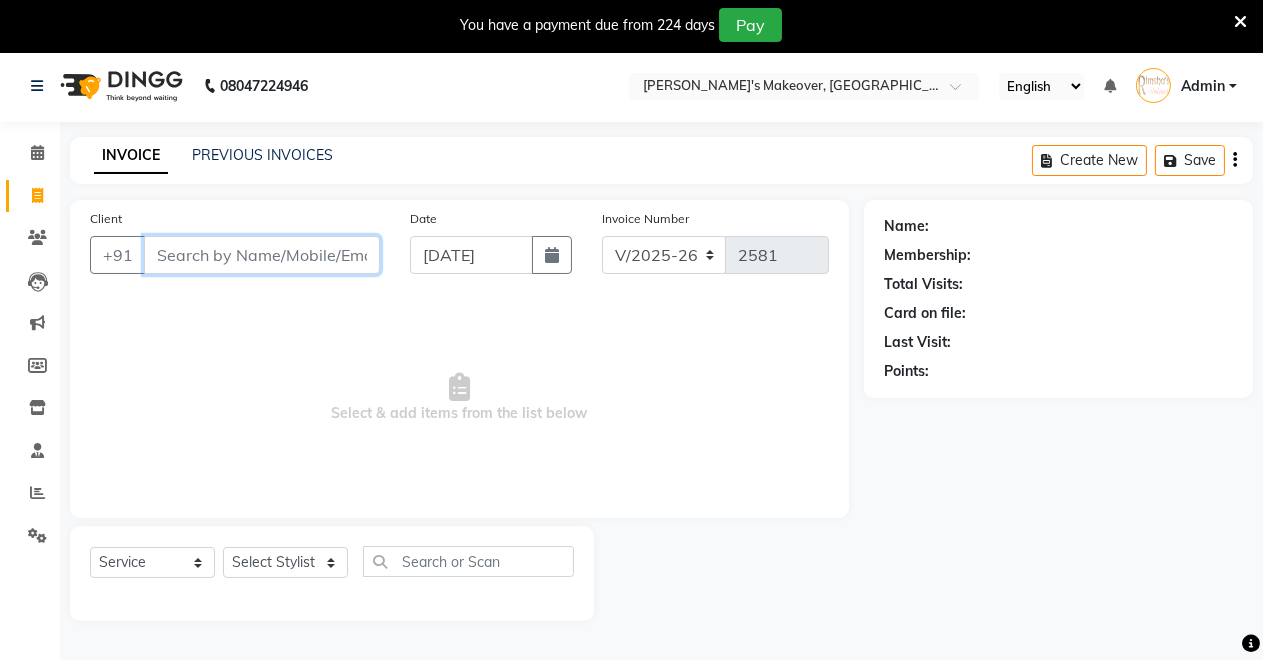 click on "Client" at bounding box center [262, 255] 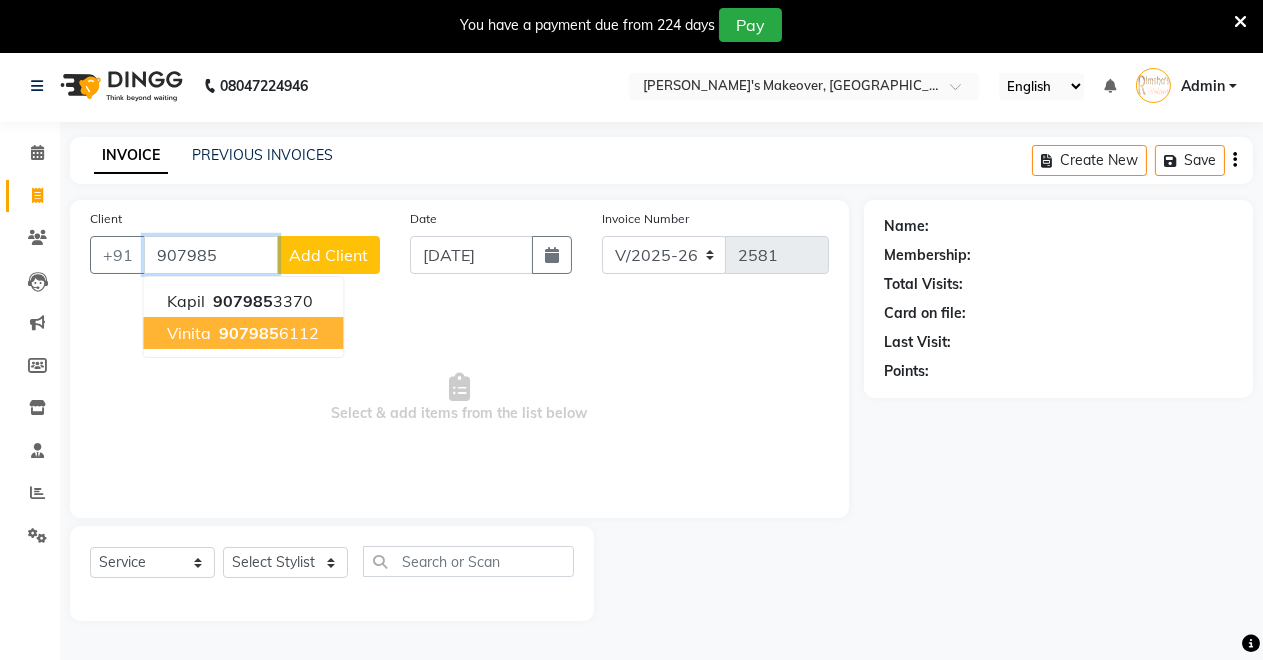 click on "907985" at bounding box center (249, 333) 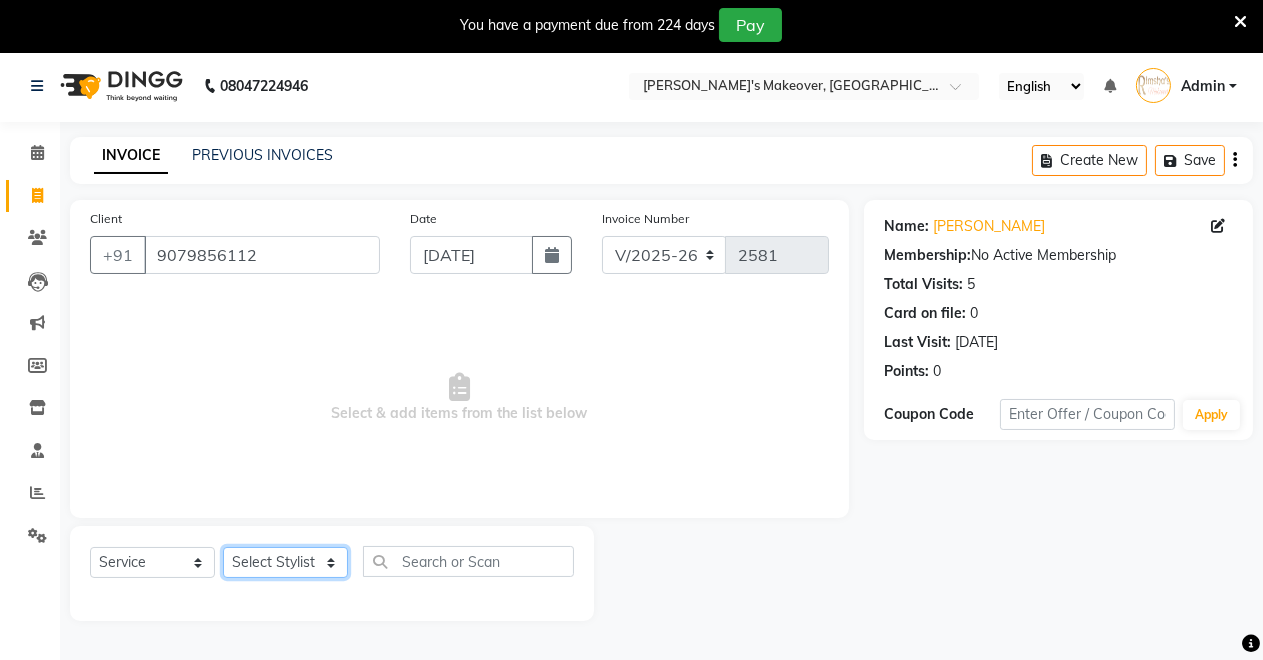 click on "Select Stylist [PERSON_NAME] [PERSON_NAME] kumar DEMO STAFF [PERSON_NAME] [PERSON_NAME] [MEDICAL_DATA][PERSON_NAME] [PERSON_NAME] Verma" 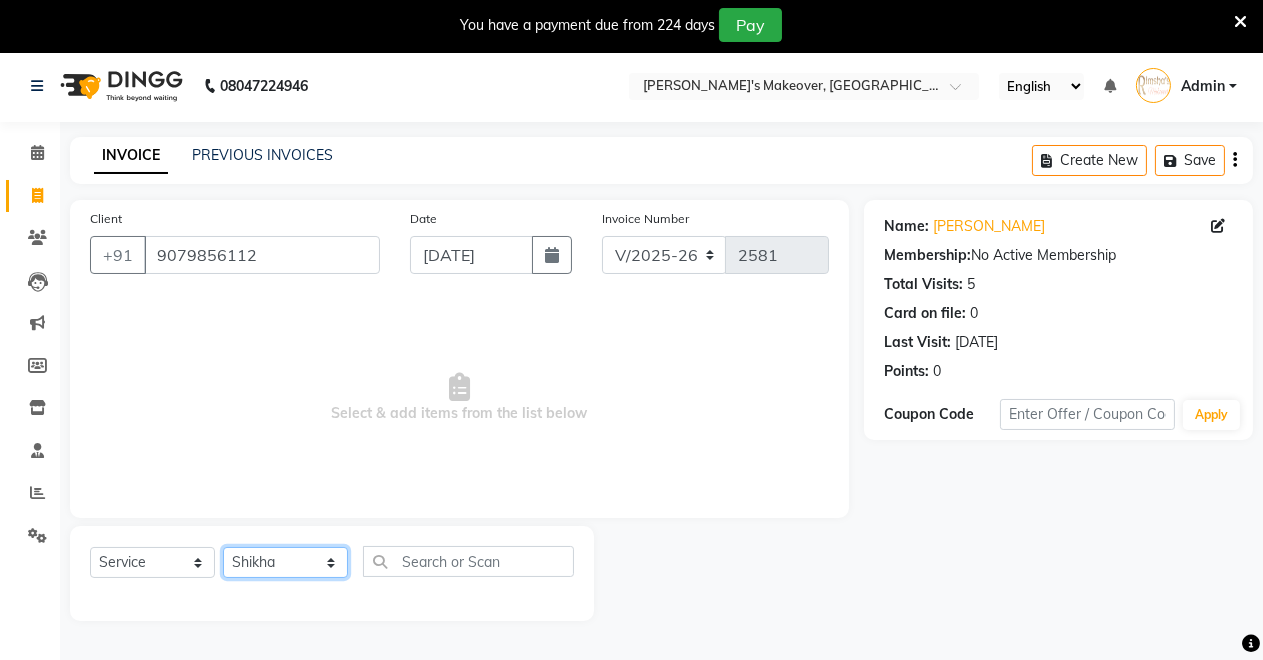 click on "Select Stylist [PERSON_NAME] [PERSON_NAME] kumar DEMO STAFF [PERSON_NAME] [PERSON_NAME] [MEDICAL_DATA][PERSON_NAME] [PERSON_NAME] Verma" 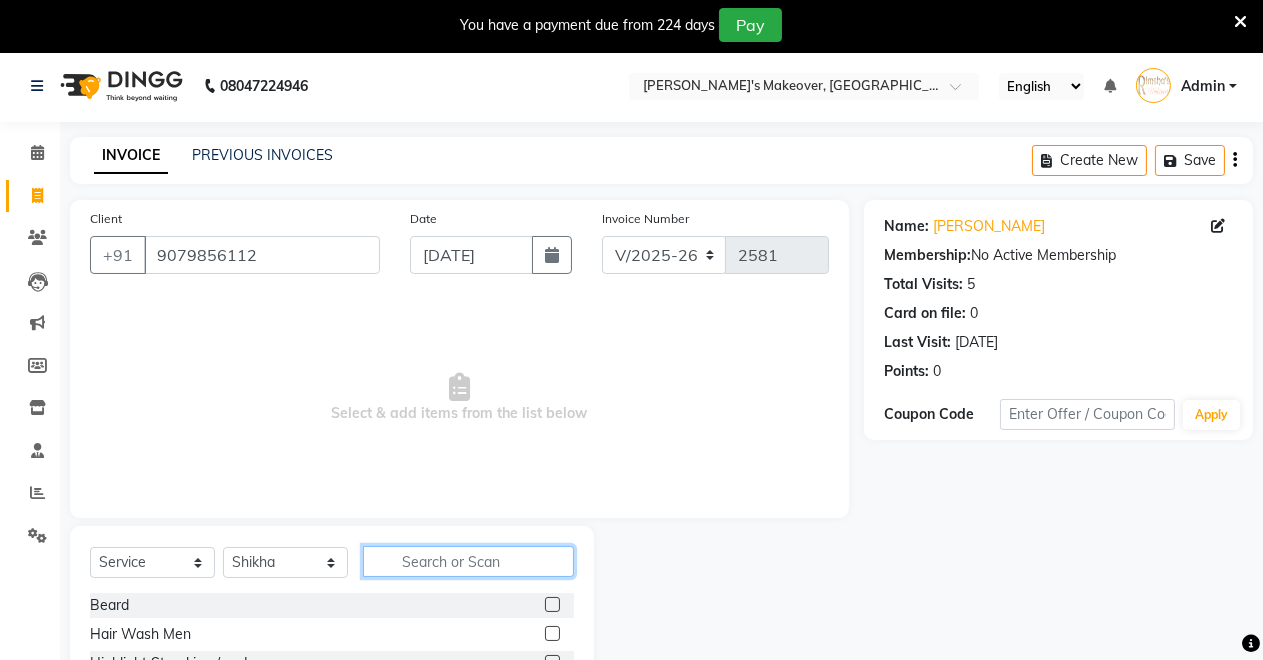click 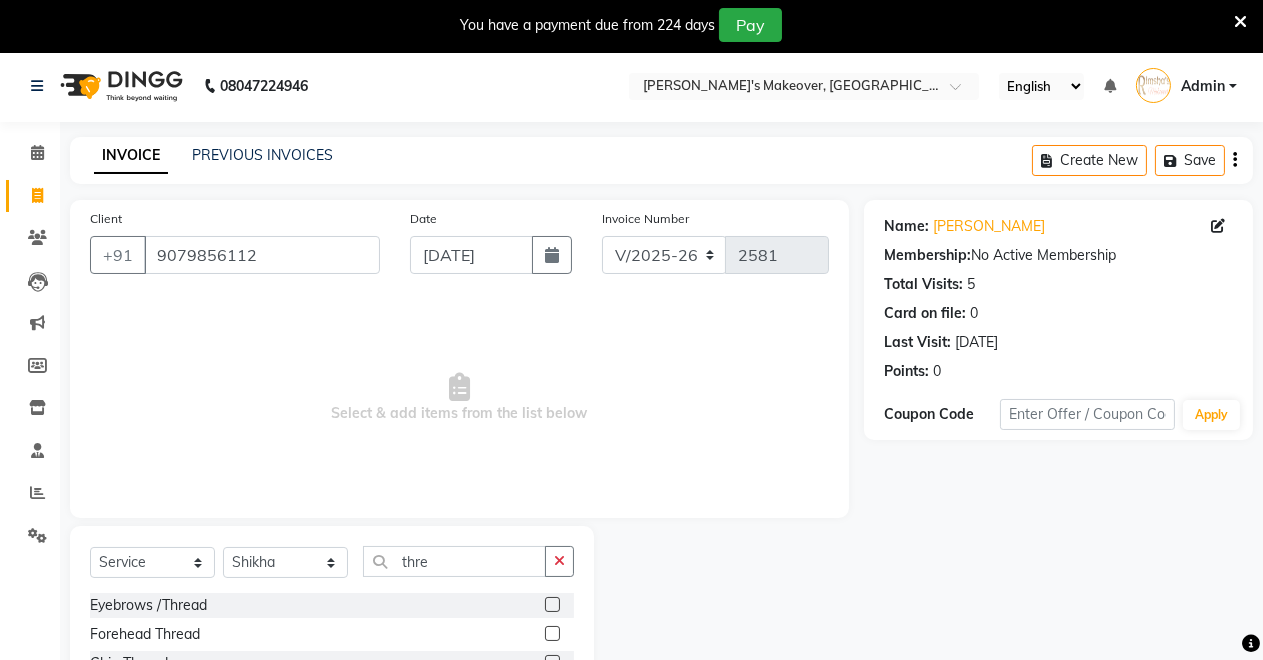 click 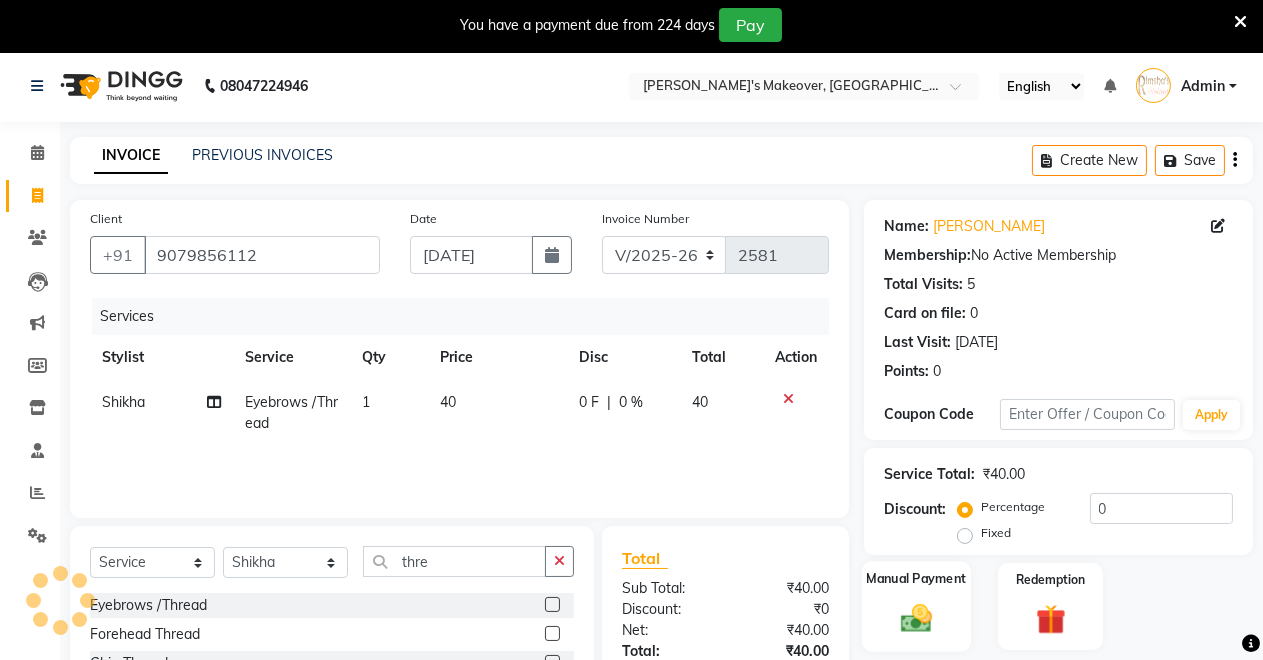scroll, scrollTop: 147, scrollLeft: 0, axis: vertical 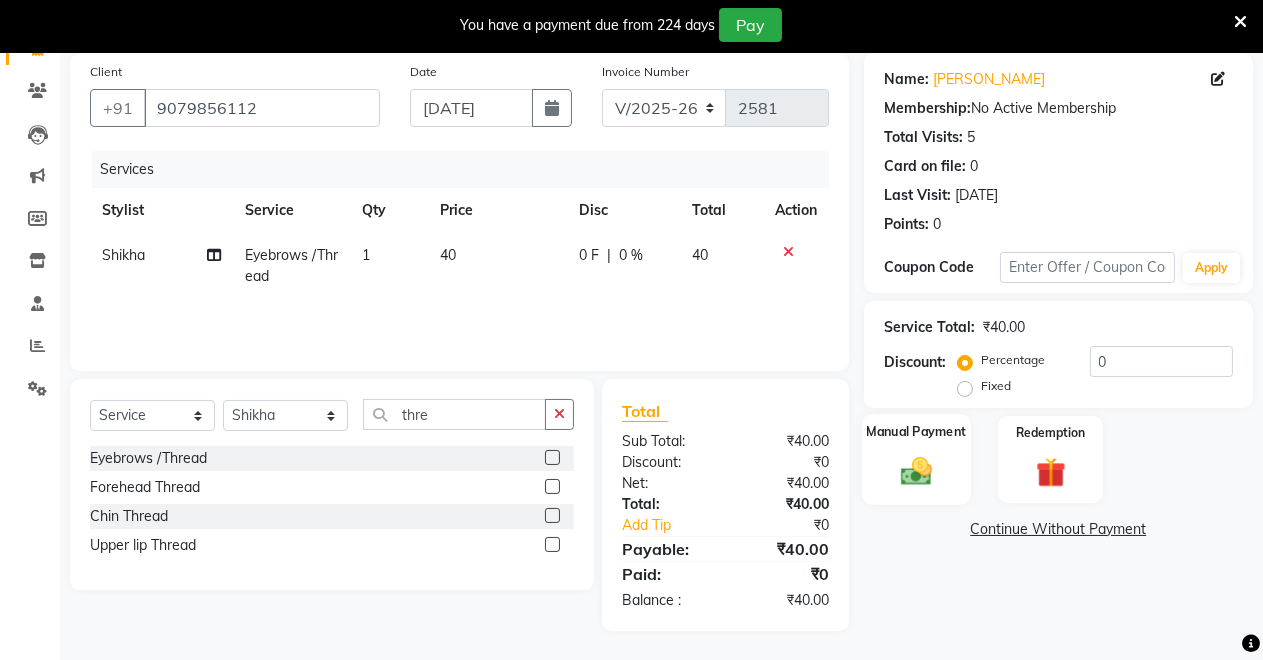 click 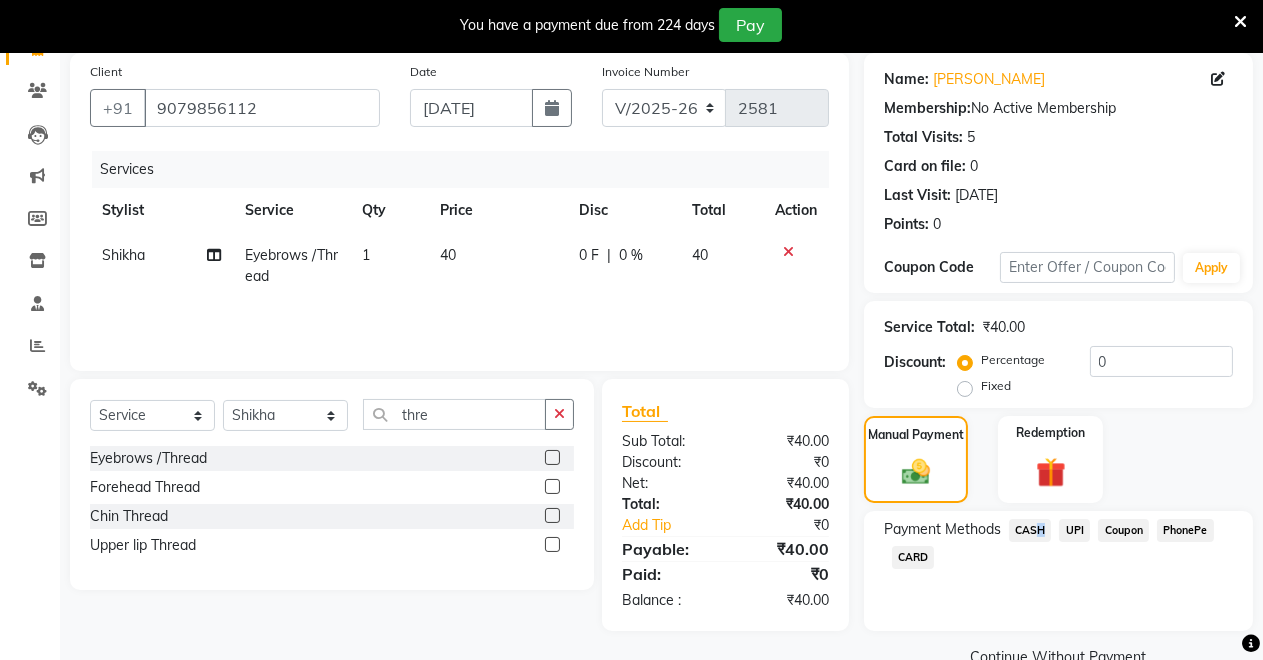 click on "CASH" 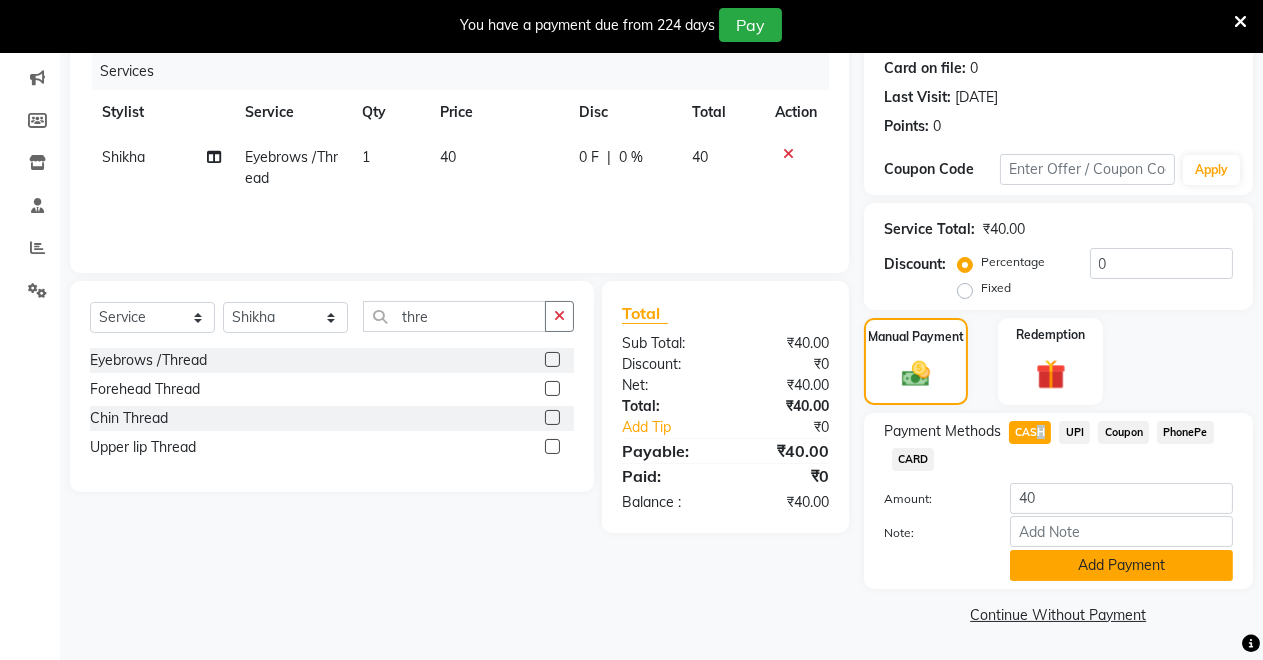 click on "Add Payment" 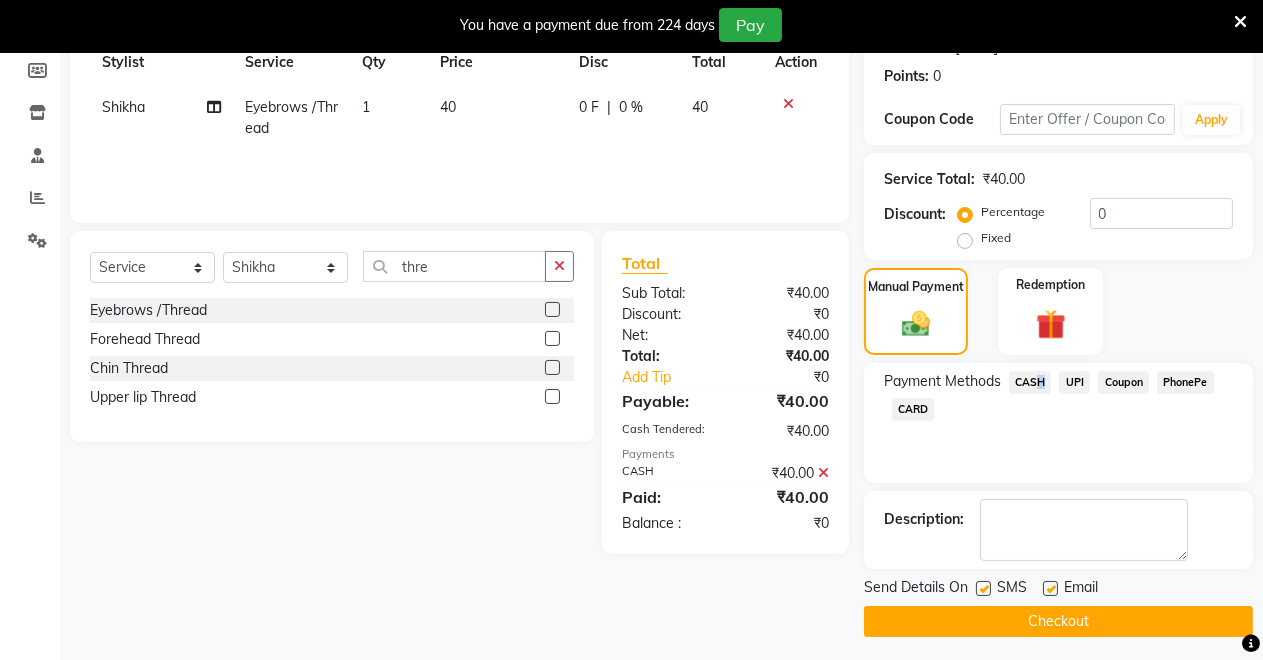 scroll, scrollTop: 302, scrollLeft: 0, axis: vertical 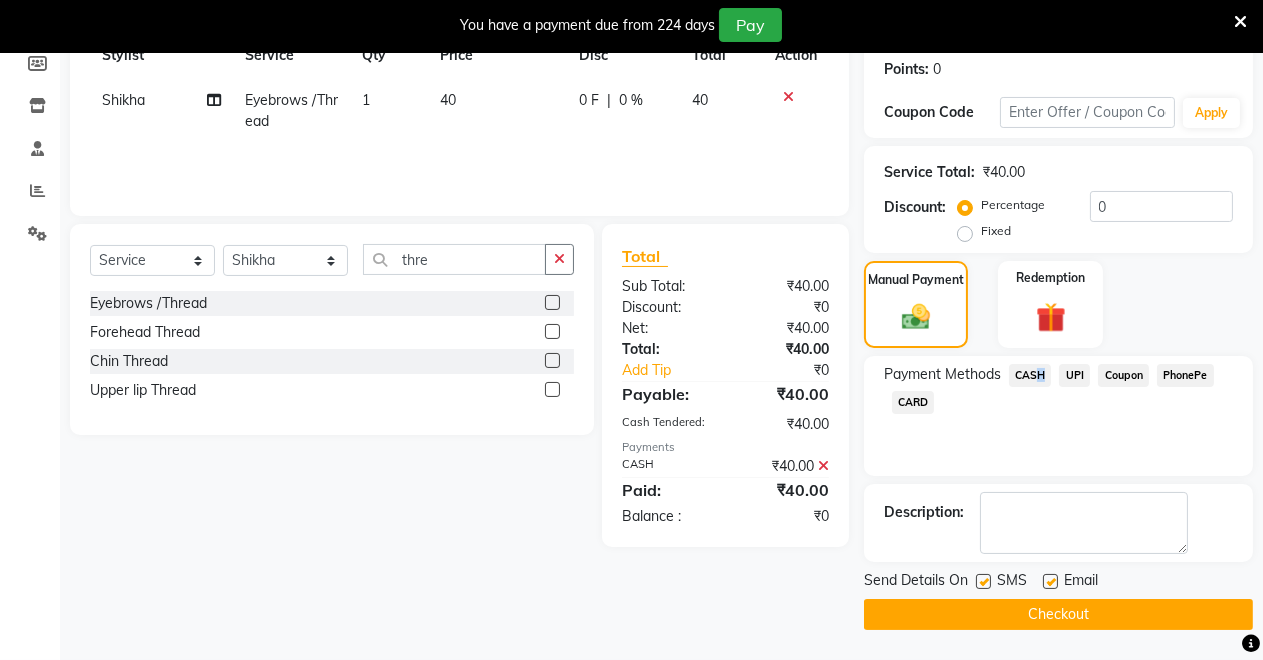click on "Checkout" 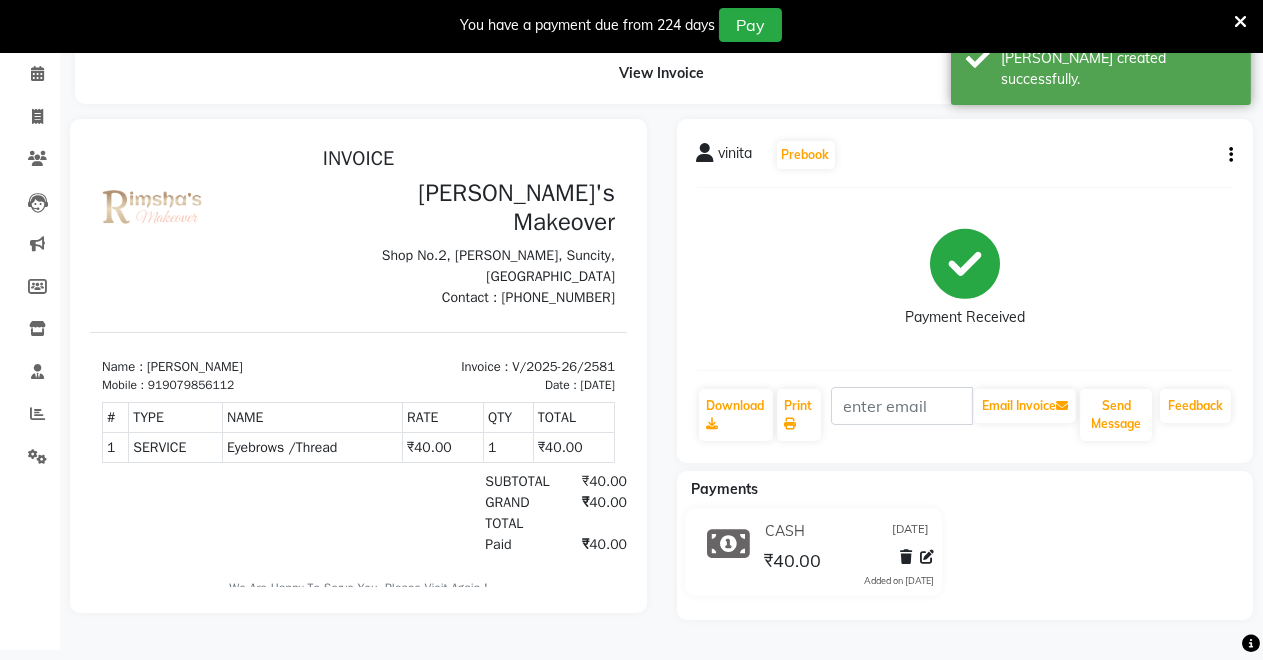scroll, scrollTop: 0, scrollLeft: 0, axis: both 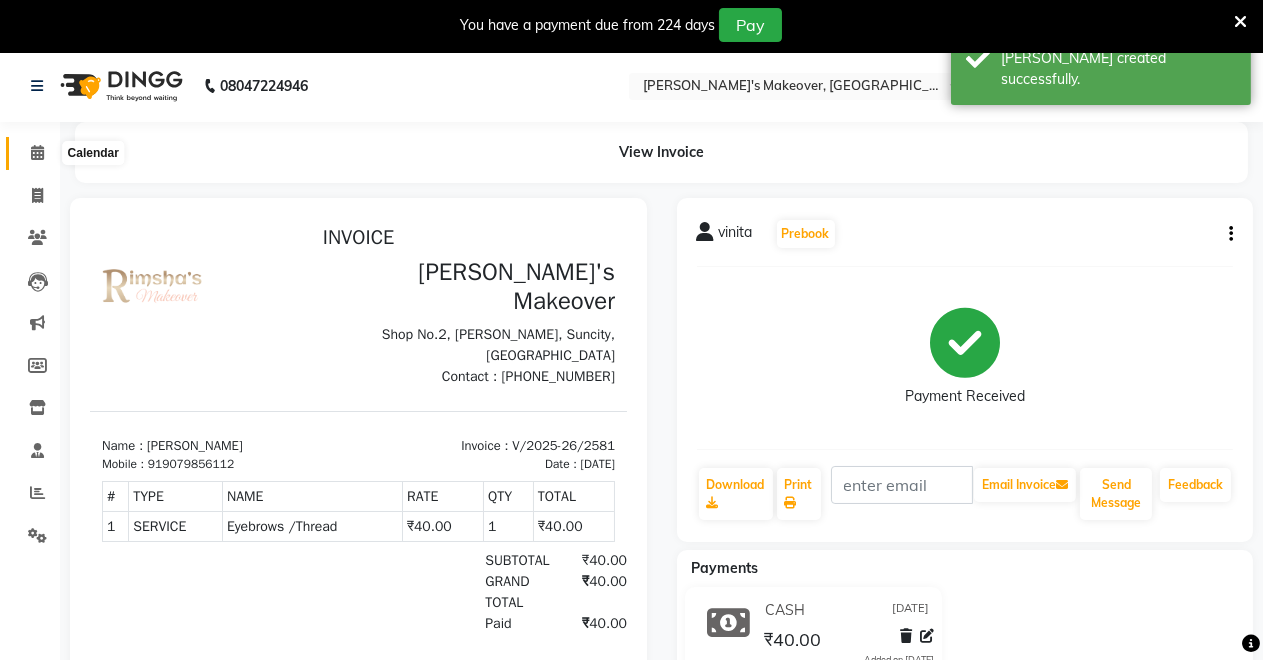 click 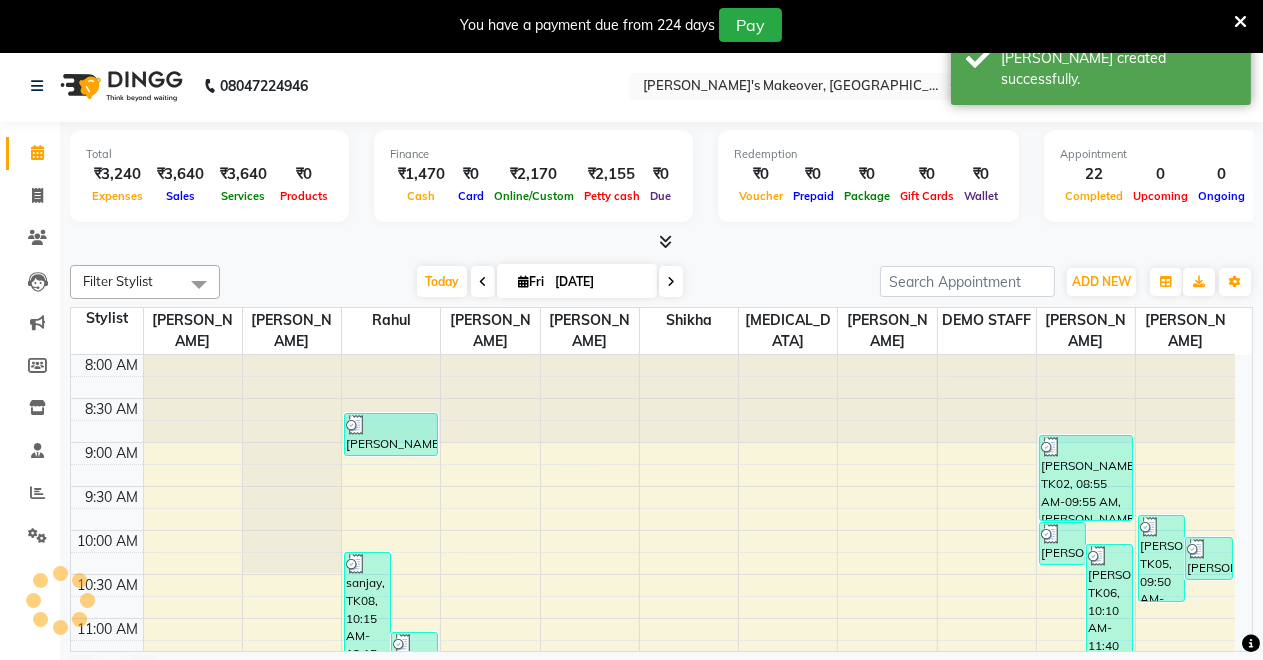 scroll, scrollTop: 0, scrollLeft: 0, axis: both 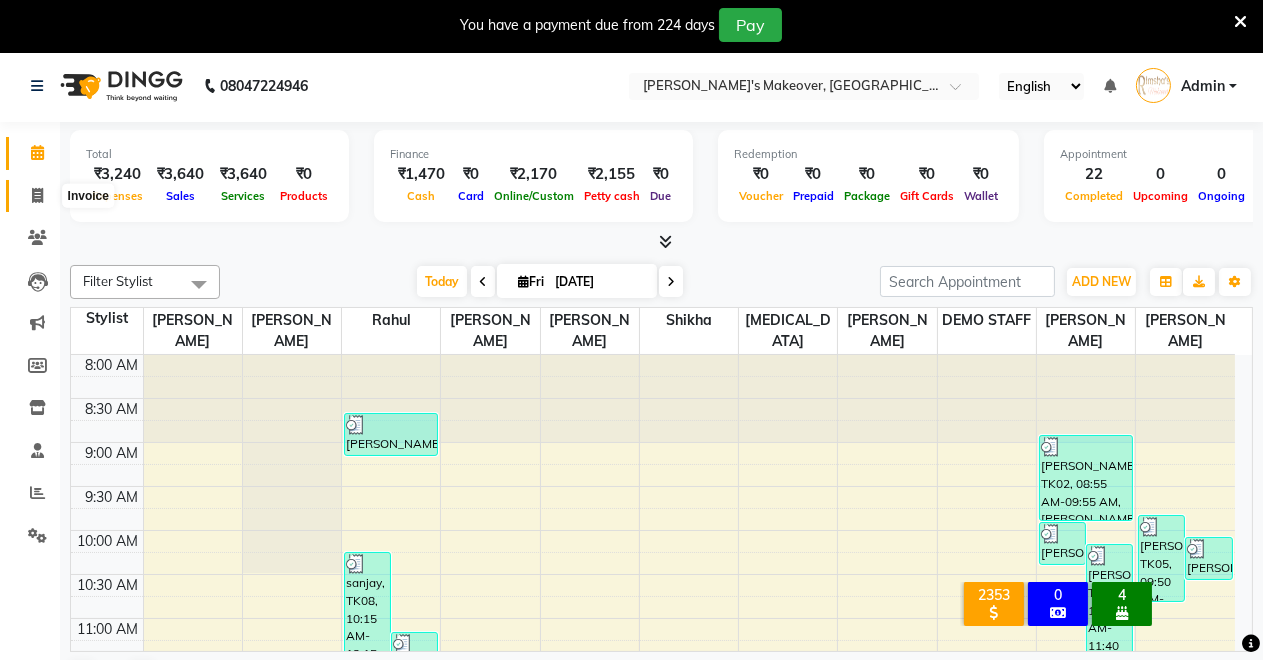 click 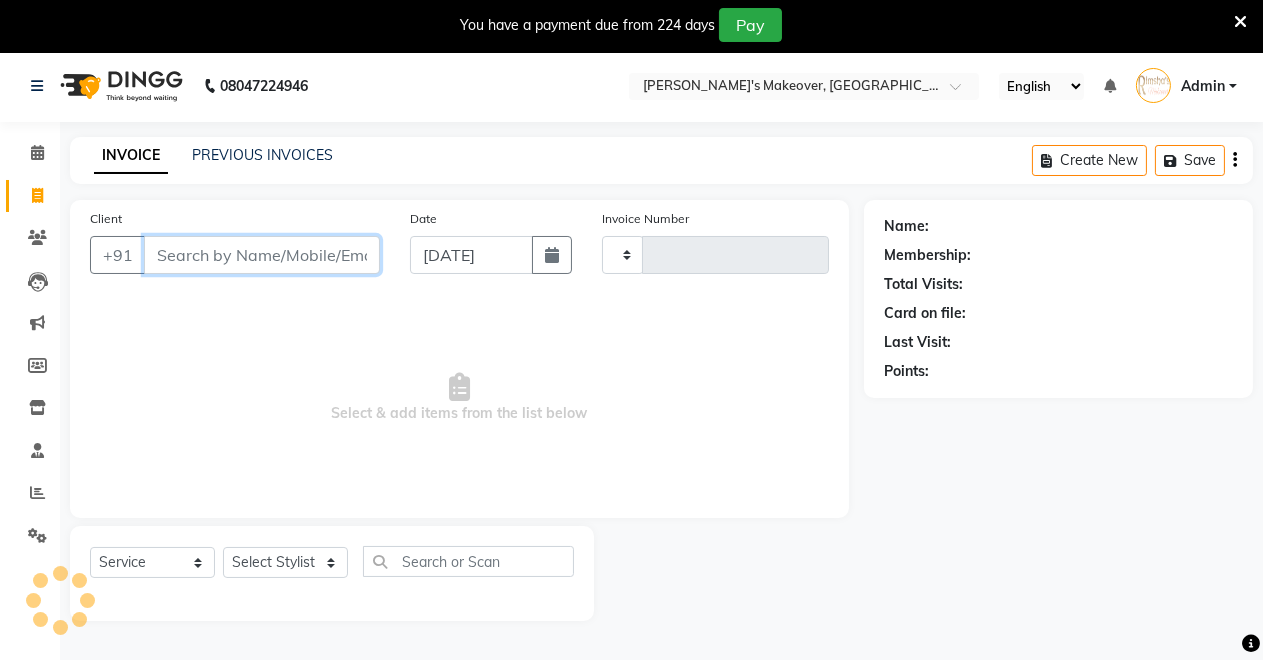 click on "Client" at bounding box center [262, 255] 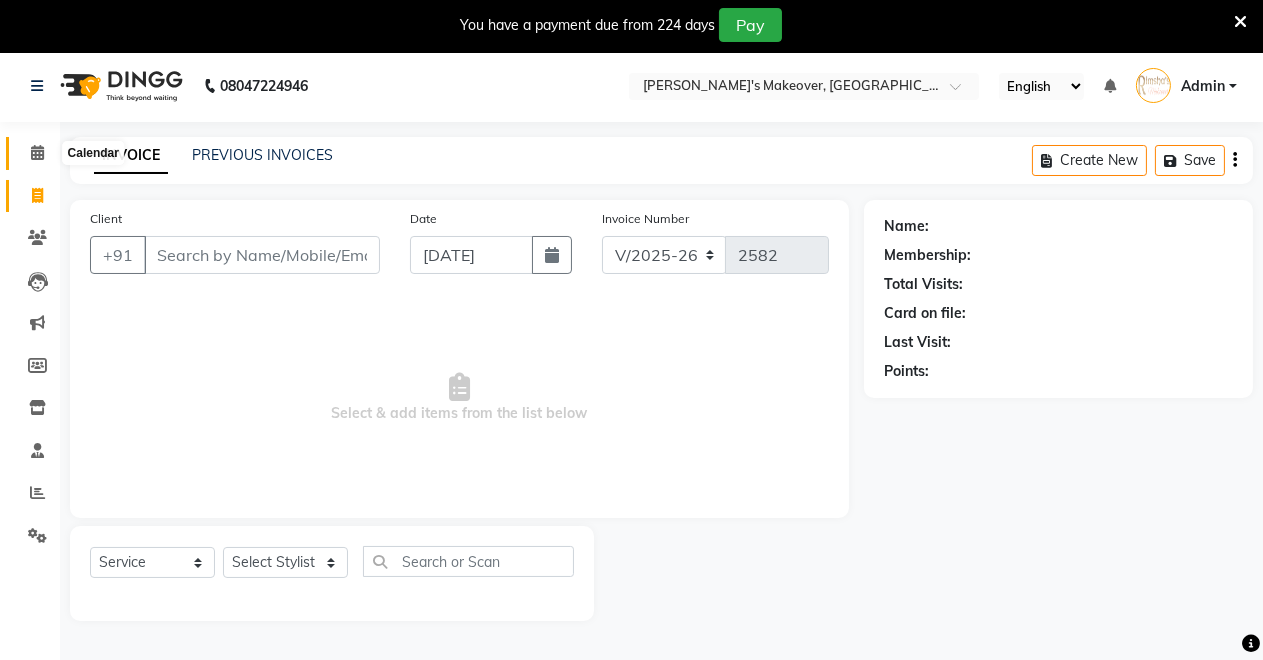 click 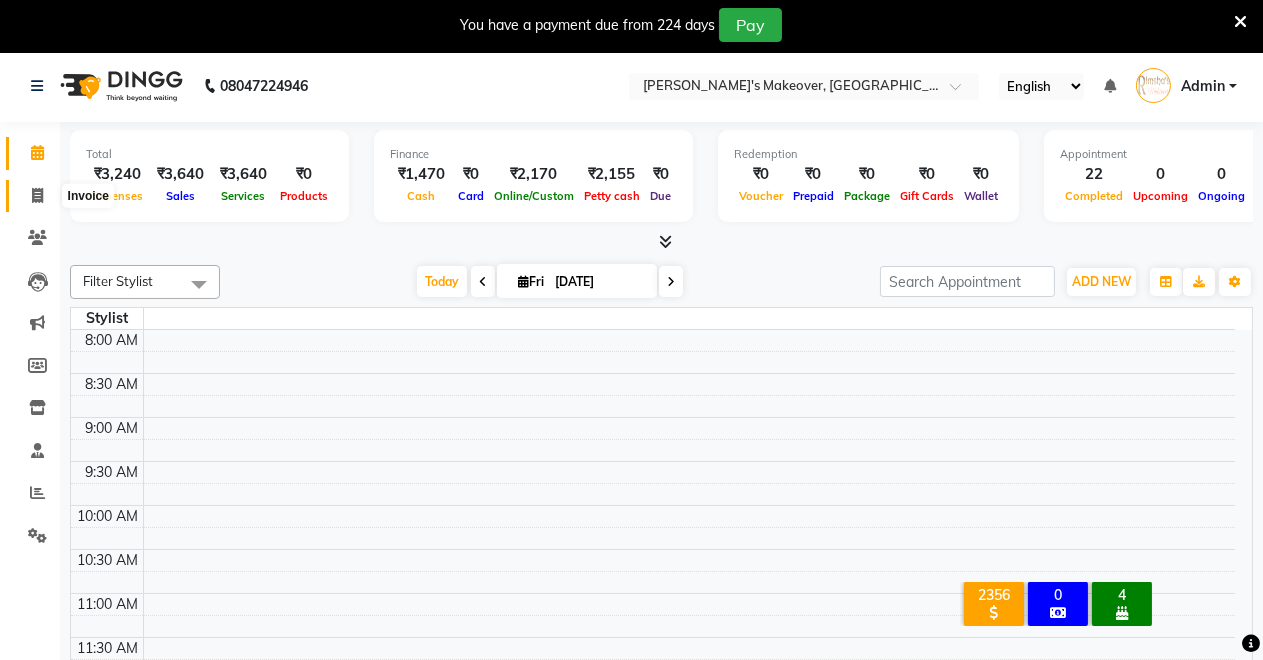 scroll, scrollTop: 0, scrollLeft: 0, axis: both 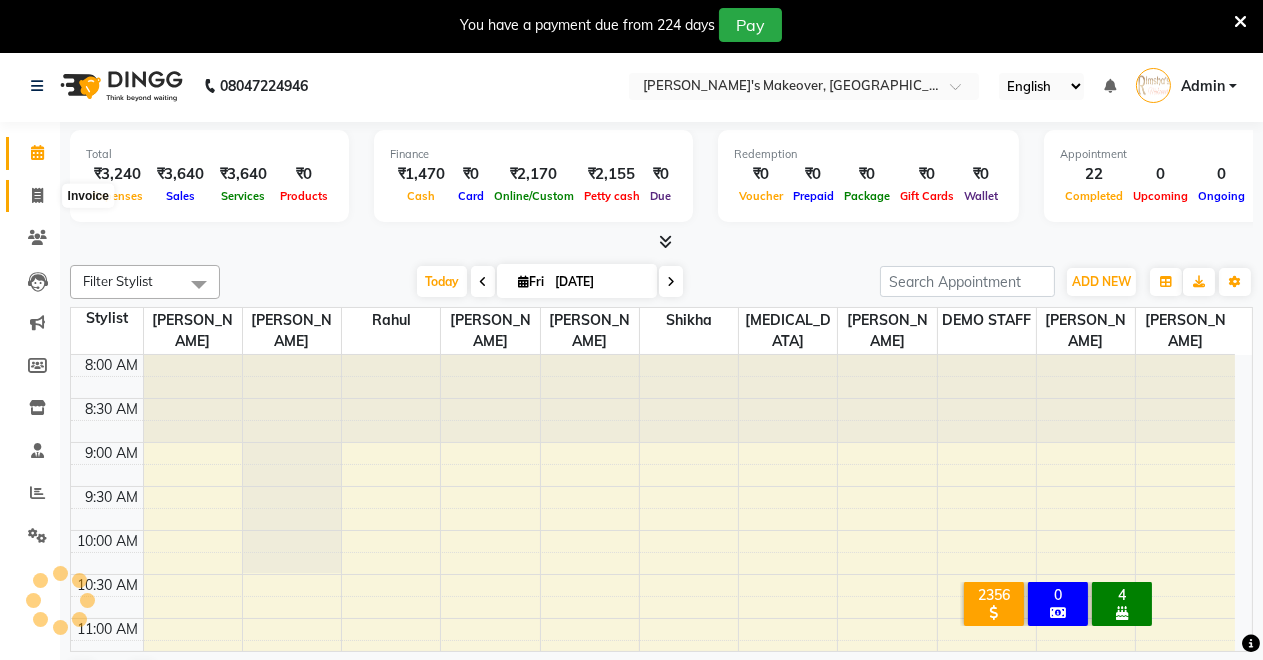 click 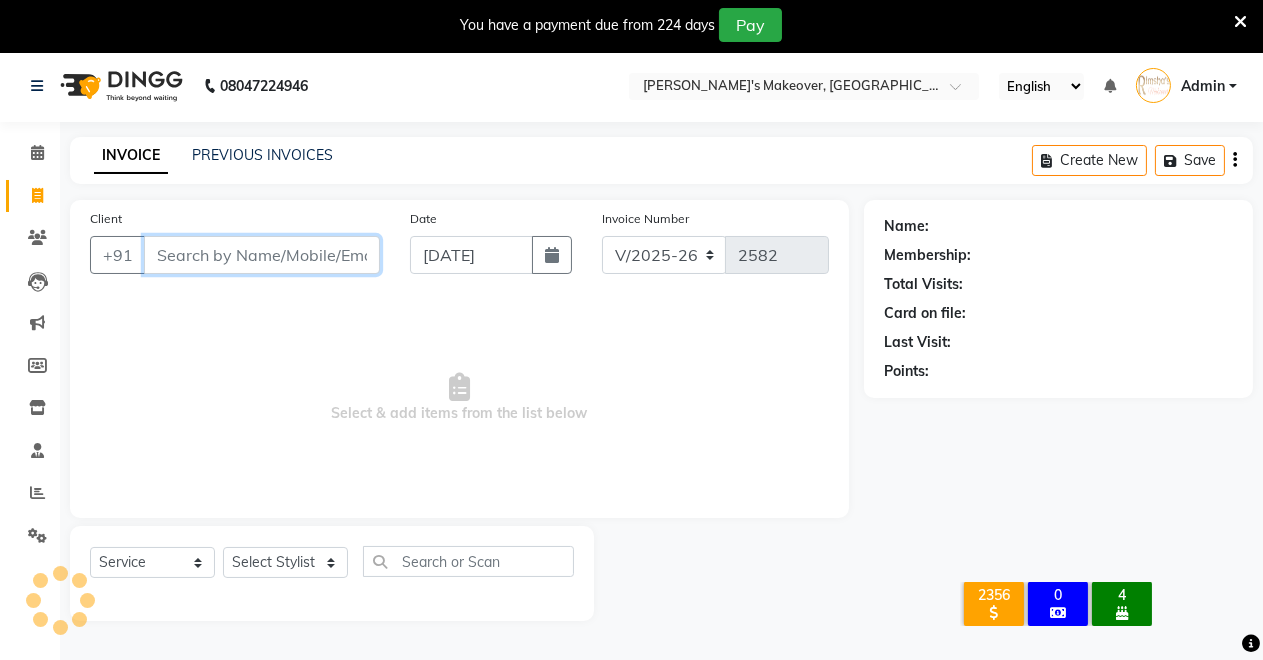 click on "Client" at bounding box center (262, 255) 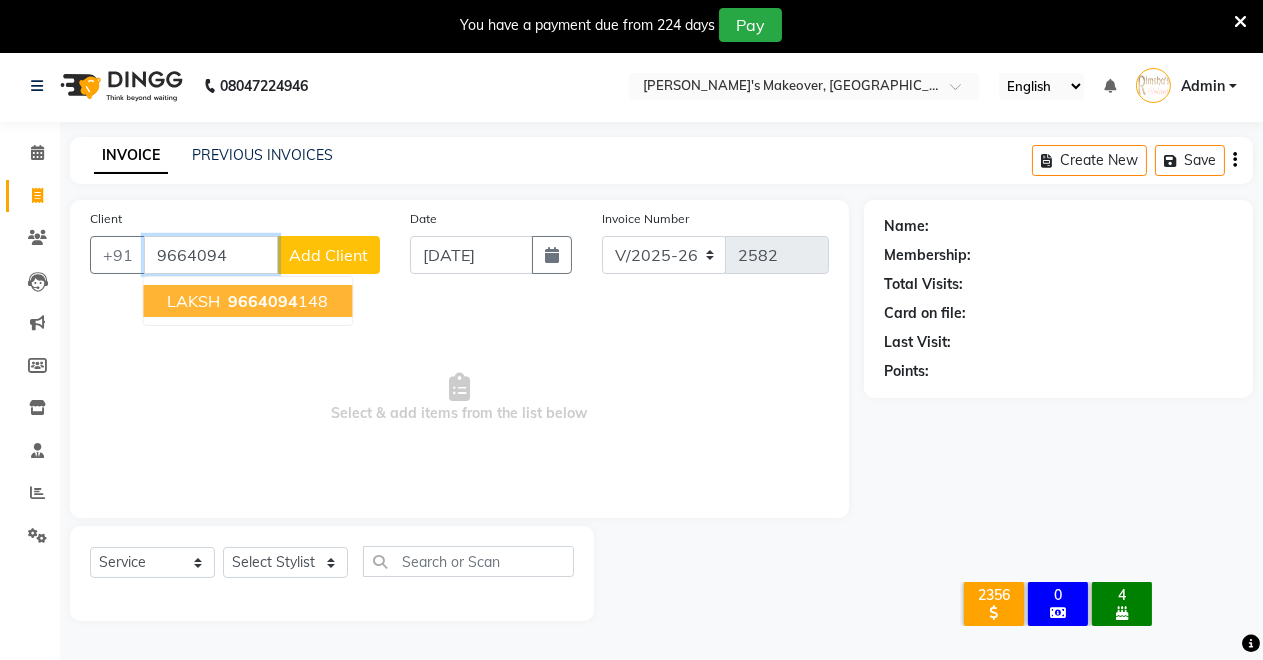 click on "LAKSH   9664094 148" at bounding box center [247, 301] 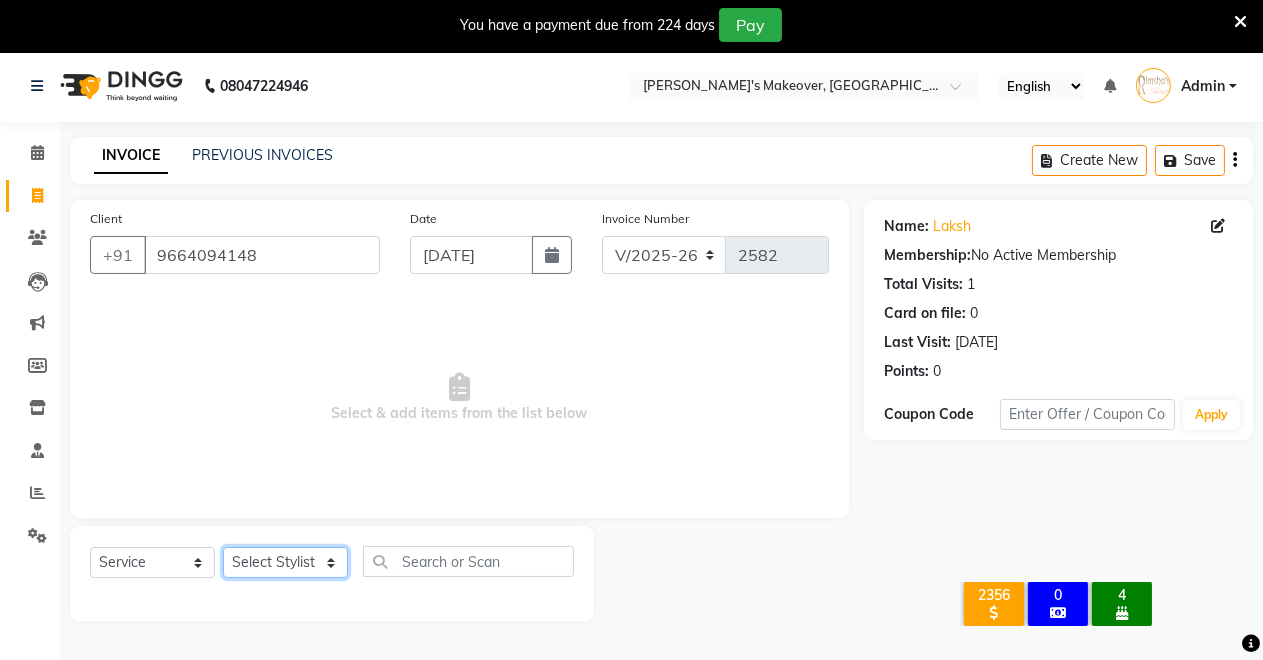 click on "Select Stylist [PERSON_NAME] [PERSON_NAME] kumar DEMO STAFF [PERSON_NAME] [PERSON_NAME] [MEDICAL_DATA][PERSON_NAME] [PERSON_NAME] Verma" 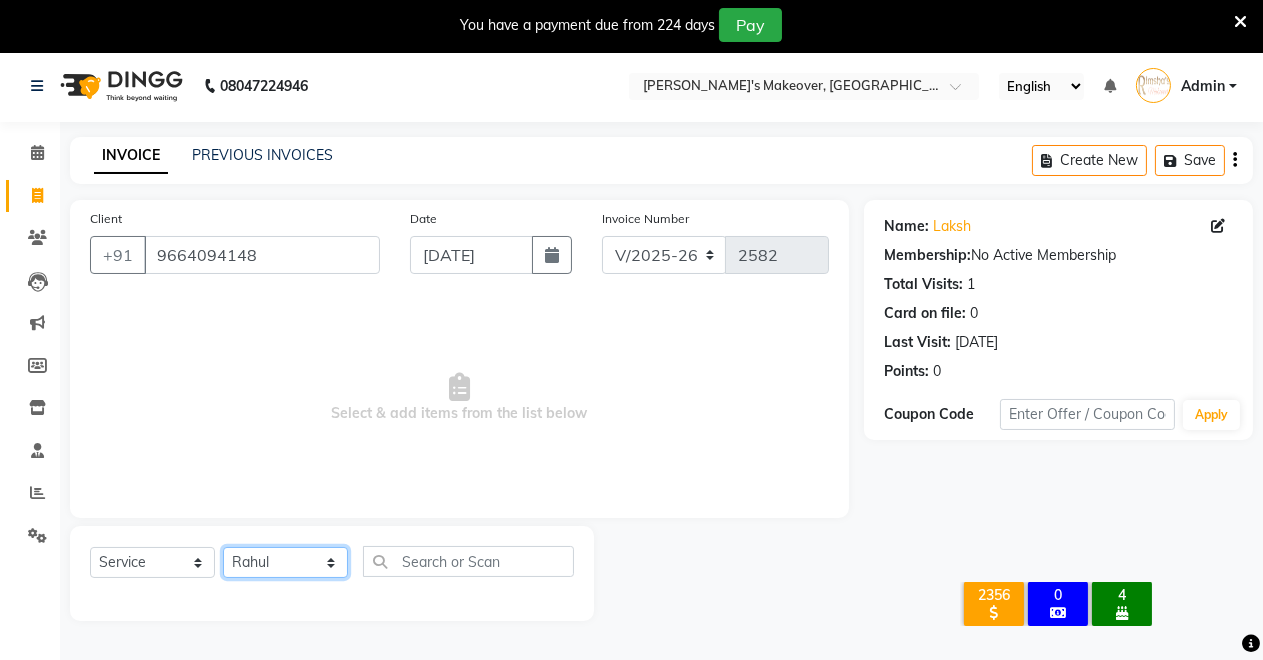 click on "Select Stylist [PERSON_NAME] [PERSON_NAME] kumar DEMO STAFF [PERSON_NAME] [PERSON_NAME] [MEDICAL_DATA][PERSON_NAME] [PERSON_NAME] Verma" 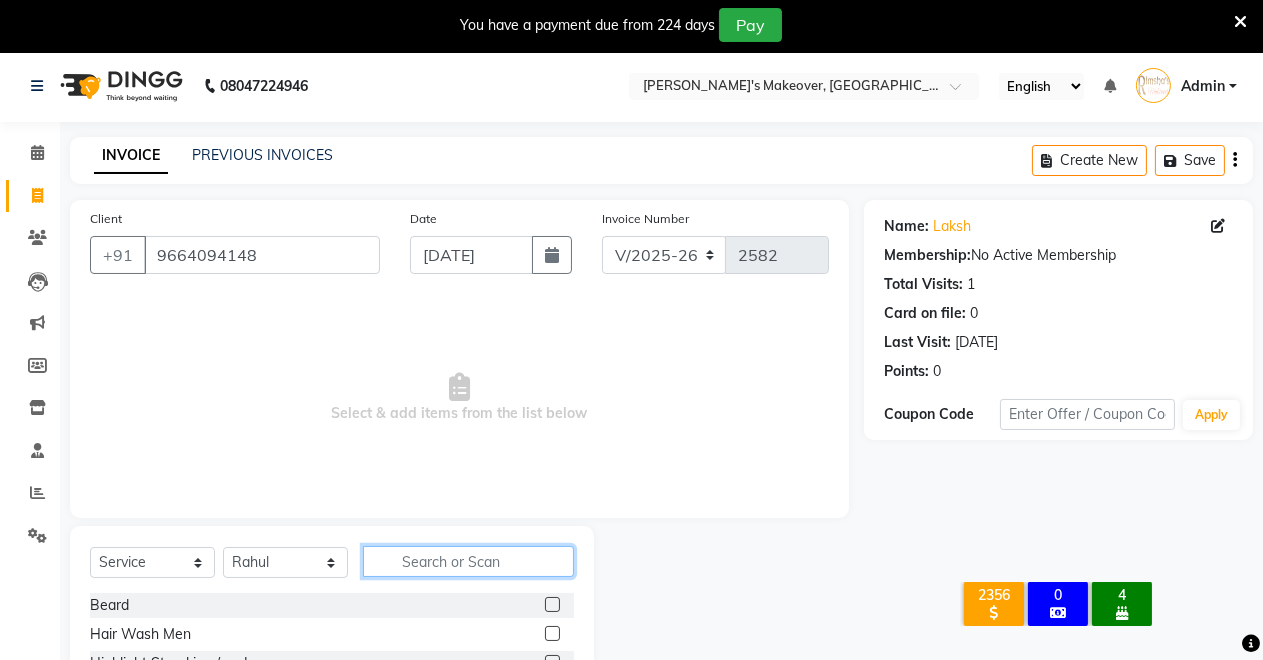 click 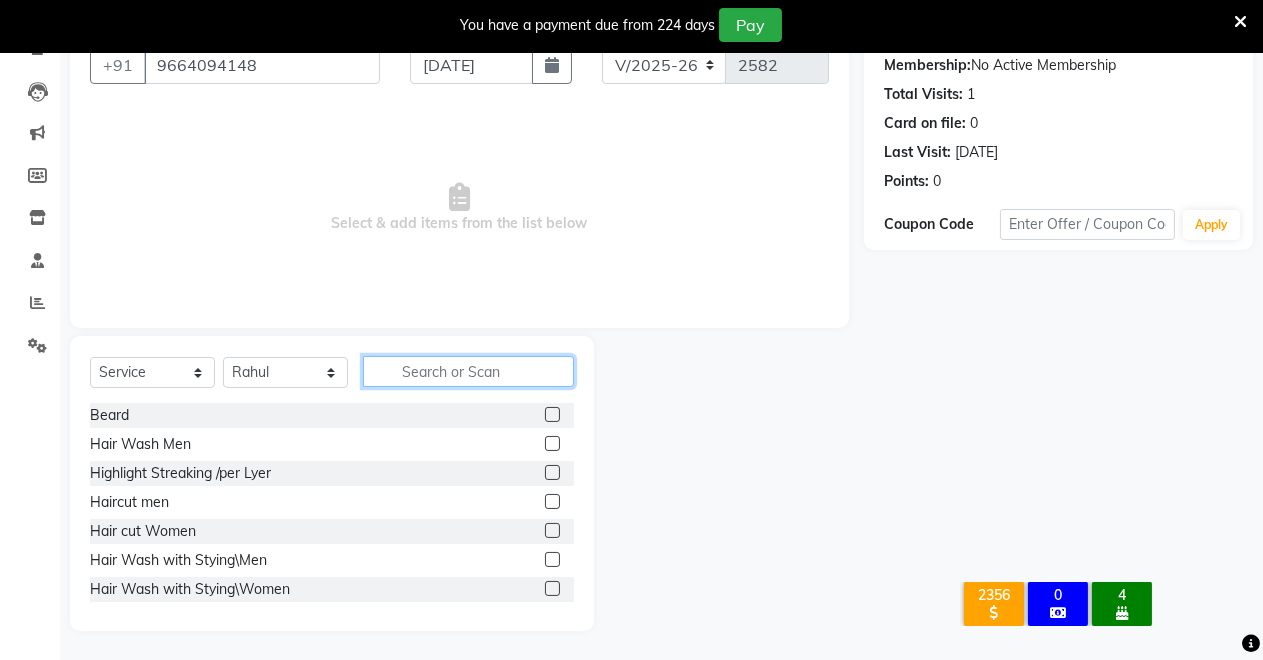 scroll, scrollTop: 191, scrollLeft: 0, axis: vertical 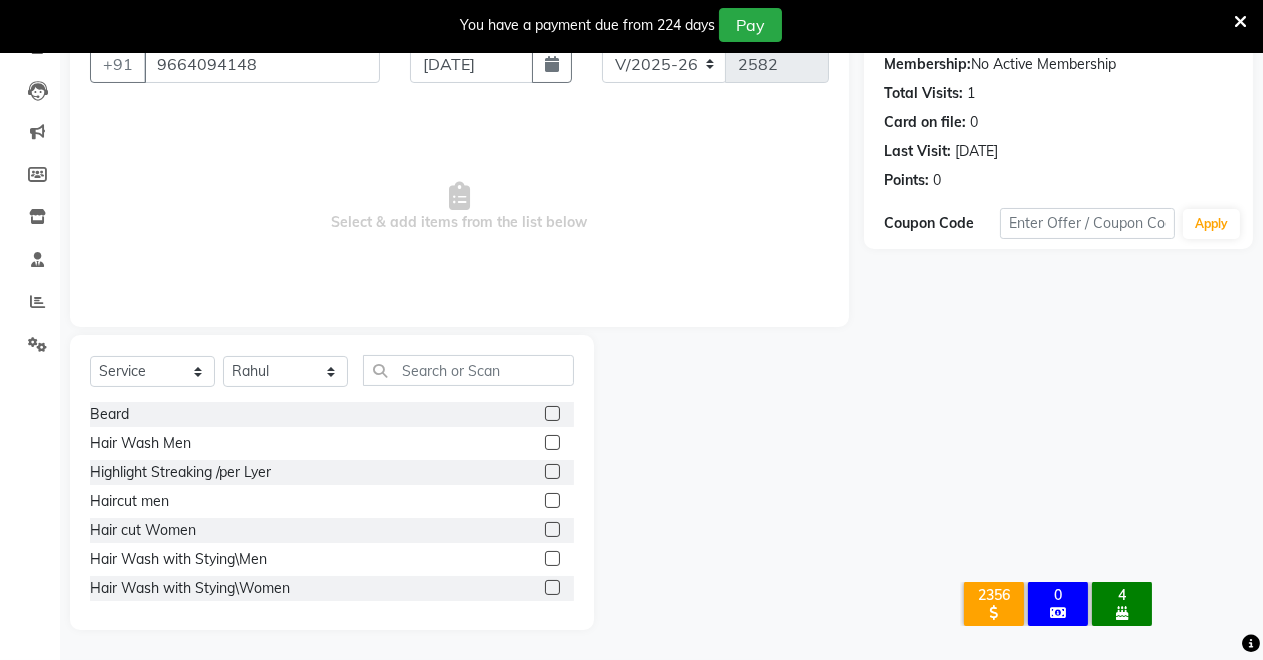 click 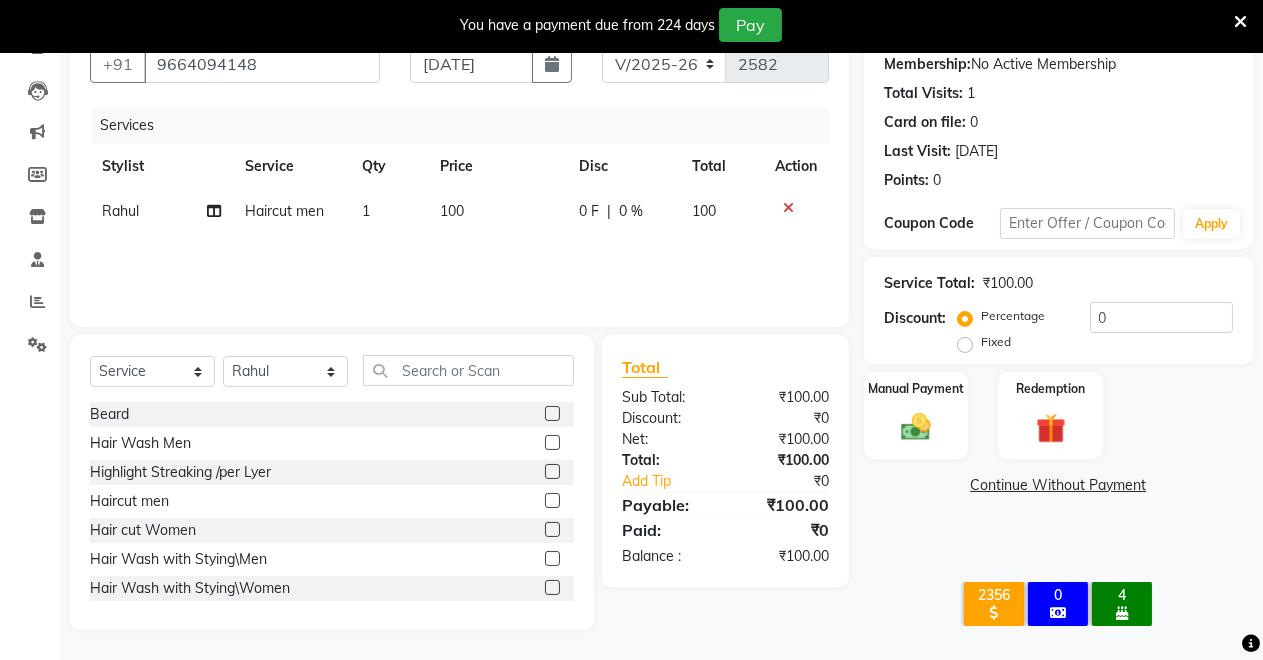 click 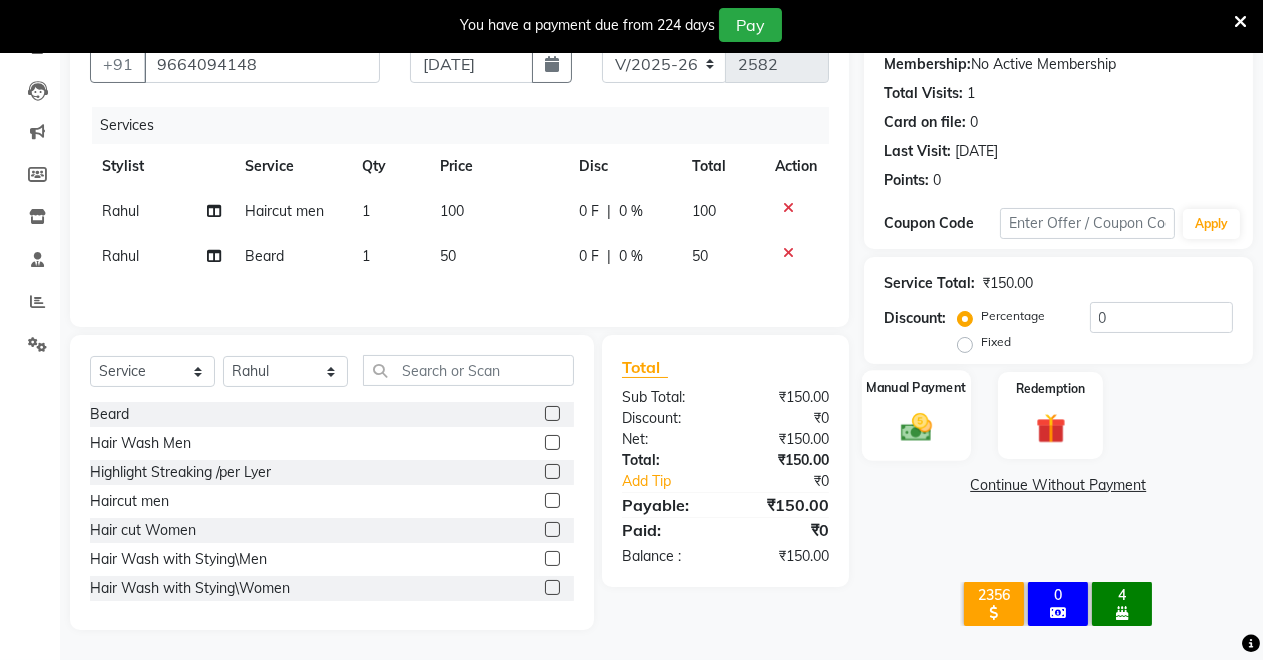 click on "Manual Payment" 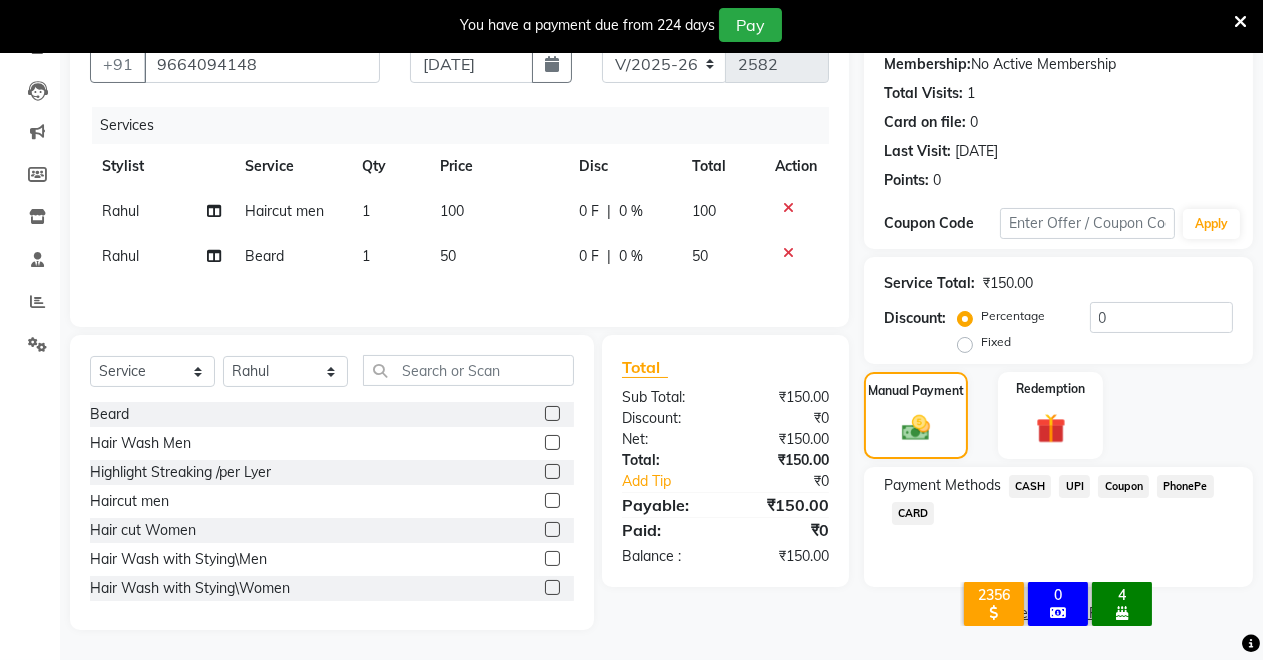 click on "UPI" 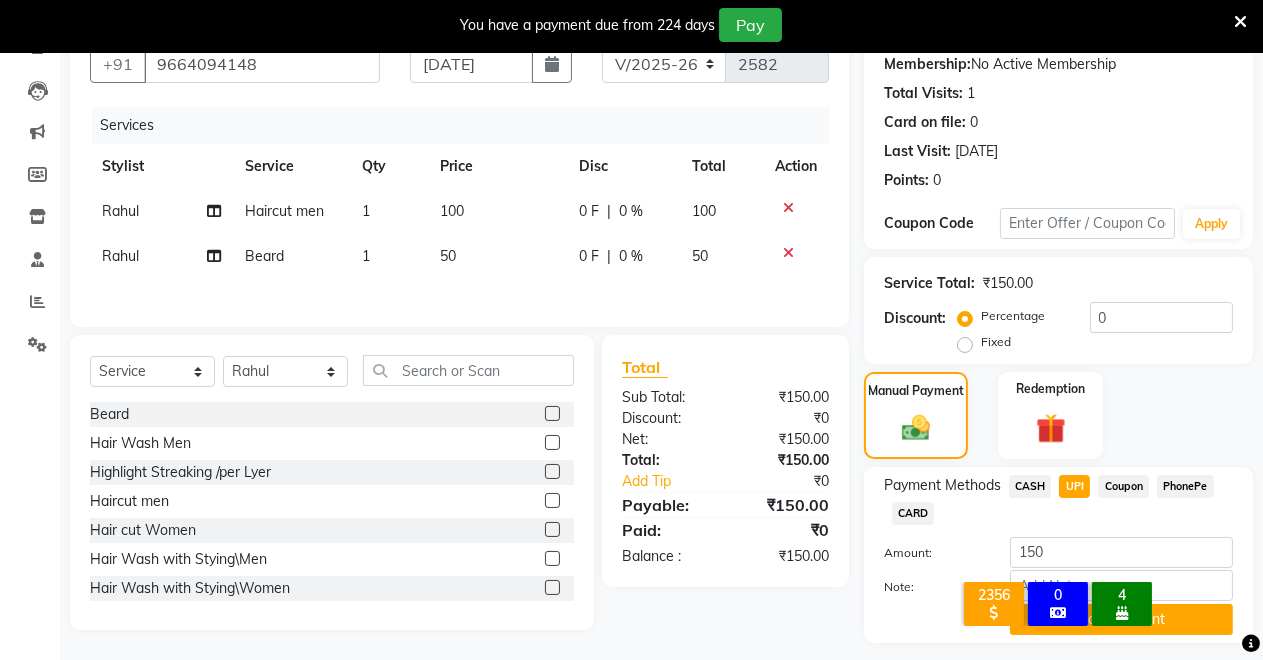 scroll, scrollTop: 245, scrollLeft: 0, axis: vertical 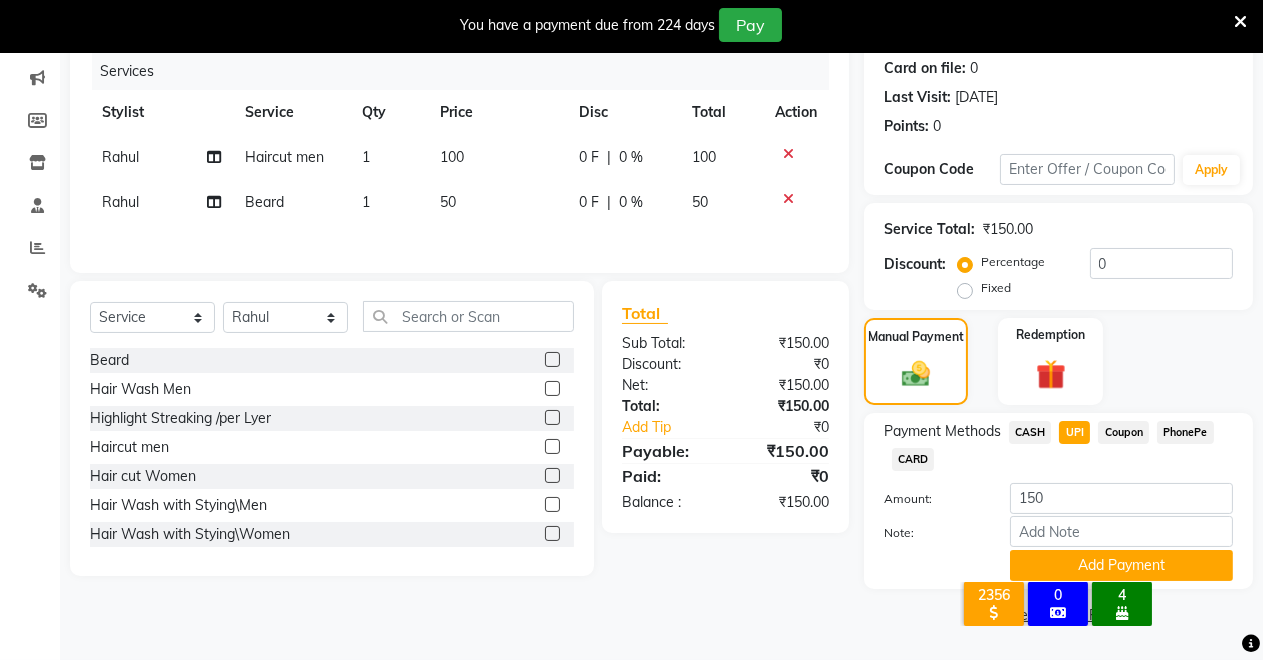click on "×
2356
All Customers
0
All customer
4
Birthday
OK No Cancel" at bounding box center (1057, 607) 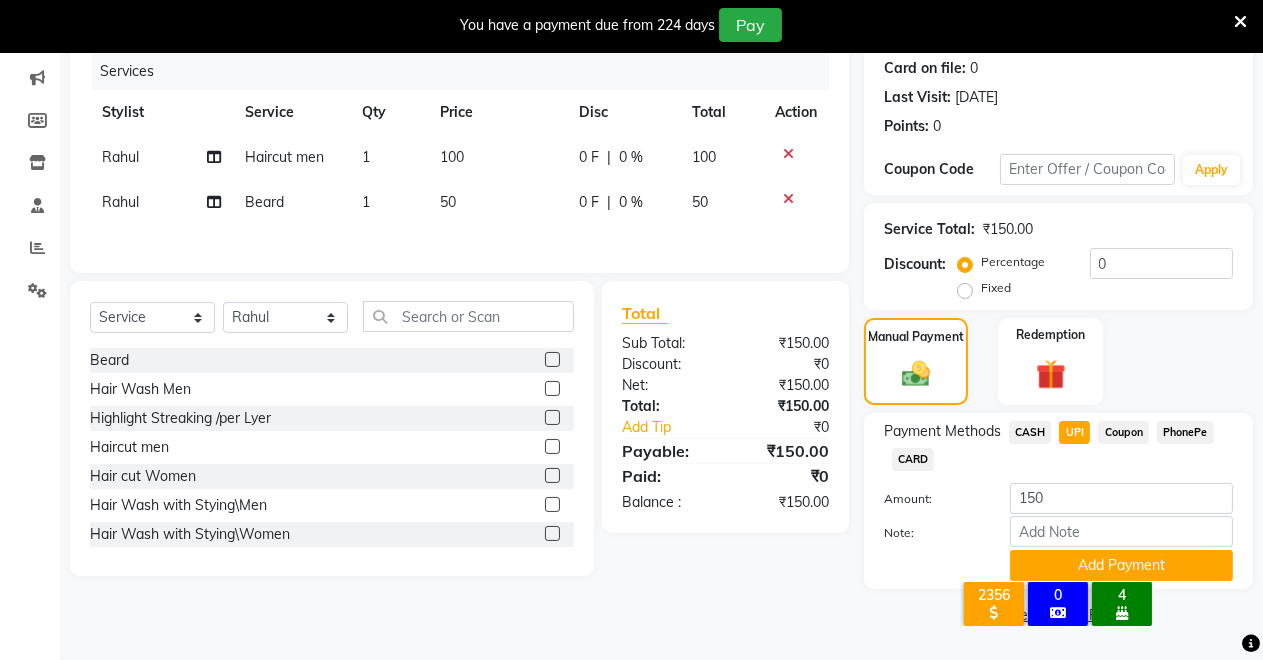 scroll, scrollTop: 0, scrollLeft: 0, axis: both 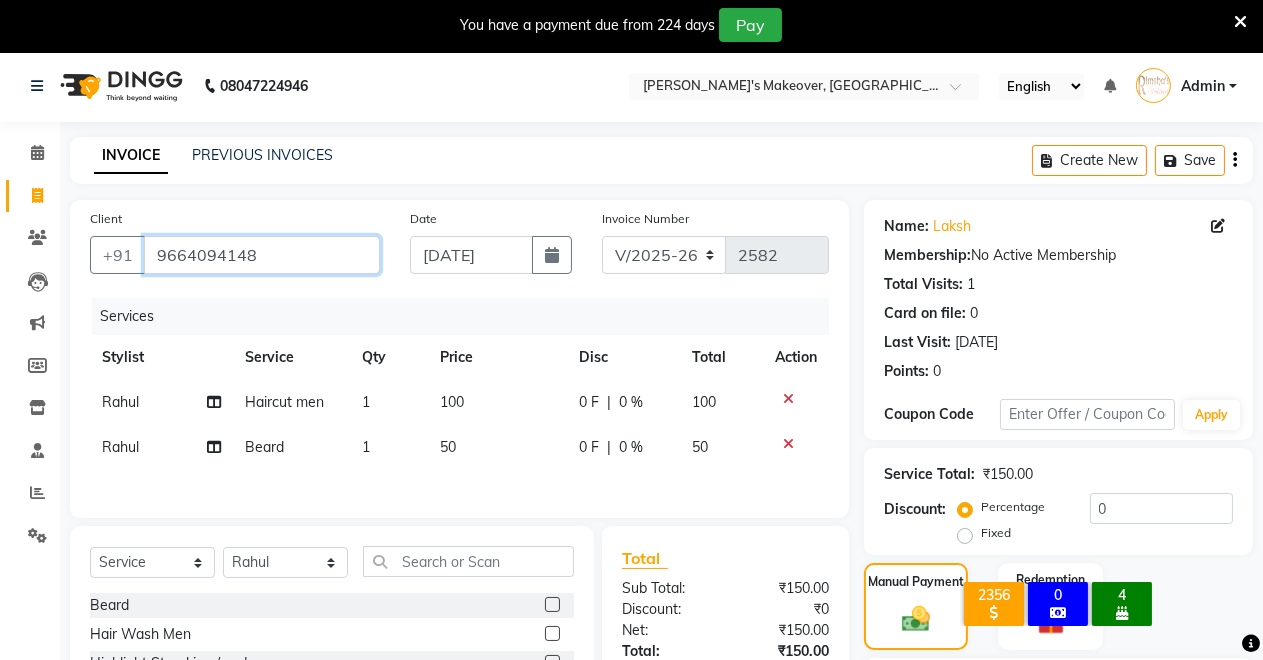 drag, startPoint x: 273, startPoint y: 244, endPoint x: 0, endPoint y: 307, distance: 280.17496 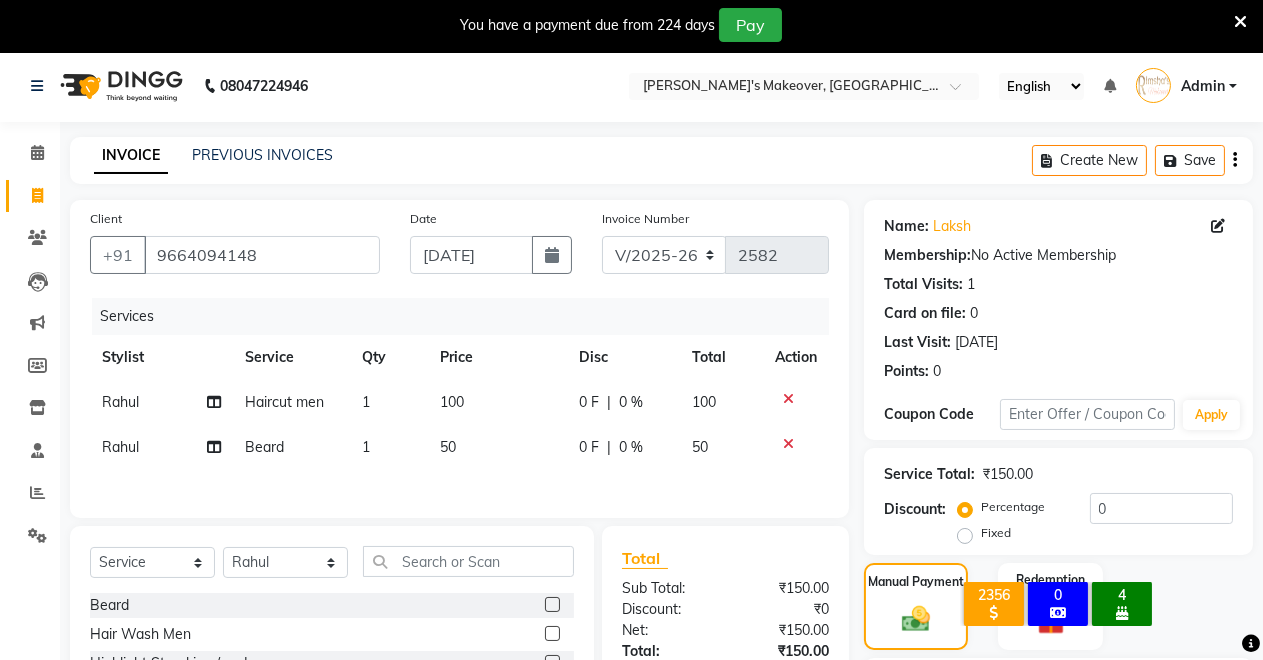 click on "Service Total:  ₹150.00  Discount:  Percentage   Fixed  0" 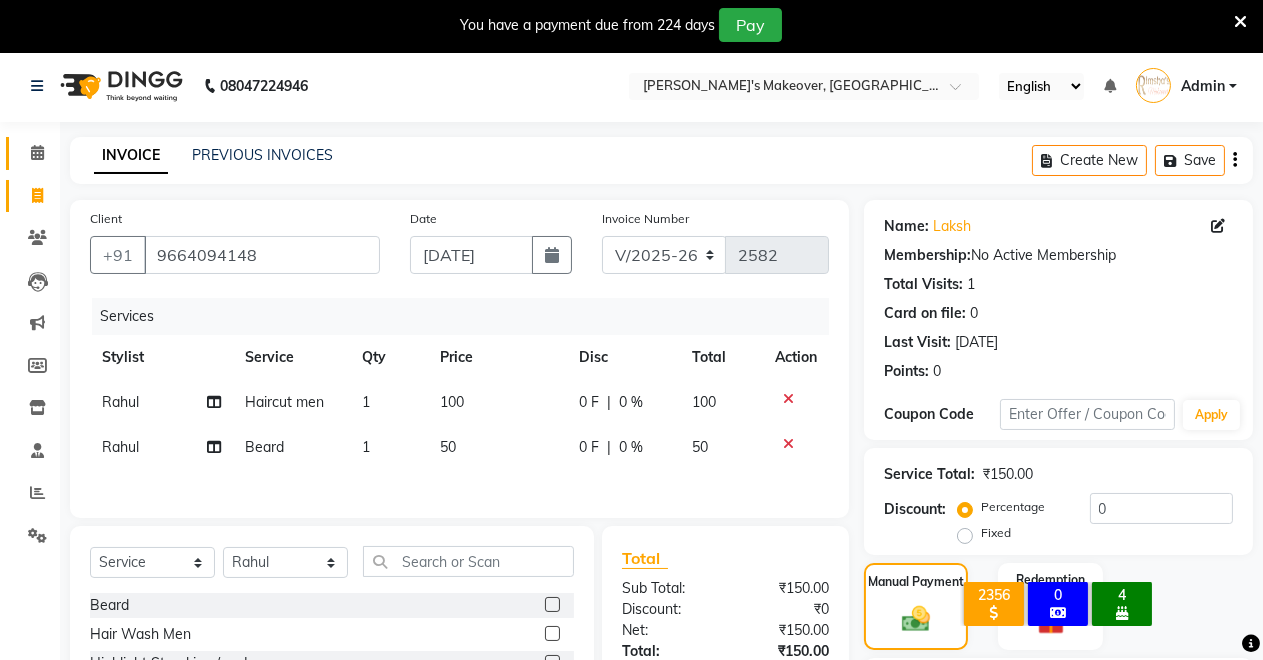 click 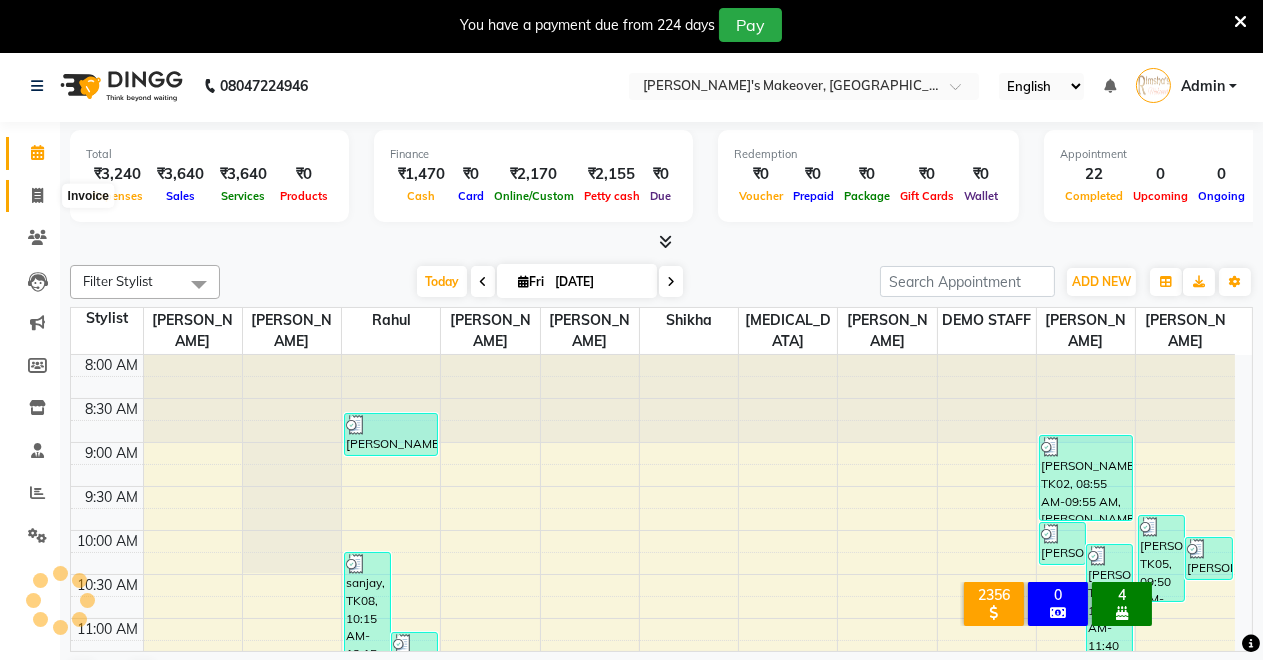 click 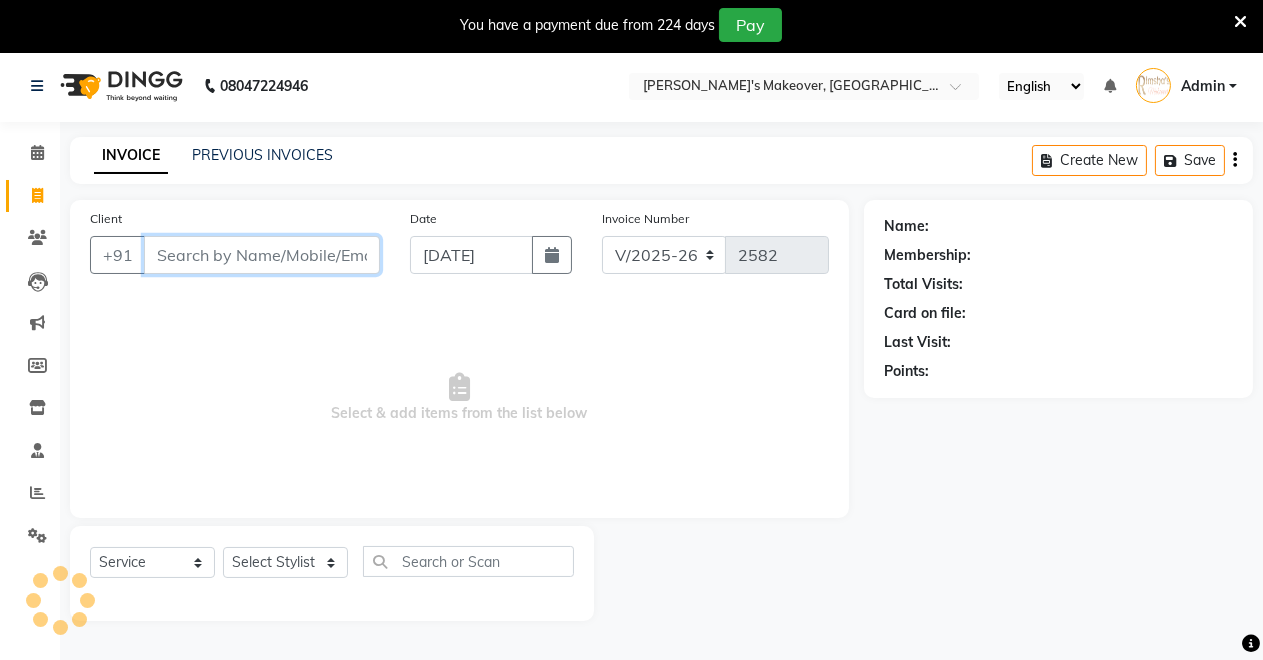 click on "Client" at bounding box center (262, 255) 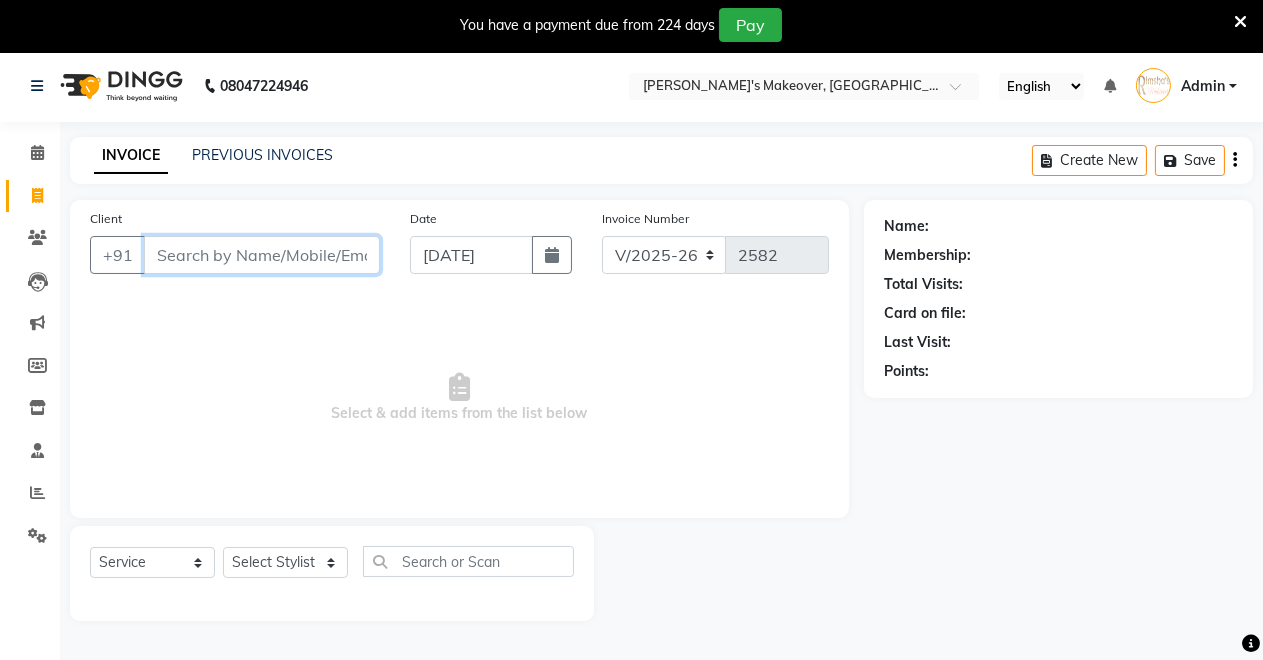 paste on "9664094148" 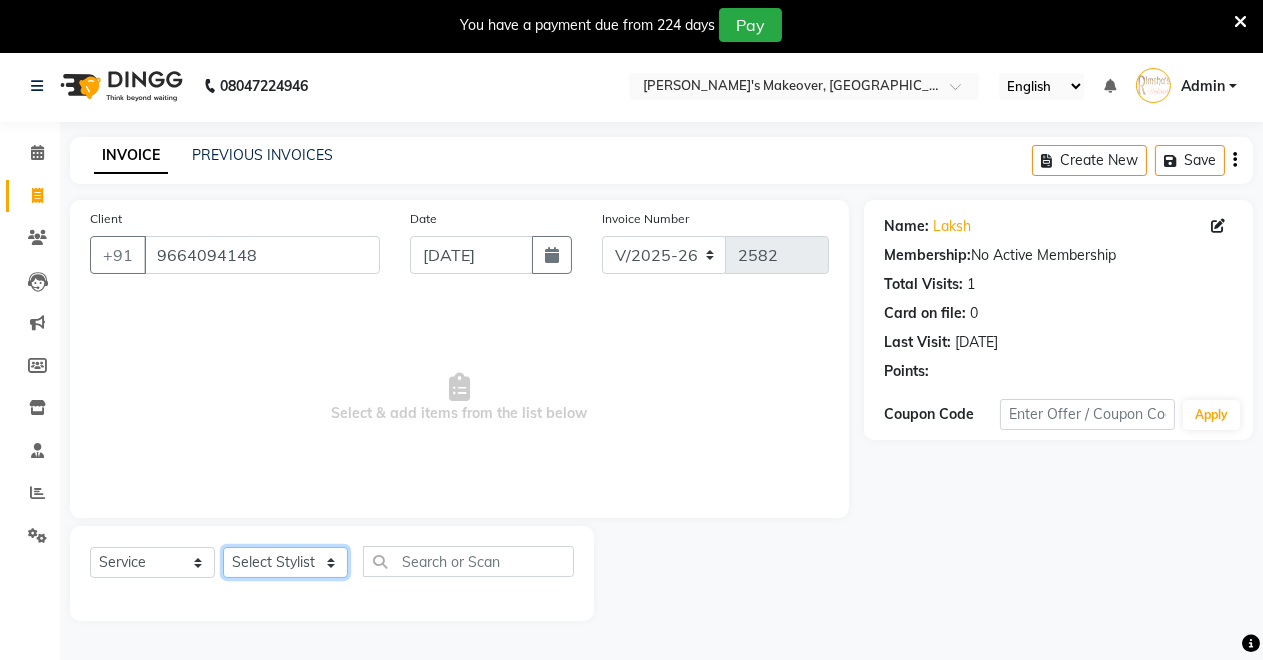 click on "Select Stylist [PERSON_NAME] [PERSON_NAME] kumar DEMO STAFF [PERSON_NAME] [PERSON_NAME] [MEDICAL_DATA][PERSON_NAME] [PERSON_NAME] Verma" 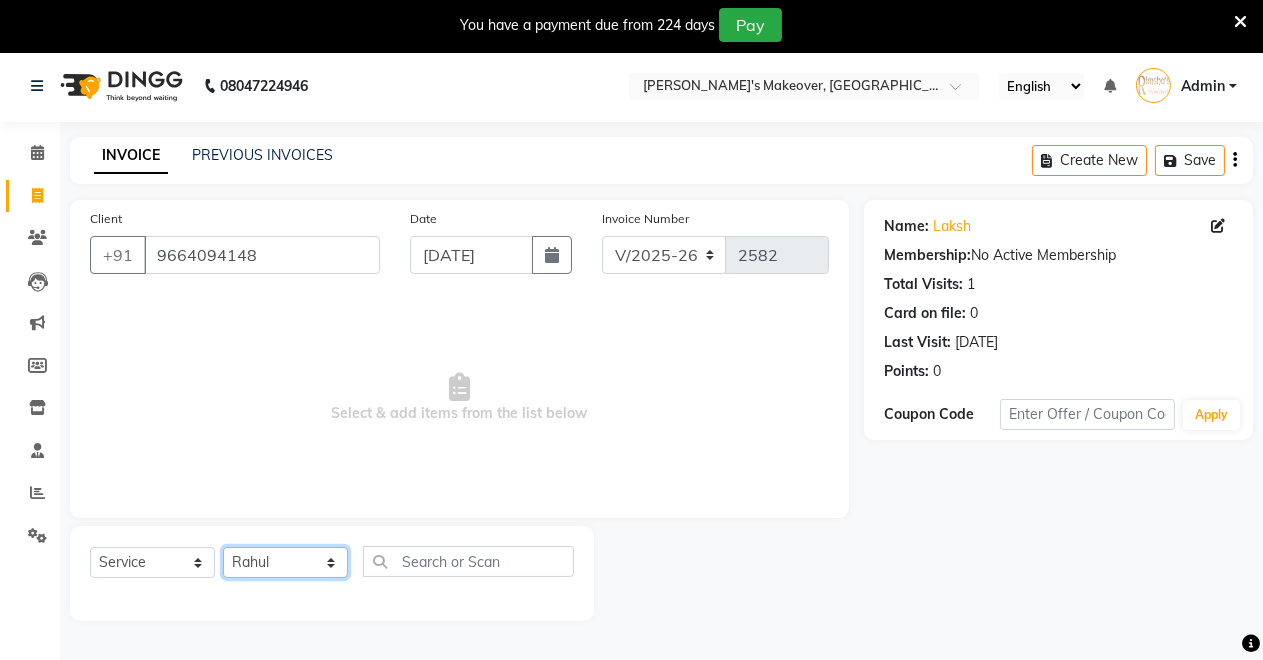 click on "Select Stylist [PERSON_NAME] [PERSON_NAME] kumar DEMO STAFF [PERSON_NAME] [PERSON_NAME] [MEDICAL_DATA][PERSON_NAME] [PERSON_NAME] Verma" 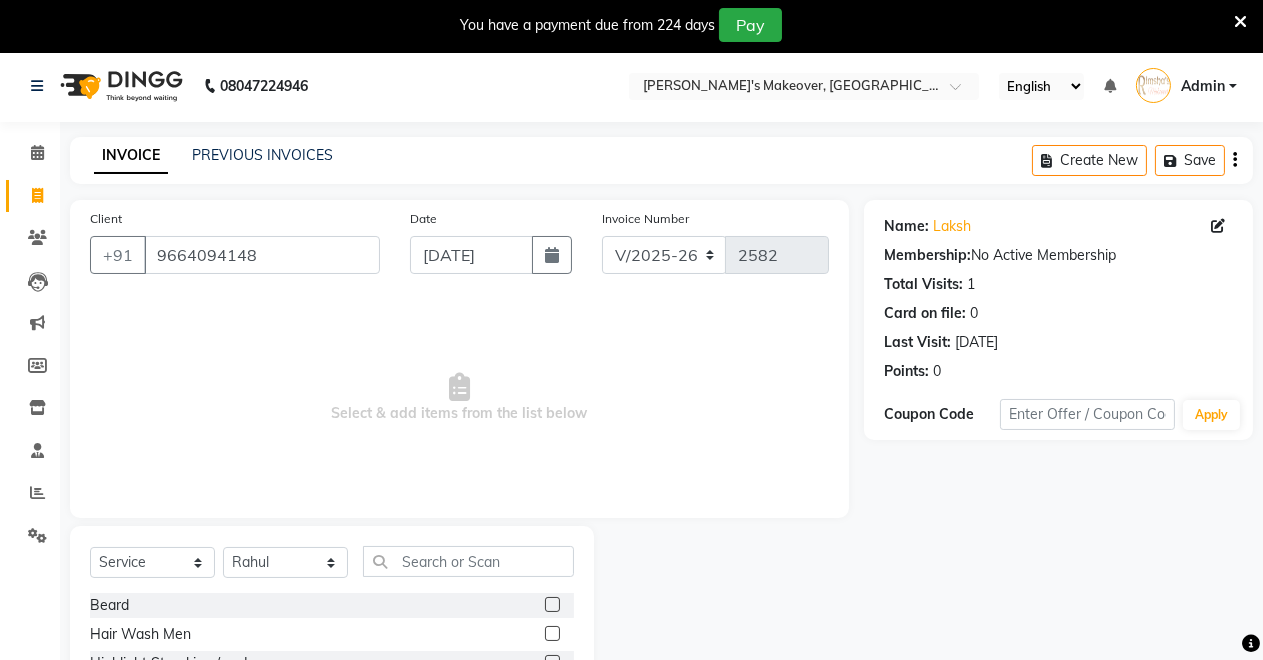 click 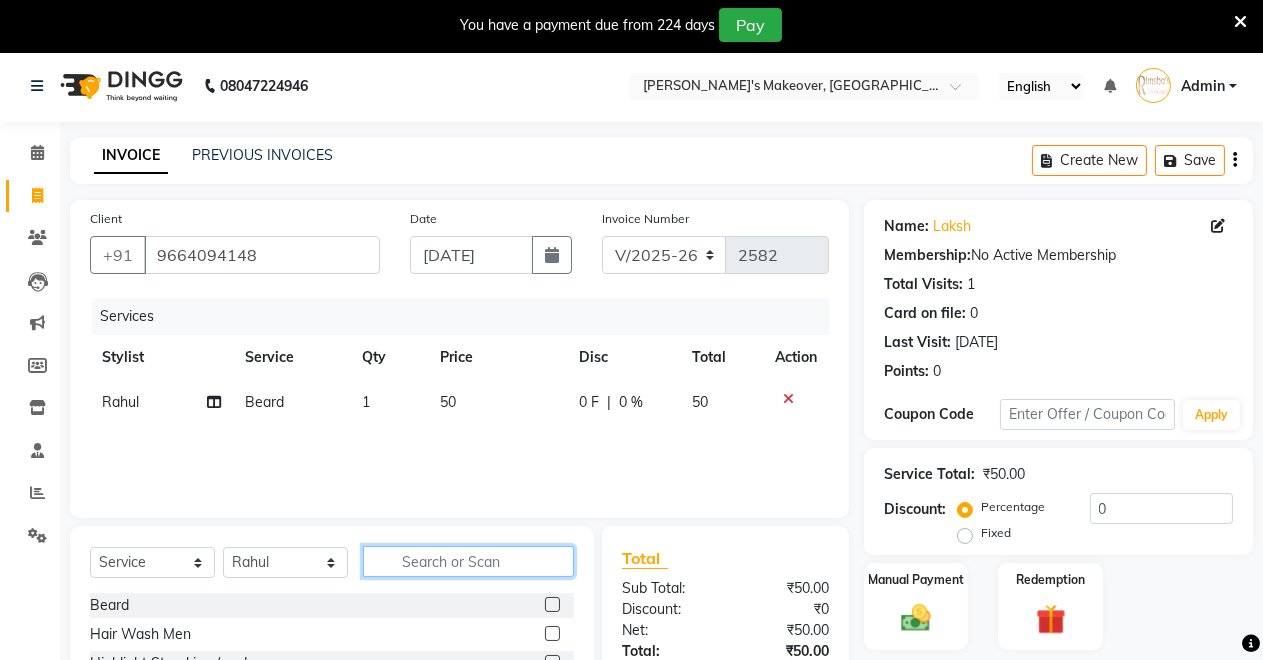 click 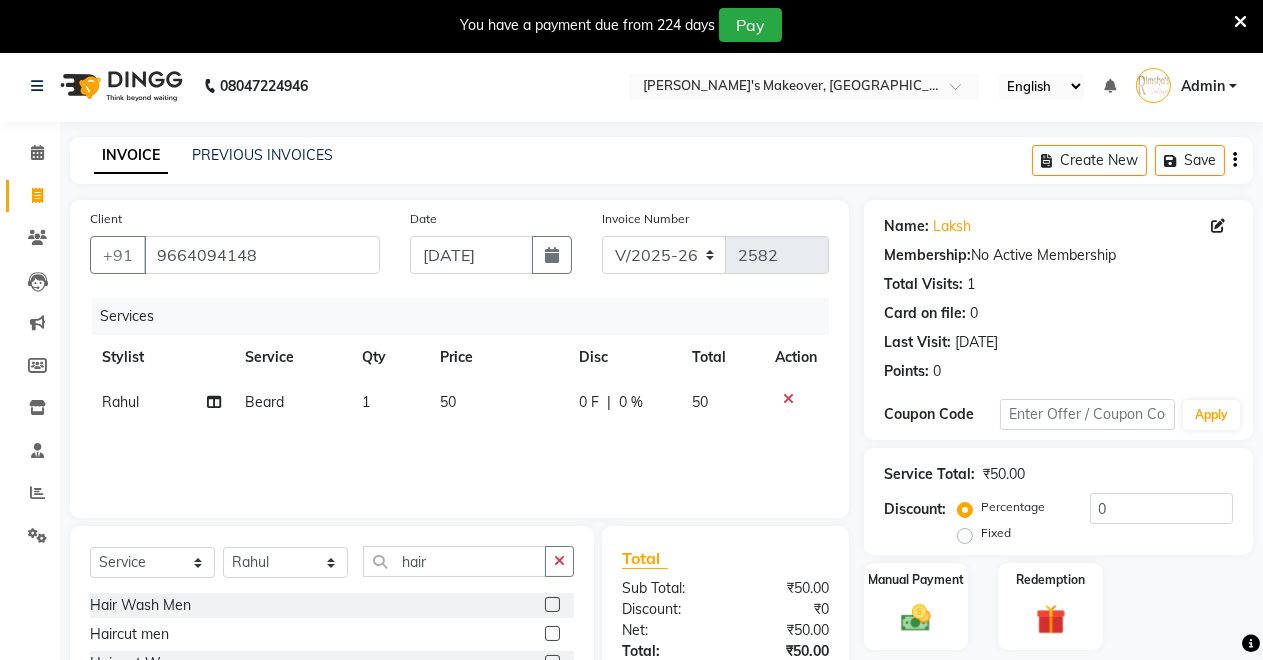 click 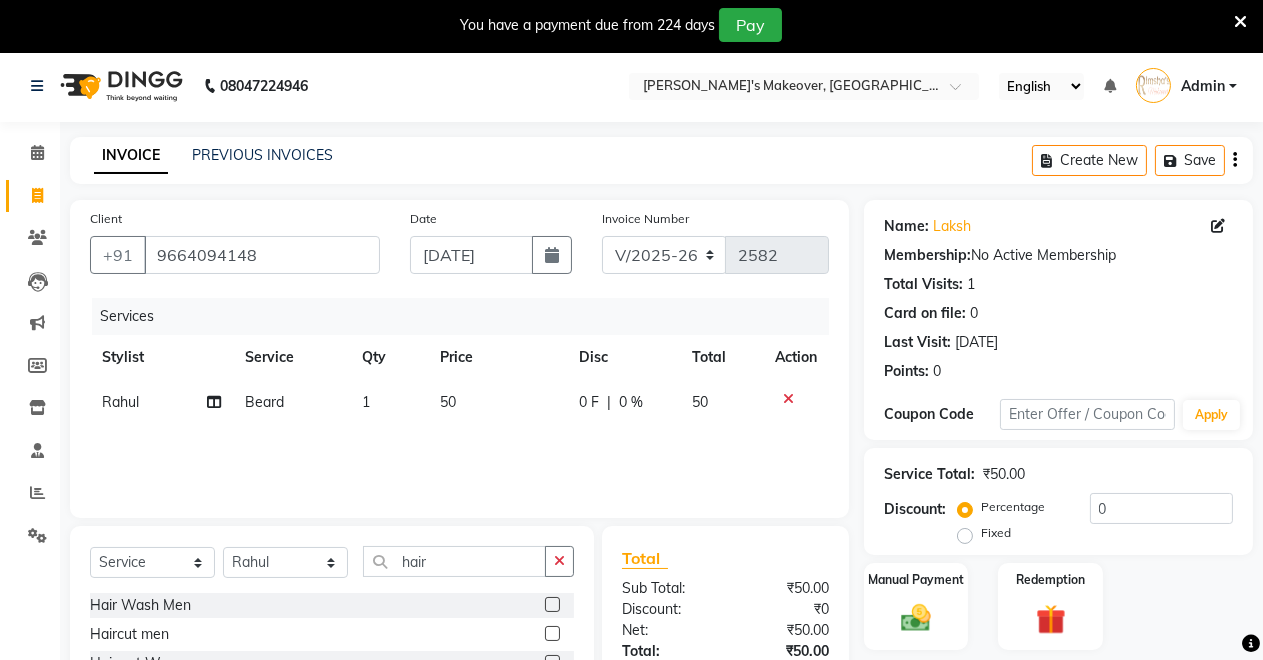 click at bounding box center (551, 634) 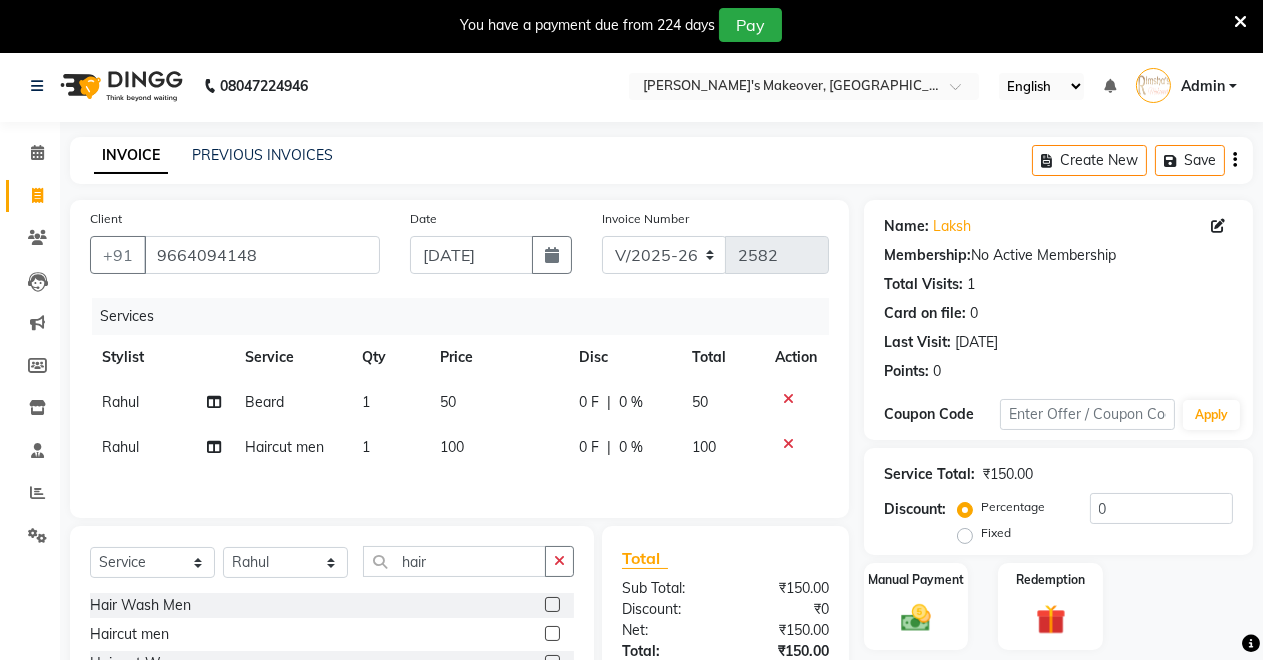 click on "Manual Payment Redemption" 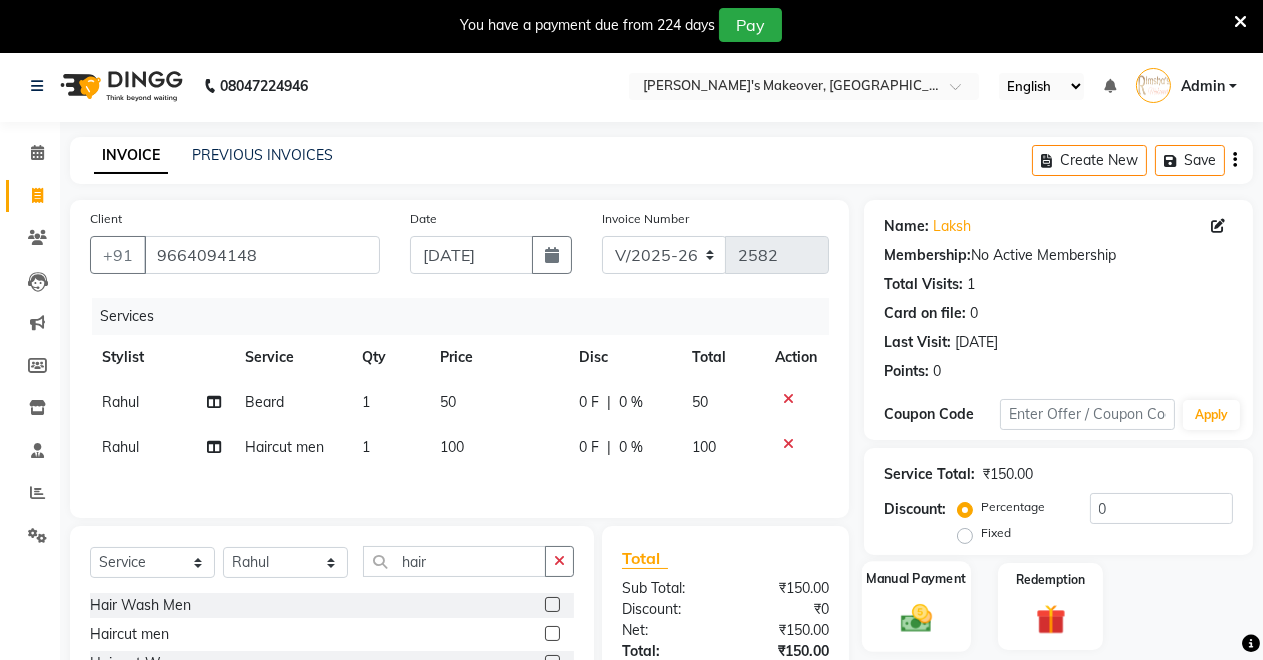 click on "Manual Payment" 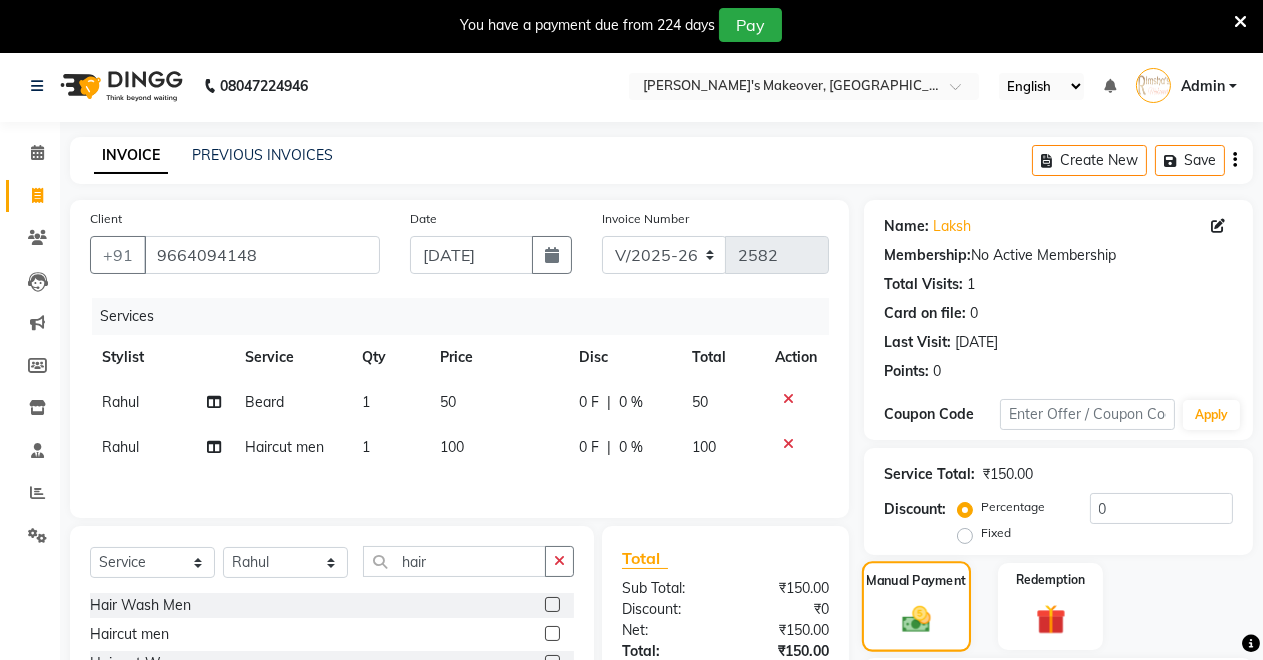 scroll, scrollTop: 195, scrollLeft: 0, axis: vertical 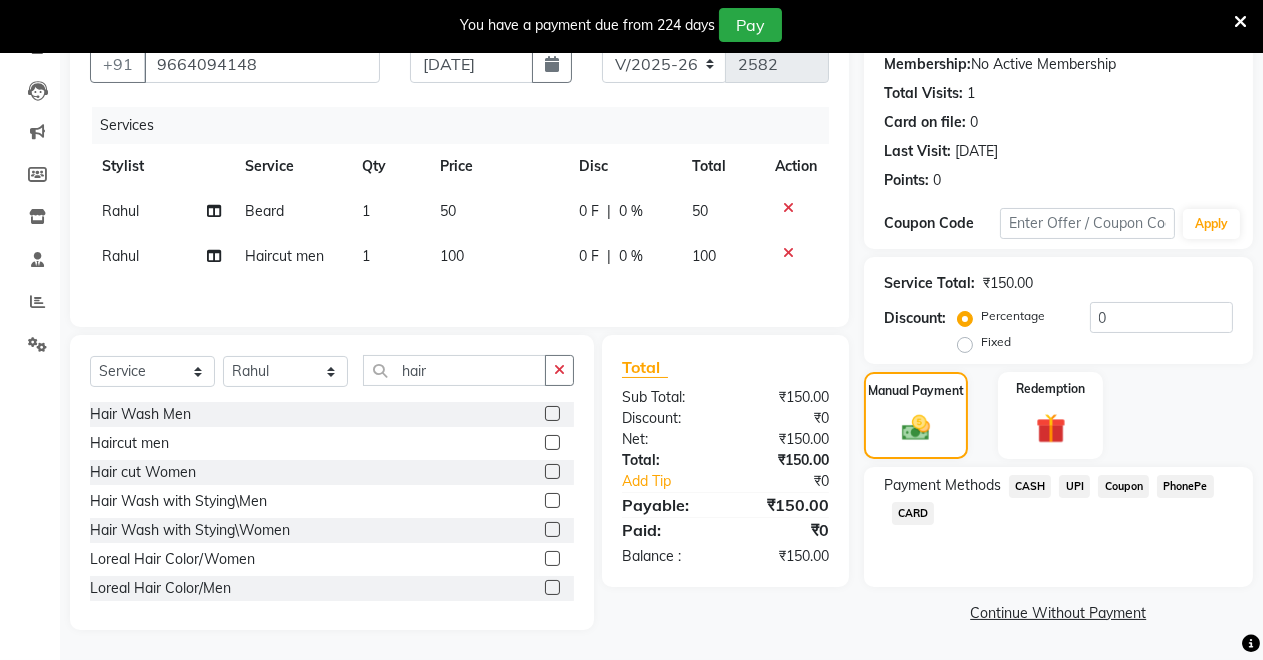 click on "UPI" 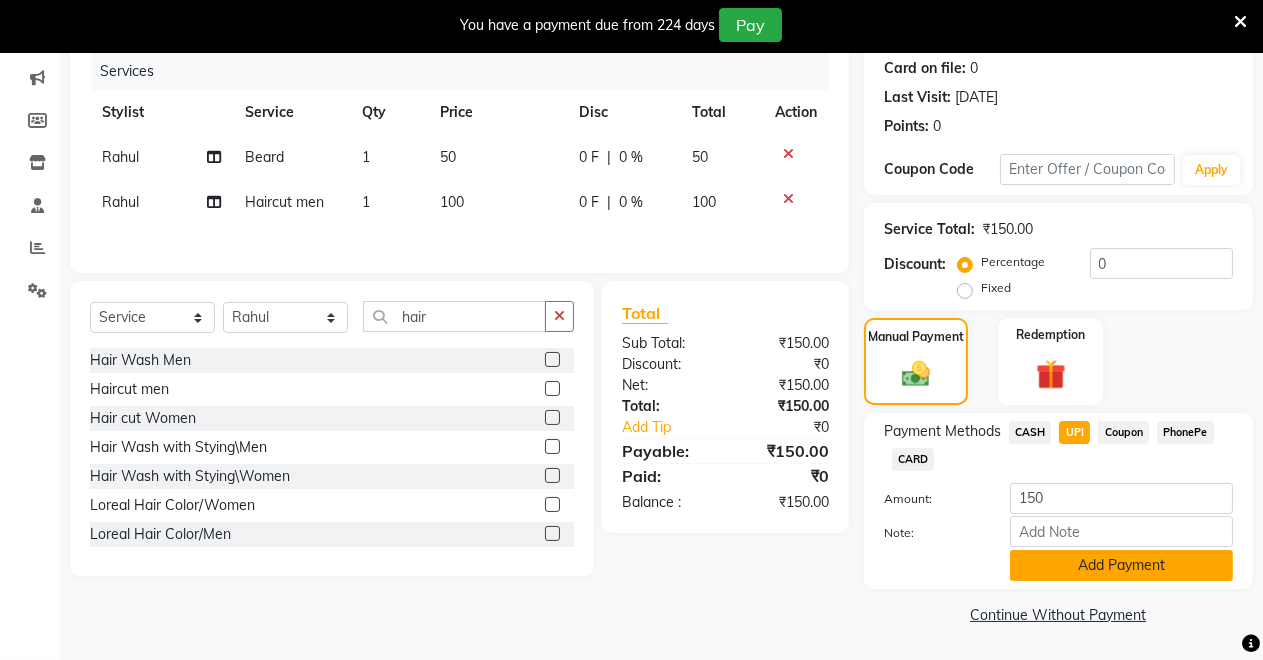 click on "Add Payment" 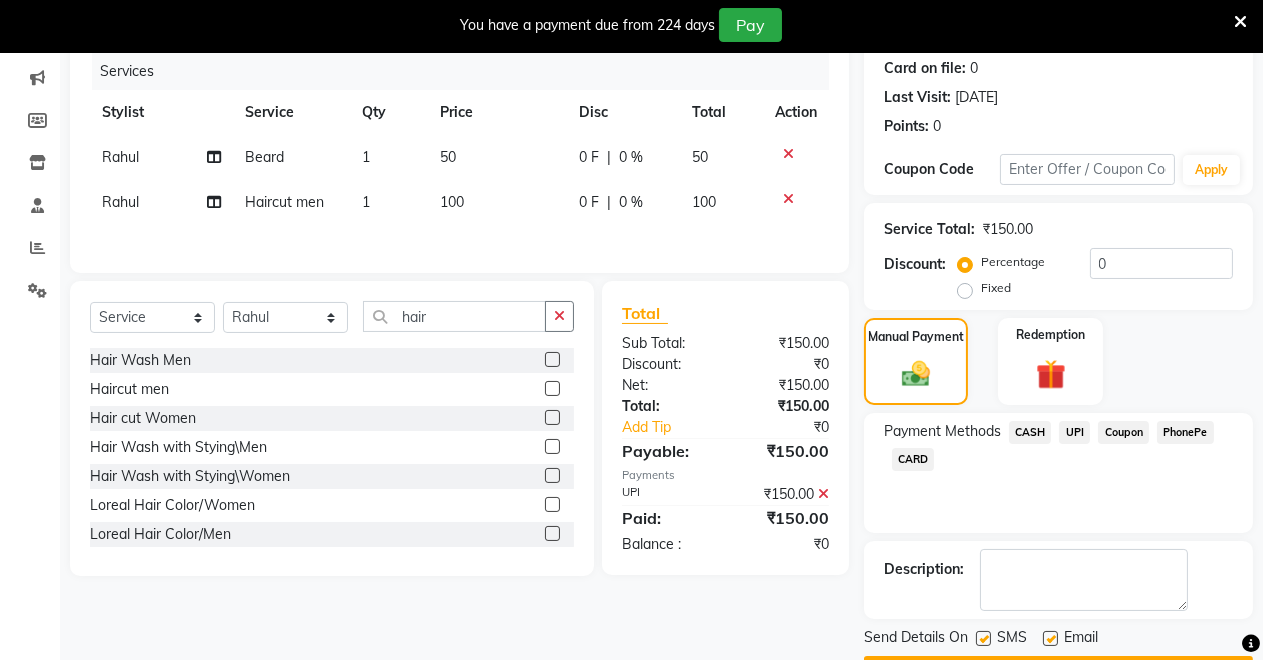 scroll, scrollTop: 302, scrollLeft: 0, axis: vertical 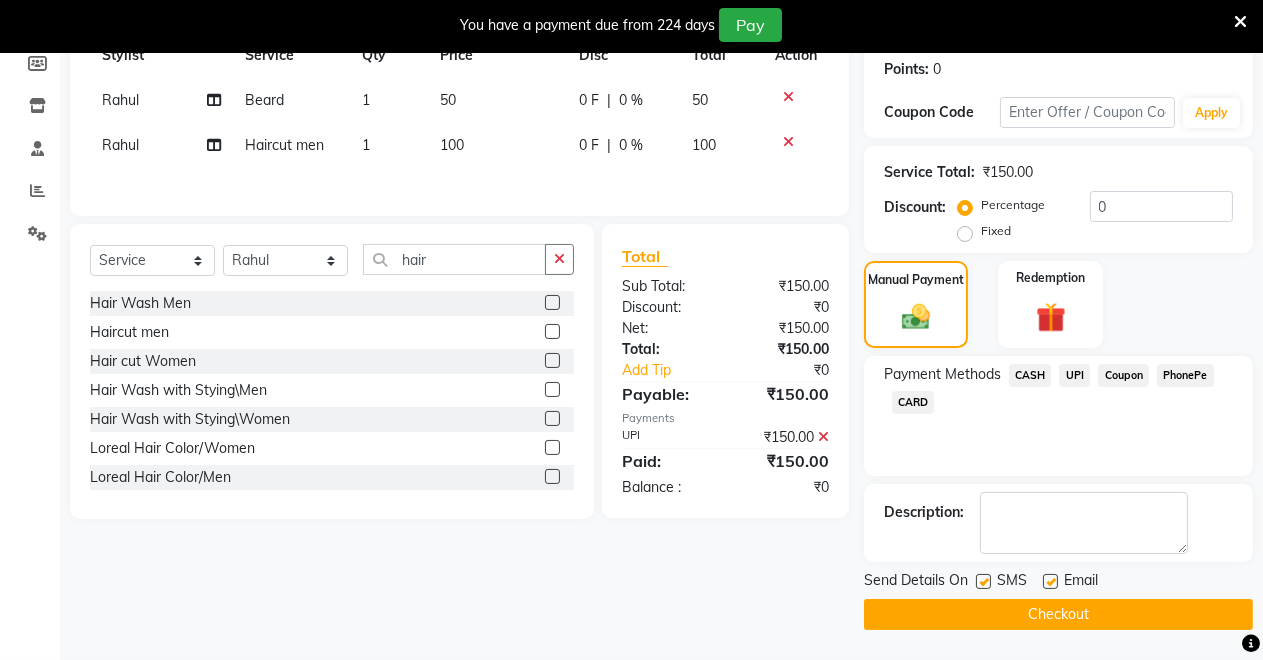 click on "Checkout" 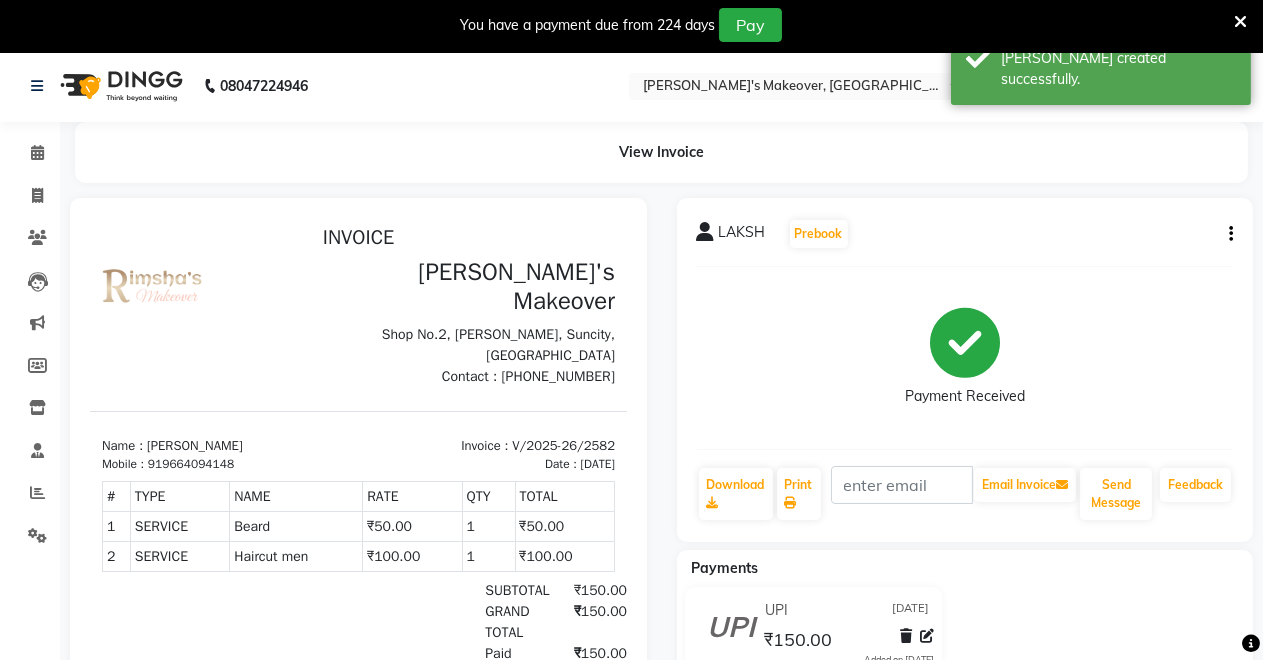 scroll, scrollTop: 0, scrollLeft: 0, axis: both 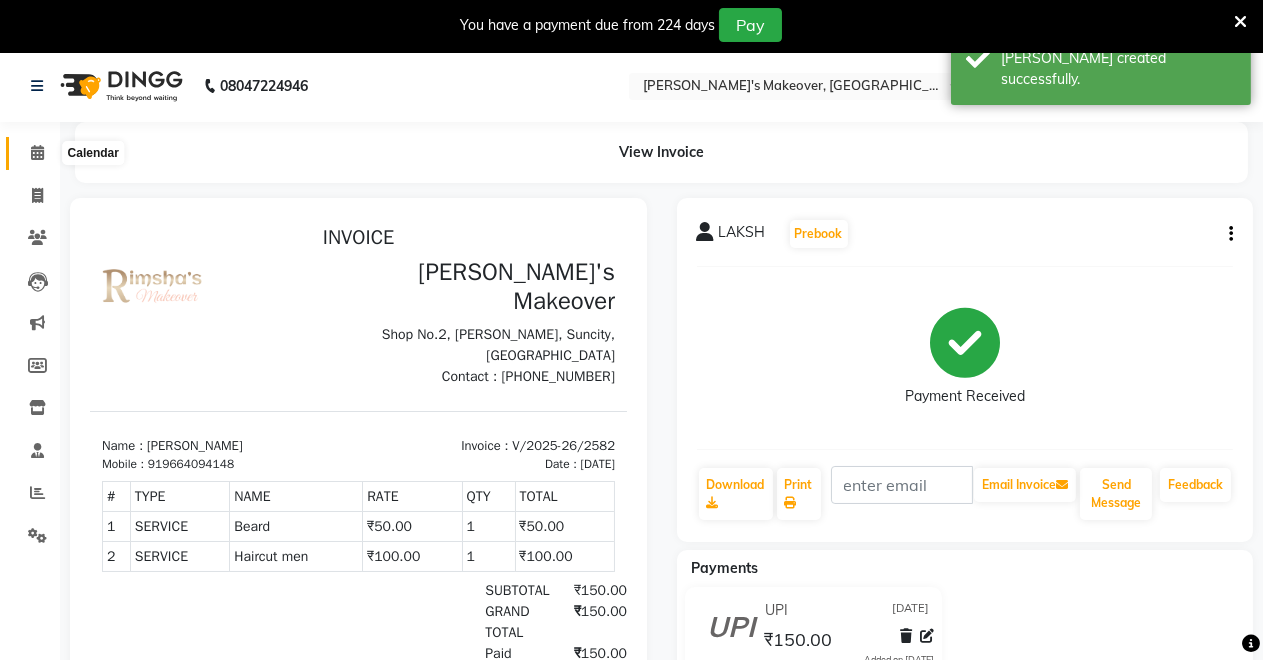 click 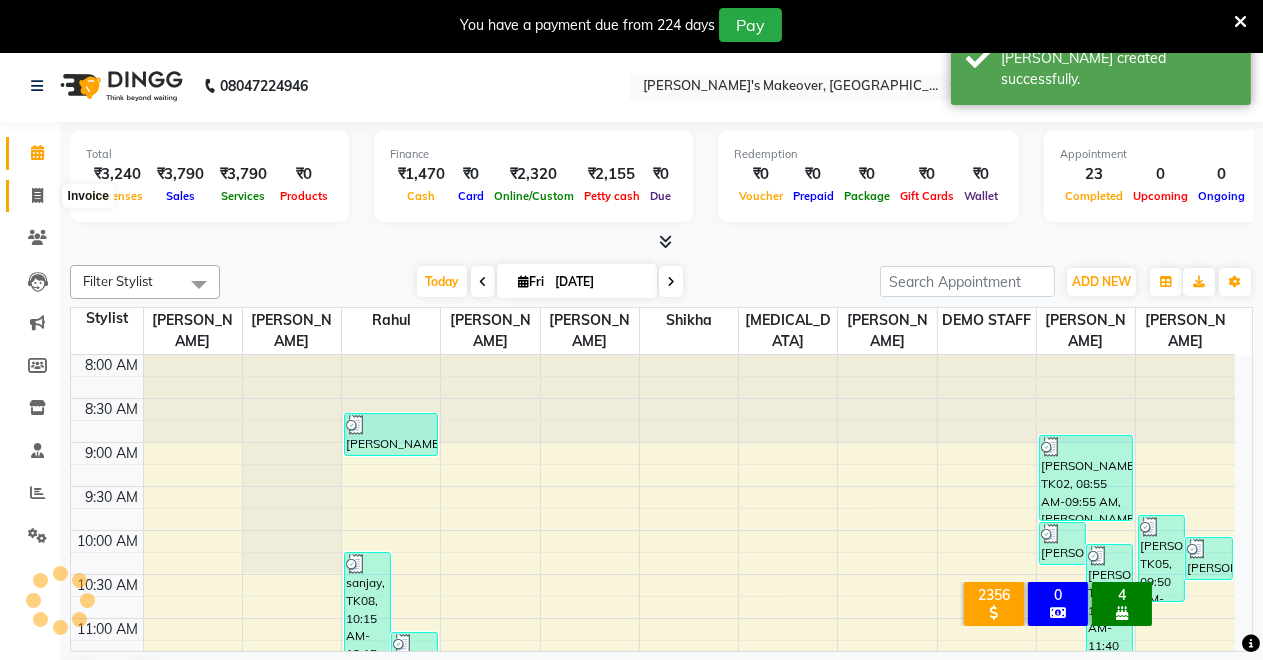 scroll, scrollTop: 0, scrollLeft: 0, axis: both 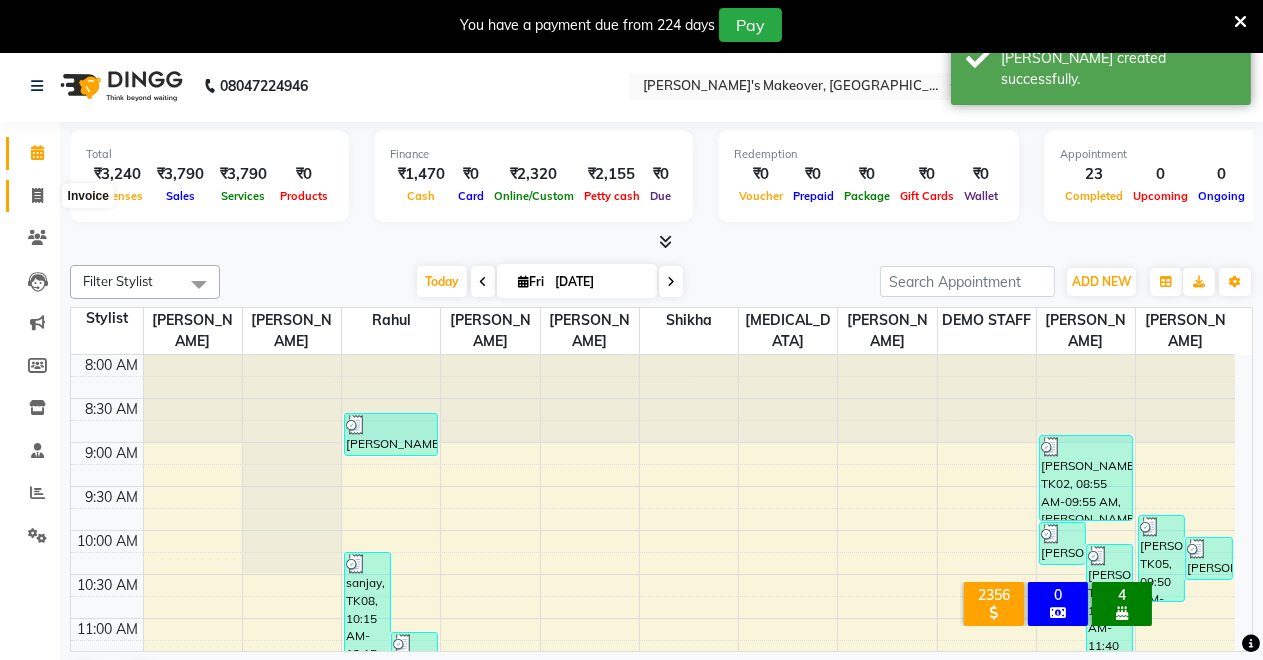 click 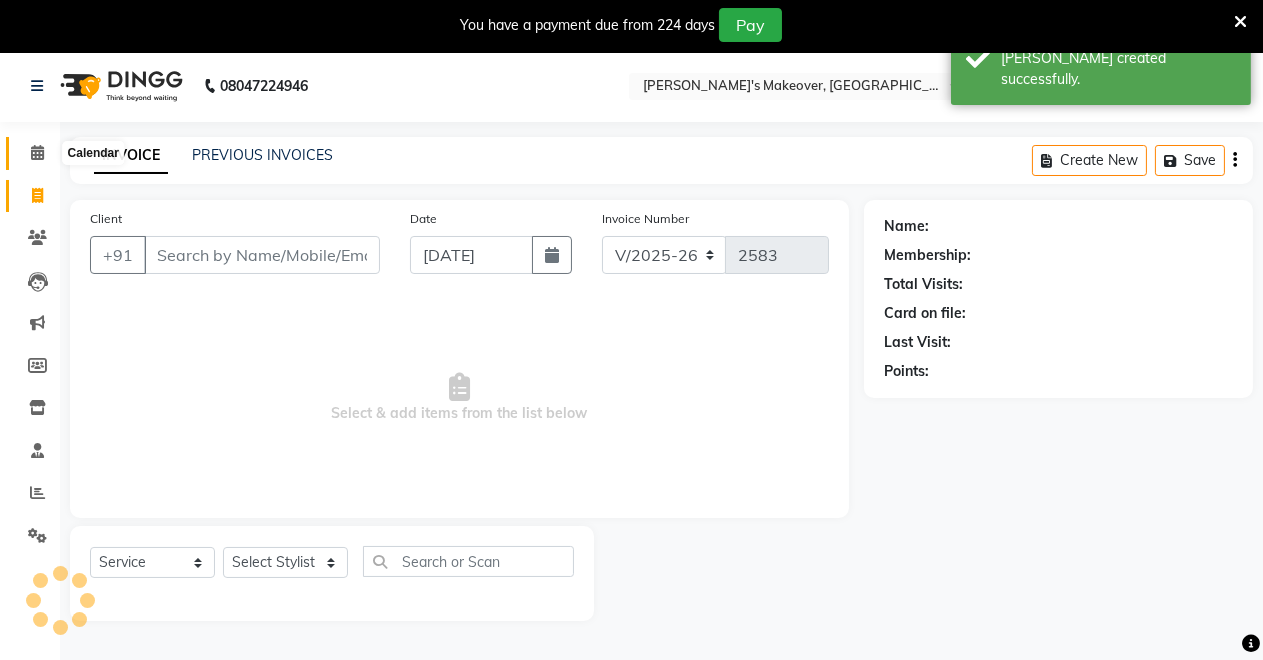 click 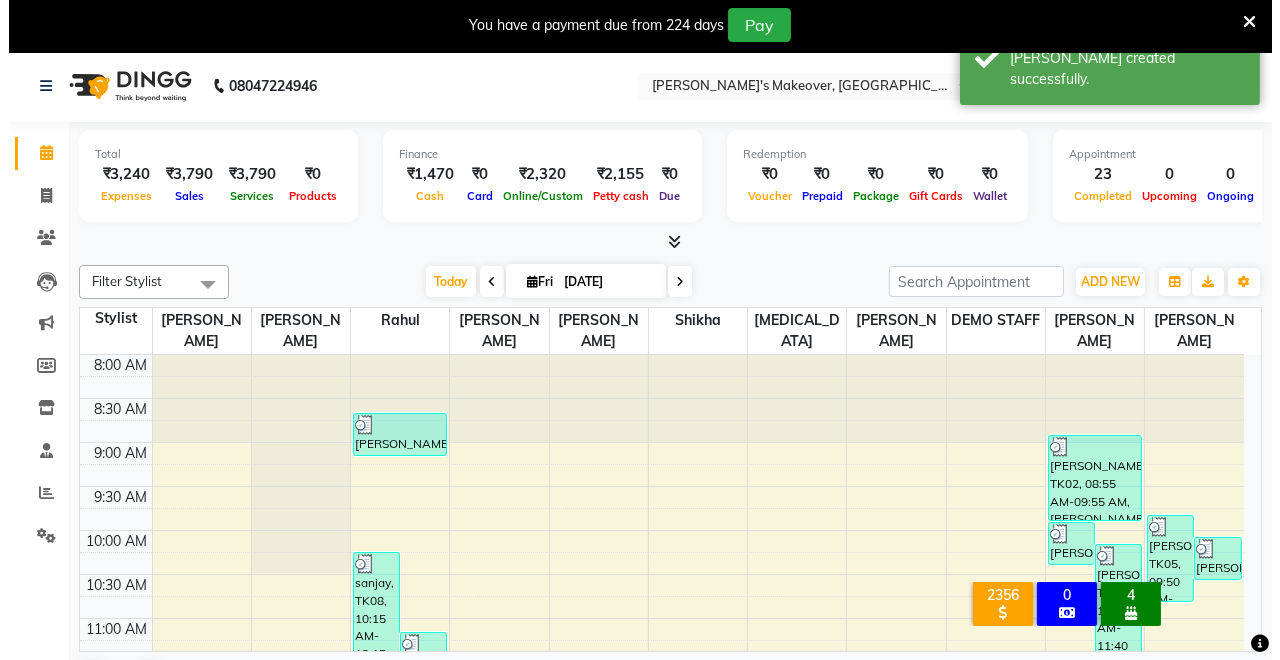 scroll, scrollTop: 0, scrollLeft: 0, axis: both 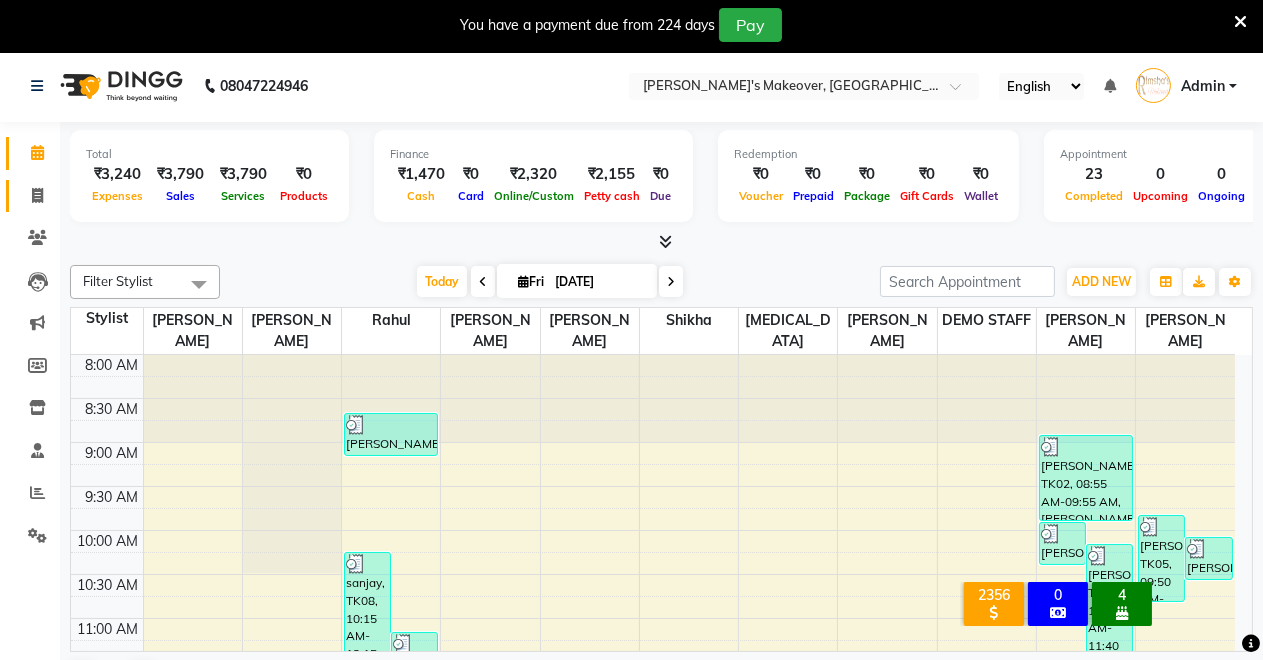 click 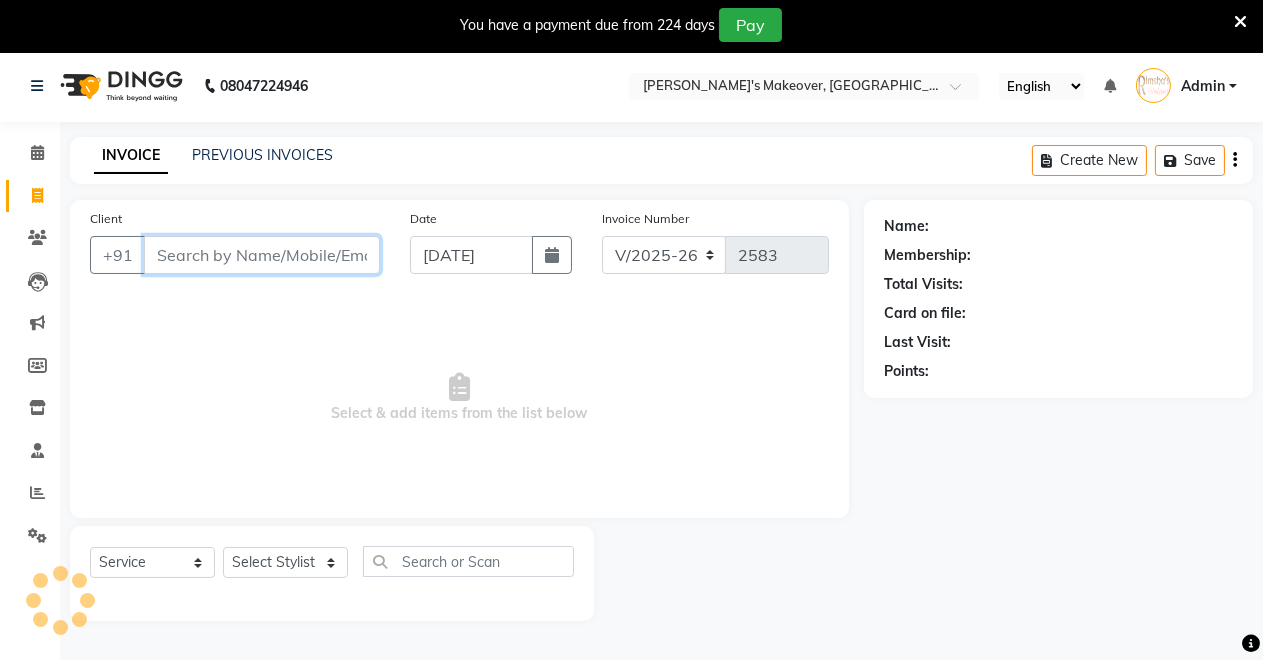 click on "Client" at bounding box center [262, 255] 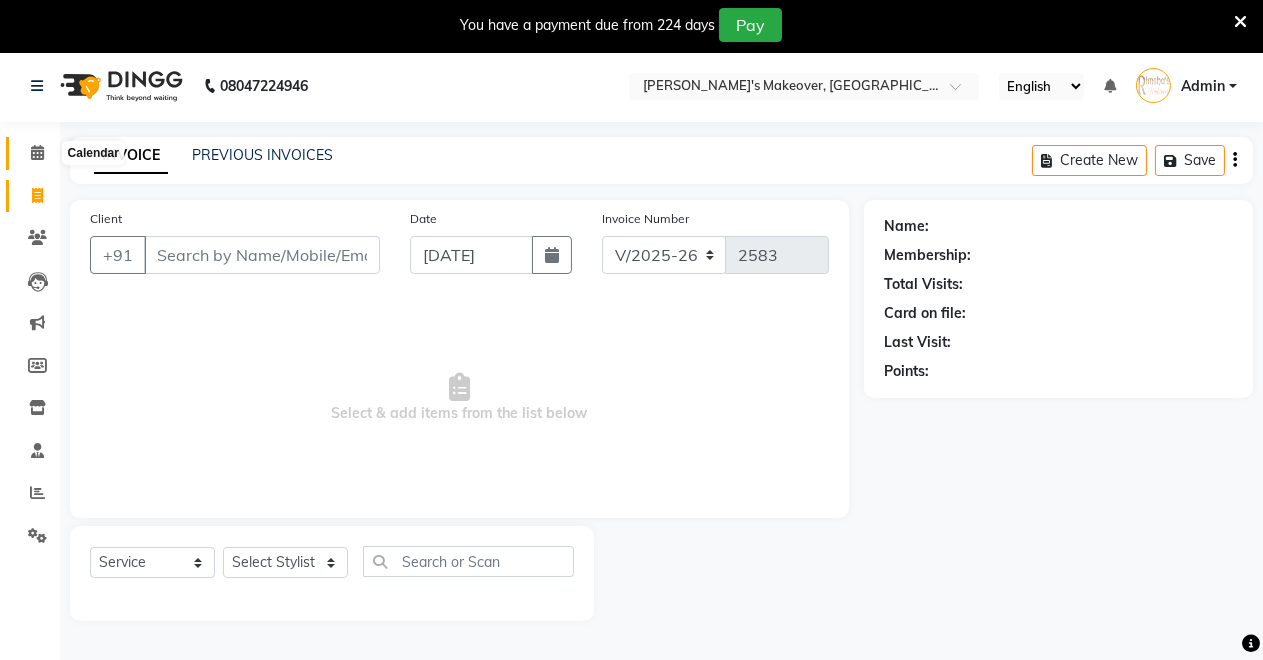 click 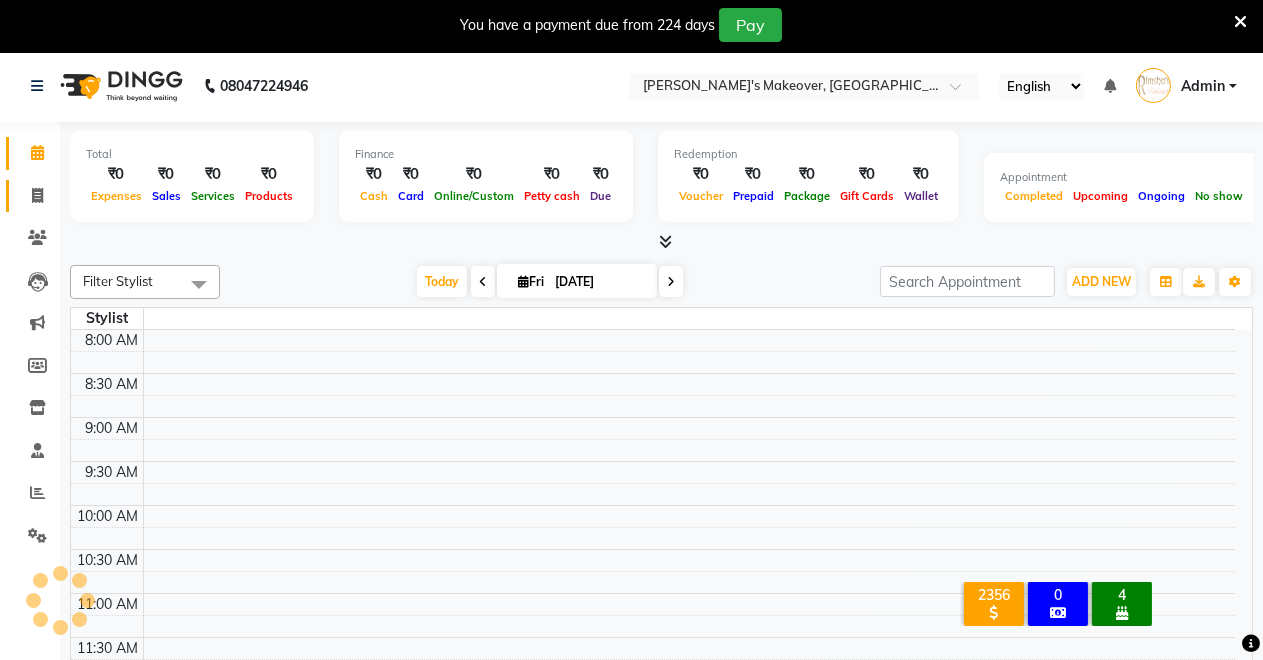 click 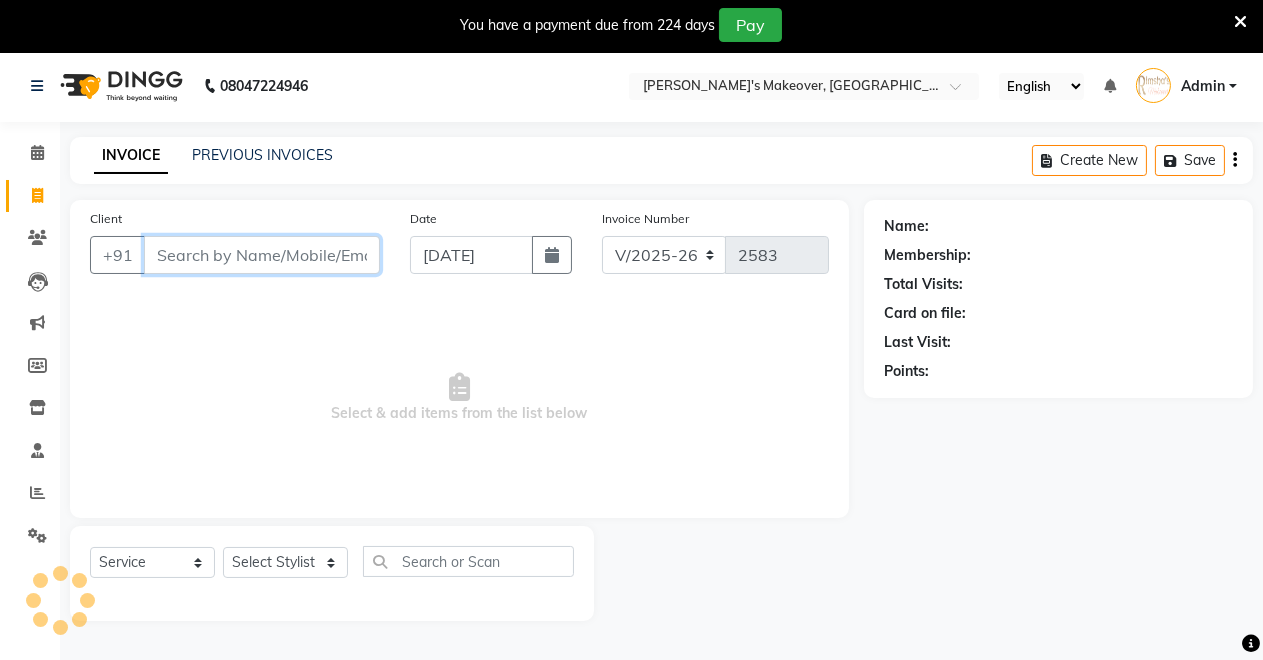 click on "Client" at bounding box center (262, 255) 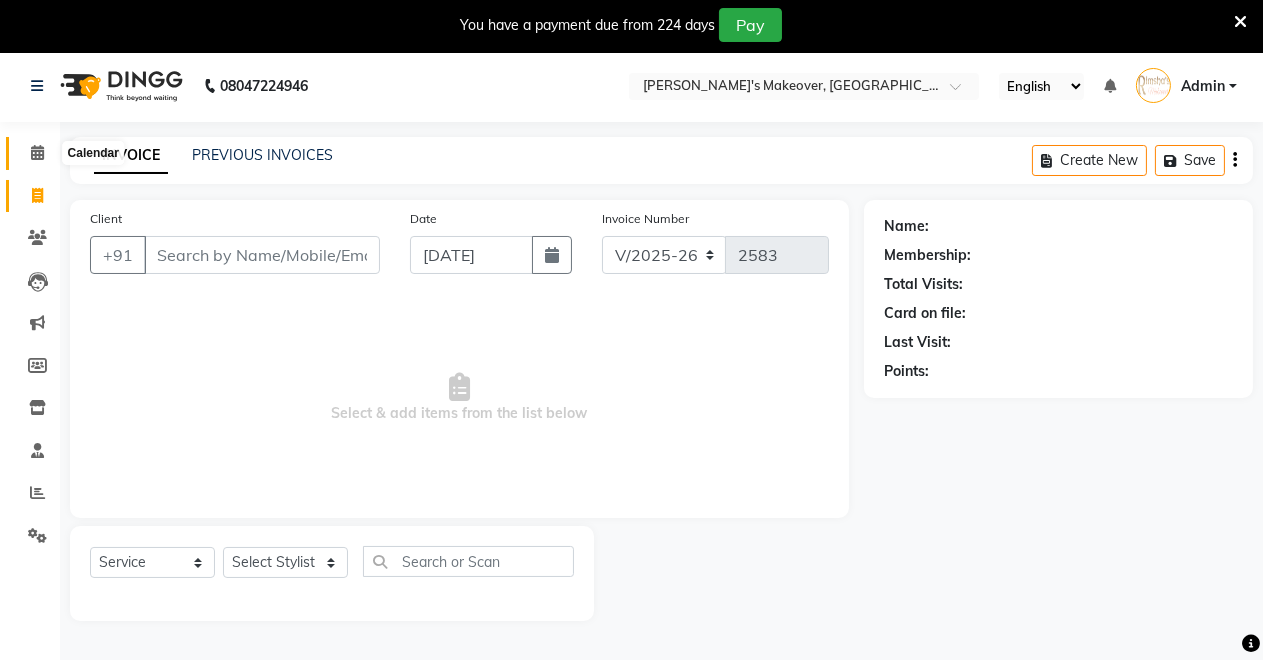 drag, startPoint x: 41, startPoint y: 150, endPoint x: 35, endPoint y: 178, distance: 28.635643 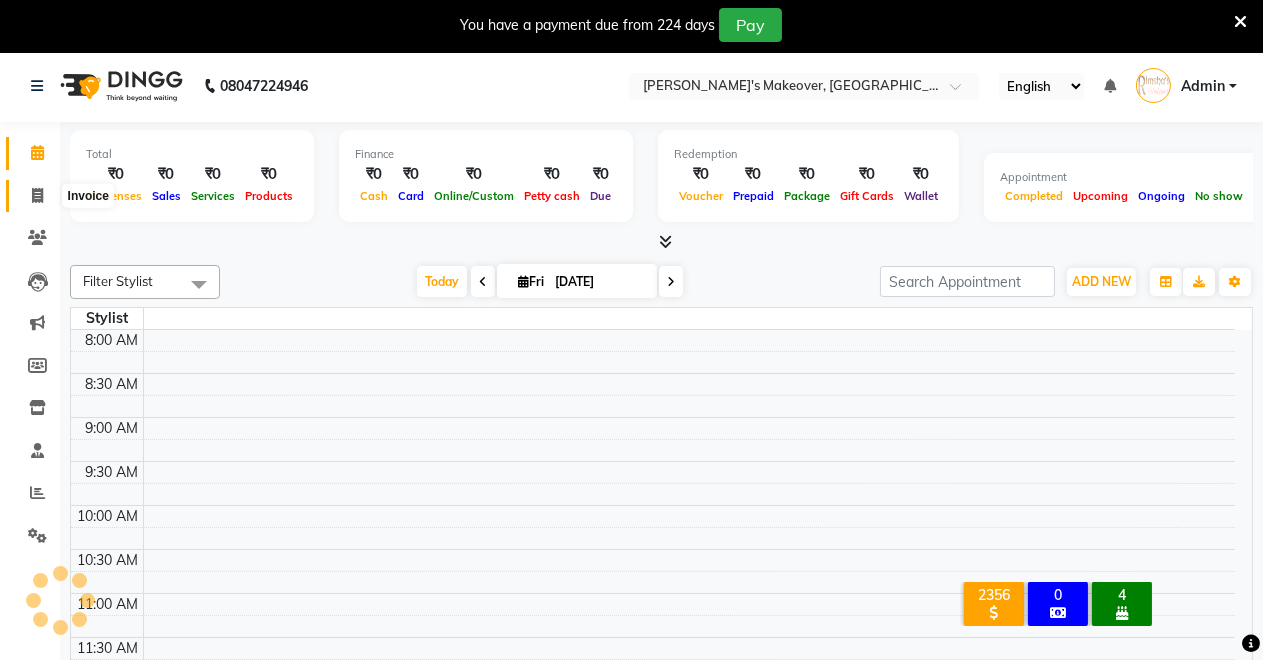 click 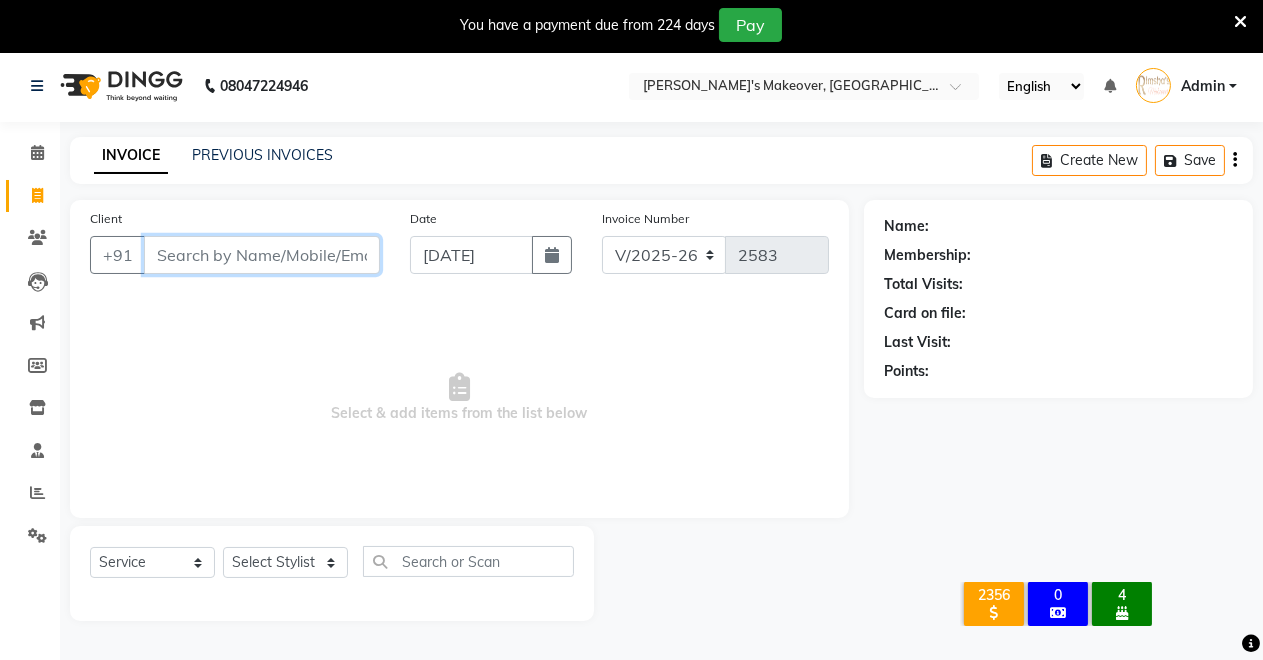 click on "Client" at bounding box center [262, 255] 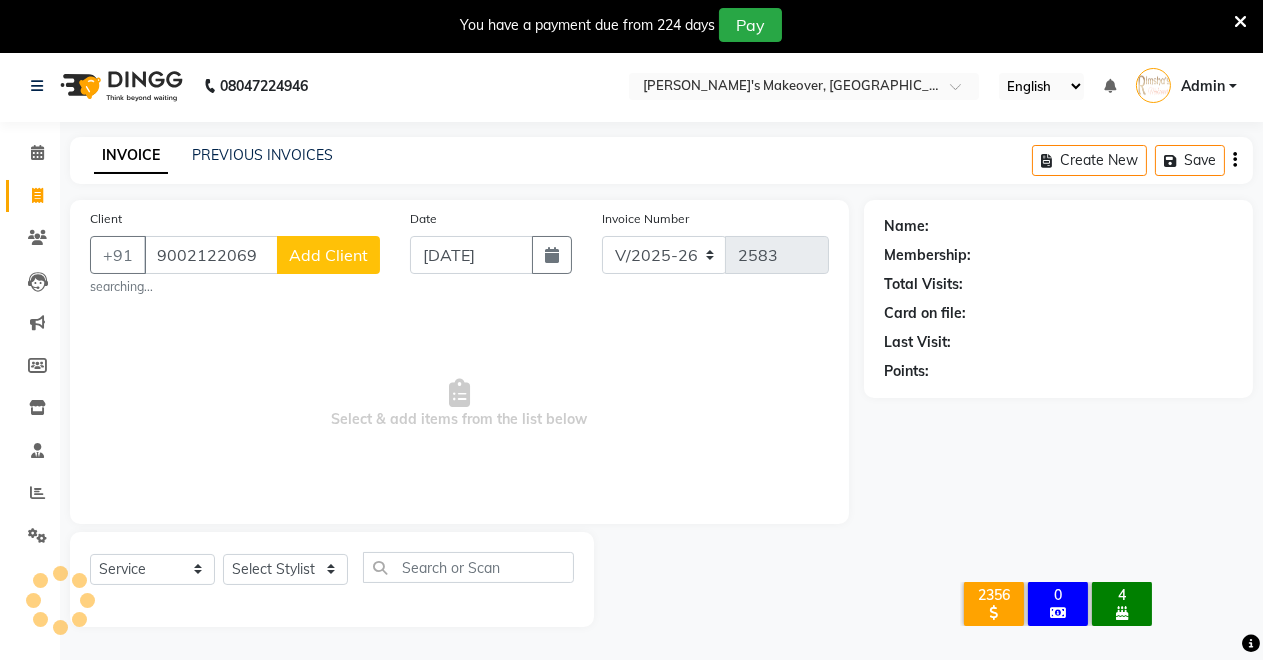 click on "Add Client" 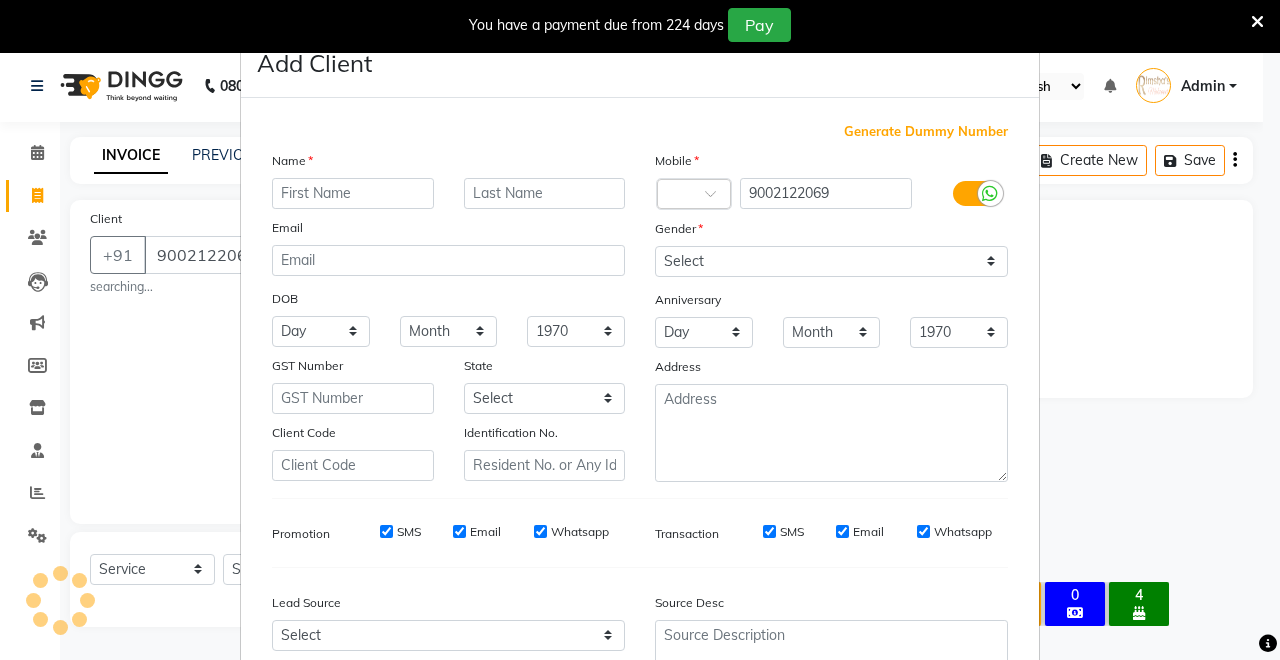 click at bounding box center (353, 193) 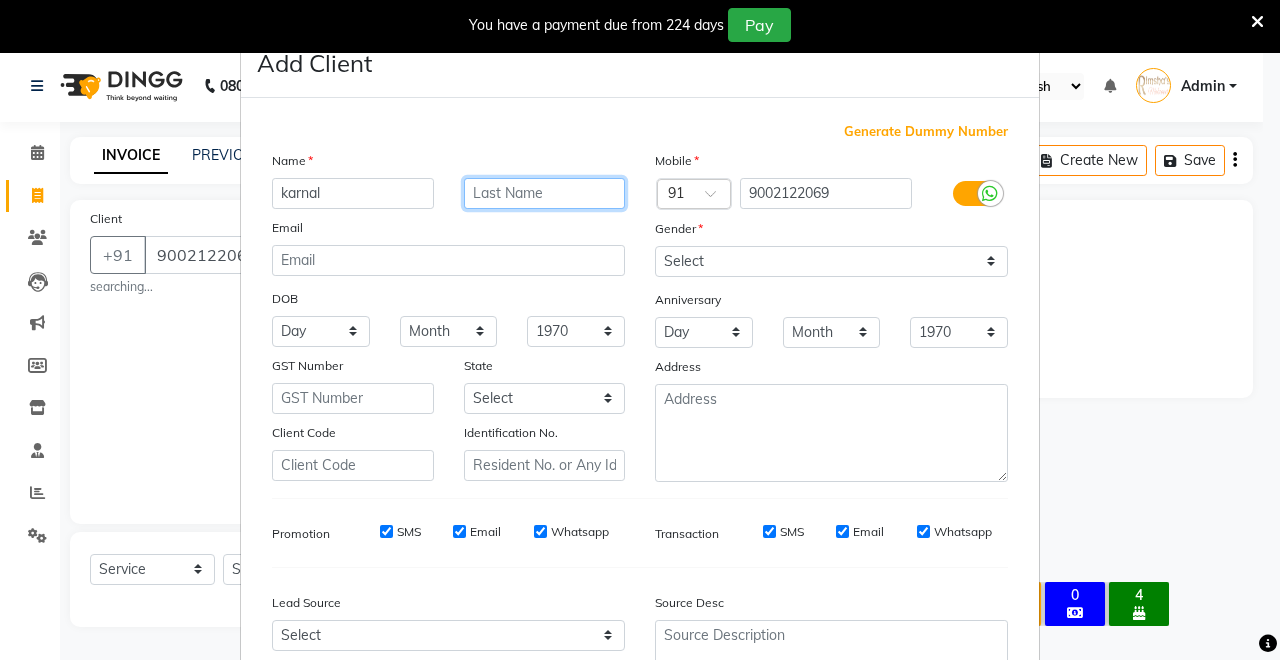 click at bounding box center (545, 193) 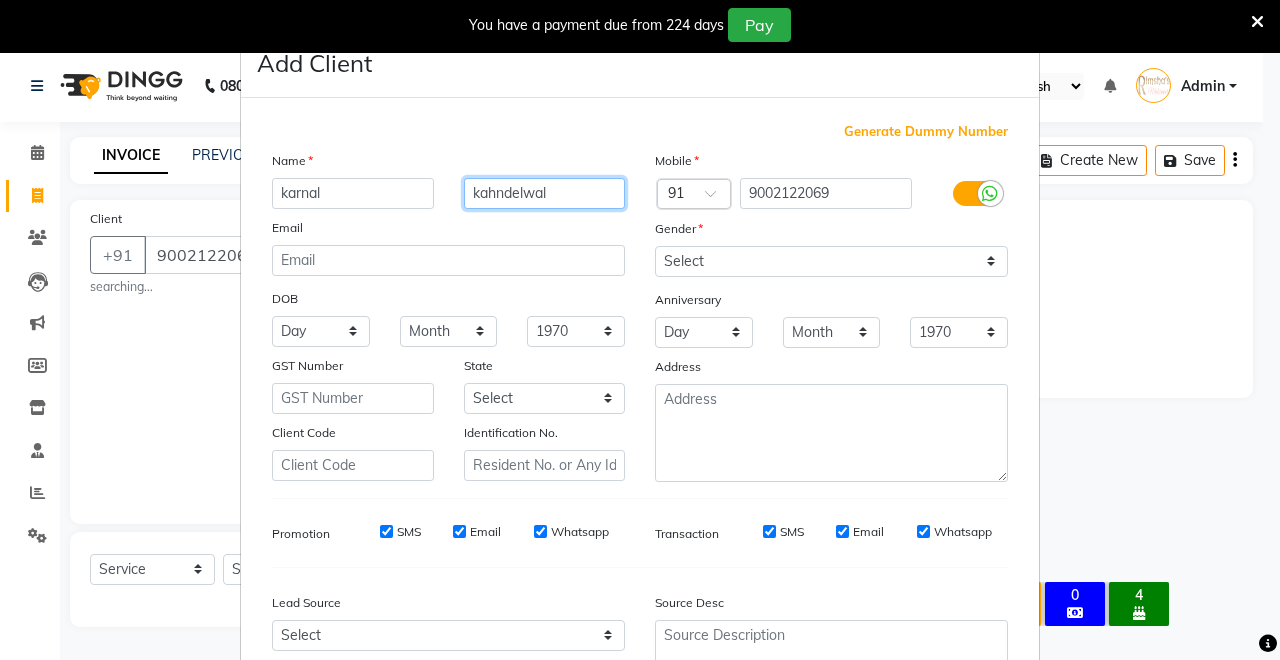 click on "kahndelwal" at bounding box center [545, 193] 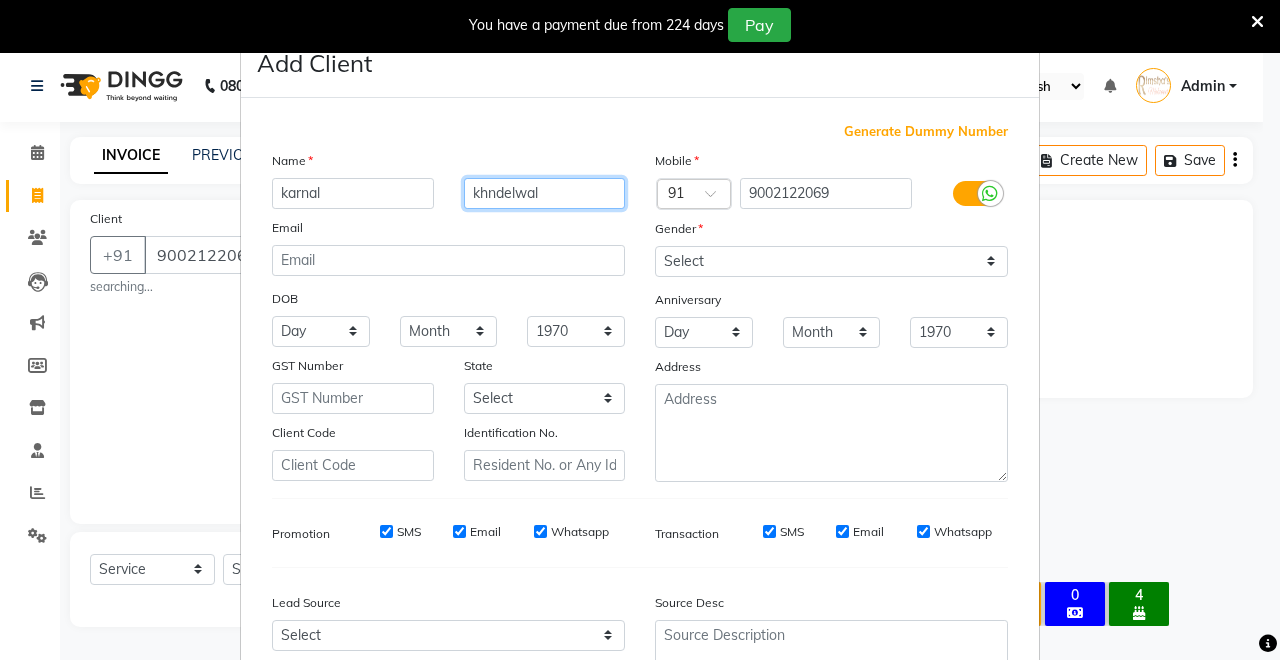 click on "khndelwal" at bounding box center [545, 193] 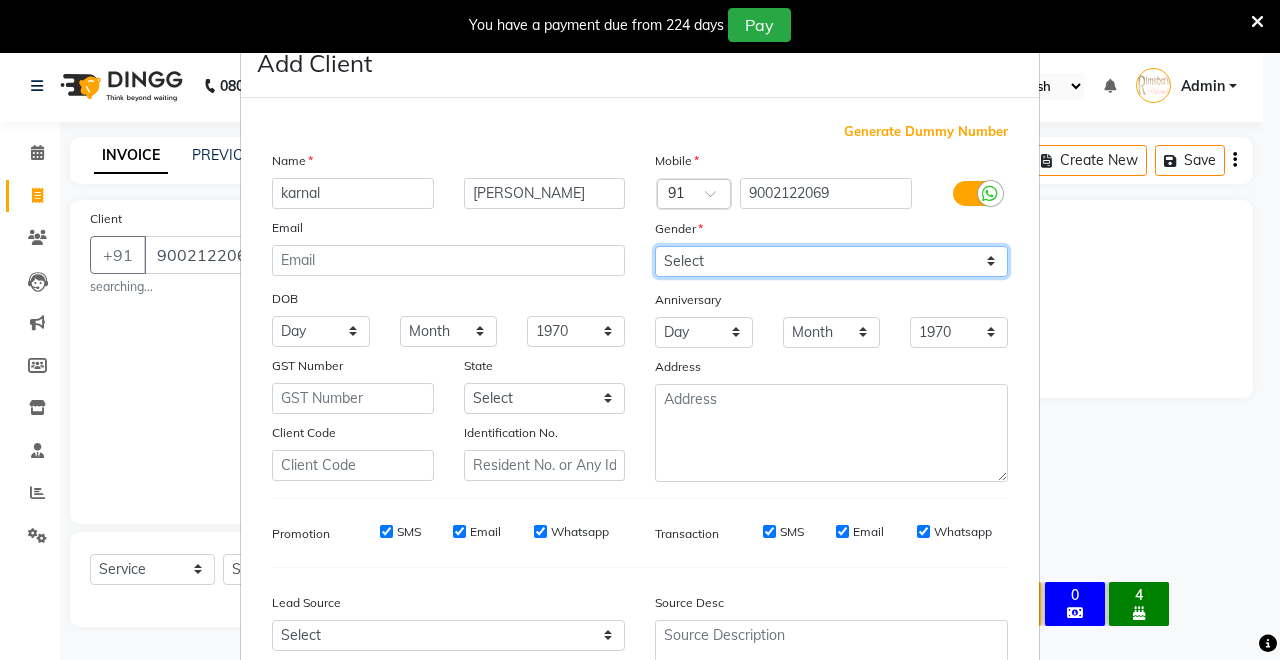 drag, startPoint x: 742, startPoint y: 254, endPoint x: 743, endPoint y: 273, distance: 19.026299 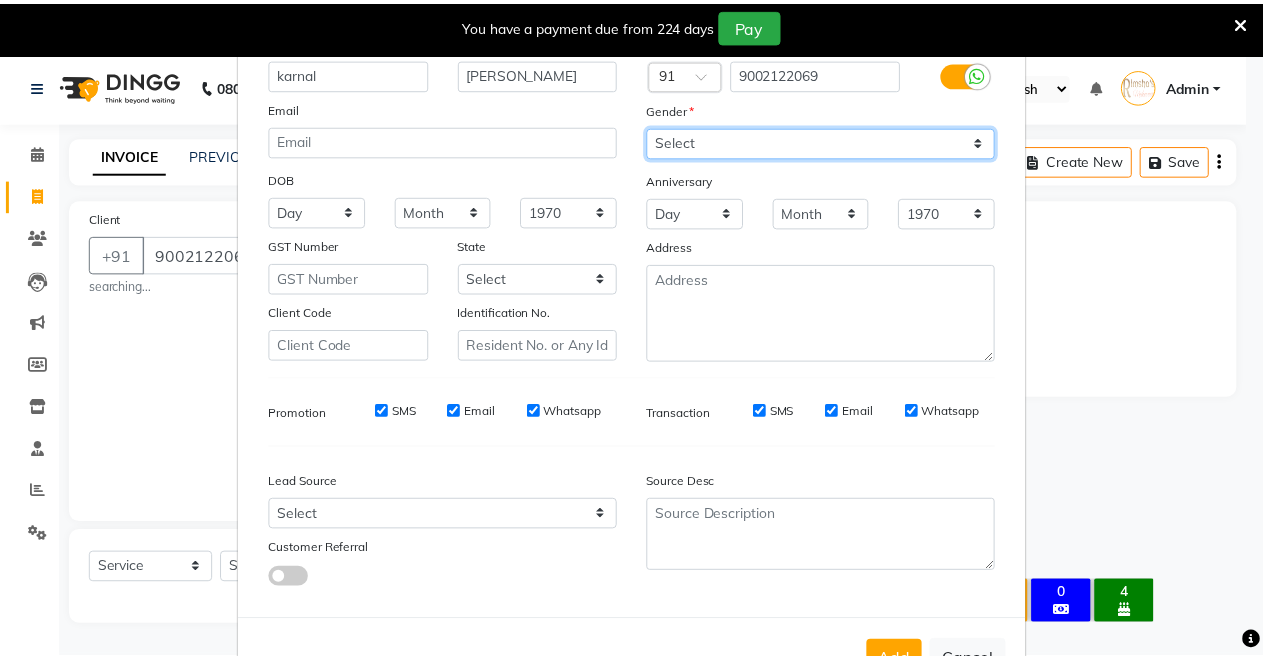 scroll, scrollTop: 185, scrollLeft: 0, axis: vertical 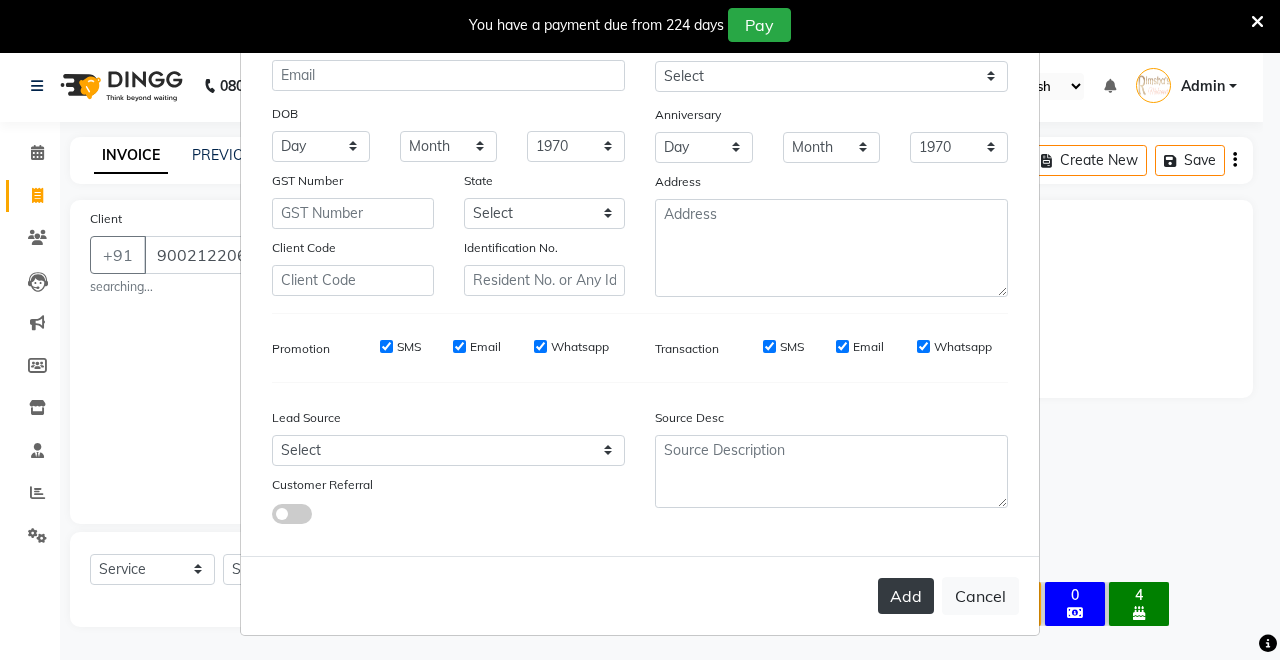 click on "Add" at bounding box center (906, 596) 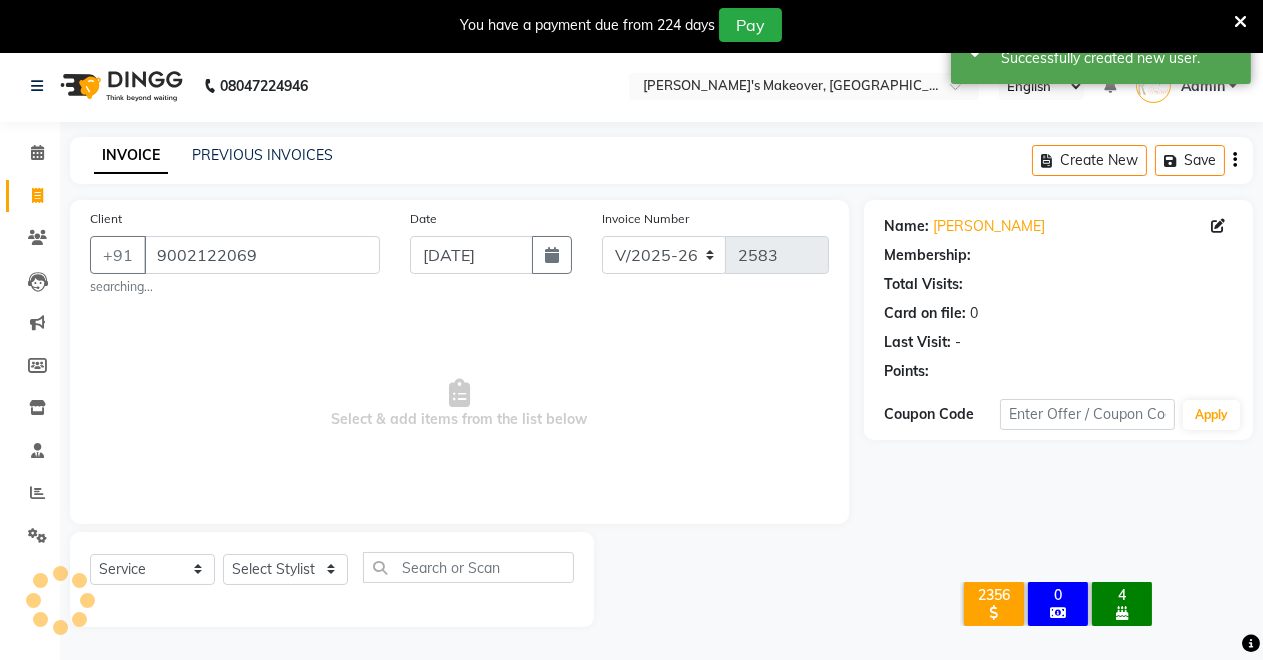 drag, startPoint x: 290, startPoint y: 586, endPoint x: 303, endPoint y: 584, distance: 13.152946 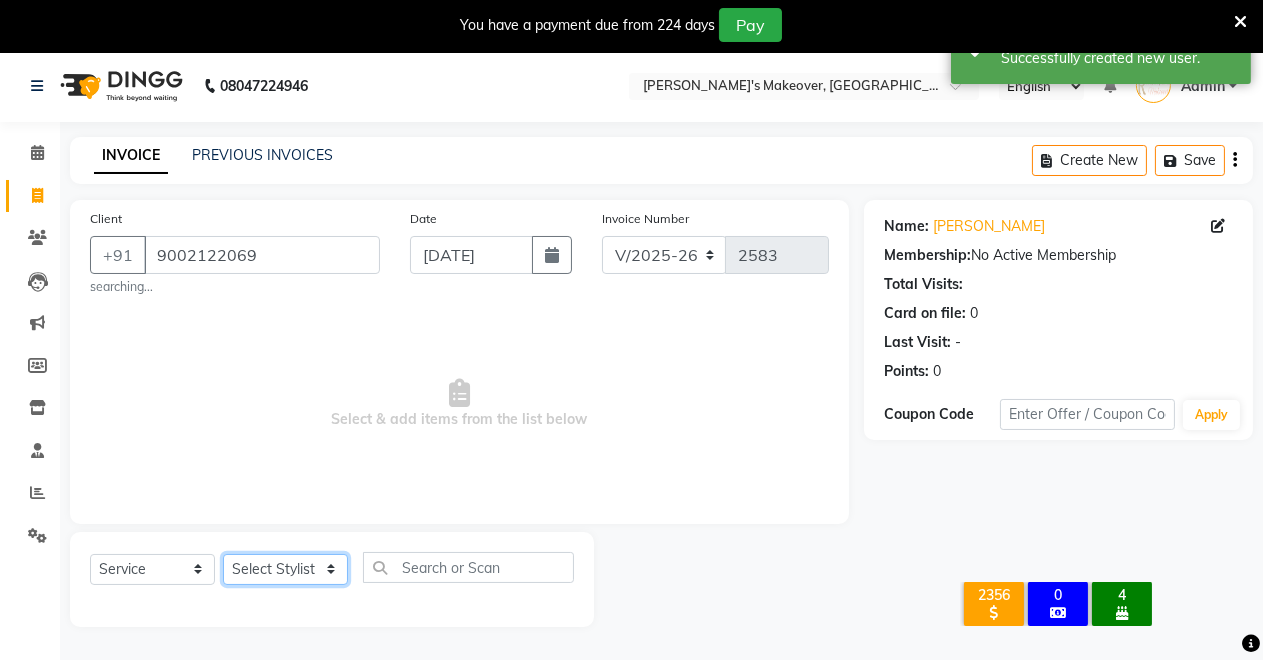 click on "Select Stylist [PERSON_NAME] [PERSON_NAME] kumar DEMO STAFF [PERSON_NAME] [PERSON_NAME] [MEDICAL_DATA][PERSON_NAME] [PERSON_NAME] Verma" 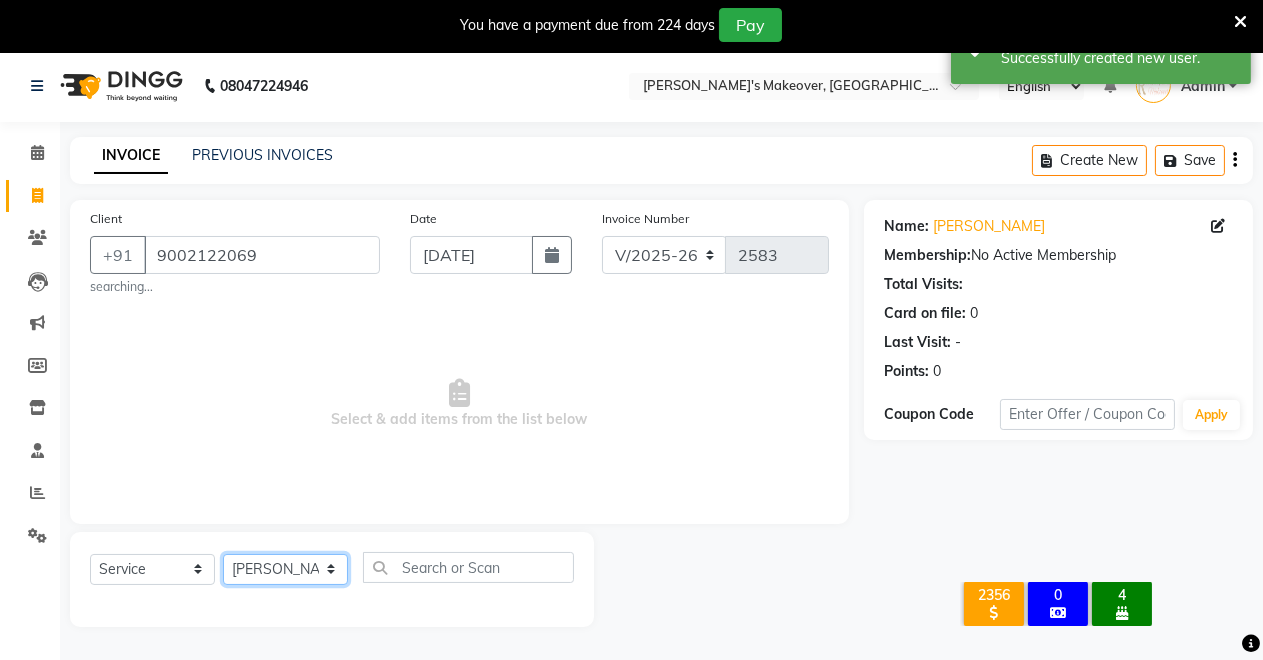 click on "Select Stylist [PERSON_NAME] [PERSON_NAME] kumar DEMO STAFF [PERSON_NAME] [PERSON_NAME] [MEDICAL_DATA][PERSON_NAME] [PERSON_NAME] Verma" 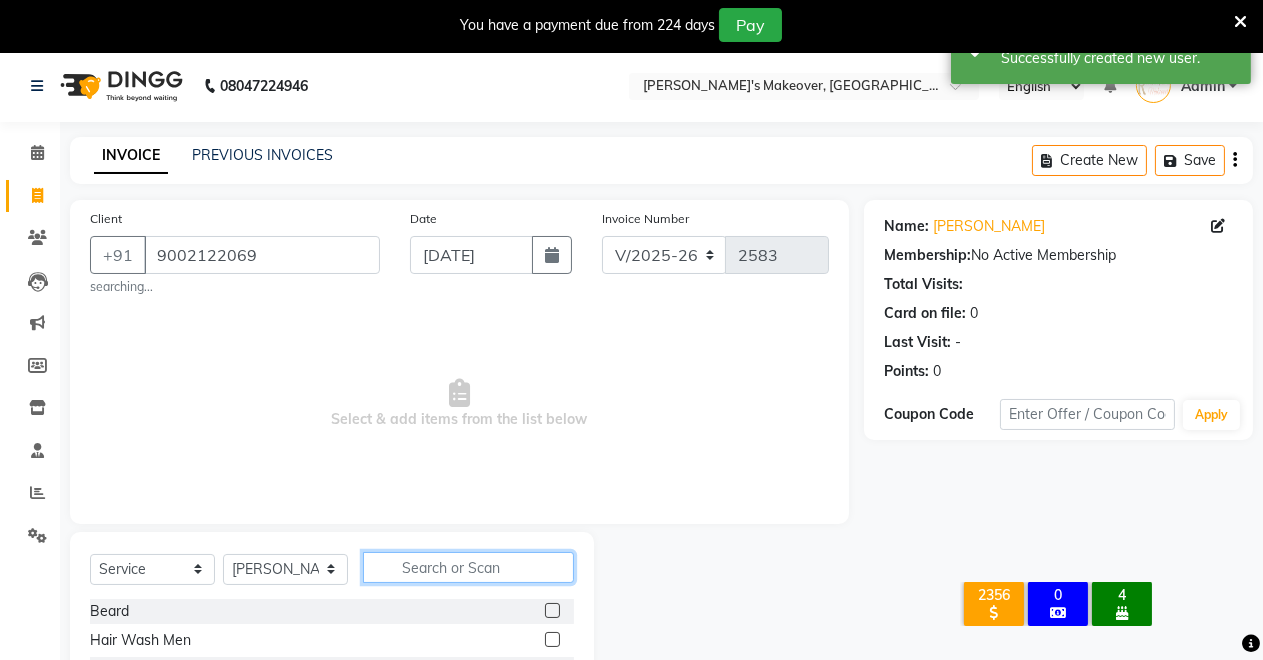 click 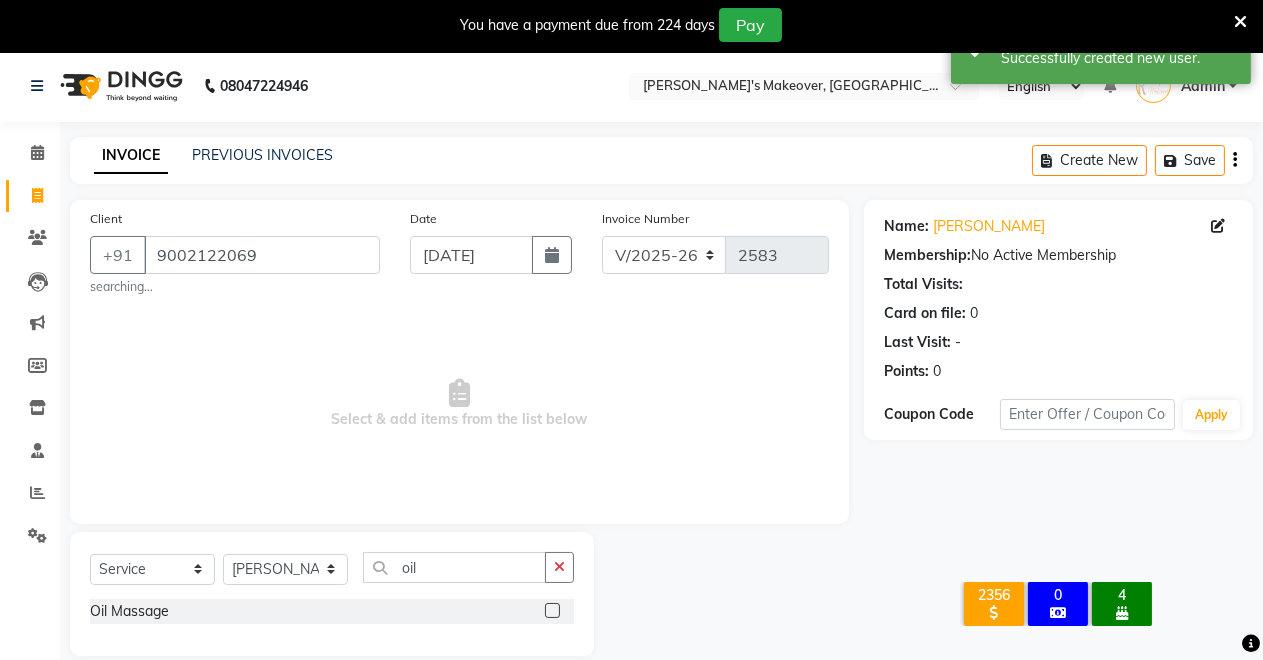 drag, startPoint x: 550, startPoint y: 610, endPoint x: 539, endPoint y: 592, distance: 21.095022 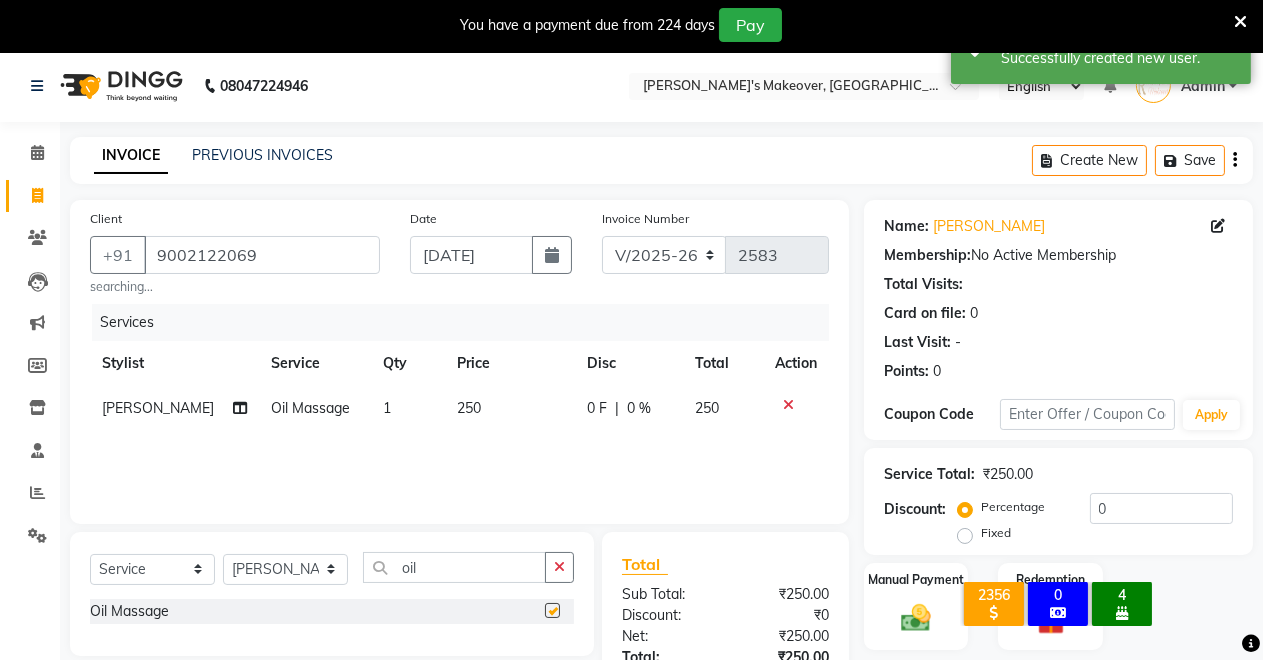 click on "Select  Service  Product  Membership  Package Voucher Prepaid Gift Card  Select Stylist [PERSON_NAME] [PERSON_NAME] kumar DEMO STAFF [PERSON_NAME] [PERSON_NAME] [MEDICAL_DATA][PERSON_NAME] [PERSON_NAME] Verma oil Oil Massage" 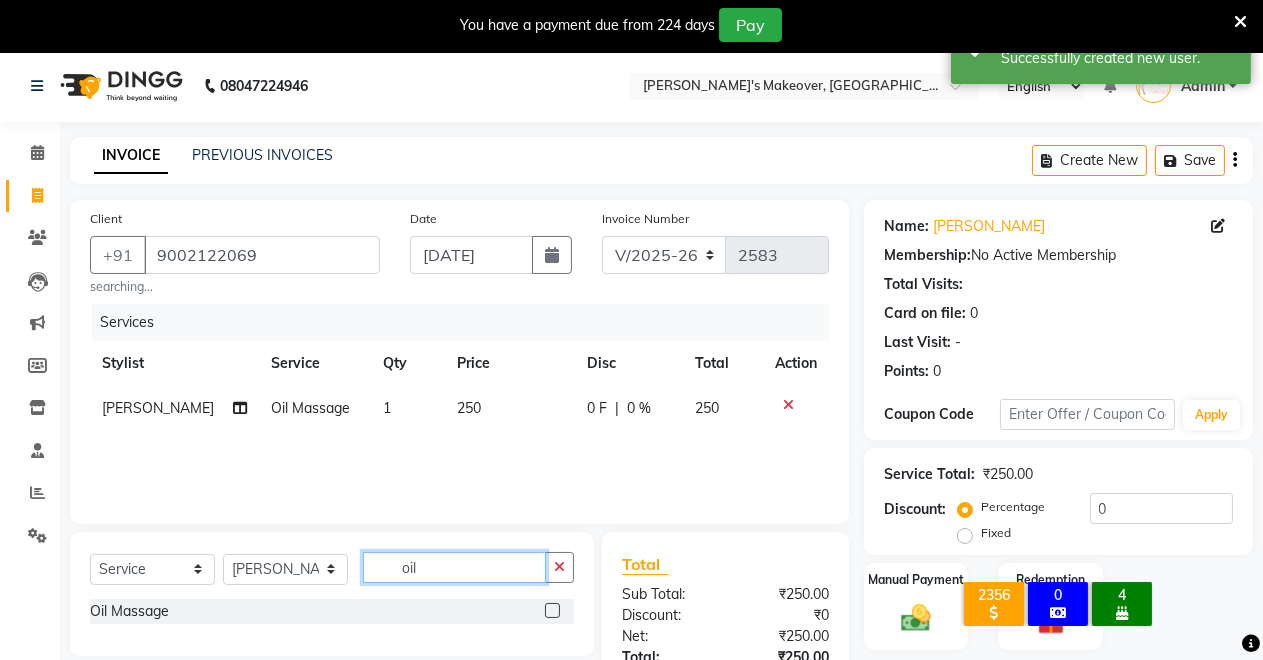 click on "oil" 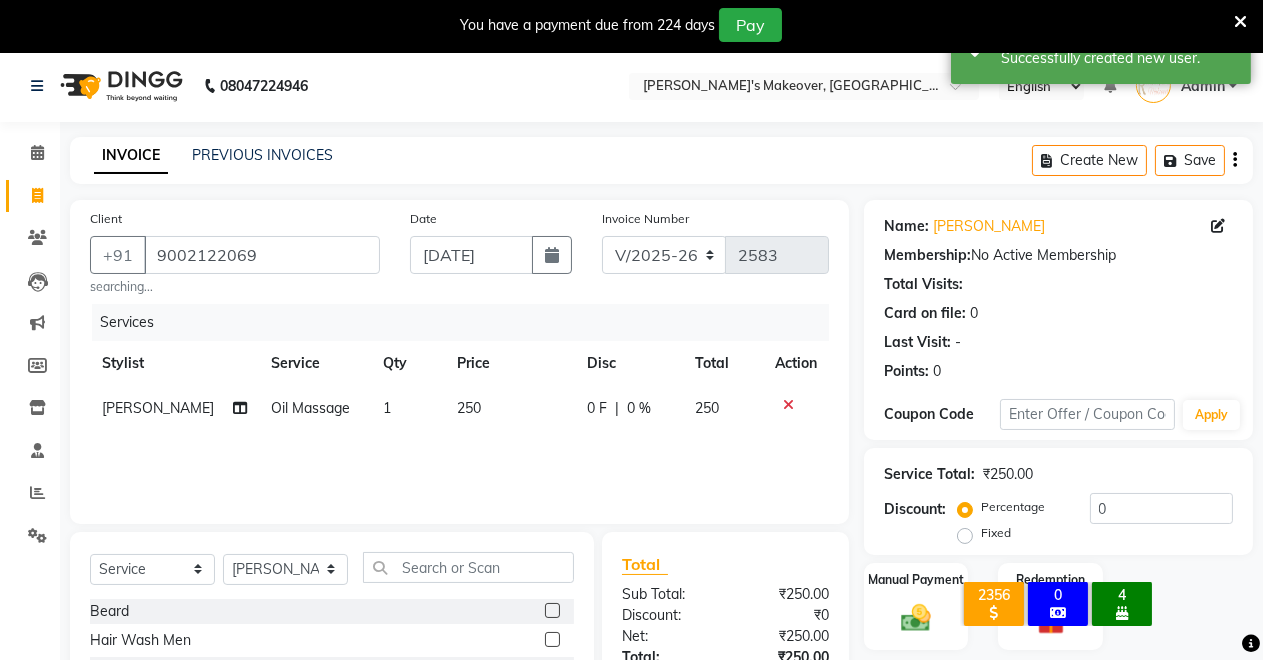 click 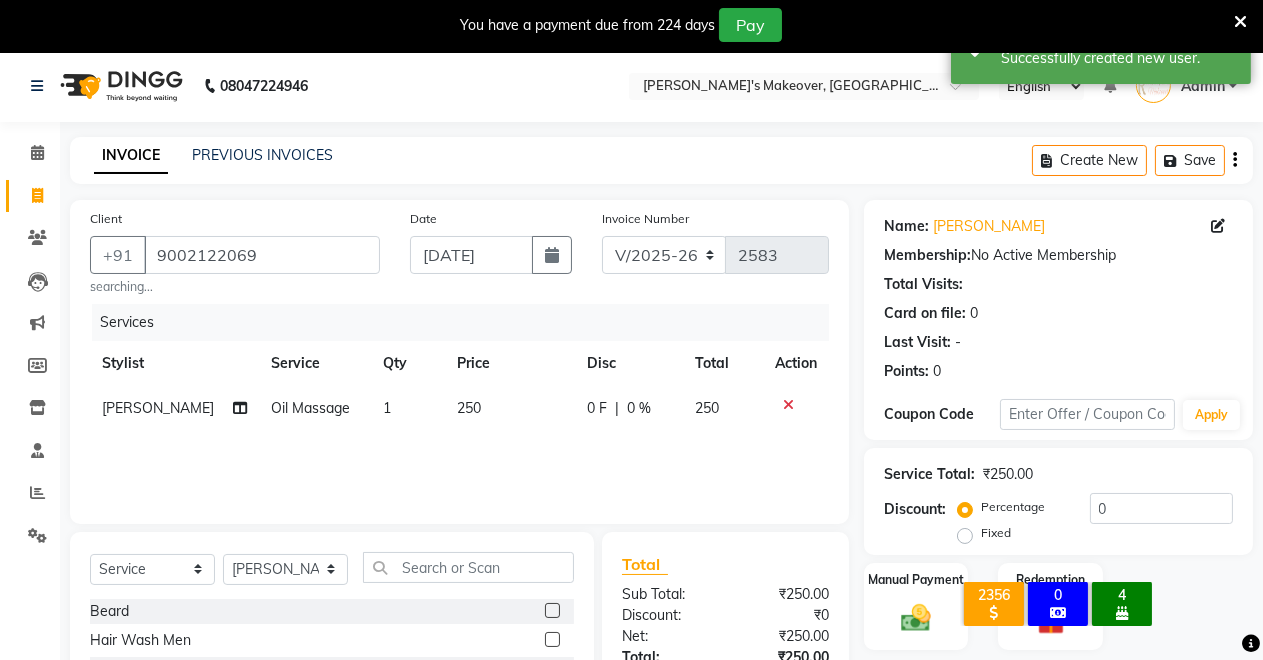 click at bounding box center (551, 640) 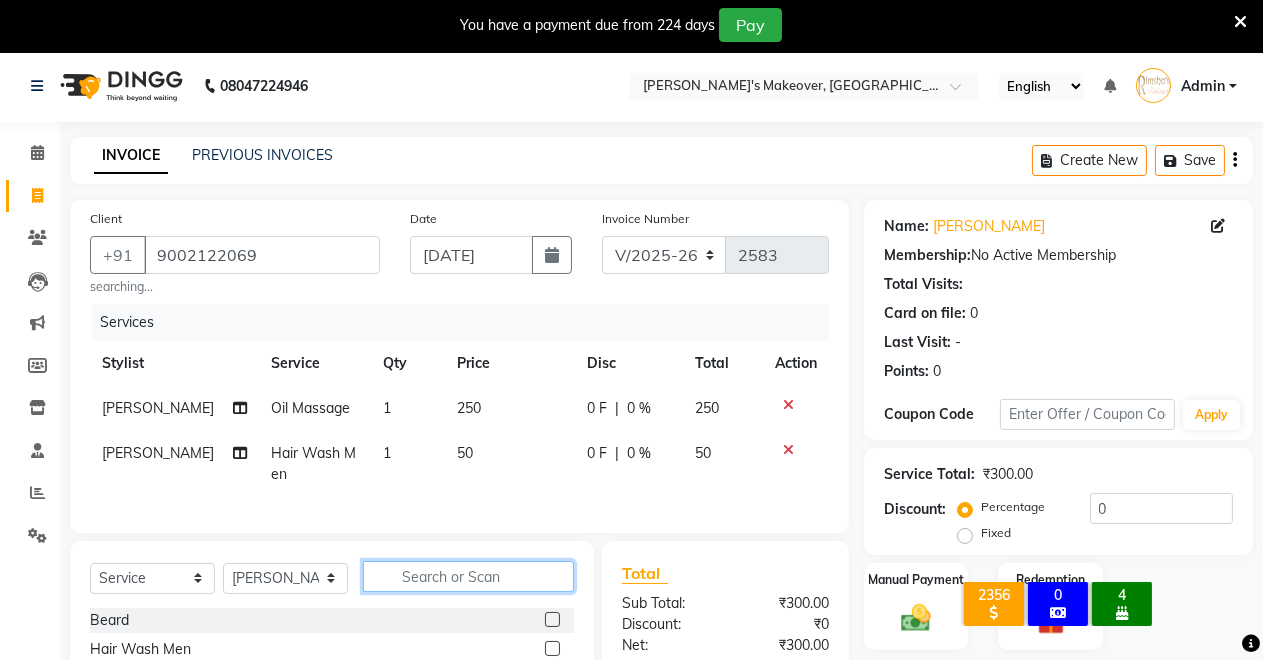 click 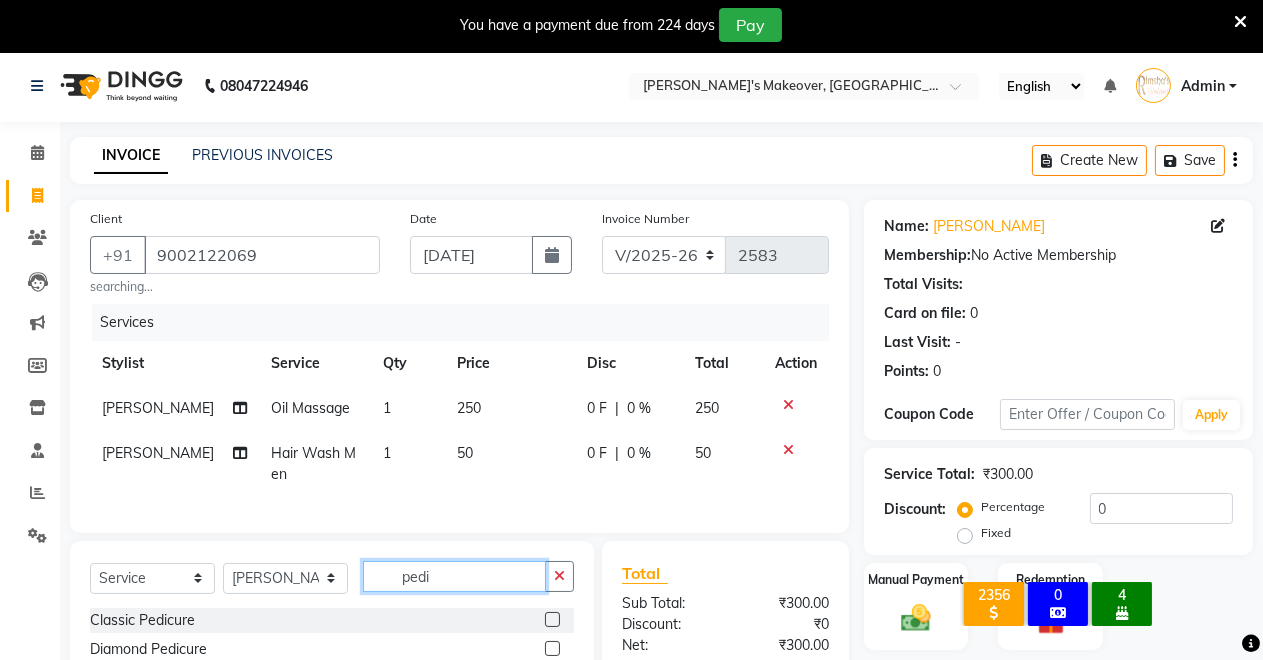 scroll, scrollTop: 180, scrollLeft: 0, axis: vertical 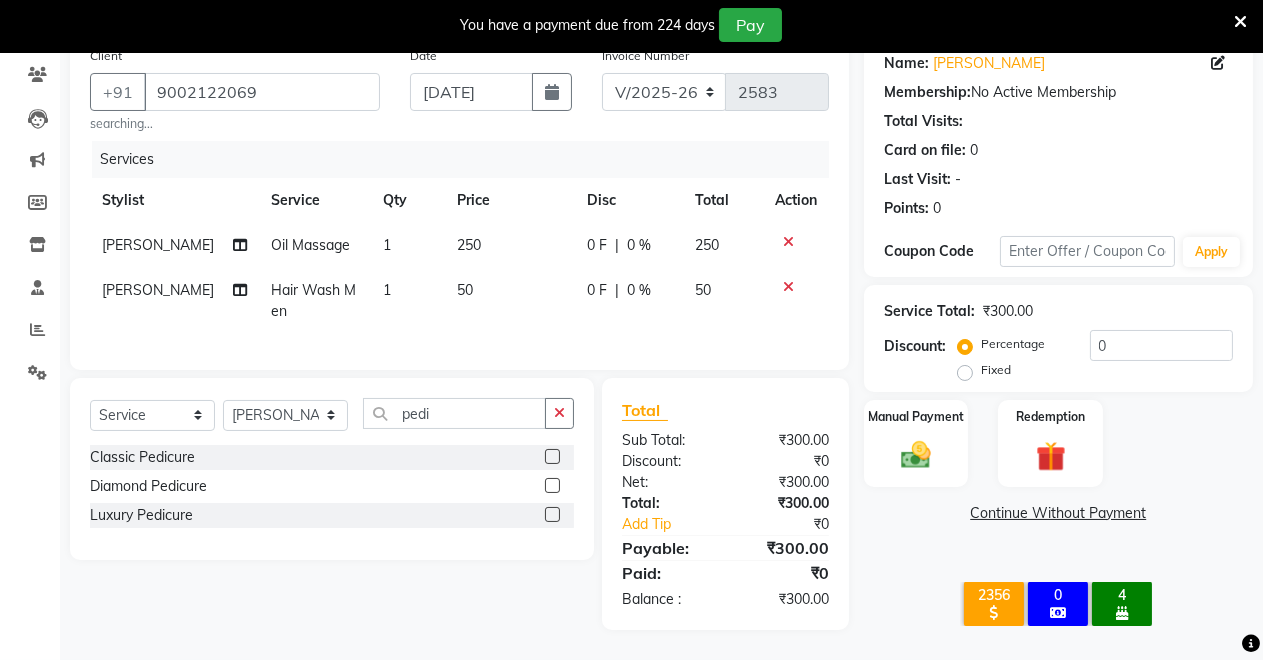 click 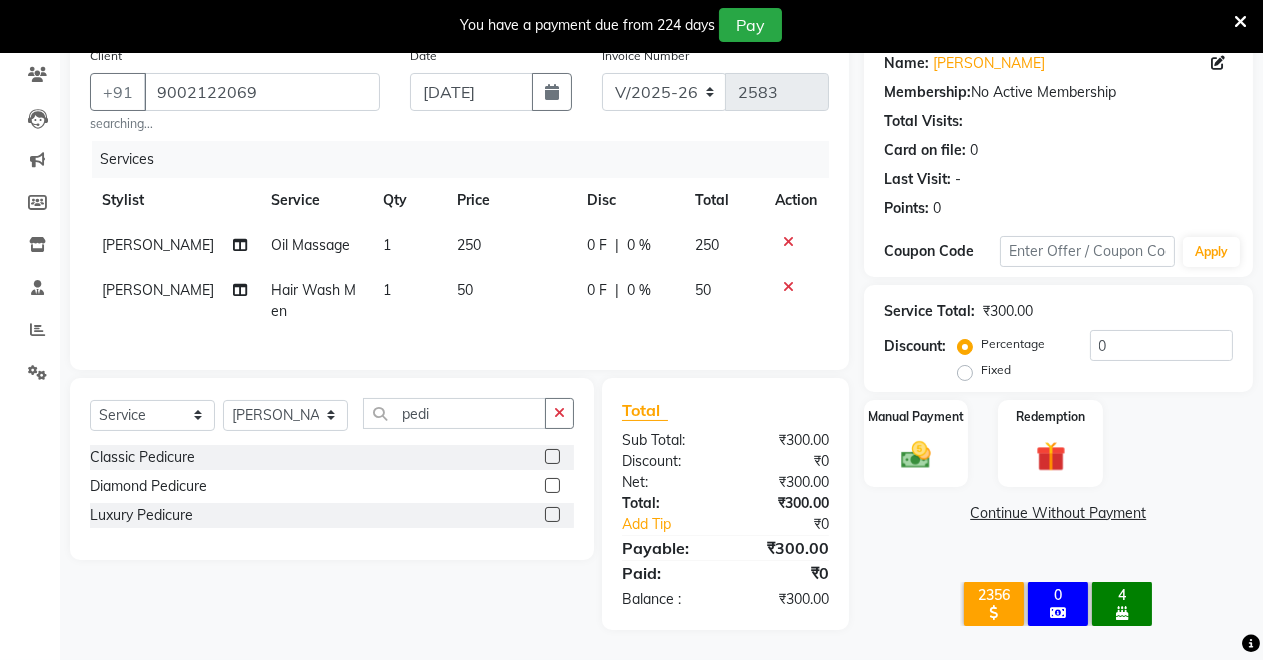 click at bounding box center [551, 457] 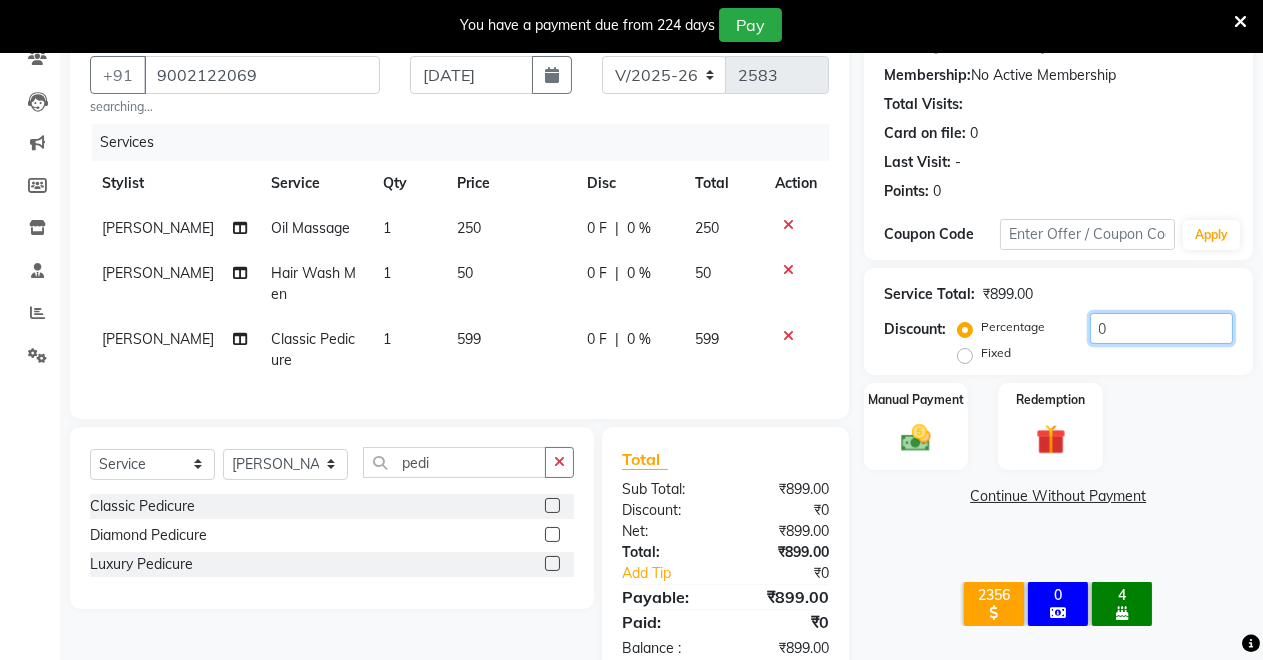 click on "0" 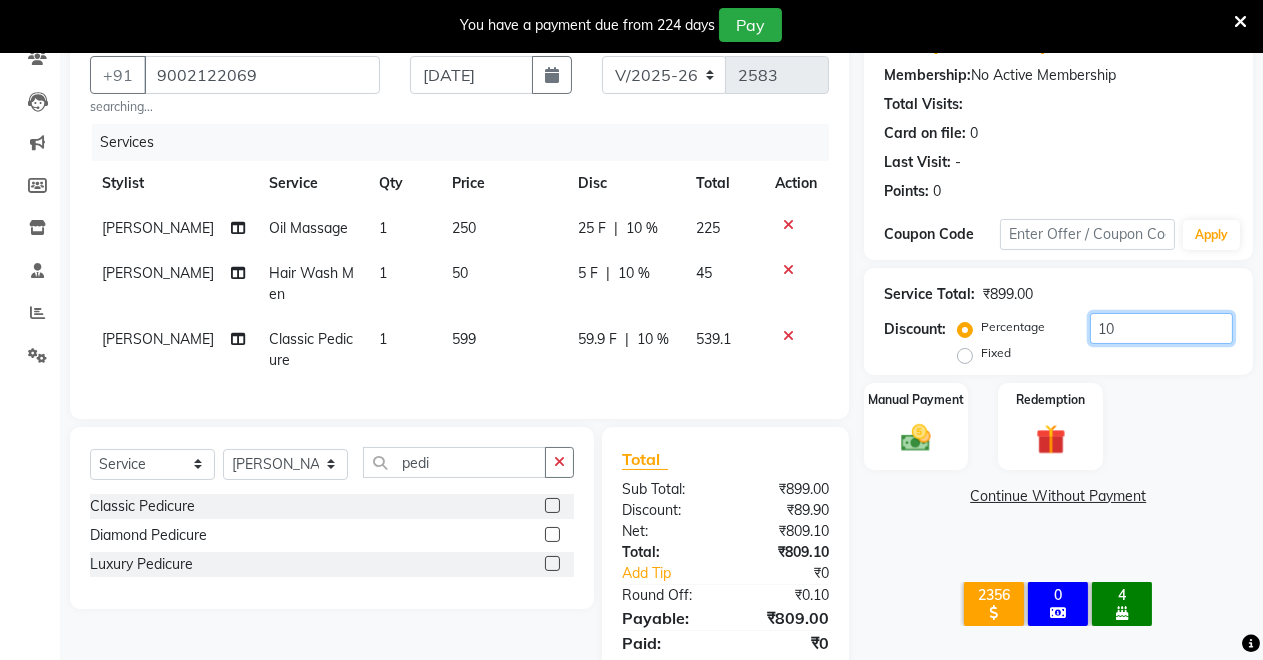 scroll, scrollTop: 266, scrollLeft: 0, axis: vertical 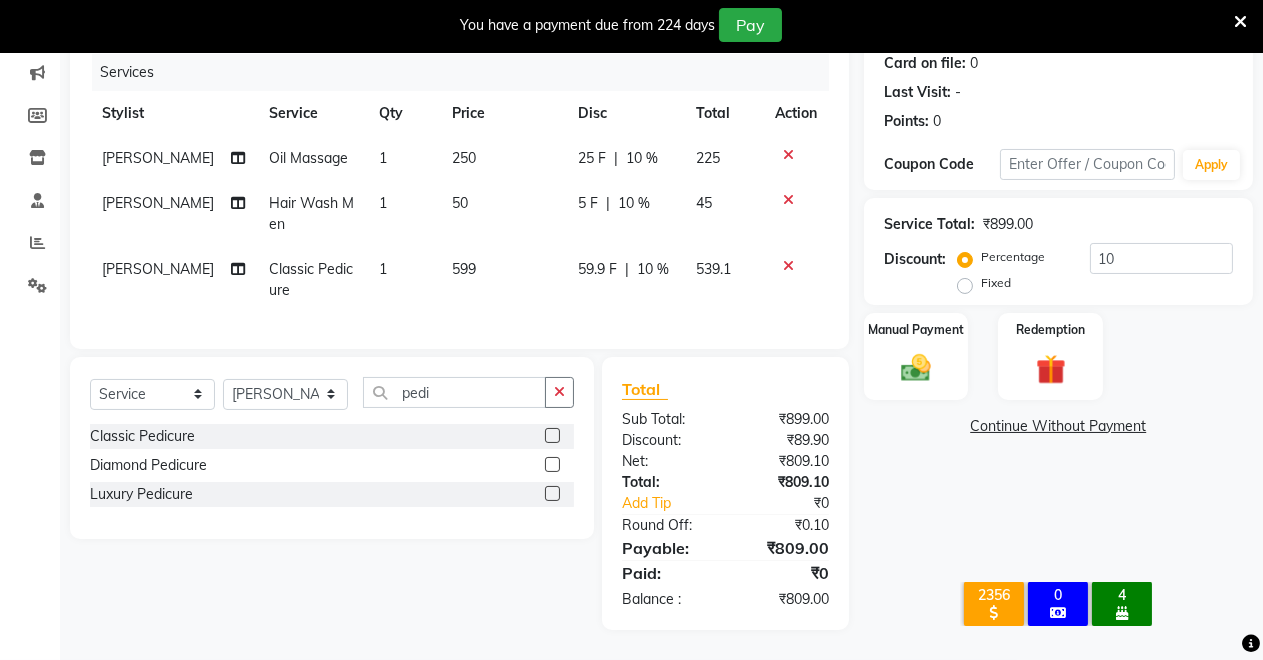 click on "Fixed" 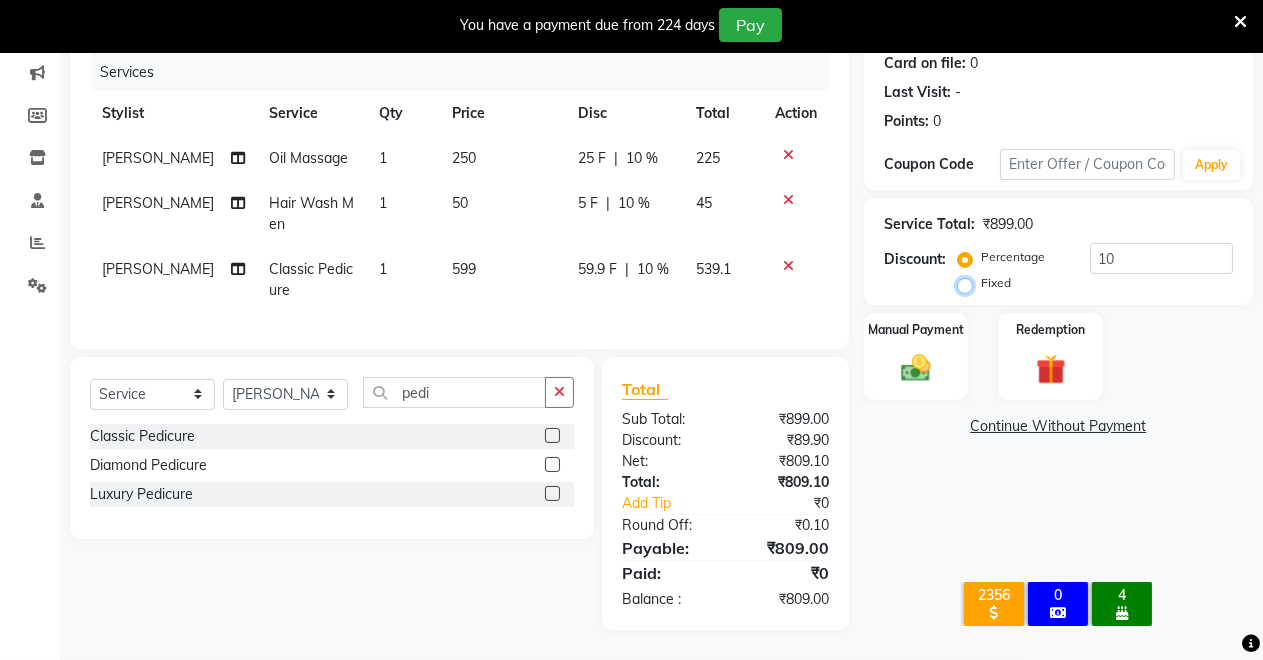 click on "Fixed" at bounding box center (969, 283) 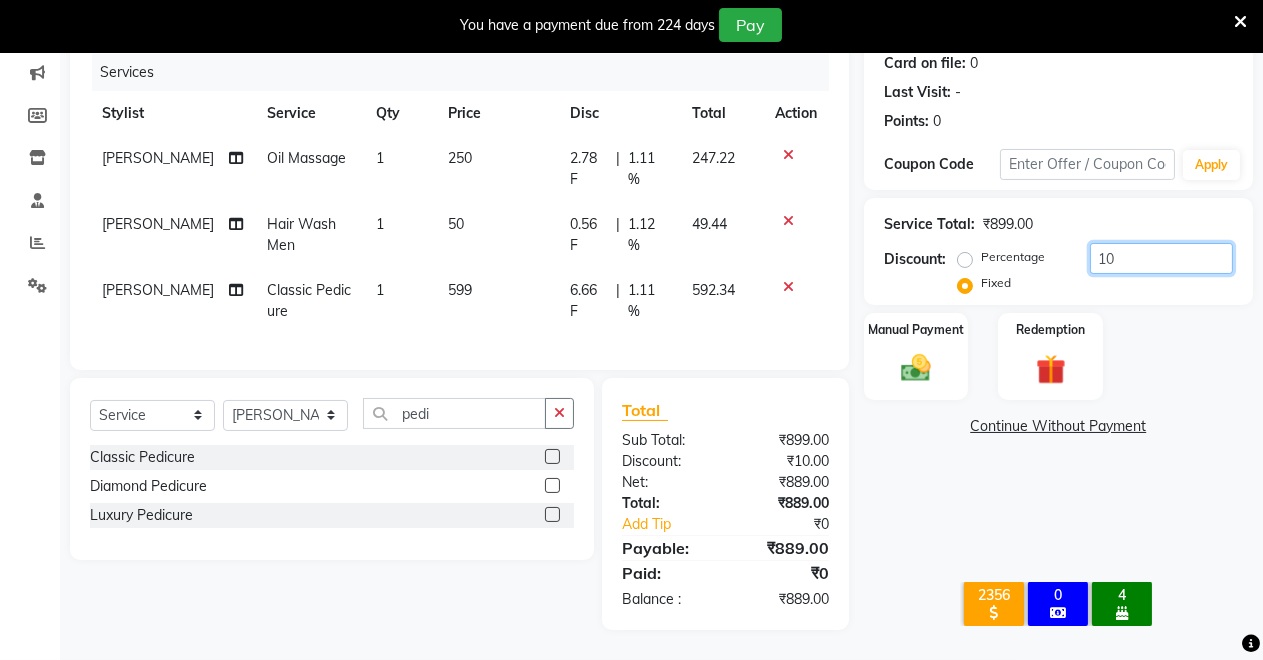 click on "10" 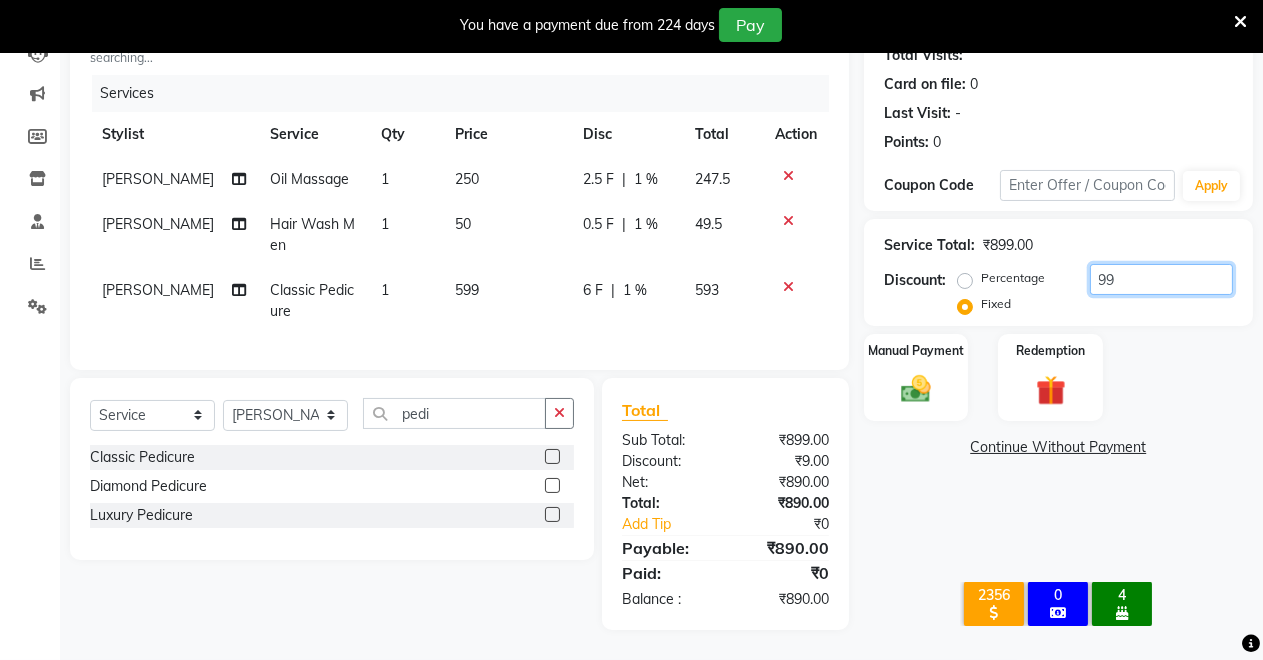 scroll, scrollTop: 266, scrollLeft: 0, axis: vertical 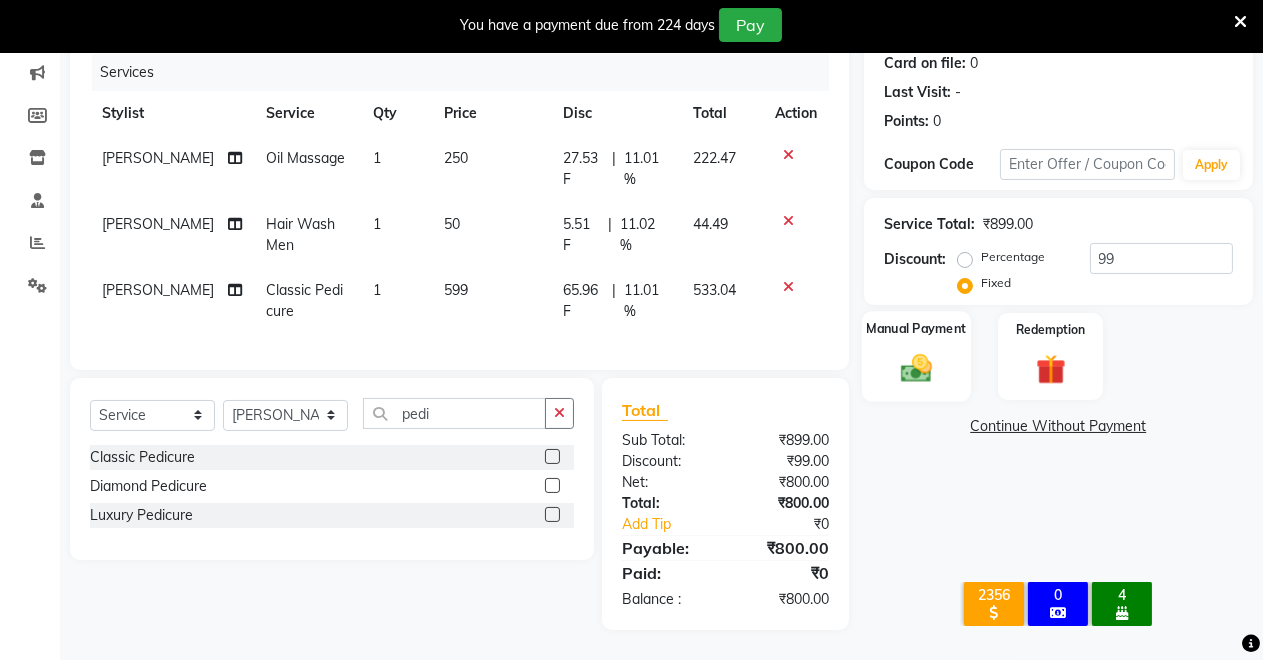 click on "Manual Payment" 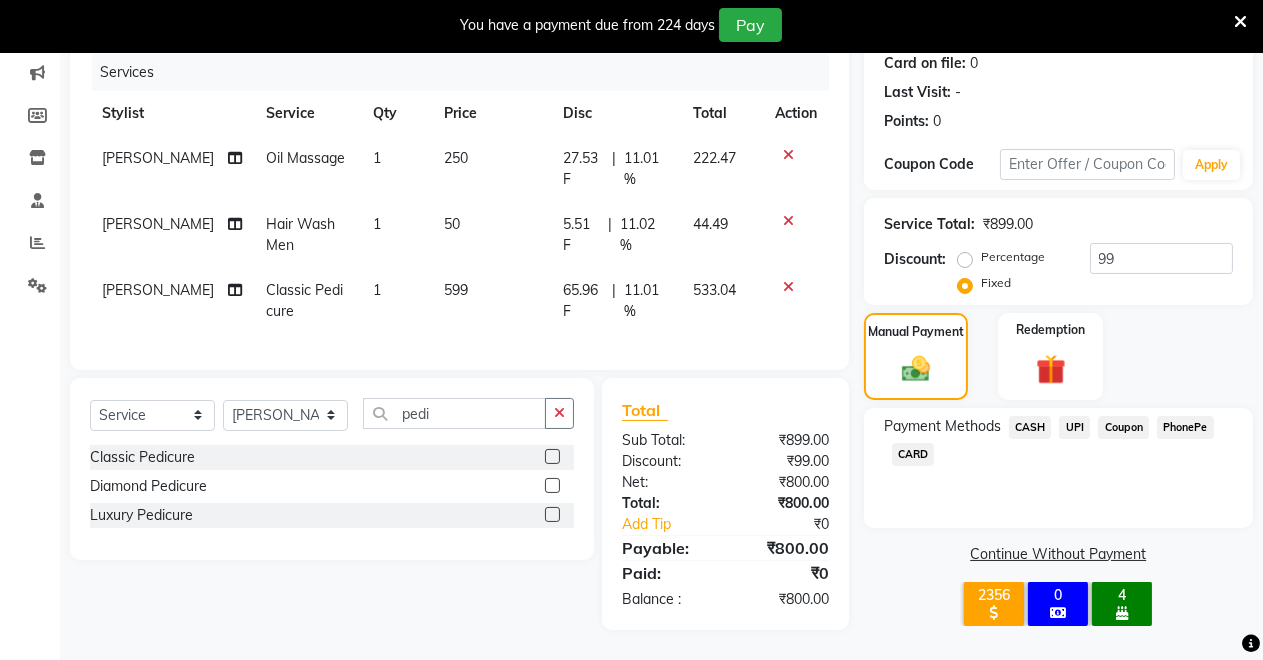 click on "UPI" 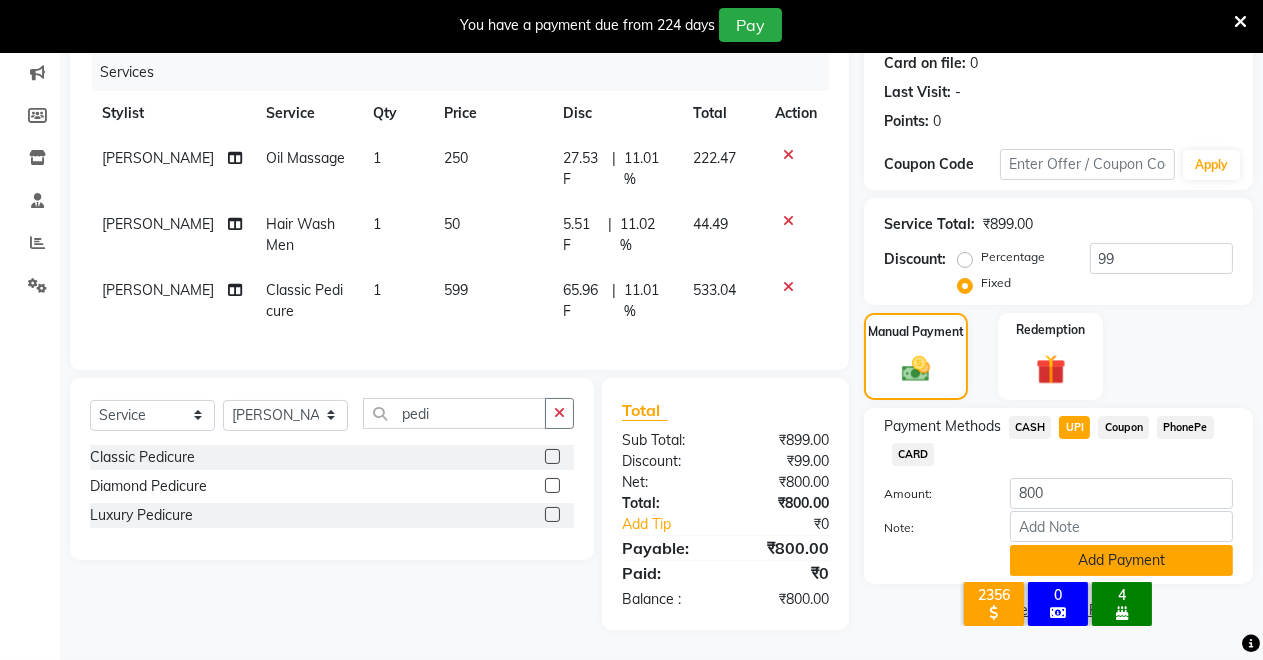 click on "Add Payment" 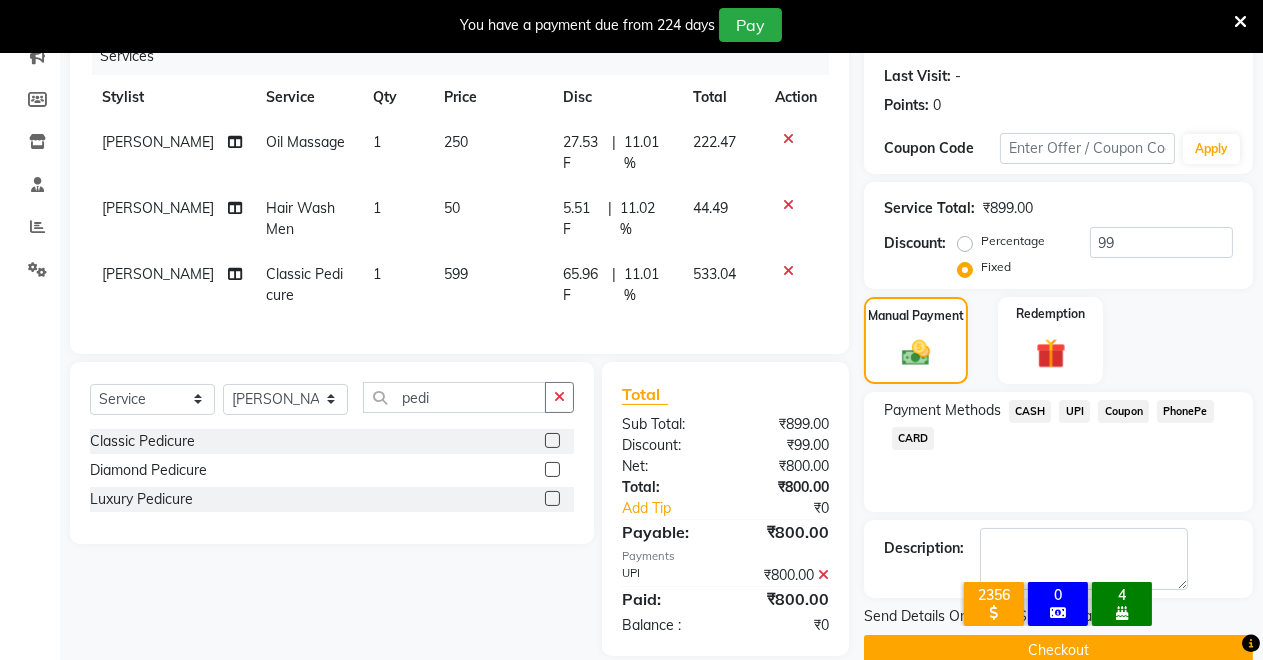 scroll, scrollTop: 308, scrollLeft: 0, axis: vertical 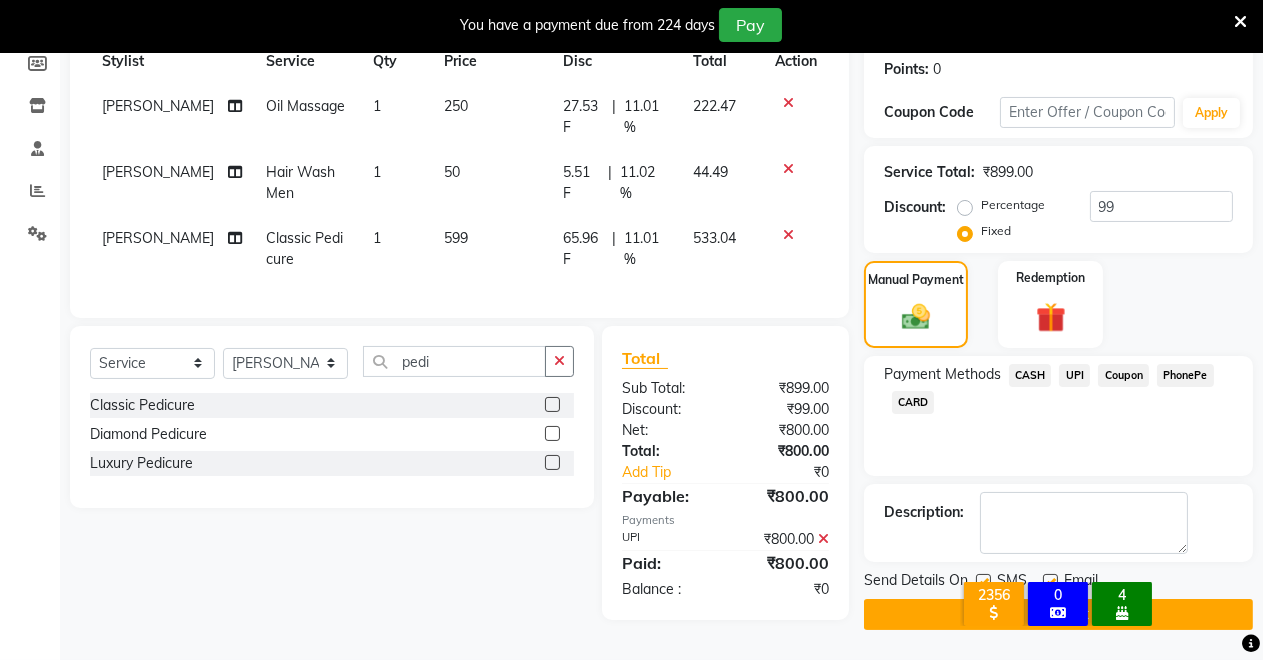 click on "Checkout" 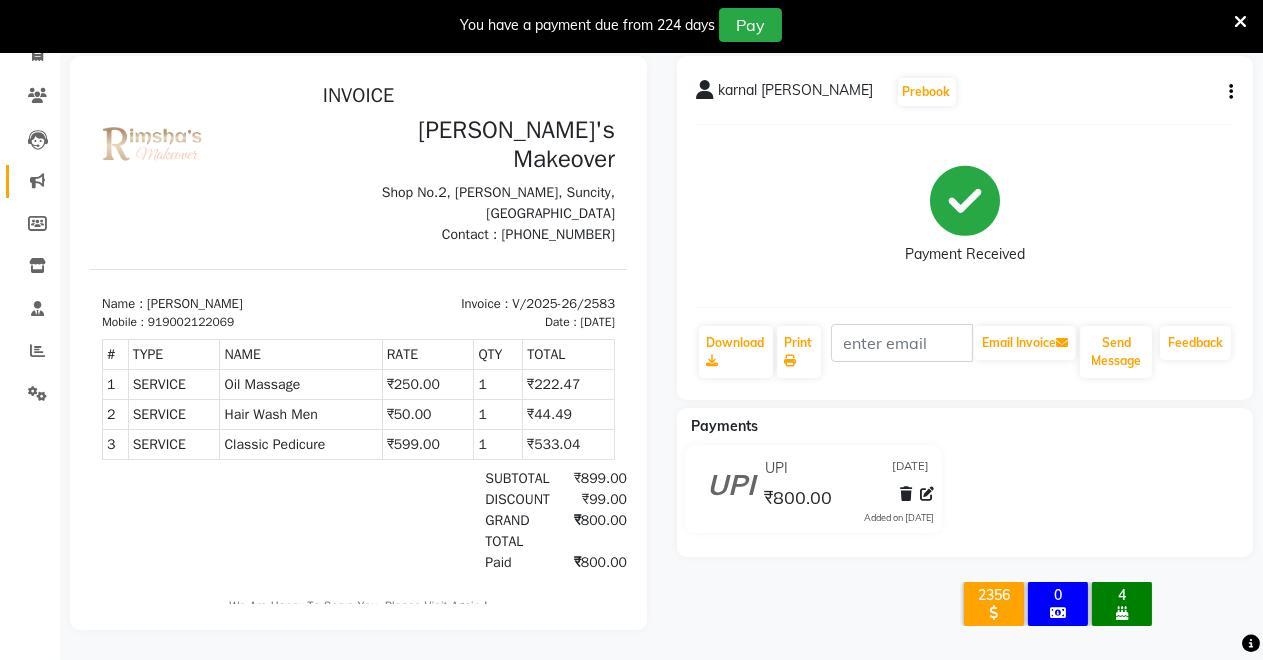 scroll, scrollTop: 0, scrollLeft: 0, axis: both 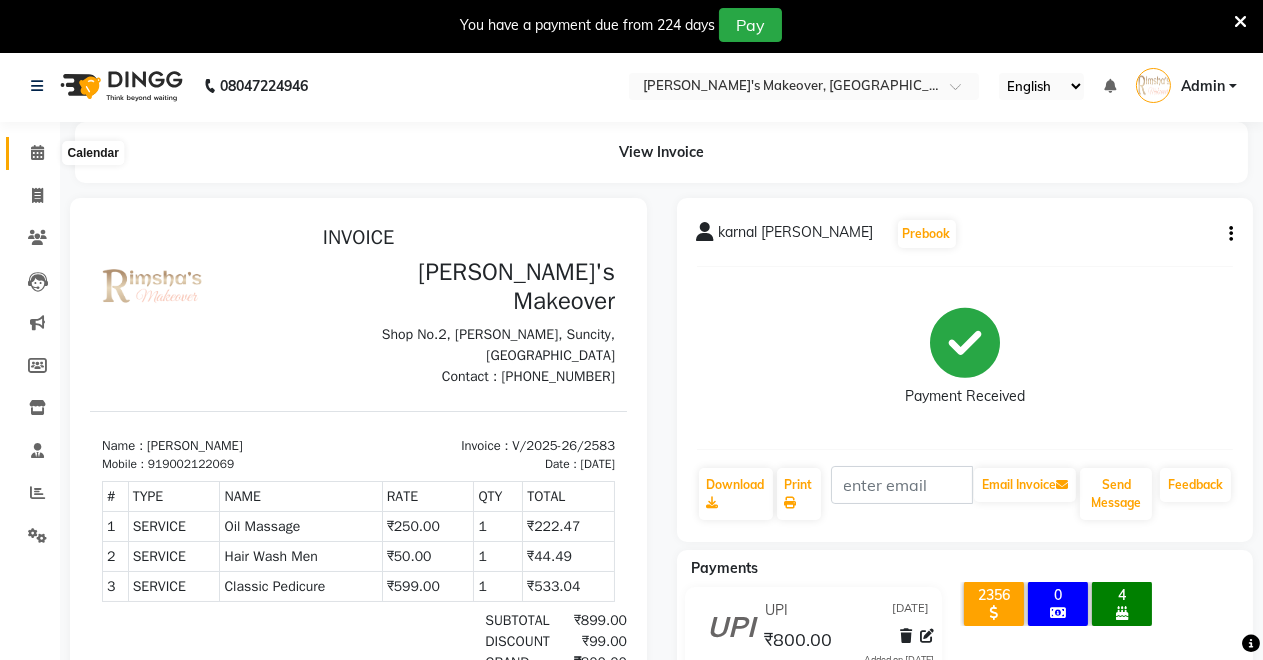 click 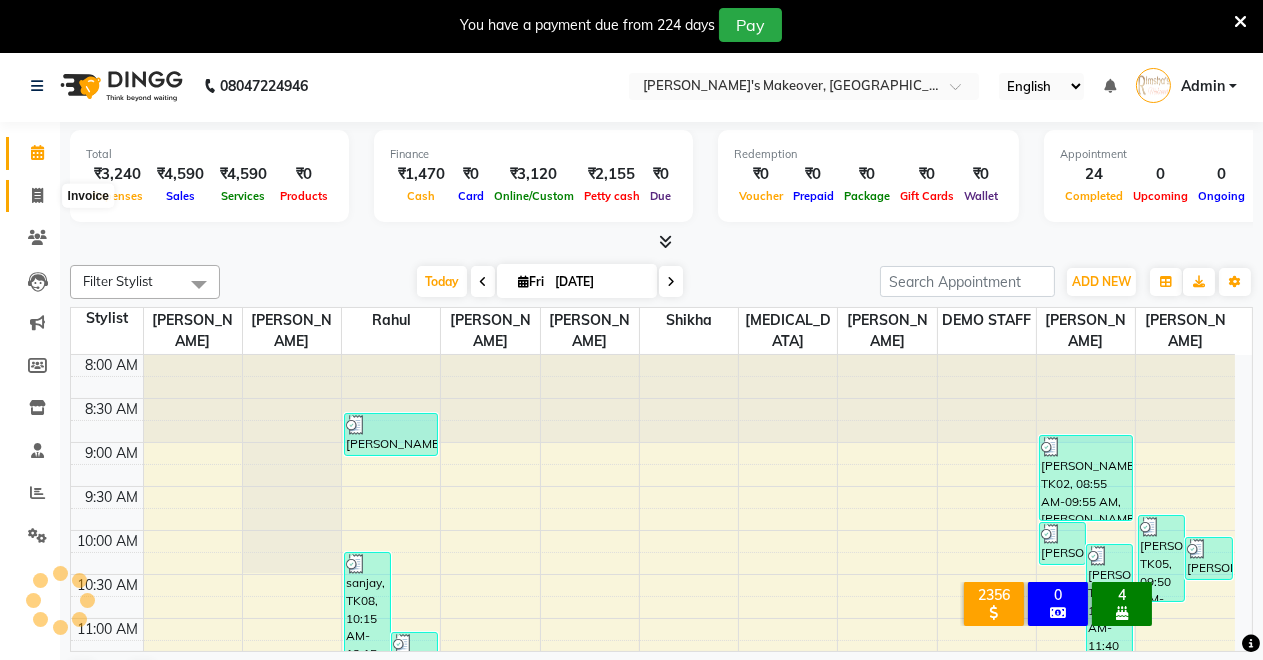 scroll, scrollTop: 0, scrollLeft: 0, axis: both 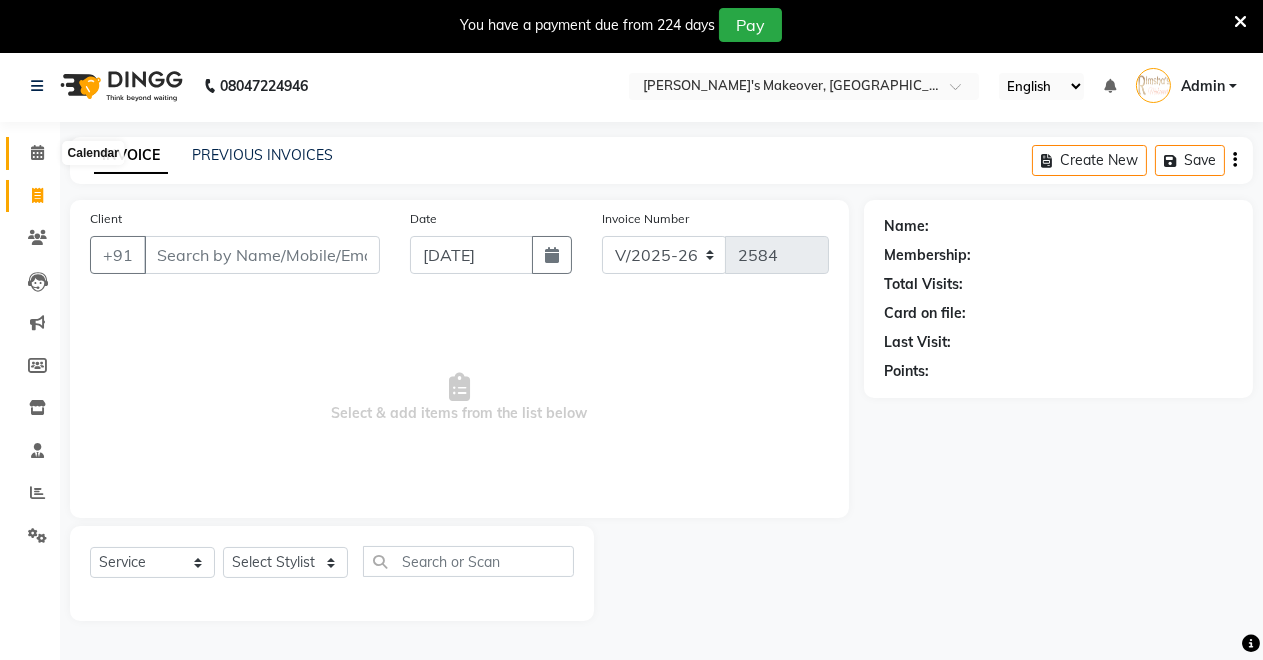 click 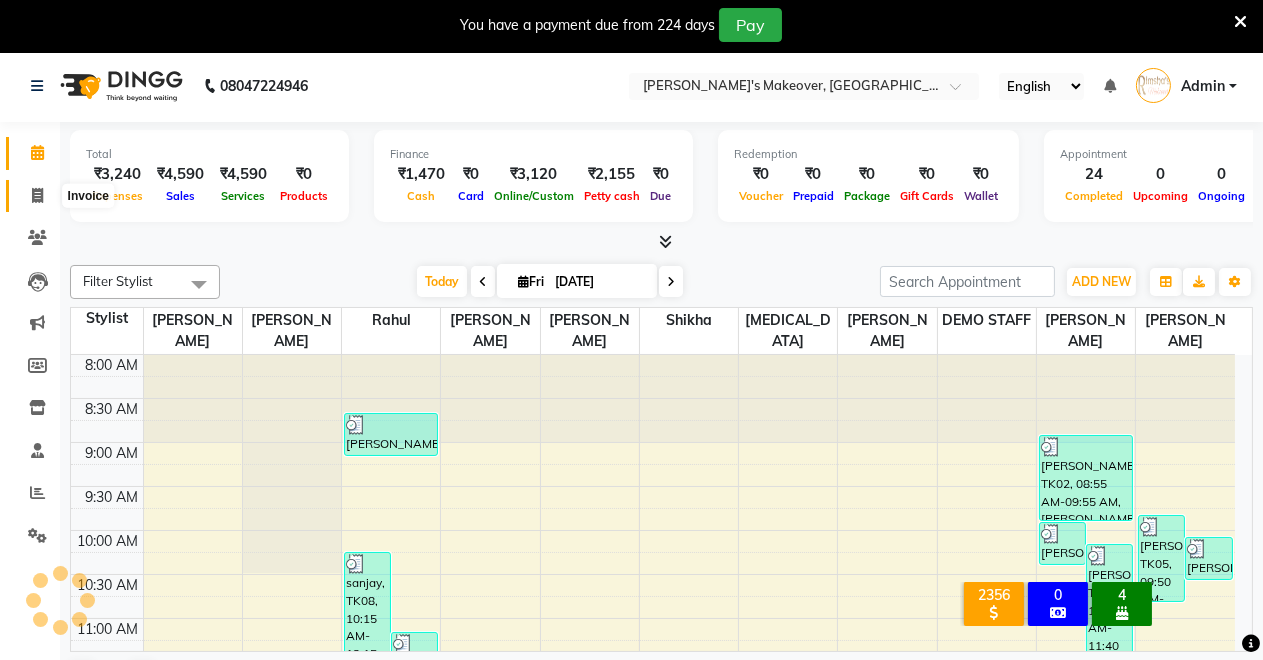 scroll, scrollTop: 889, scrollLeft: 0, axis: vertical 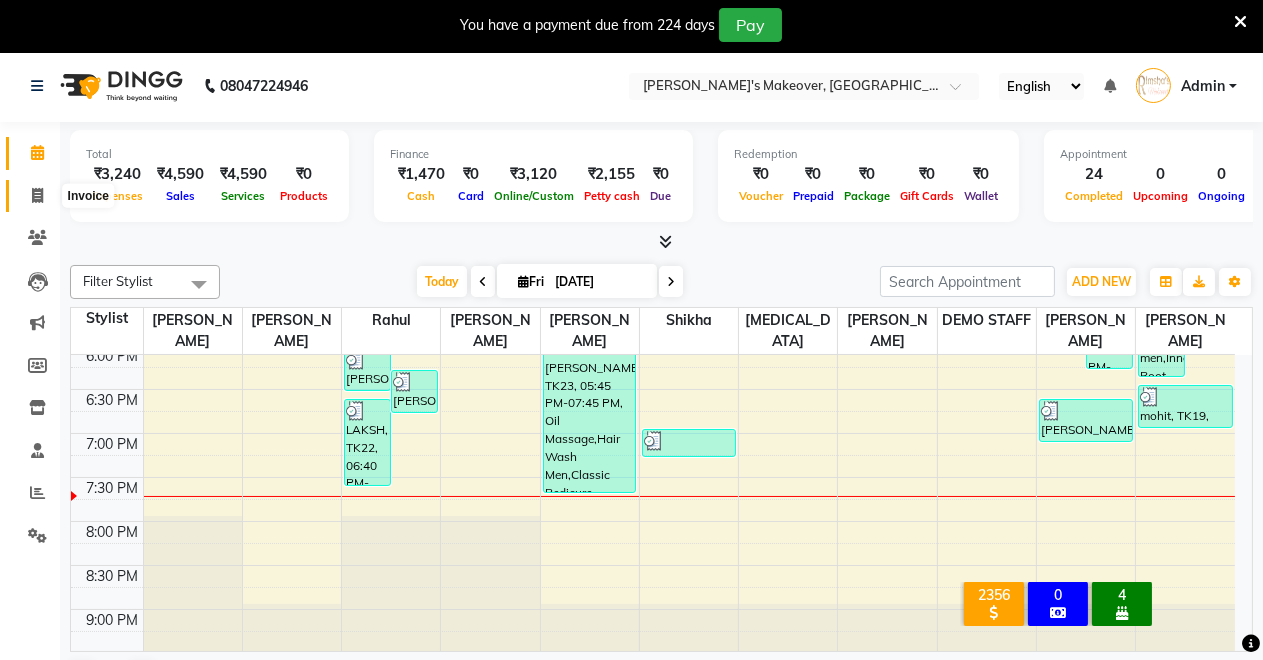 click 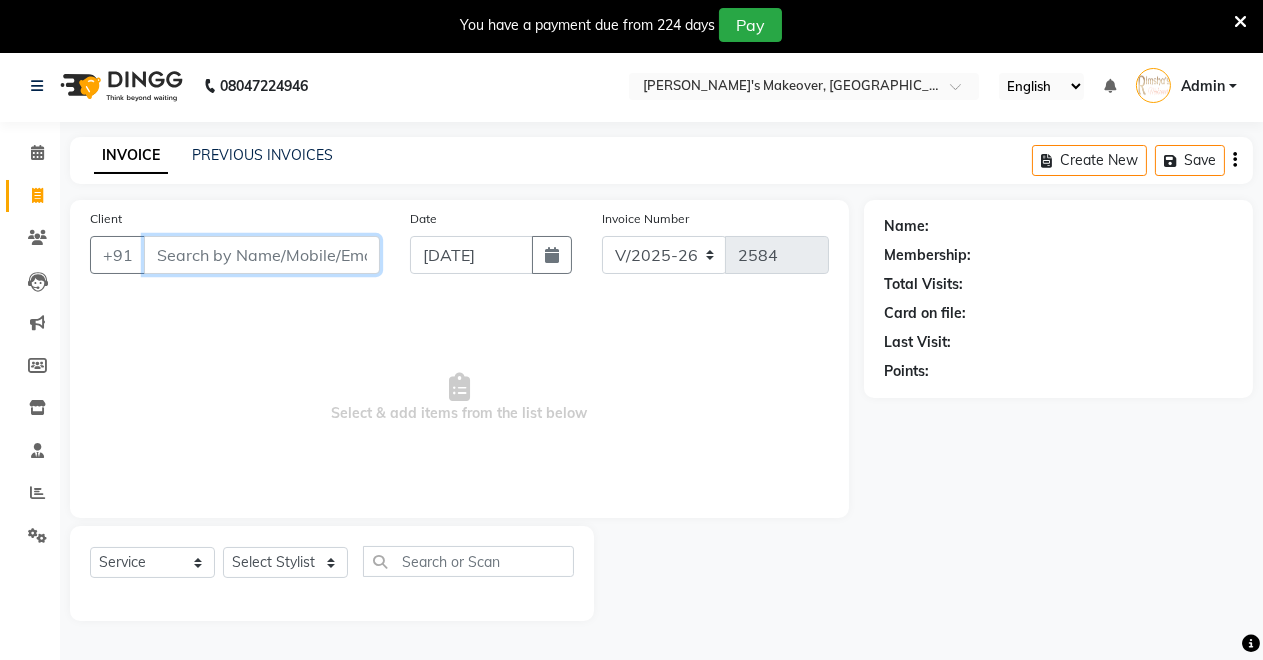 click on "Client" at bounding box center [262, 255] 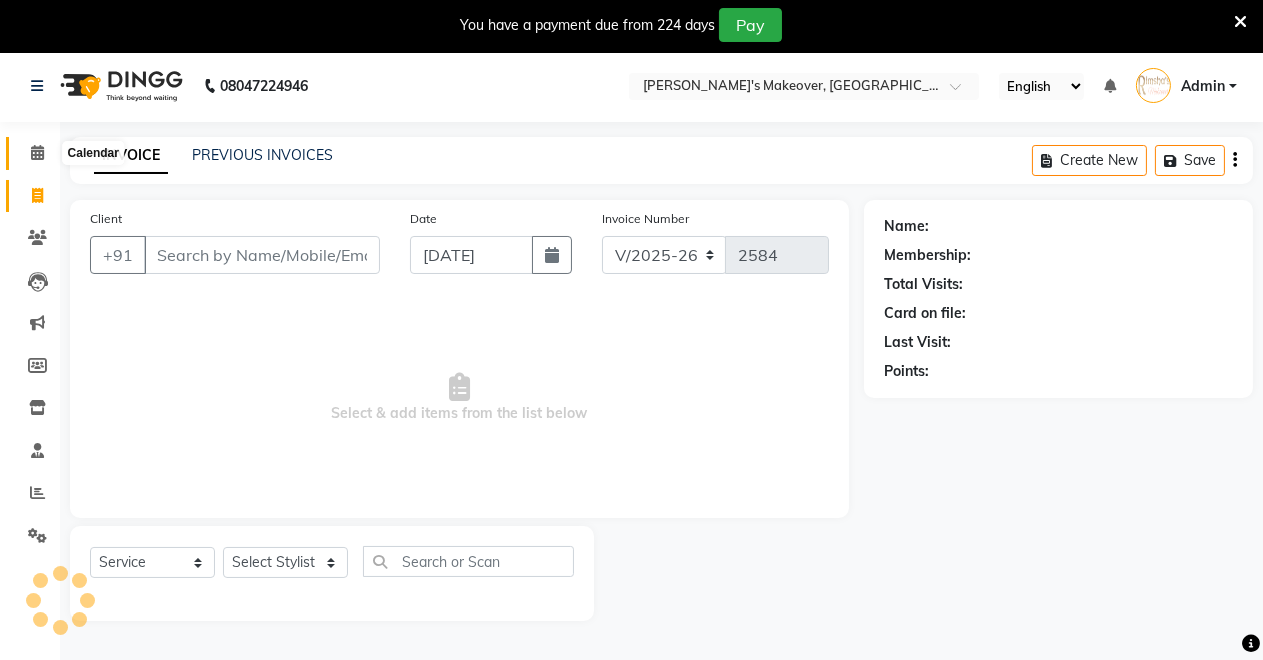 click 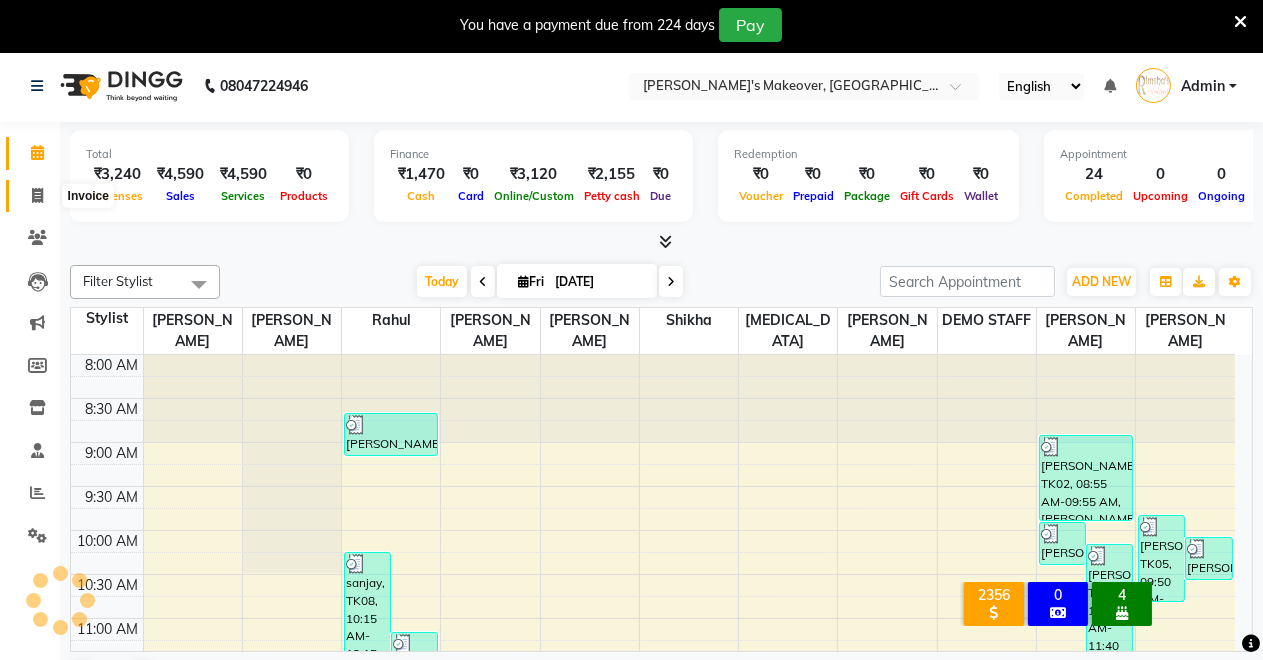 scroll, scrollTop: 0, scrollLeft: 0, axis: both 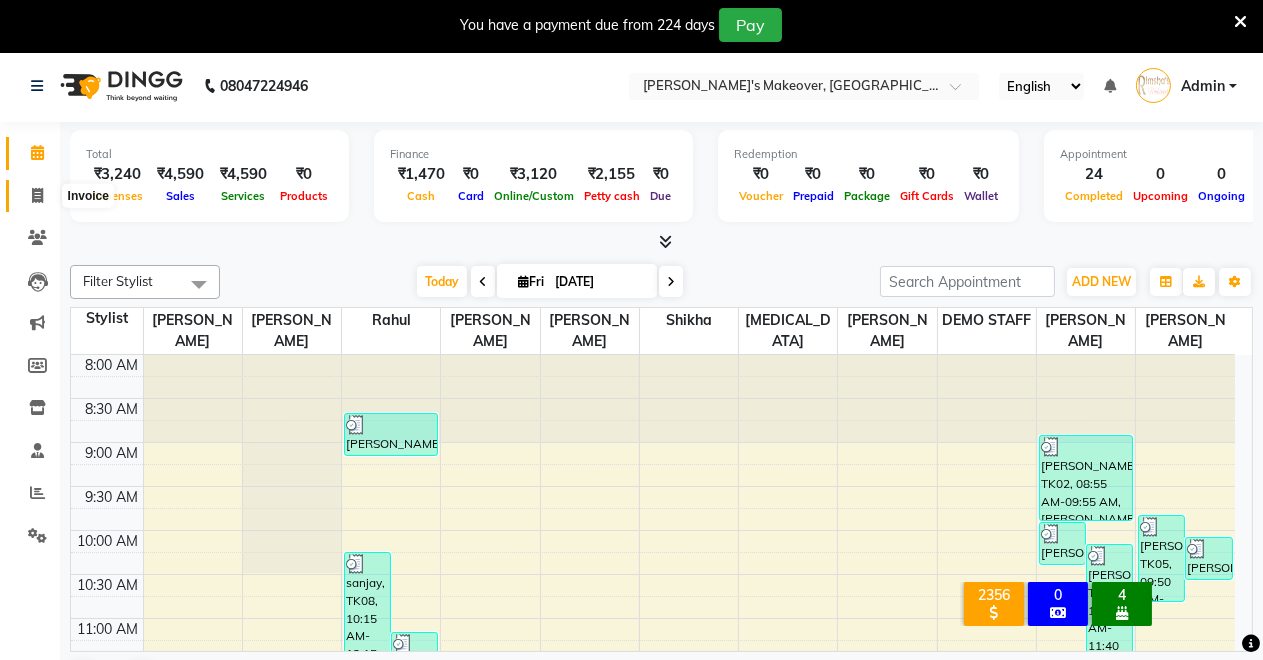 click 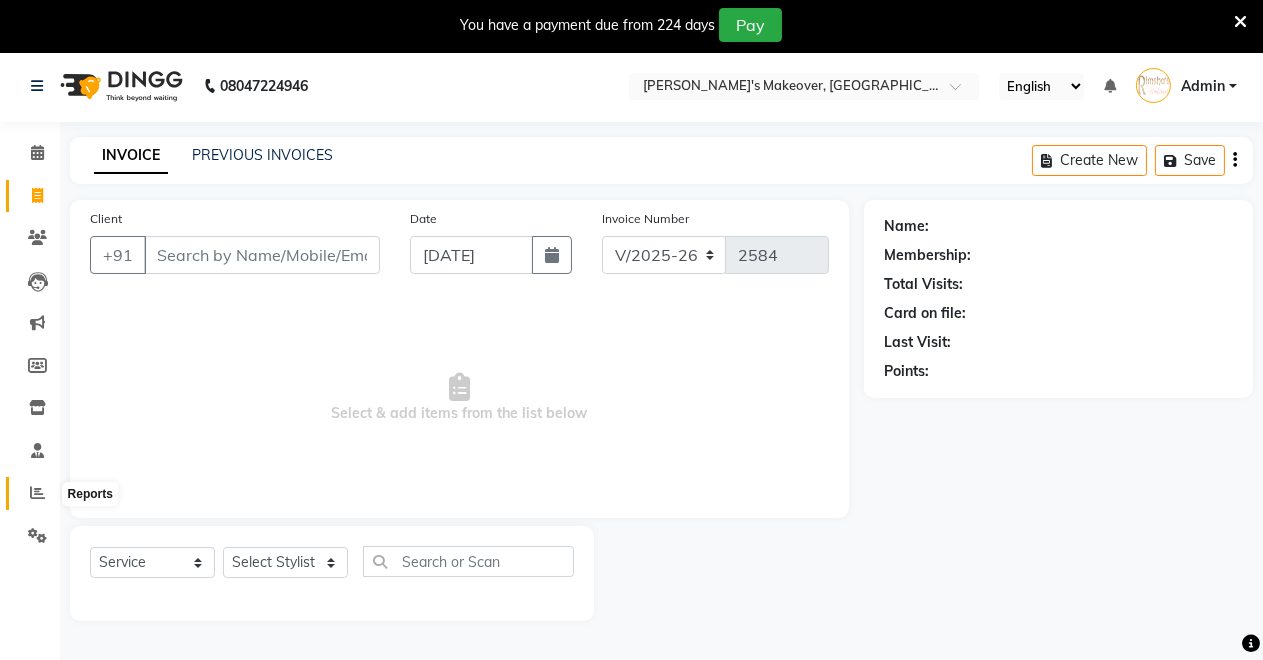 click 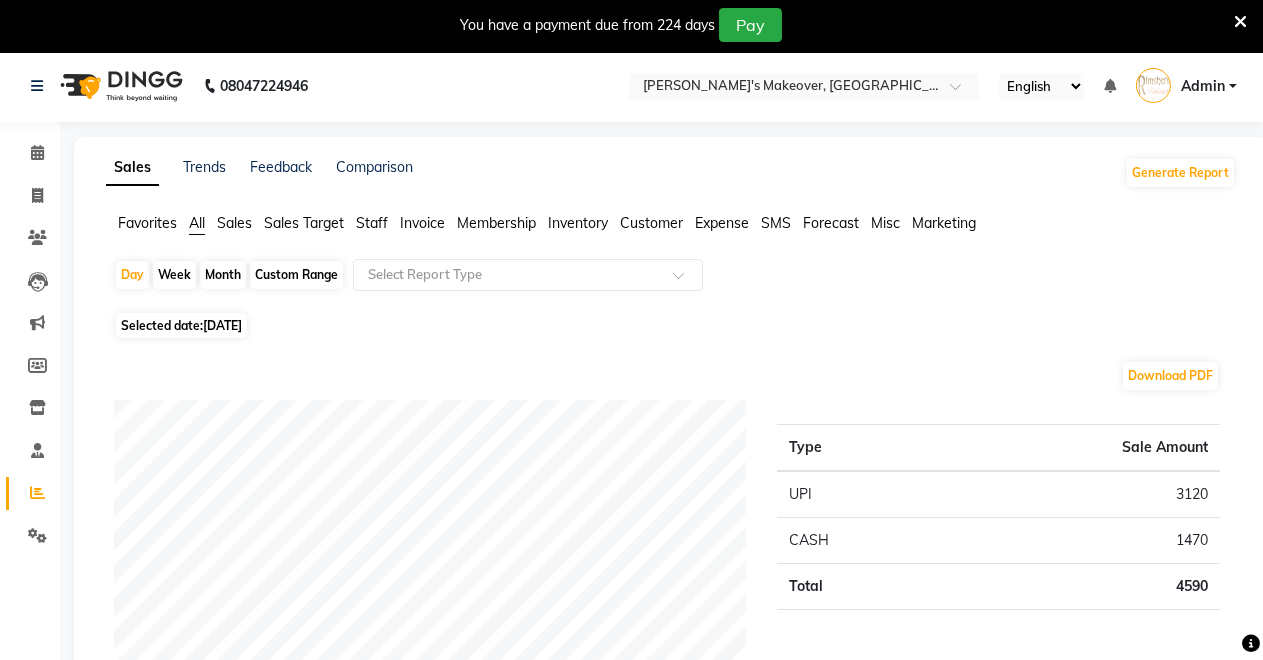 click on "Expense" 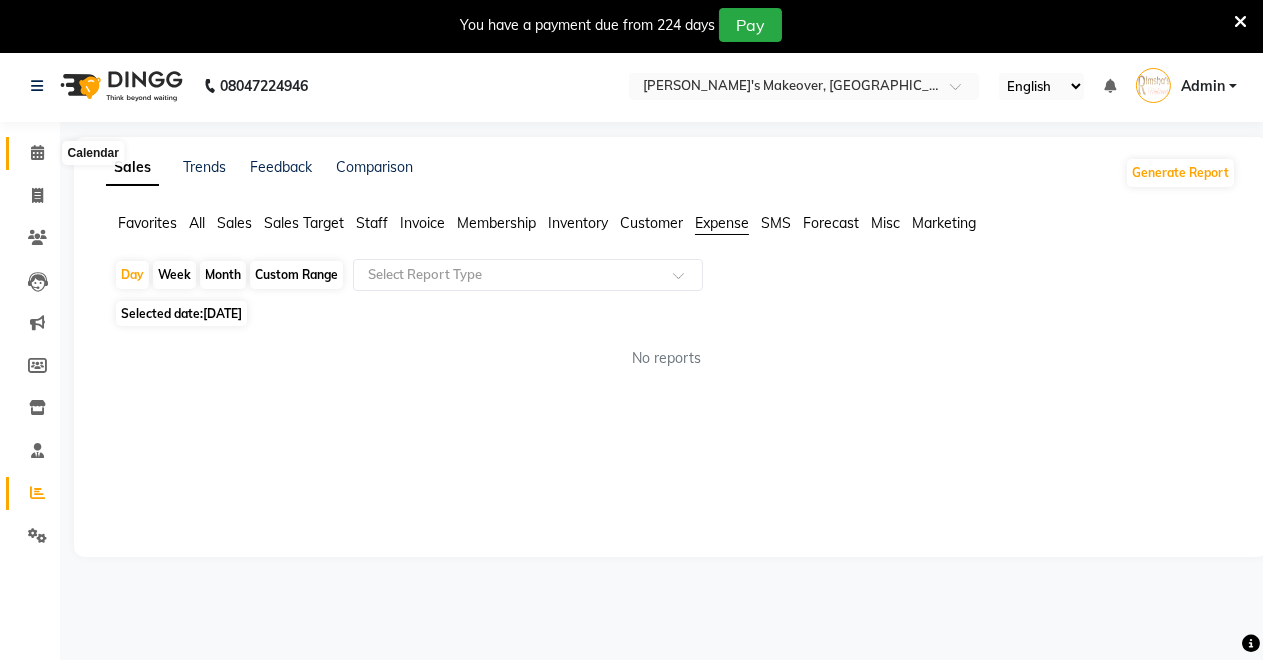 click 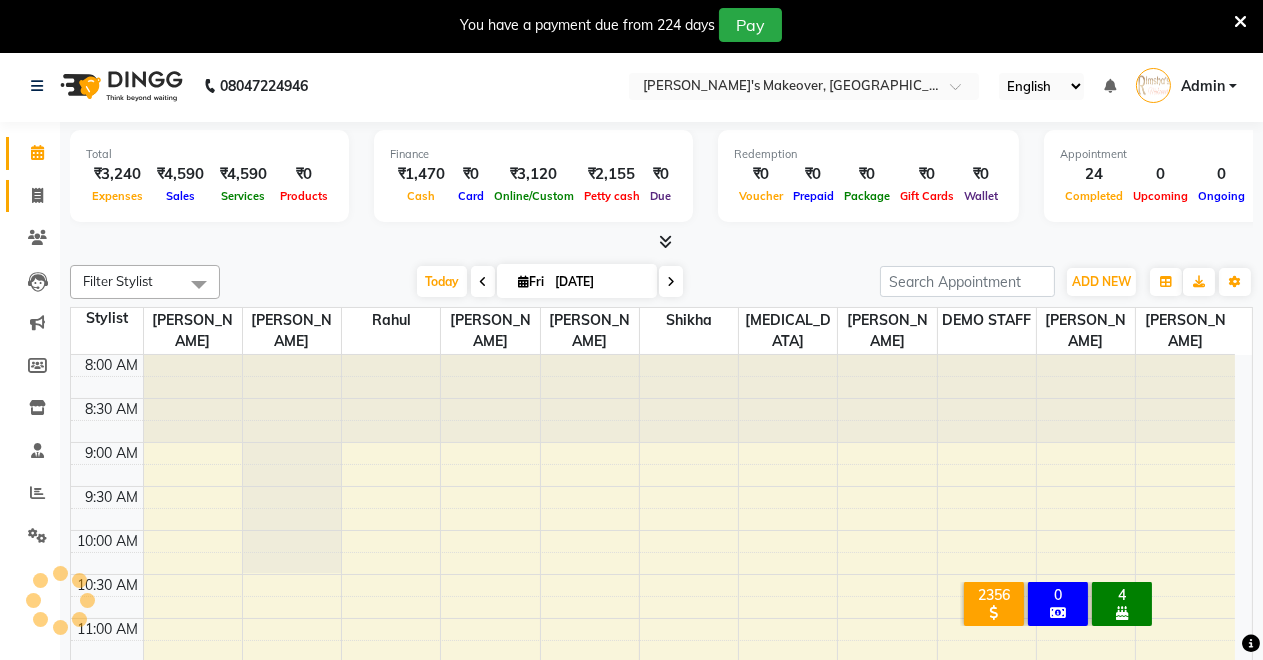 scroll, scrollTop: 0, scrollLeft: 0, axis: both 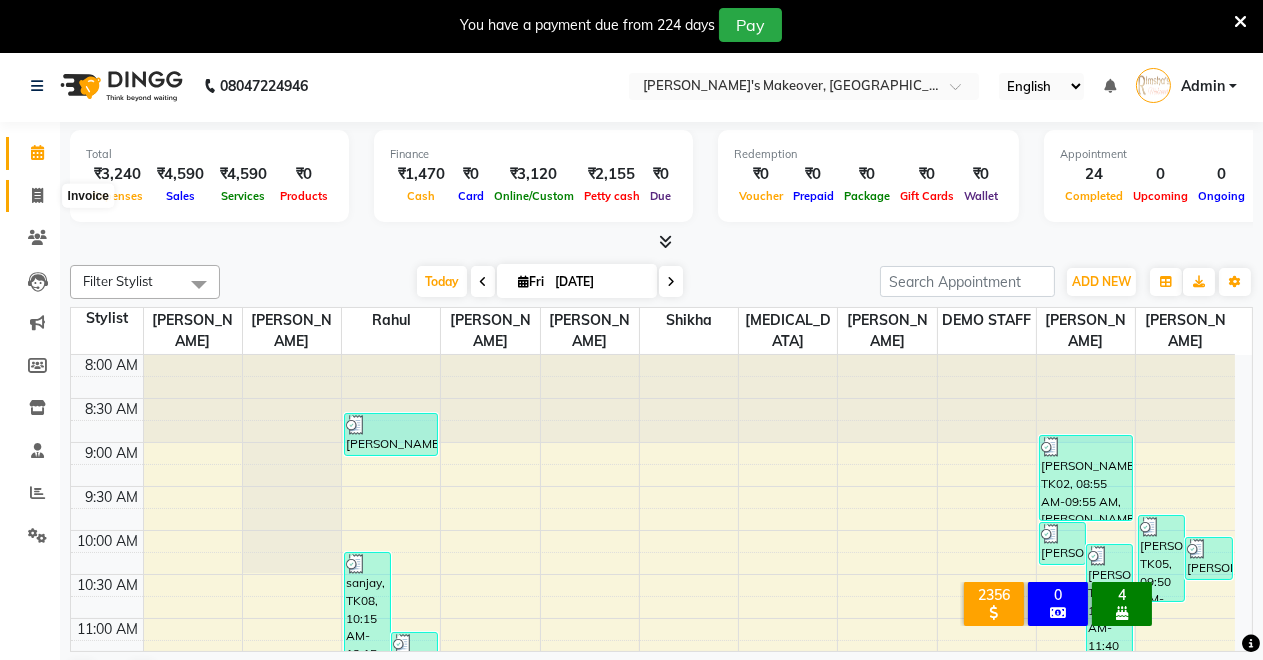 click 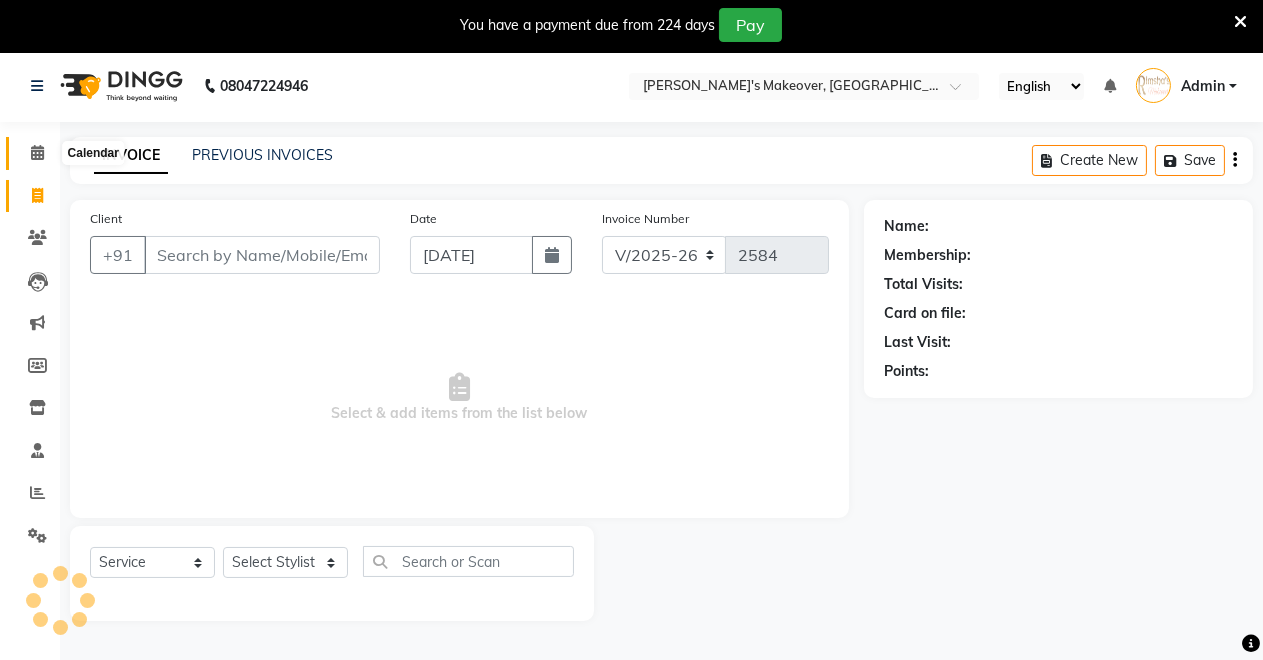 click 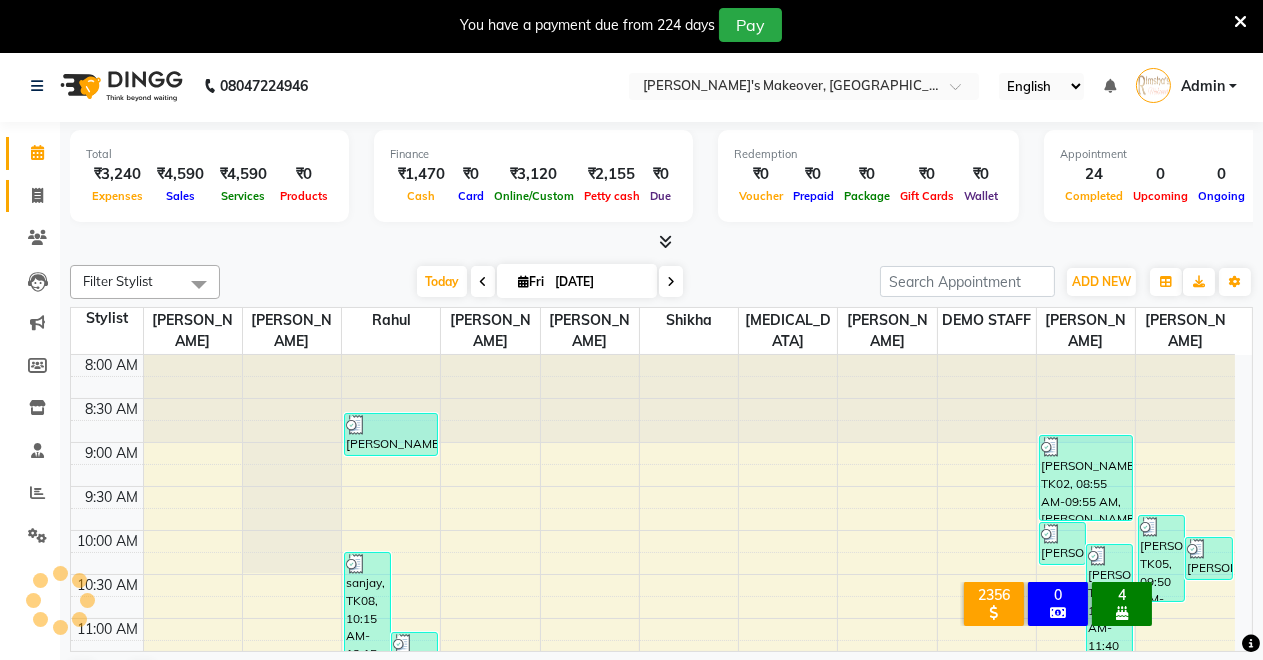 scroll, scrollTop: 0, scrollLeft: 0, axis: both 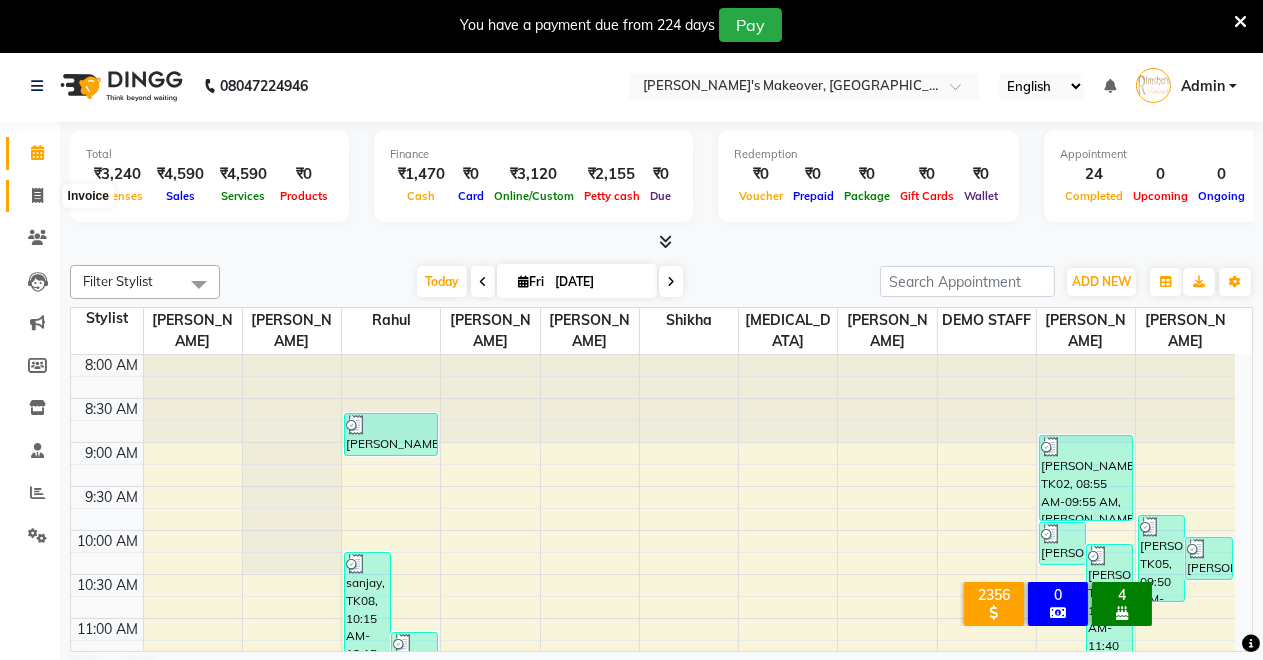 click 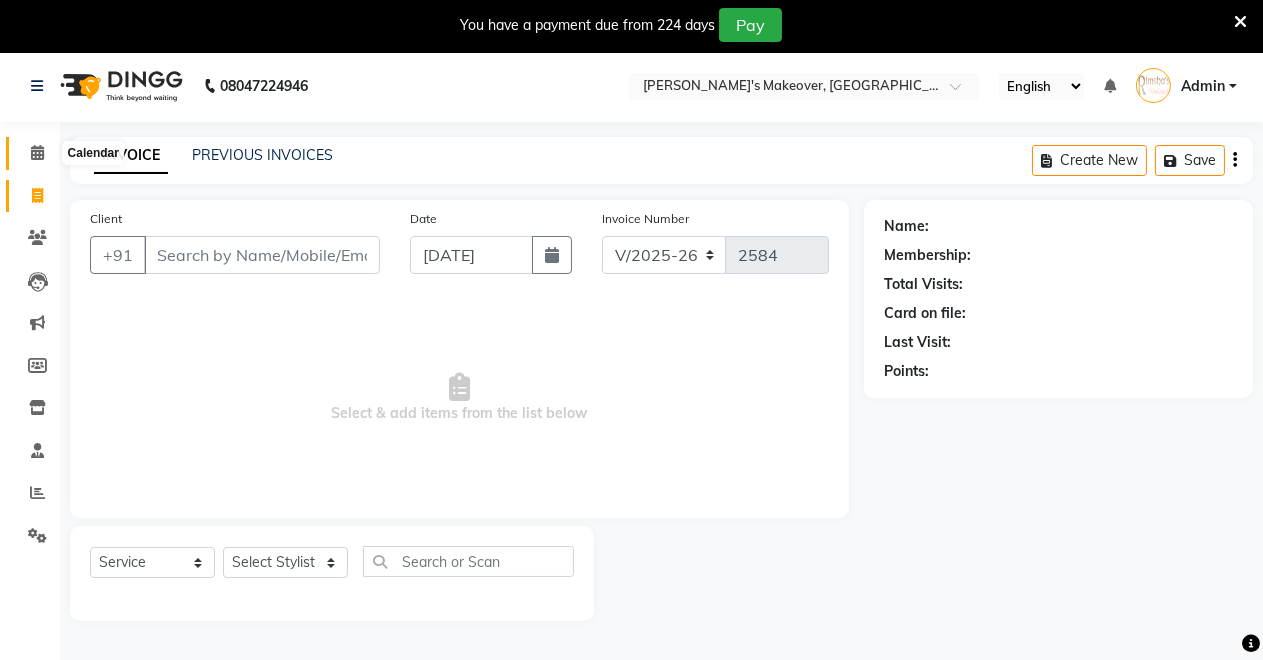 click 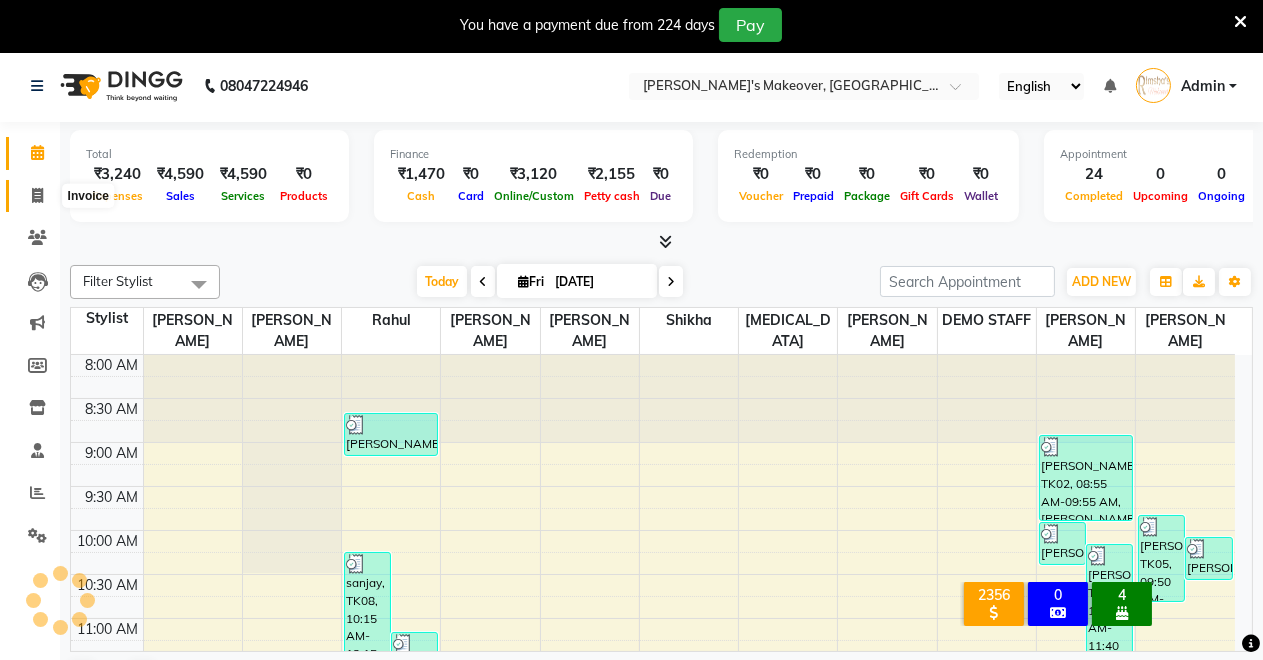 scroll, scrollTop: 0, scrollLeft: 0, axis: both 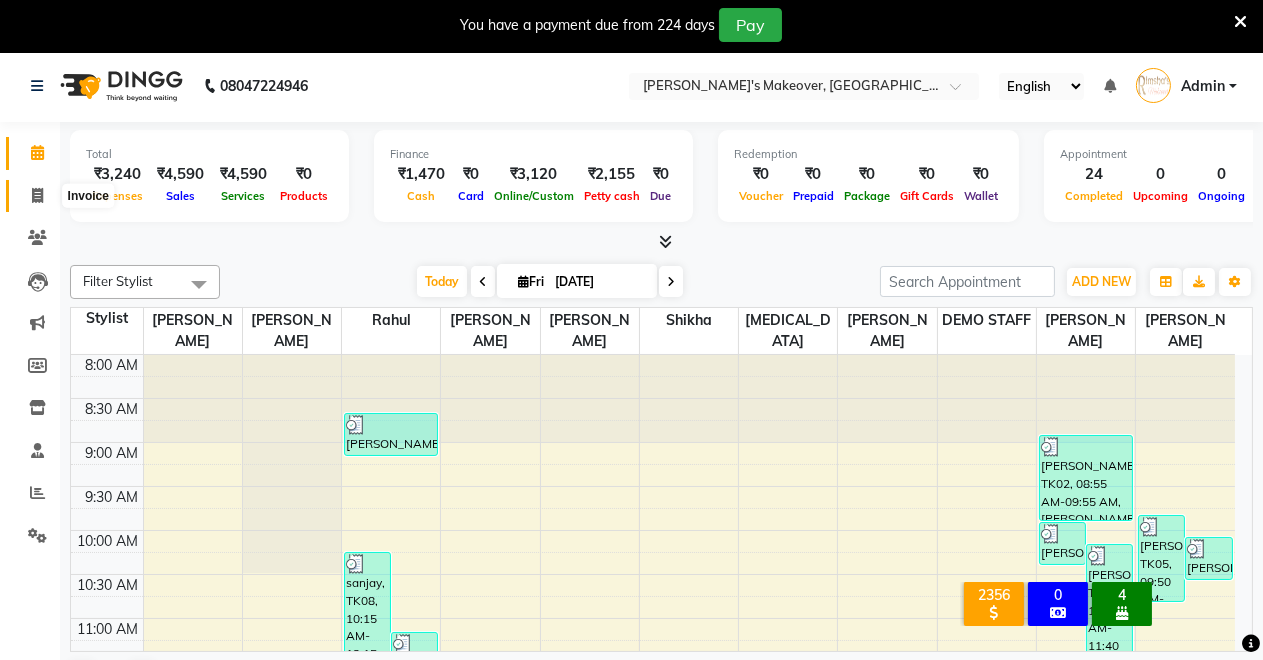 click 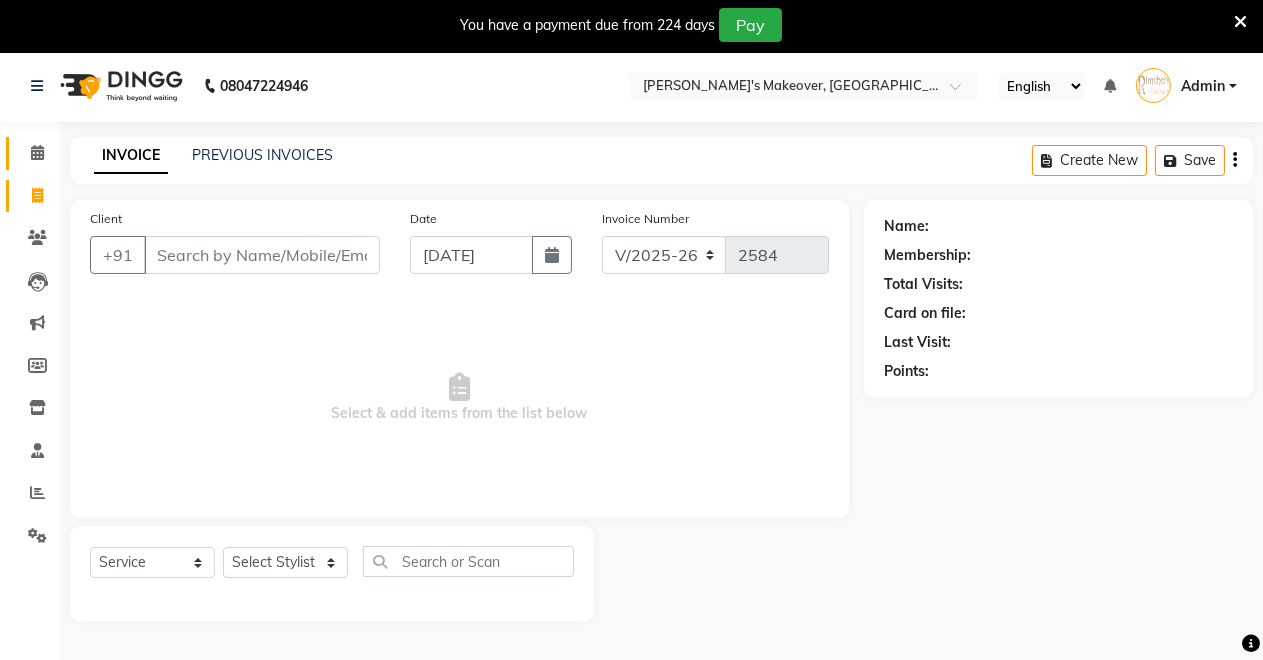 click 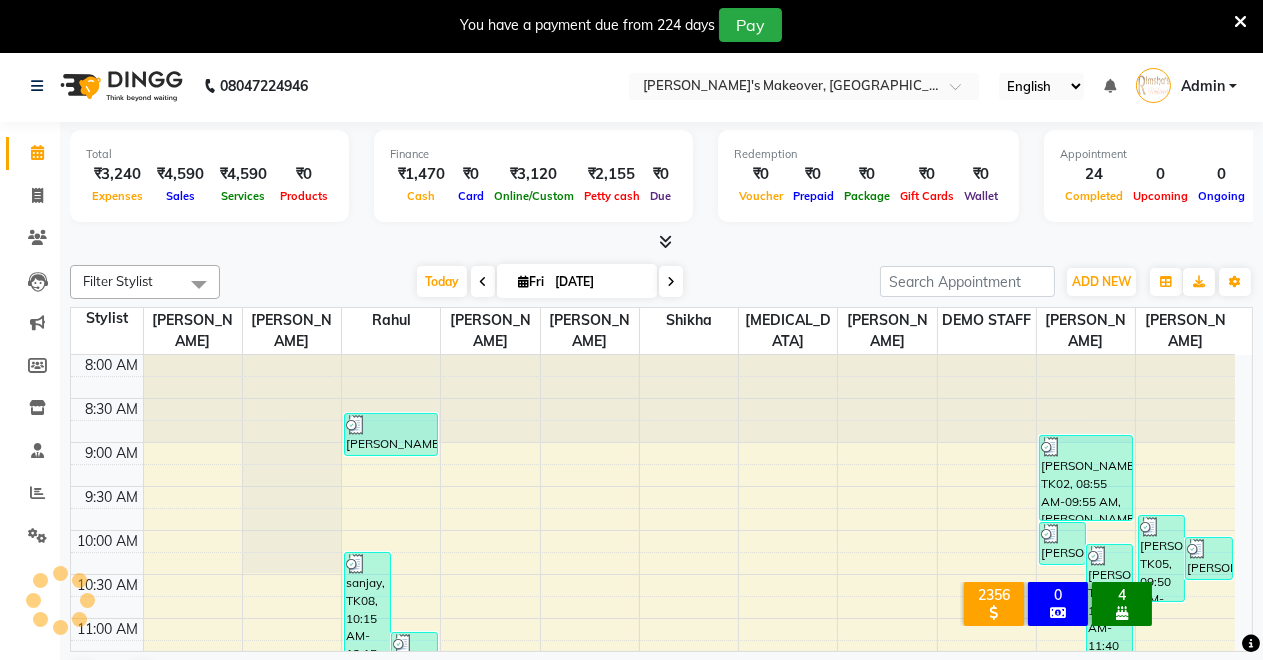 scroll, scrollTop: 0, scrollLeft: 0, axis: both 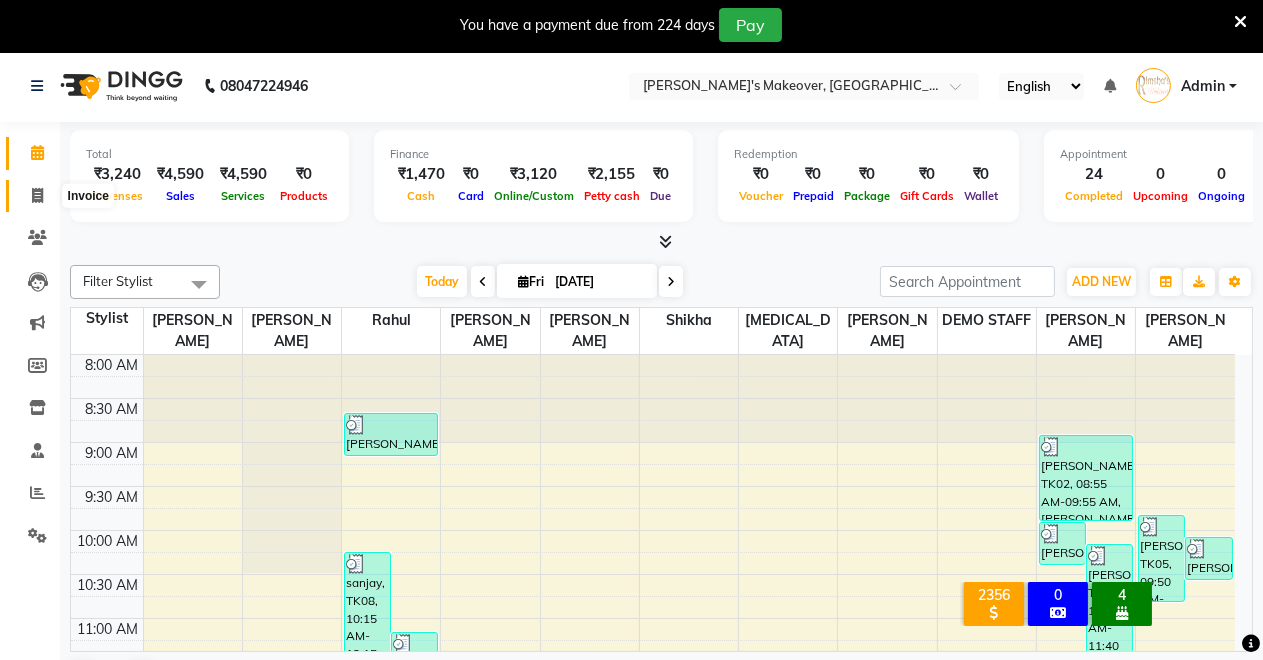 click 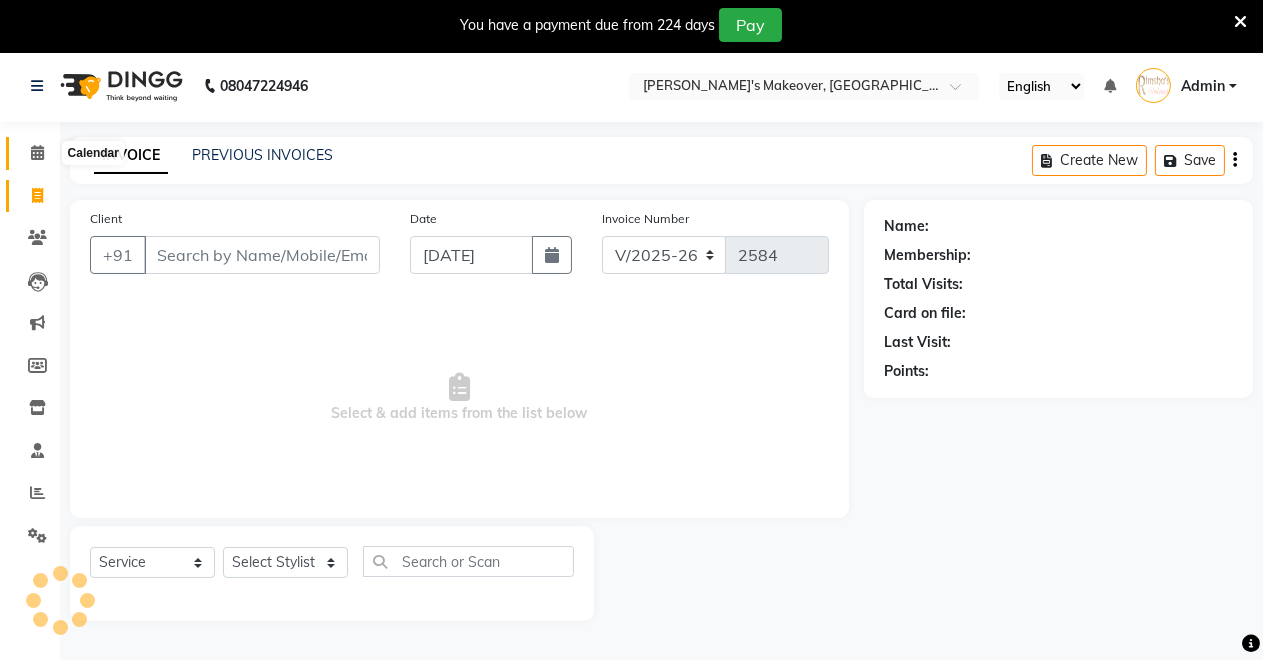click 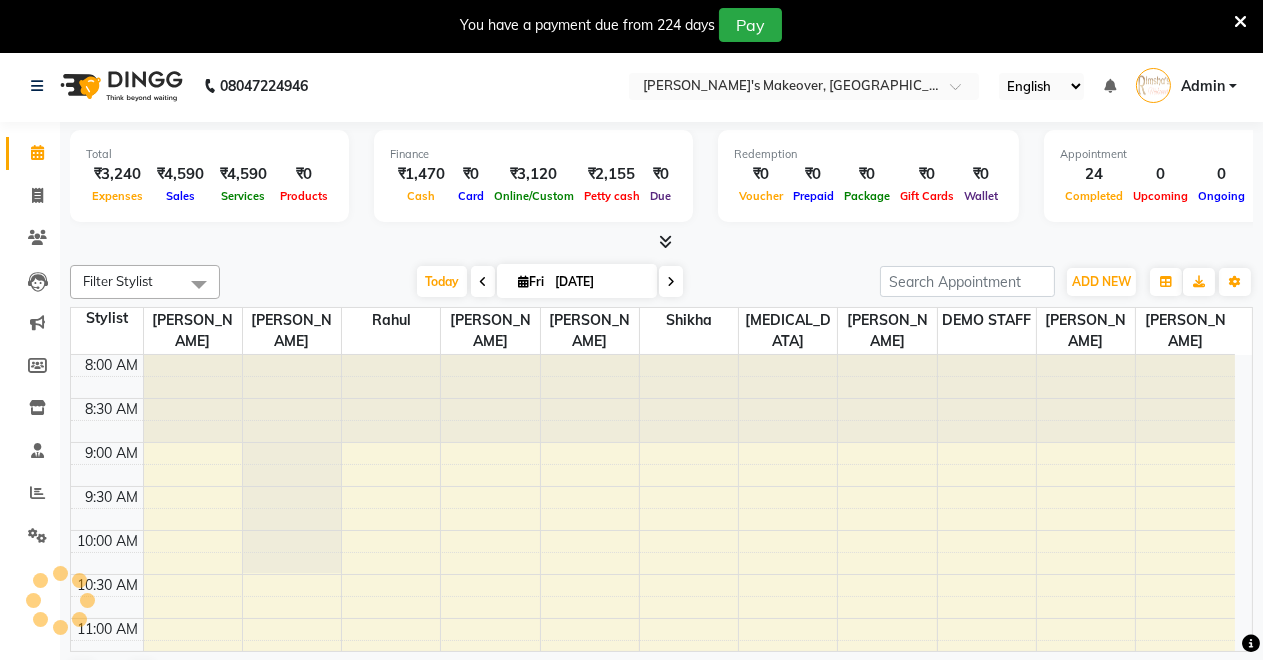 scroll, scrollTop: 0, scrollLeft: 0, axis: both 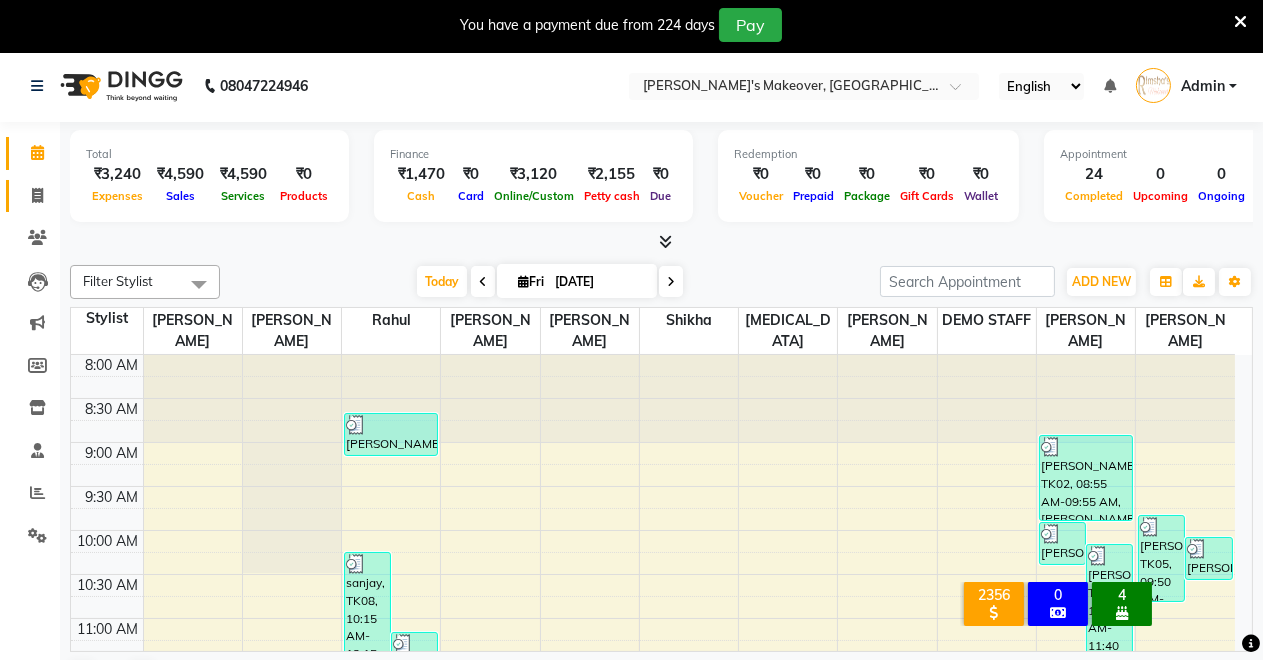 click 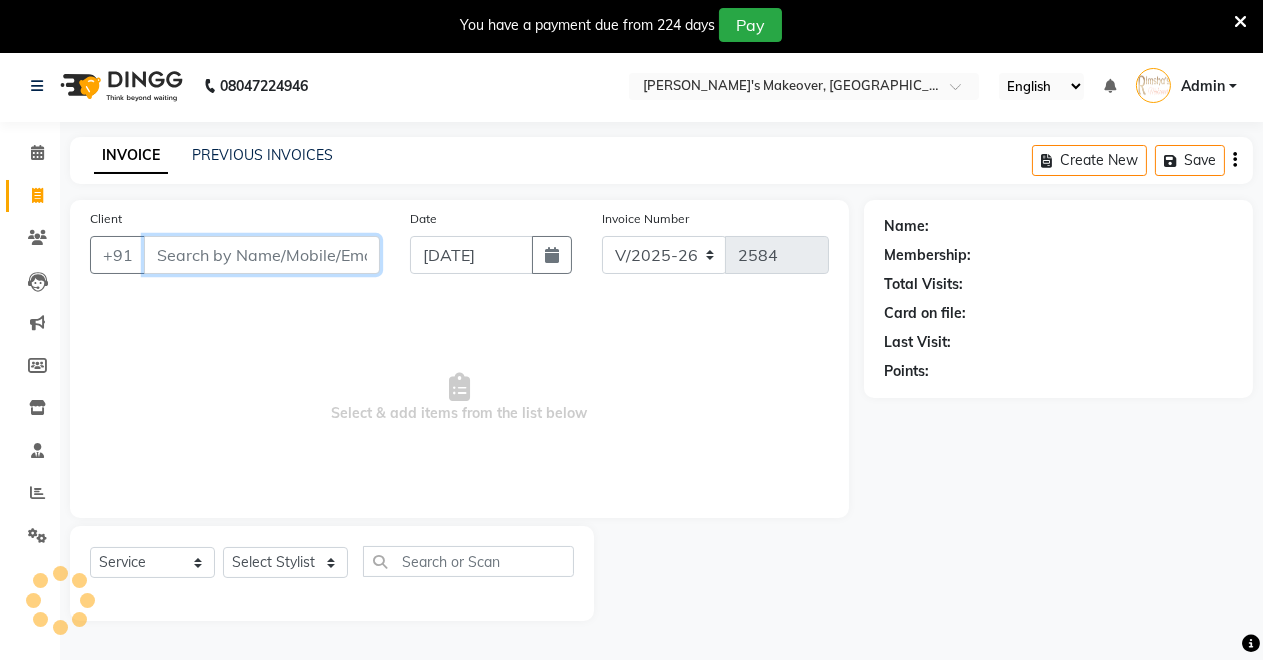 click on "Client" at bounding box center (262, 255) 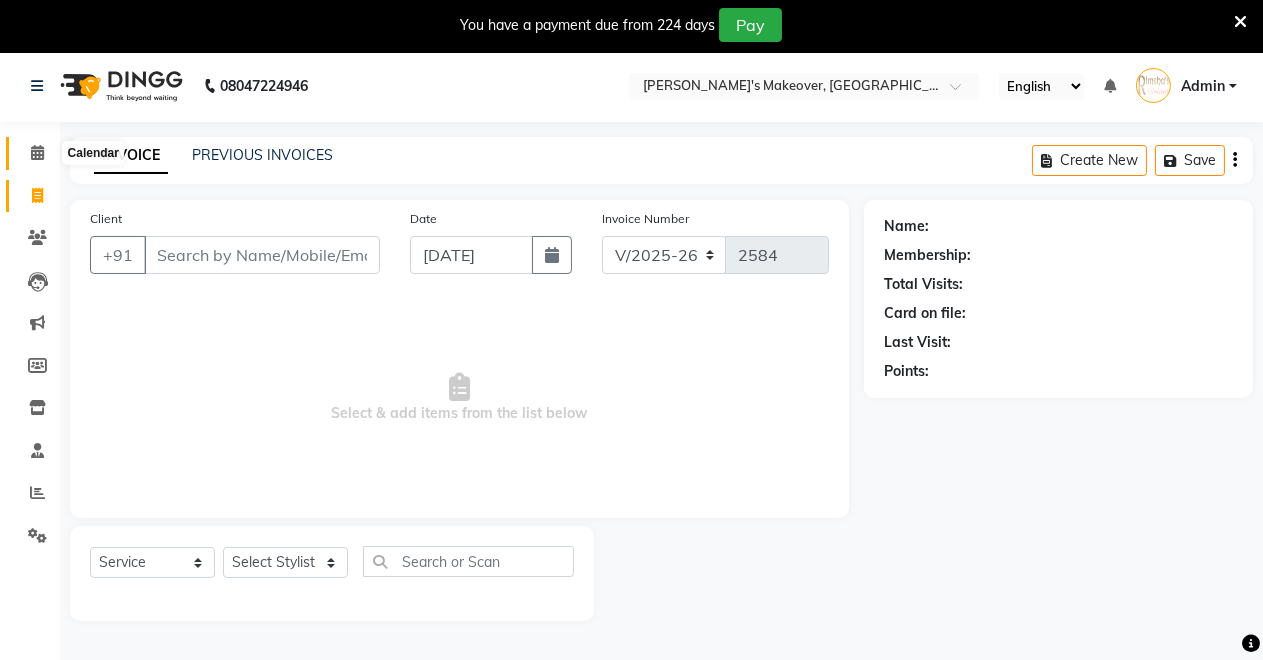 drag, startPoint x: 41, startPoint y: 155, endPoint x: 39, endPoint y: 196, distance: 41.04875 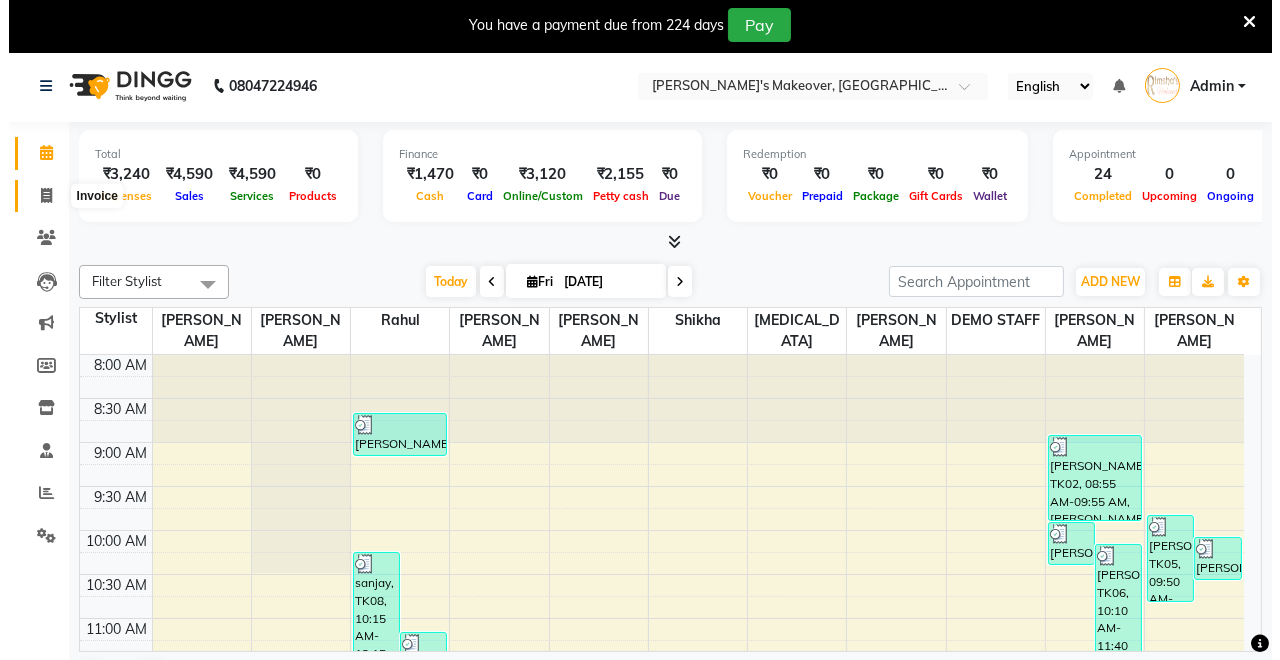 scroll, scrollTop: 0, scrollLeft: 0, axis: both 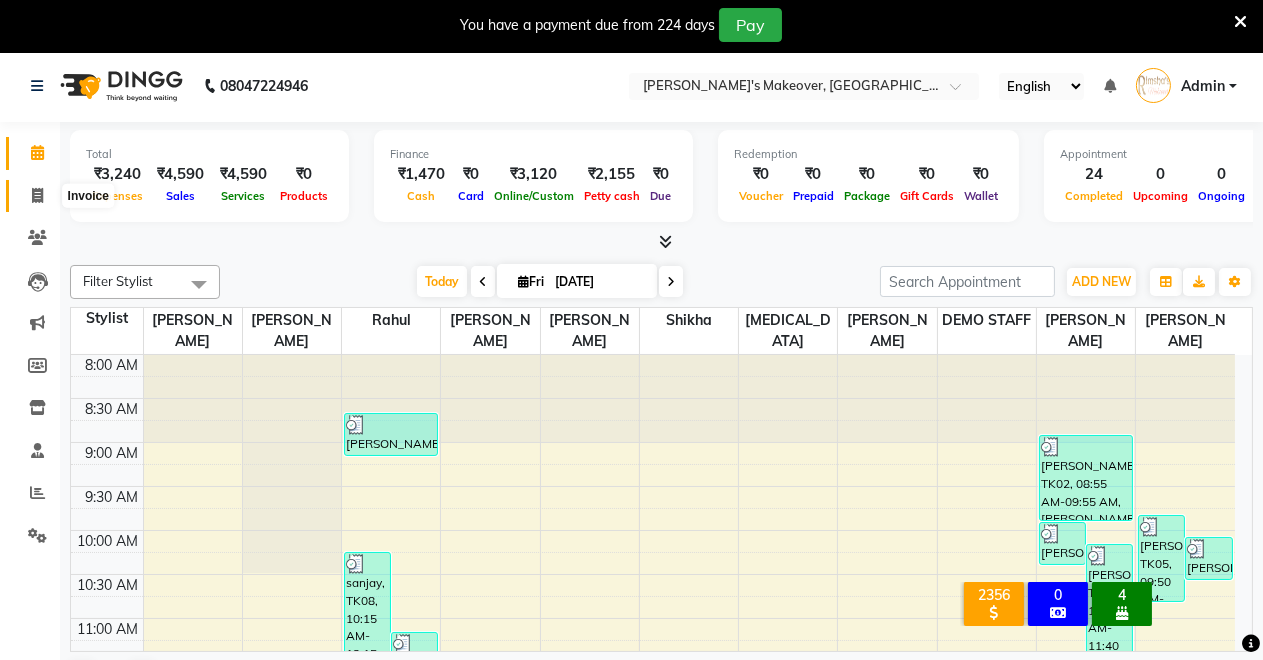 click 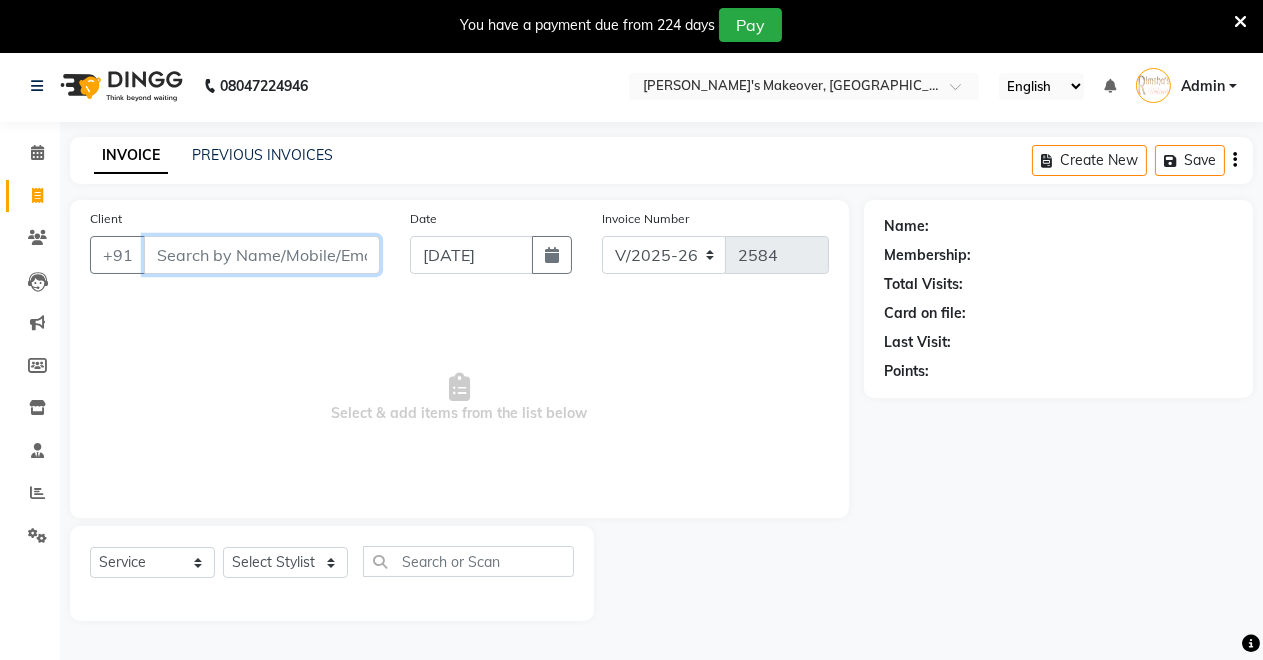 click on "Client" at bounding box center [262, 255] 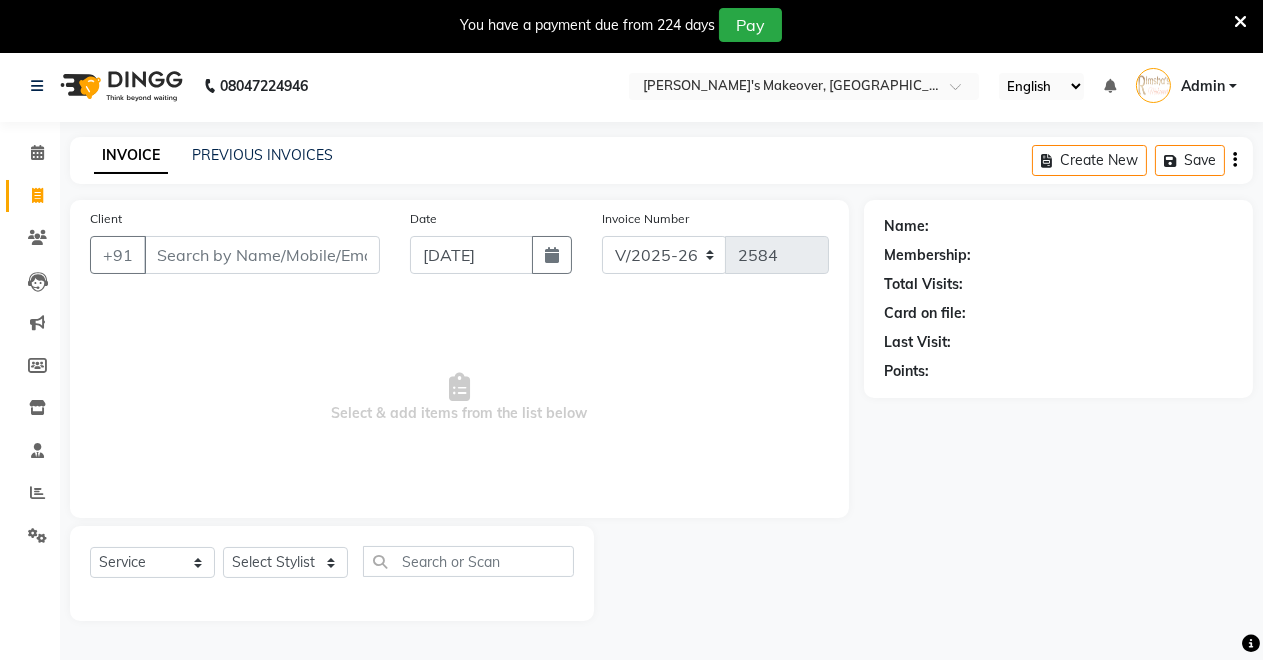 drag, startPoint x: 240, startPoint y: 232, endPoint x: 240, endPoint y: 250, distance: 18 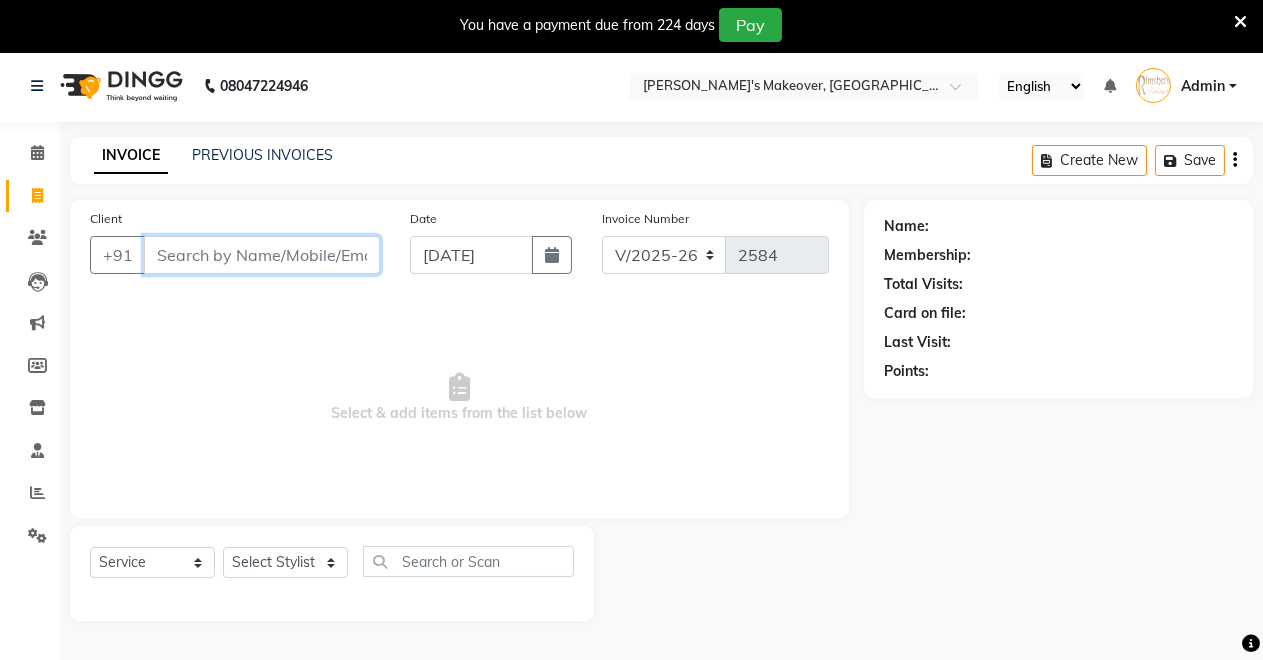 click on "Client" at bounding box center (262, 255) 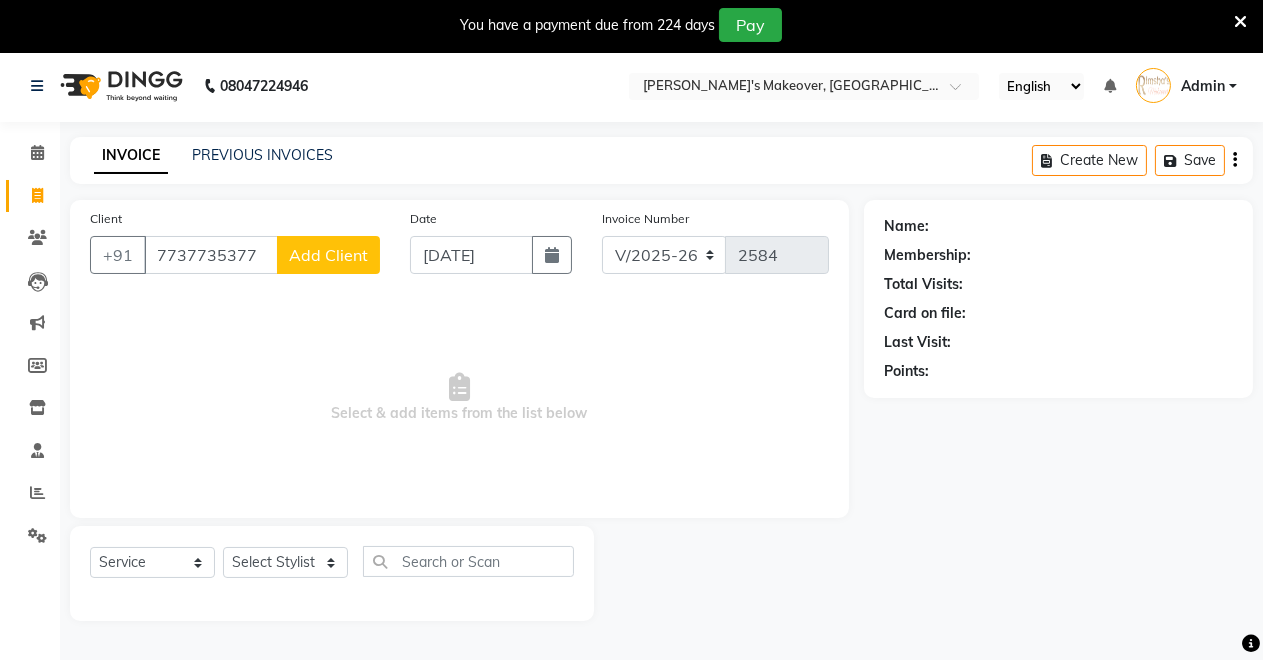 click on "Add Client" 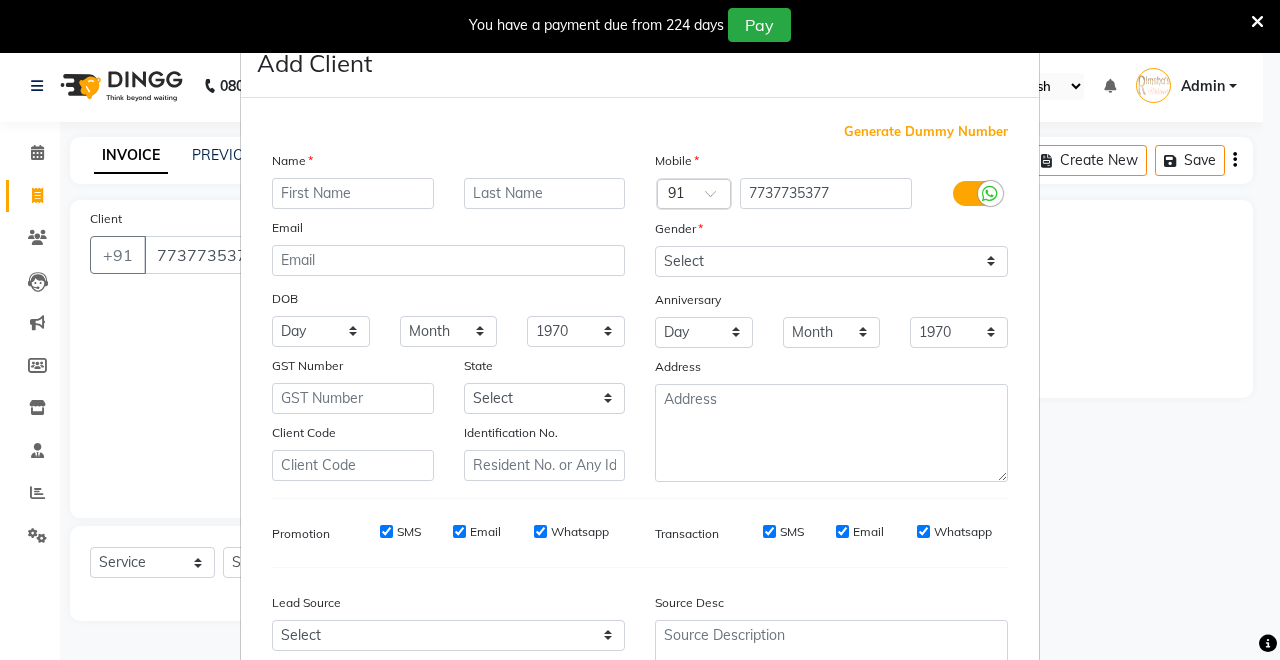 click at bounding box center [353, 193] 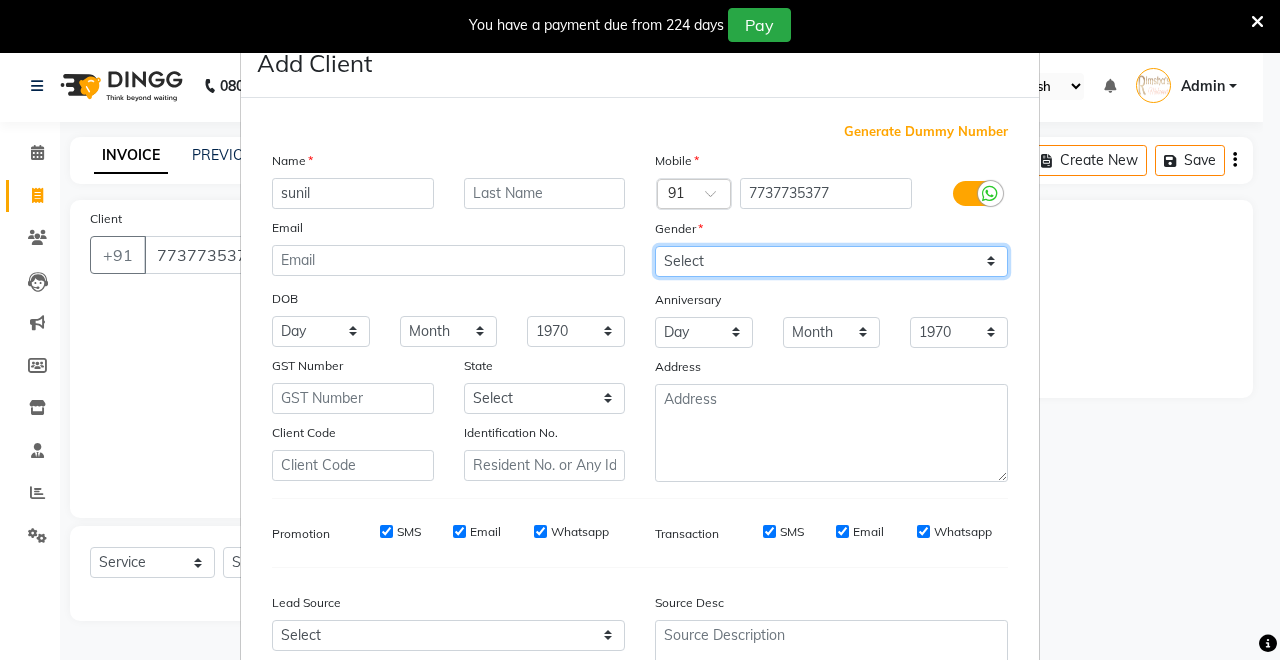 click on "Select [DEMOGRAPHIC_DATA] [DEMOGRAPHIC_DATA] Other Prefer Not To Say" at bounding box center [831, 261] 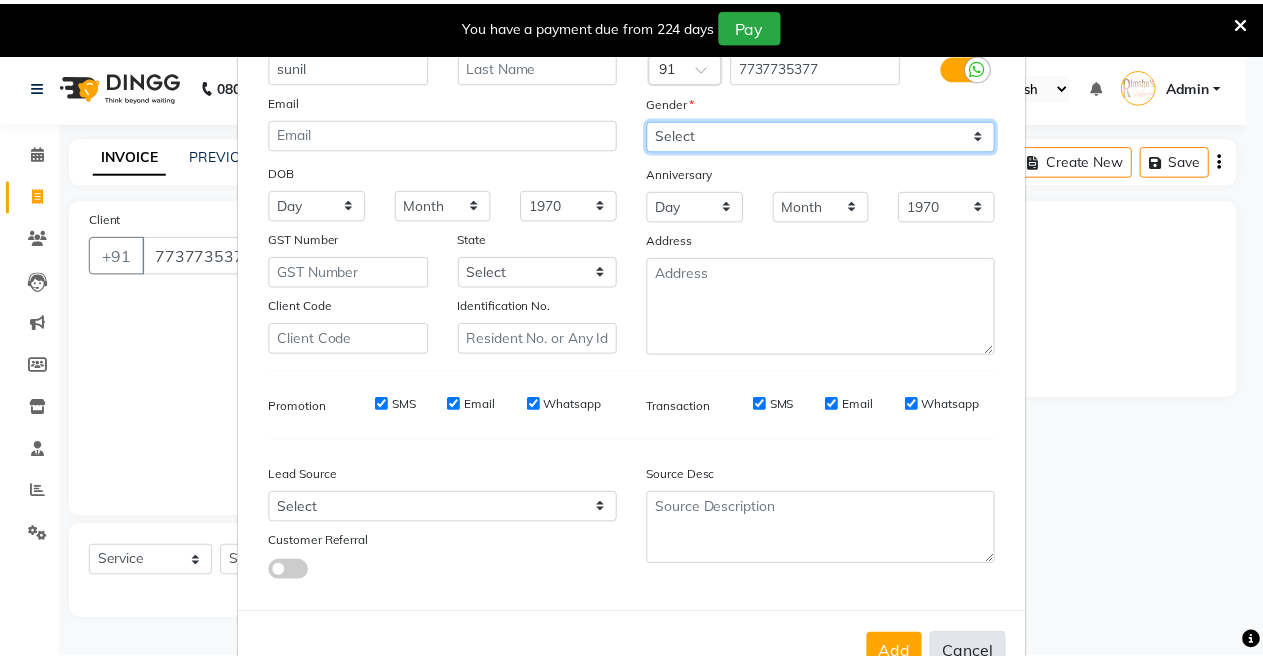 scroll, scrollTop: 185, scrollLeft: 0, axis: vertical 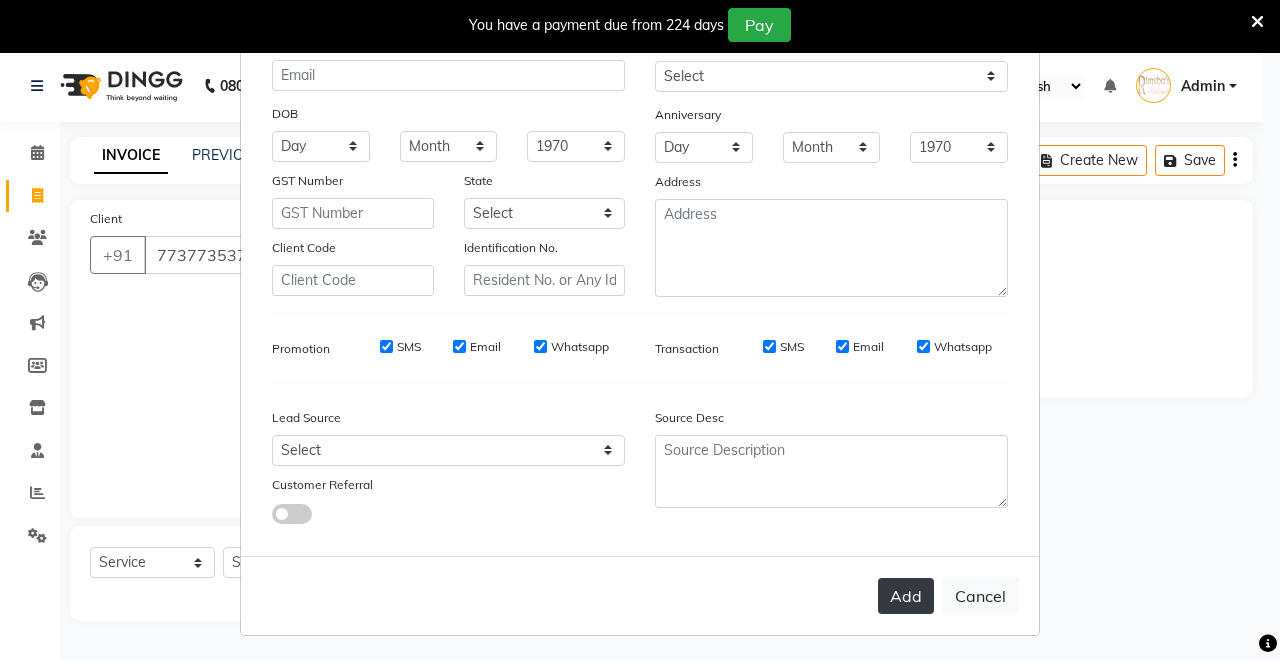 click on "Add" at bounding box center (906, 596) 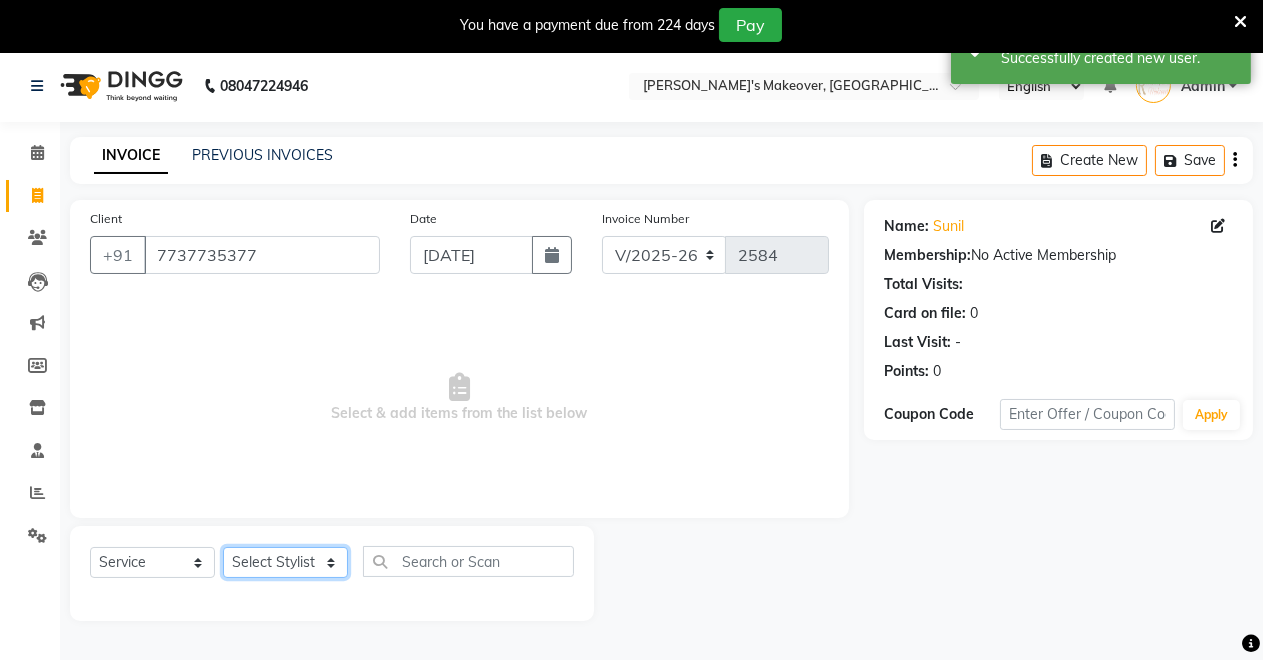 click on "Select Stylist [PERSON_NAME] [PERSON_NAME] kumar DEMO STAFF [PERSON_NAME] [PERSON_NAME] [MEDICAL_DATA][PERSON_NAME] [PERSON_NAME] Verma" 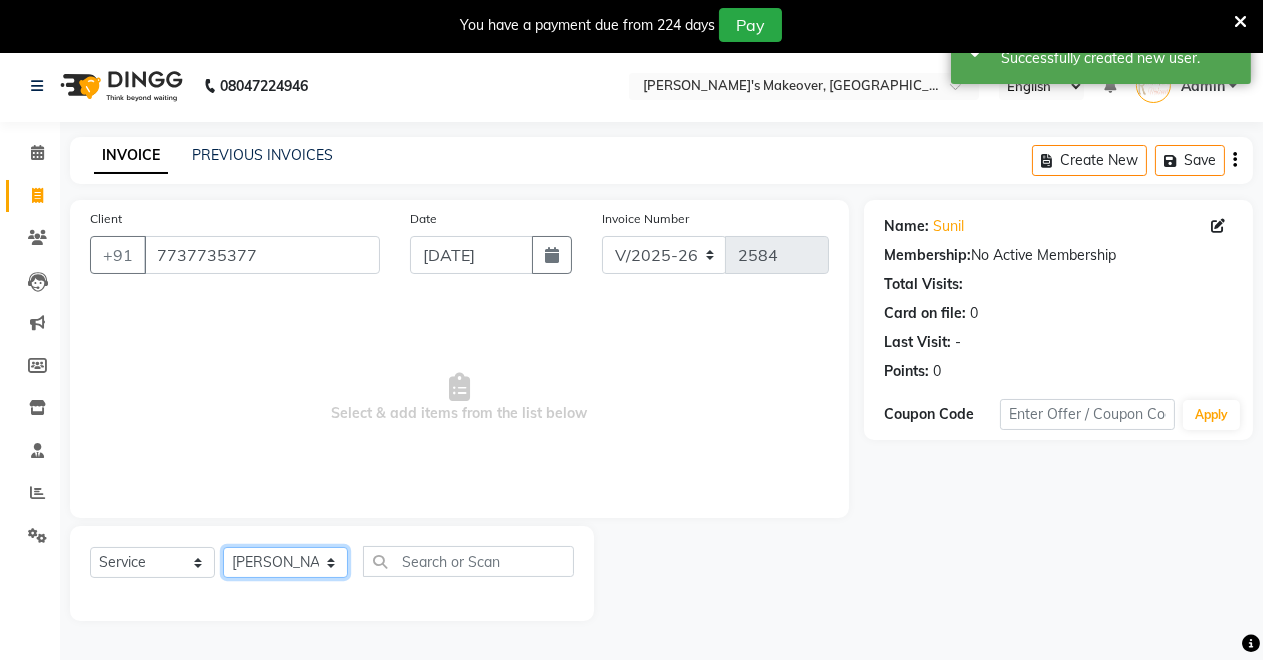 click on "Select Stylist [PERSON_NAME] [PERSON_NAME] kumar DEMO STAFF [PERSON_NAME] [PERSON_NAME] [MEDICAL_DATA][PERSON_NAME] [PERSON_NAME] Verma" 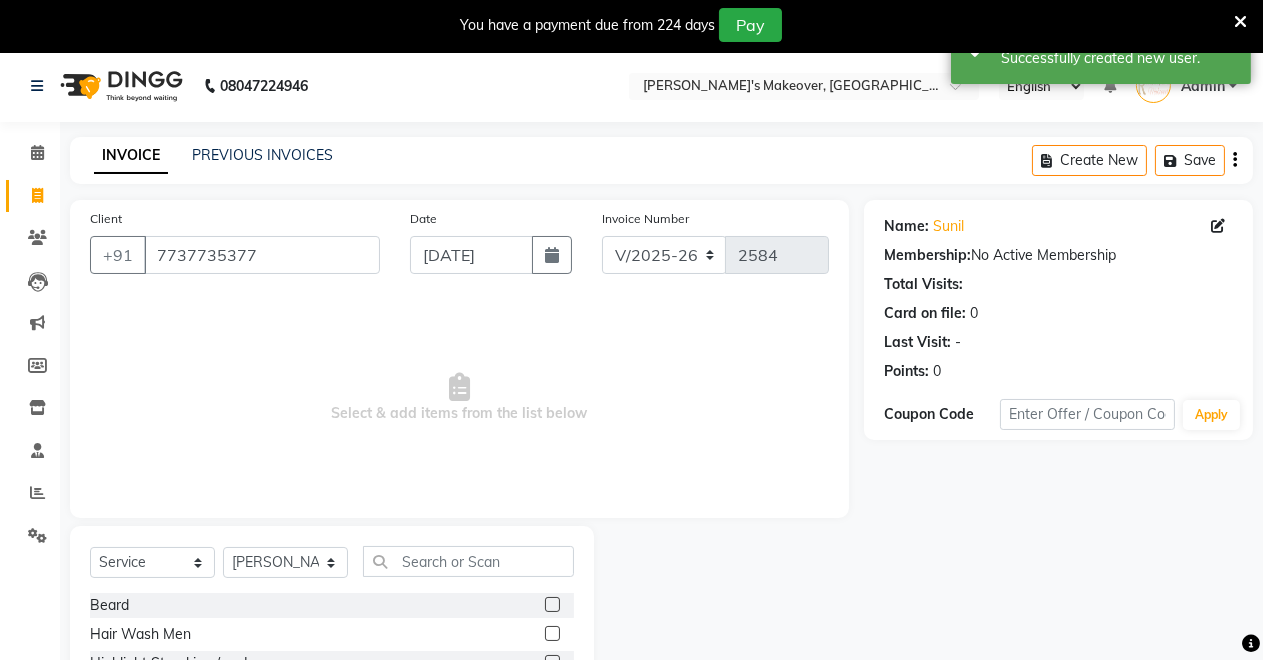 click 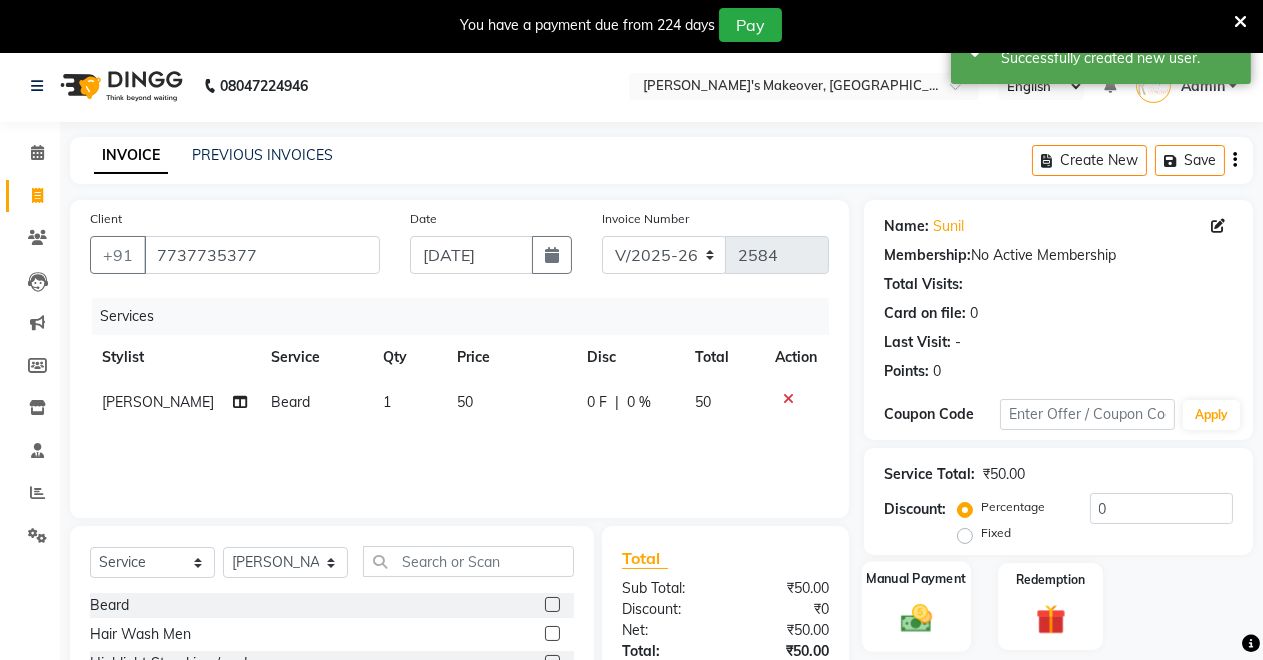 click on "Manual Payment" 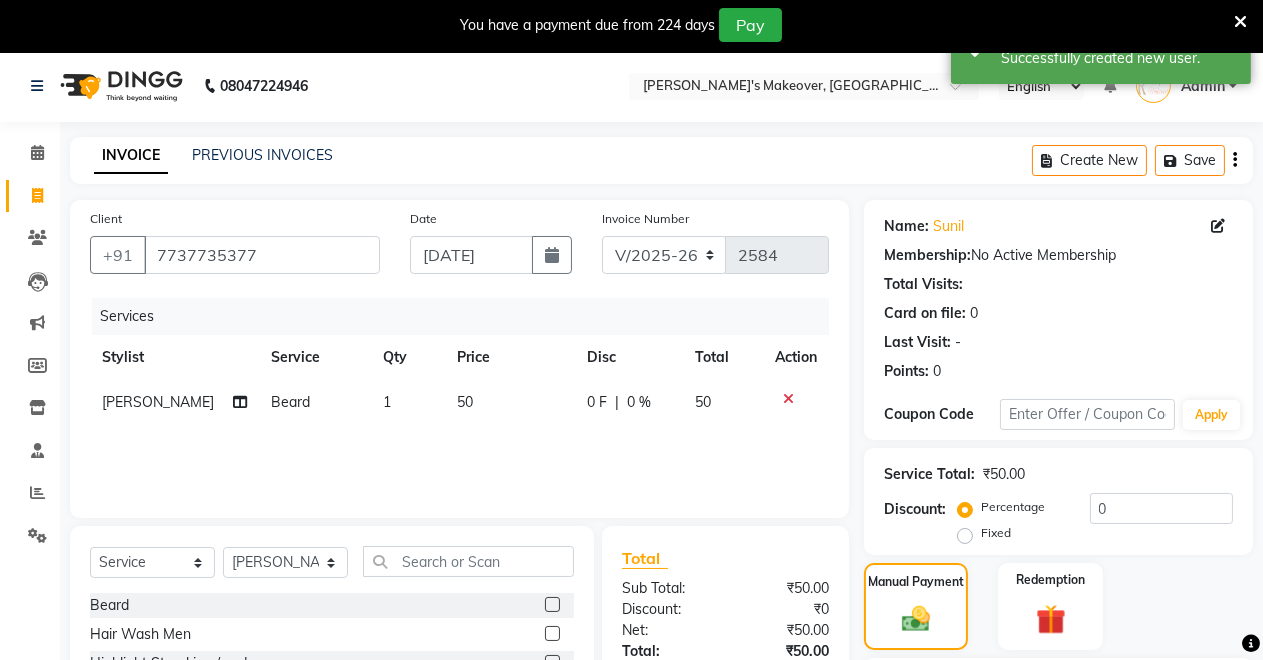 scroll, scrollTop: 191, scrollLeft: 0, axis: vertical 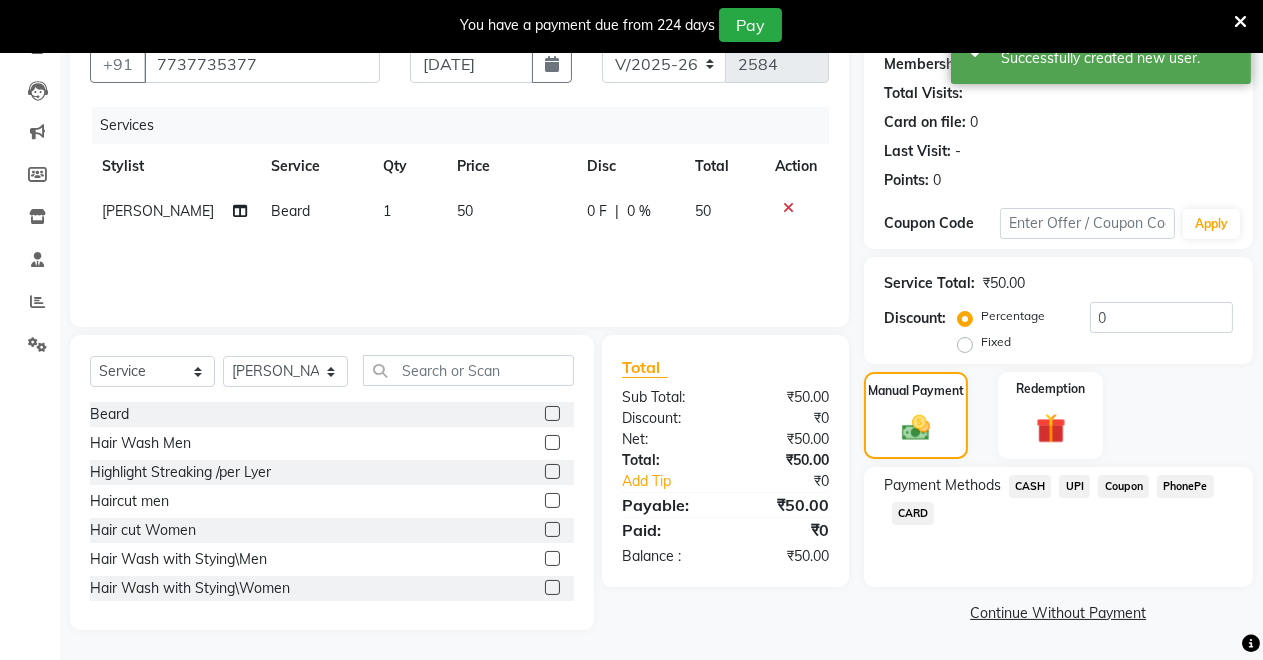 click on "CASH" 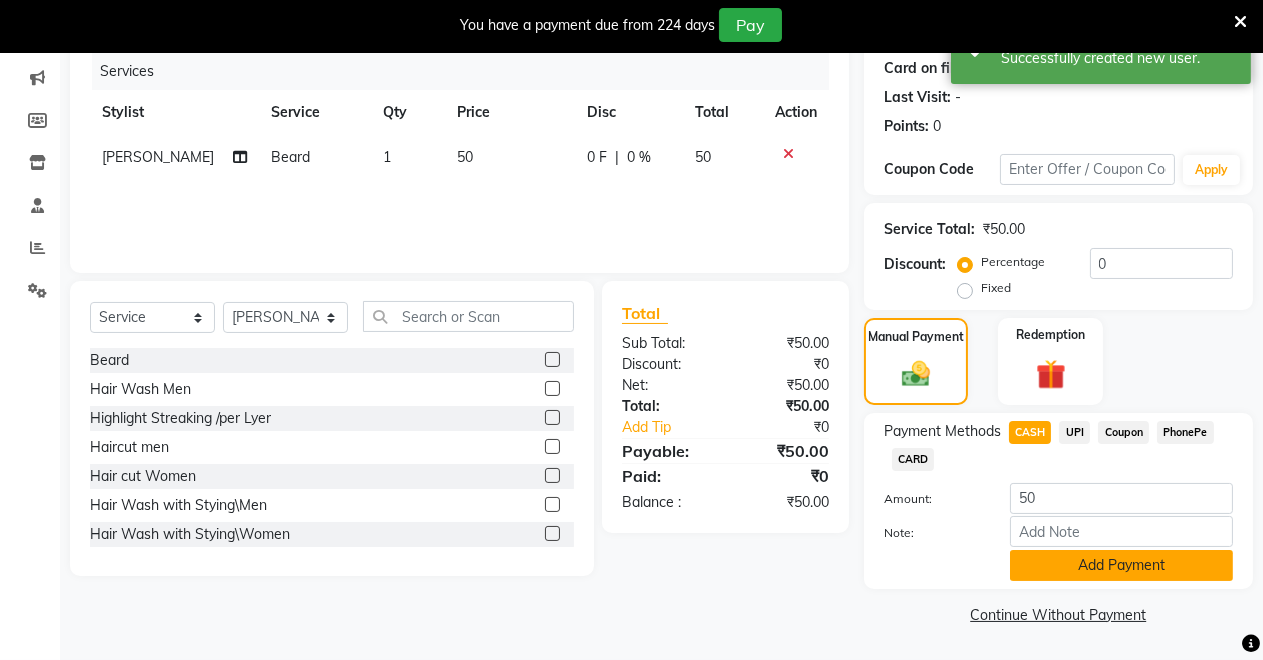 click on "Add Payment" 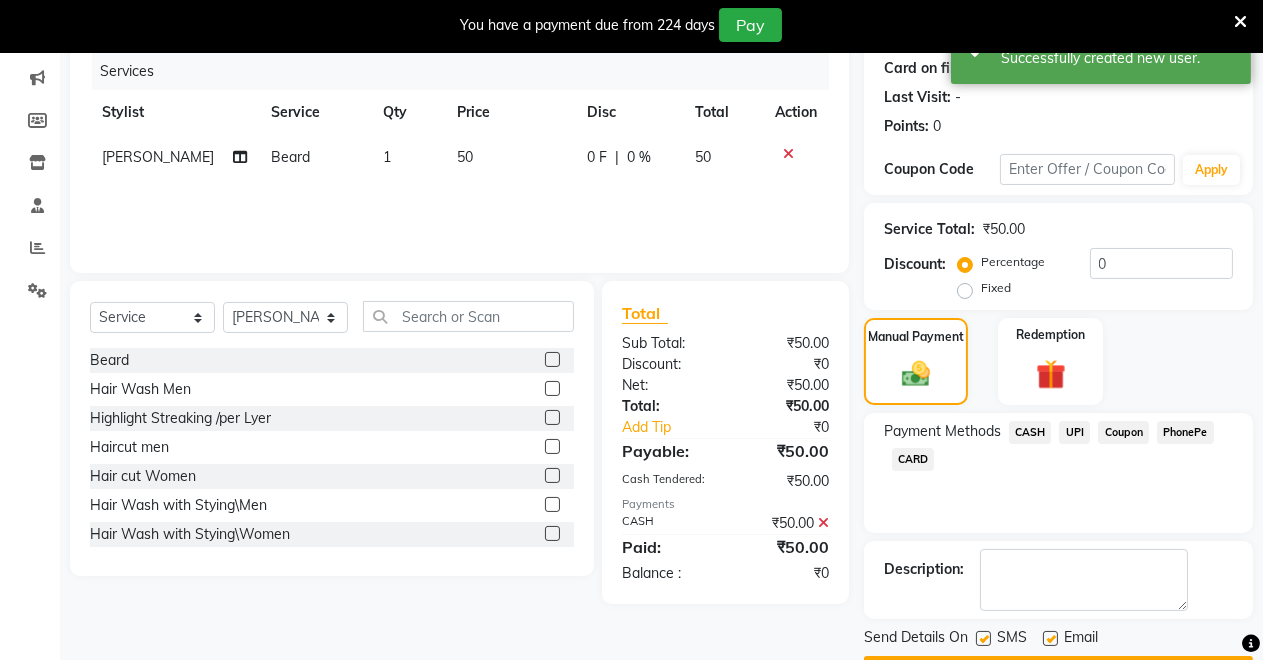 scroll, scrollTop: 302, scrollLeft: 0, axis: vertical 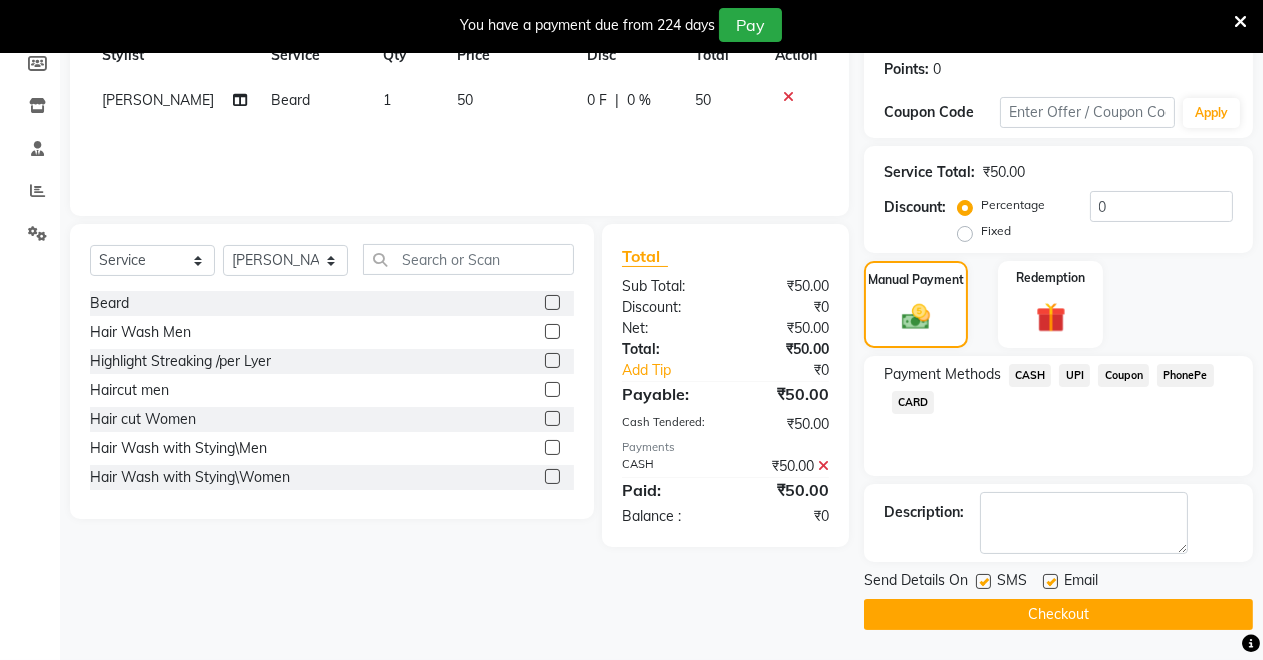 click on "Checkout" 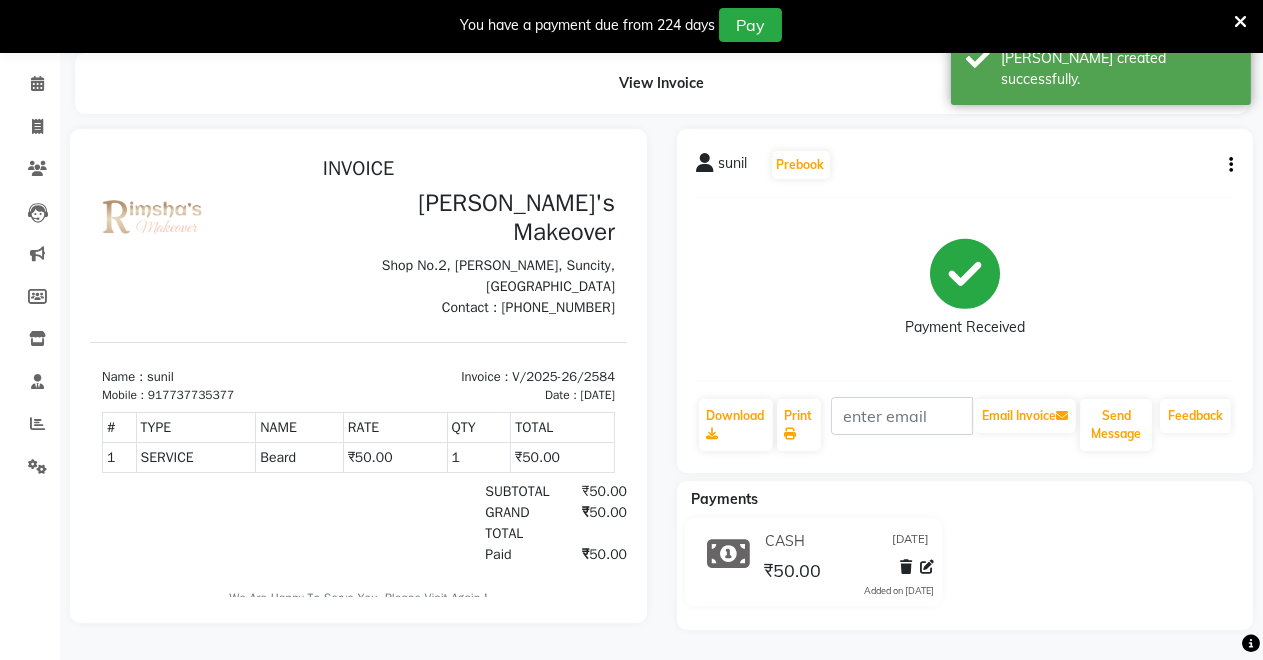 scroll, scrollTop: 0, scrollLeft: 0, axis: both 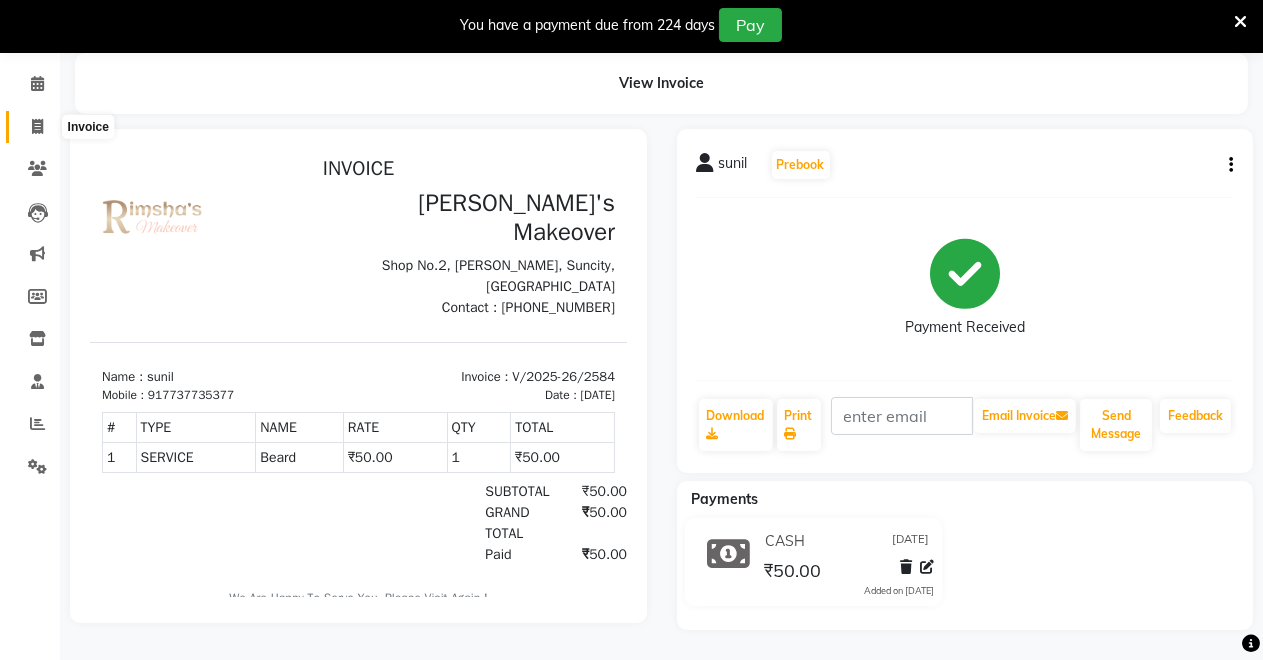 click 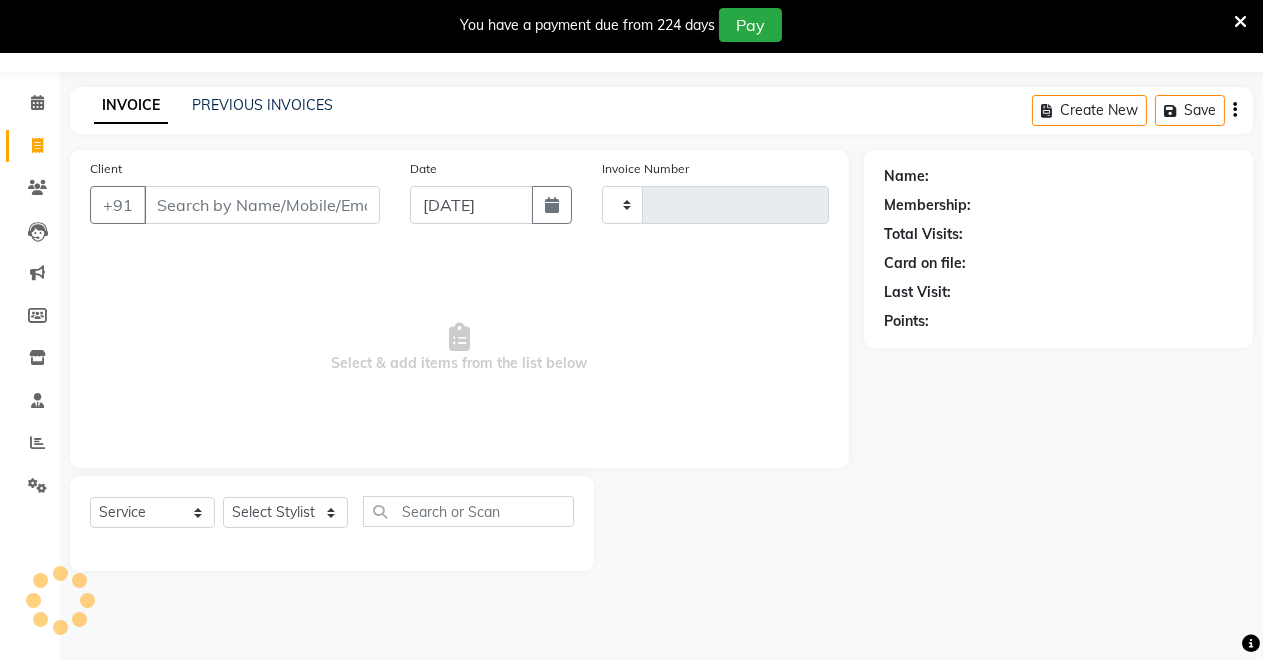 scroll, scrollTop: 49, scrollLeft: 0, axis: vertical 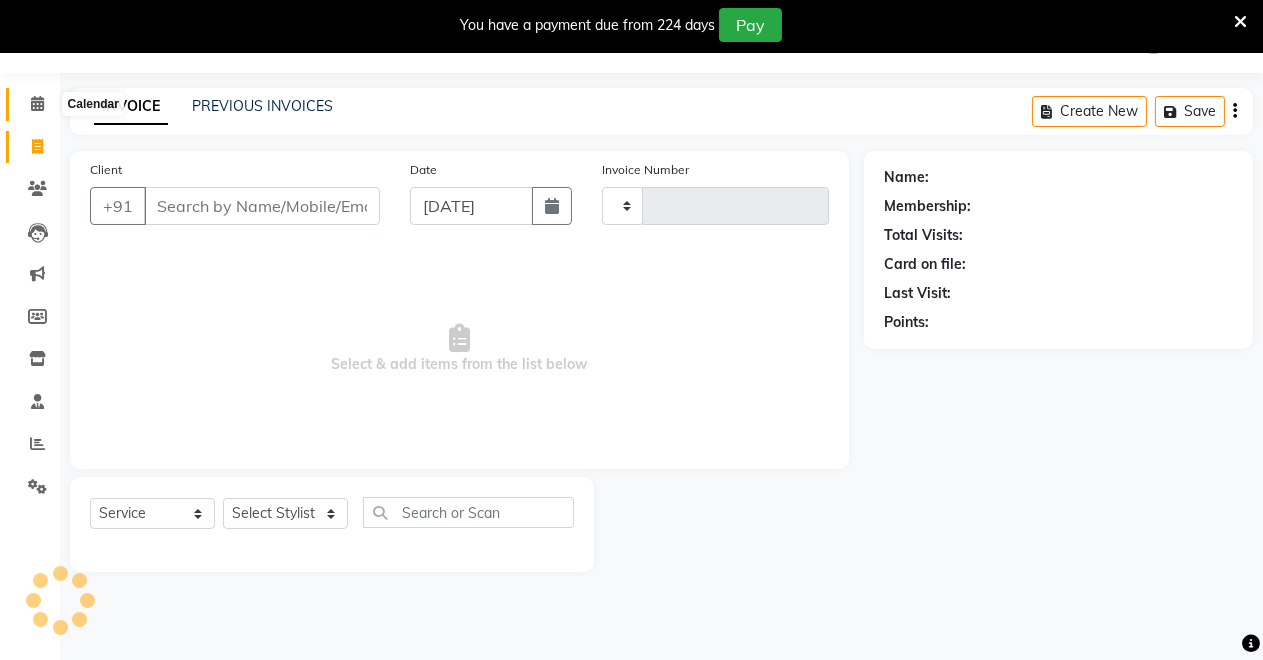 click 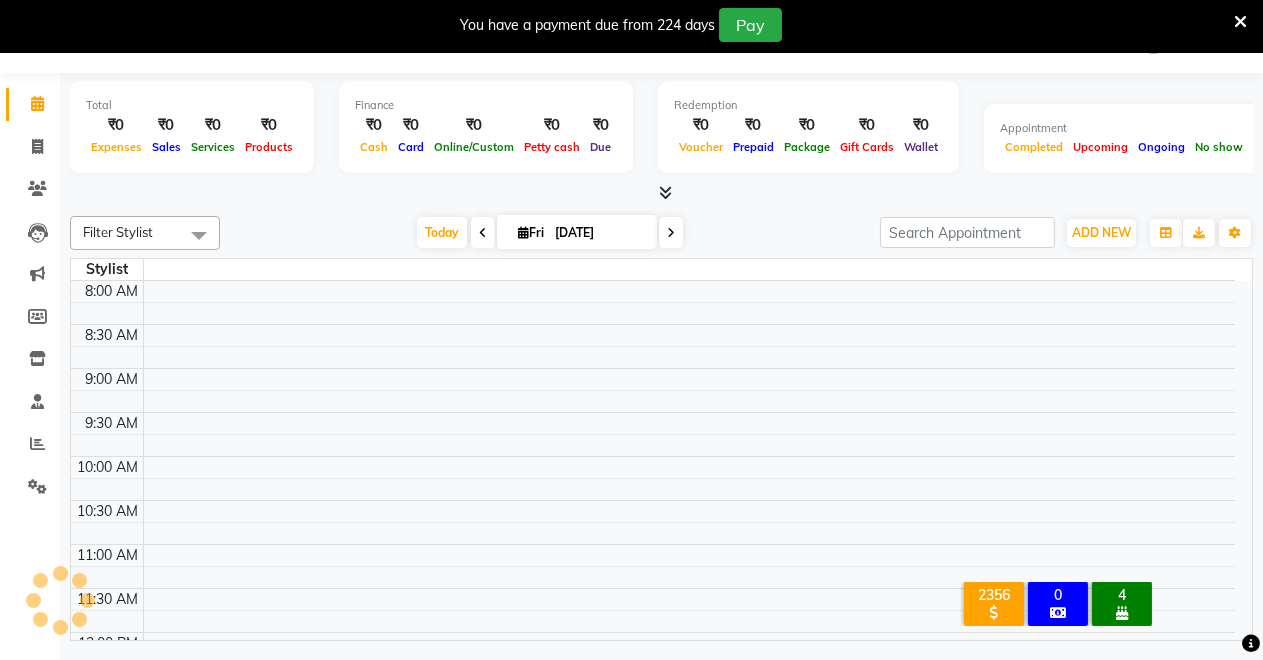 scroll, scrollTop: 0, scrollLeft: 0, axis: both 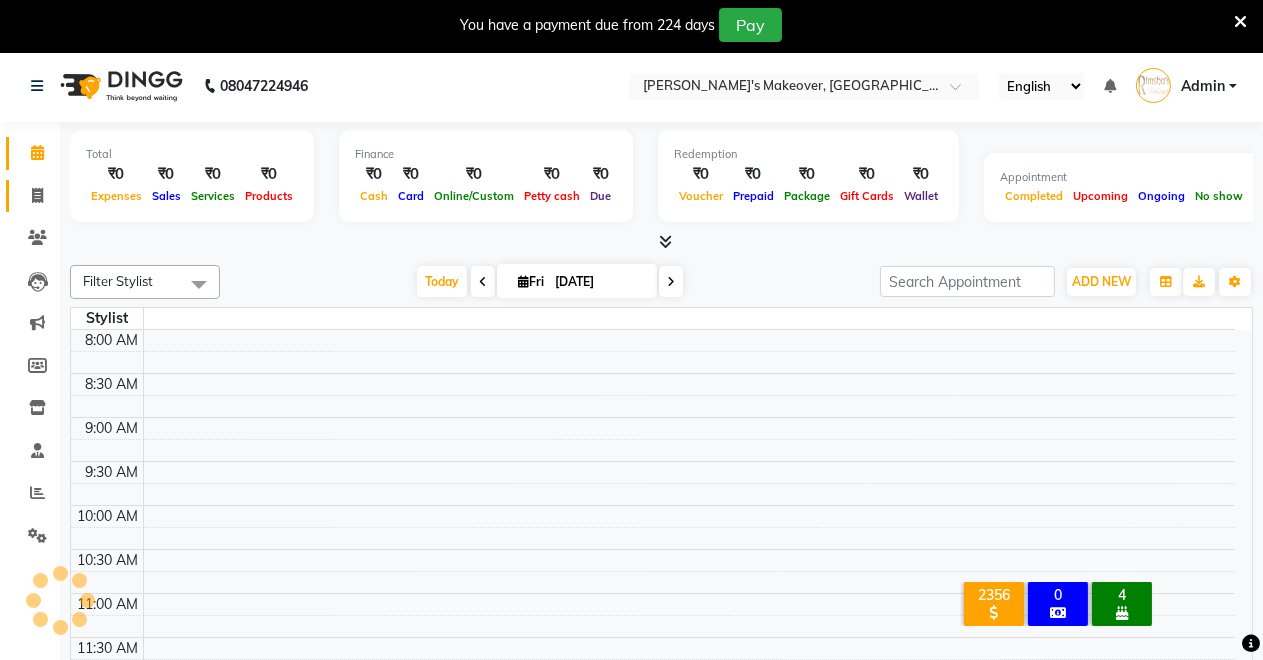 click 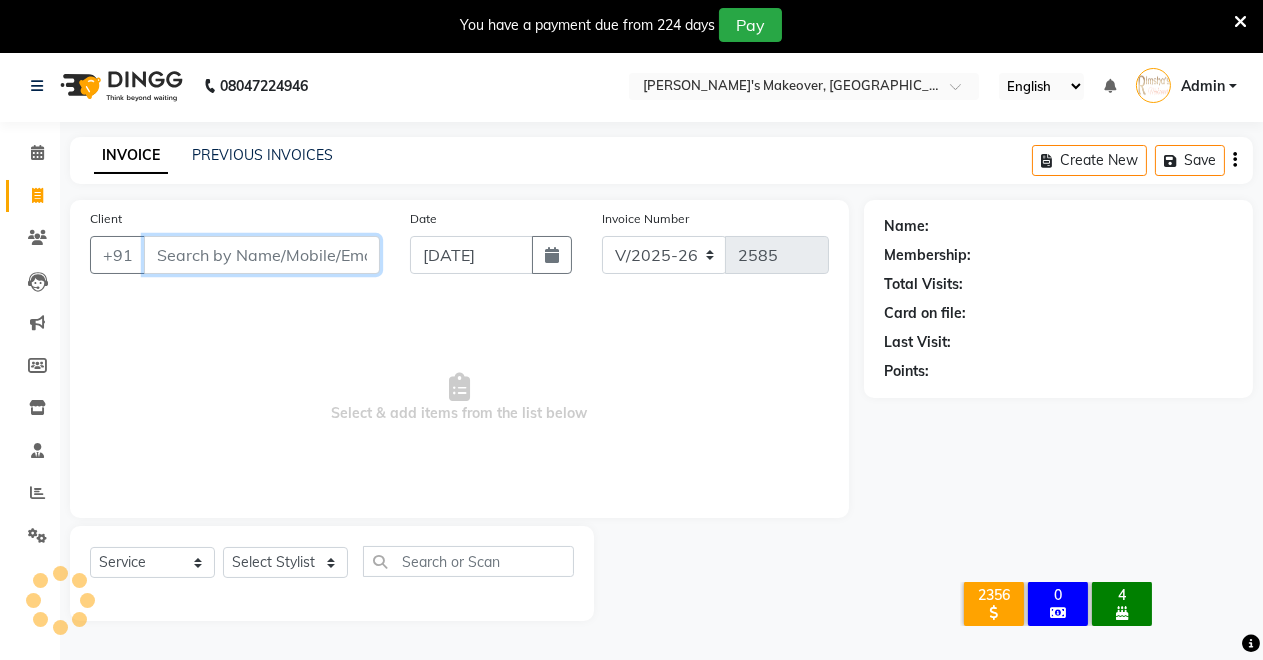 click on "Client" at bounding box center [262, 255] 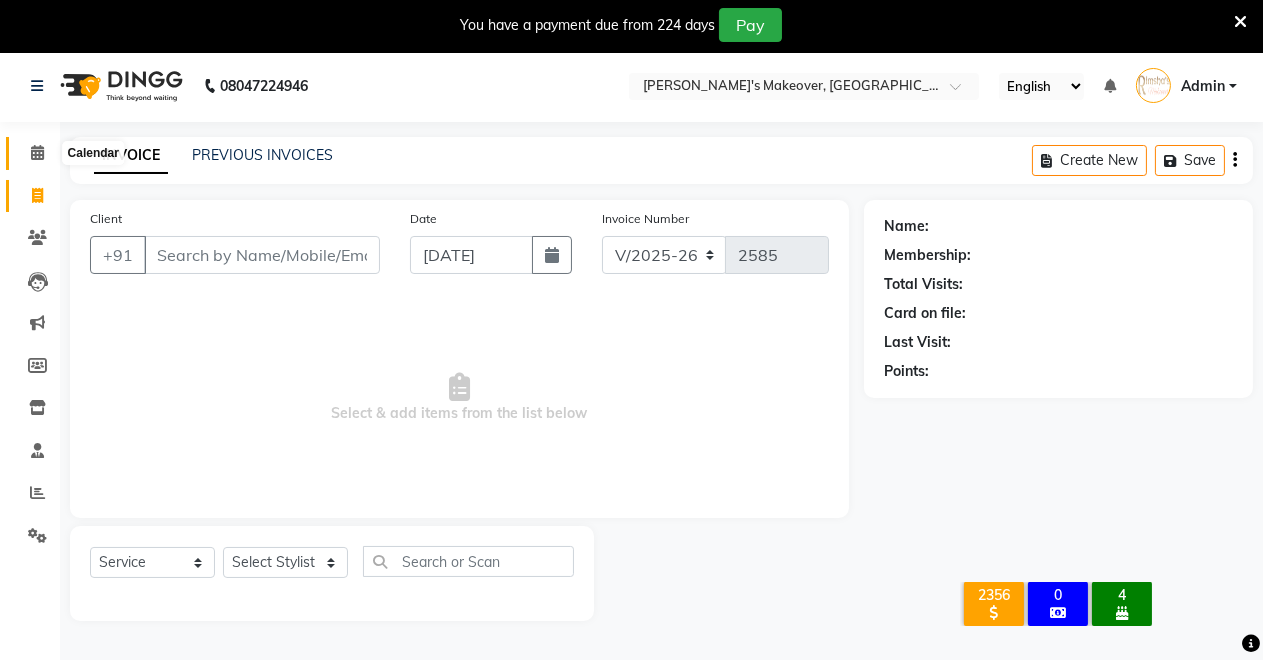 click 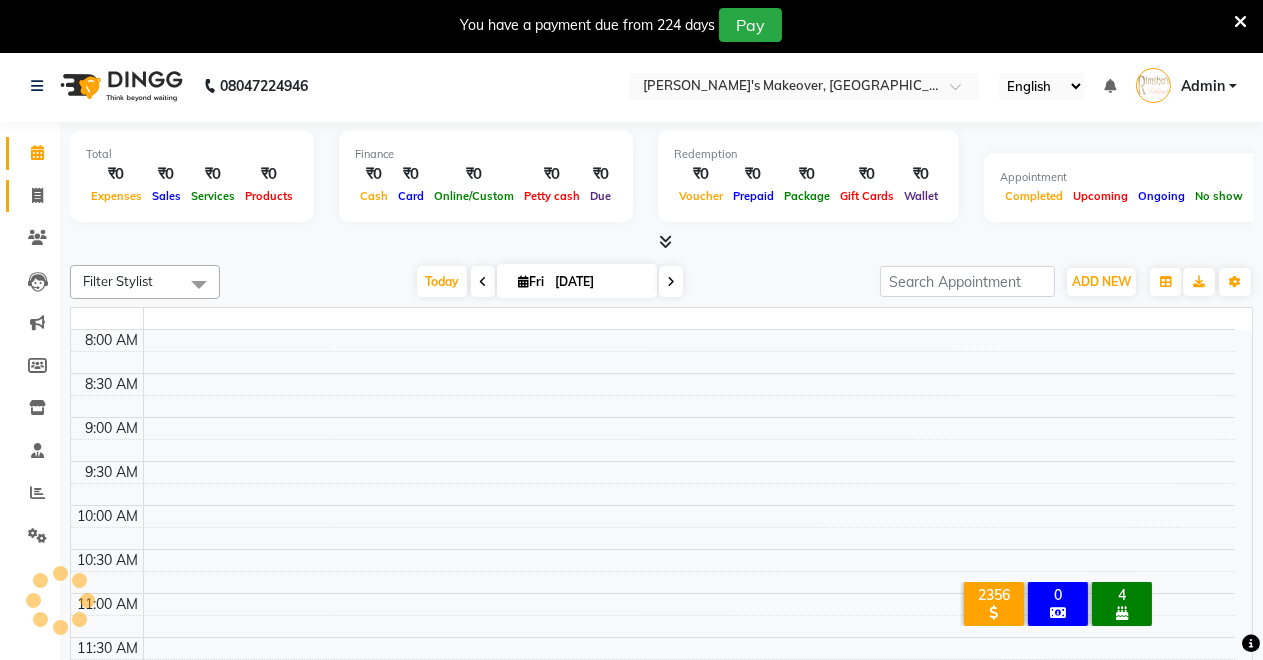 scroll, scrollTop: 0, scrollLeft: 0, axis: both 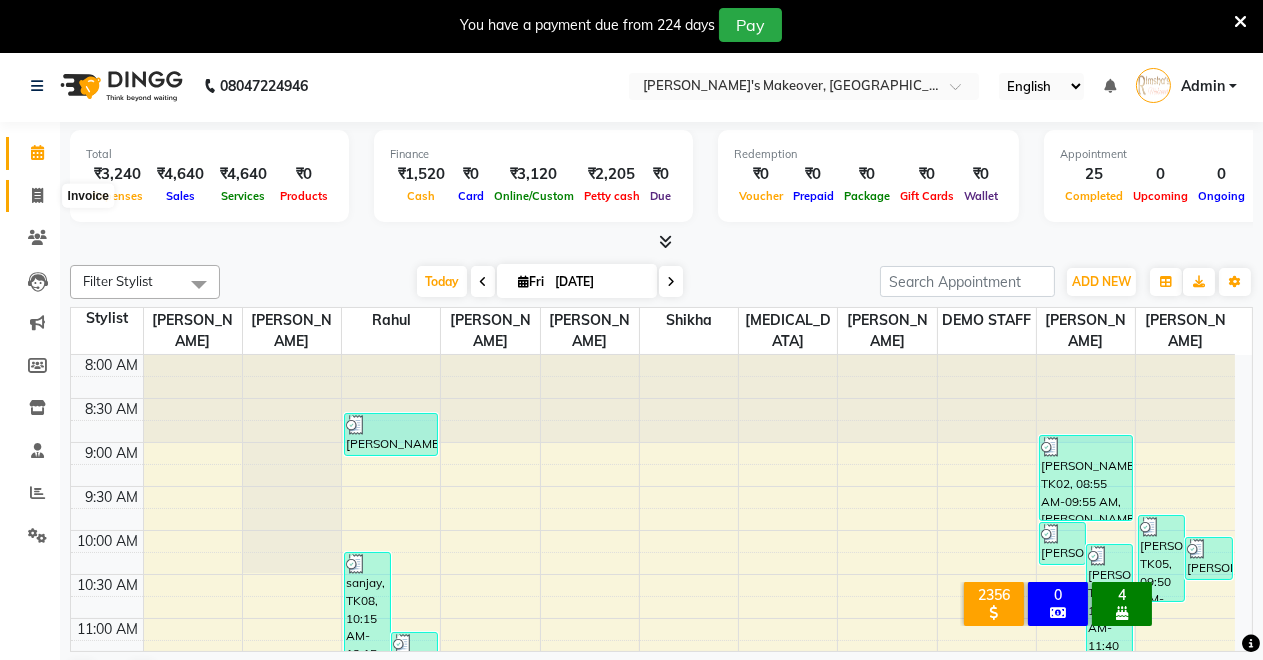 drag, startPoint x: 33, startPoint y: 199, endPoint x: 38, endPoint y: 209, distance: 11.18034 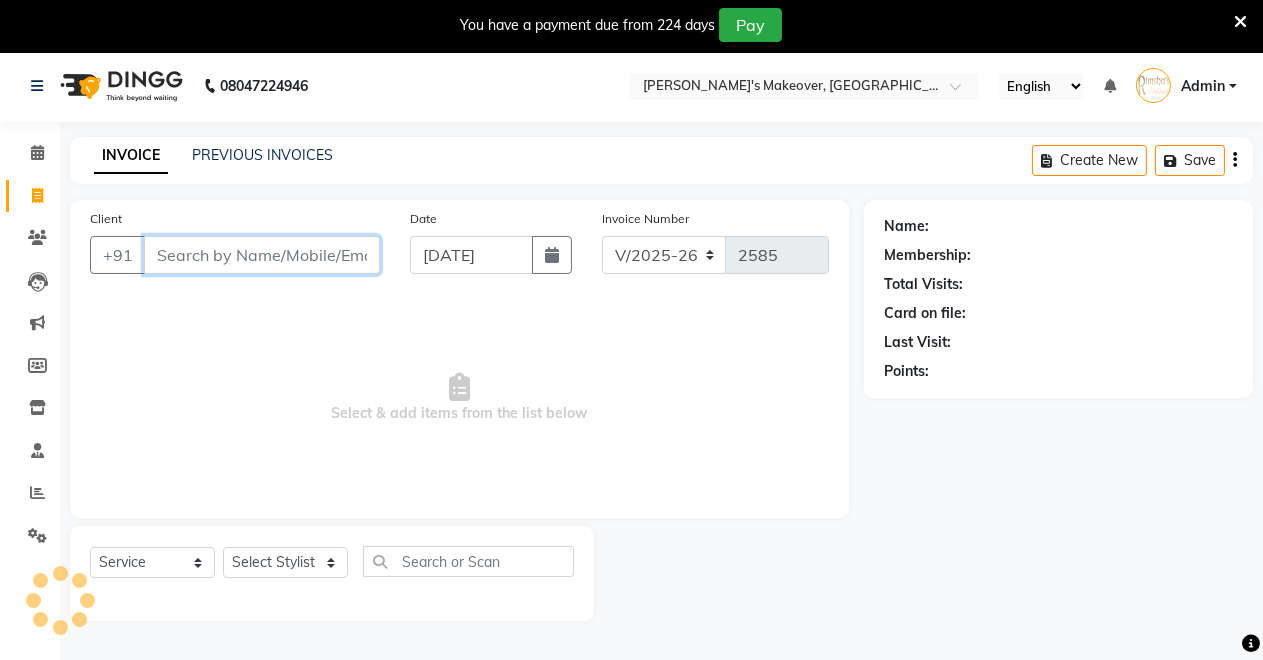 click on "Client" at bounding box center [262, 255] 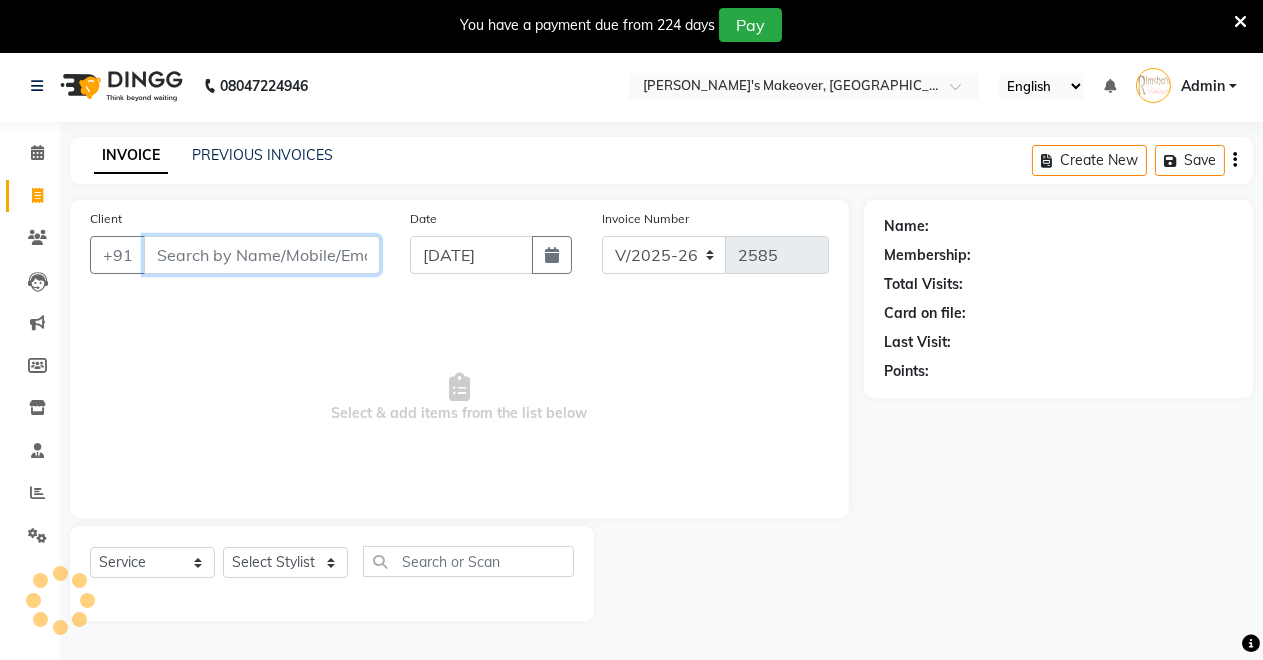 click on "Client" at bounding box center [262, 255] 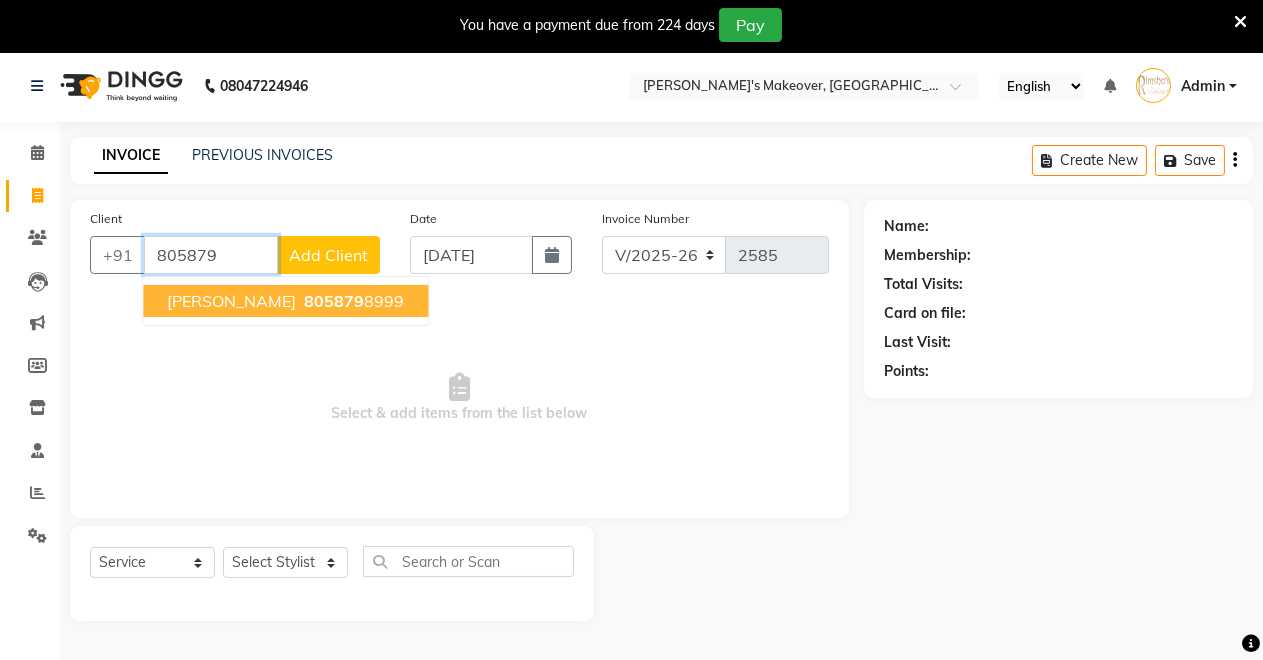 click on "805879" at bounding box center [334, 301] 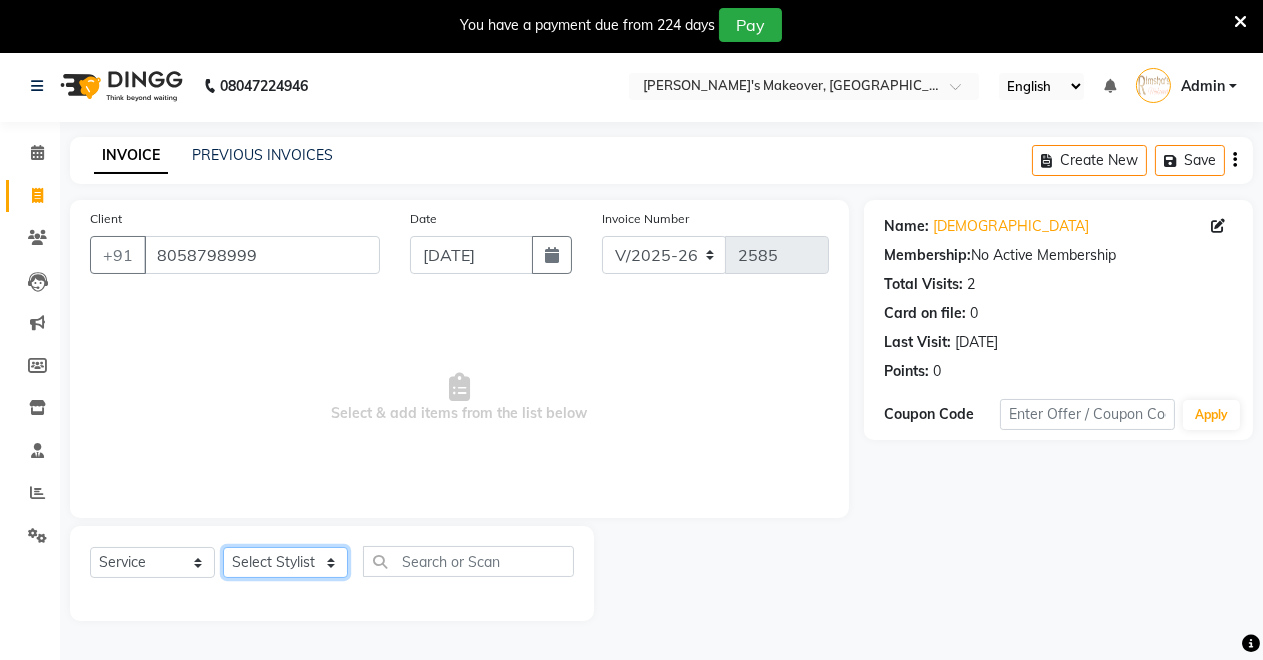 click on "Select Stylist [PERSON_NAME] [PERSON_NAME] kumar DEMO STAFF [PERSON_NAME] [PERSON_NAME] [MEDICAL_DATA][PERSON_NAME] [PERSON_NAME] Verma" 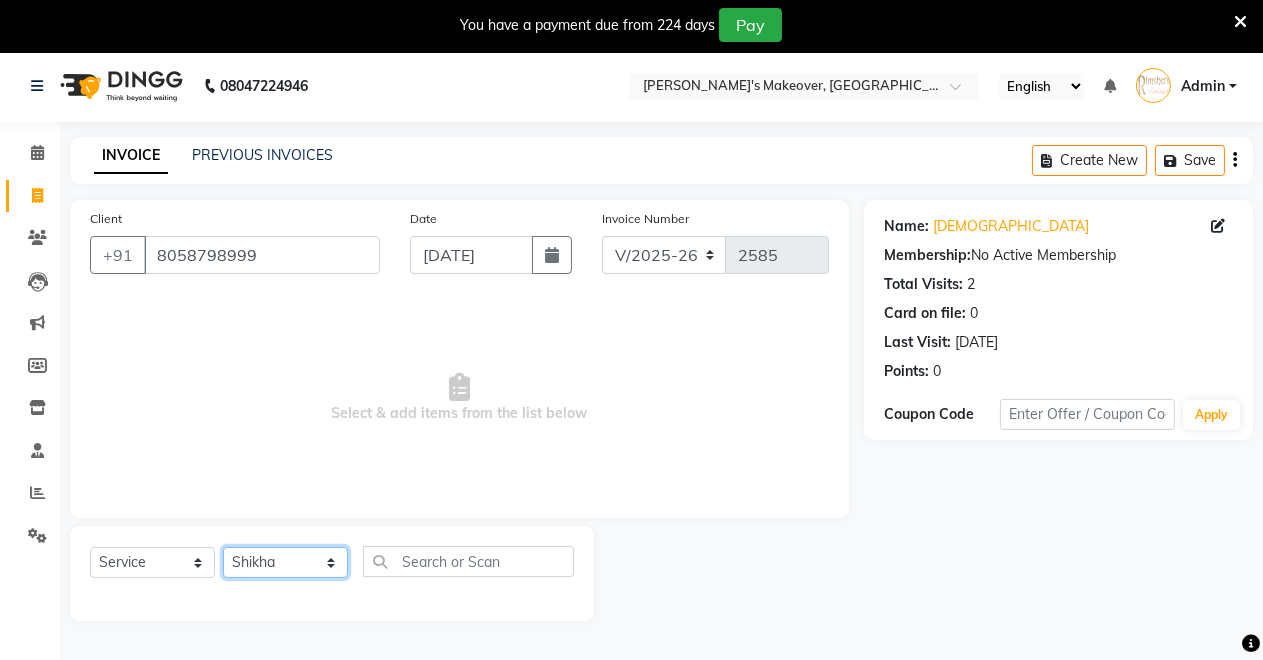 click on "Select Stylist [PERSON_NAME] [PERSON_NAME] kumar DEMO STAFF [PERSON_NAME] [PERSON_NAME] [MEDICAL_DATA][PERSON_NAME] [PERSON_NAME] Verma" 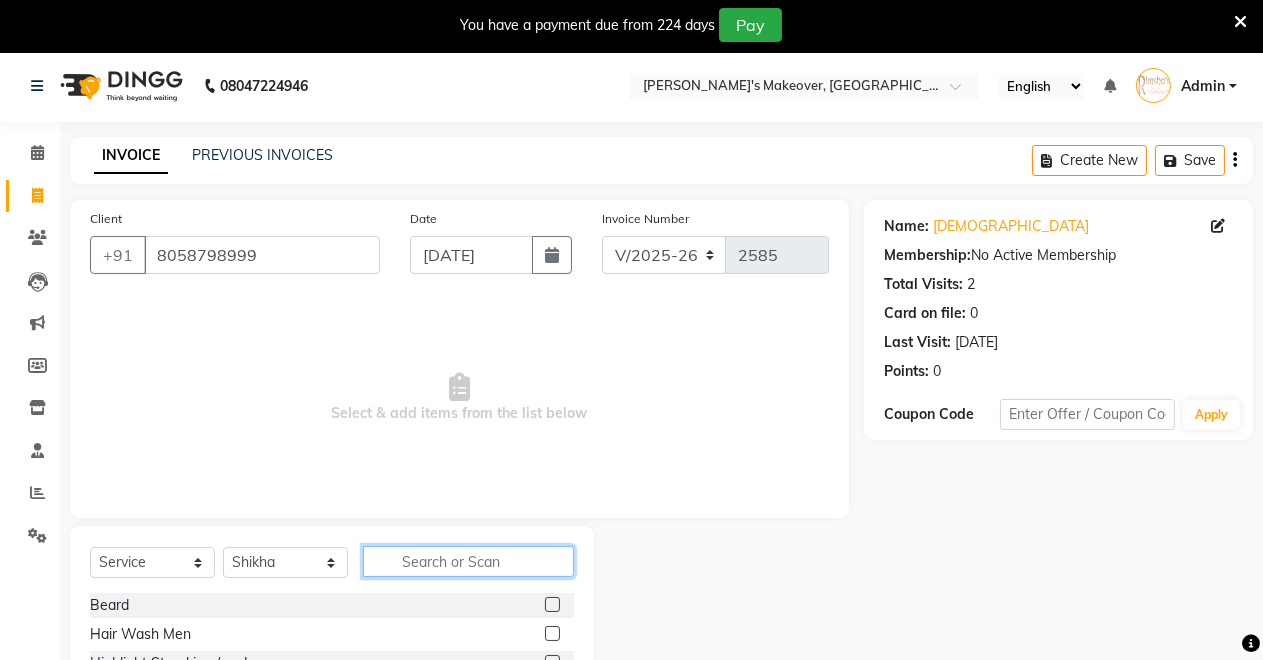 click 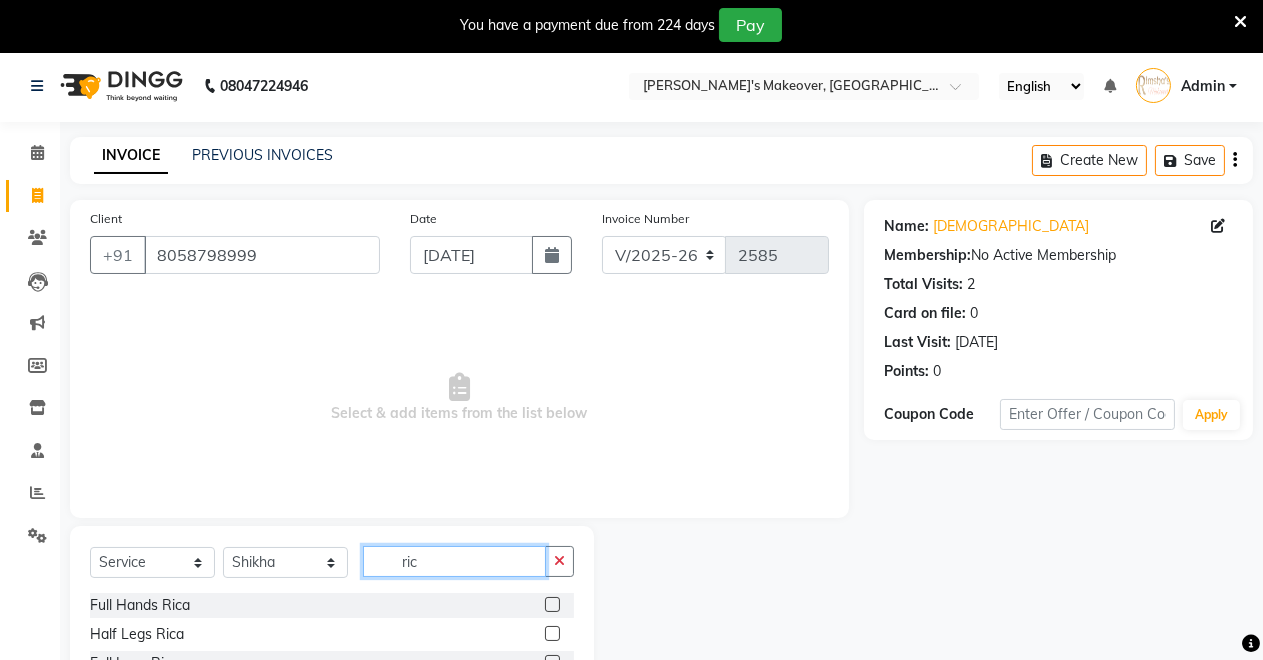 scroll, scrollTop: 106, scrollLeft: 0, axis: vertical 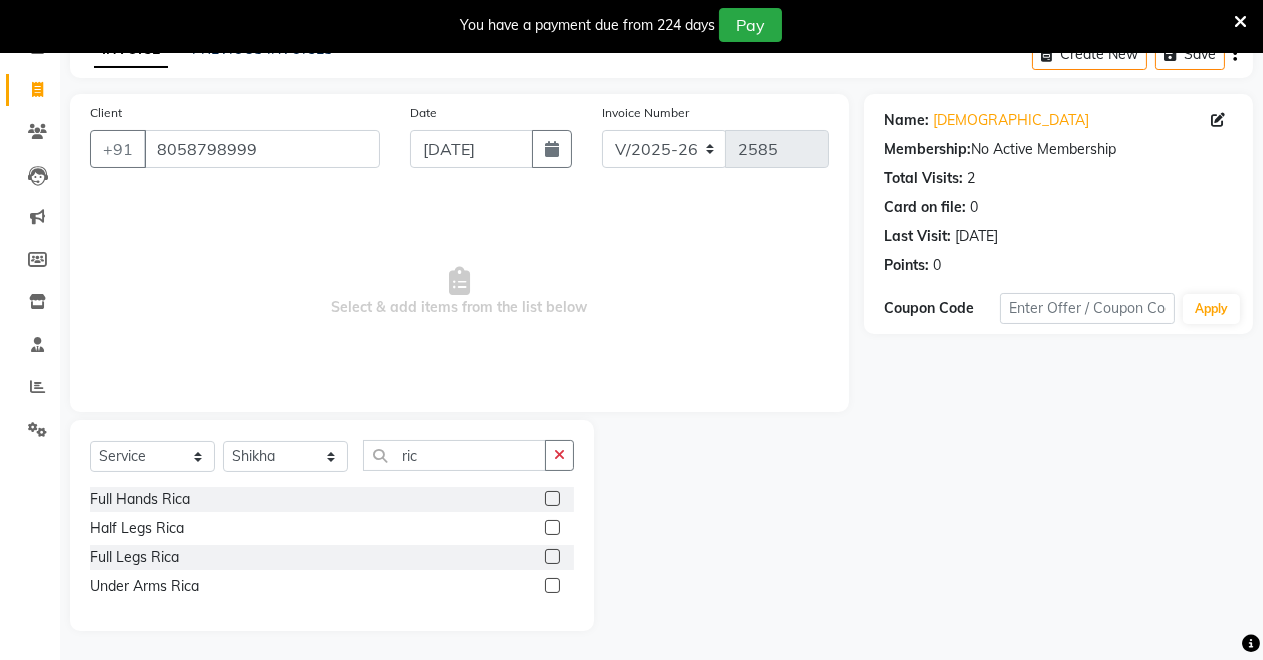 click 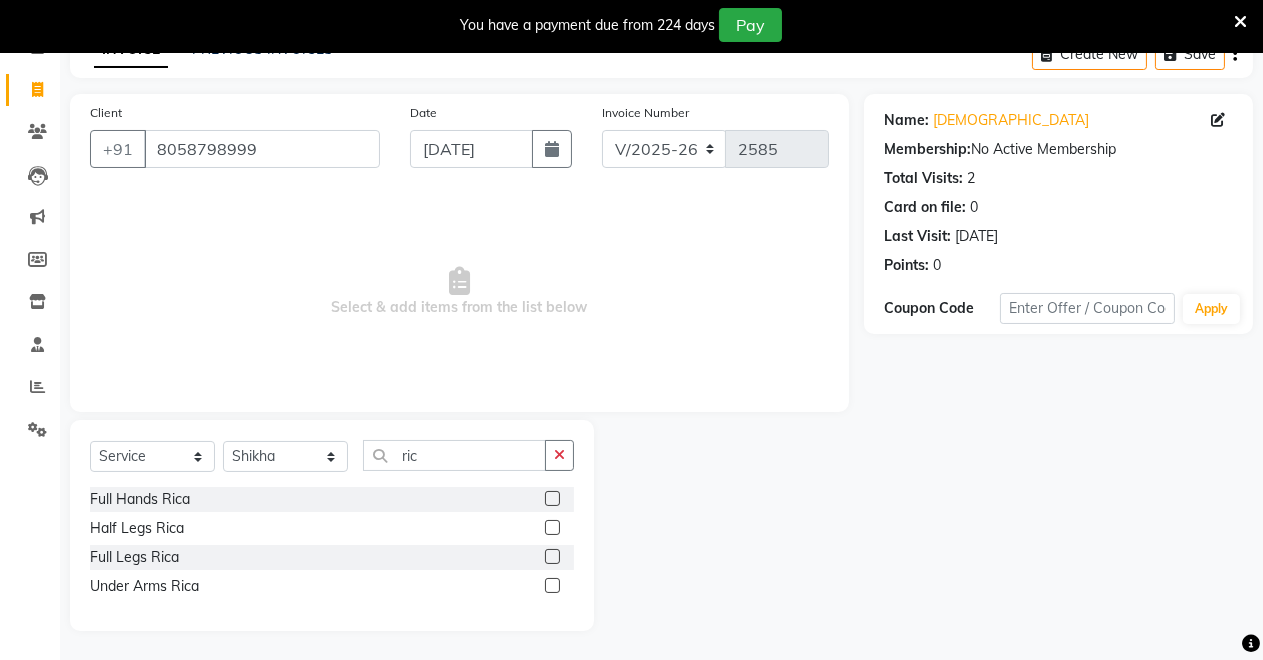 click 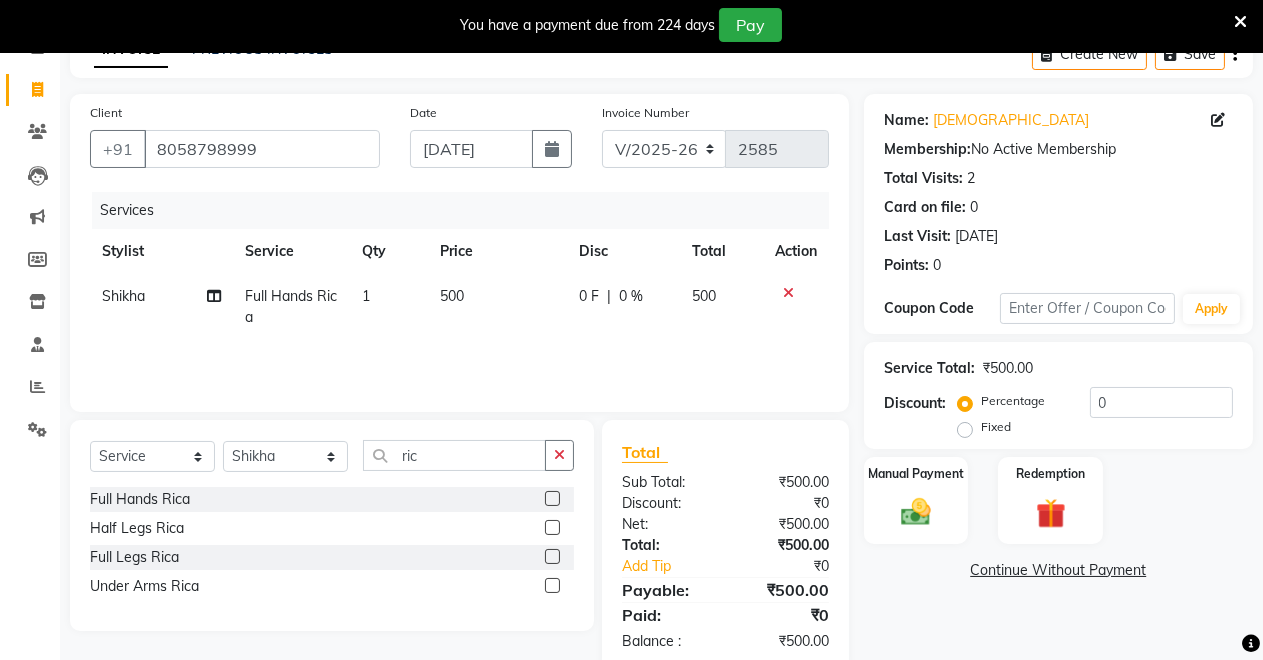 click 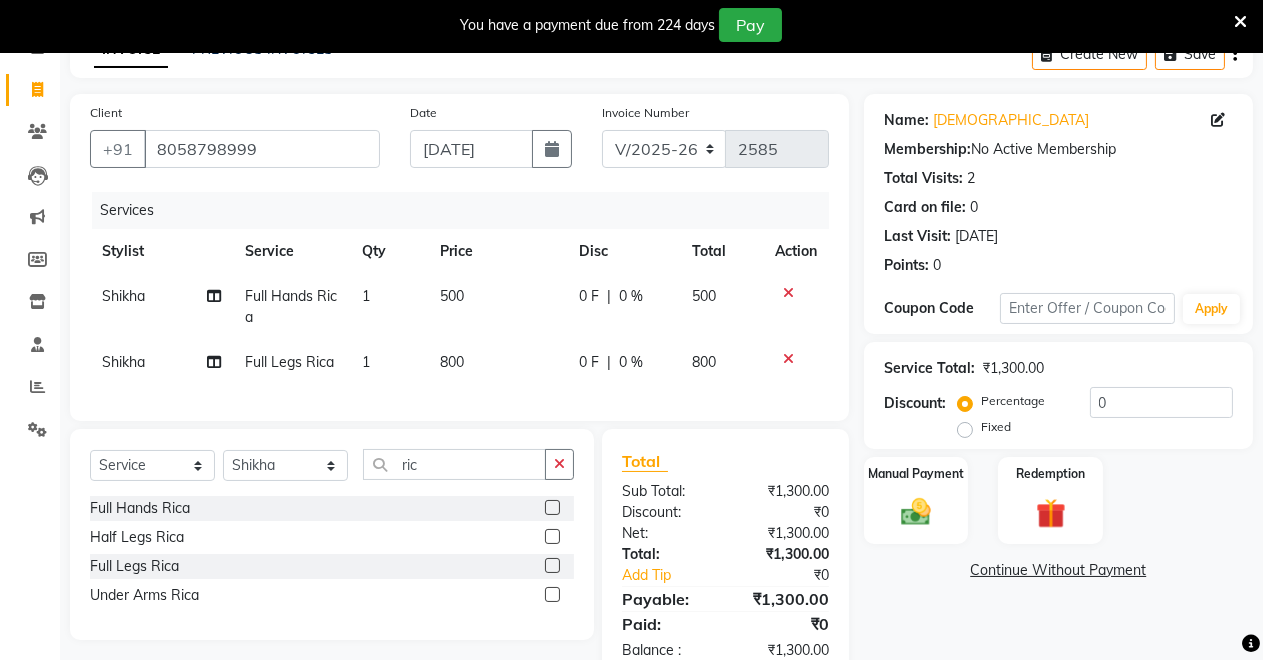 click 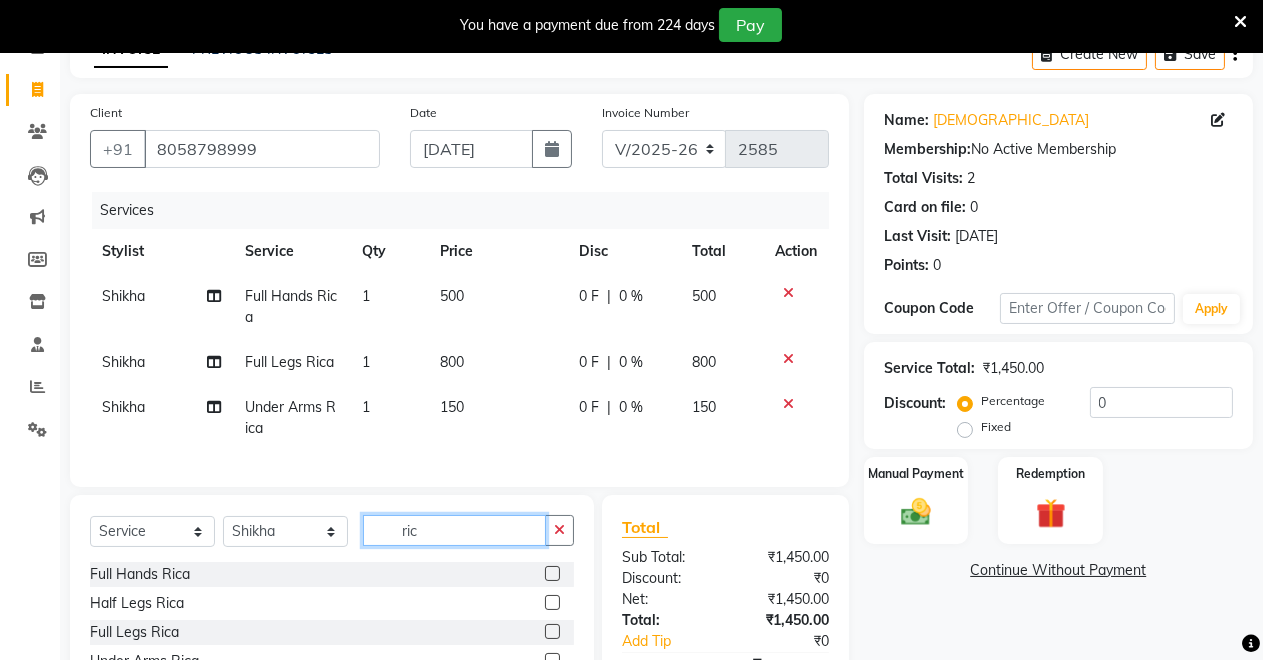 click on "ric" 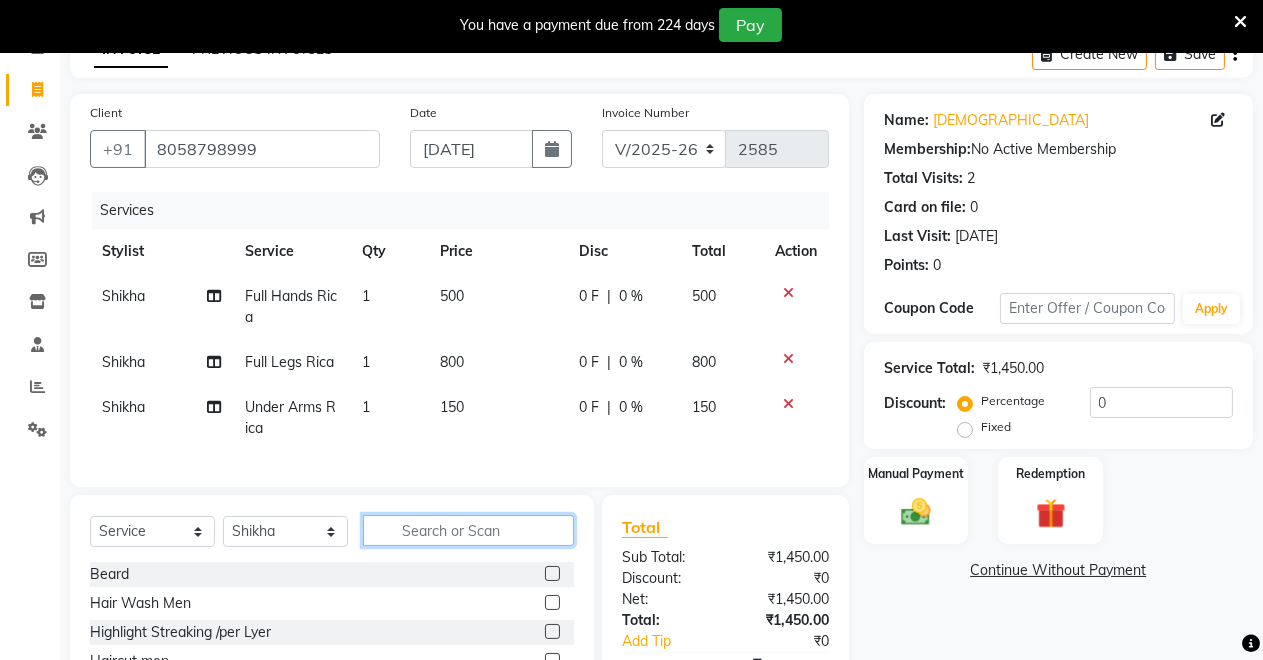 scroll, scrollTop: 282, scrollLeft: 0, axis: vertical 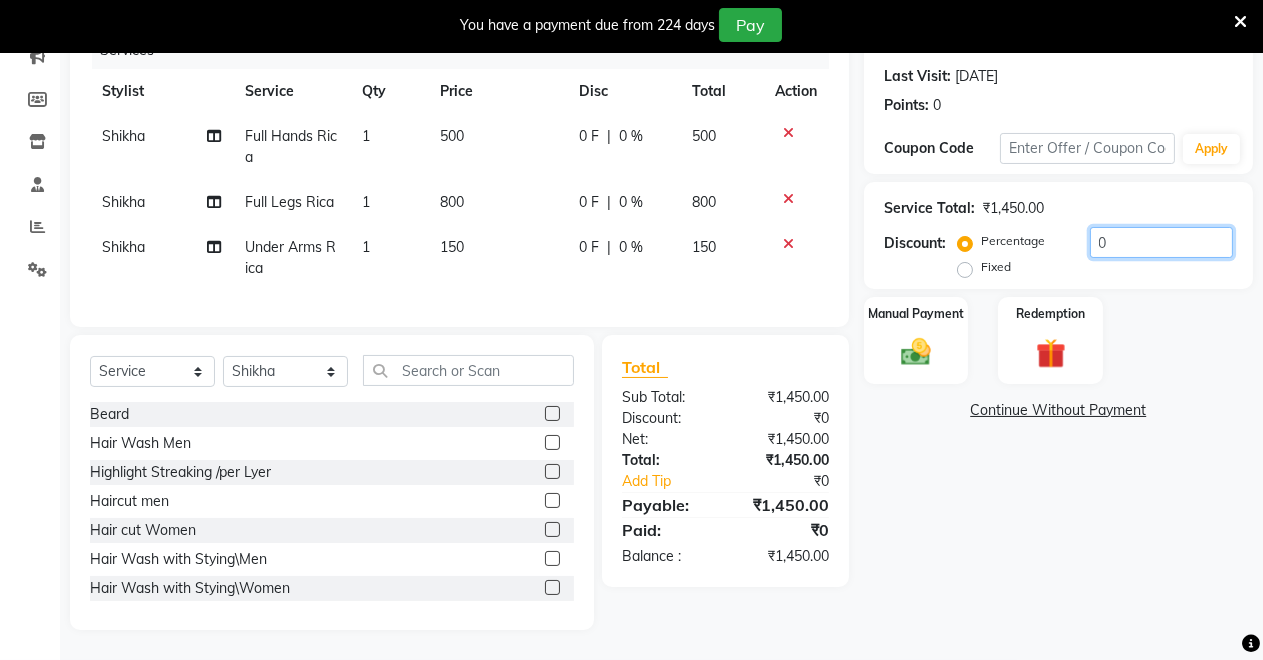 click on "0" 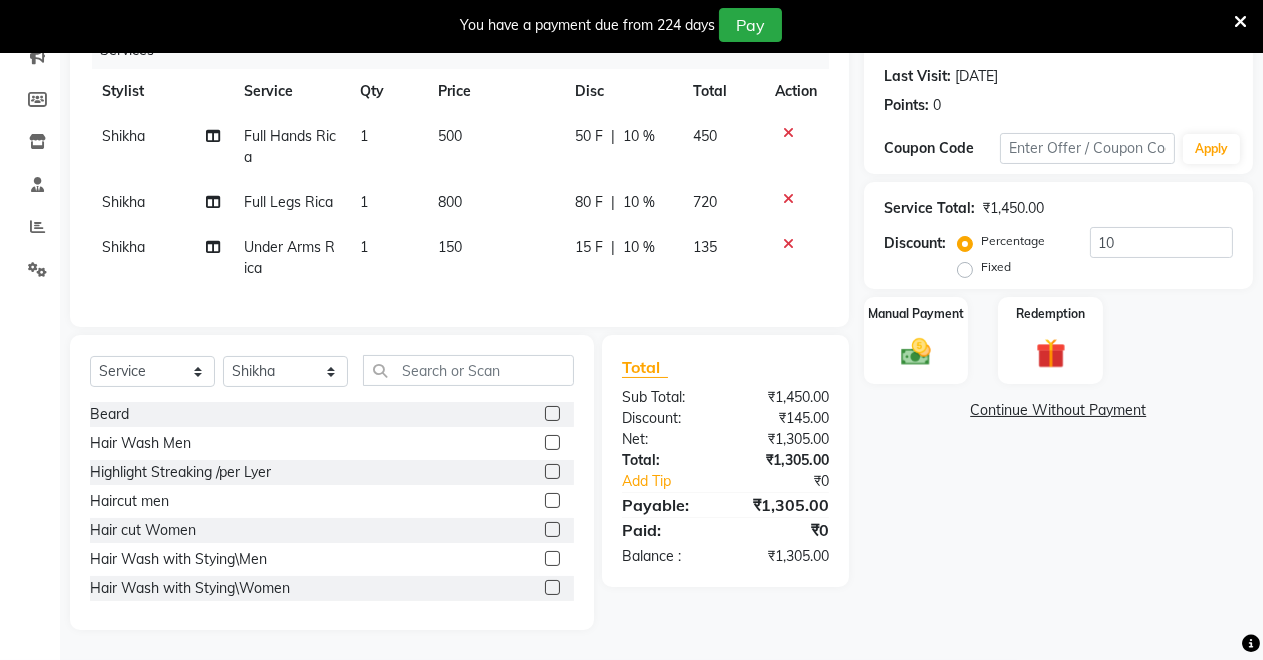 click on "Fixed" 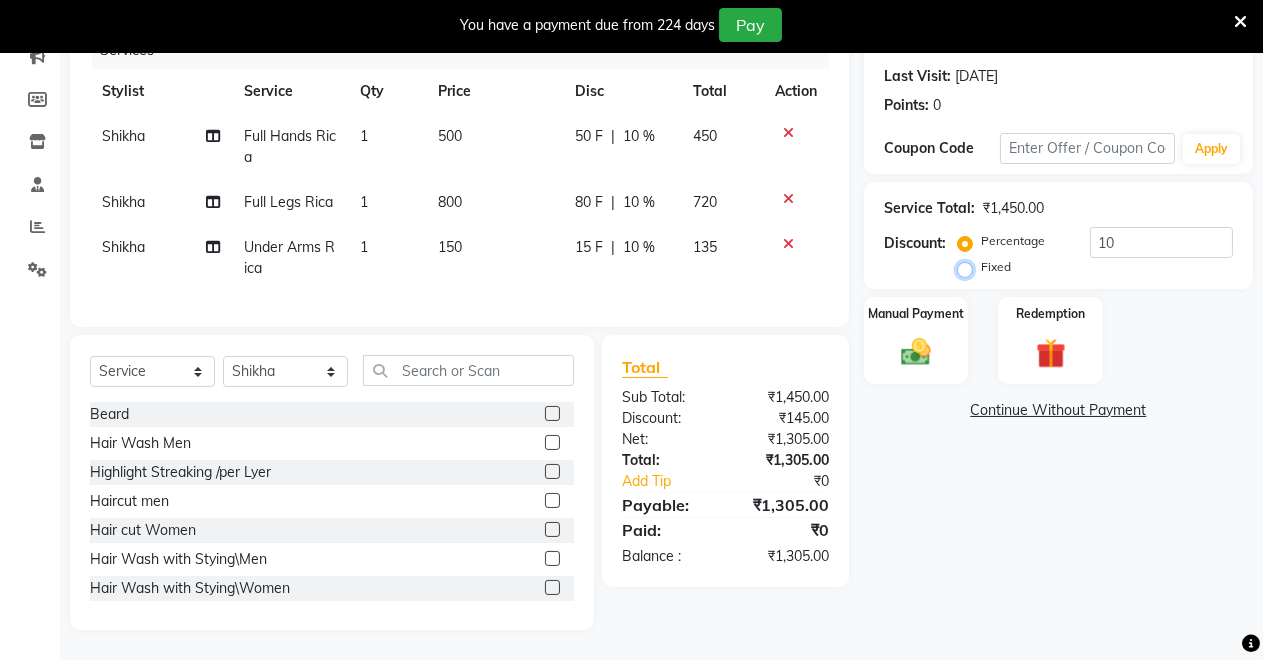 click on "Fixed" at bounding box center (969, 267) 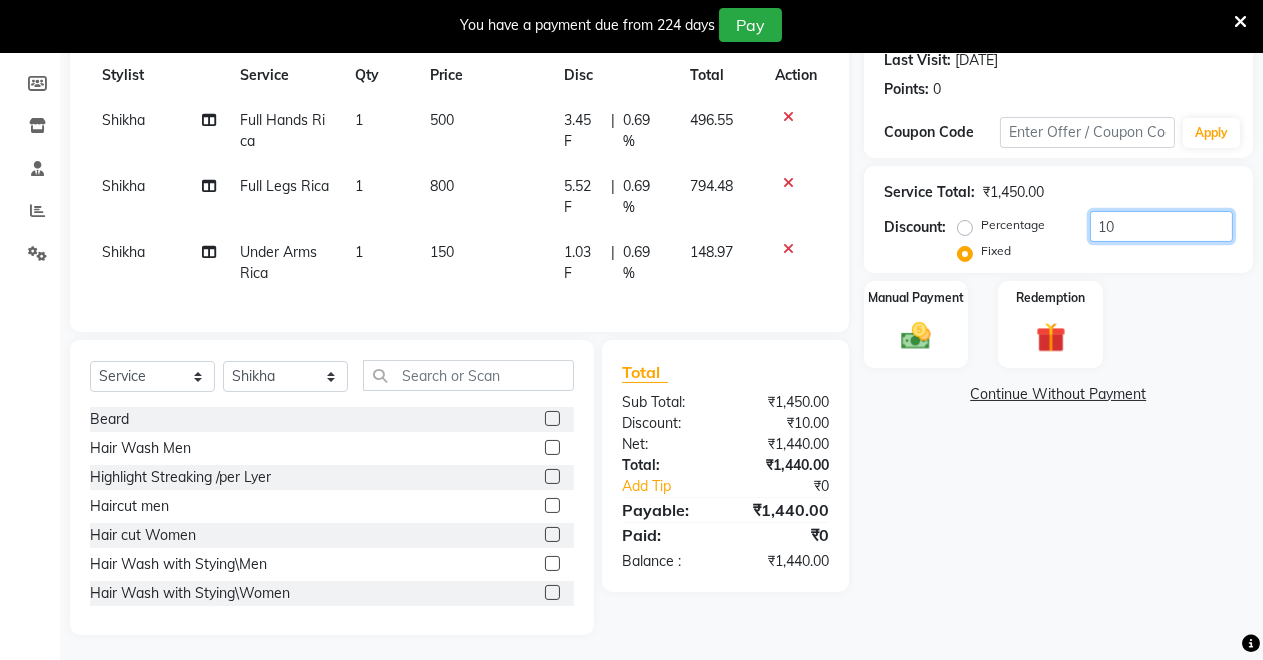 click on "10" 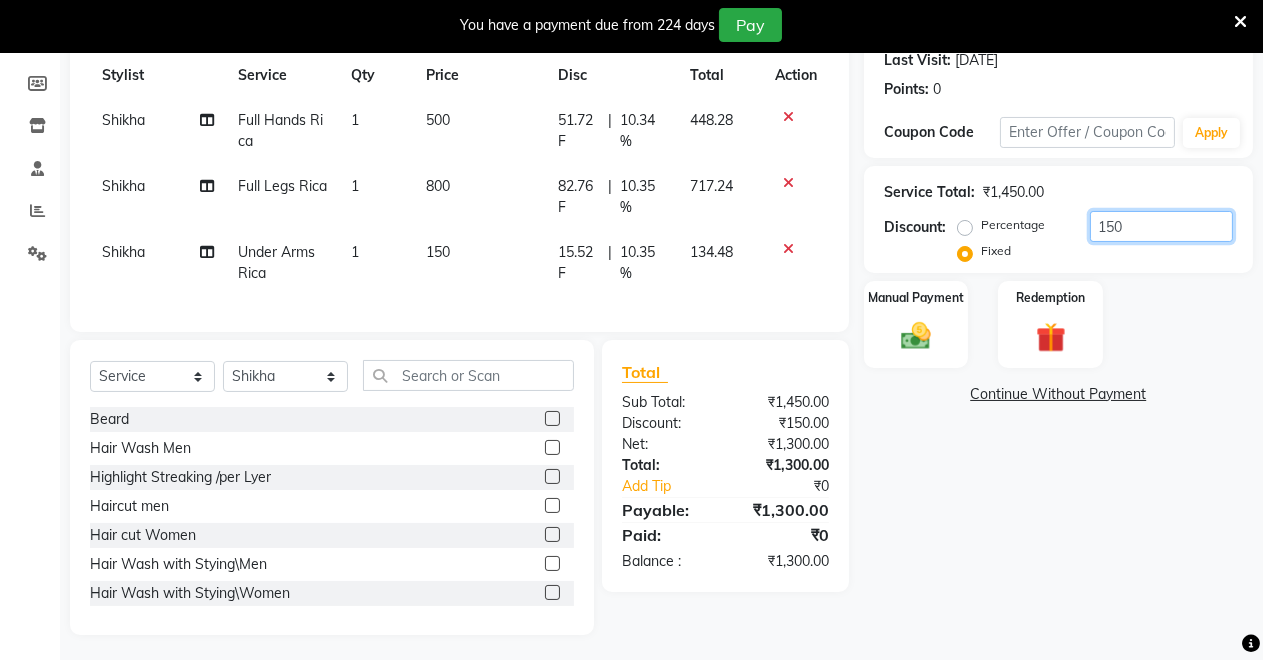 scroll, scrollTop: 304, scrollLeft: 0, axis: vertical 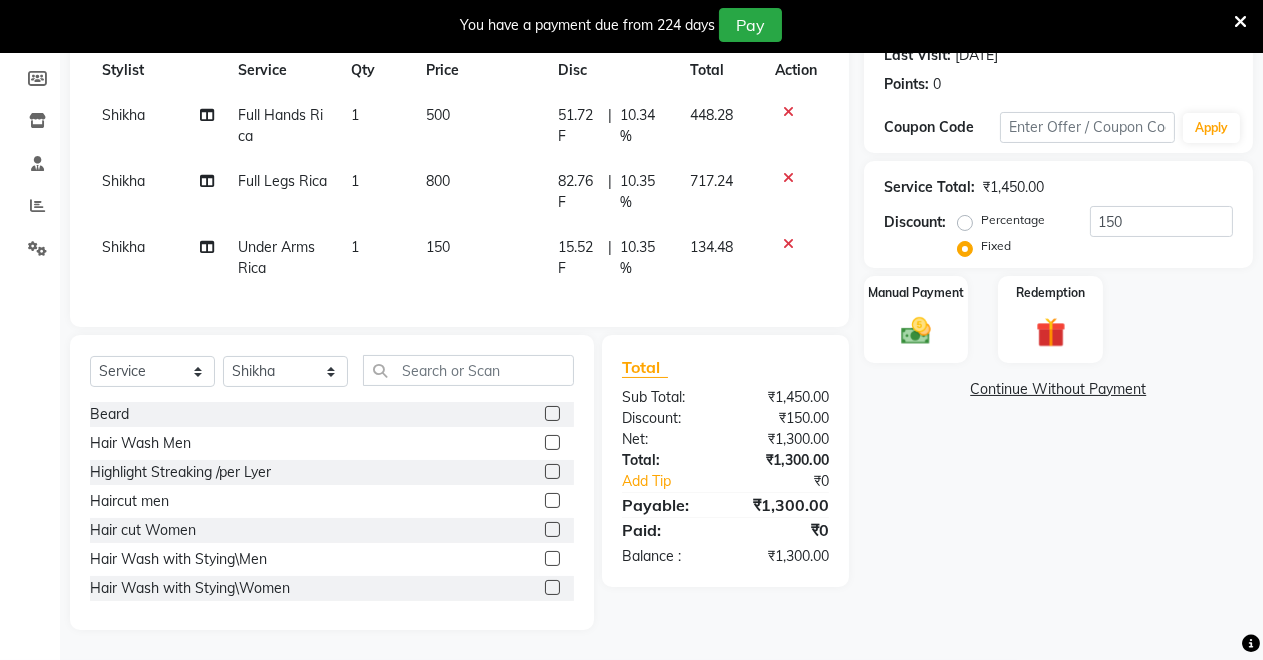 click on "Service Total:  ₹1,450.00  Discount:  Percentage   Fixed  150" 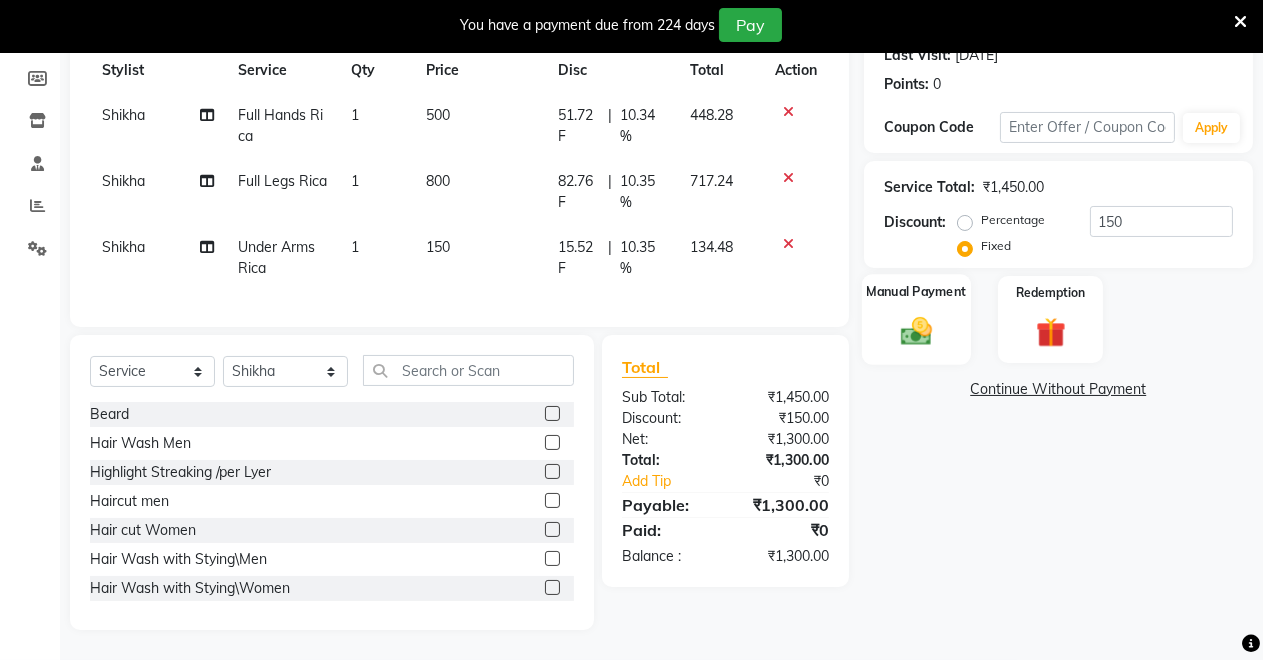 click 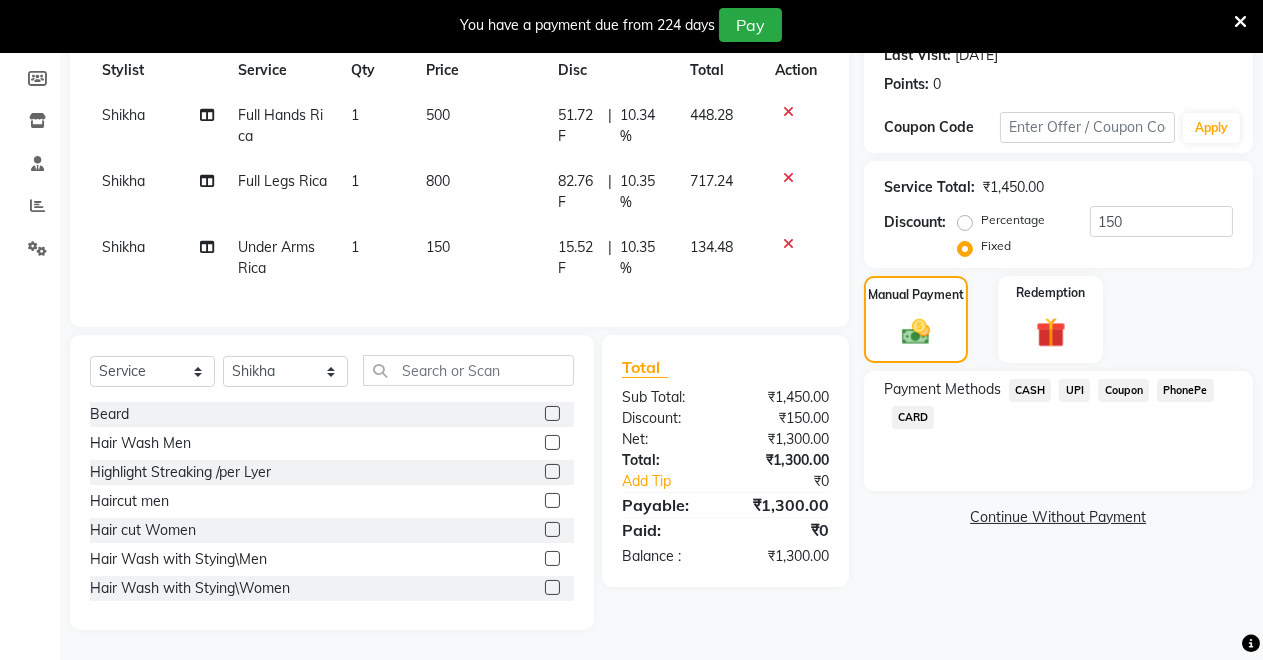 drag, startPoint x: 1071, startPoint y: 375, endPoint x: 1086, endPoint y: 370, distance: 15.811388 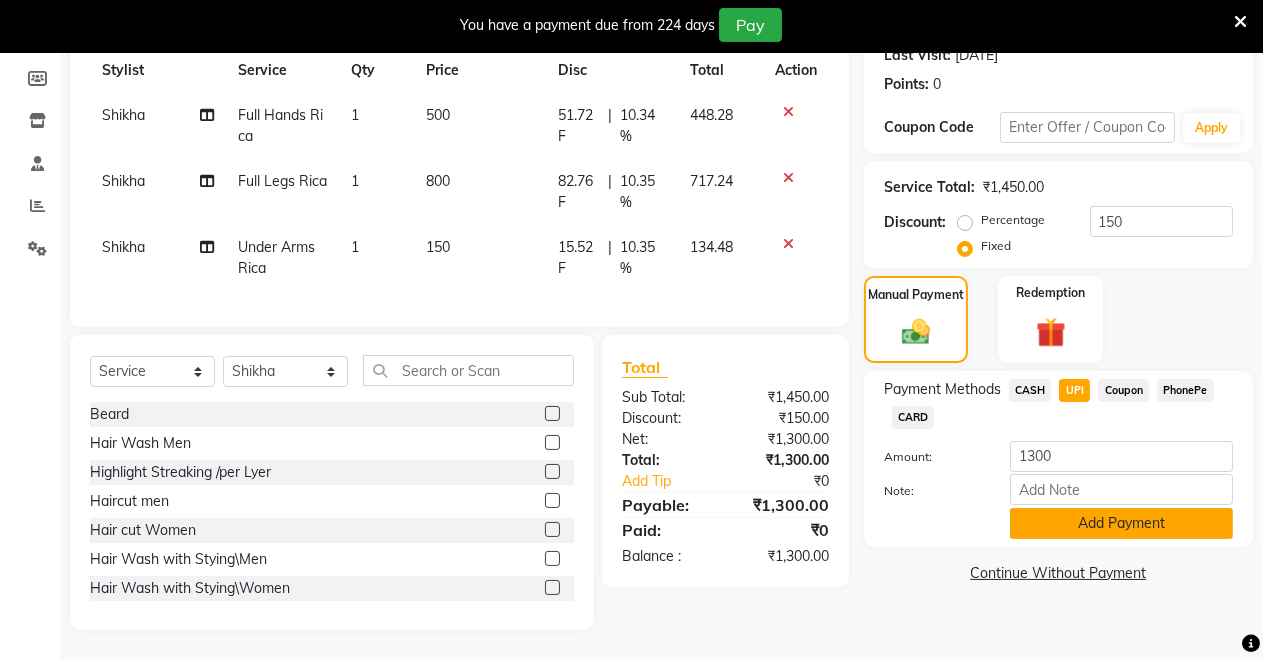 click on "Add Payment" 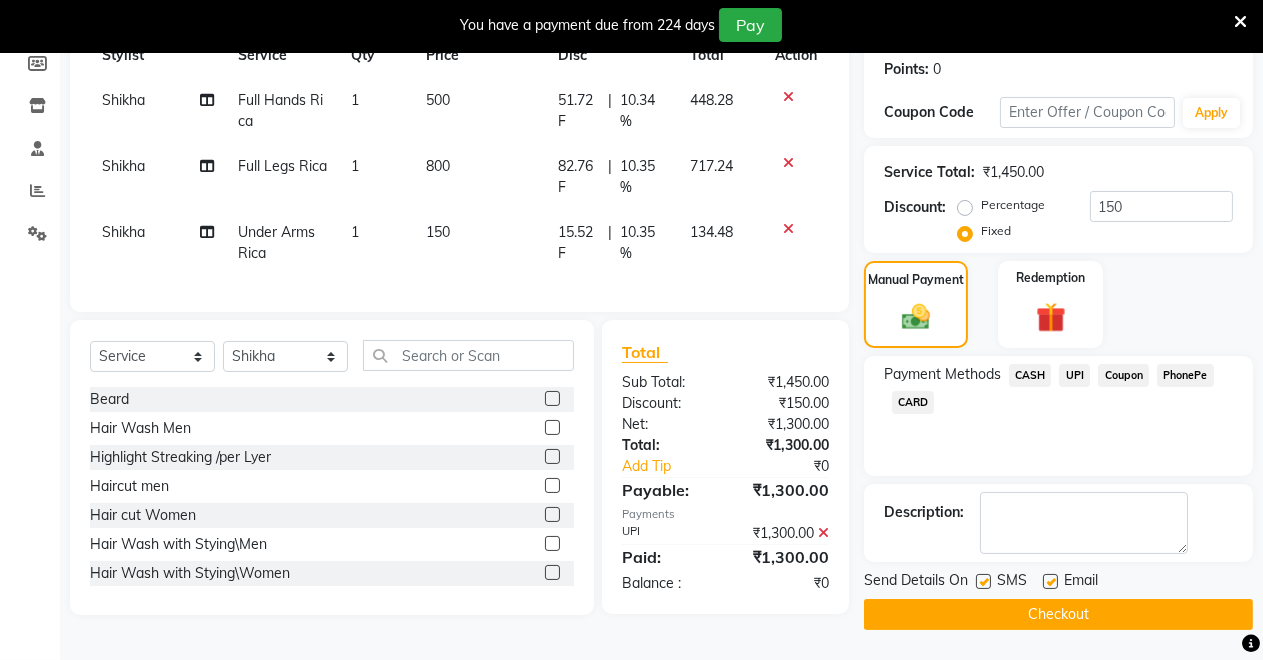 click on "Send Details On SMS Email  Checkout" 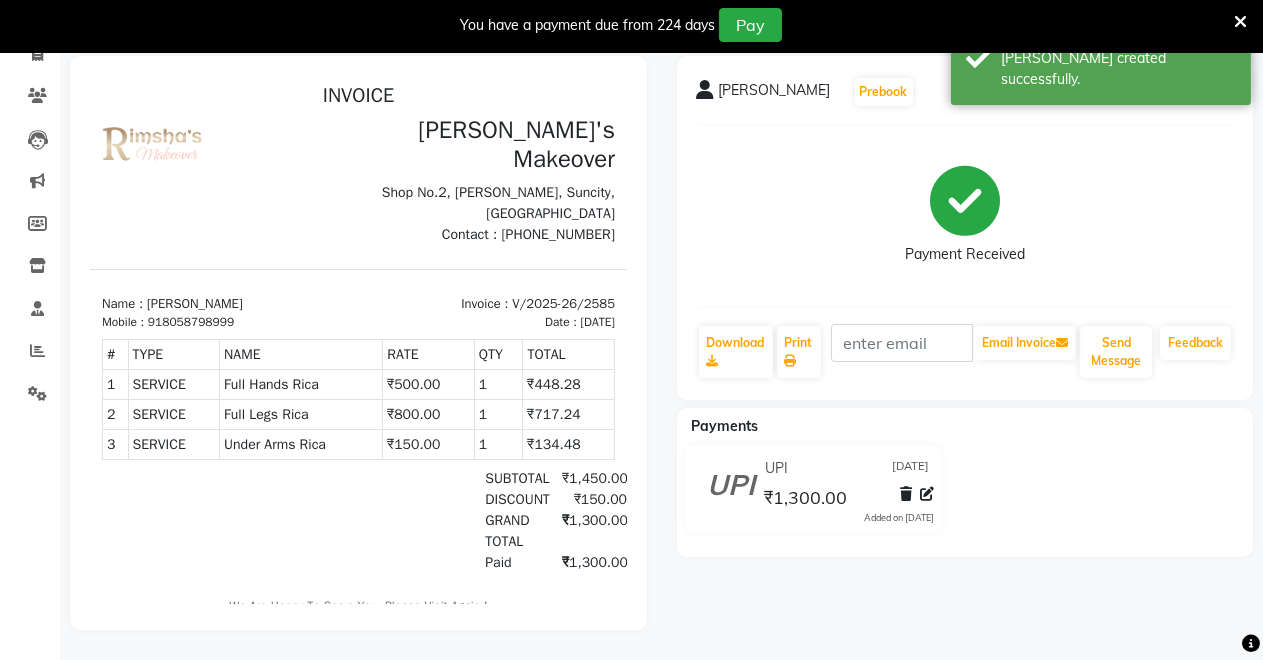 scroll, scrollTop: 0, scrollLeft: 0, axis: both 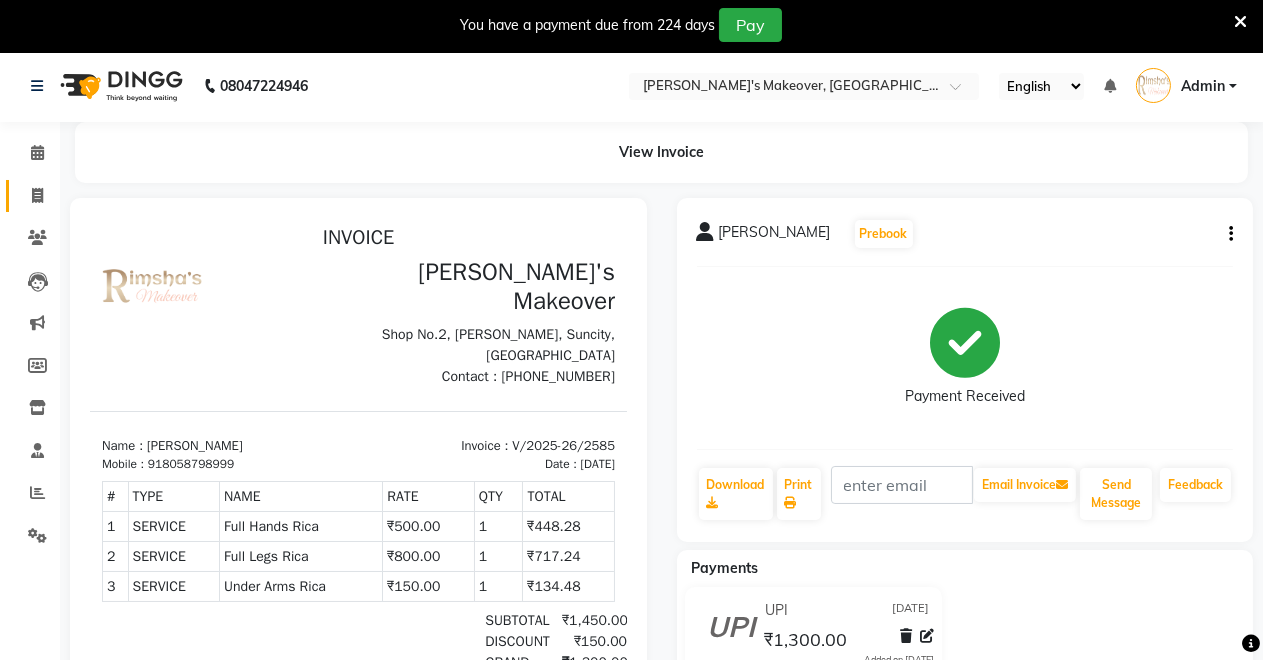 click on "Invoice" 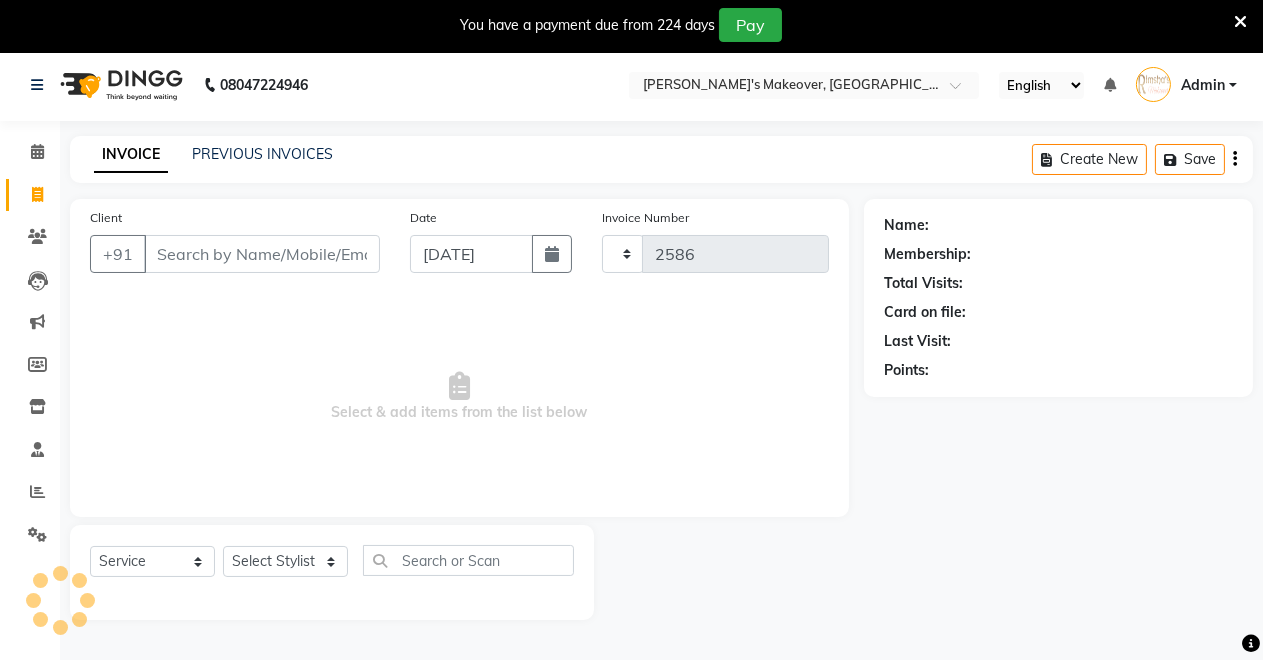 scroll, scrollTop: 49, scrollLeft: 0, axis: vertical 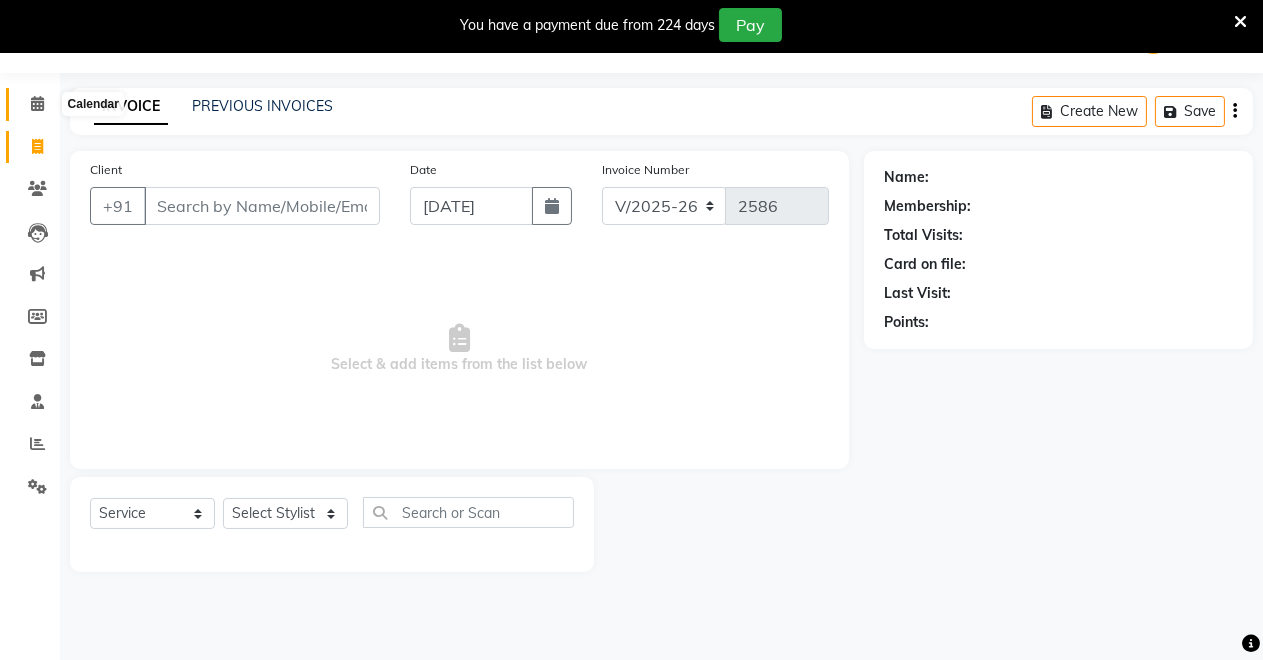 click 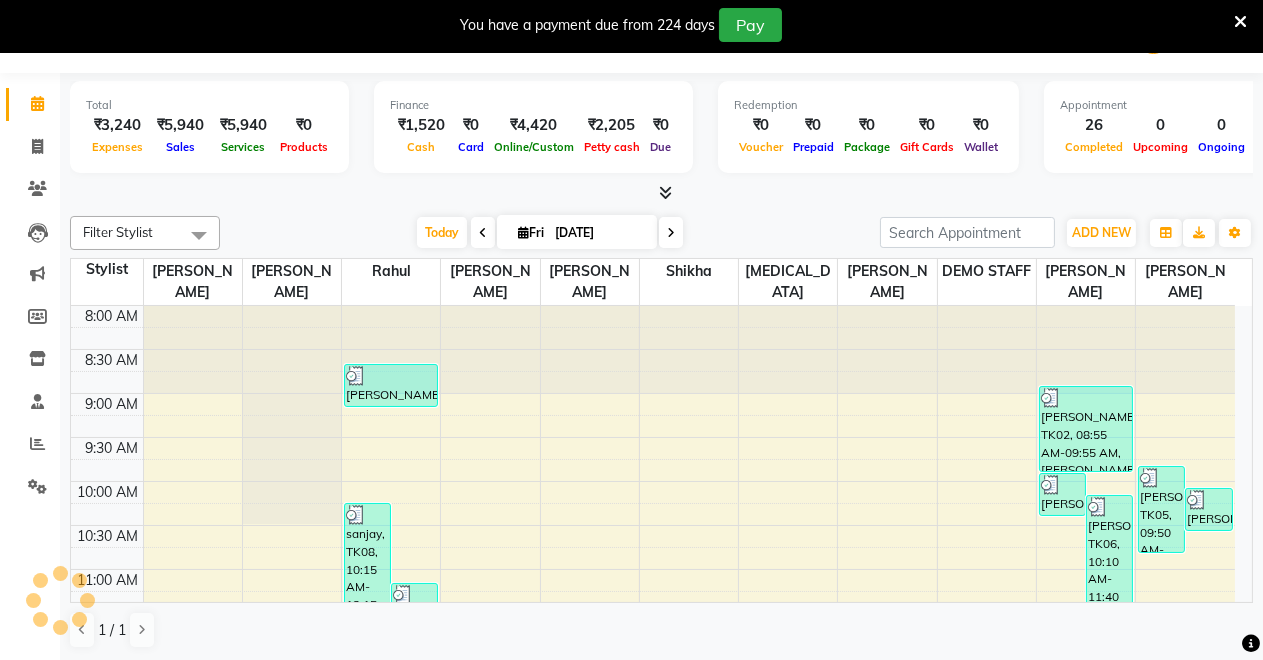 scroll, scrollTop: 0, scrollLeft: 0, axis: both 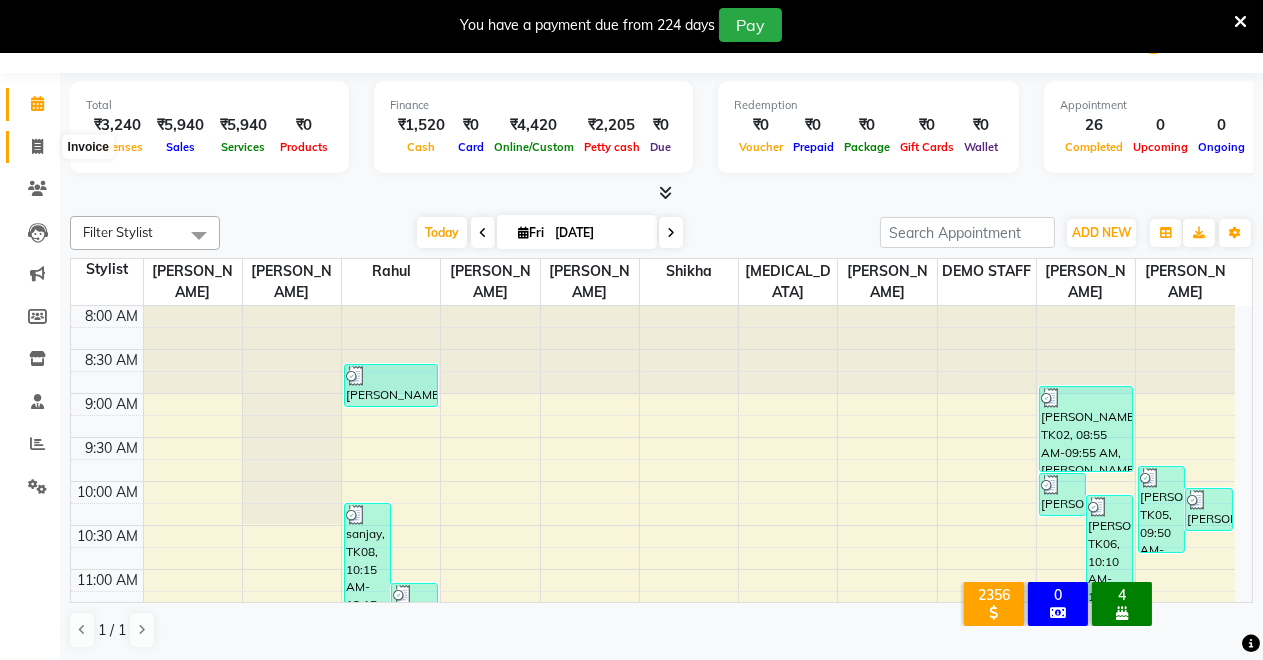 click 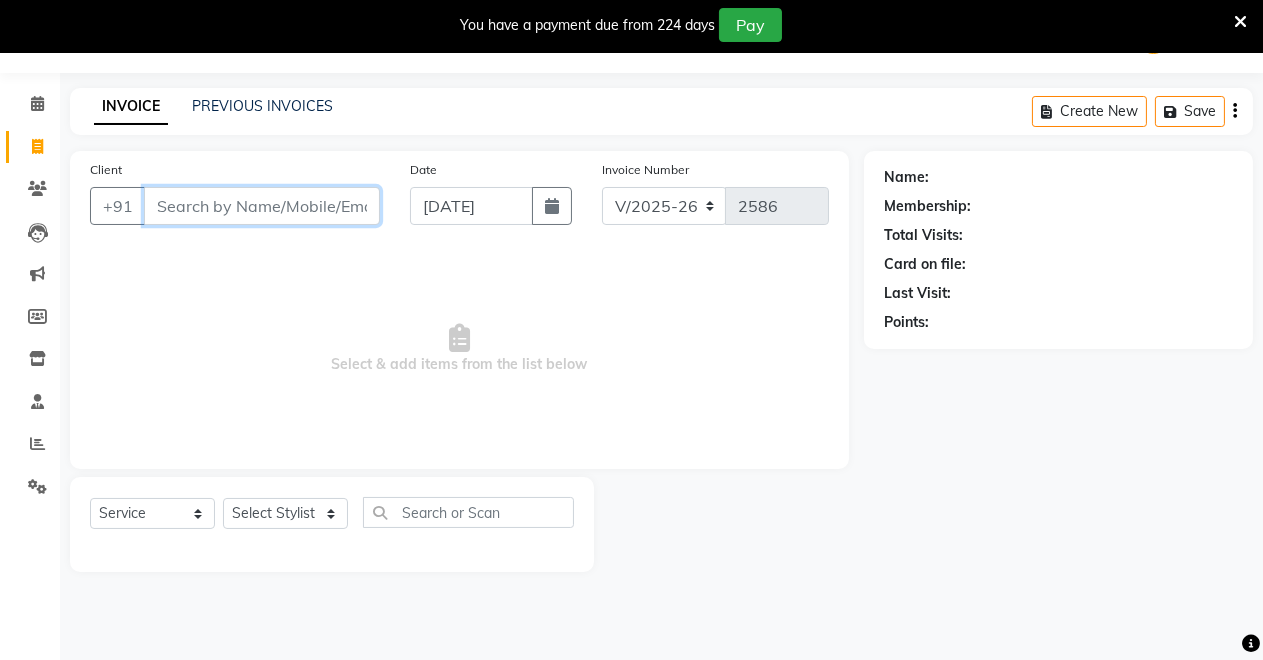 click on "Client" at bounding box center (262, 206) 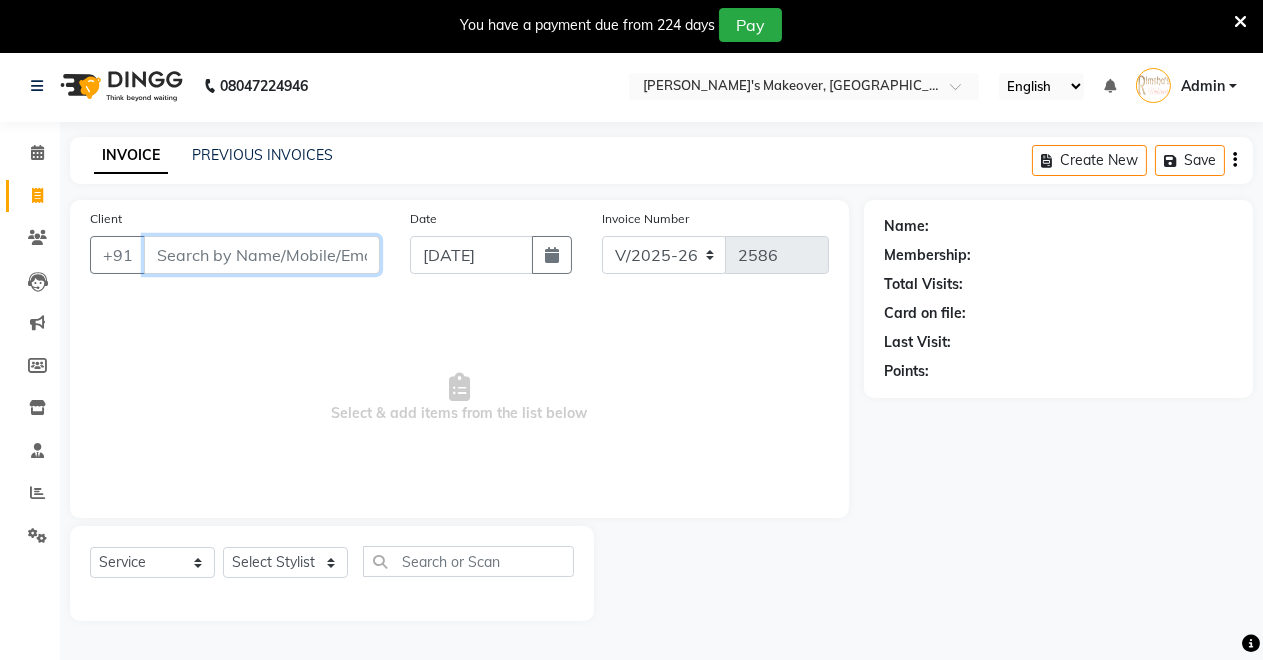 scroll, scrollTop: 0, scrollLeft: 0, axis: both 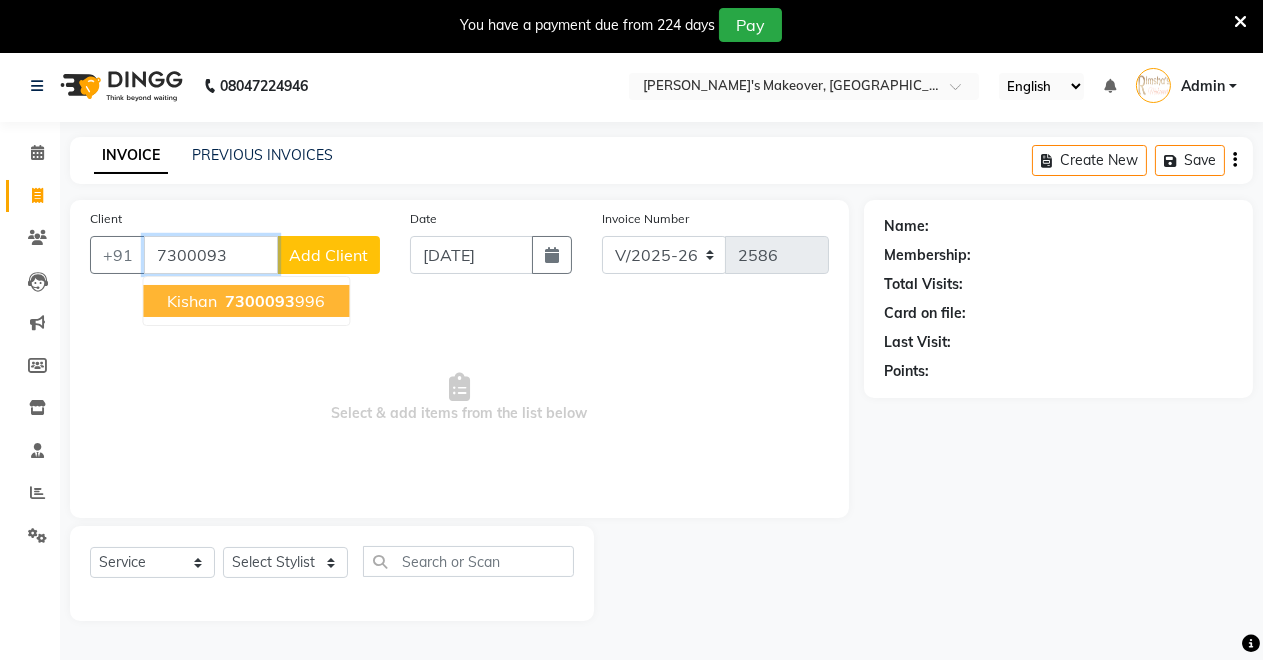 click on "7300093" at bounding box center [260, 301] 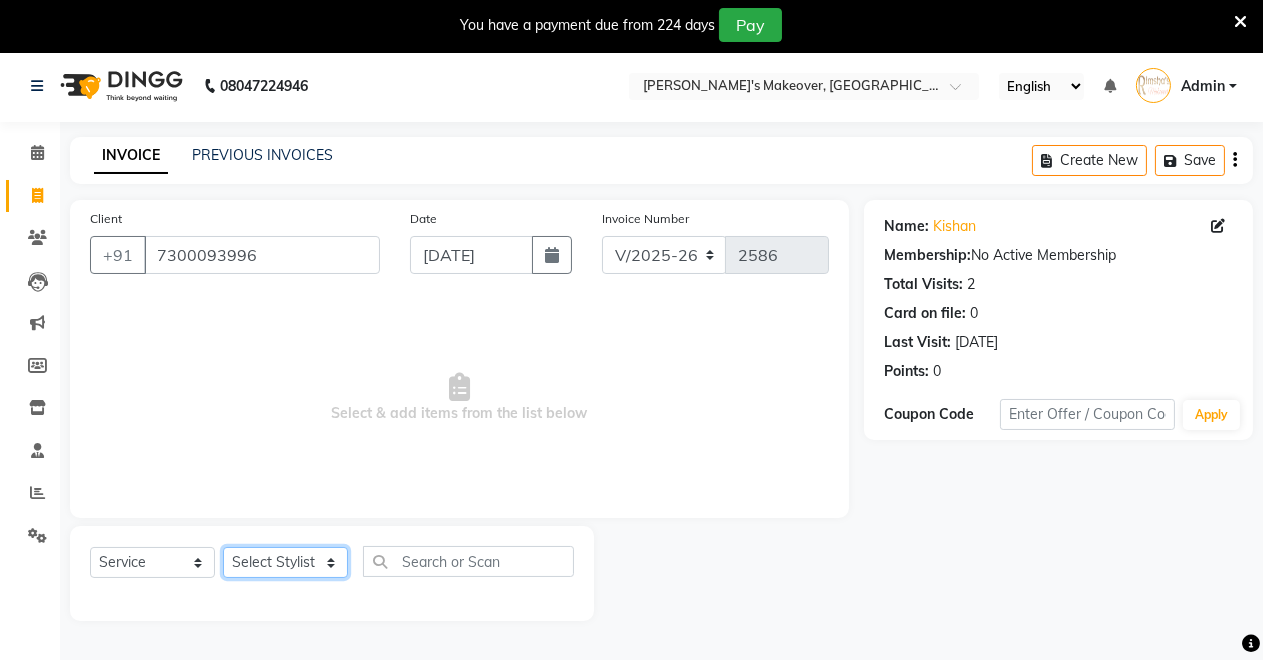 click on "Select Stylist [PERSON_NAME] [PERSON_NAME] kumar DEMO STAFF [PERSON_NAME] [PERSON_NAME] [MEDICAL_DATA][PERSON_NAME] [PERSON_NAME] Verma" 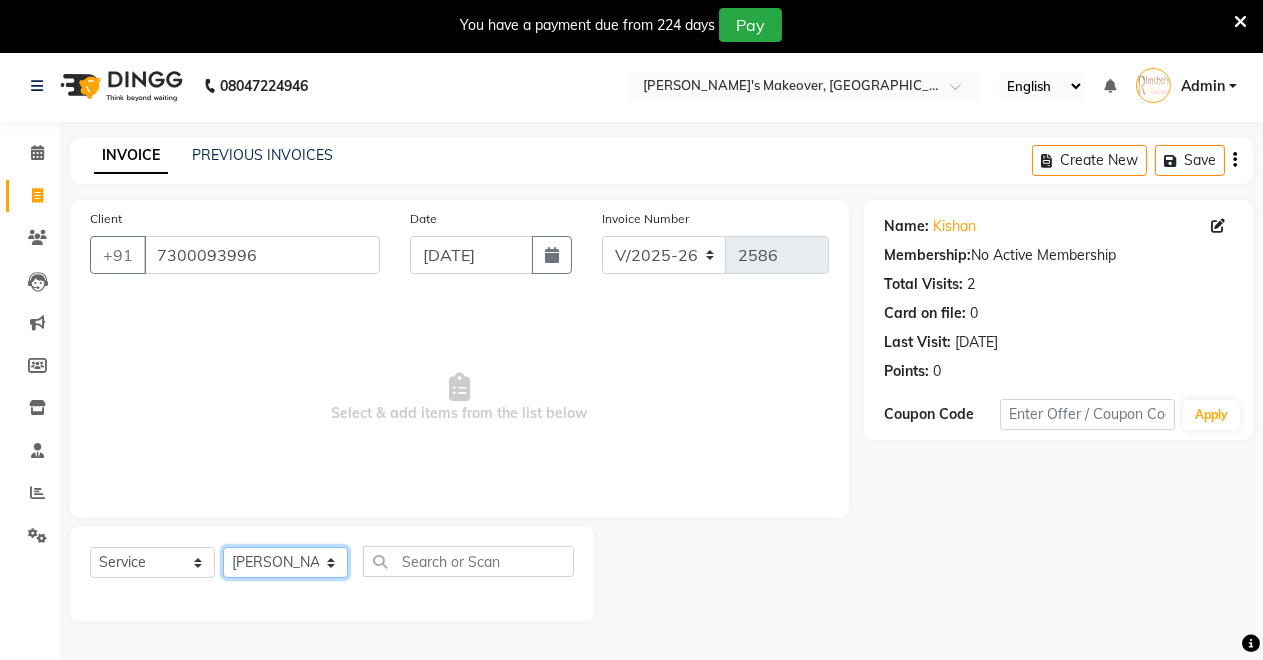 click on "Select Stylist [PERSON_NAME] [PERSON_NAME] kumar DEMO STAFF [PERSON_NAME] [PERSON_NAME] [MEDICAL_DATA][PERSON_NAME] [PERSON_NAME] Verma" 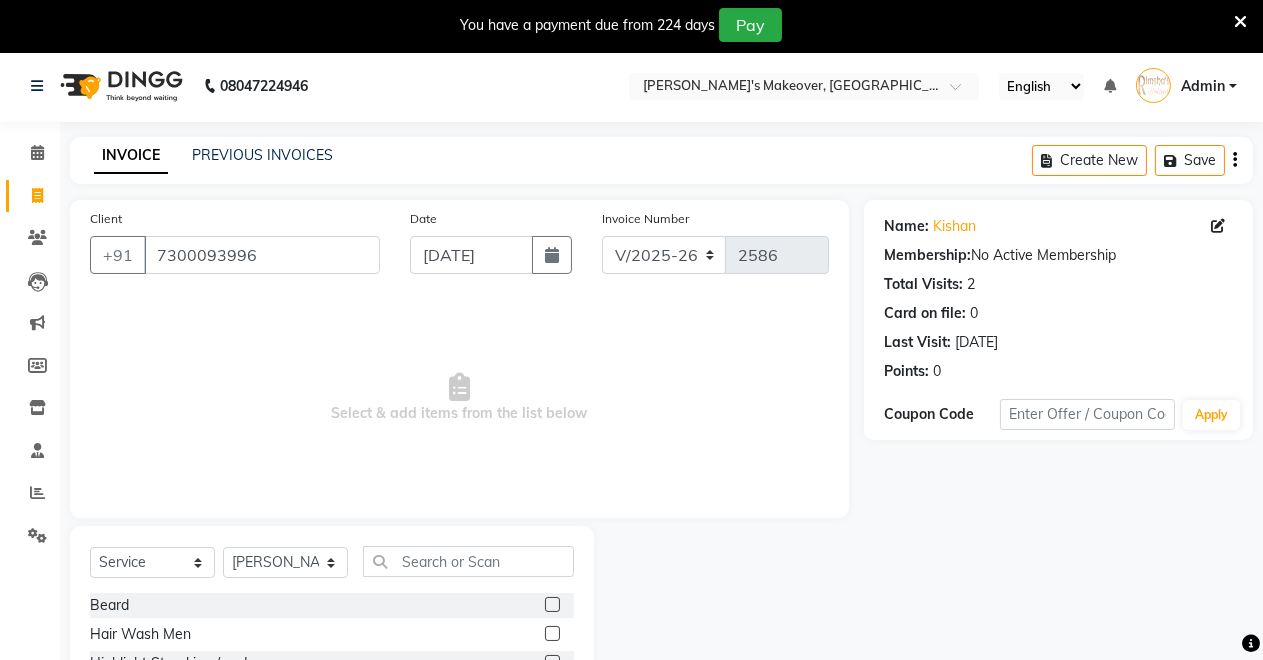 click 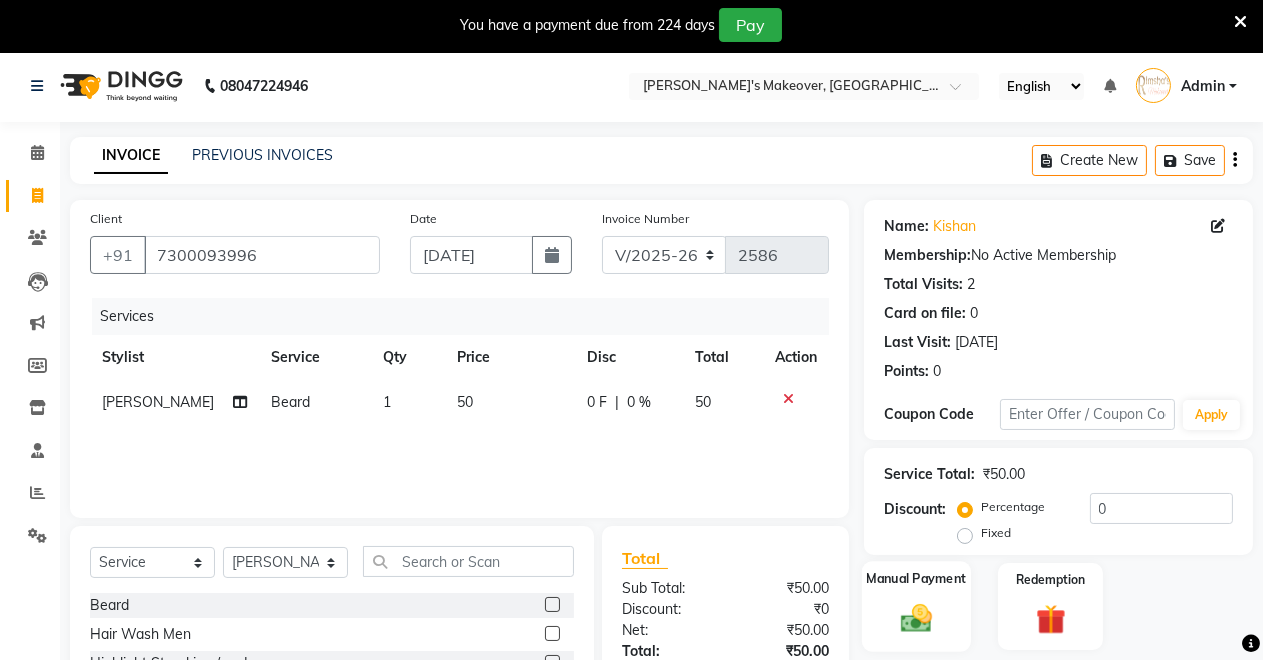 click 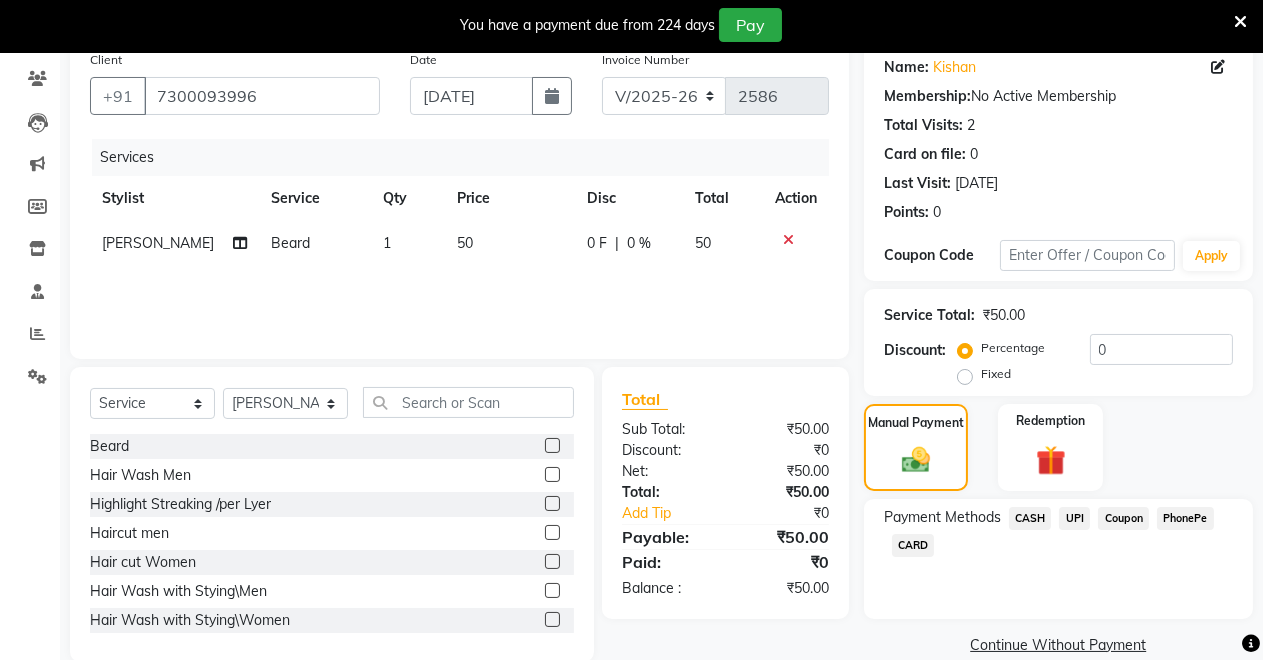 scroll, scrollTop: 191, scrollLeft: 0, axis: vertical 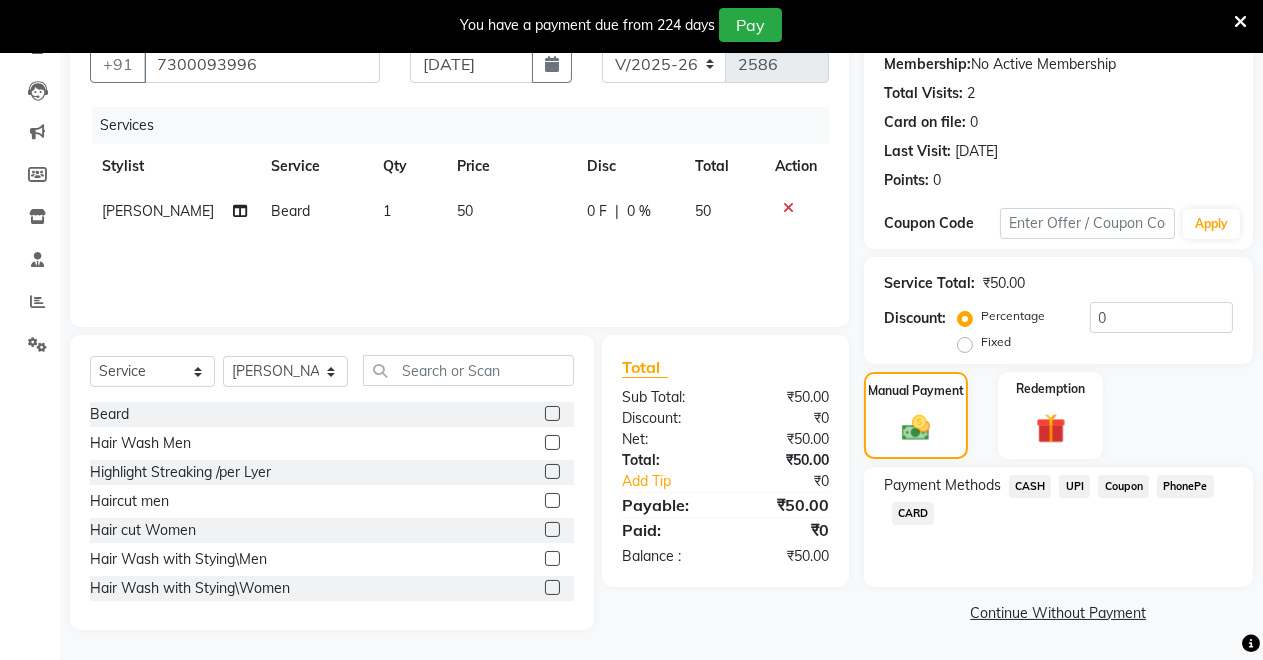 click on "UPI" 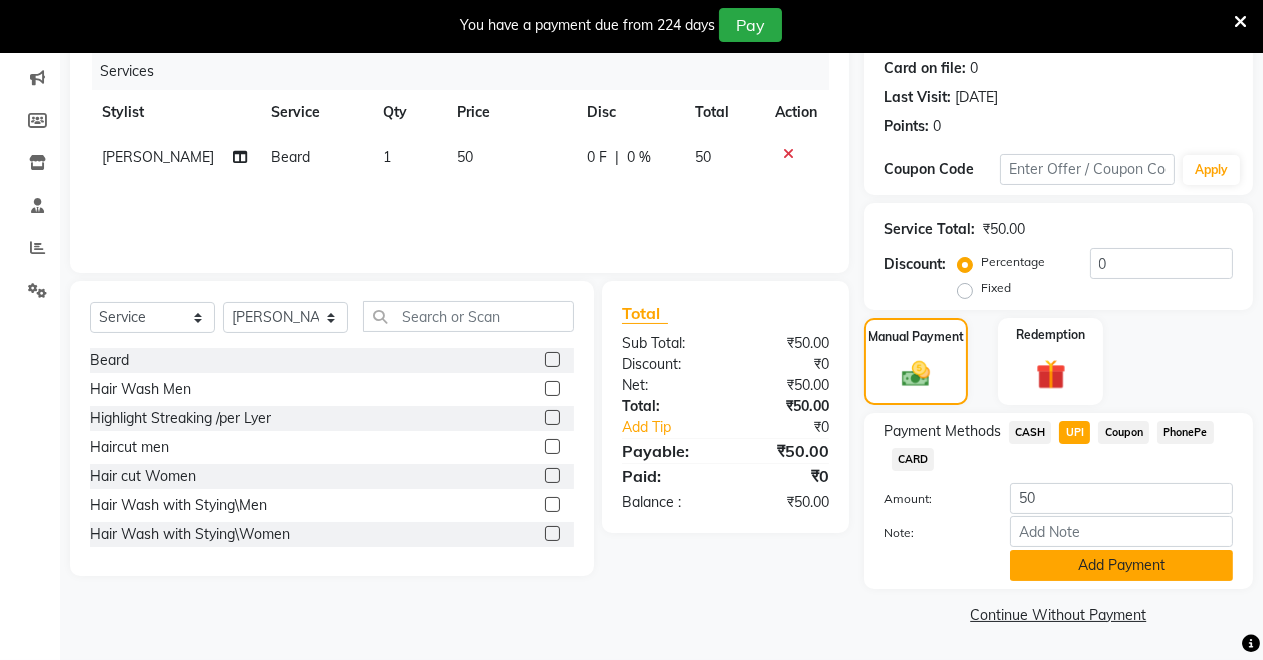 click on "Add Payment" 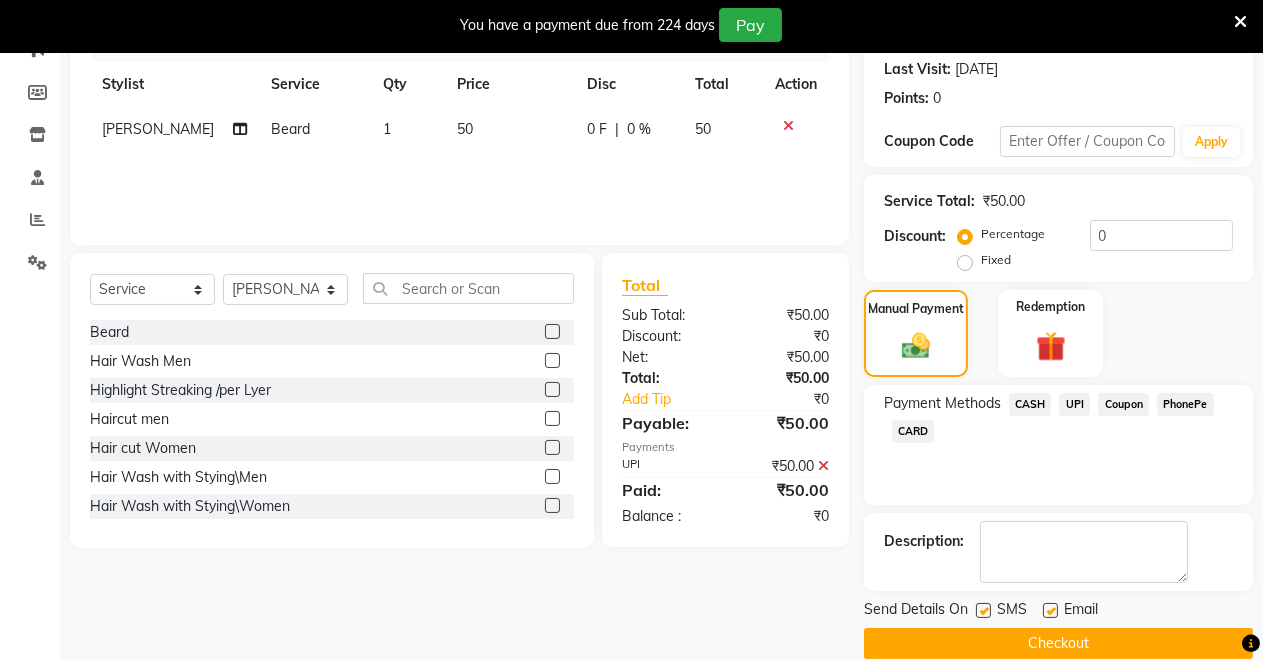 scroll, scrollTop: 302, scrollLeft: 0, axis: vertical 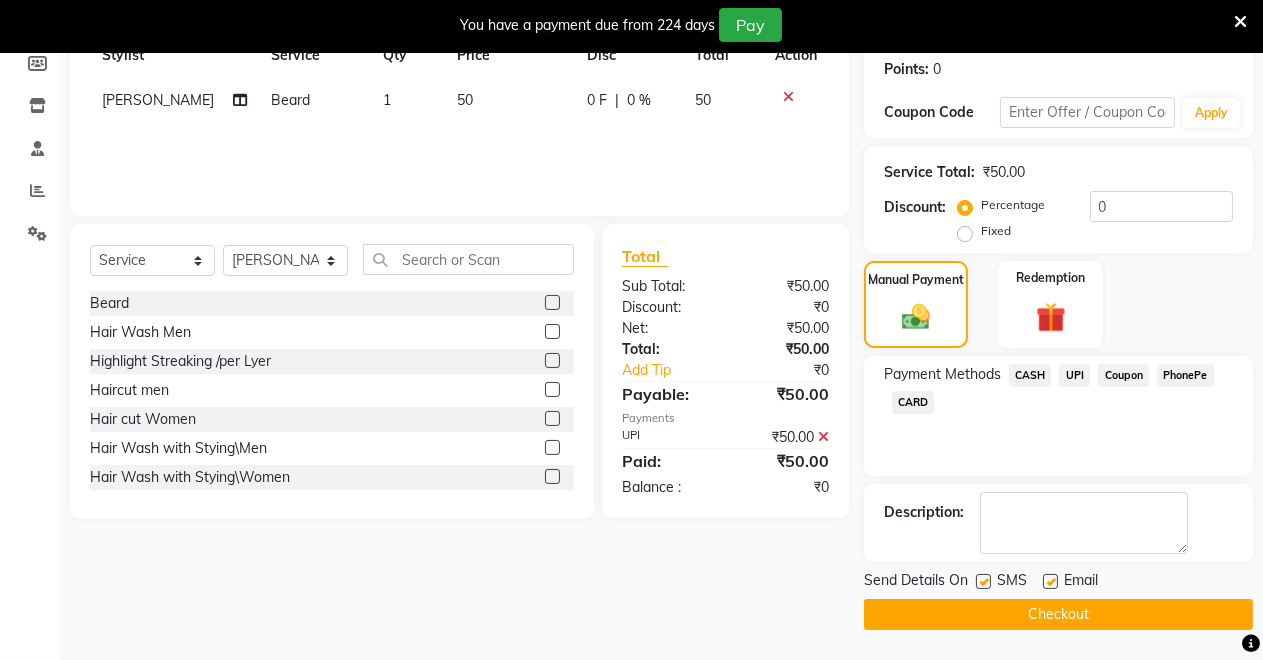 click on "Checkout" 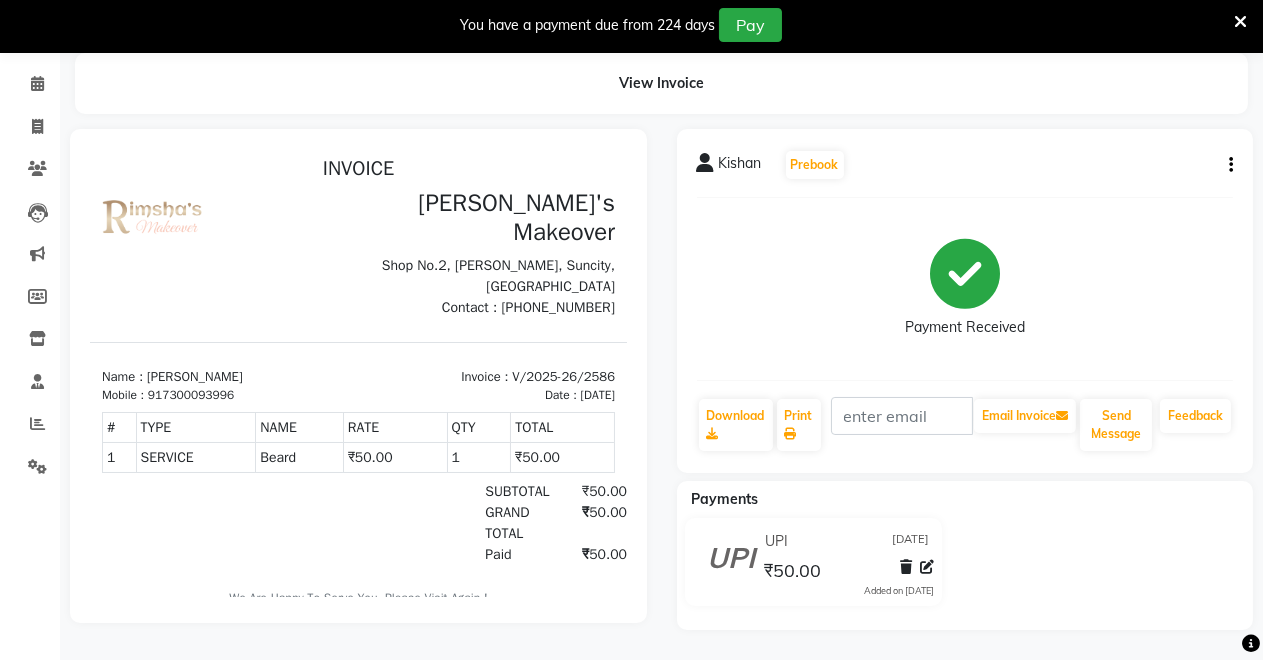 scroll, scrollTop: 0, scrollLeft: 0, axis: both 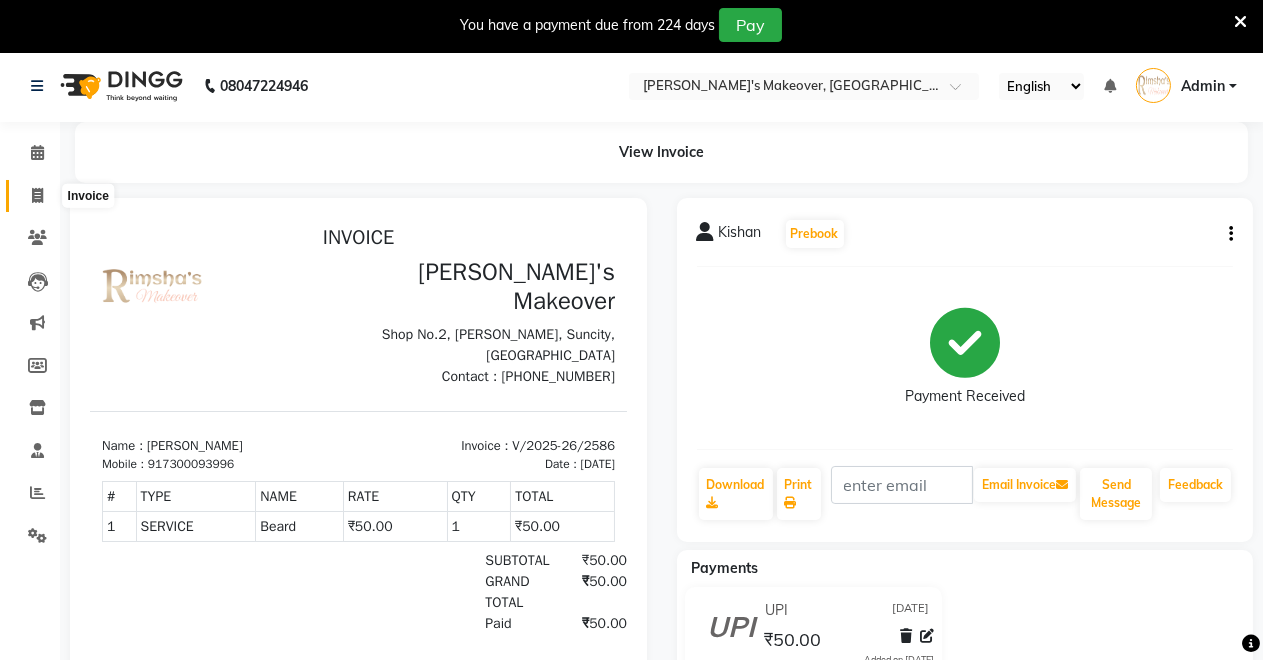 click 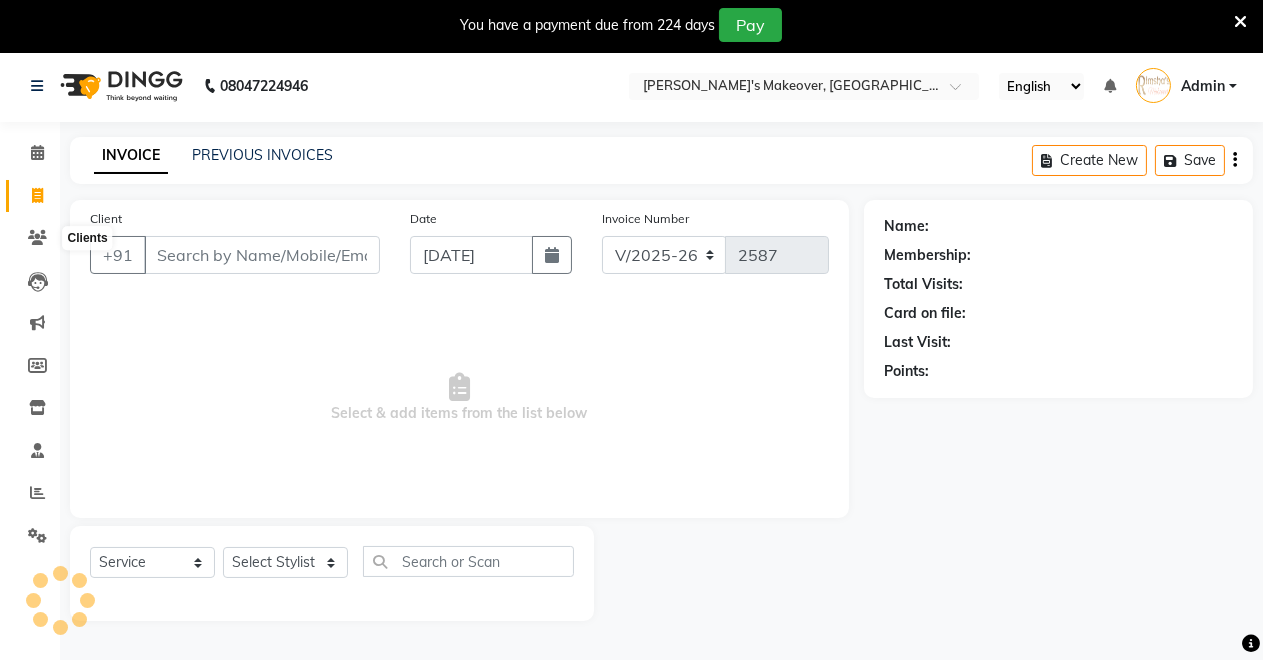 scroll, scrollTop: 49, scrollLeft: 0, axis: vertical 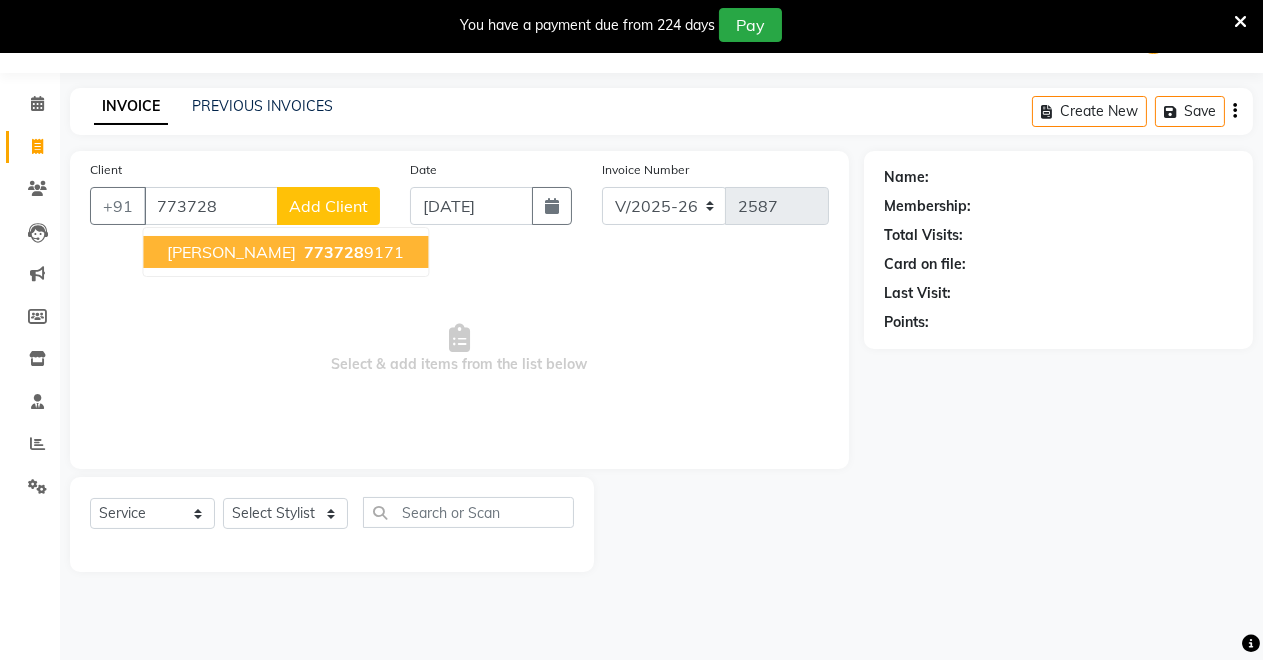 click on "773728" at bounding box center [334, 252] 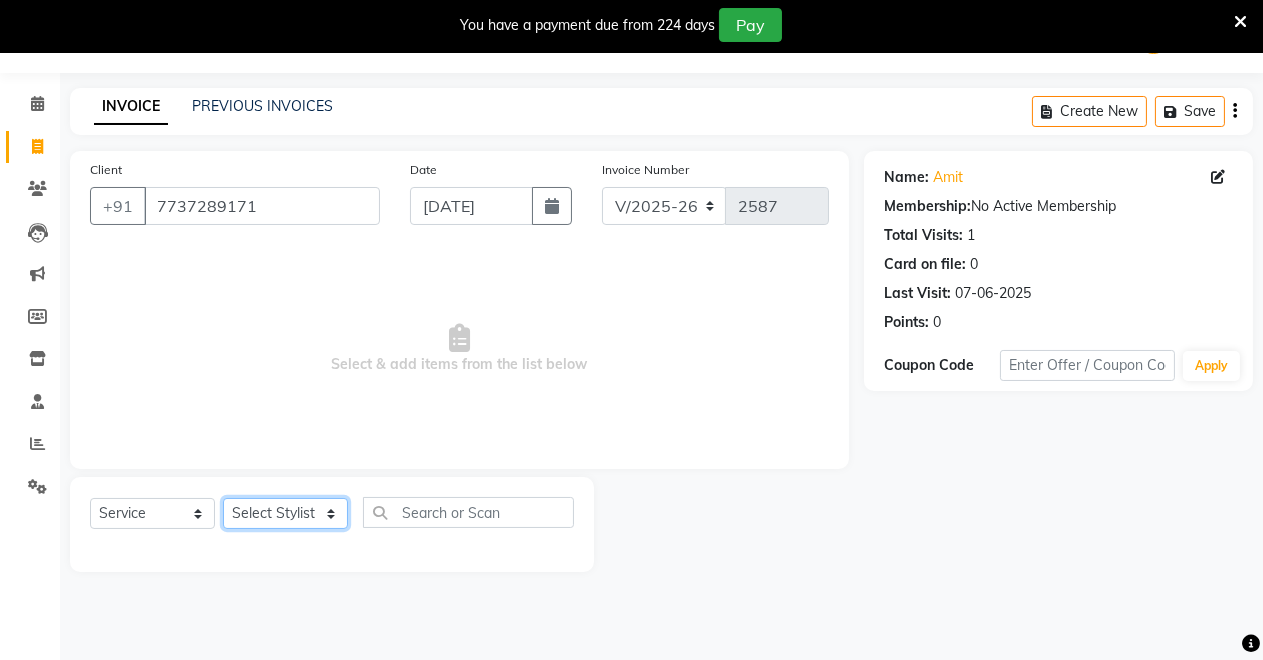 click on "Select Stylist [PERSON_NAME] [PERSON_NAME] kumar DEMO STAFF [PERSON_NAME] [PERSON_NAME] [MEDICAL_DATA][PERSON_NAME] [PERSON_NAME] Verma" 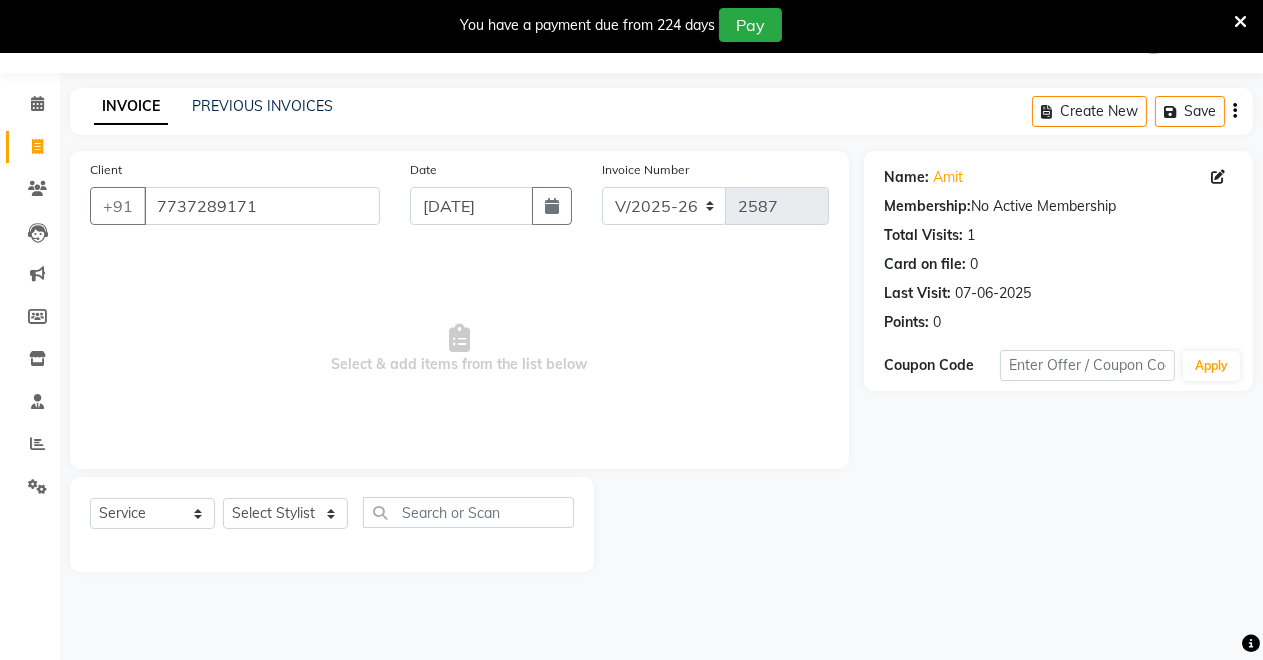 click on "Select & add items from the list below" at bounding box center (459, 349) 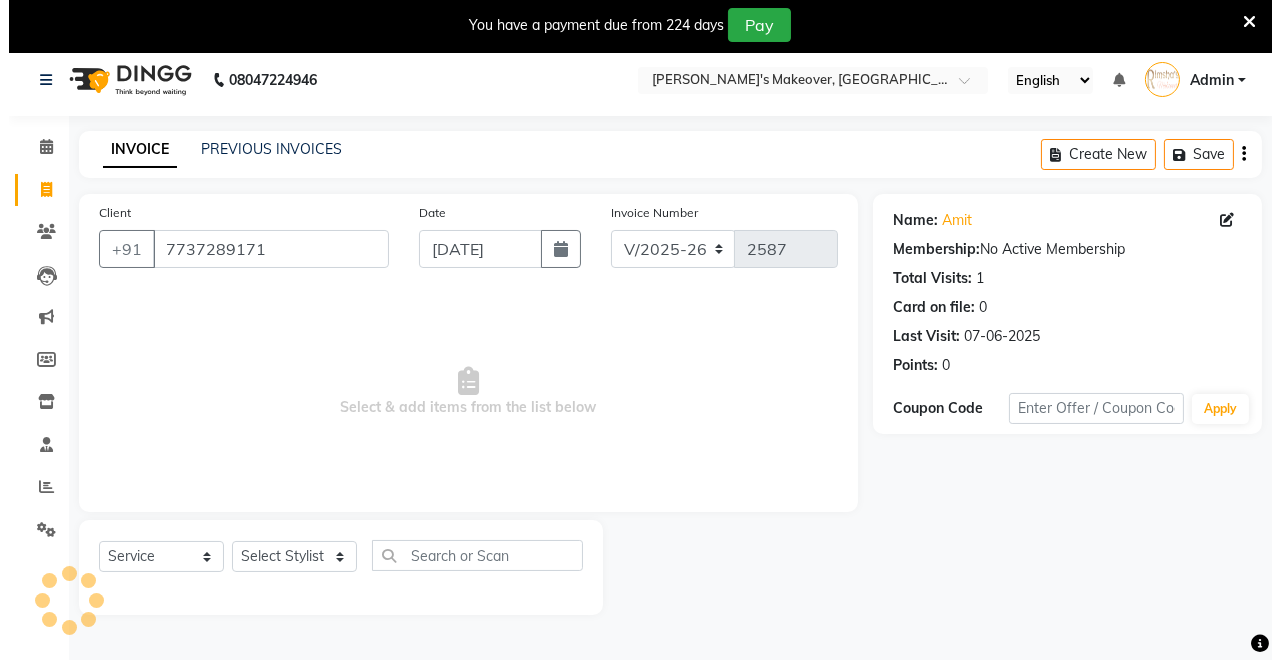 scroll, scrollTop: 0, scrollLeft: 0, axis: both 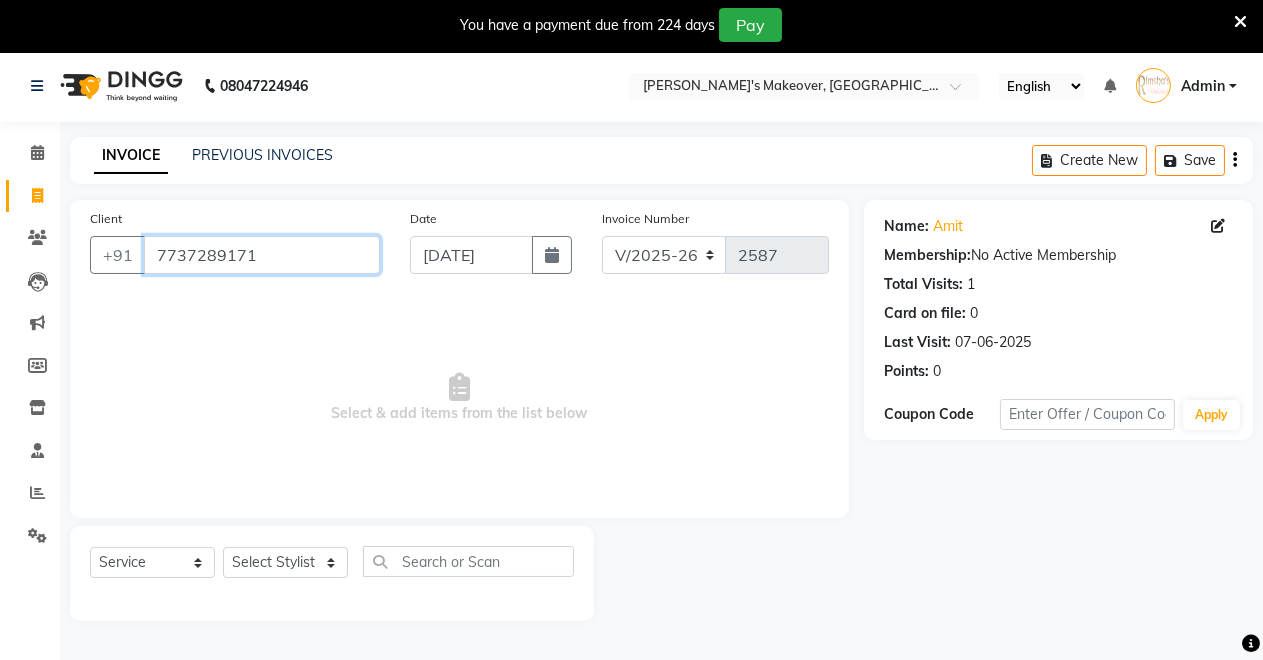 drag, startPoint x: 279, startPoint y: 262, endPoint x: 0, endPoint y: 269, distance: 279.0878 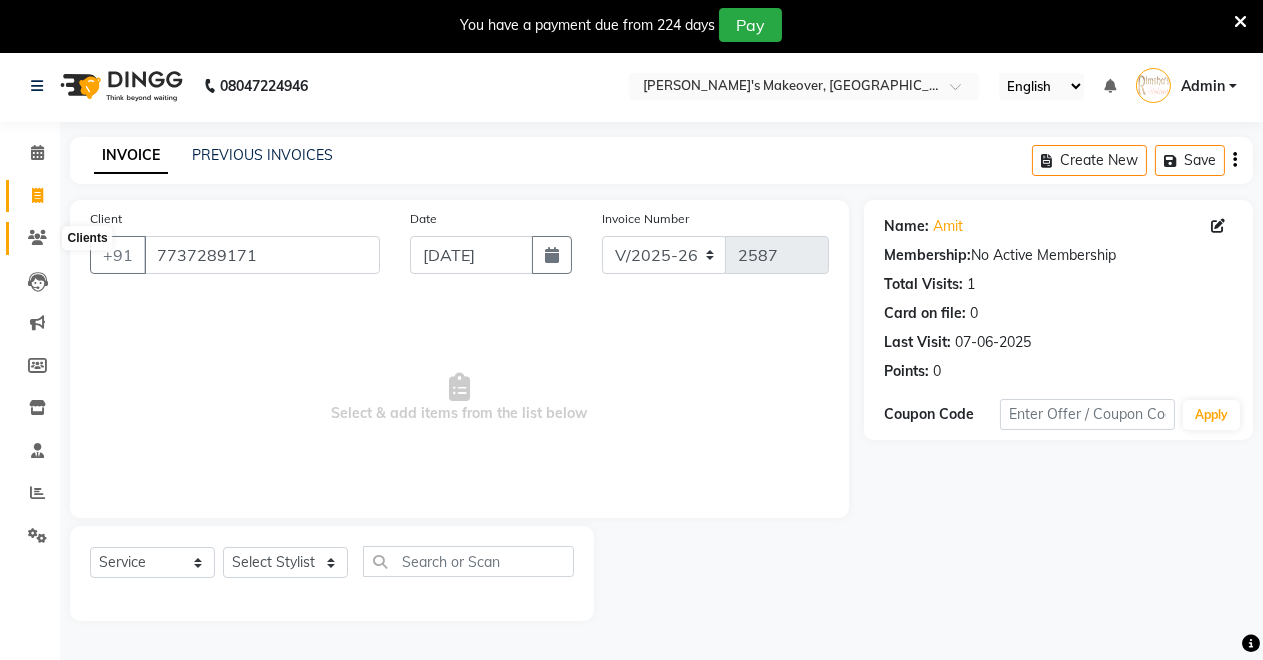 click 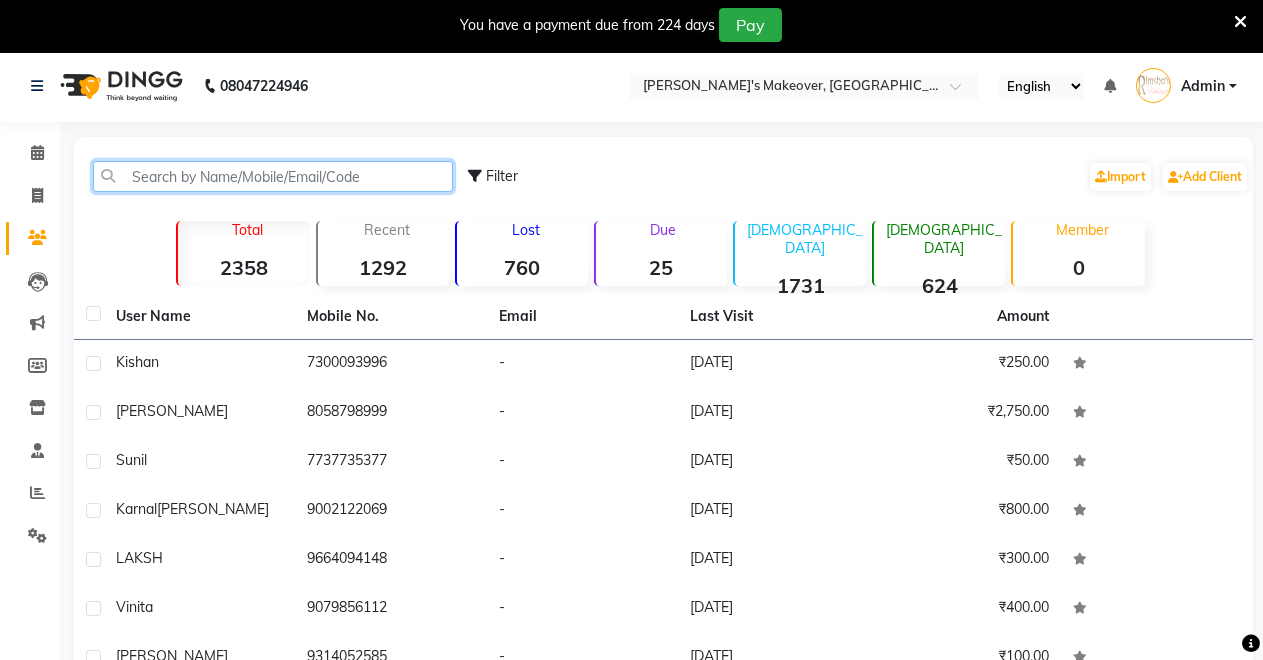 click 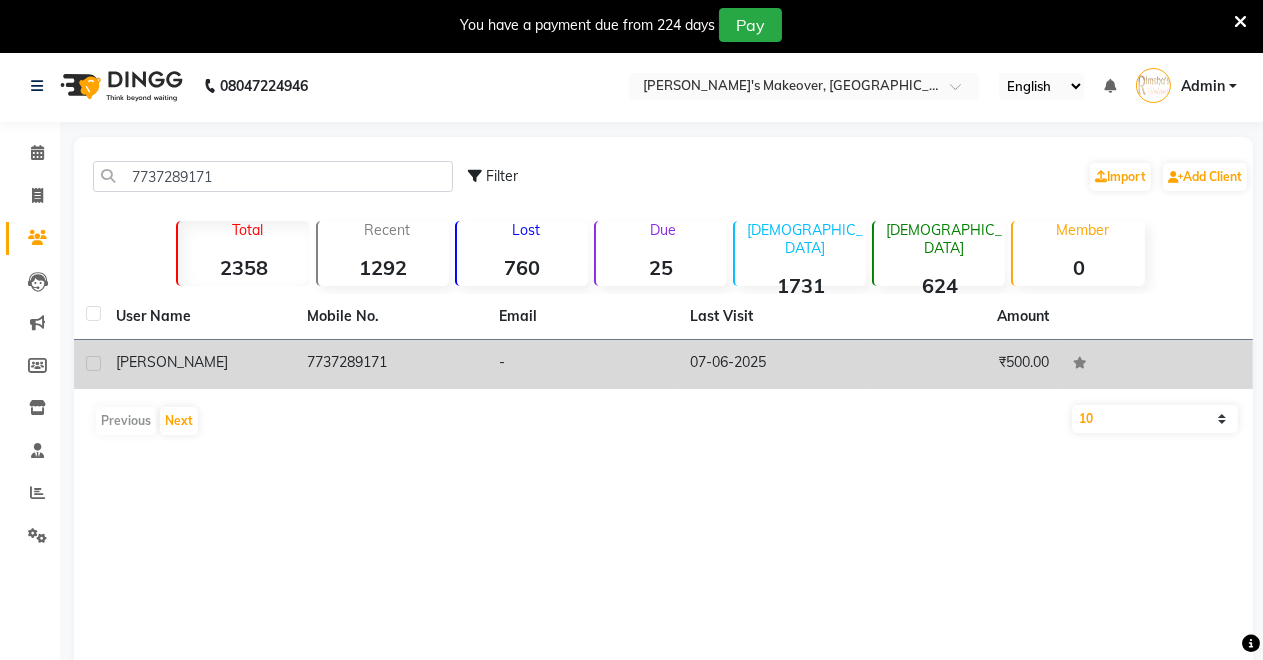 click on "₹500.00" 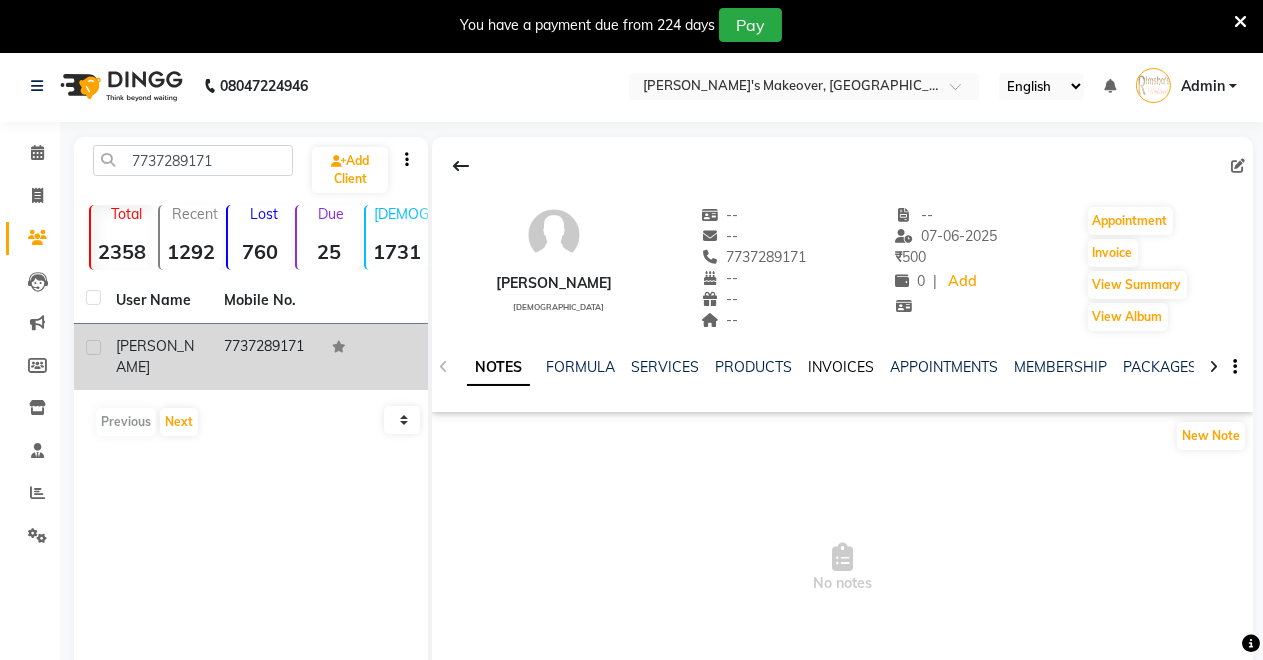 click on "INVOICES" 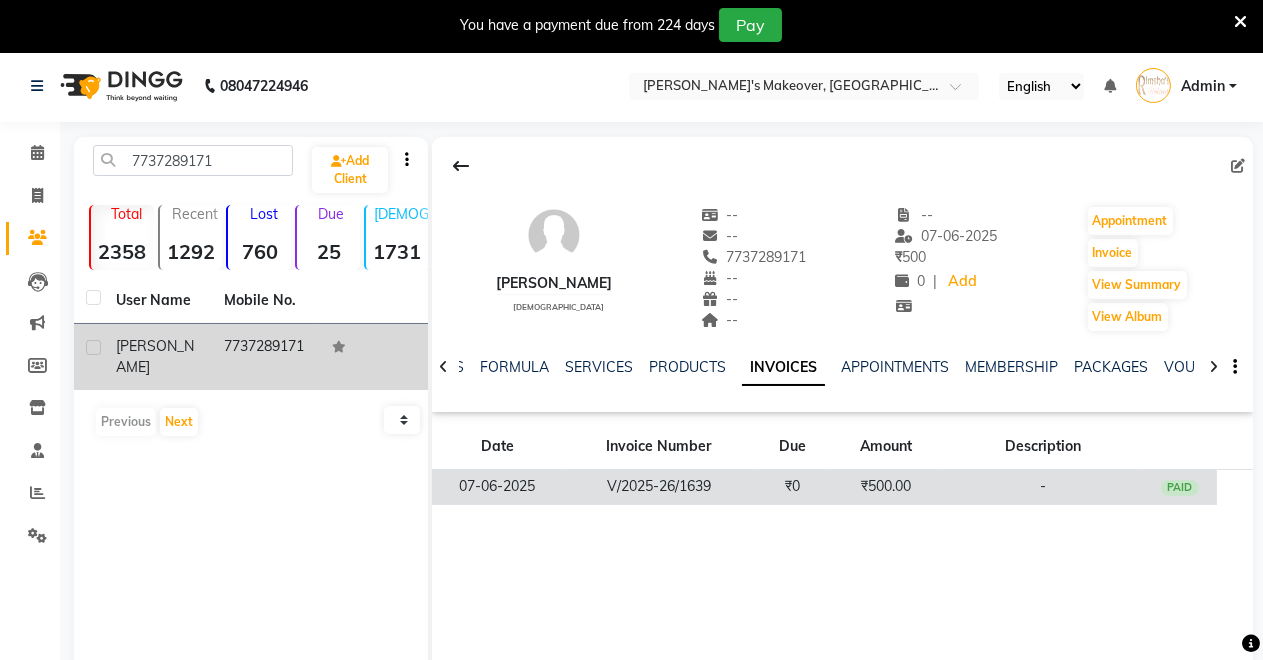 click on "₹0" 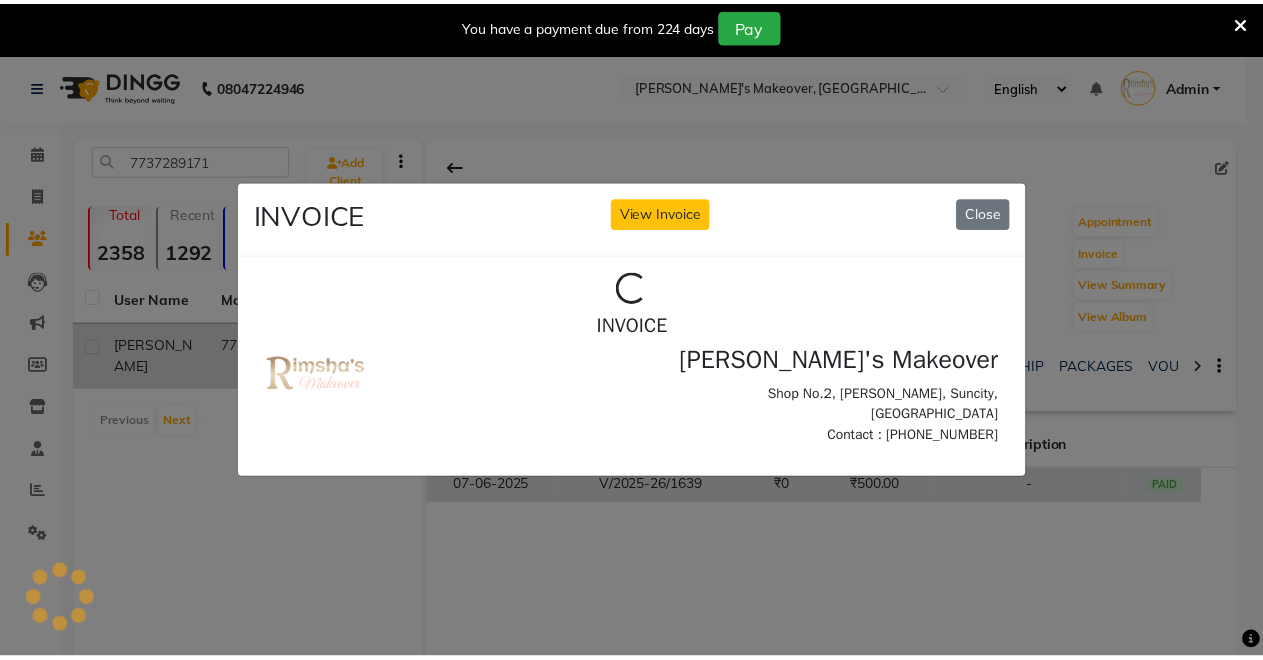 scroll, scrollTop: 0, scrollLeft: 0, axis: both 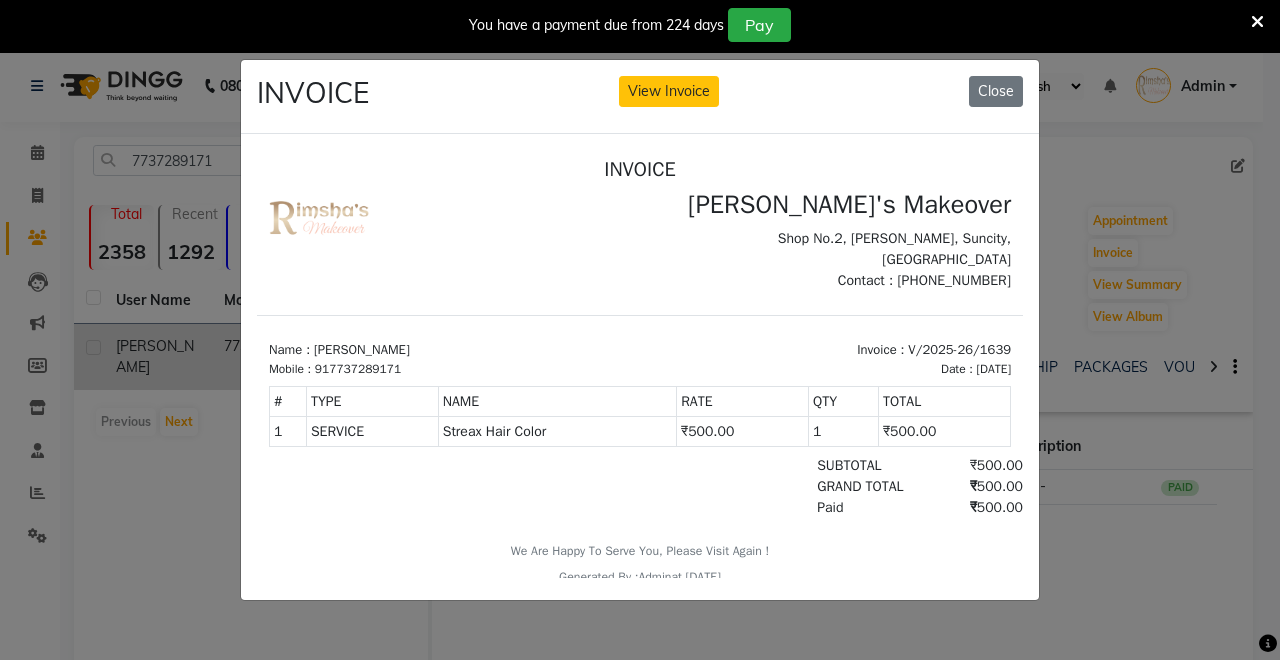 click on "INVOICE View Invoice Close" 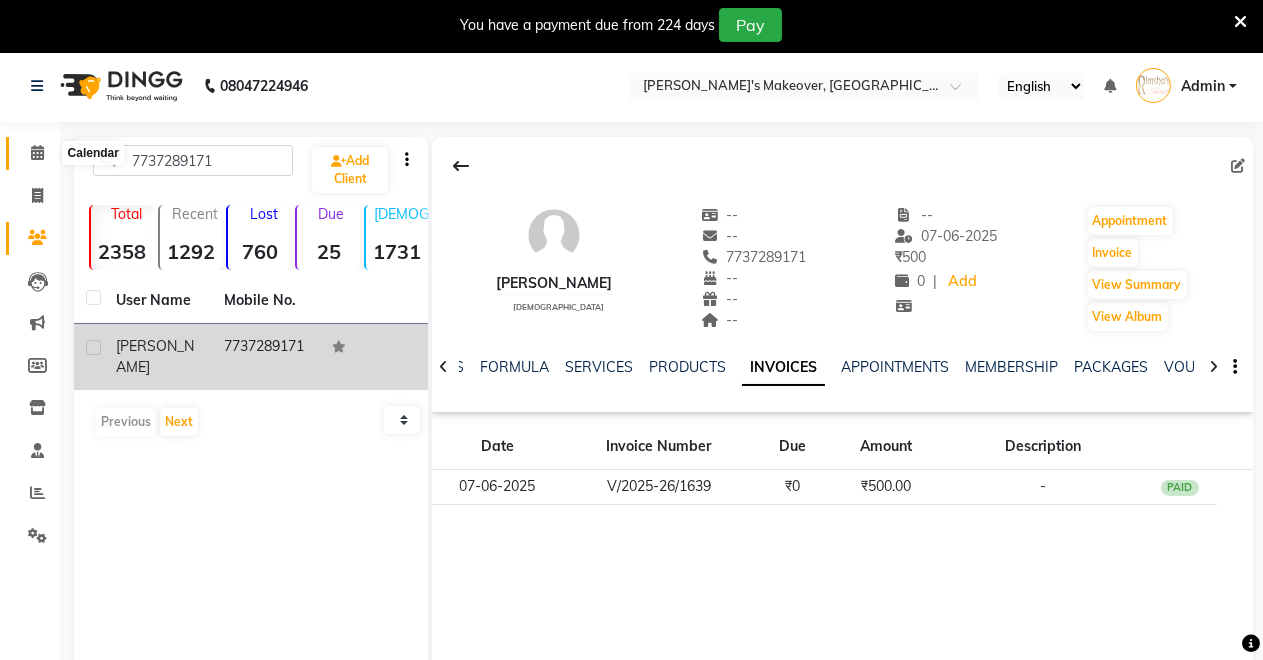 click 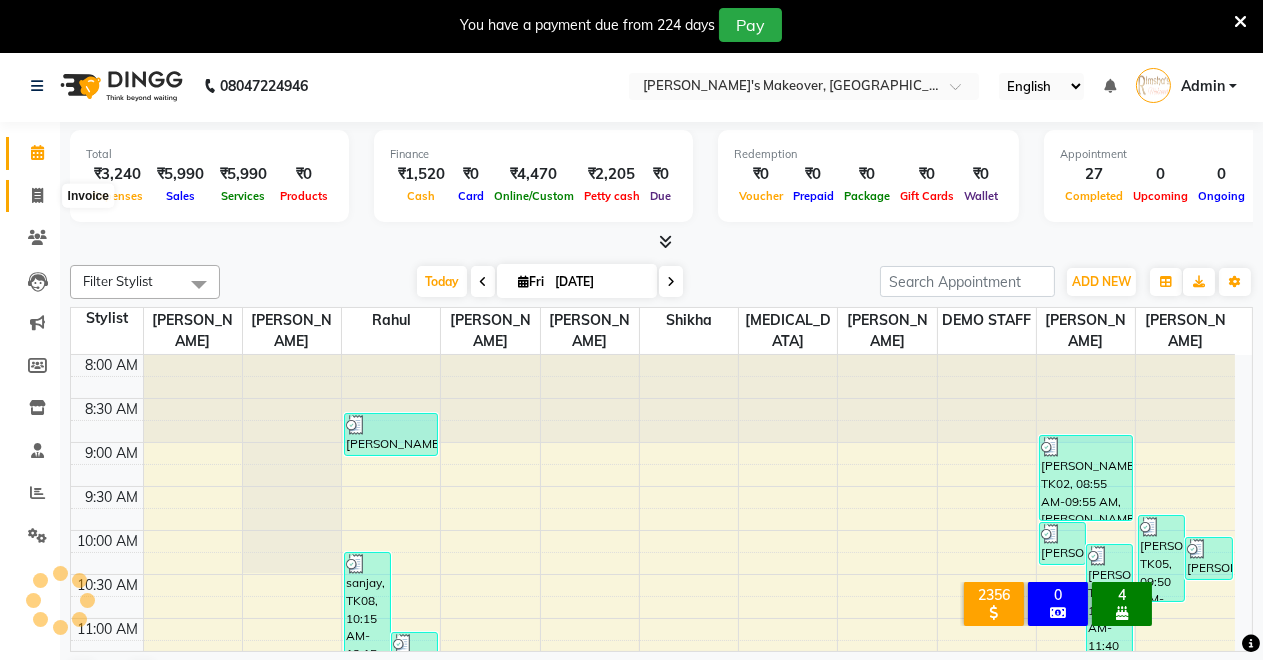click 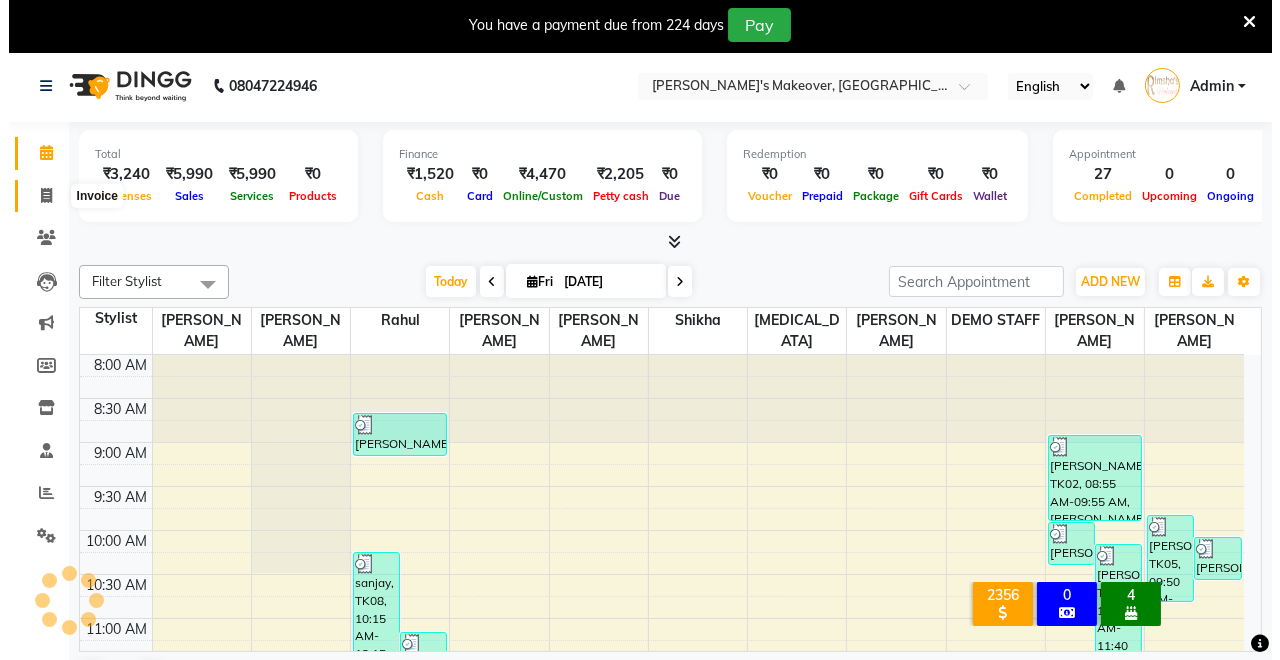scroll, scrollTop: 0, scrollLeft: 0, axis: both 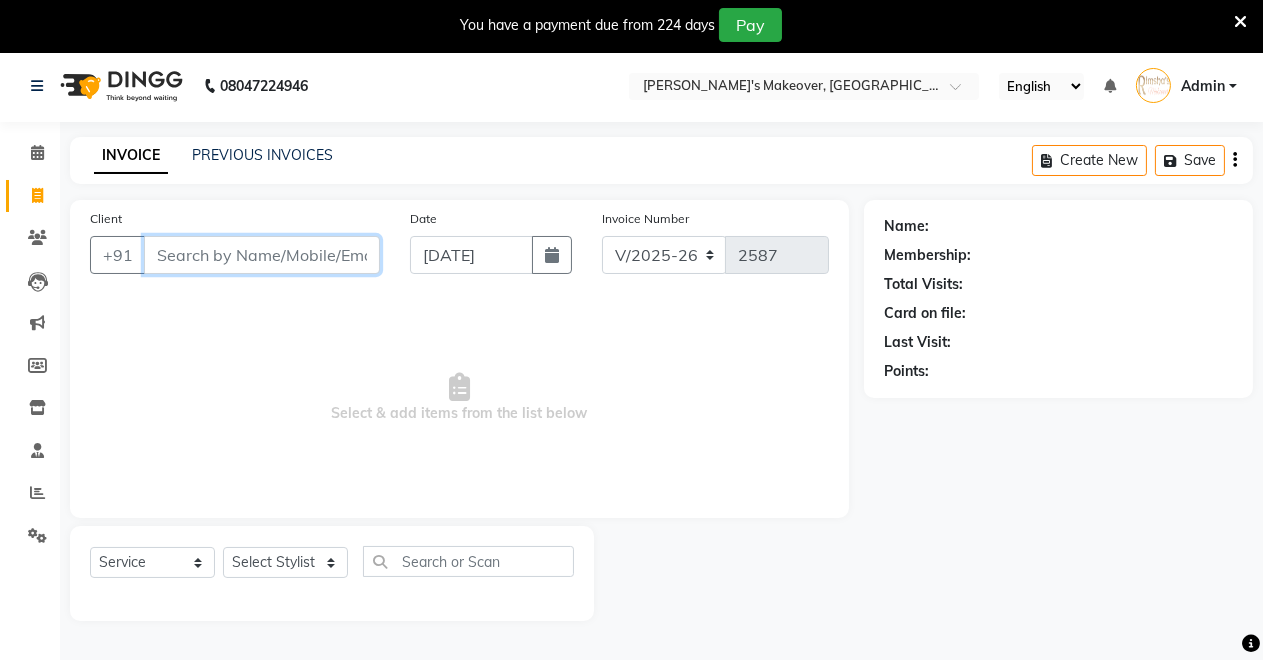 click on "Client" at bounding box center [262, 255] 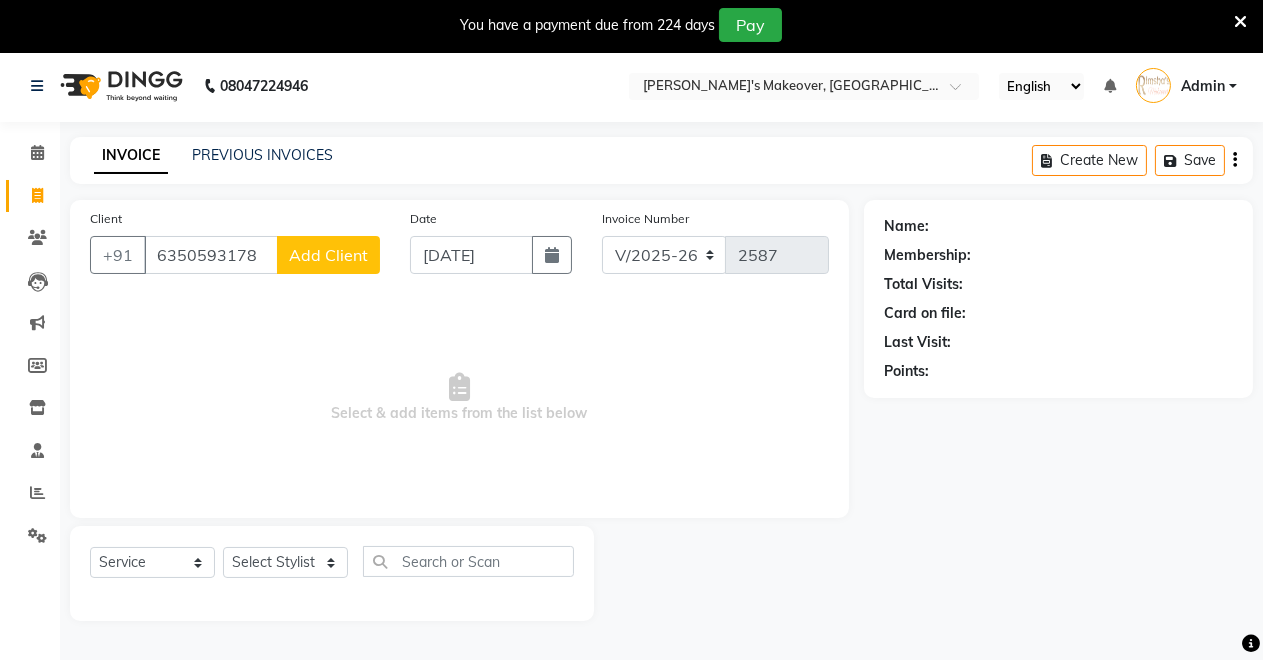 click on "Add Client" 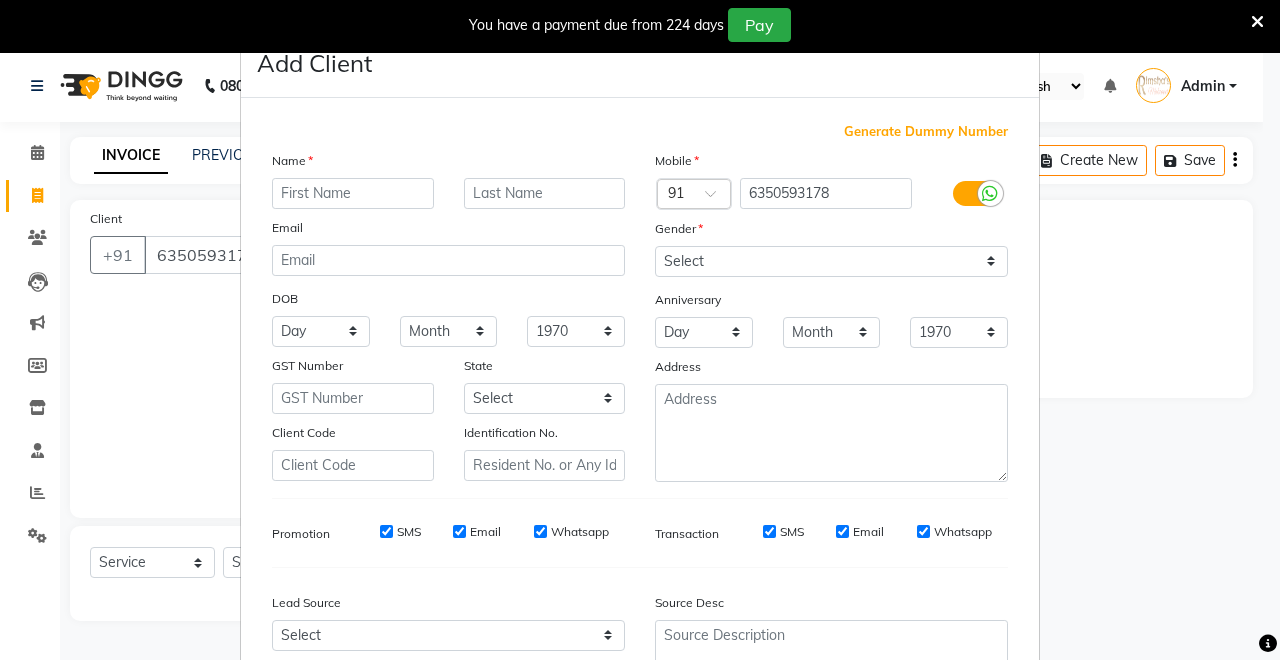 drag, startPoint x: 321, startPoint y: 202, endPoint x: 330, endPoint y: 194, distance: 12.0415945 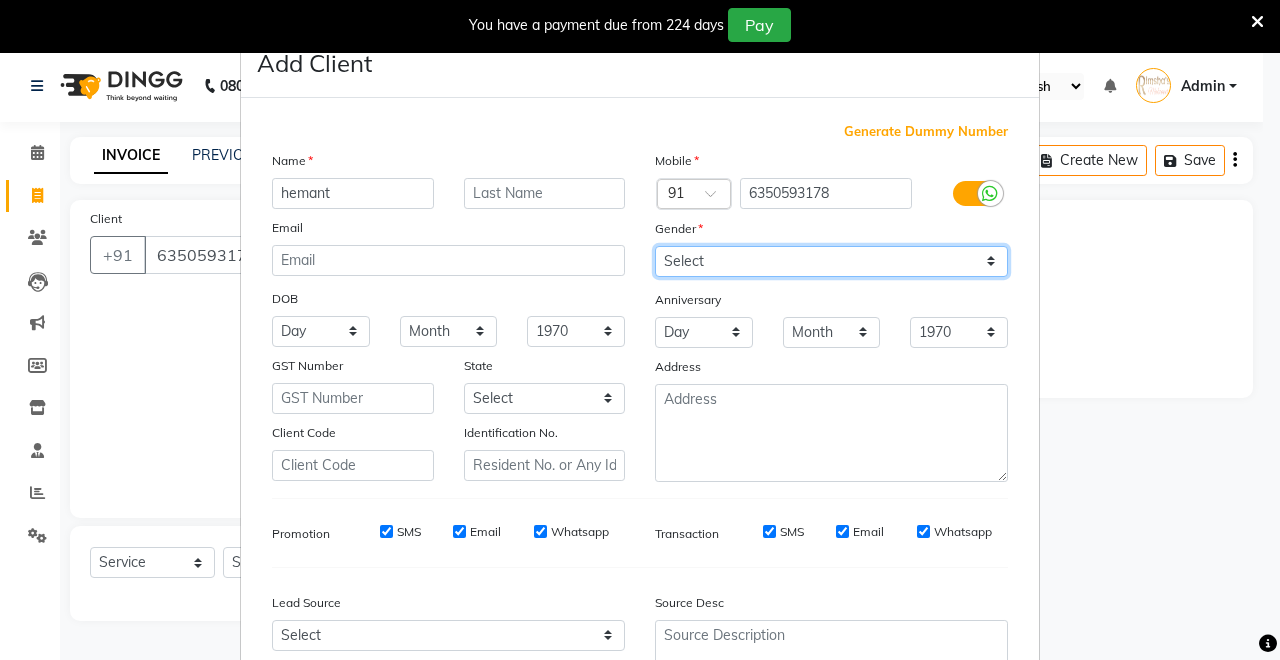 click on "Select [DEMOGRAPHIC_DATA] [DEMOGRAPHIC_DATA] Other Prefer Not To Say" at bounding box center [831, 261] 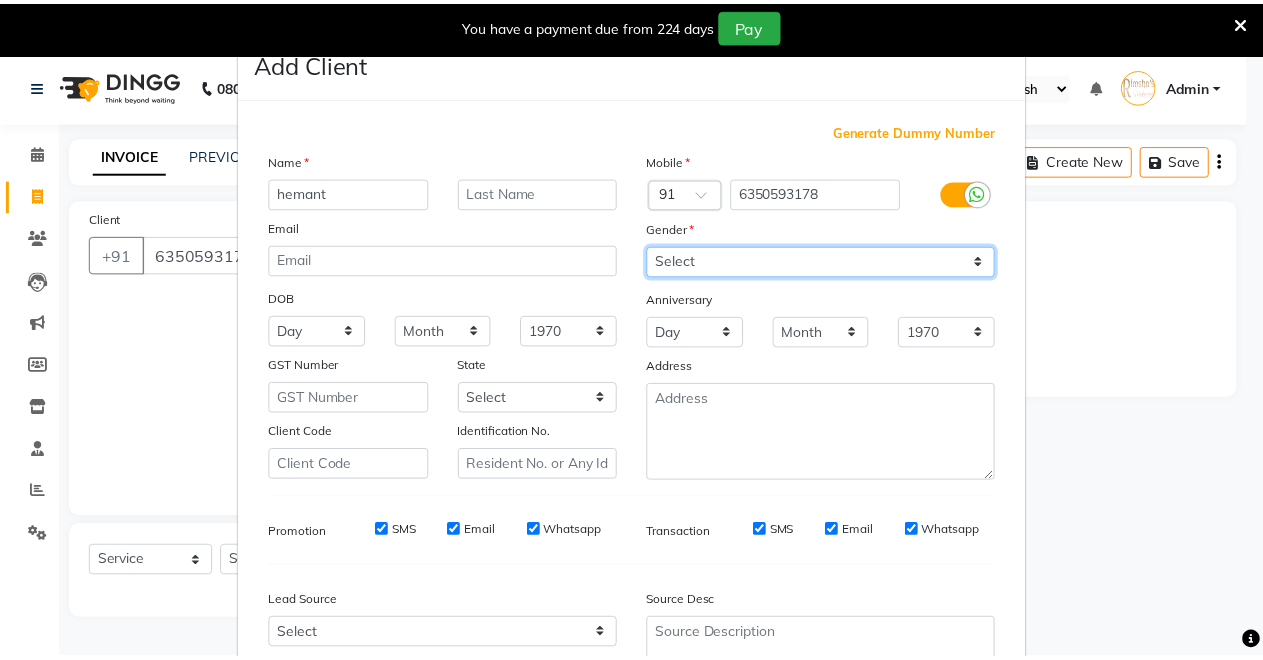 scroll, scrollTop: 185, scrollLeft: 0, axis: vertical 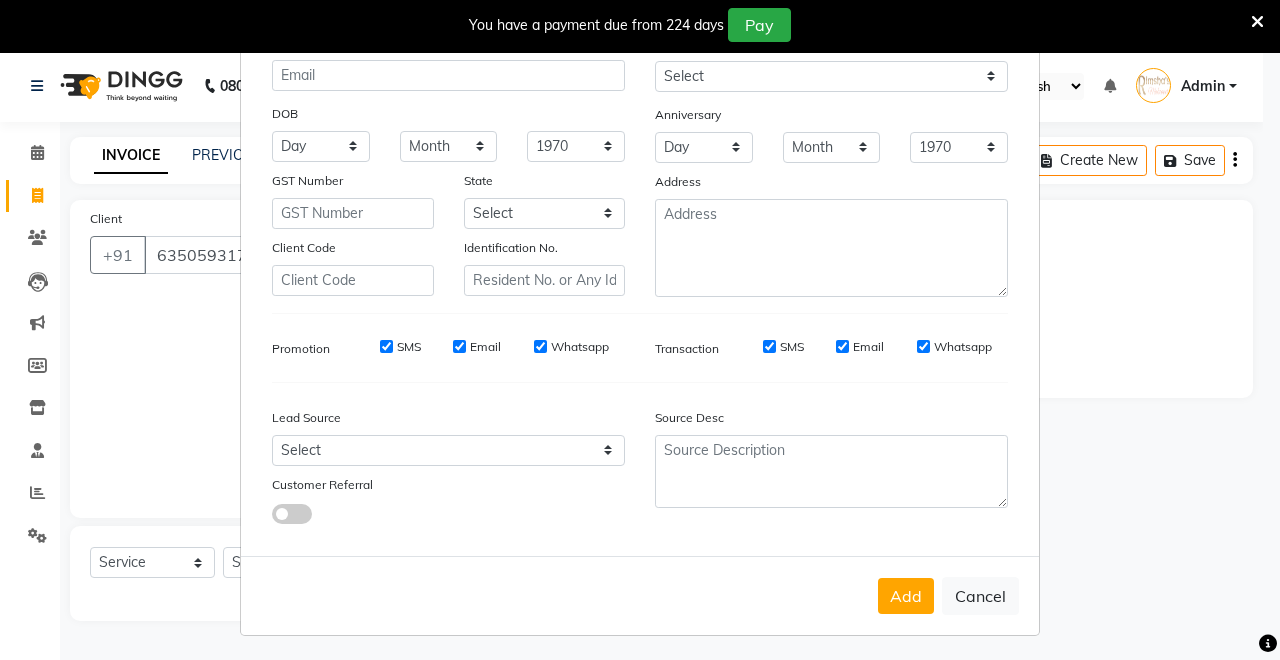 click on "Add" at bounding box center (906, 596) 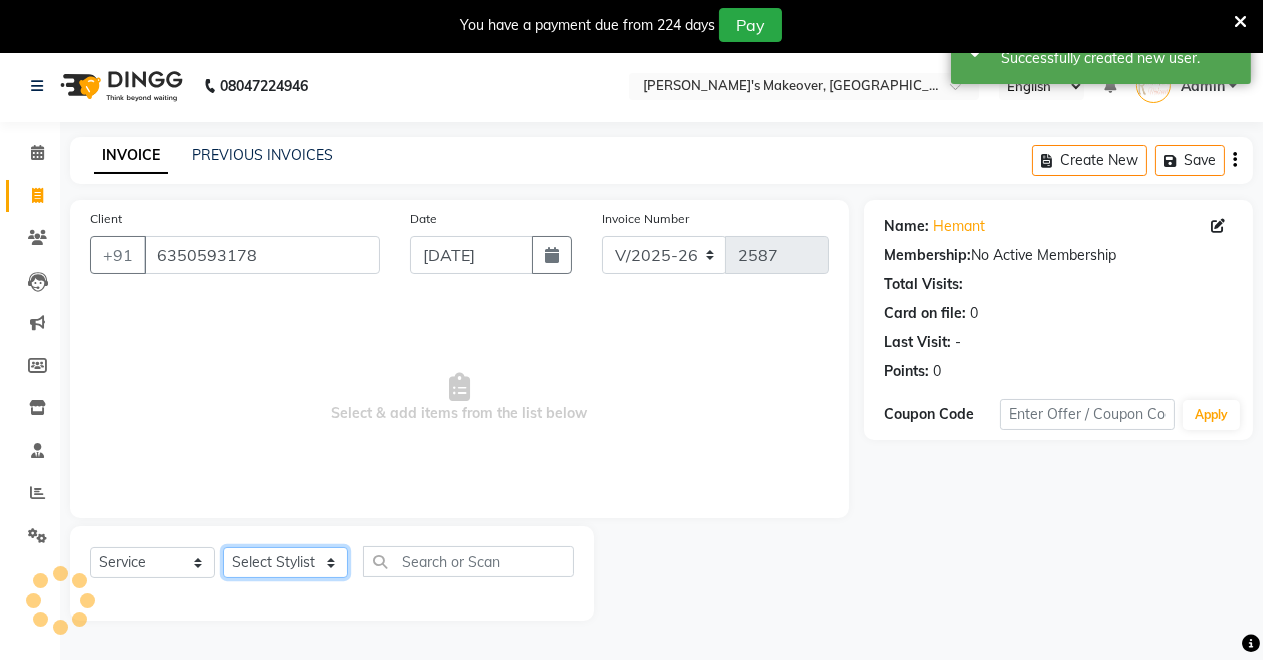click on "Select Stylist [PERSON_NAME] [PERSON_NAME] kumar DEMO STAFF [PERSON_NAME] [PERSON_NAME] [MEDICAL_DATA][PERSON_NAME] [PERSON_NAME] Verma" 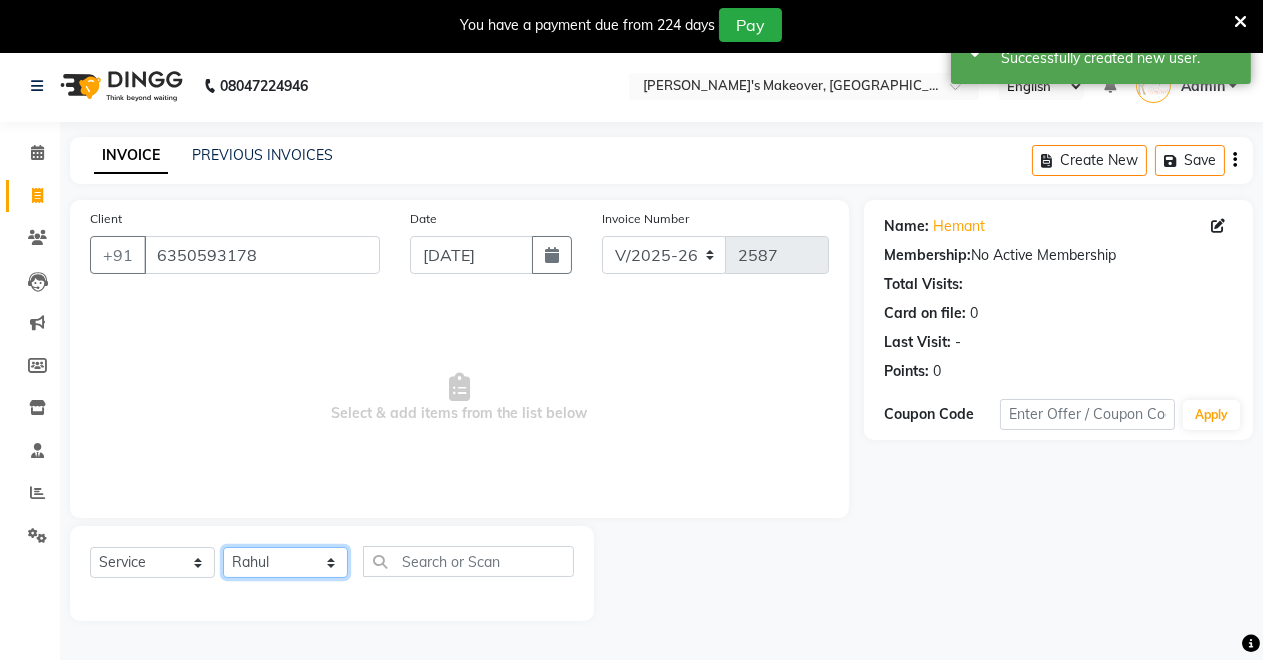 click on "Select Stylist [PERSON_NAME] [PERSON_NAME] kumar DEMO STAFF [PERSON_NAME] [PERSON_NAME] [MEDICAL_DATA][PERSON_NAME] [PERSON_NAME] Verma" 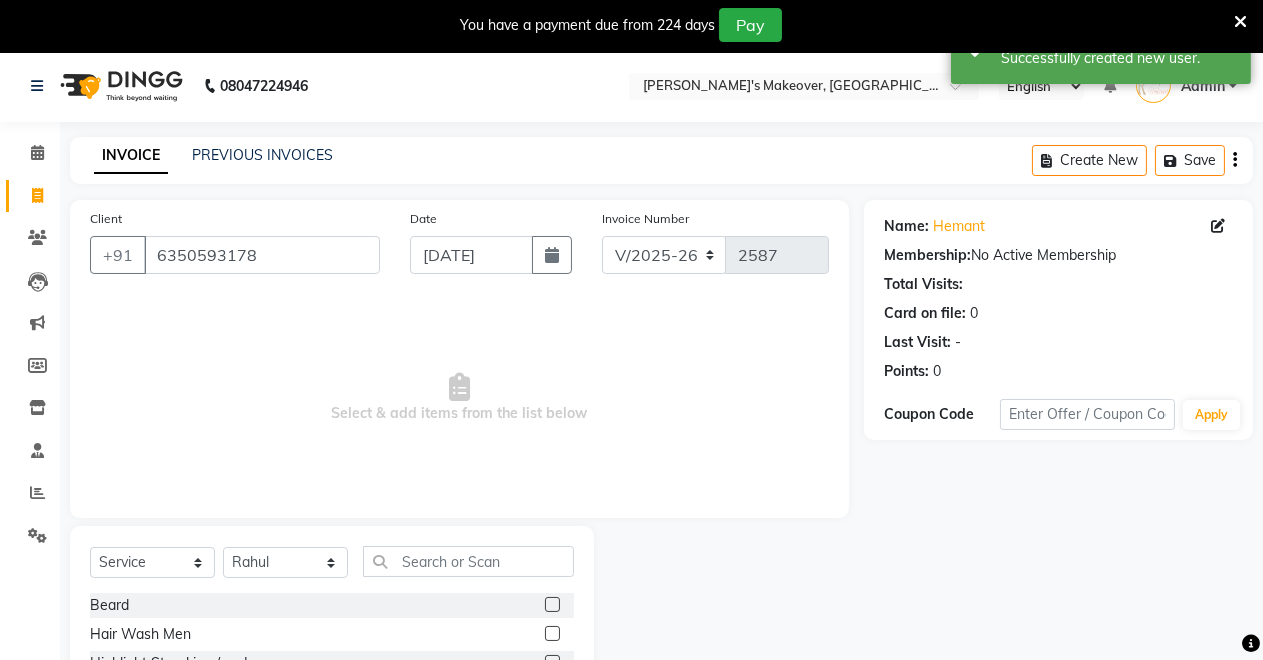 click 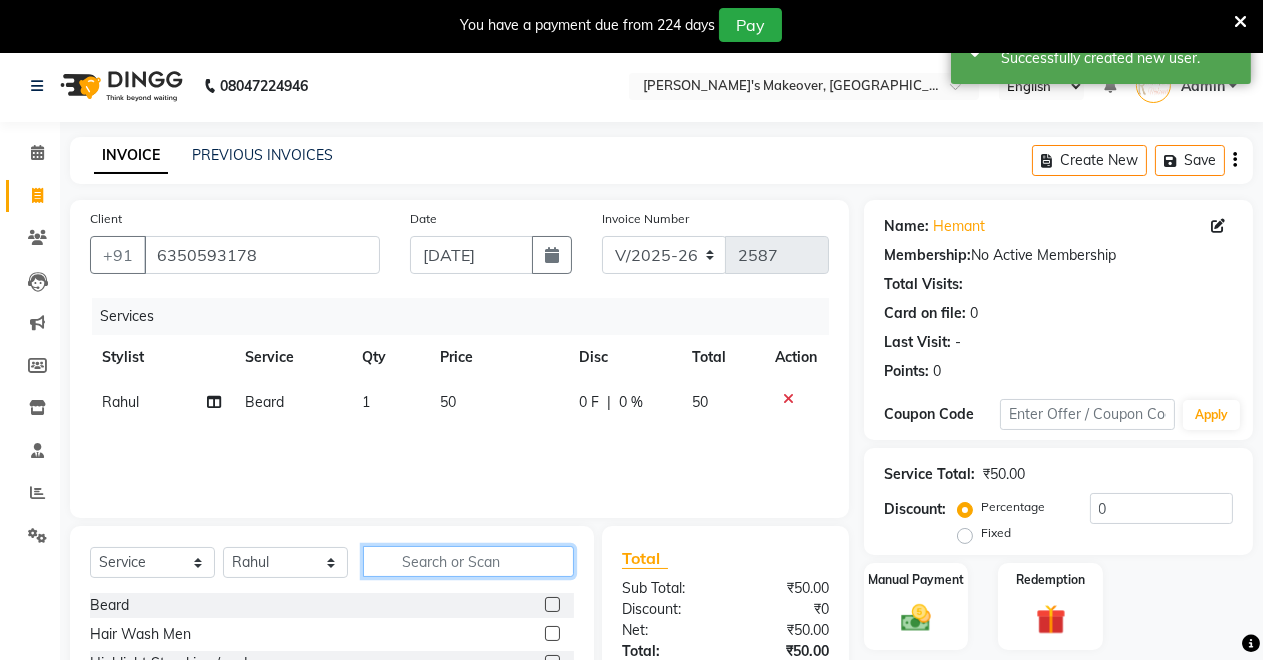 click 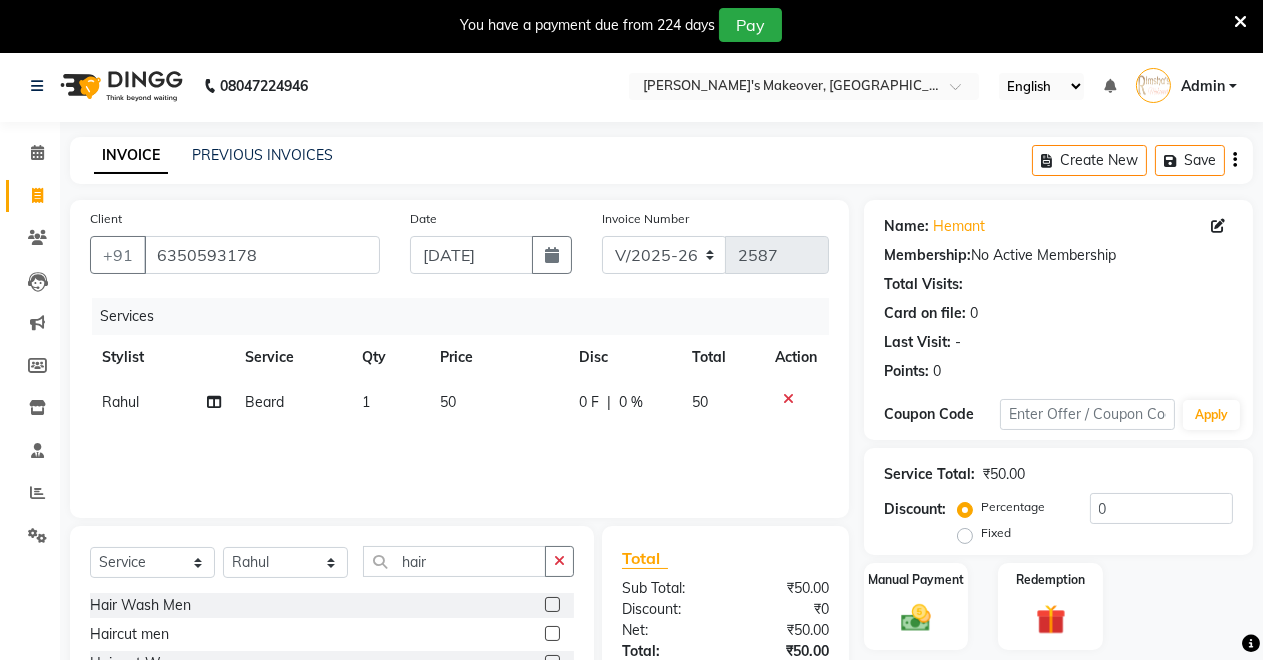 click 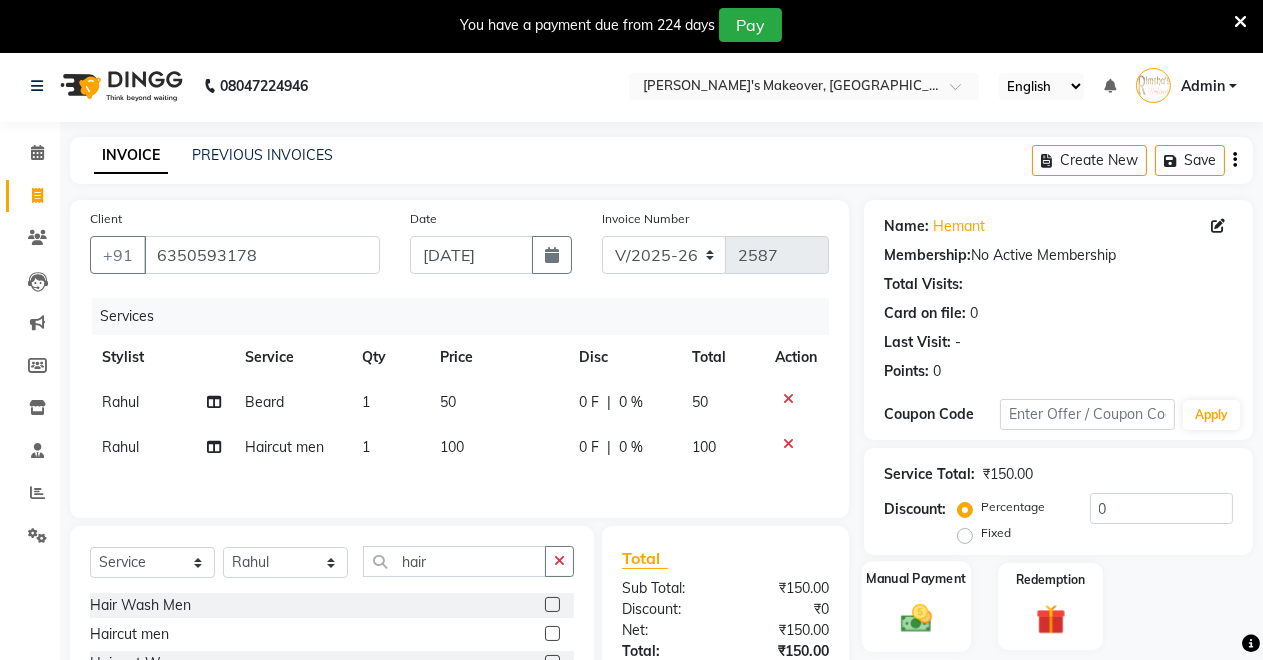 click 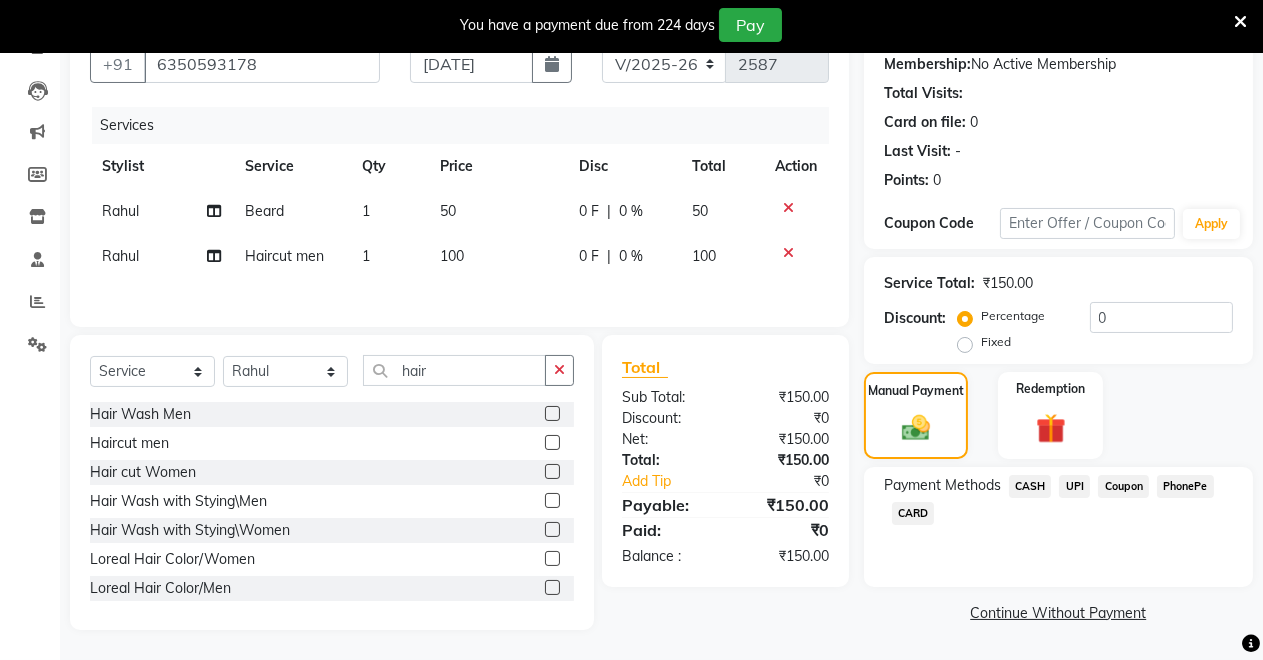 click on "UPI" 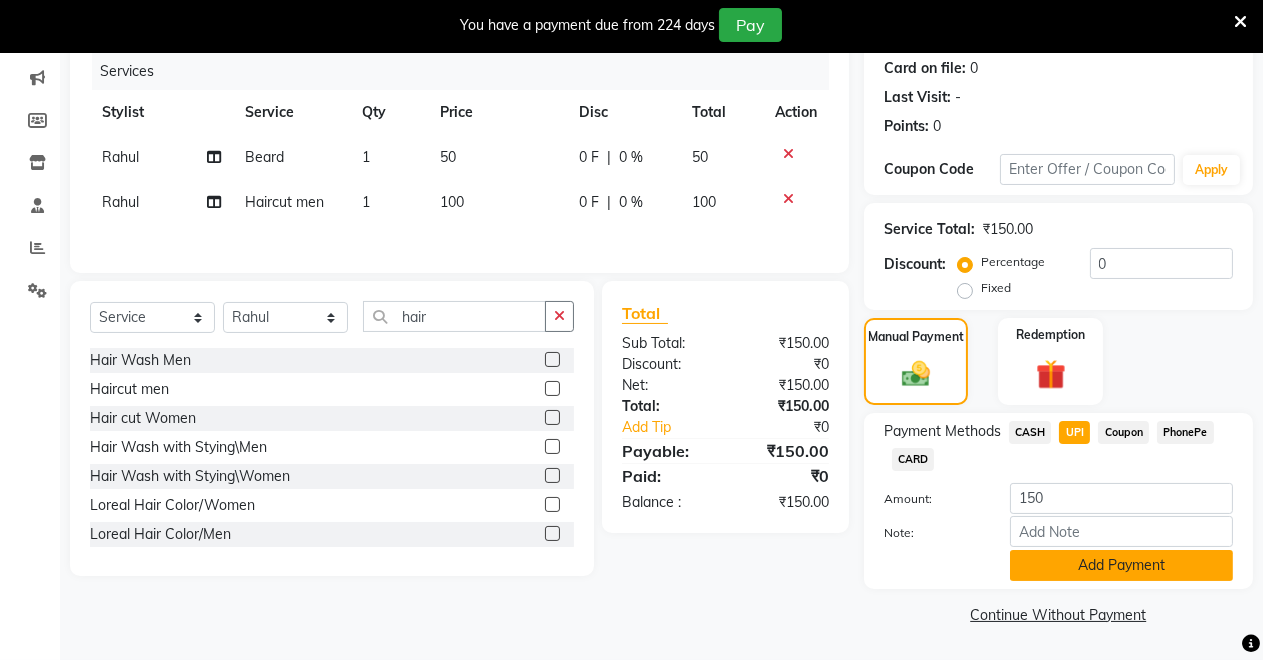 click on "Add Payment" 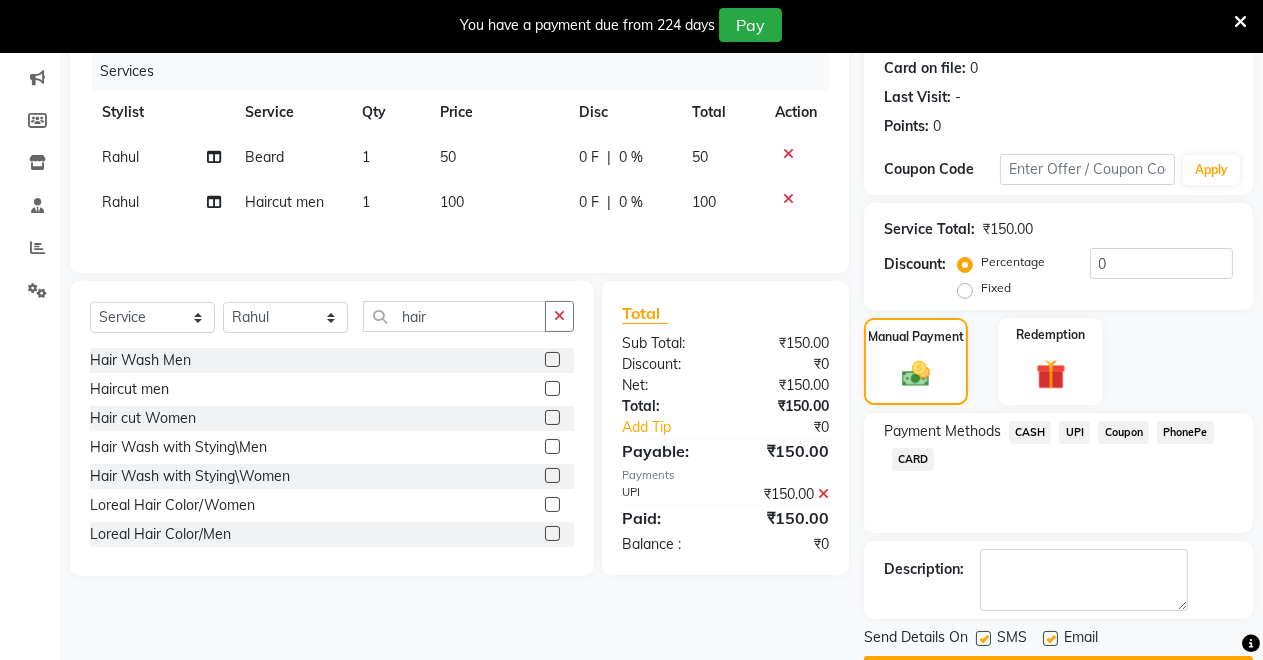 scroll, scrollTop: 302, scrollLeft: 0, axis: vertical 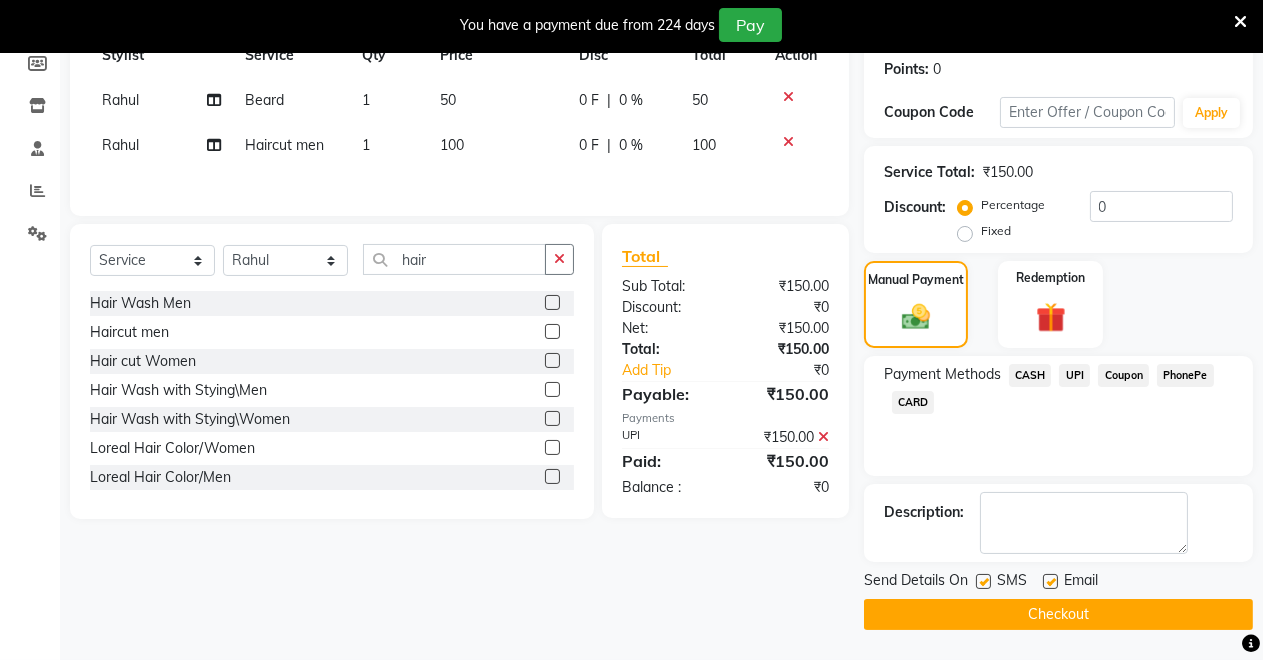 click on "Checkout" 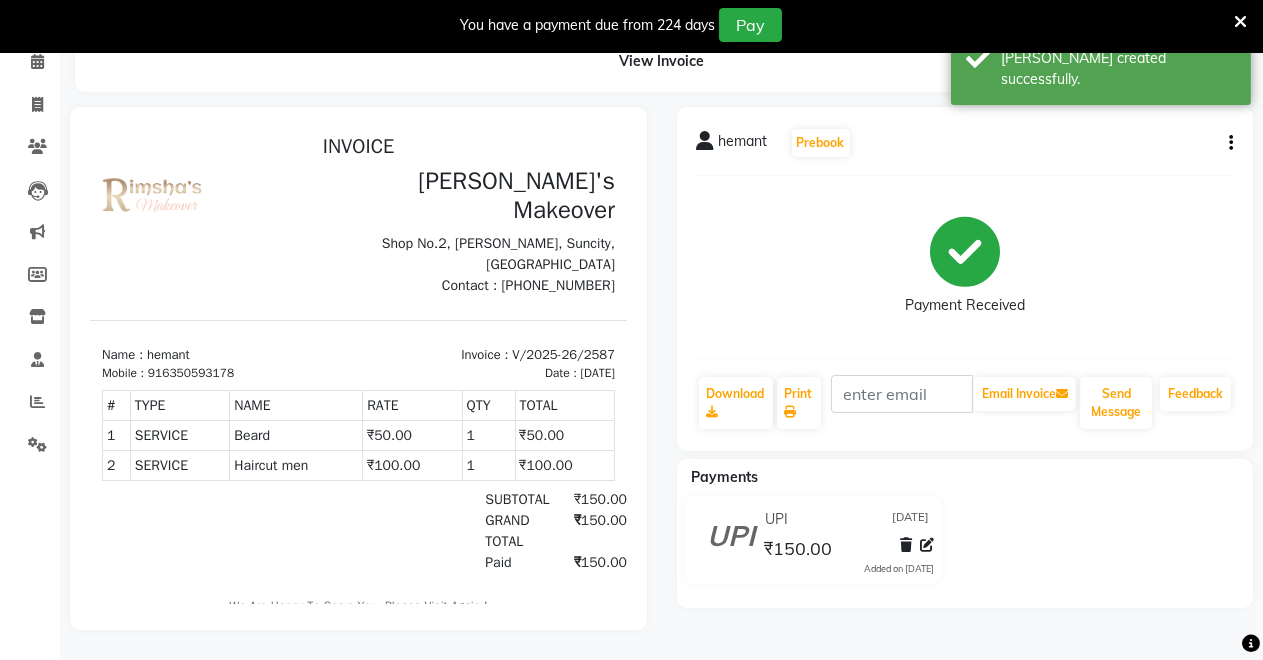 scroll, scrollTop: 0, scrollLeft: 0, axis: both 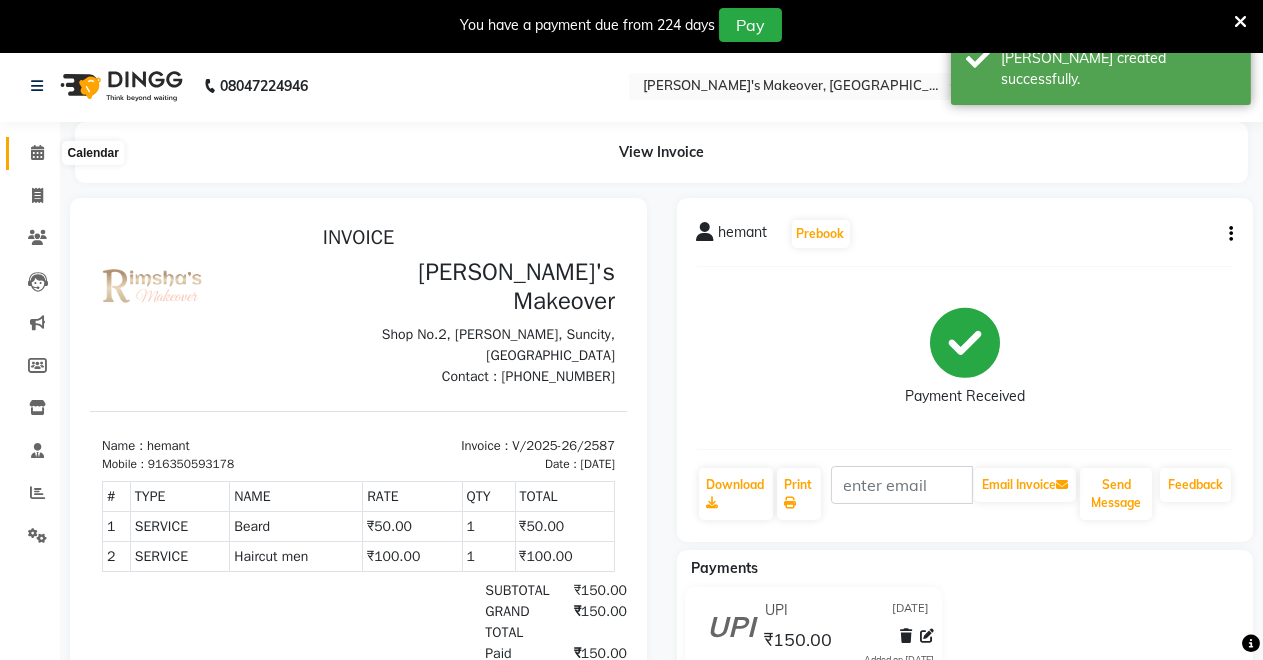 click 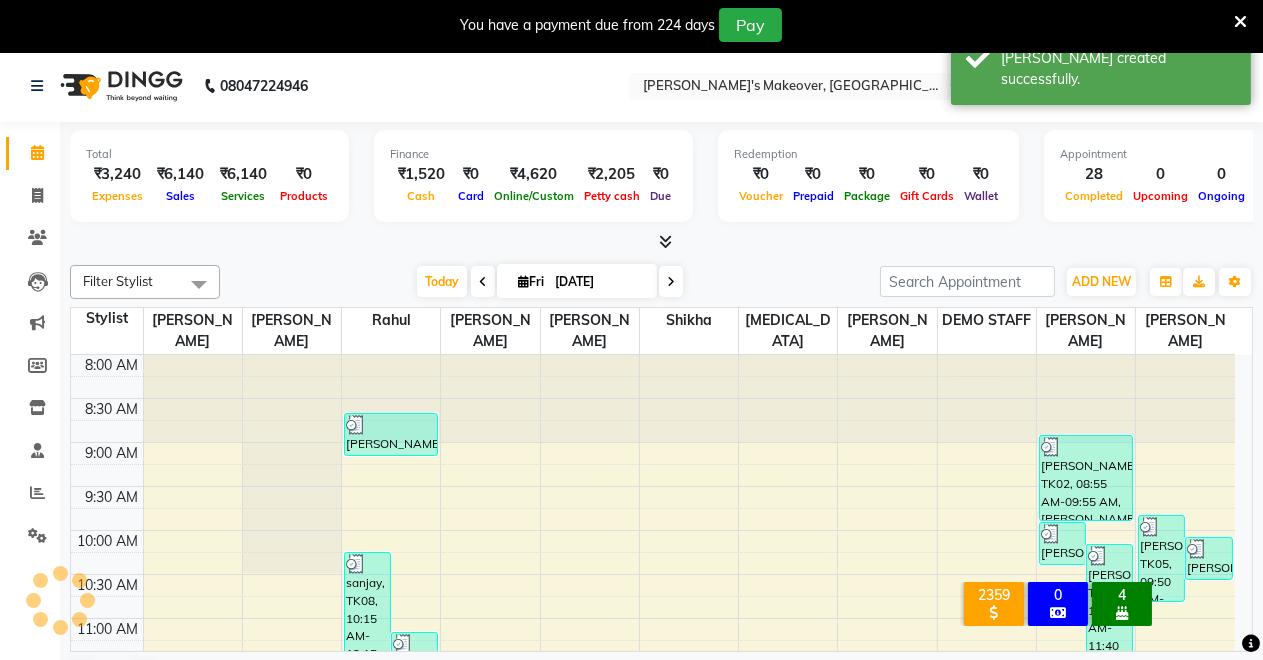 scroll, scrollTop: 0, scrollLeft: 0, axis: both 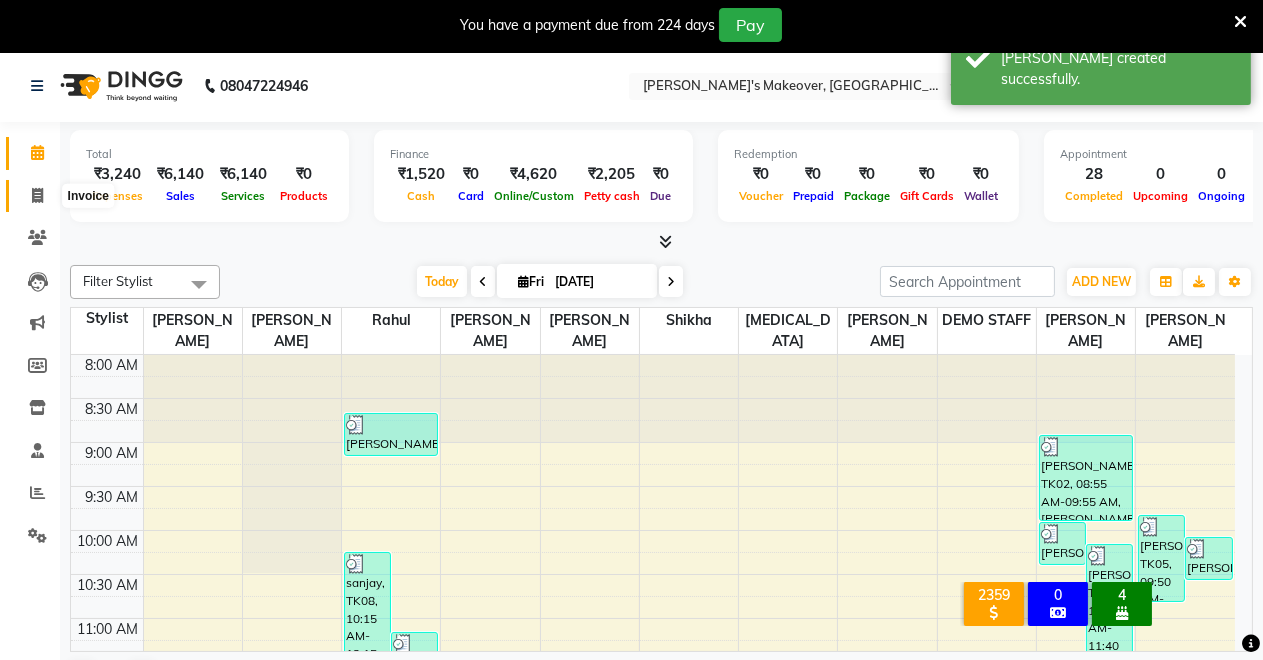 click 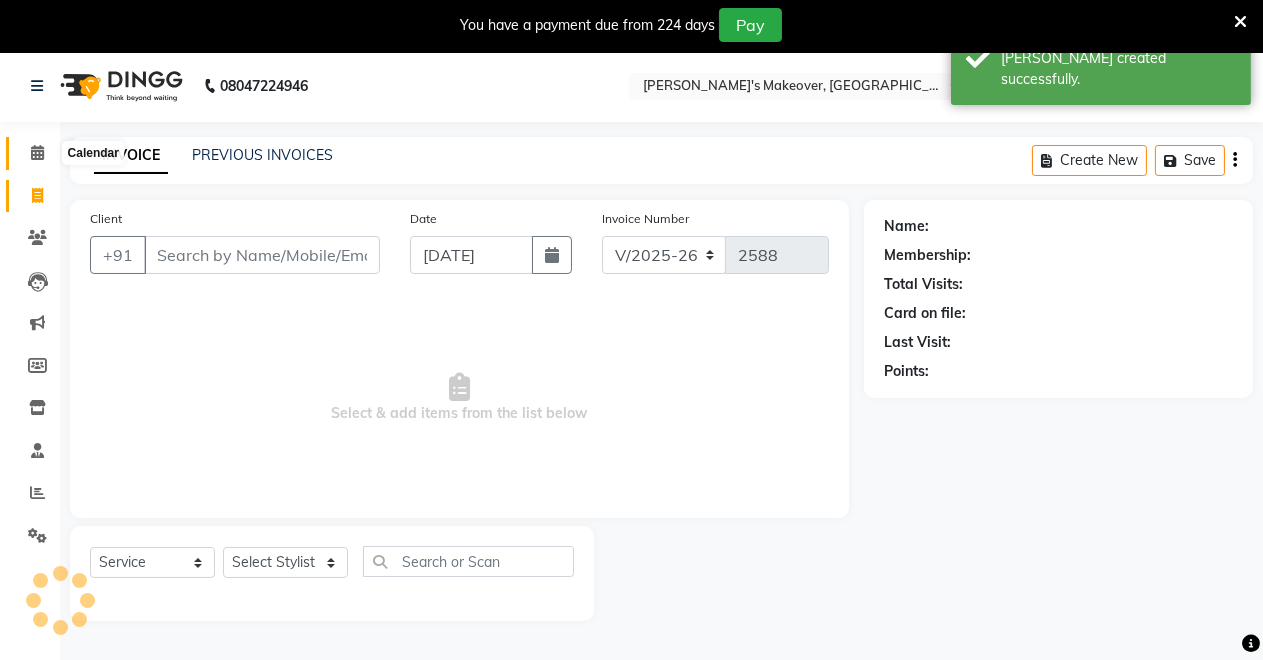click 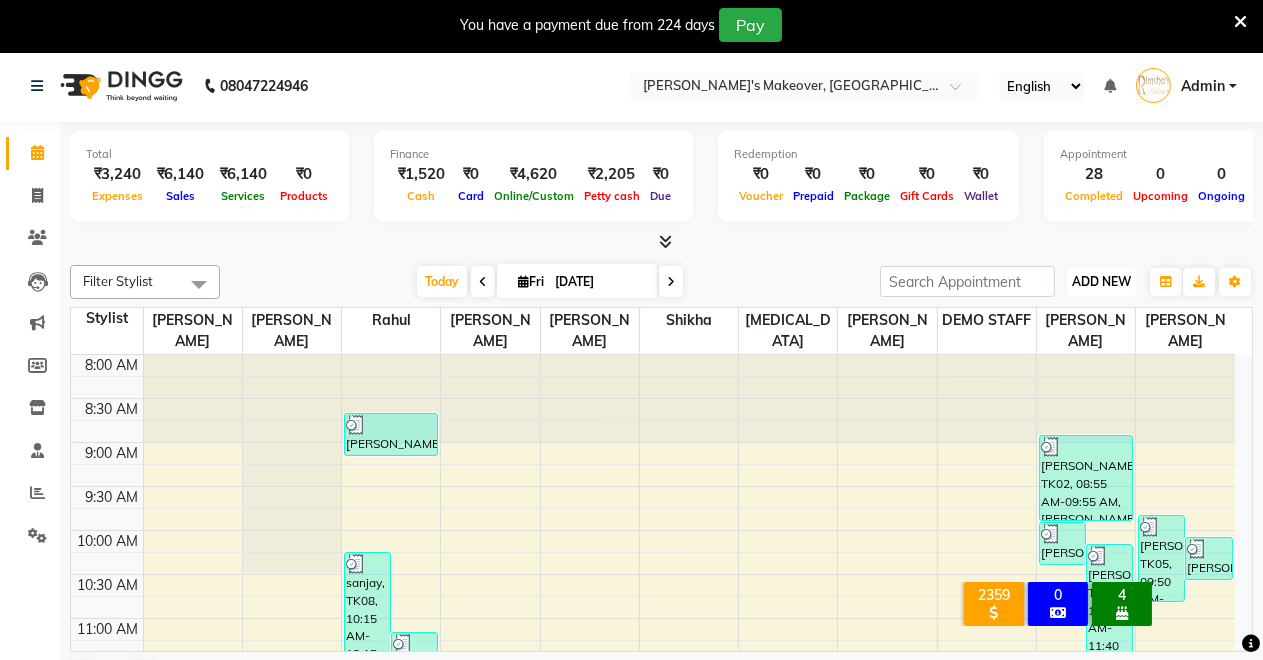 click on "ADD NEW" at bounding box center (1101, 281) 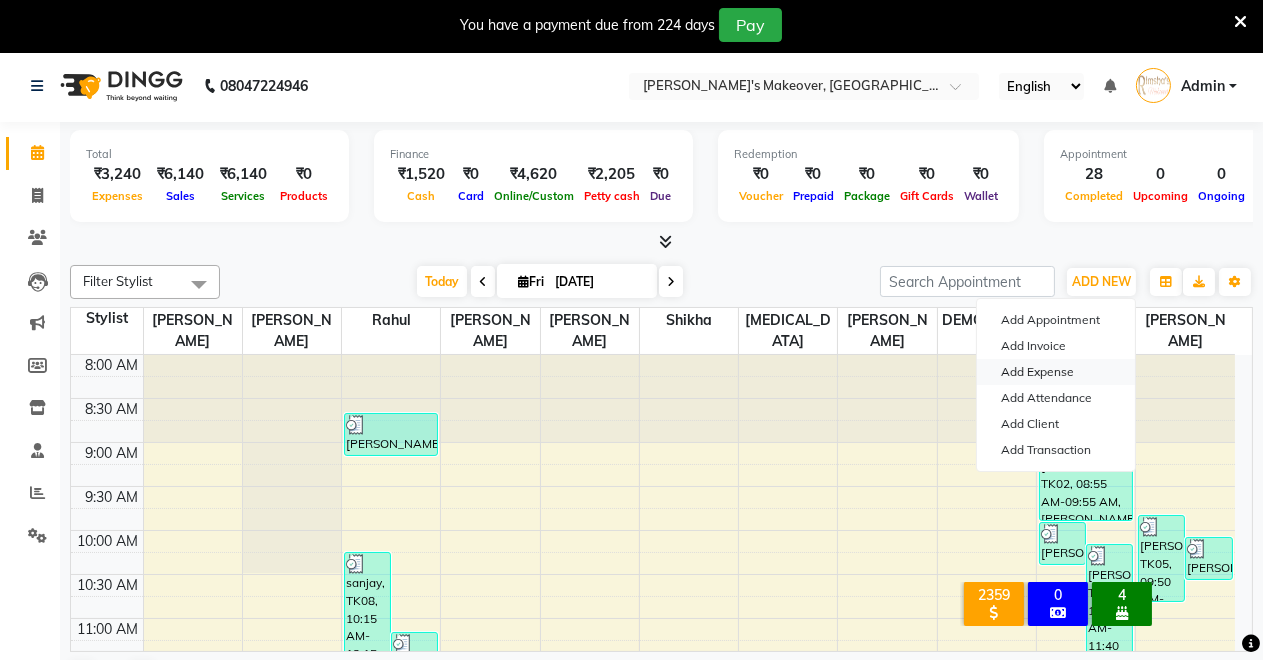 click on "Add Expense" at bounding box center [1056, 372] 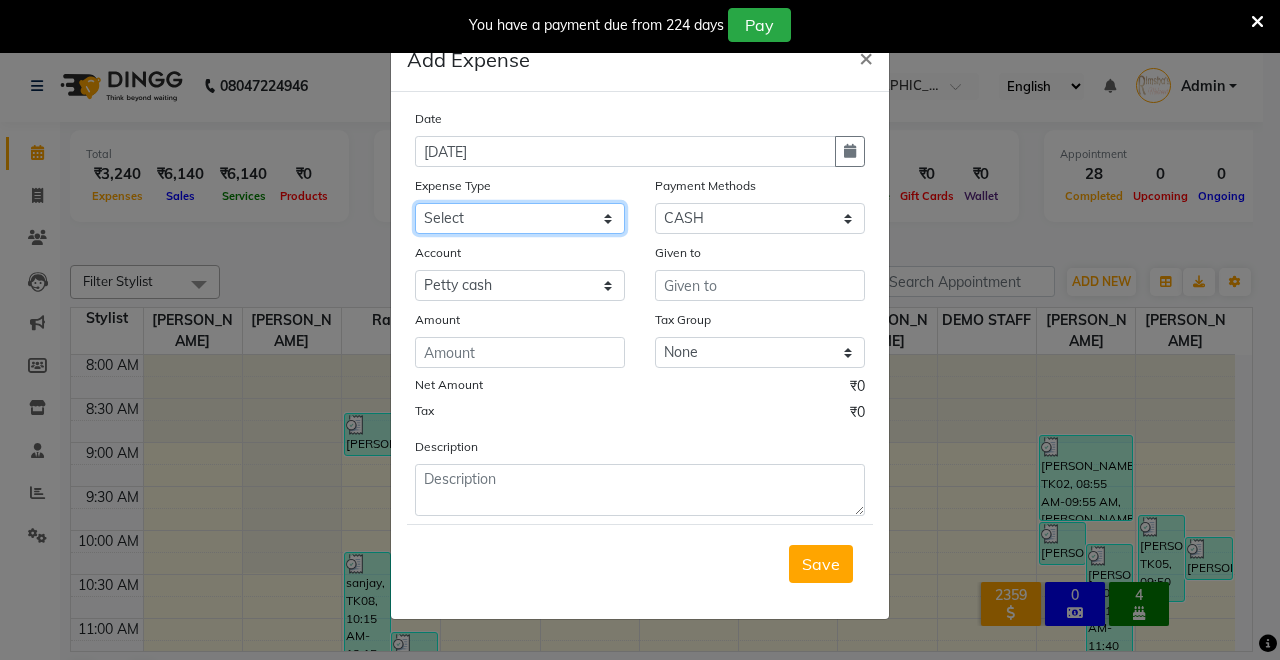 drag, startPoint x: 420, startPoint y: 210, endPoint x: 433, endPoint y: 211, distance: 13.038404 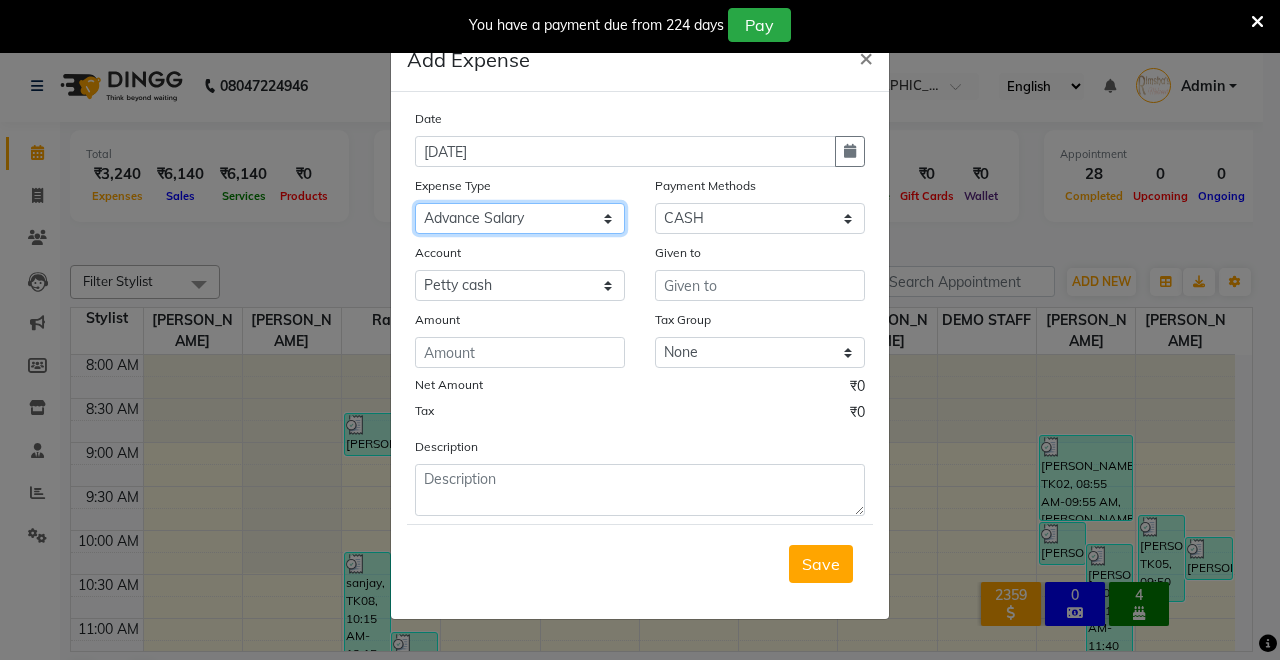click on "Select Advance Salary CLEANING Clinical charges DM SIR DUSTBIN electricity bill Other PAMPHLETS Pandit G Priyanka mam Product Rent Salary SOFA Staff Snacks Tax Tea & Refreshment T SHIRT PRINT Utilities Water Bottle" 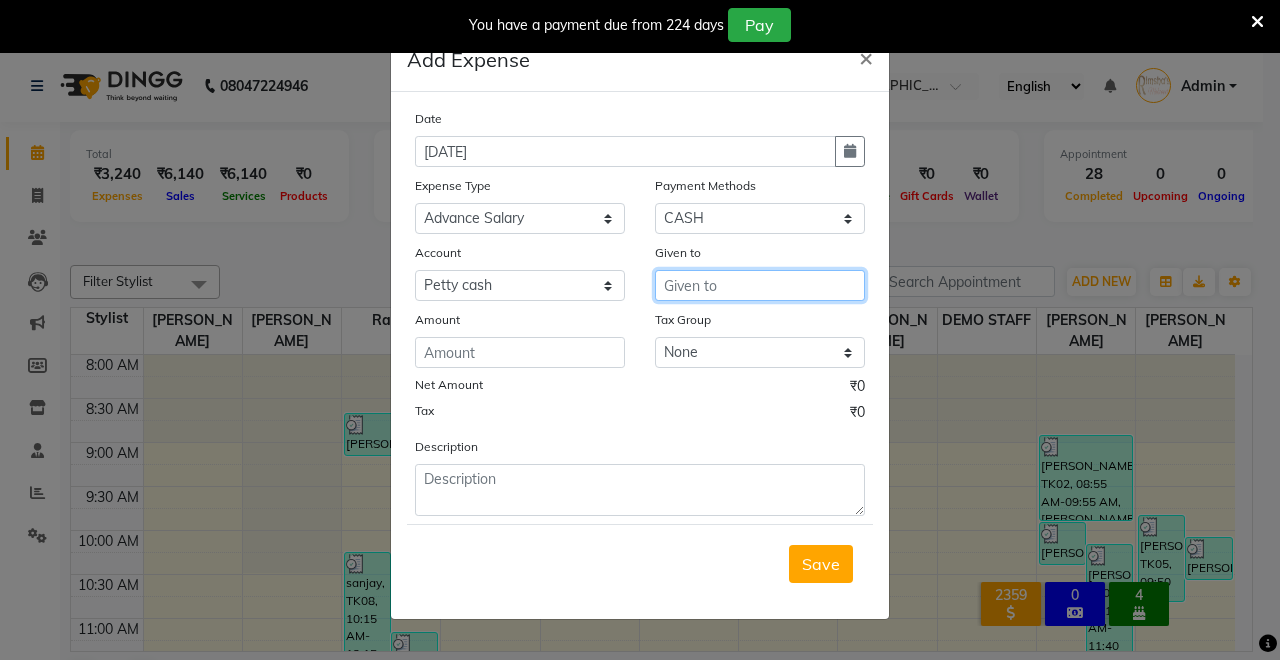 click at bounding box center [760, 285] 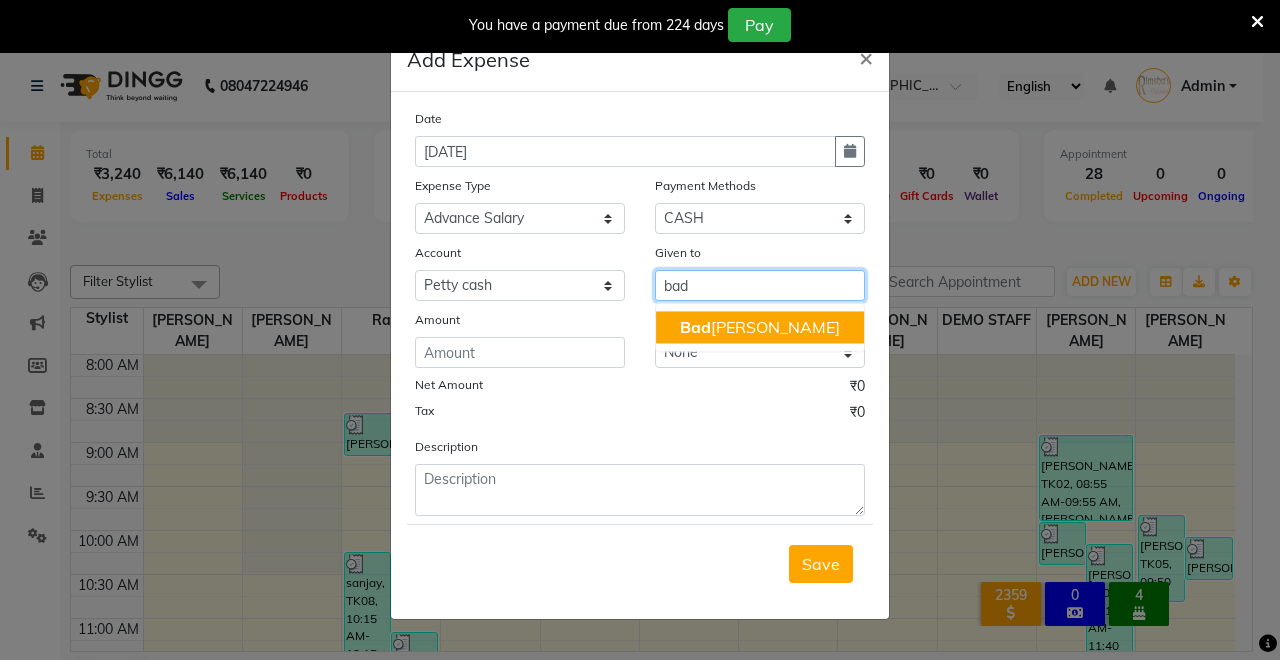 click on "Bad al kumar" at bounding box center (760, 327) 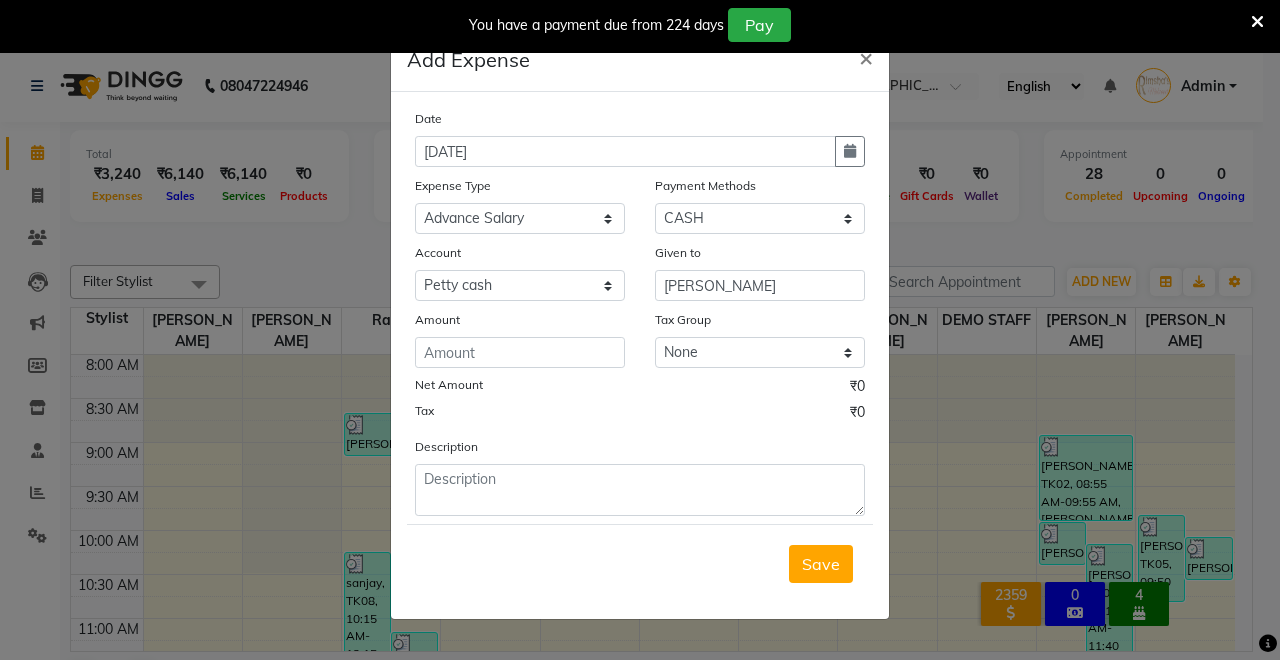 click on "Date [DATE] Expense Type Select Advance Salary CLEANING Clinical charges DM SIR DUSTBIN electricity bill Other PAMPHLETS Pandit G Priyanka mam Product Rent Salary SOFA Staff Snacks Tax Tea & Refreshment T SHIRT PRINT Utilities Water Bottle Payment Methods Select CASH UPI Coupon PhonePe Points Gift Card Wallet CARD Prepaid Voucher Package Account Select [PERSON_NAME] cash Default account UPI ACCOUNT Given to Badal kumar Amount Tax Group None GST Net Amount ₹0 Tax ₹0 Description" 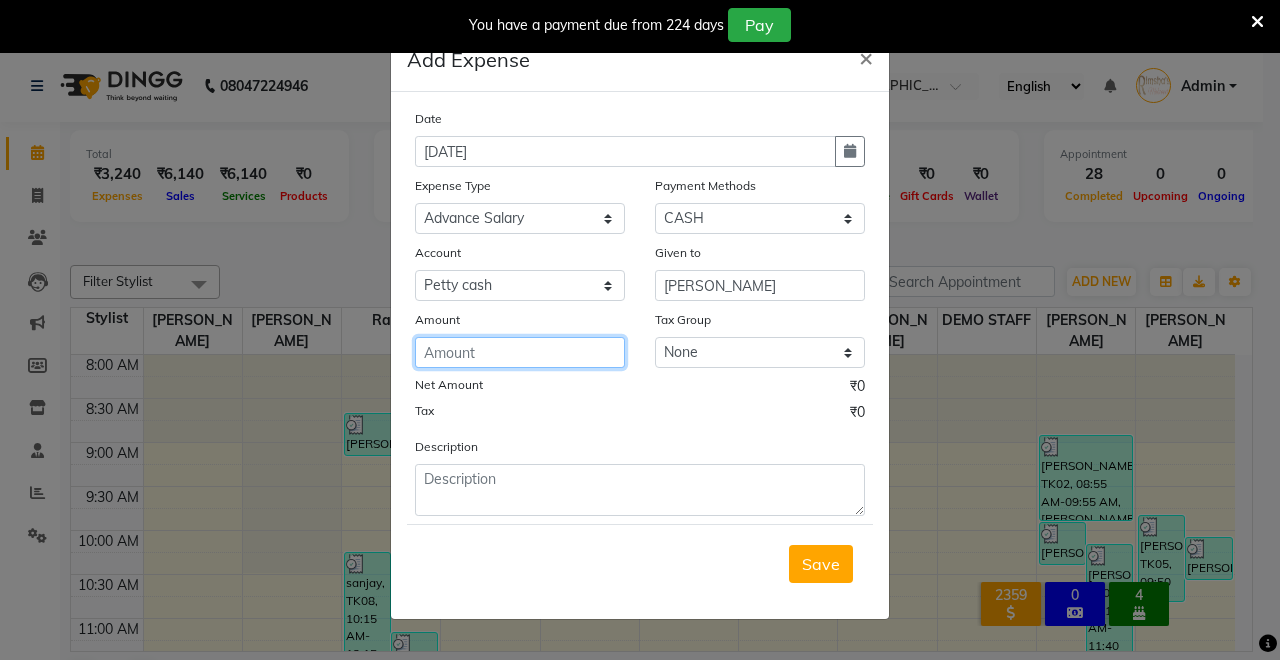click 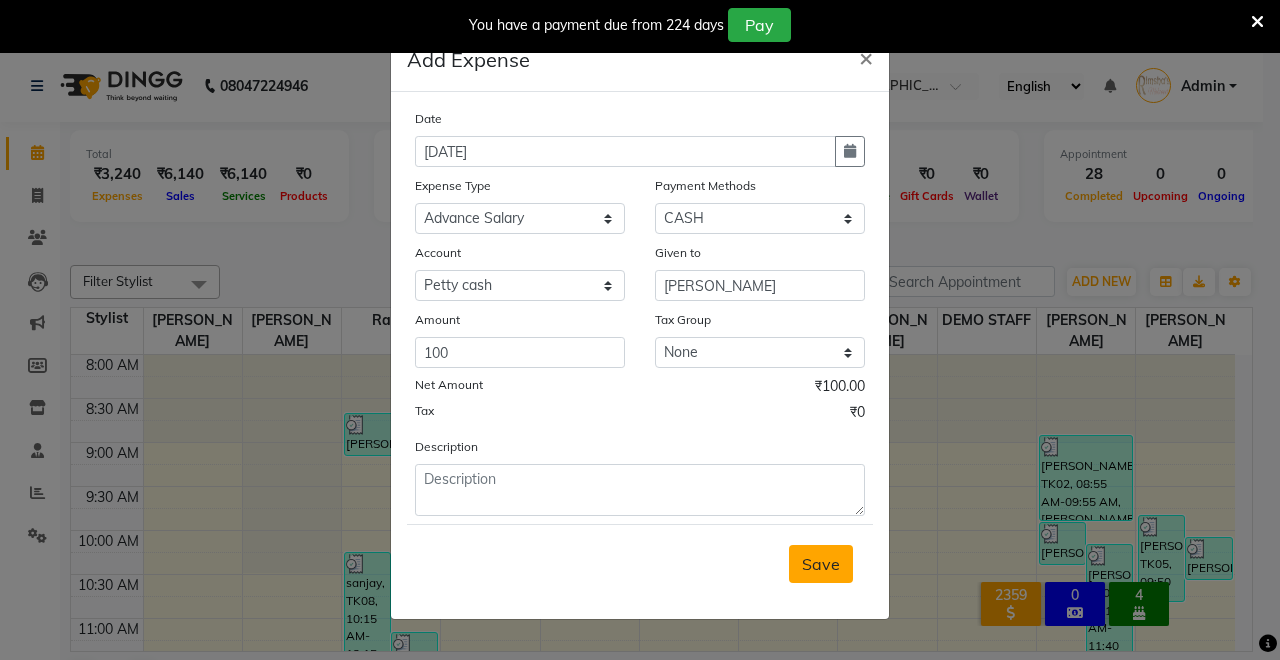 click on "Save" at bounding box center (821, 564) 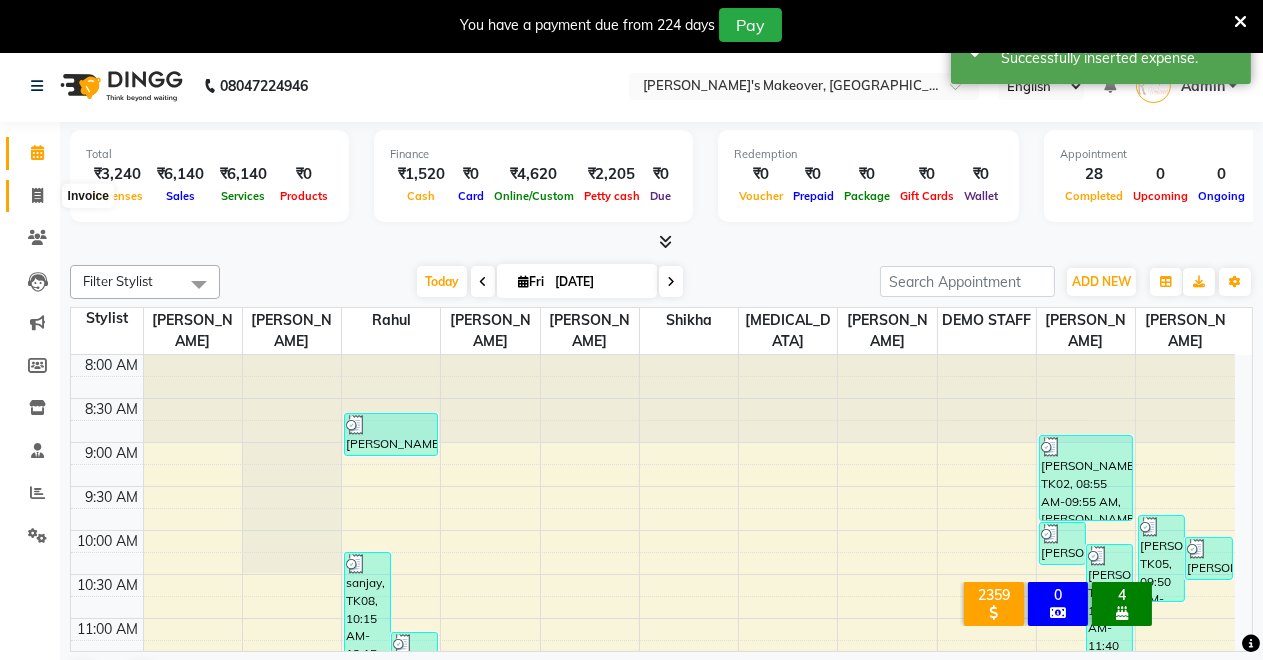 click 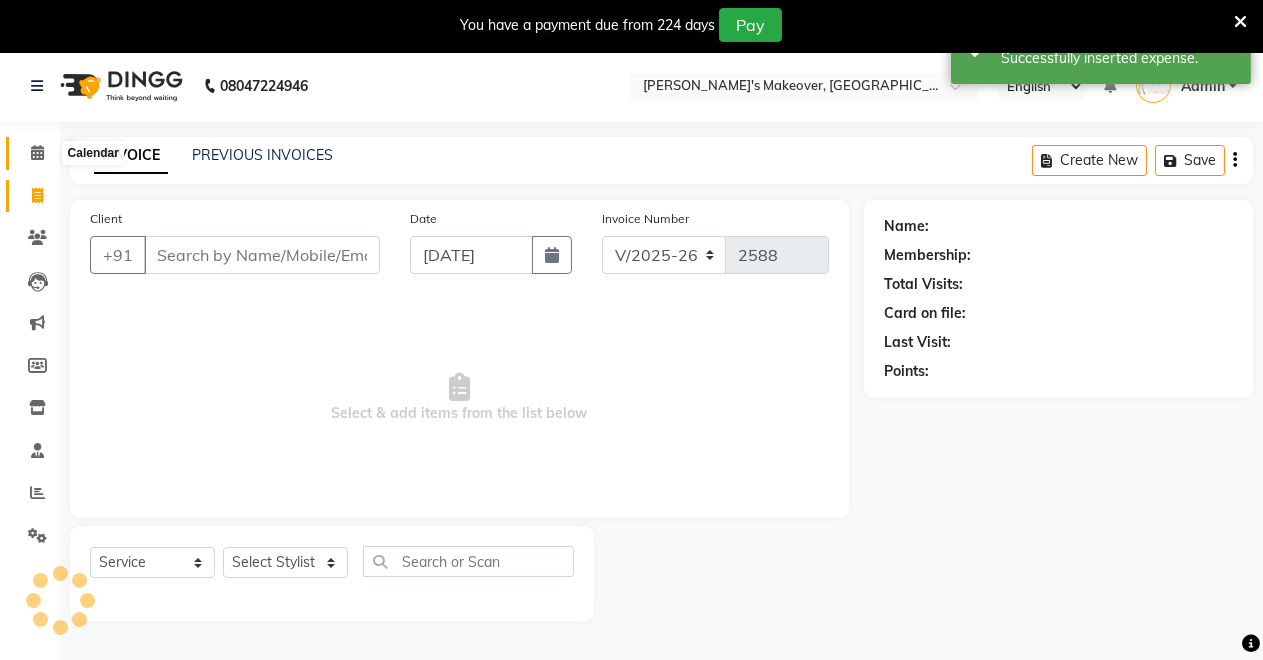 click 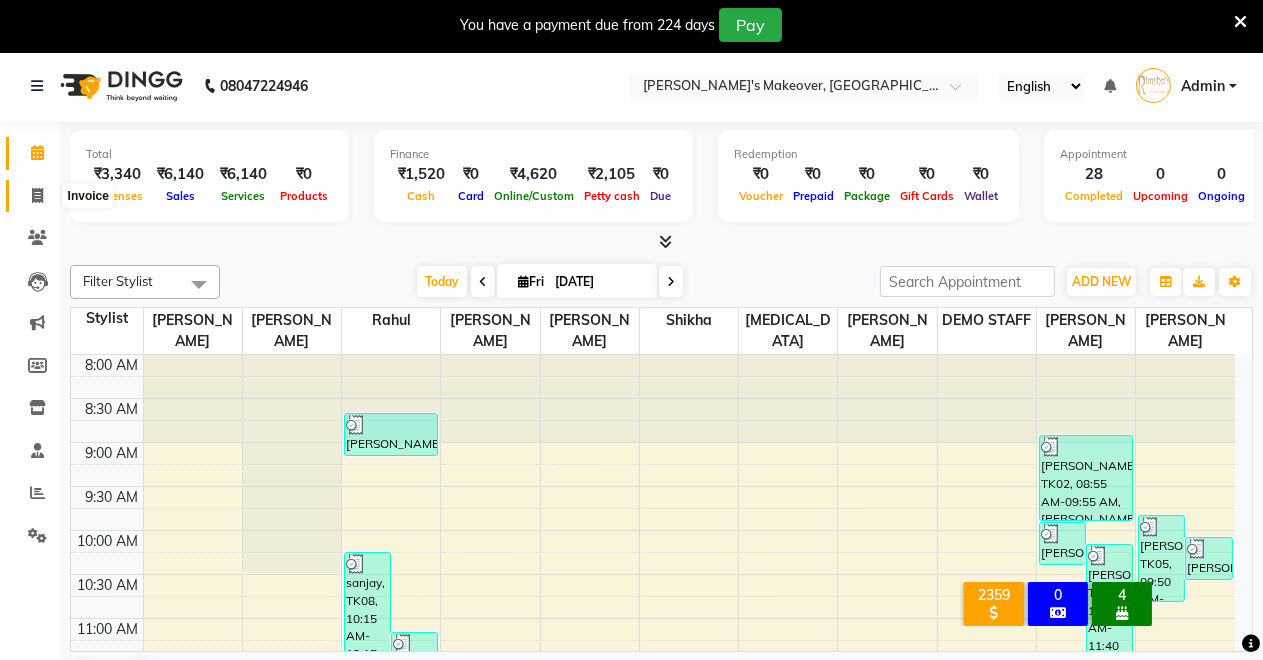 click 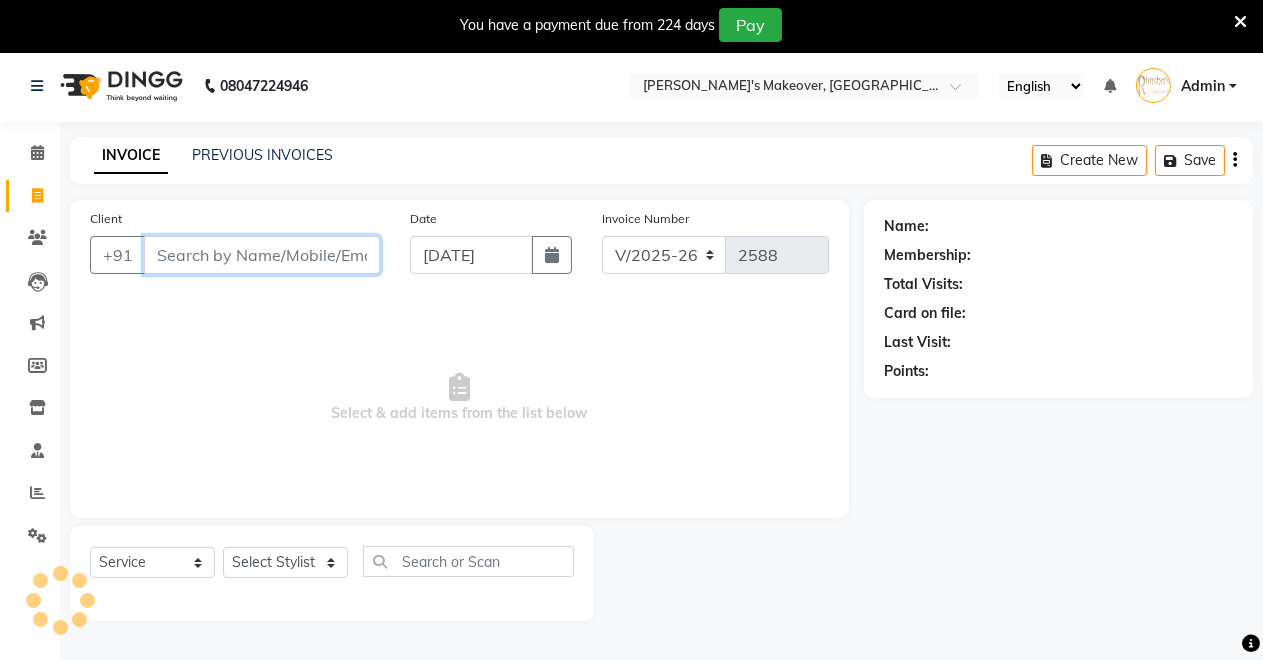 click on "Client" at bounding box center (262, 255) 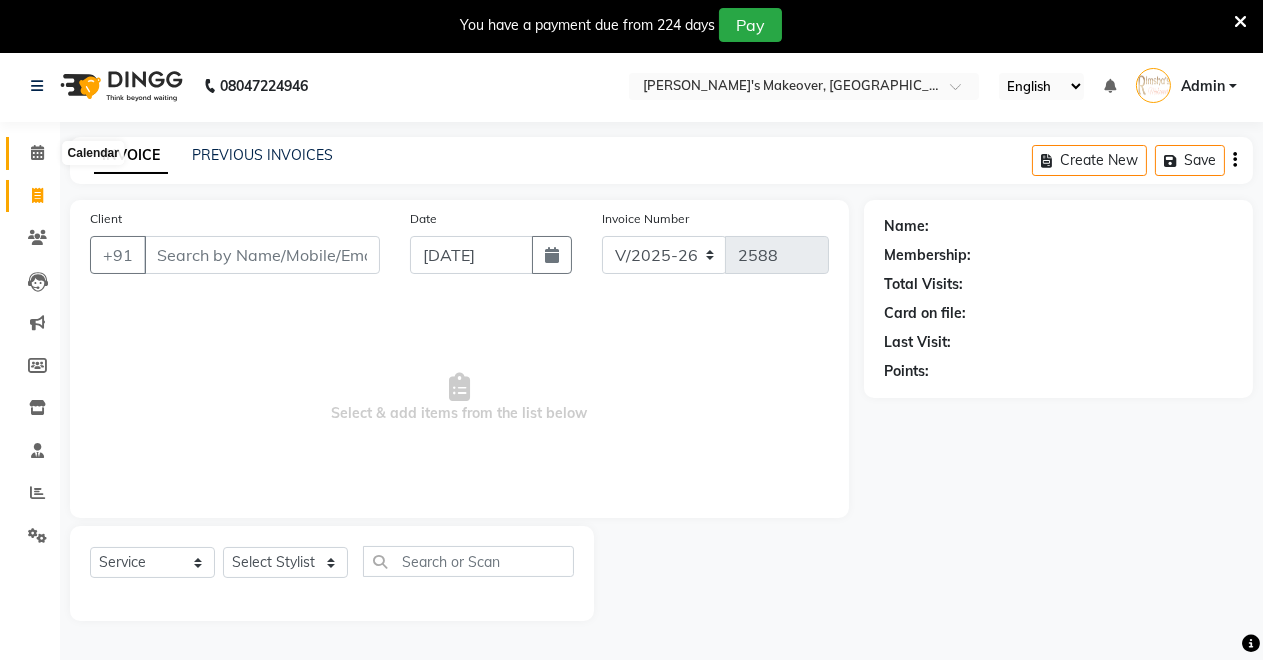 click 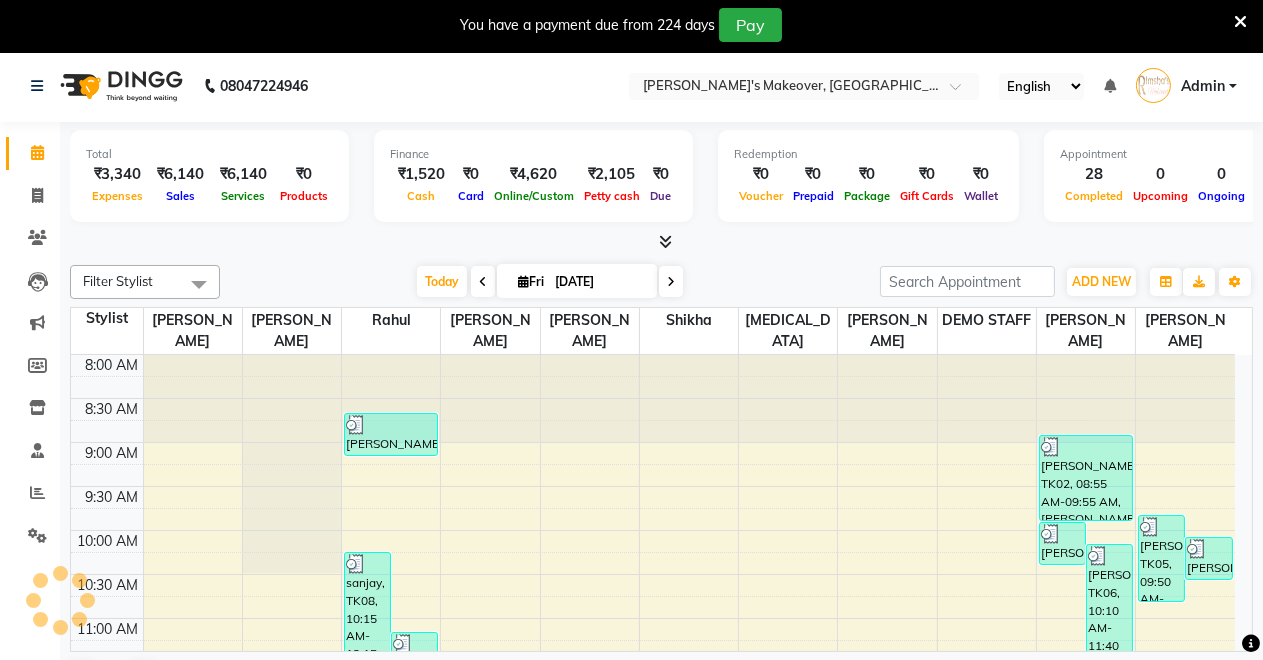 scroll, scrollTop: 0, scrollLeft: 0, axis: both 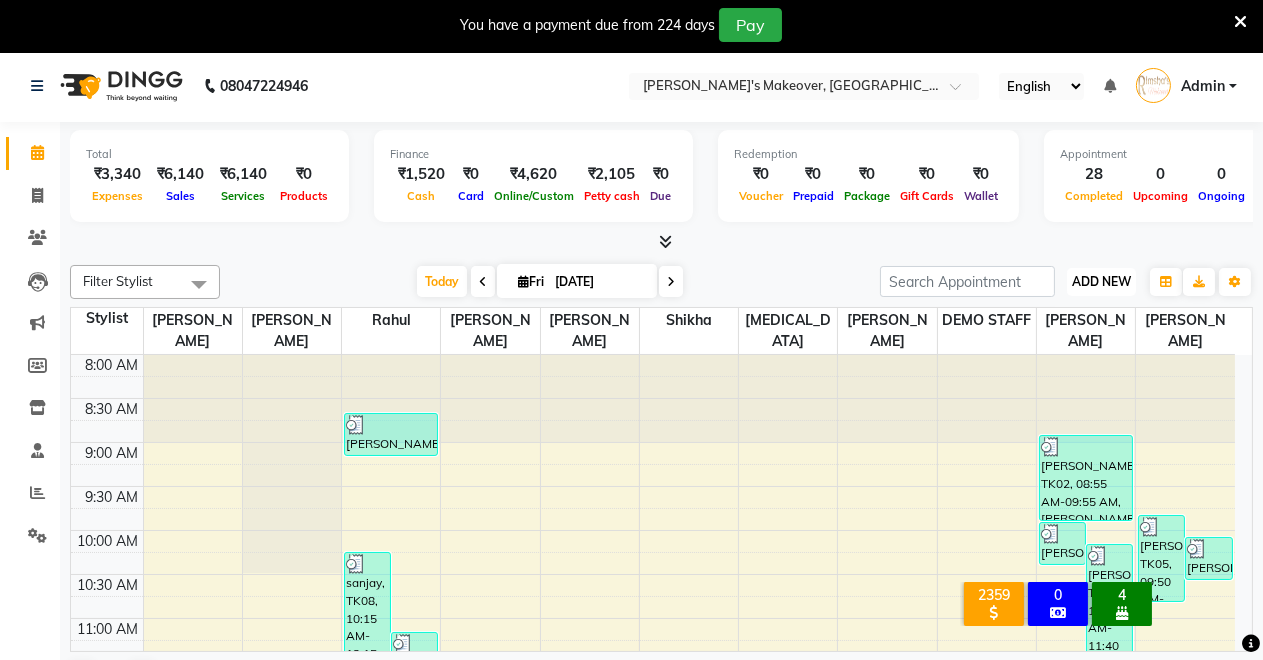 click on "ADD NEW" at bounding box center (1101, 281) 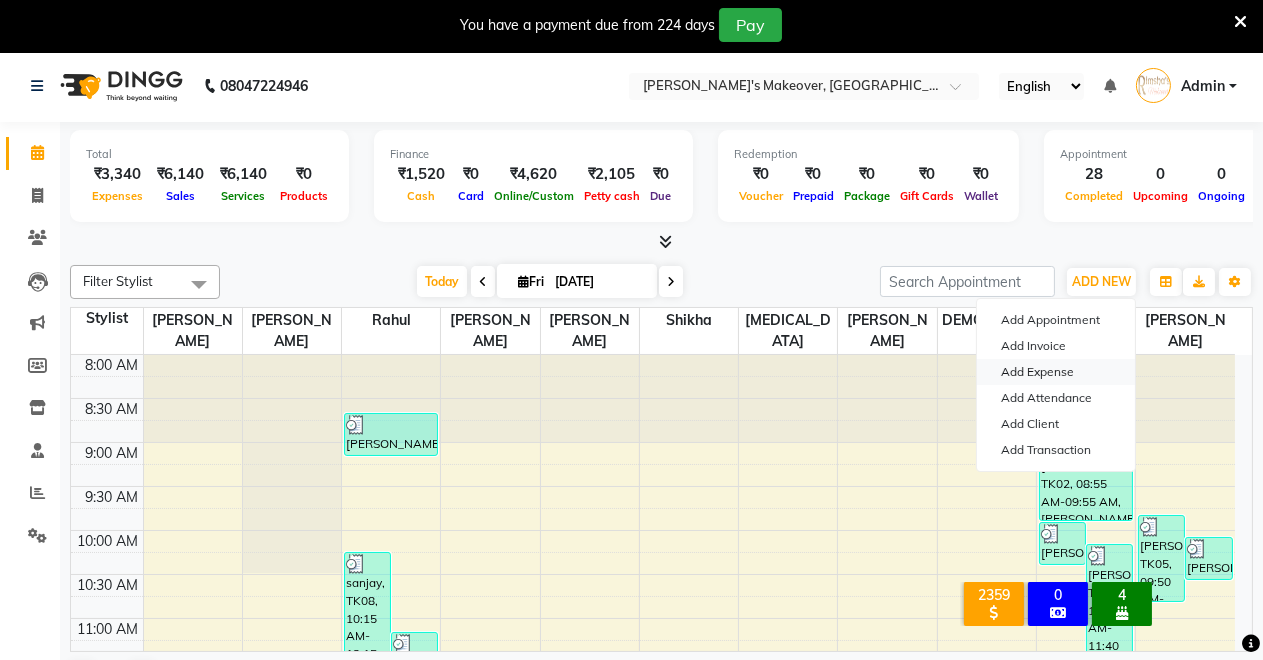 click on "Add Expense" at bounding box center [1056, 372] 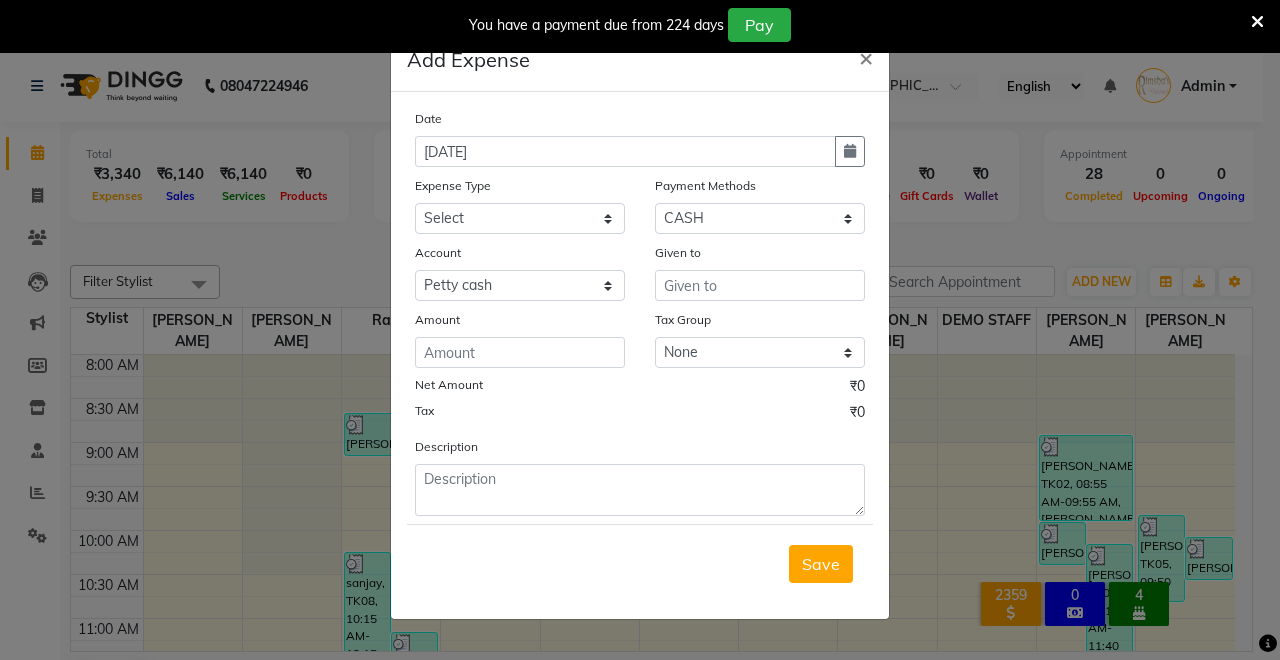 click on "Date [DATE] Expense Type Select Advance Salary CLEANING Clinical charges DM SIR DUSTBIN electricity bill Other PAMPHLETS Pandit G Priyanka mam Product Rent Salary SOFA Staff Snacks Tax Tea & Refreshment T SHIRT PRINT Utilities Water Bottle Payment Methods Select CASH UPI Coupon PhonePe Points Gift Card Wallet CARD Prepaid Voucher Package Account Select [PERSON_NAME] cash Default account UPI ACCOUNT Given to Amount Tax Group None GST Net Amount ₹0 Tax ₹0 Description" 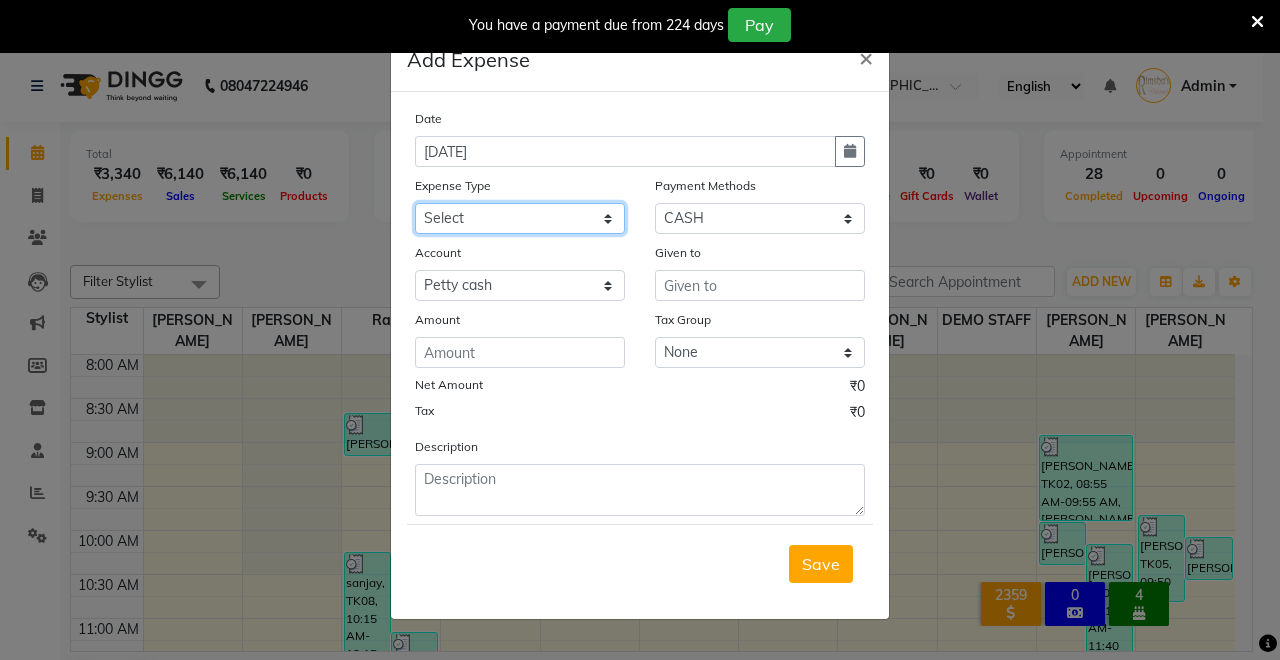 click on "Select Advance Salary CLEANING Clinical charges DM SIR DUSTBIN electricity bill Other PAMPHLETS Pandit G Priyanka mam Product Rent Salary SOFA Staff Snacks Tax Tea & Refreshment T SHIRT PRINT Utilities Water Bottle" 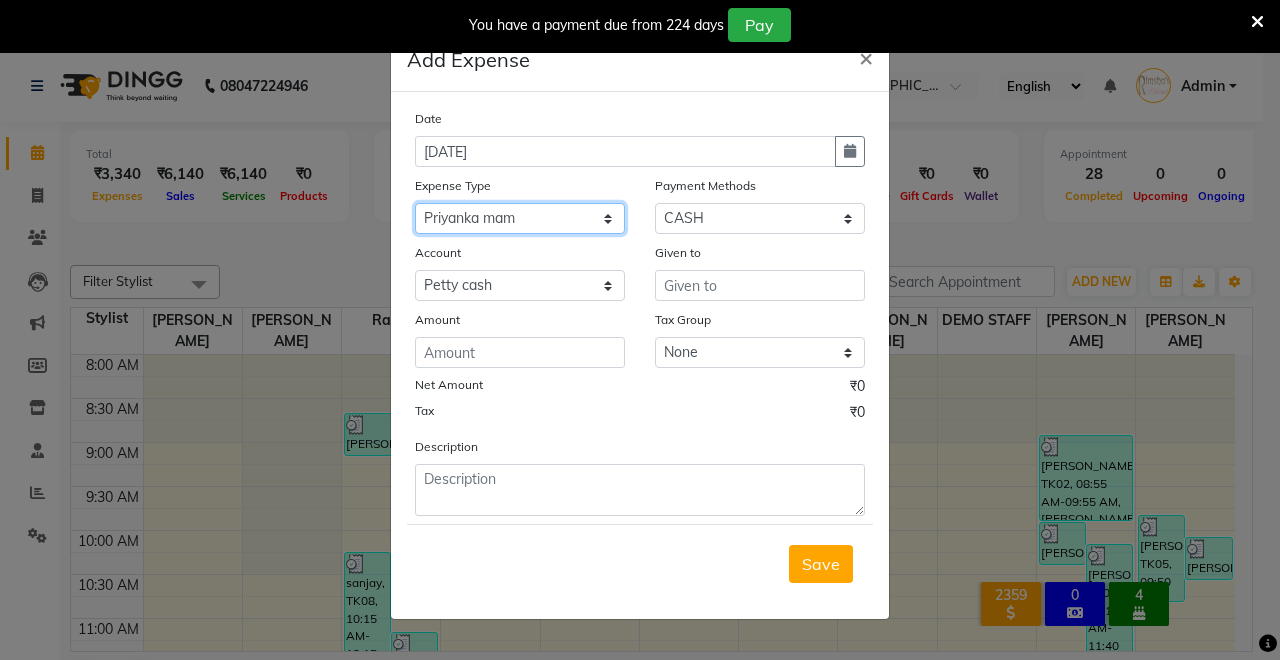 click on "Select Advance Salary CLEANING Clinical charges DM SIR DUSTBIN electricity bill Other PAMPHLETS Pandit G Priyanka mam Product Rent Salary SOFA Staff Snacks Tax Tea & Refreshment T SHIRT PRINT Utilities Water Bottle" 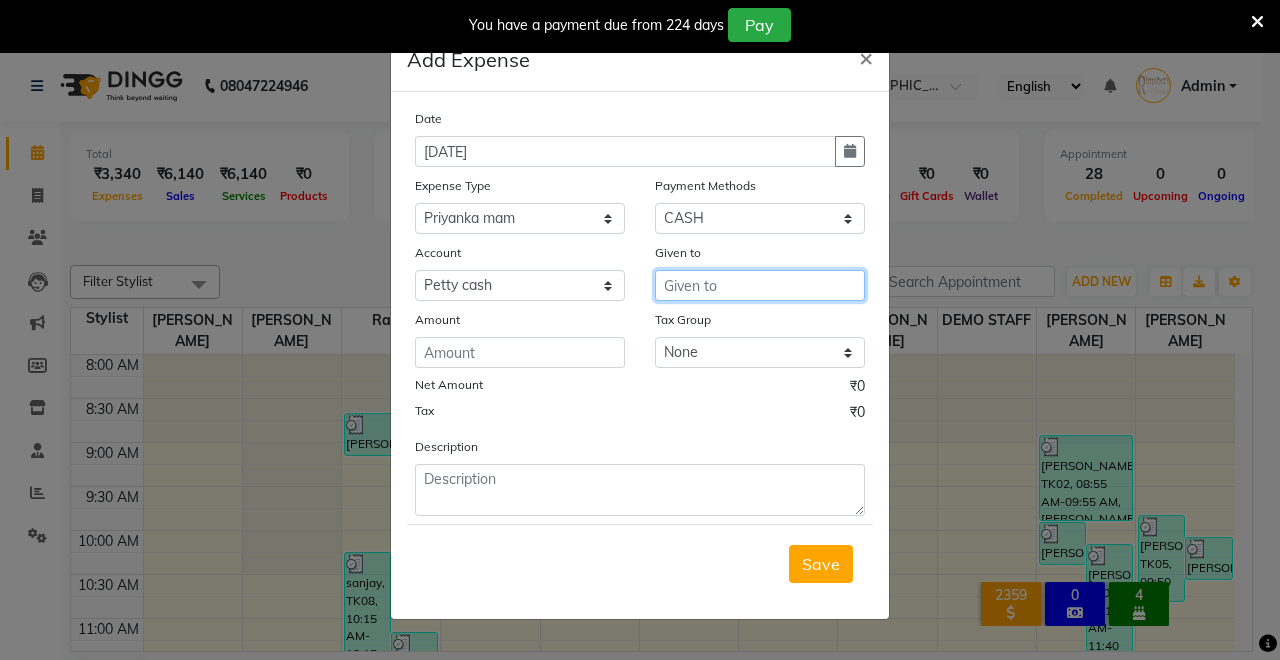 click at bounding box center (760, 285) 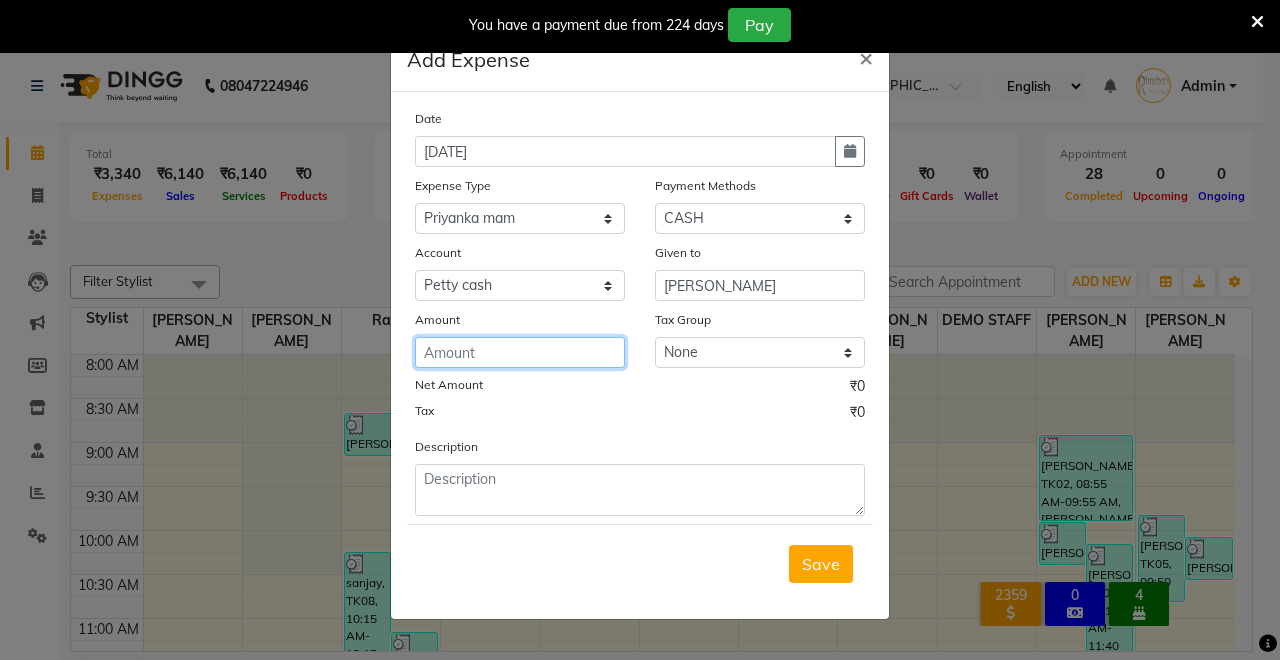 click 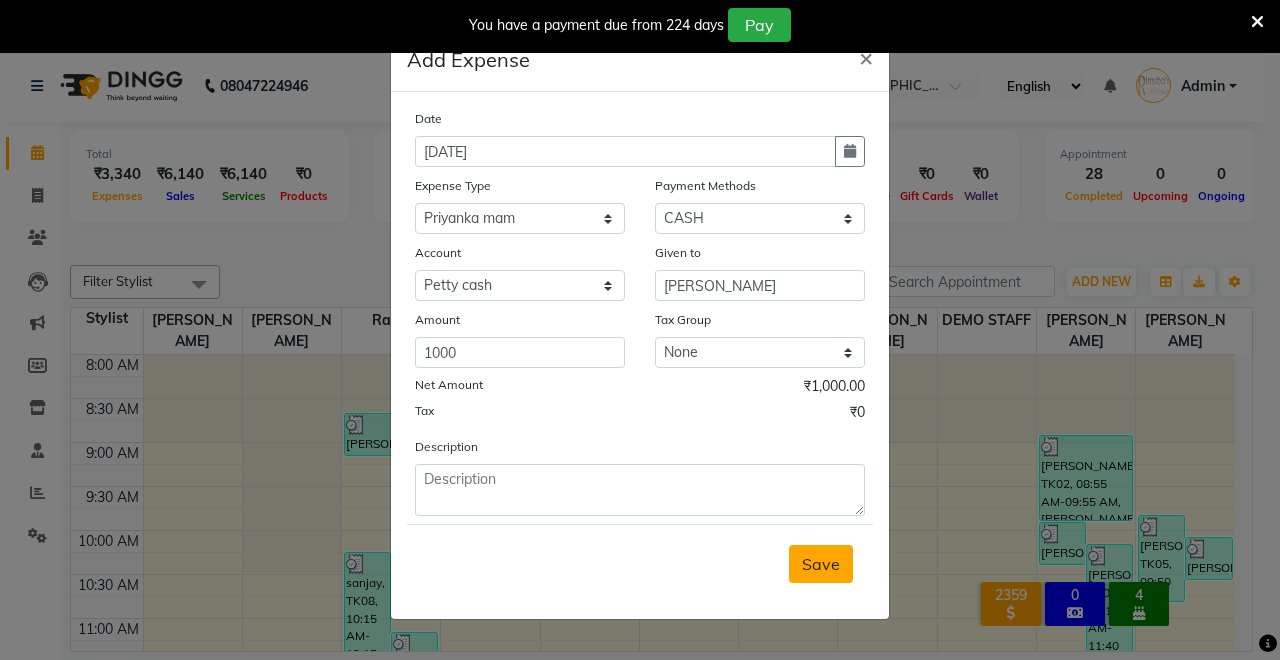 click on "Save" at bounding box center (821, 564) 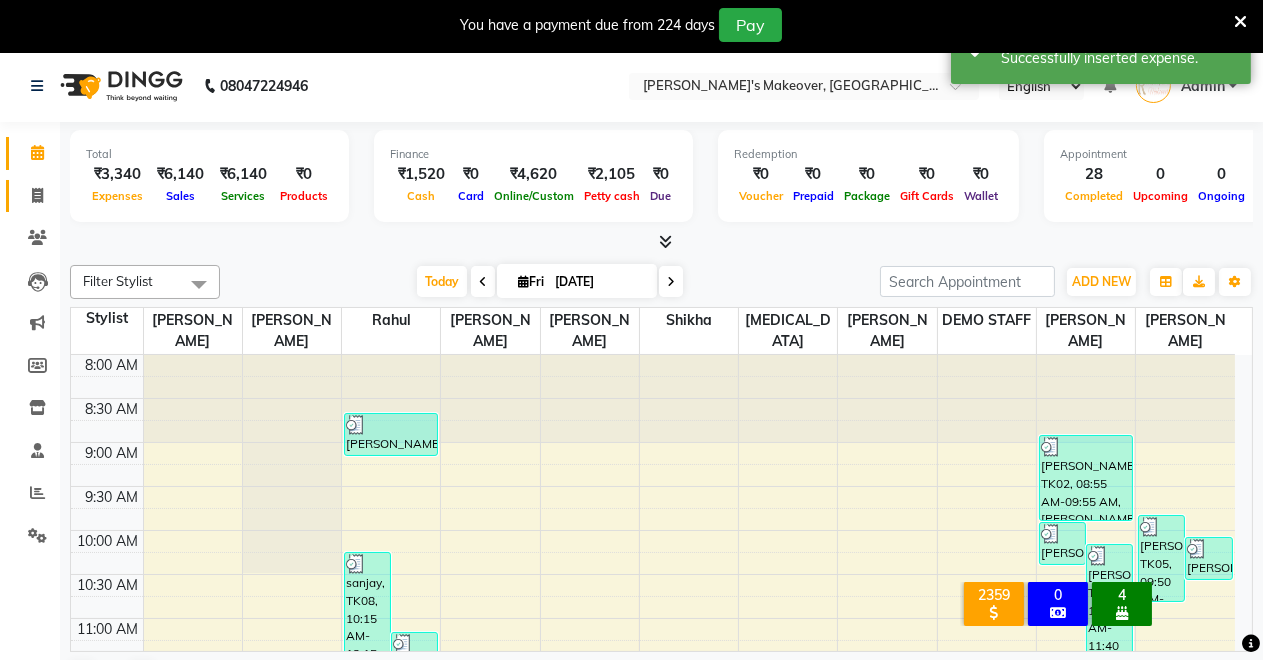 click on "Invoice" 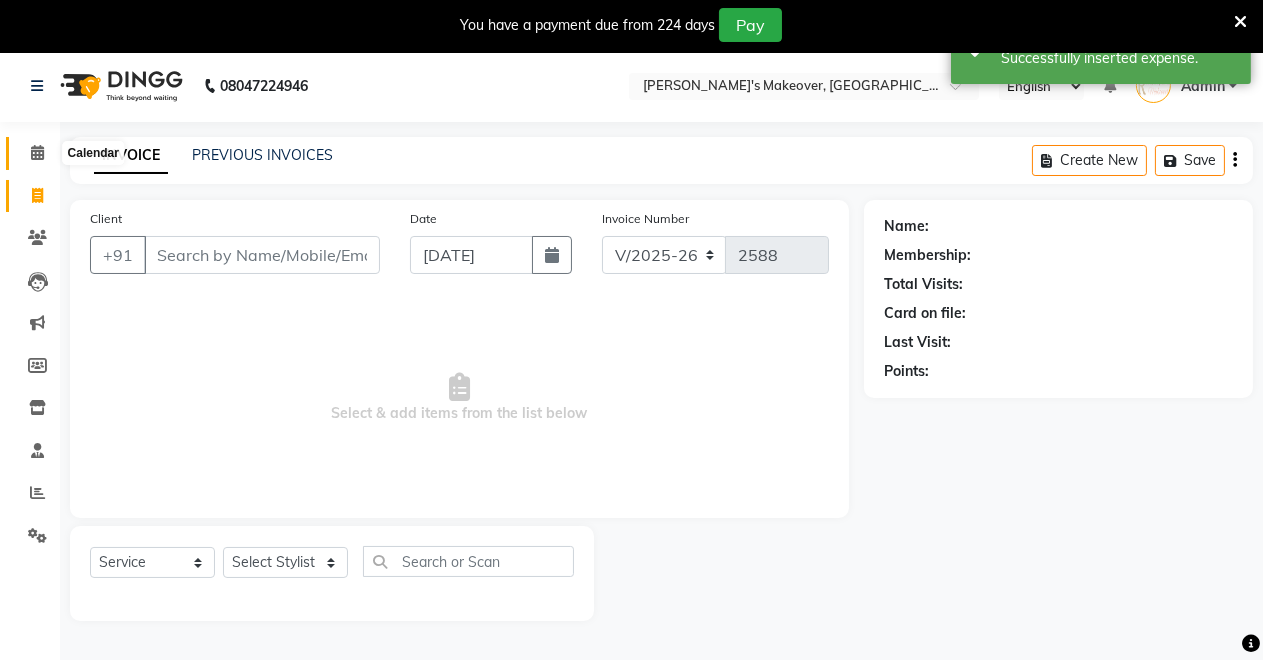click 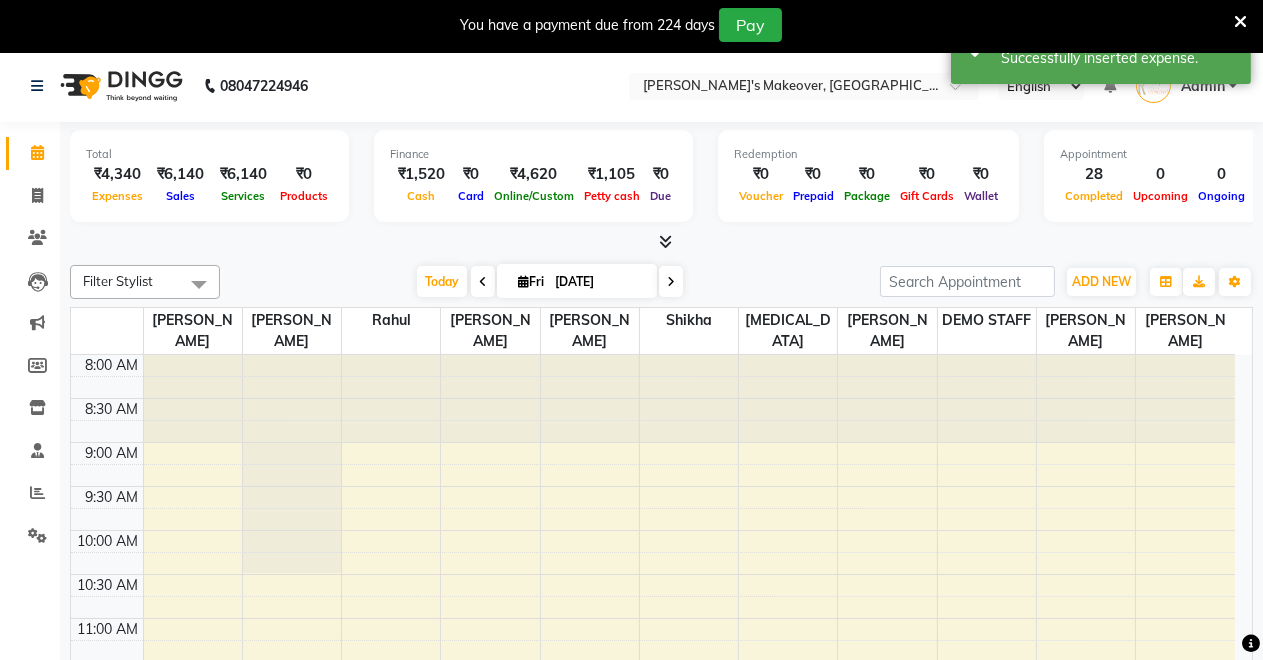 scroll, scrollTop: 0, scrollLeft: 0, axis: both 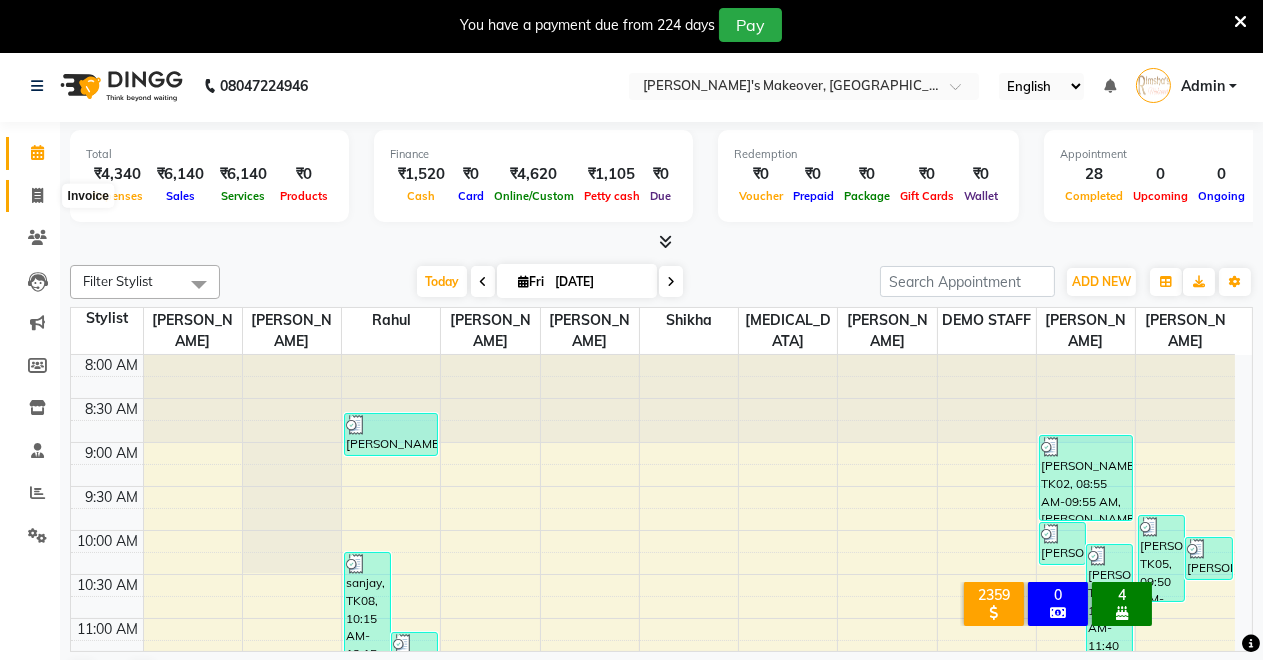 click 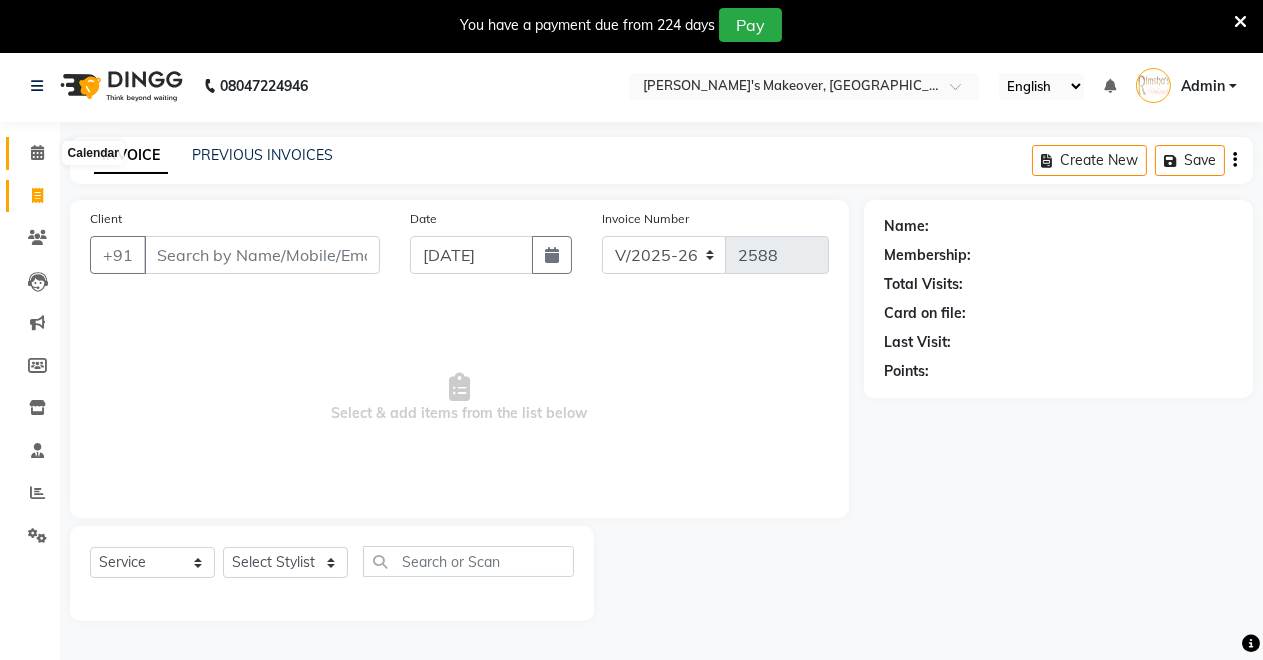 click 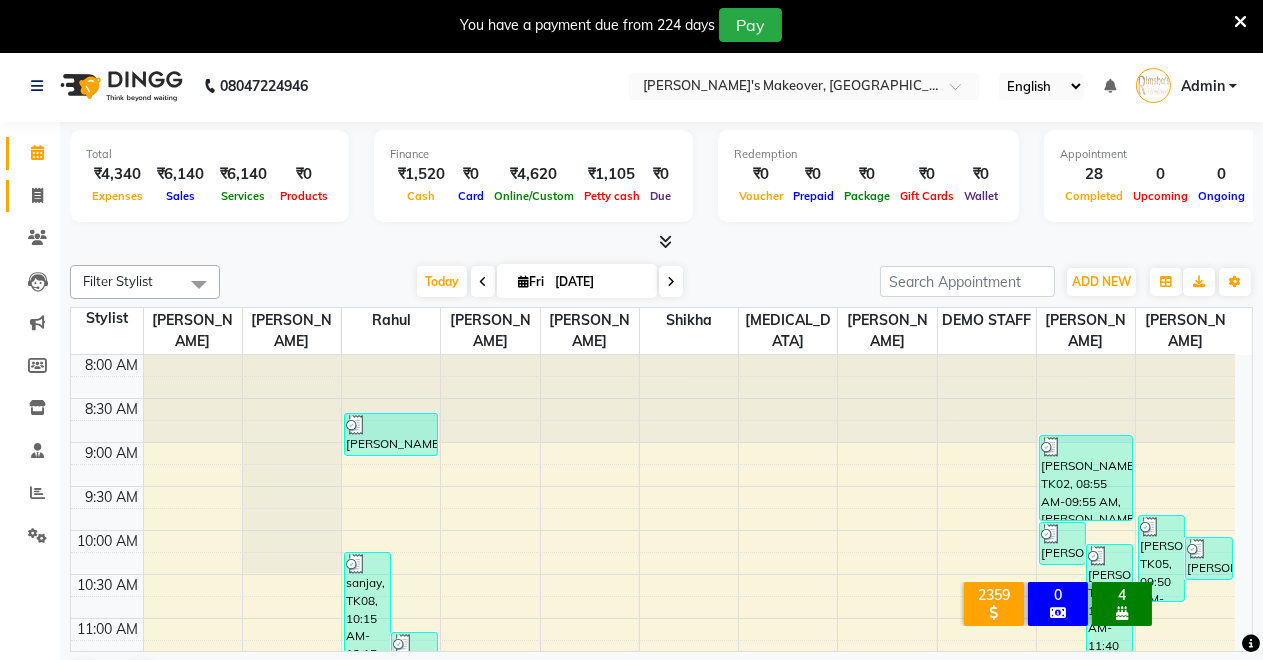 click on "Invoice" 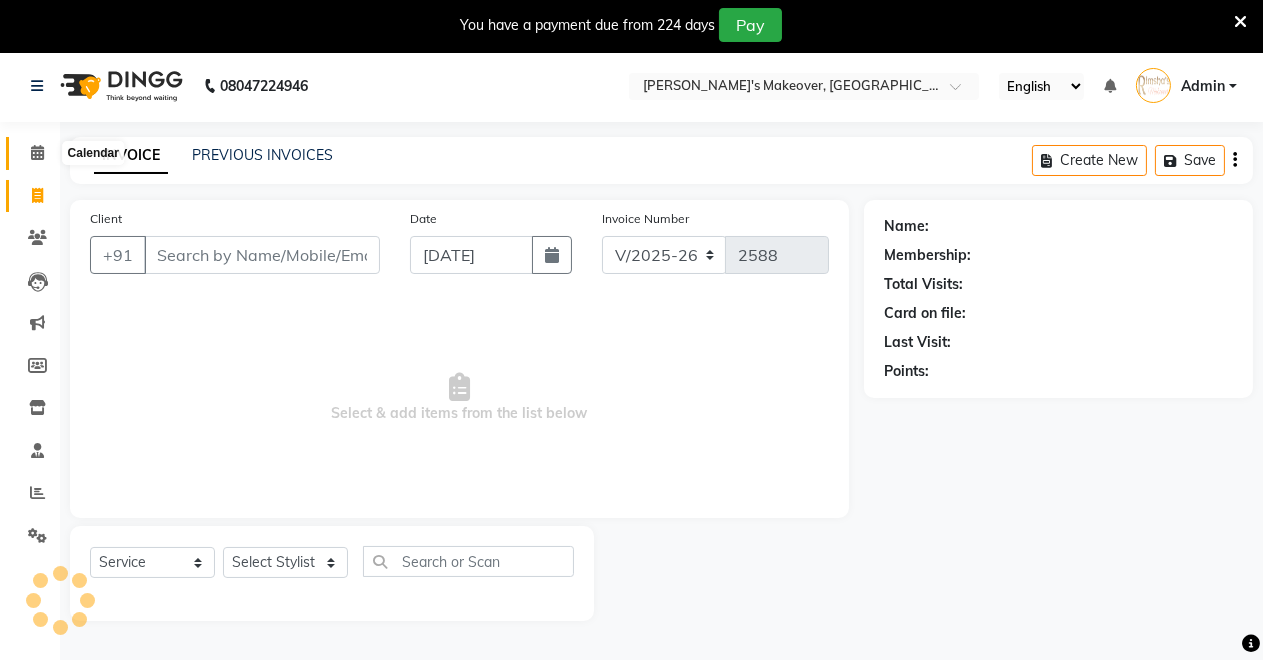 click 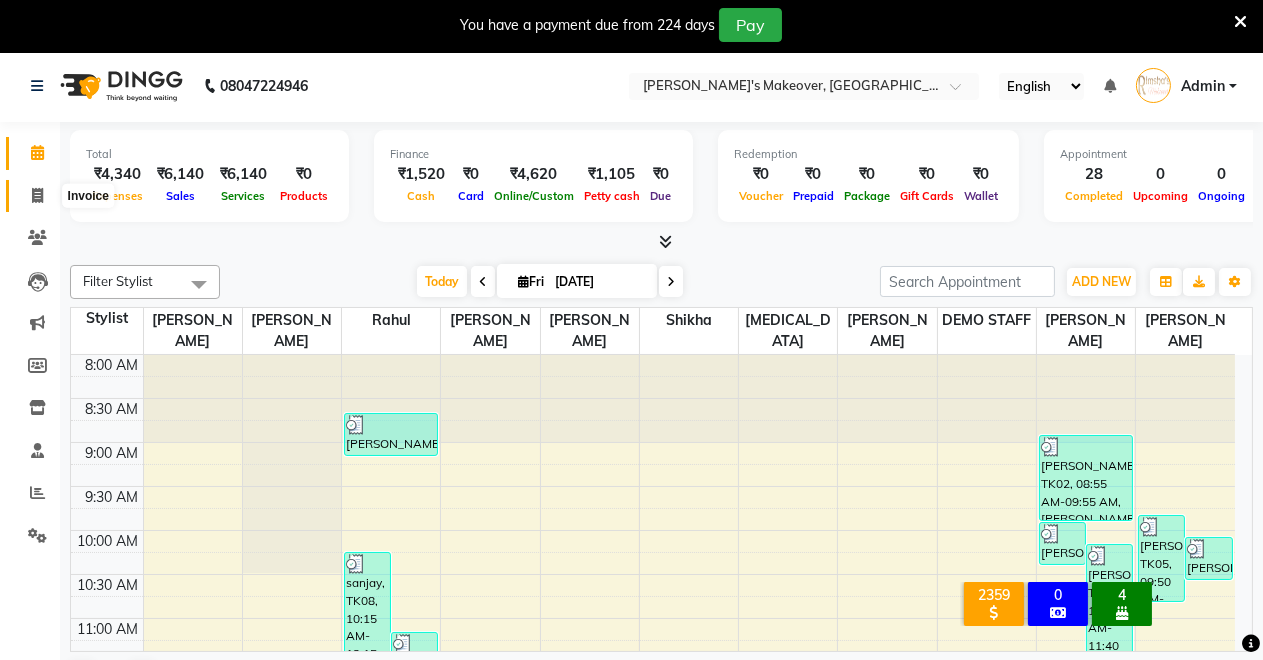 click 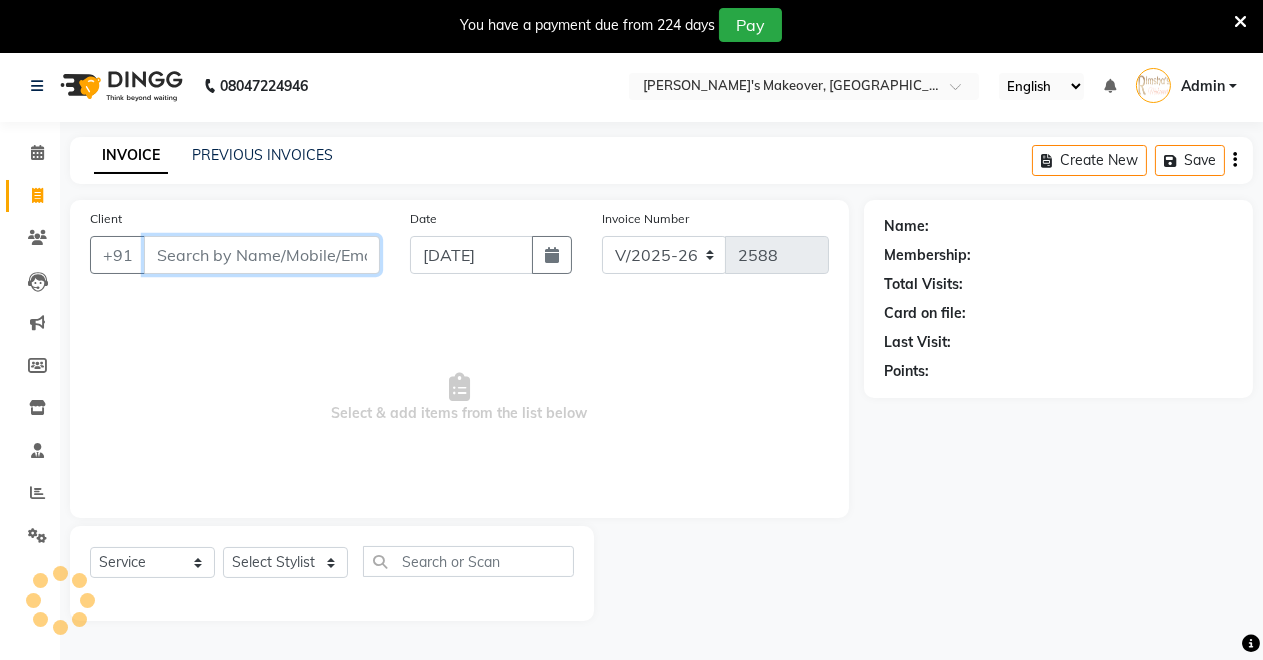 click on "Client" at bounding box center (262, 255) 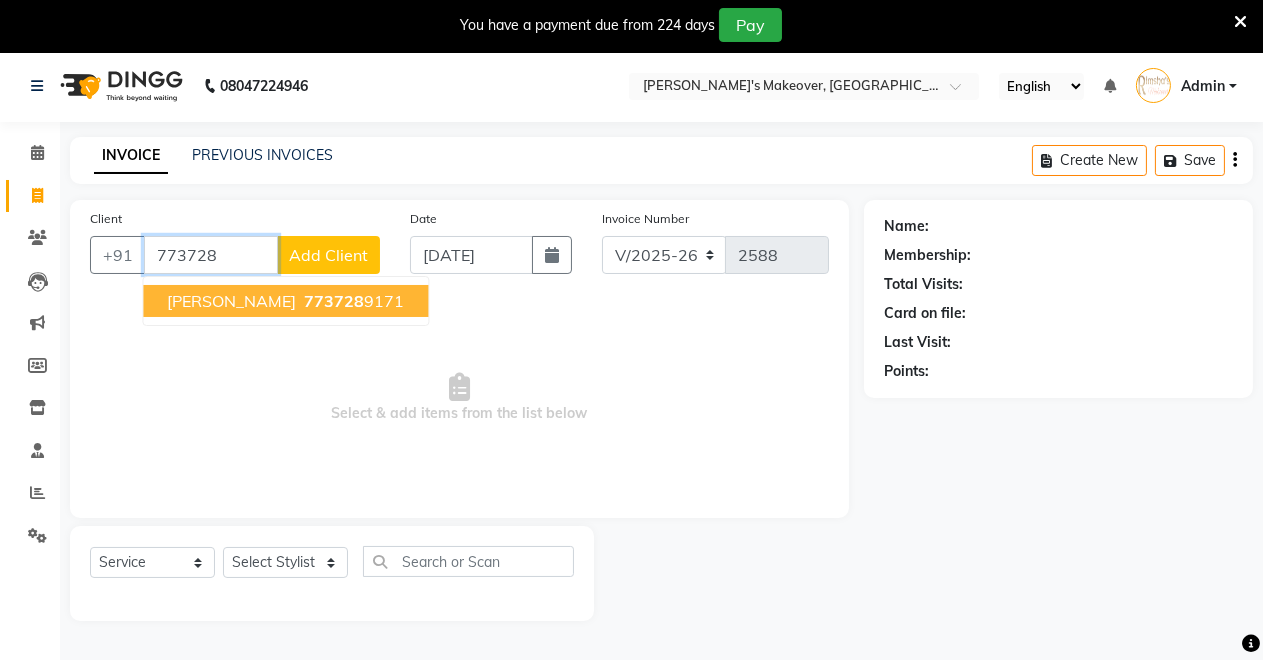 click on "773728 9171" at bounding box center [352, 301] 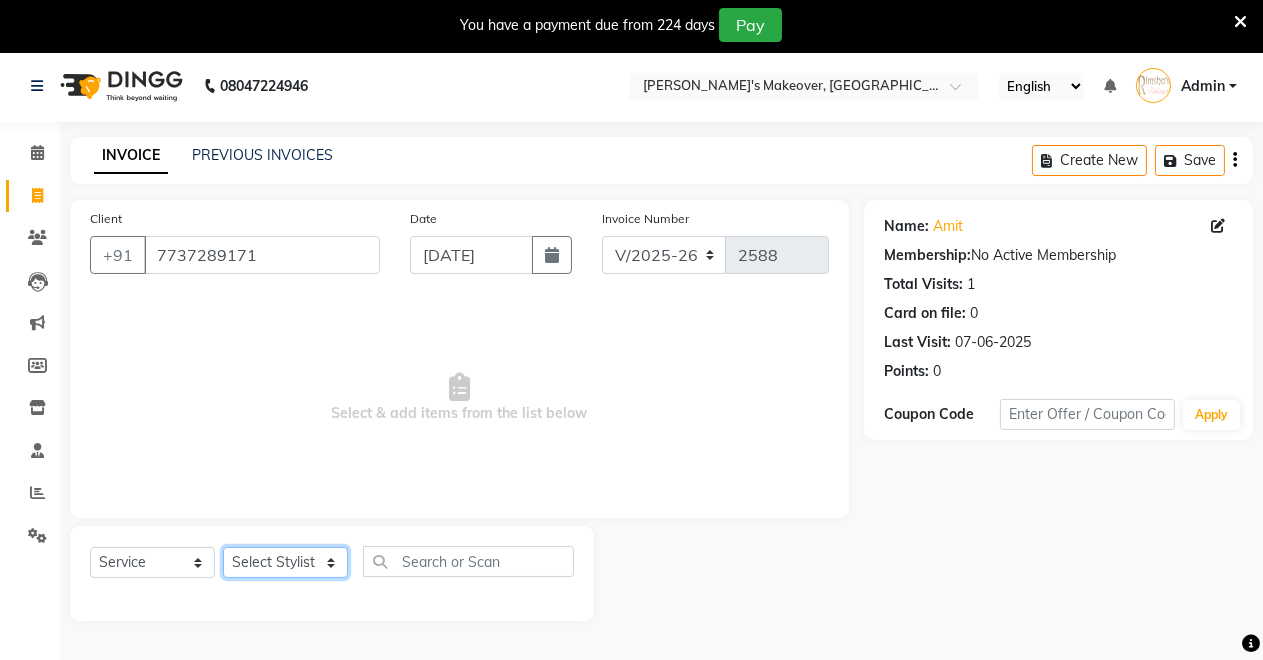 click on "Select Stylist [PERSON_NAME] [PERSON_NAME] kumar DEMO STAFF [PERSON_NAME] [PERSON_NAME] [MEDICAL_DATA][PERSON_NAME] [PERSON_NAME] Verma" 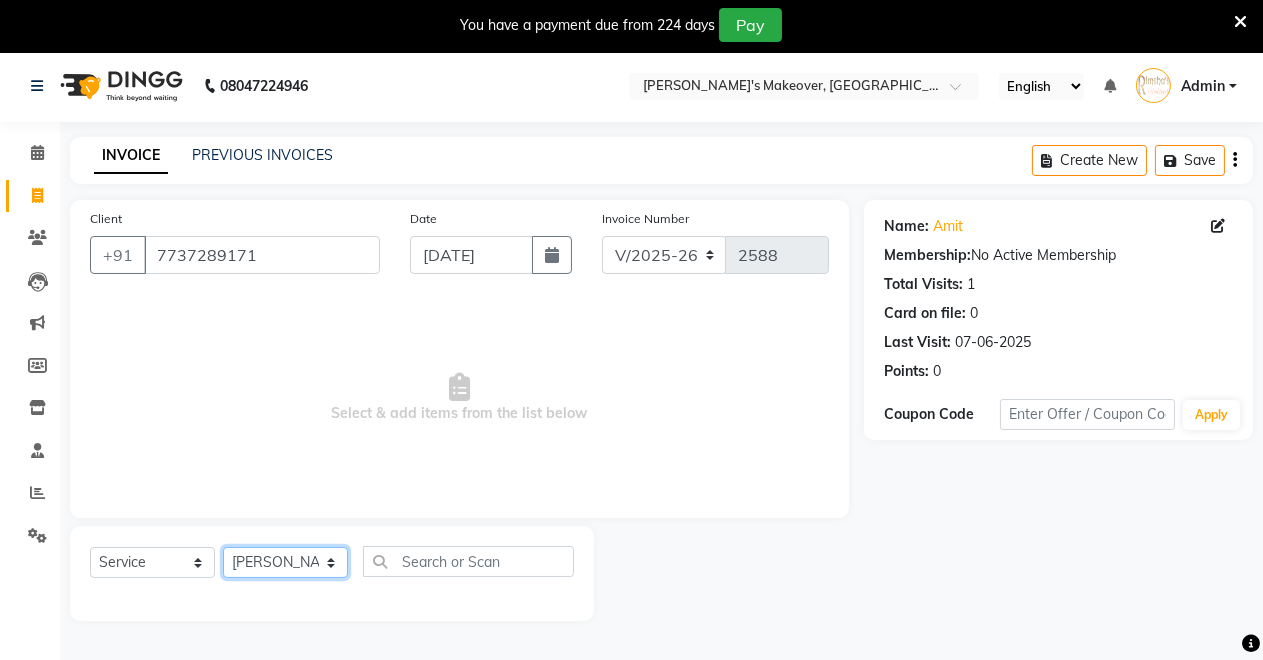 click on "Select Stylist [PERSON_NAME] [PERSON_NAME] kumar DEMO STAFF [PERSON_NAME] [PERSON_NAME] [MEDICAL_DATA][PERSON_NAME] [PERSON_NAME] Verma" 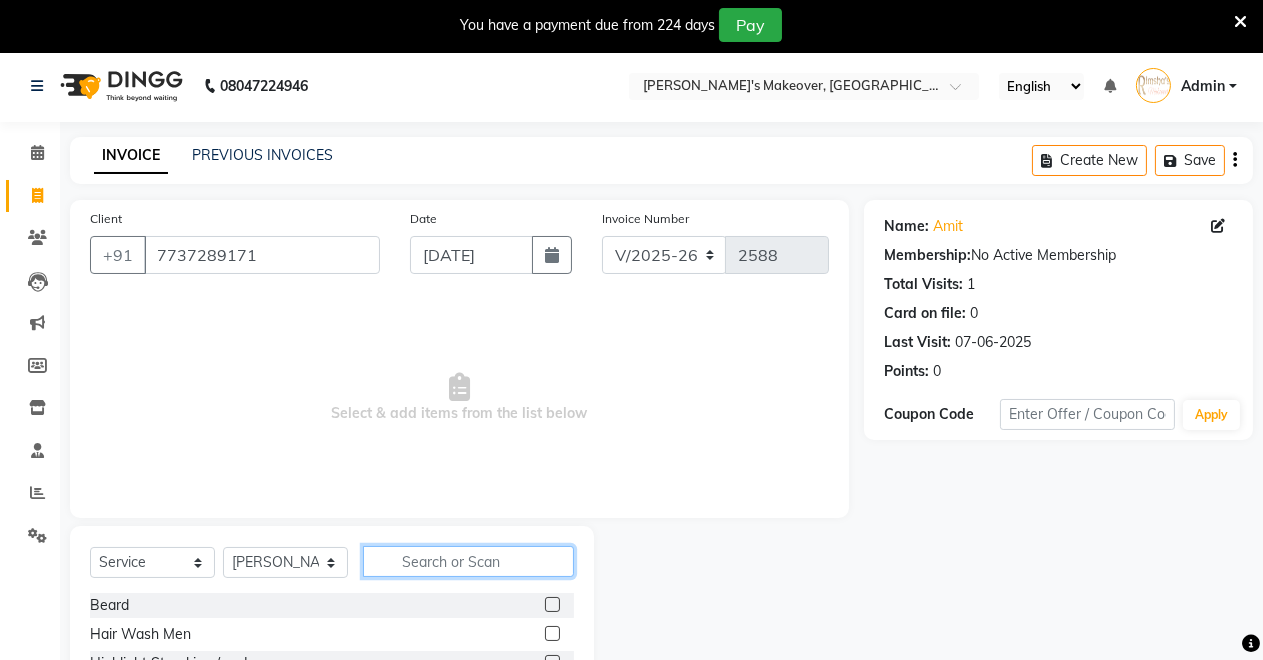 click 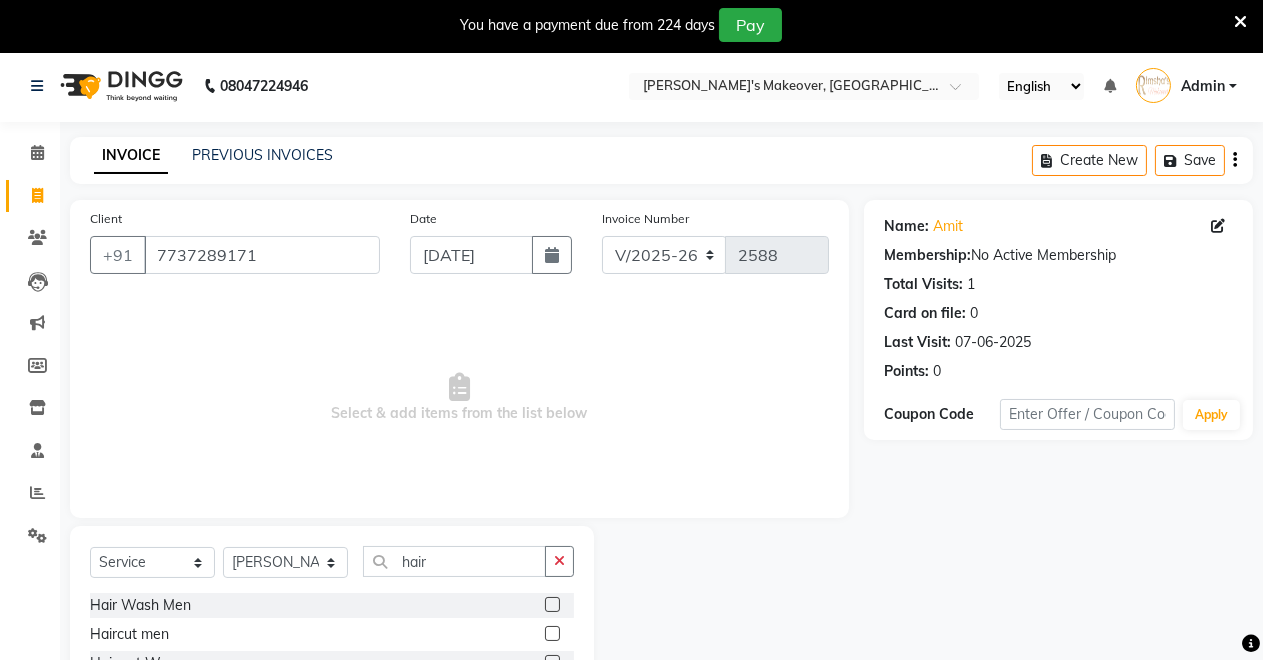 click 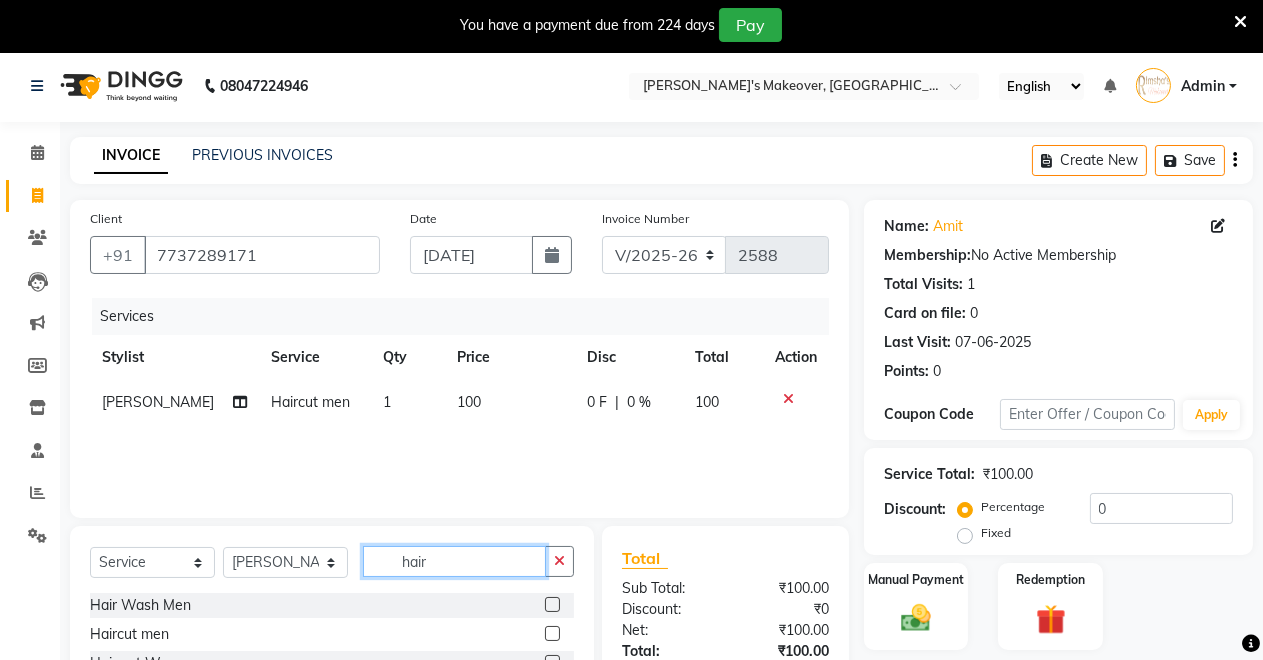 click on "hair" 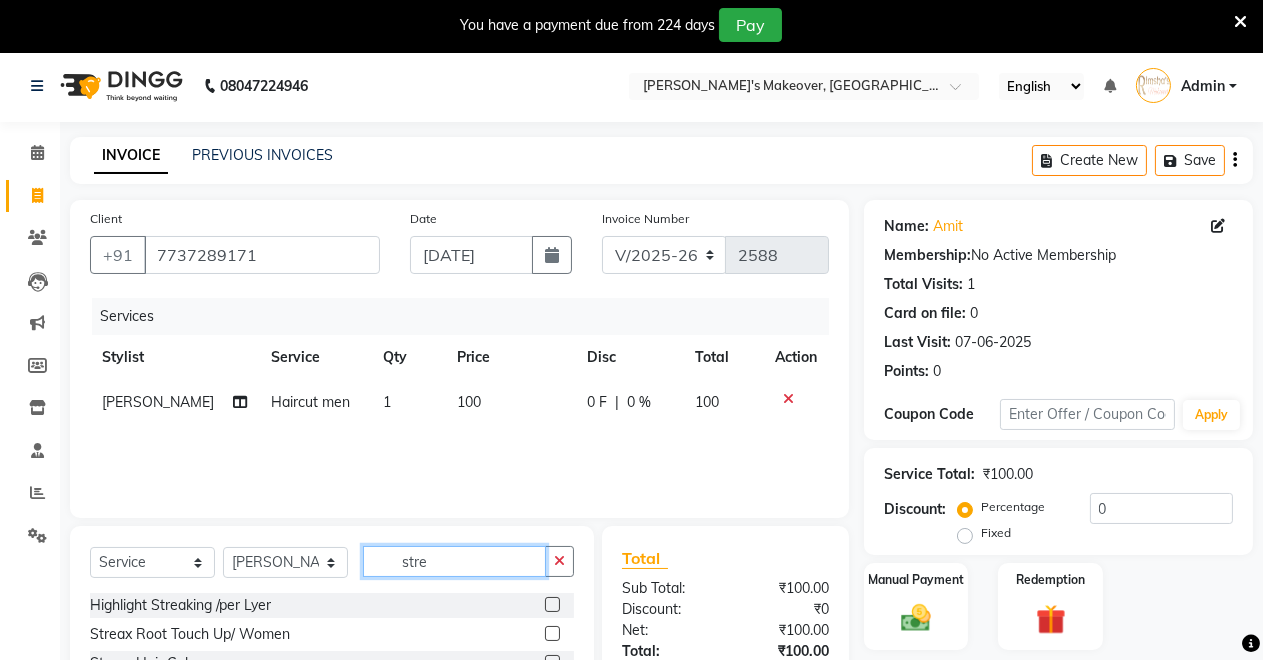 scroll, scrollTop: 147, scrollLeft: 0, axis: vertical 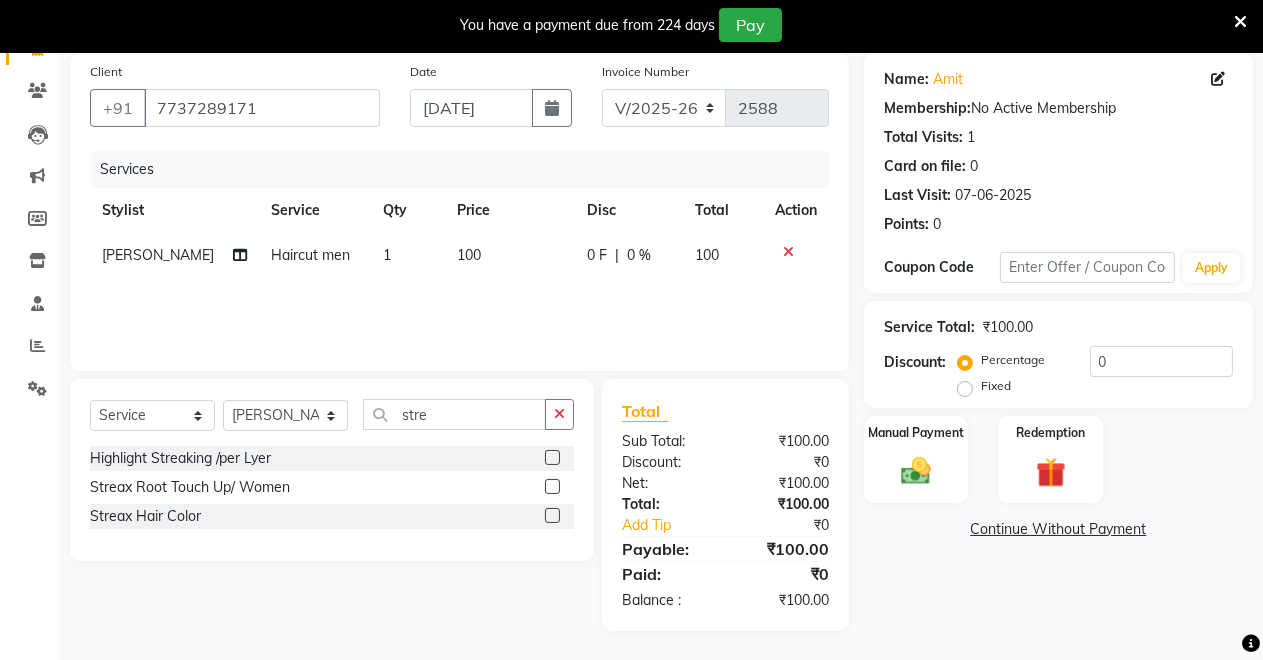 click 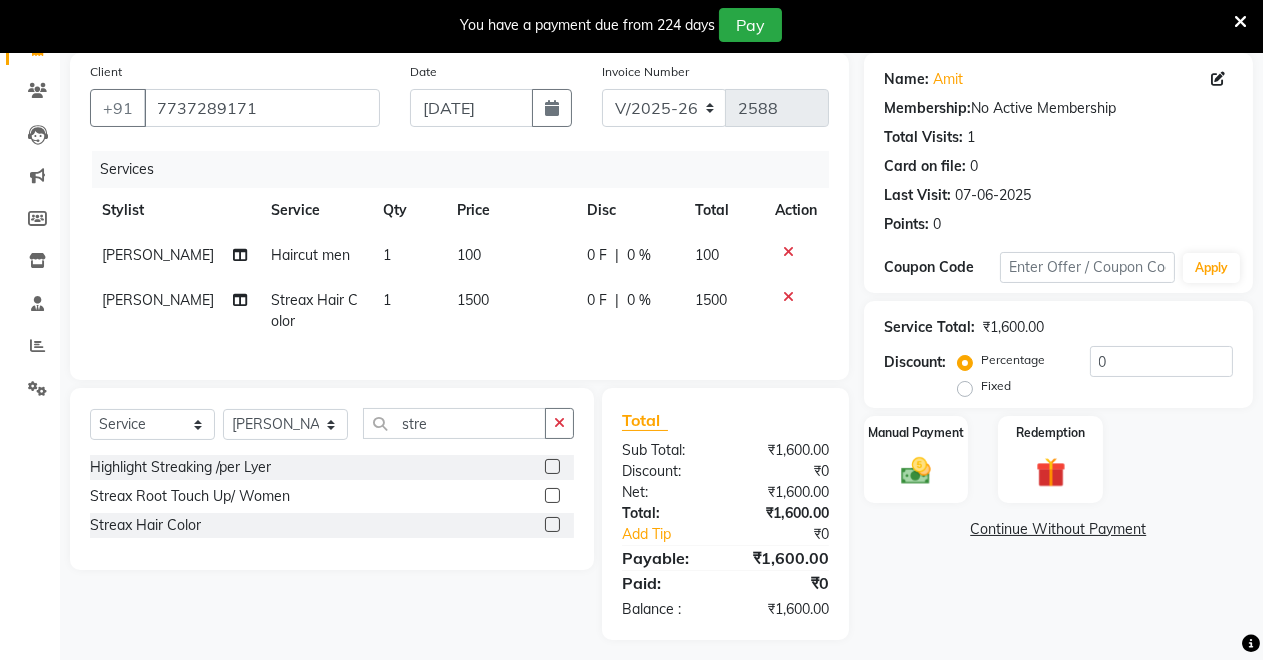 click on "1500" 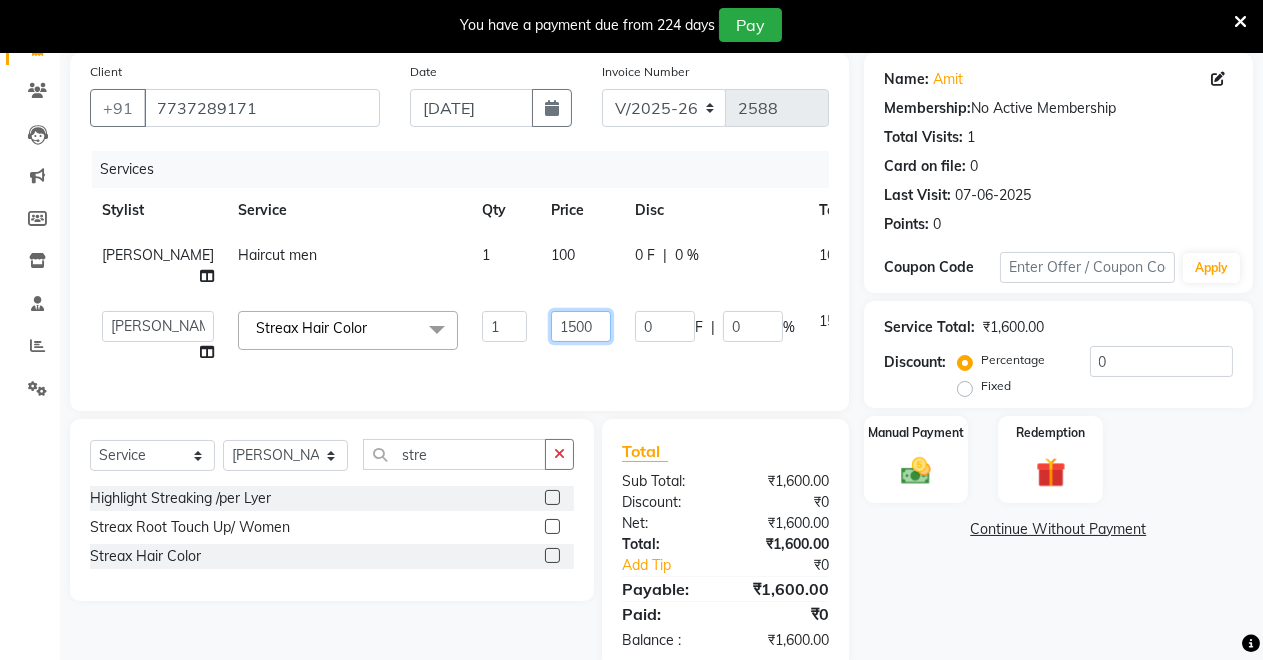click on "1500" 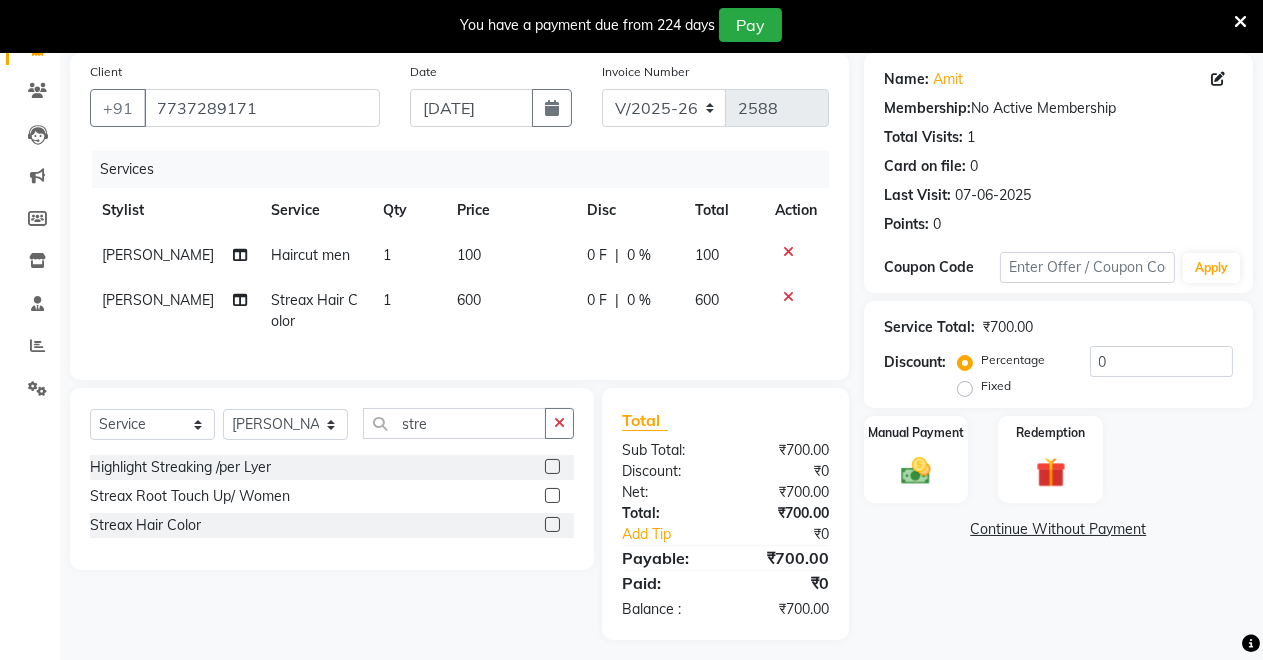 click on "Name: Amit  Membership:  No Active Membership  Total Visits:  1 Card on file:  0 Last Visit:   [DATE] Points:   0  Coupon Code Apply Service Total:  ₹700.00  Discount:  Percentage   Fixed  0 Manual Payment Redemption  Continue Without Payment" 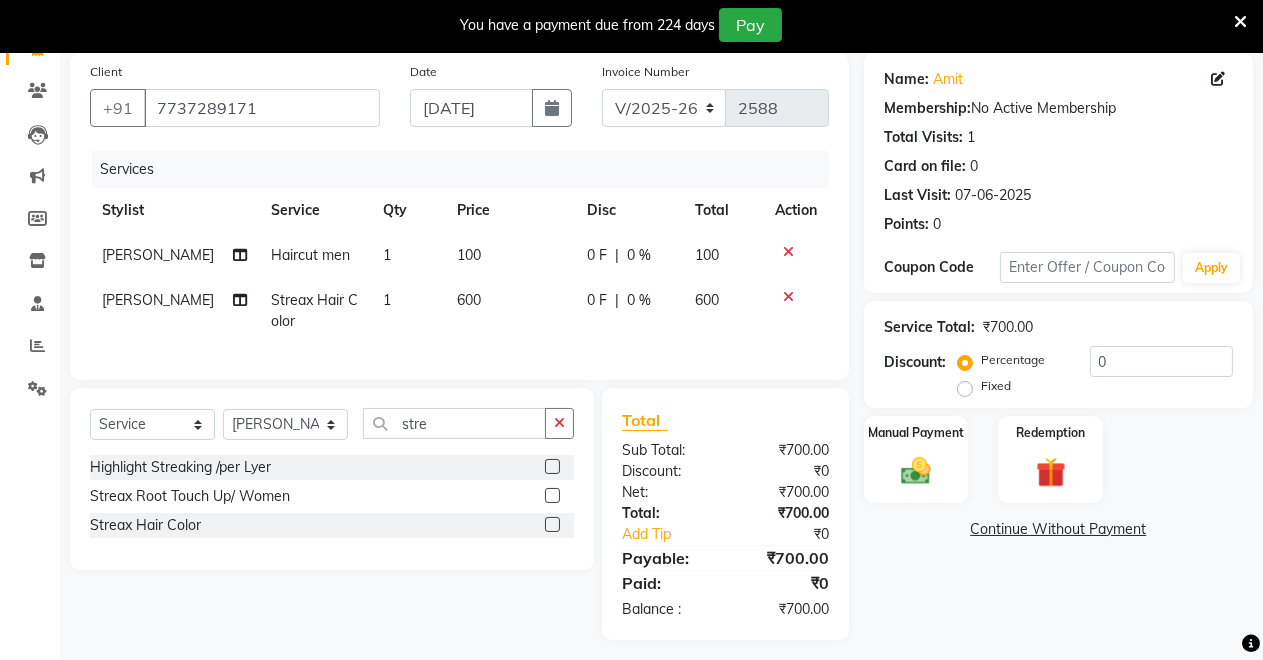 click on "Fixed" 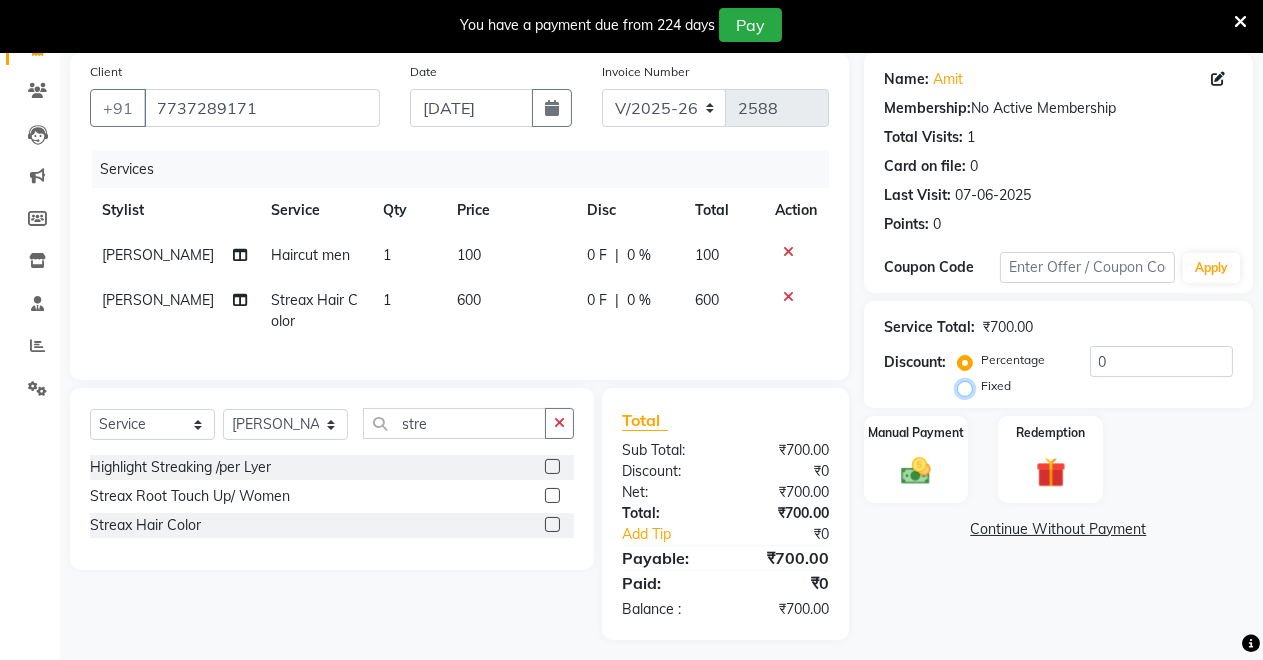 click on "Fixed" at bounding box center [969, 386] 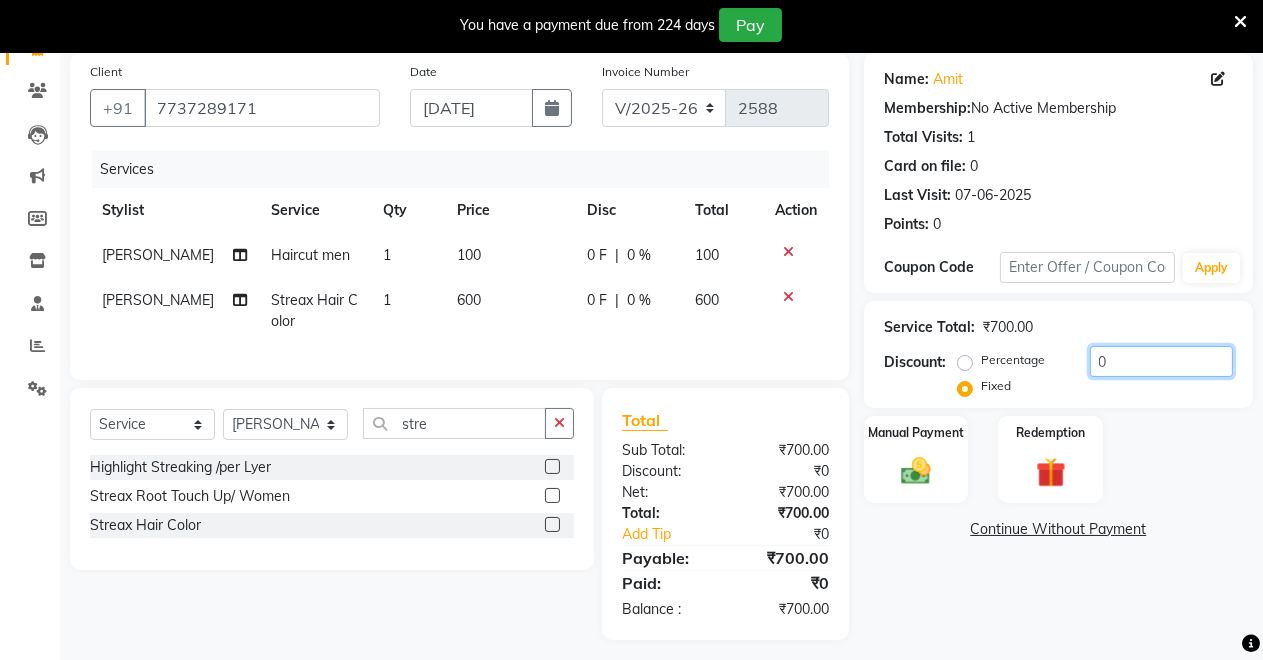 click on "0" 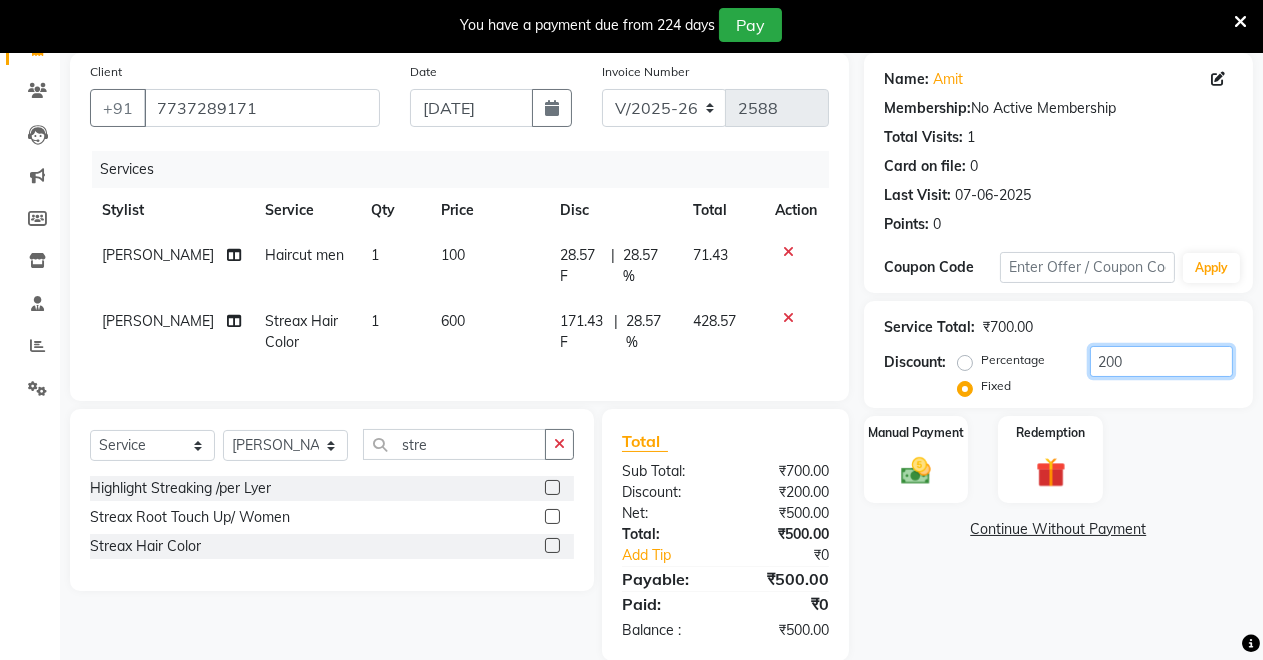 scroll, scrollTop: 194, scrollLeft: 0, axis: vertical 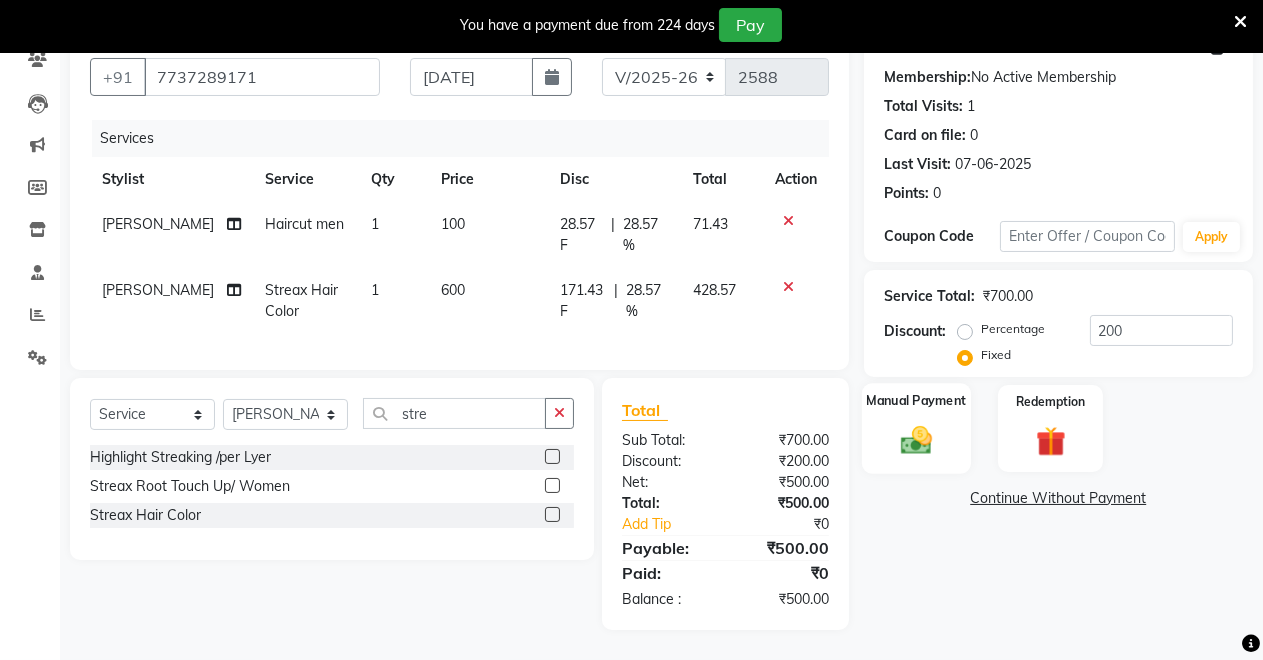 click on "Manual Payment" 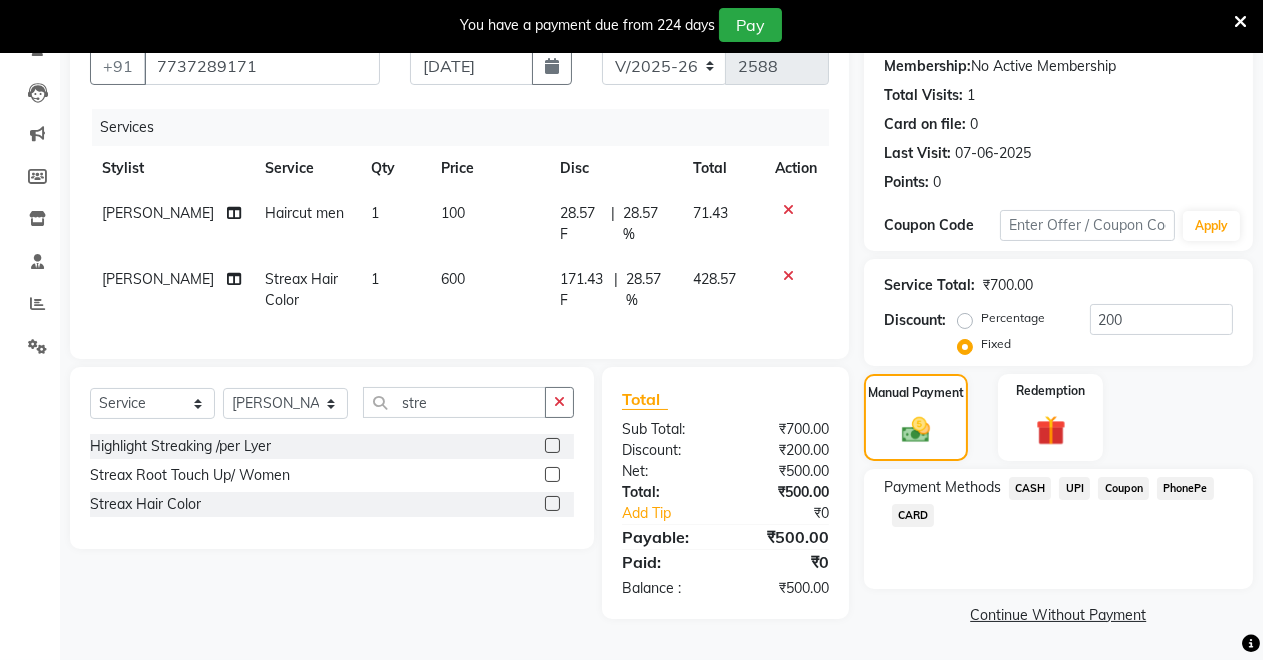 click 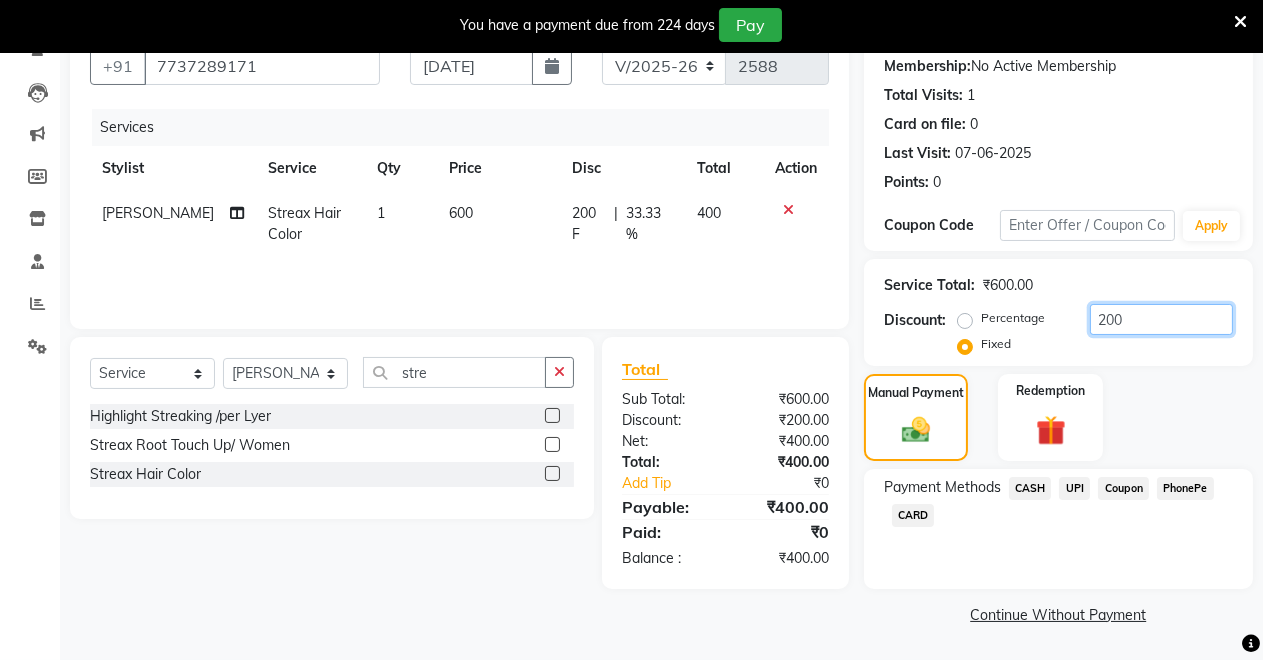 click on "200" 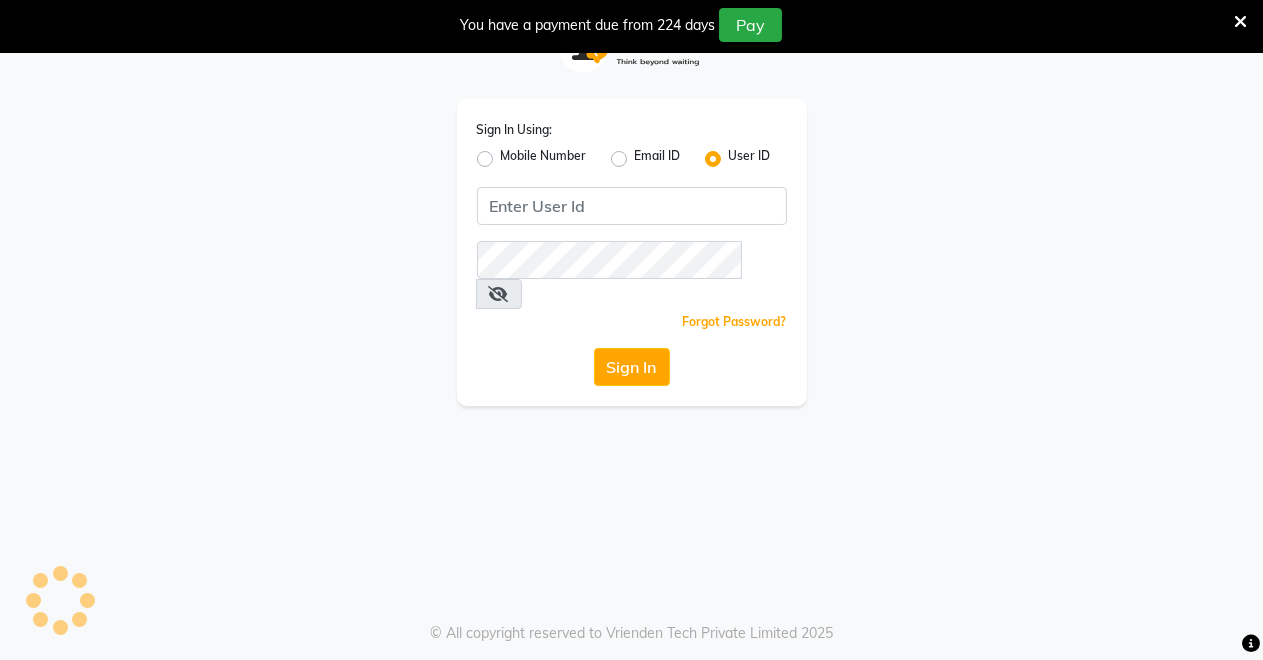 scroll, scrollTop: 0, scrollLeft: 0, axis: both 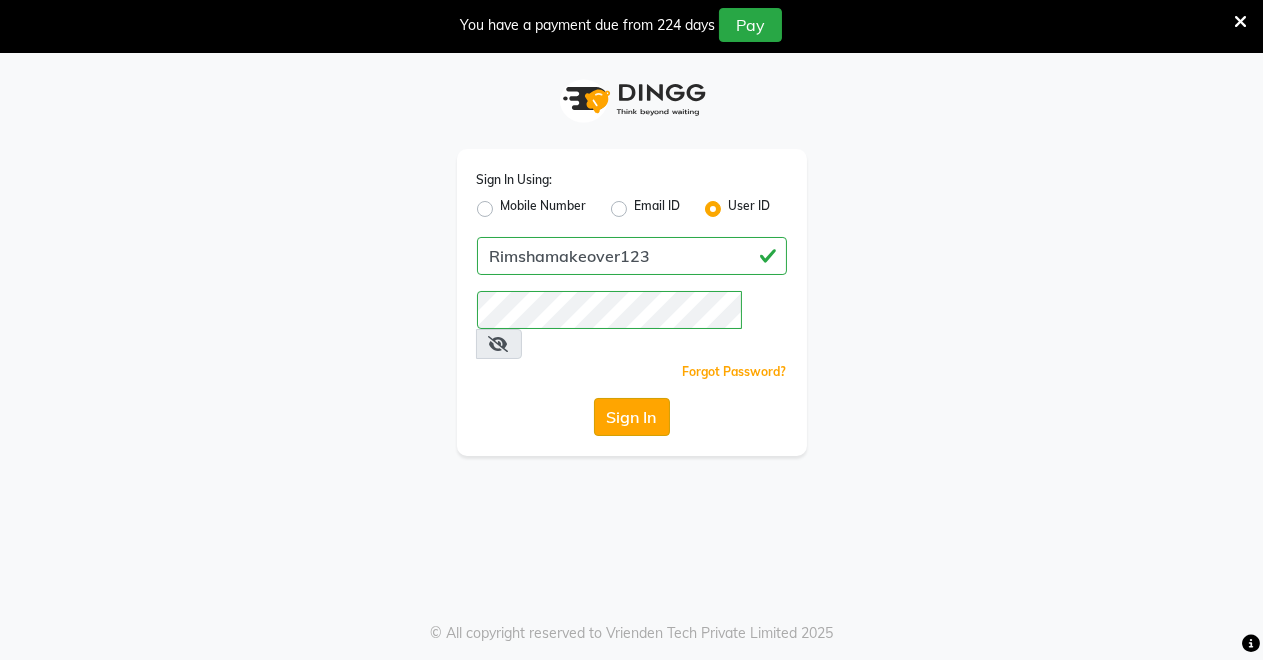 click on "Sign In" 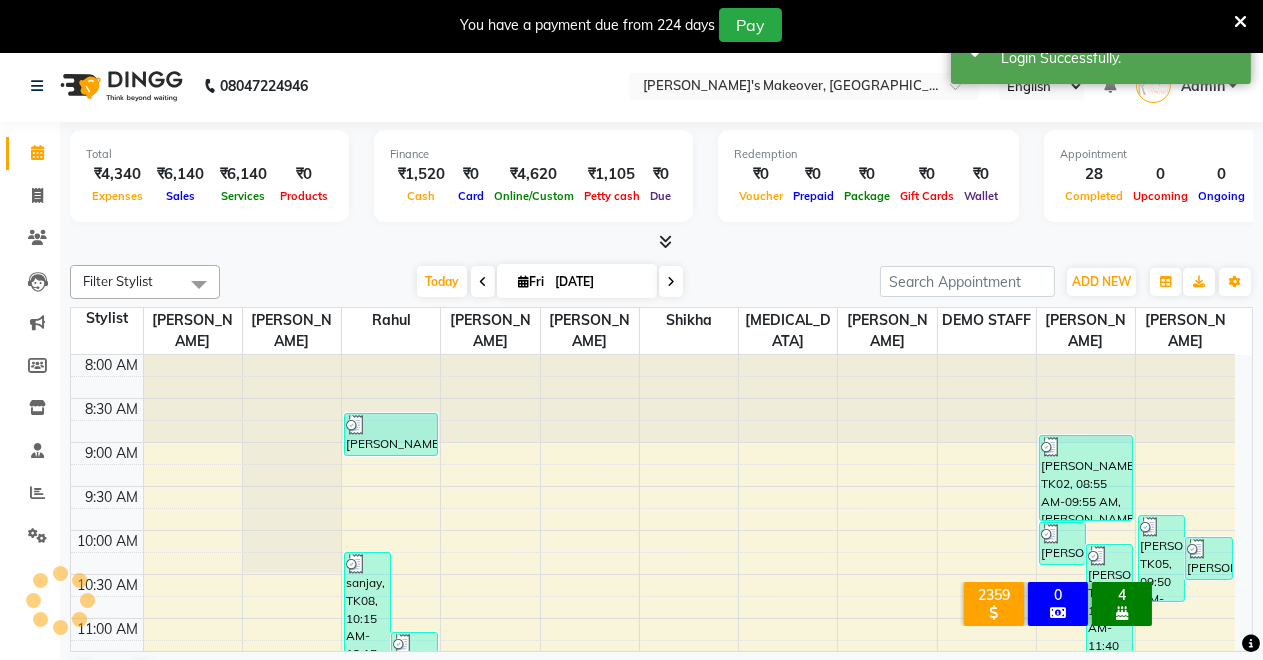 scroll, scrollTop: 0, scrollLeft: 0, axis: both 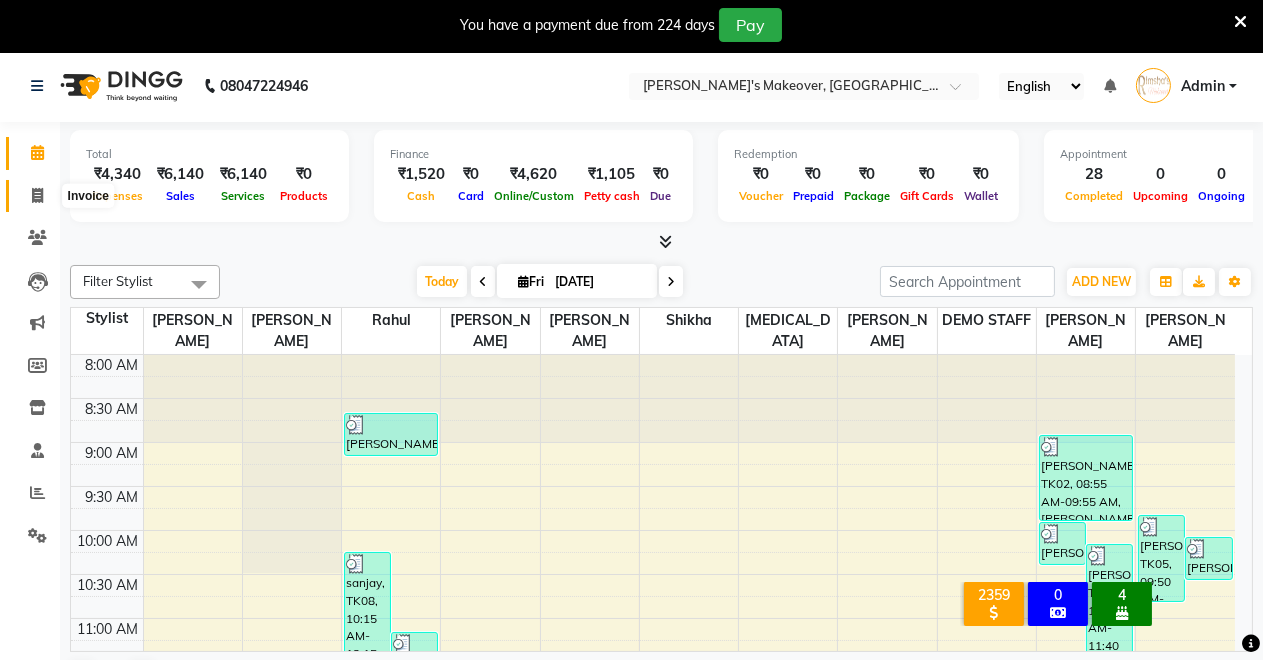 click 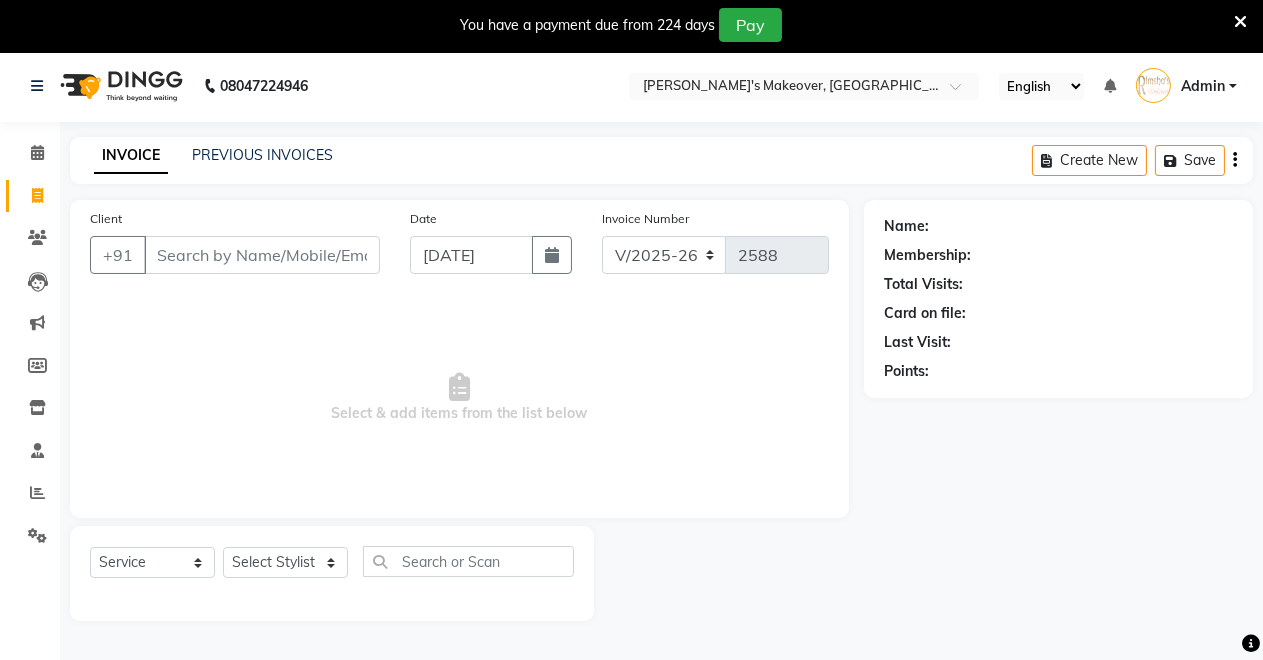 click on "Client" at bounding box center (262, 255) 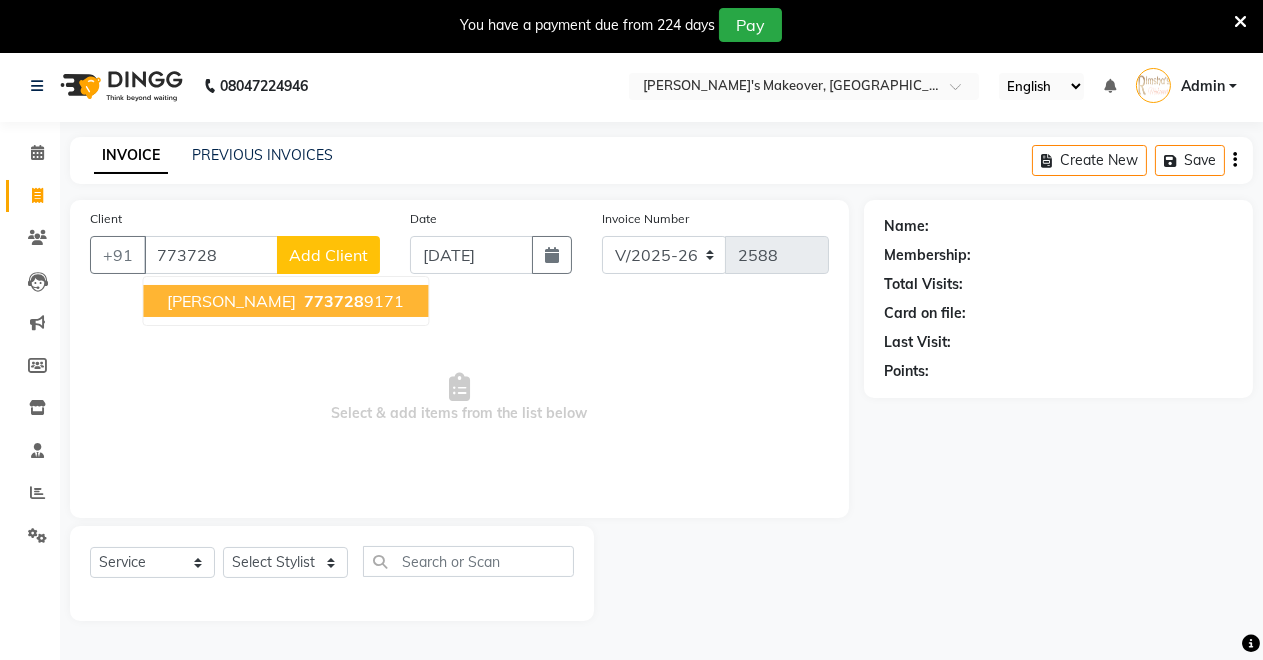 click on "773728" at bounding box center (334, 301) 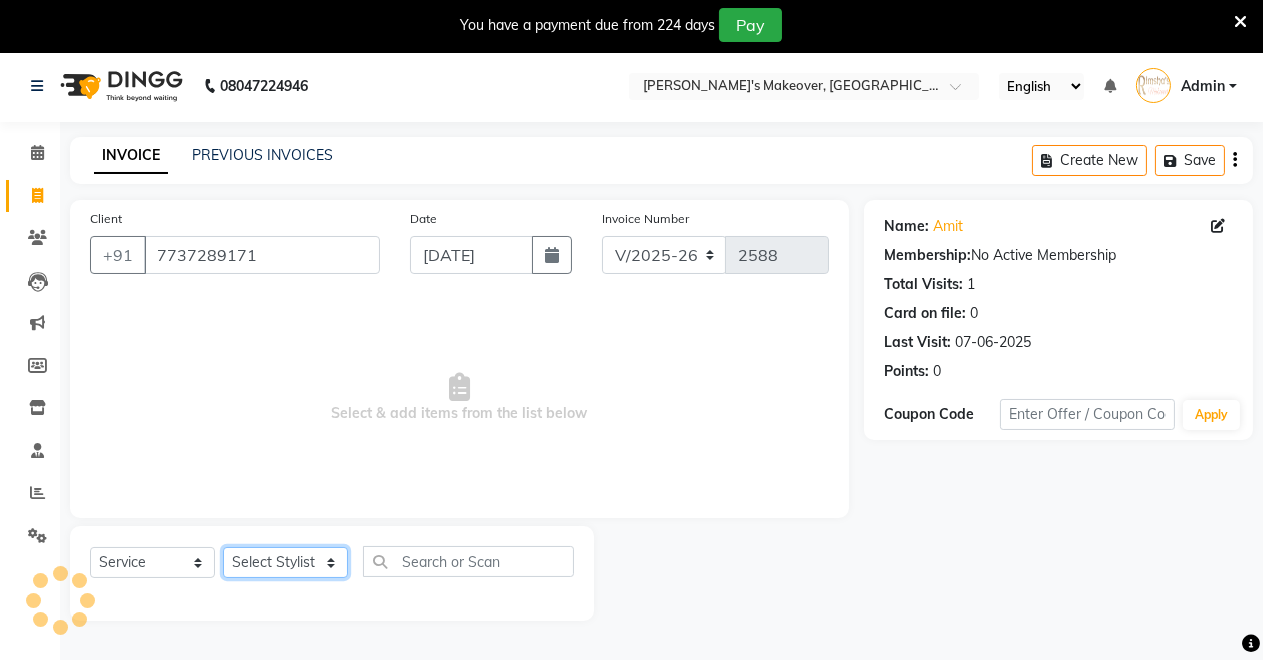 click on "Select Stylist [PERSON_NAME] [PERSON_NAME] kumar DEMO STAFF [PERSON_NAME] [PERSON_NAME] [MEDICAL_DATA][PERSON_NAME] [PERSON_NAME] Verma" 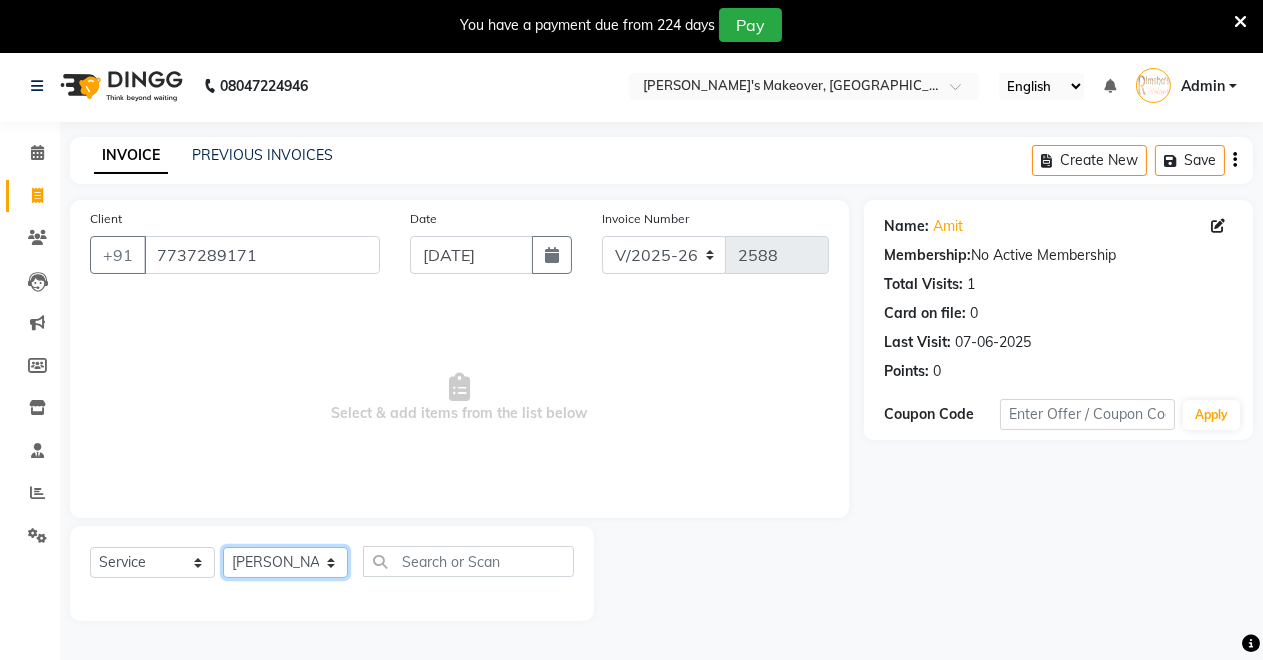 click on "Select Stylist [PERSON_NAME] [PERSON_NAME] kumar DEMO STAFF [PERSON_NAME] [PERSON_NAME] [MEDICAL_DATA][PERSON_NAME] [PERSON_NAME] Verma" 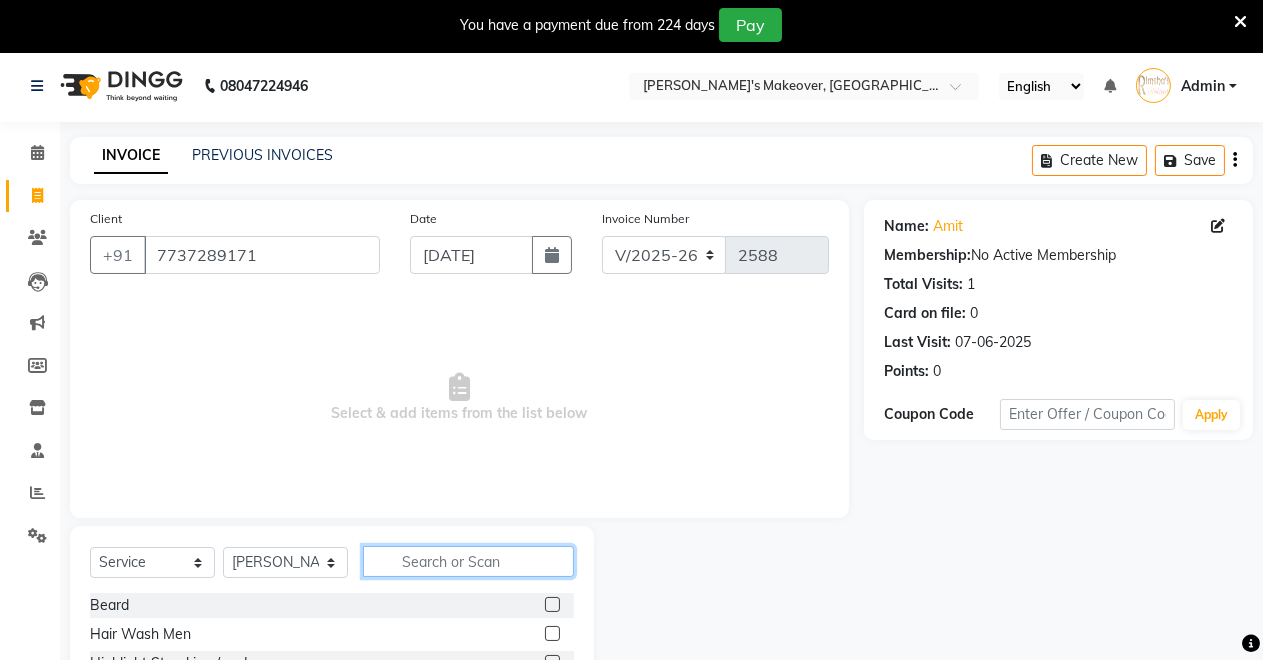 click 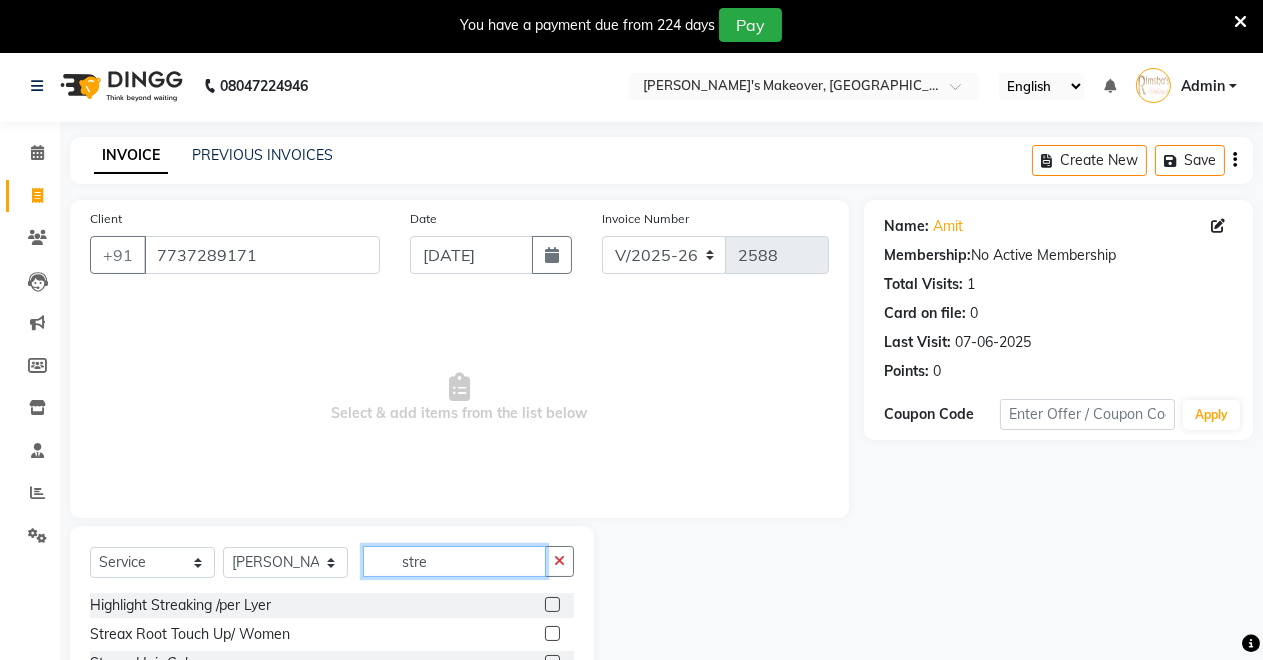 scroll, scrollTop: 78, scrollLeft: 0, axis: vertical 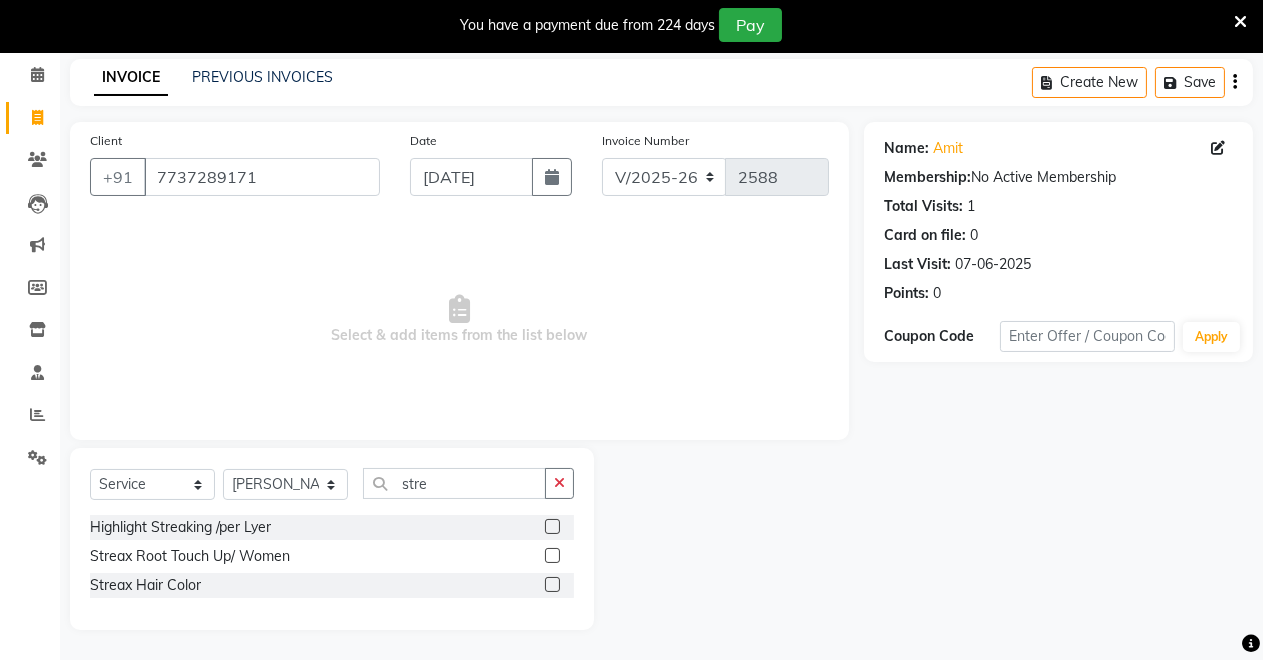 click 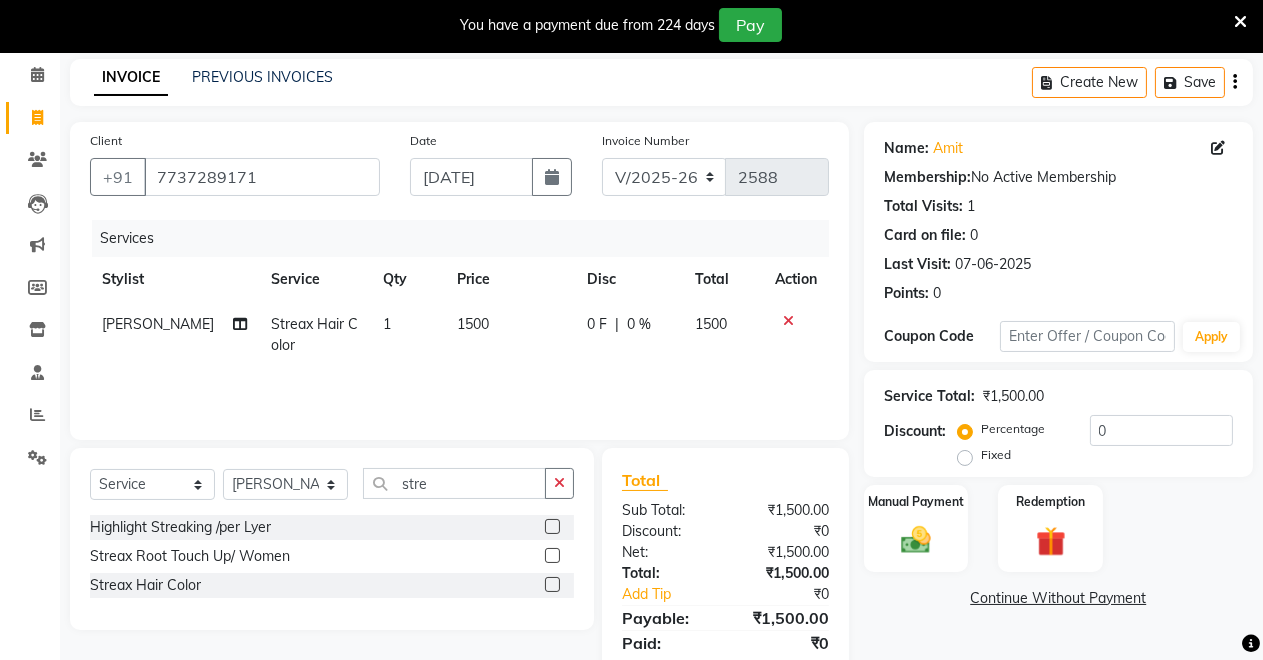 click on "1500" 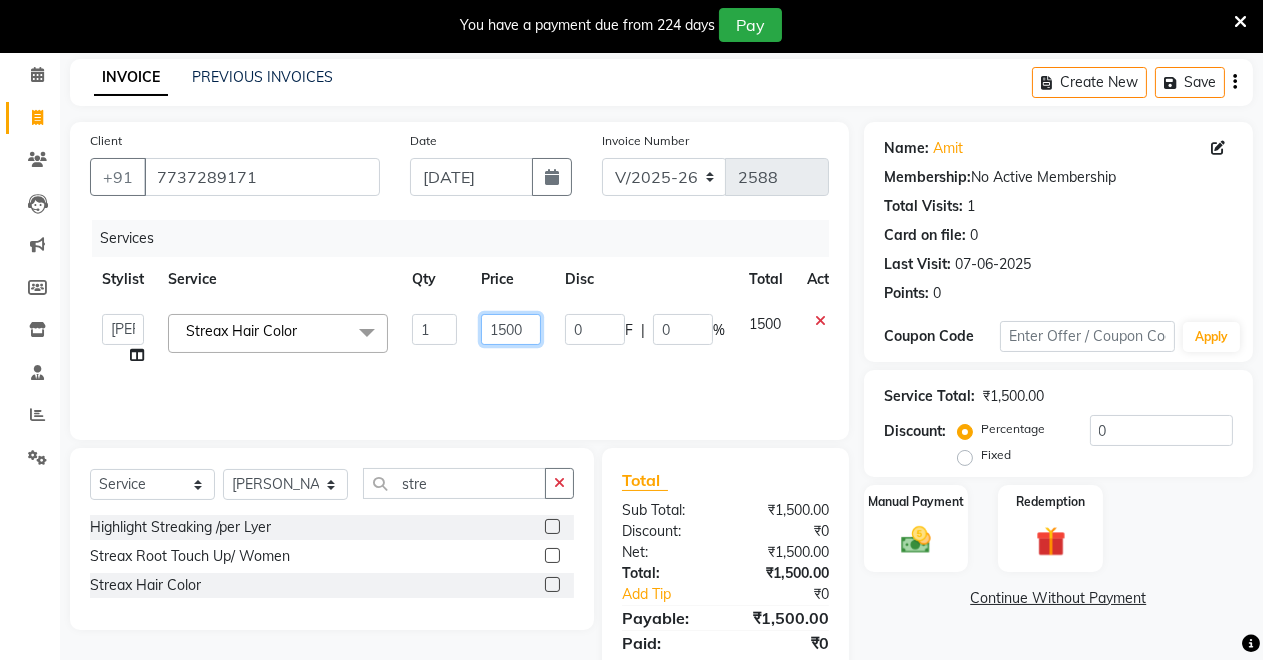 click on "1500" 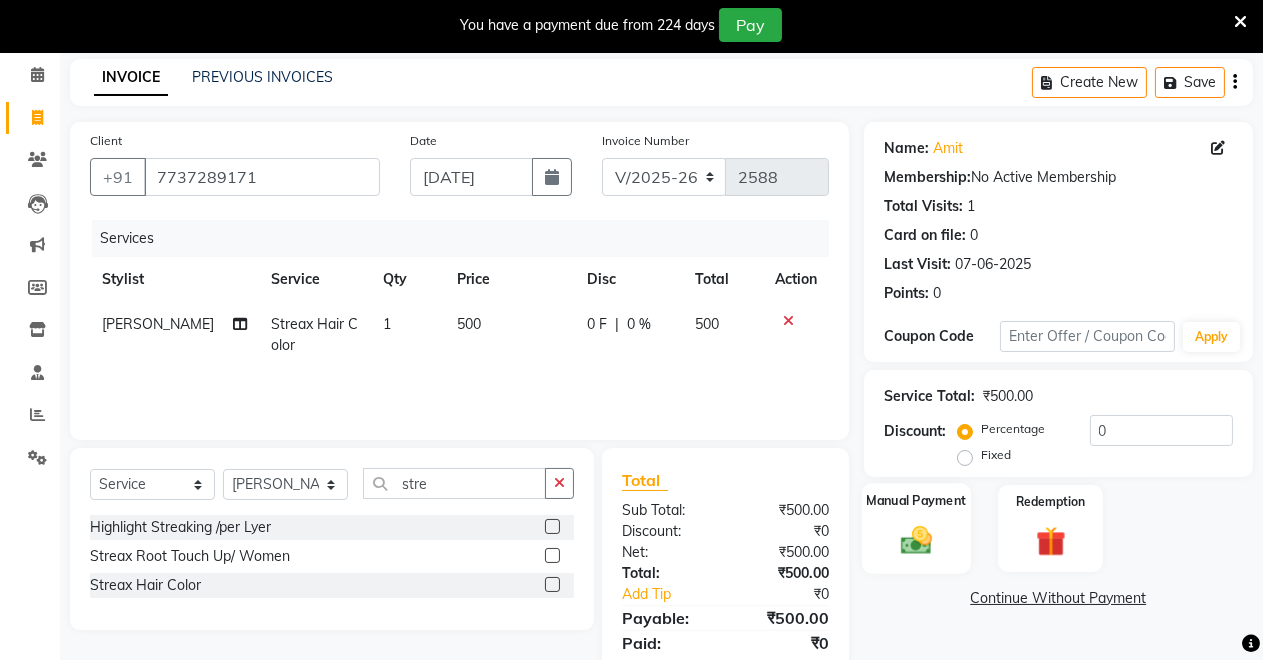 click on "Manual Payment" 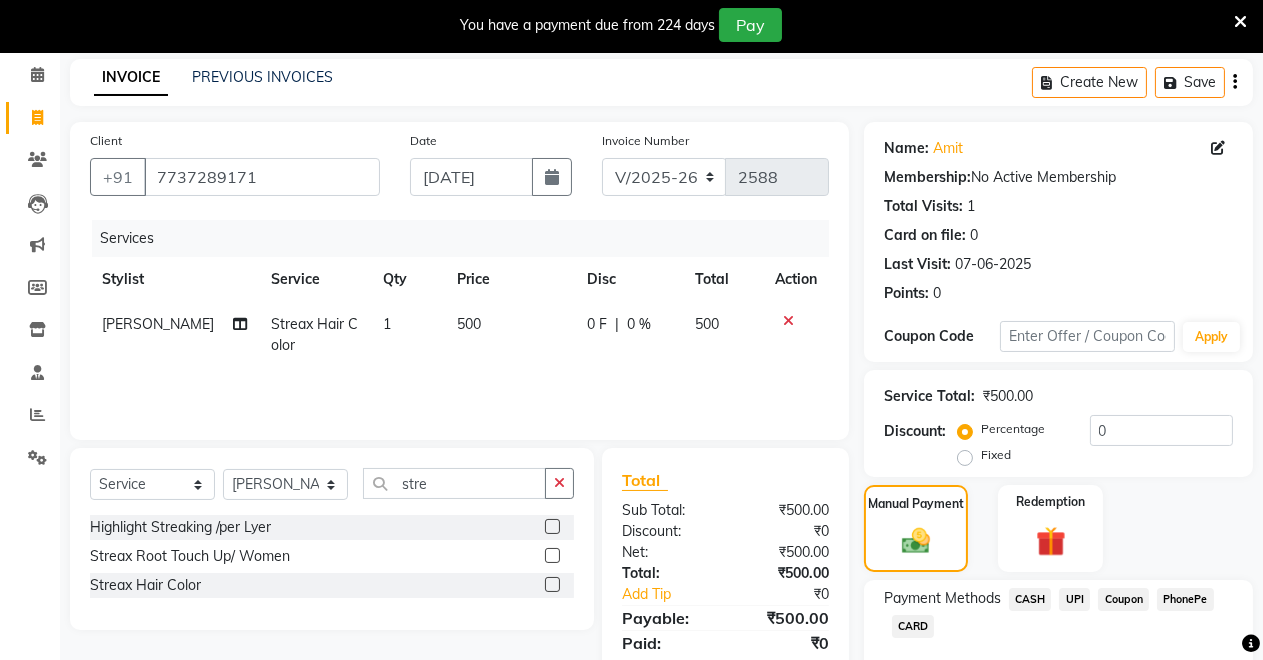 scroll, scrollTop: 189, scrollLeft: 0, axis: vertical 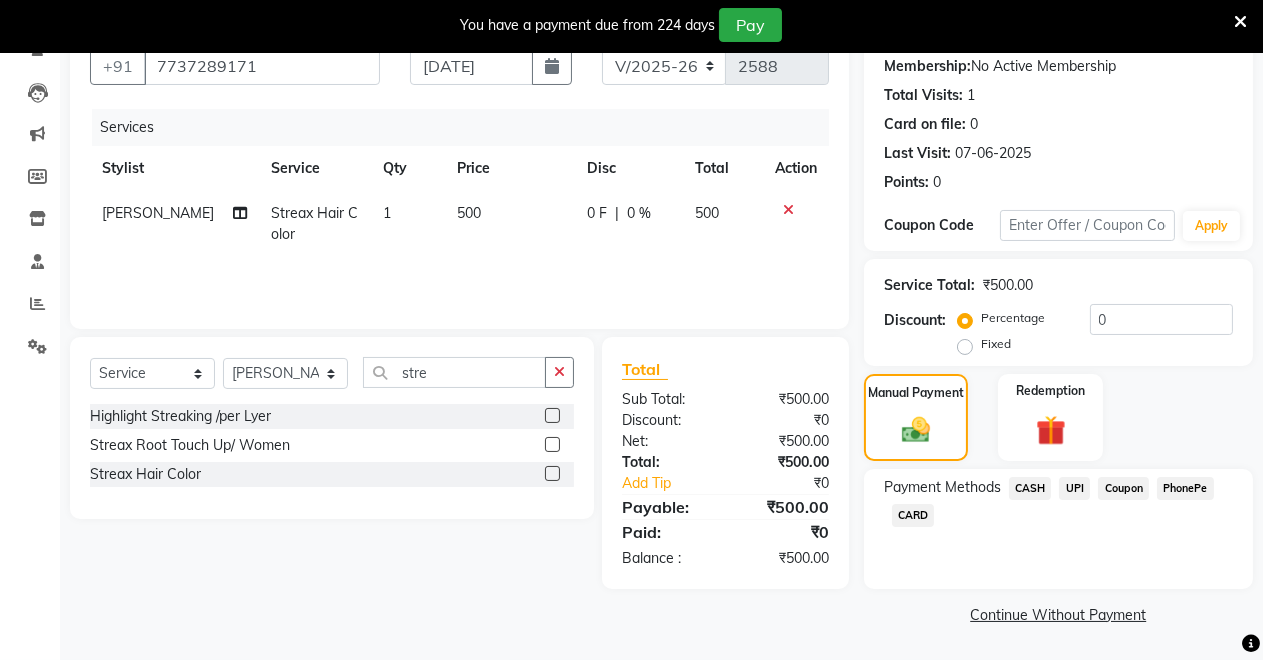 click on "UPI" 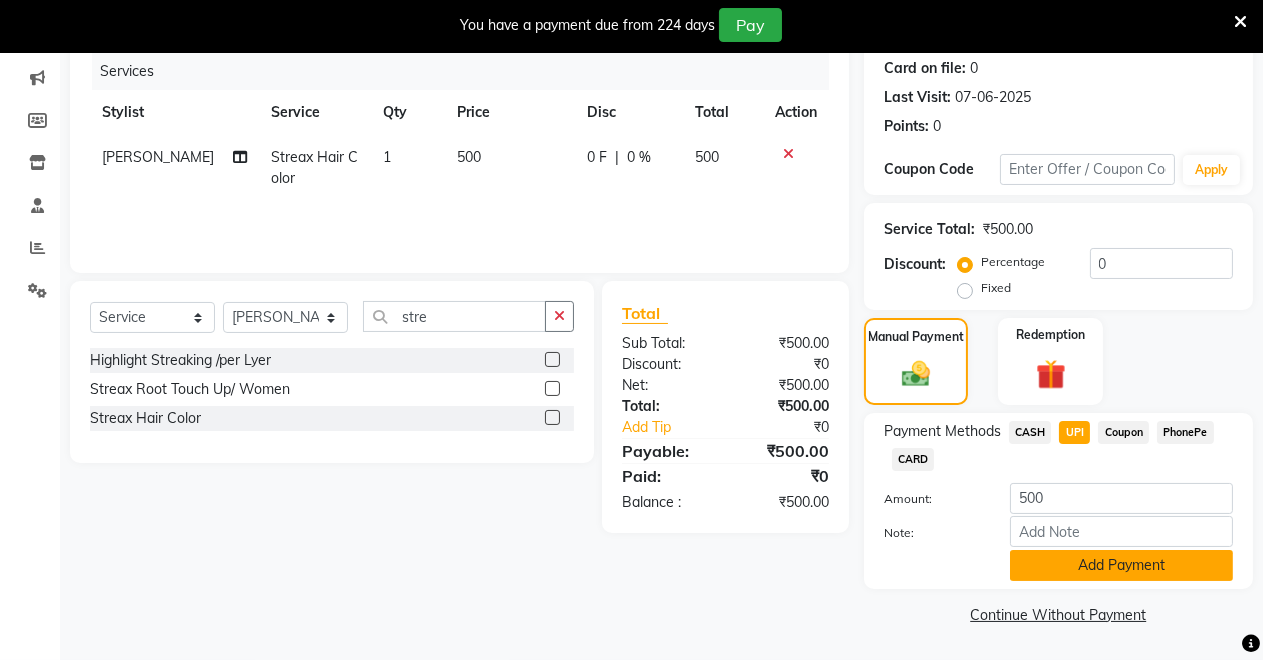 click on "Add Payment" 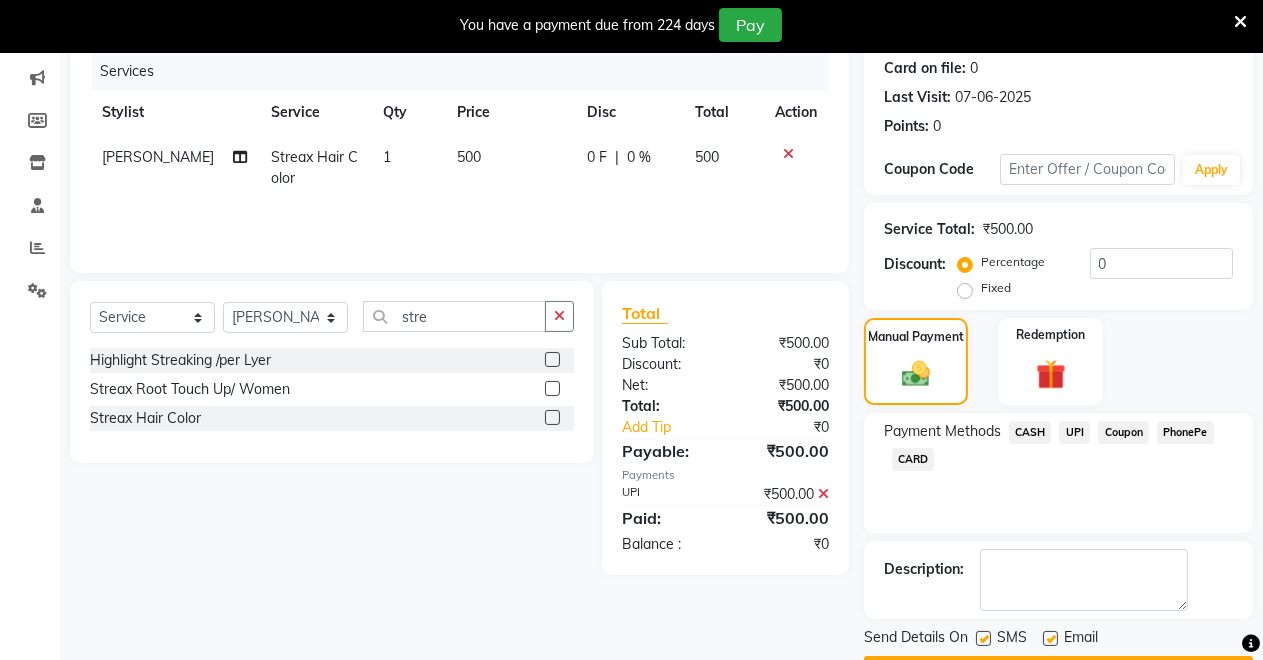 scroll, scrollTop: 302, scrollLeft: 0, axis: vertical 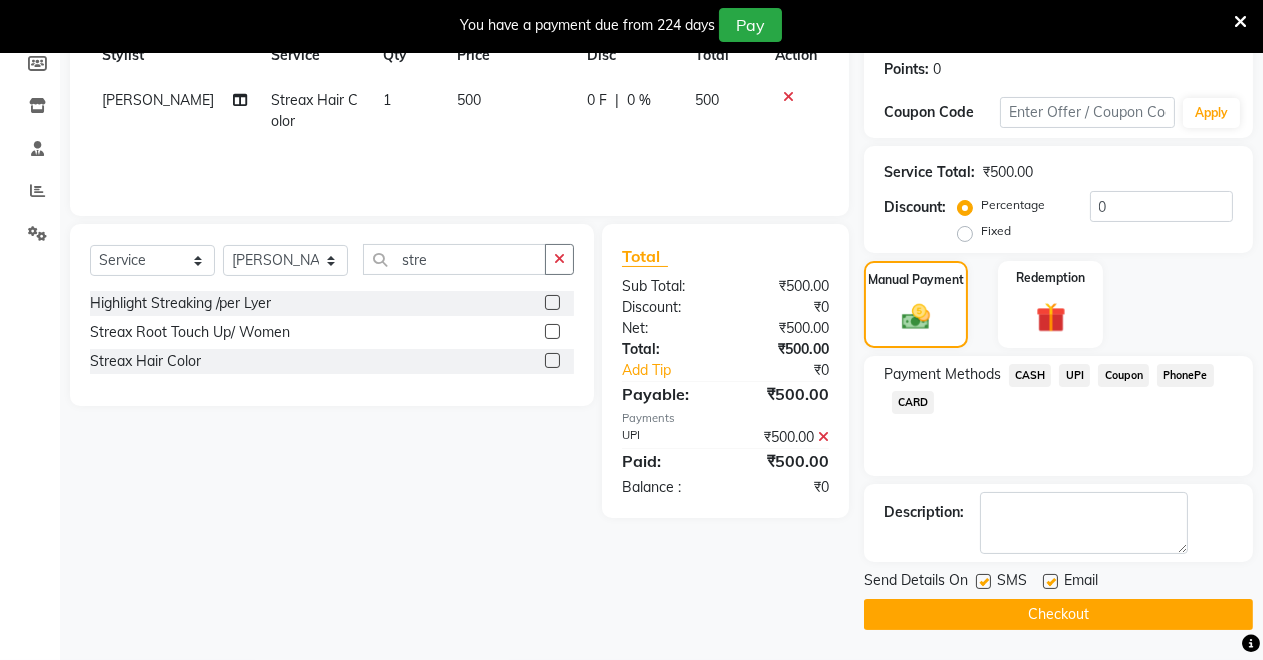 click on "Checkout" 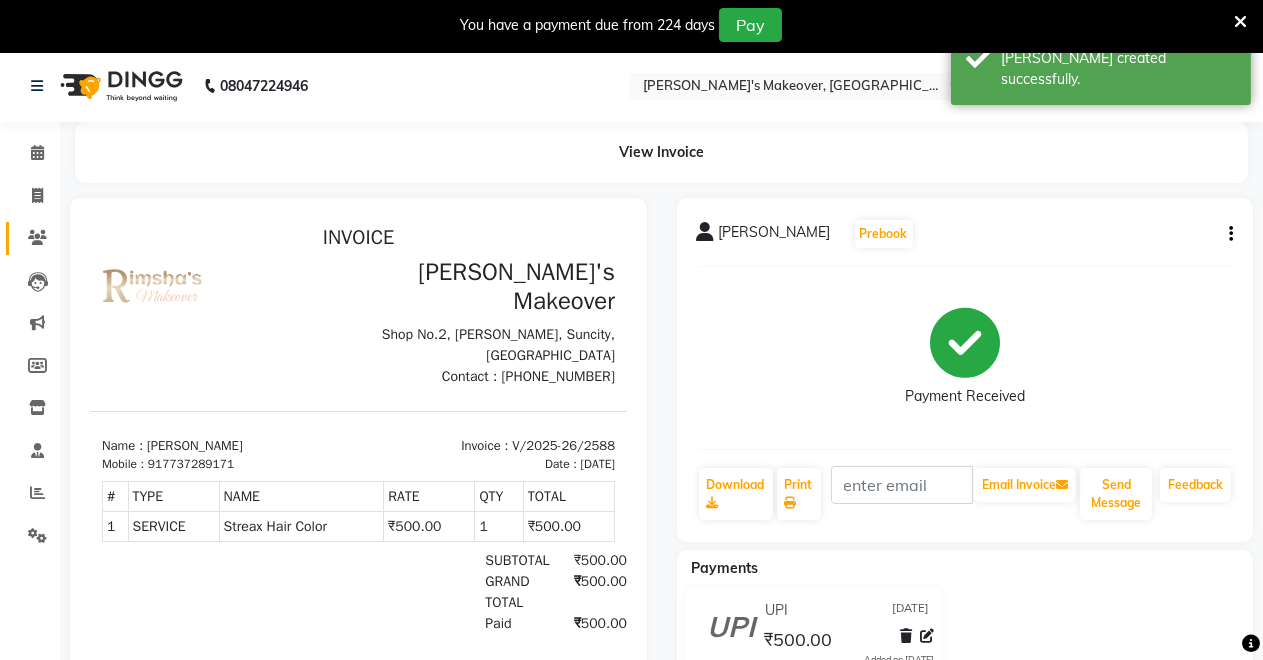 scroll, scrollTop: 0, scrollLeft: 0, axis: both 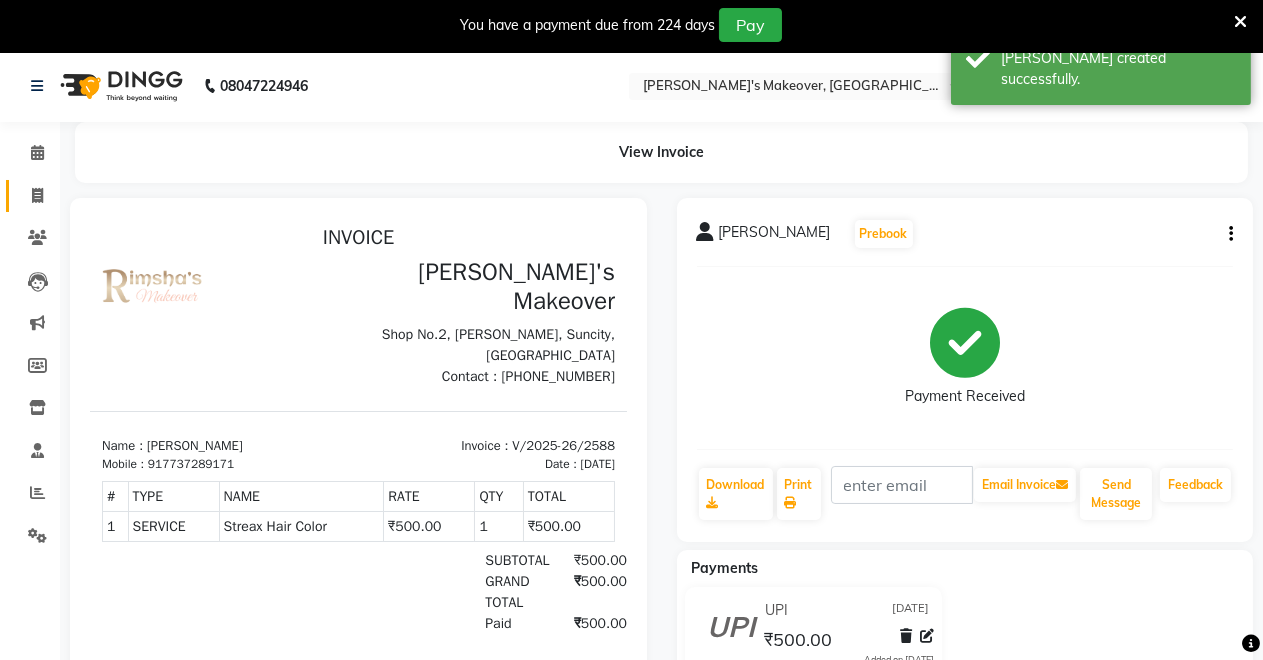 click 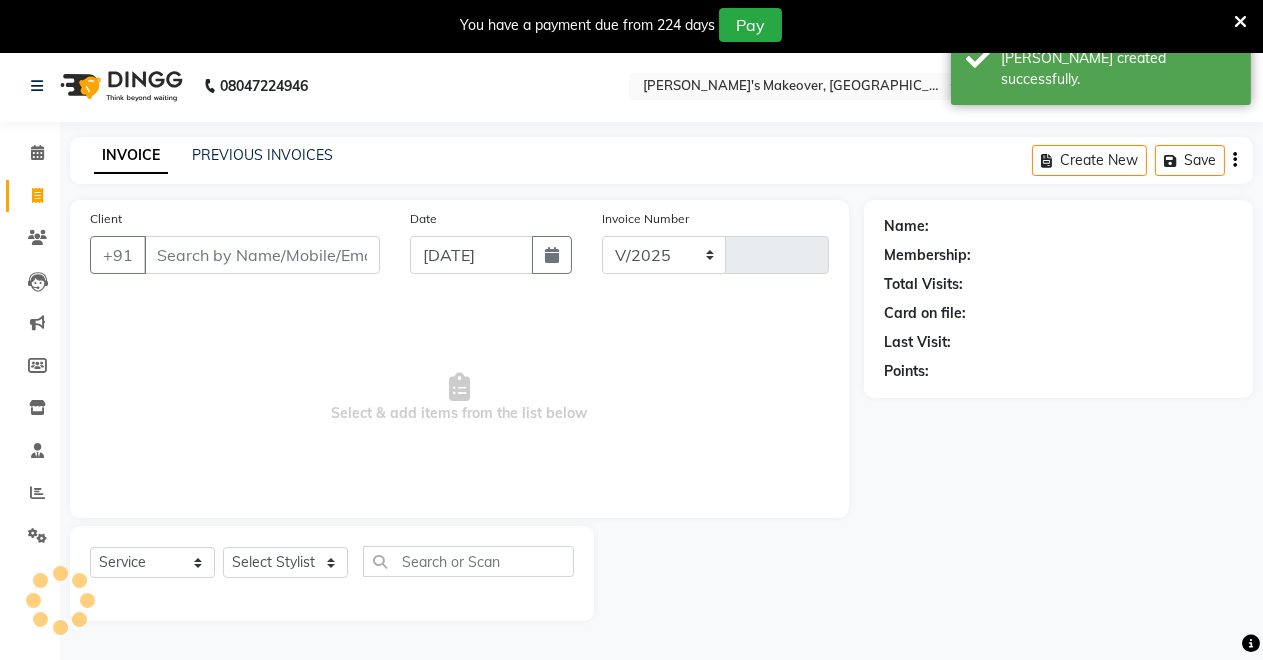 scroll, scrollTop: 49, scrollLeft: 0, axis: vertical 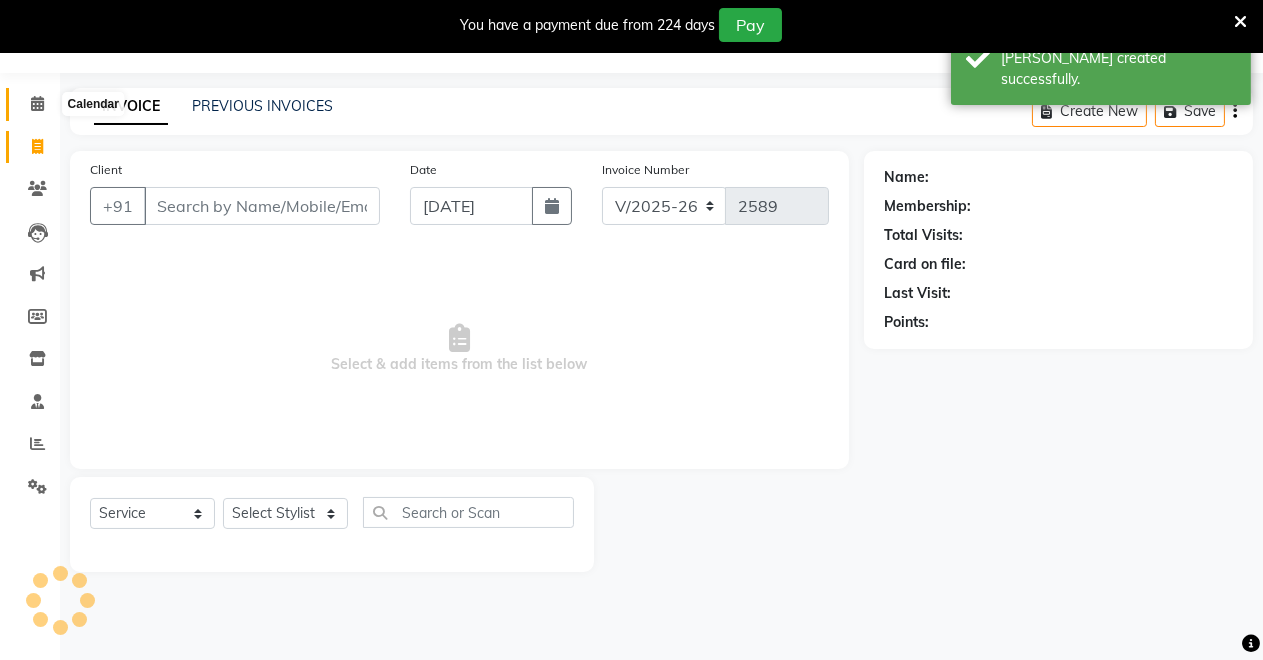 click 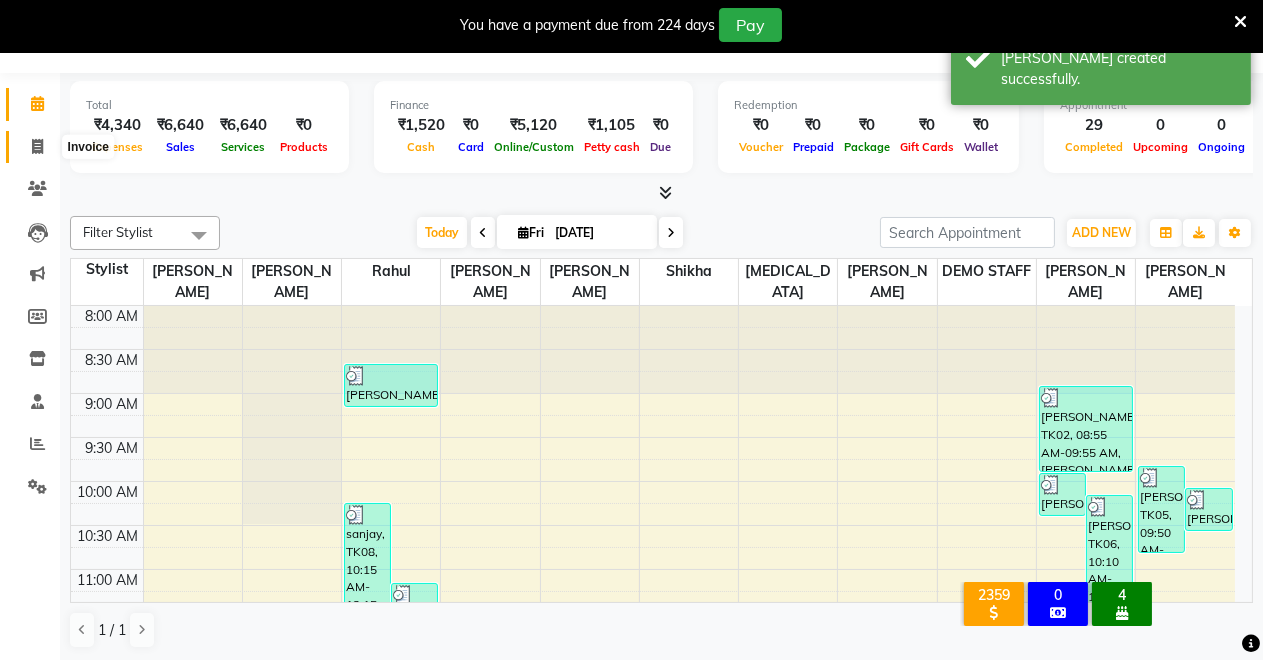click 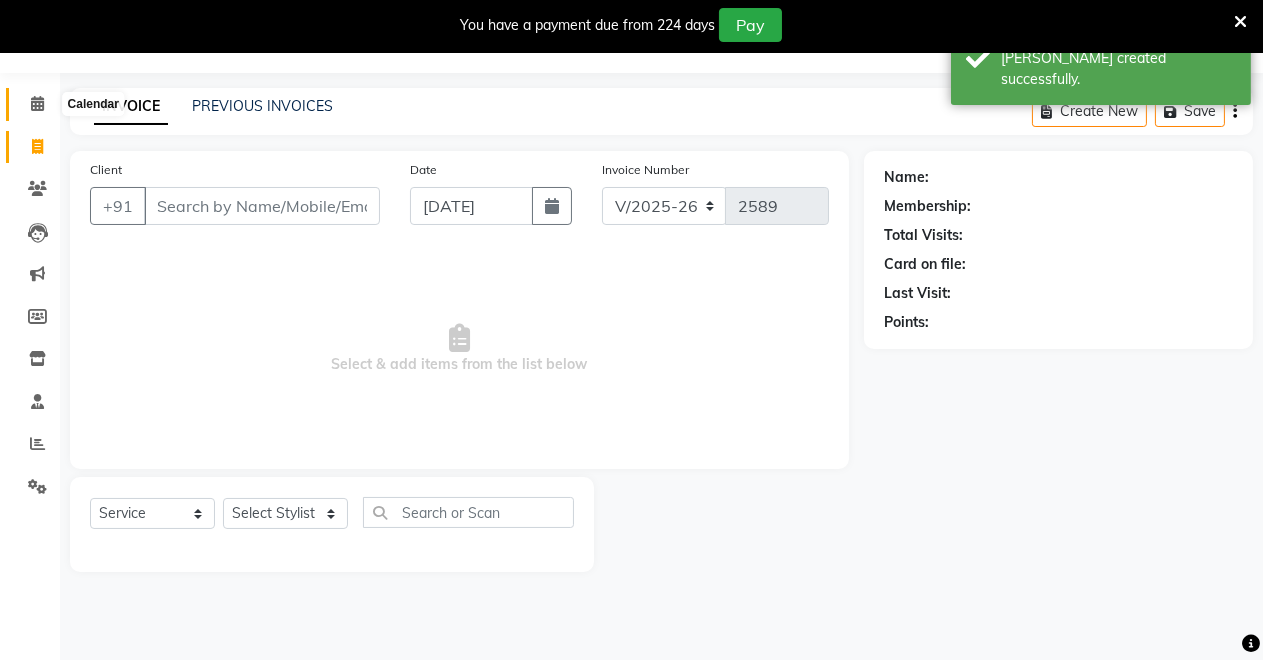 click 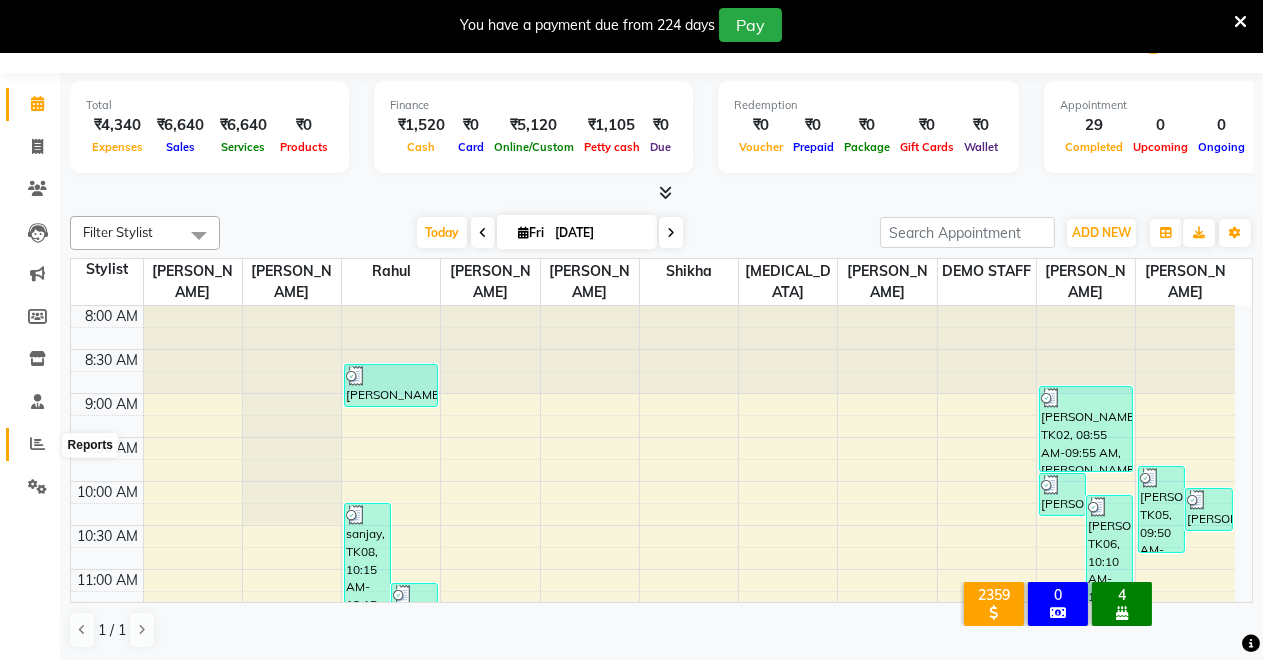 click 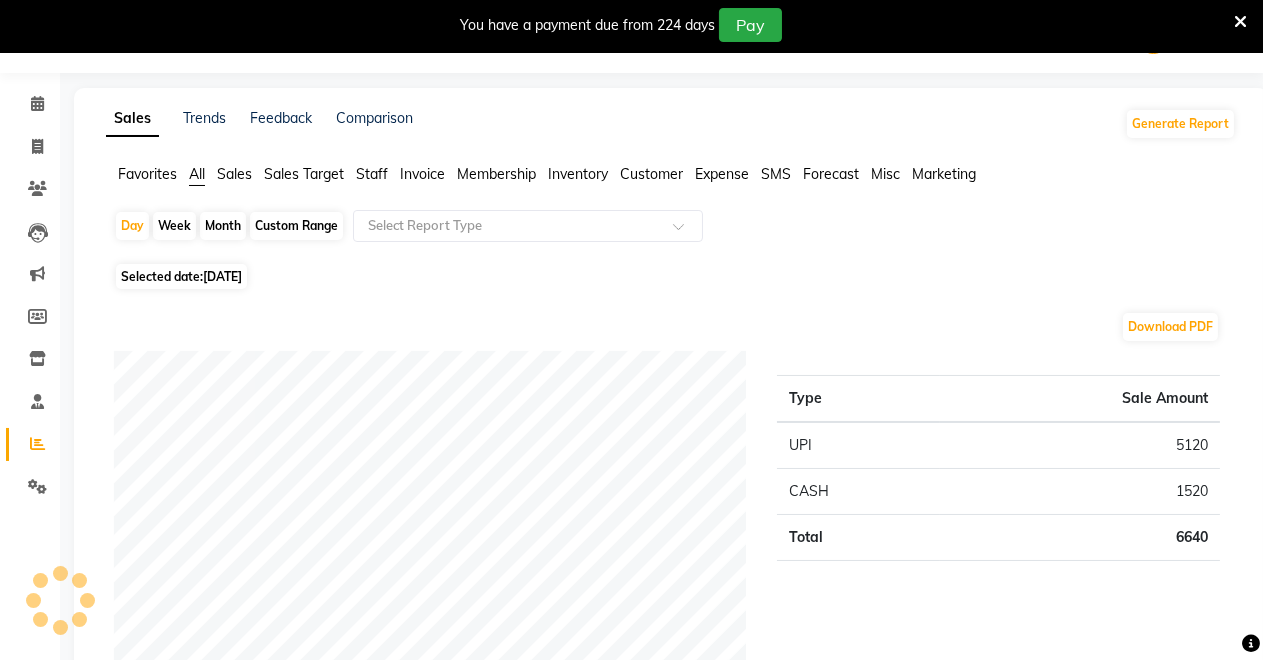 click on "Expense" 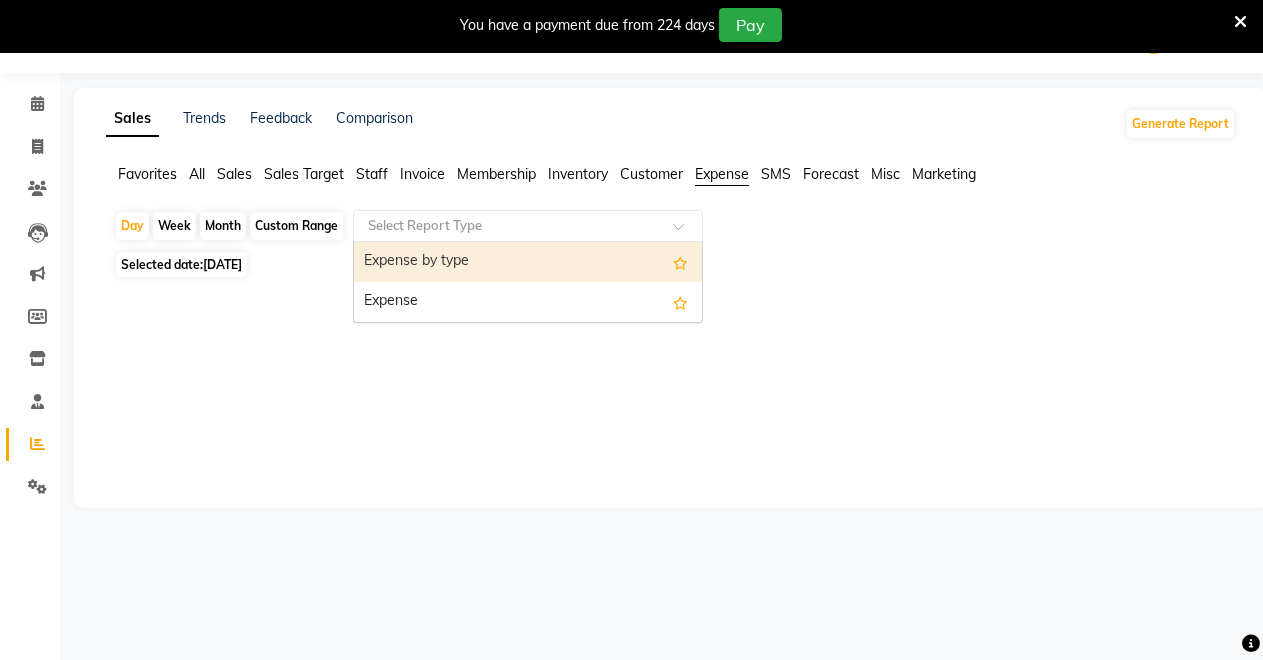 click 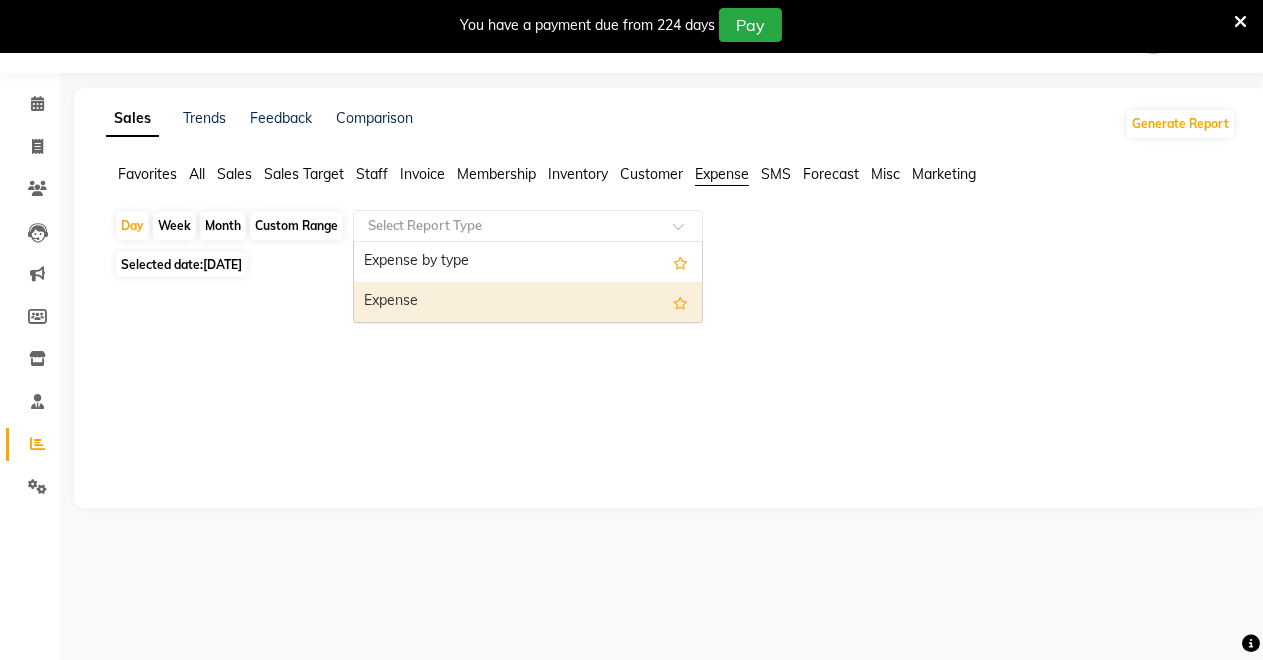 click on "Expense" at bounding box center (528, 302) 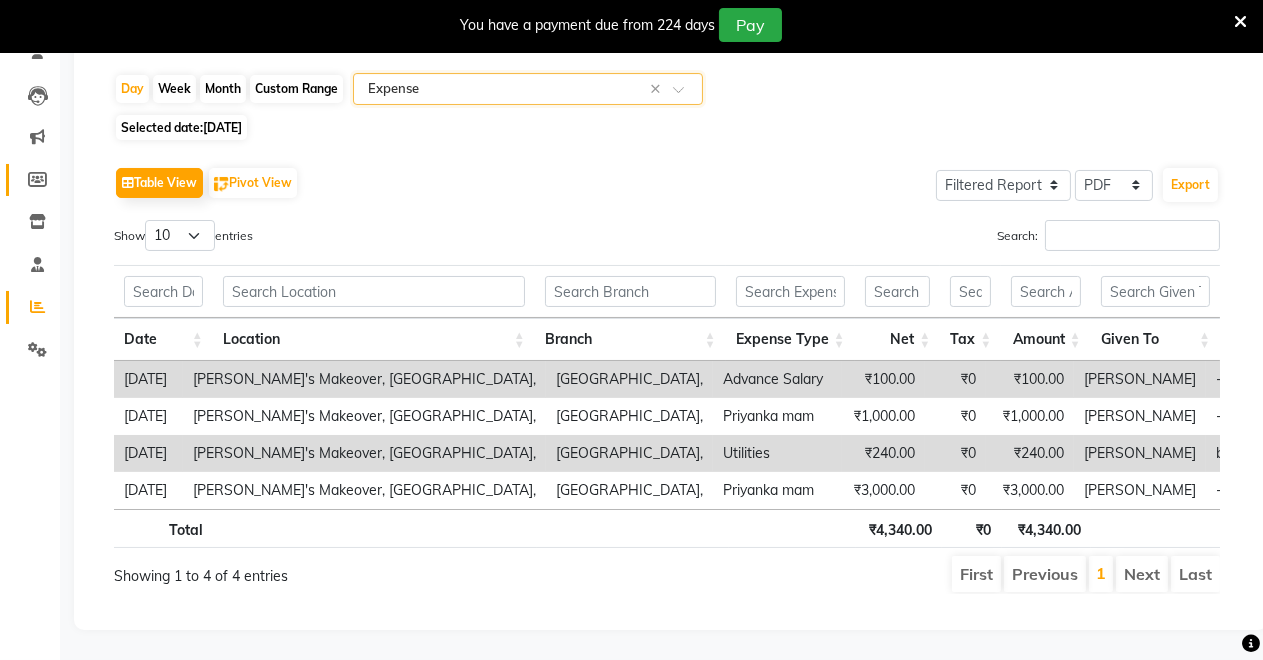 scroll, scrollTop: 0, scrollLeft: 0, axis: both 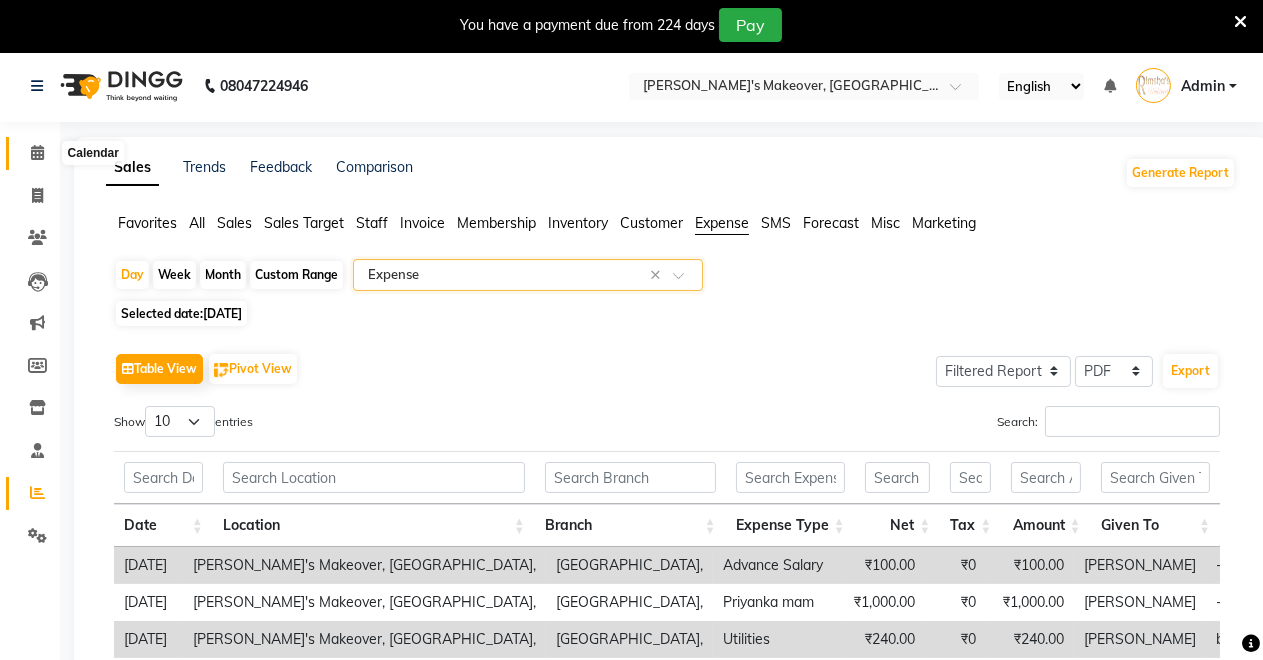 click 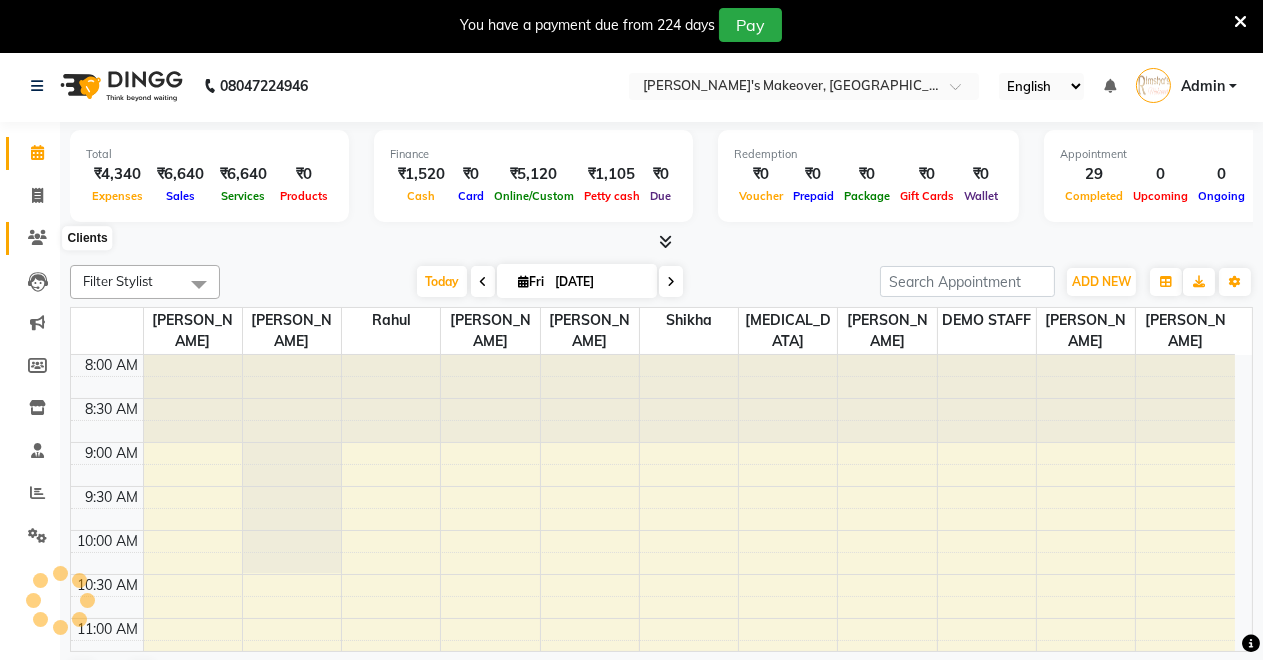 click 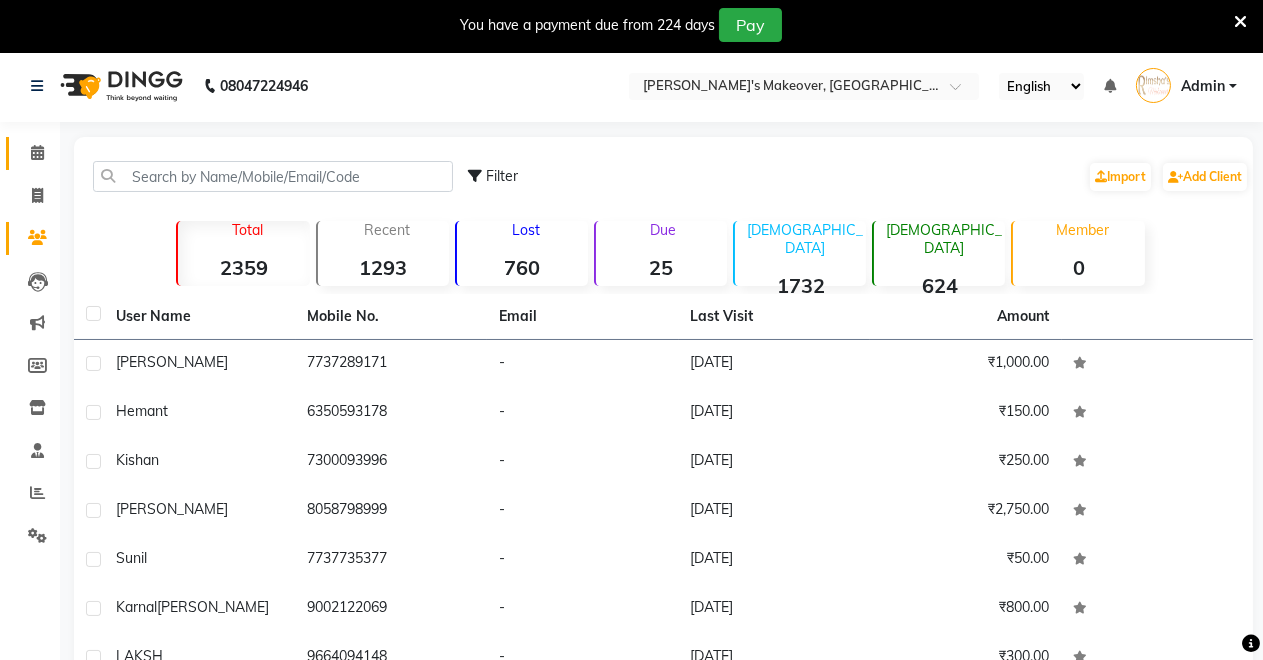 click 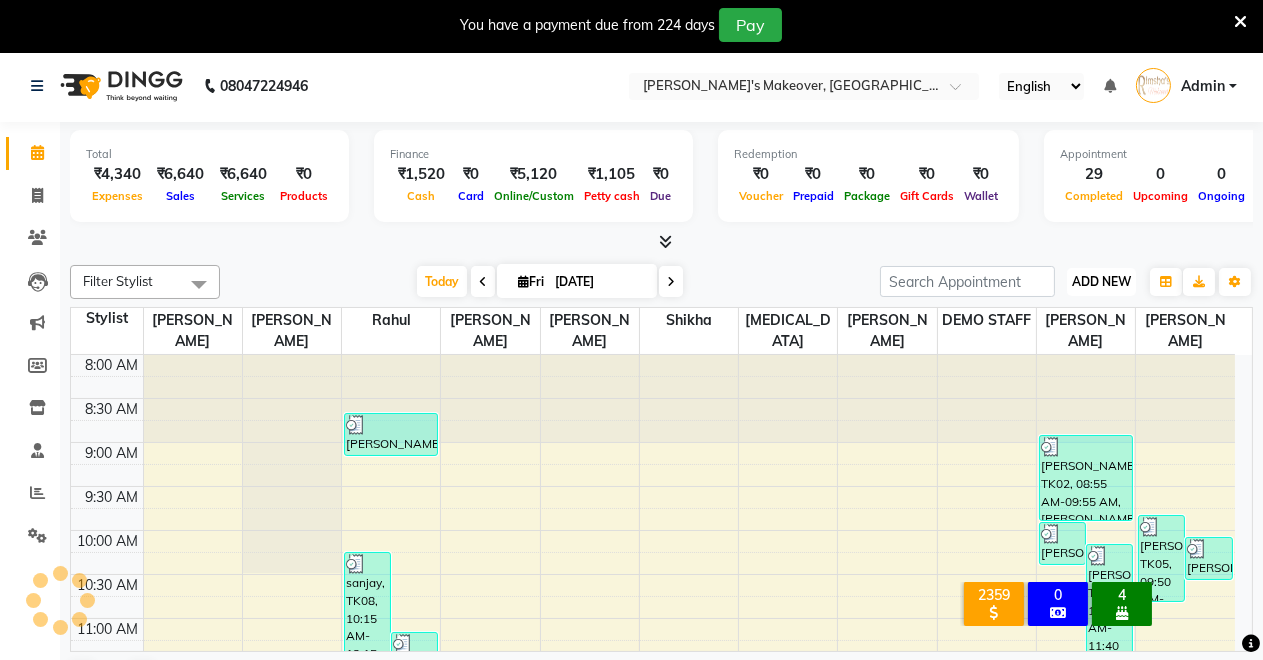 click on "ADD NEW" at bounding box center [1101, 281] 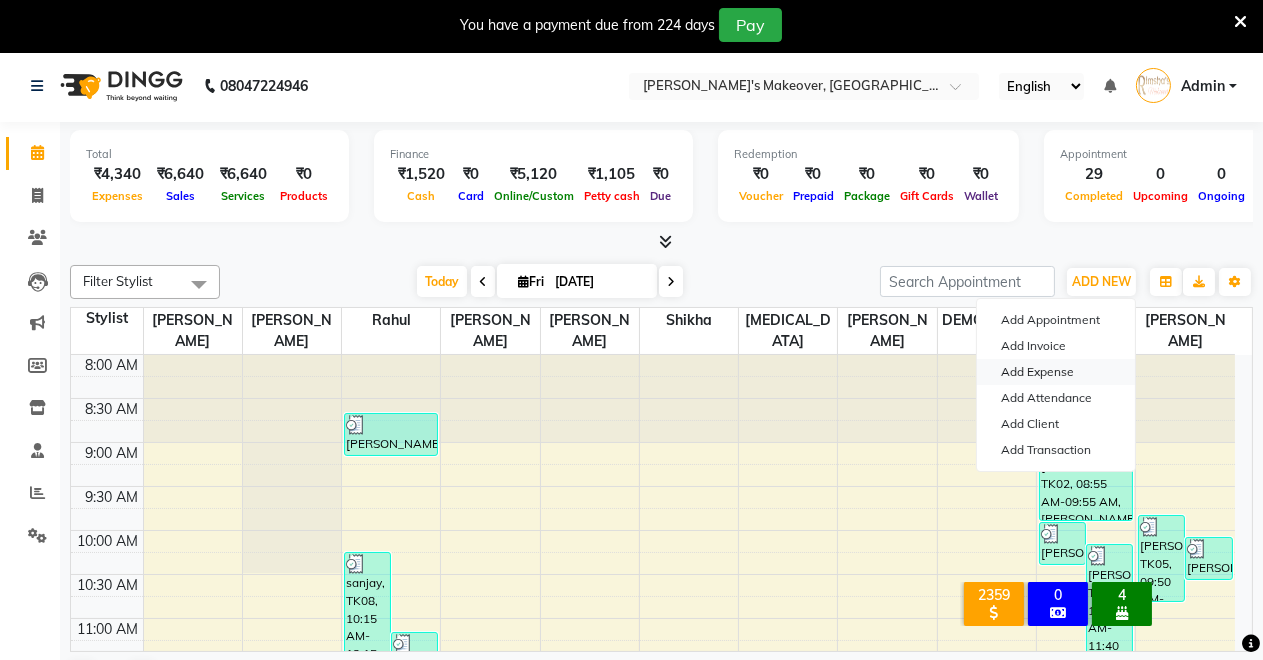 click on "Add Expense" at bounding box center (1056, 372) 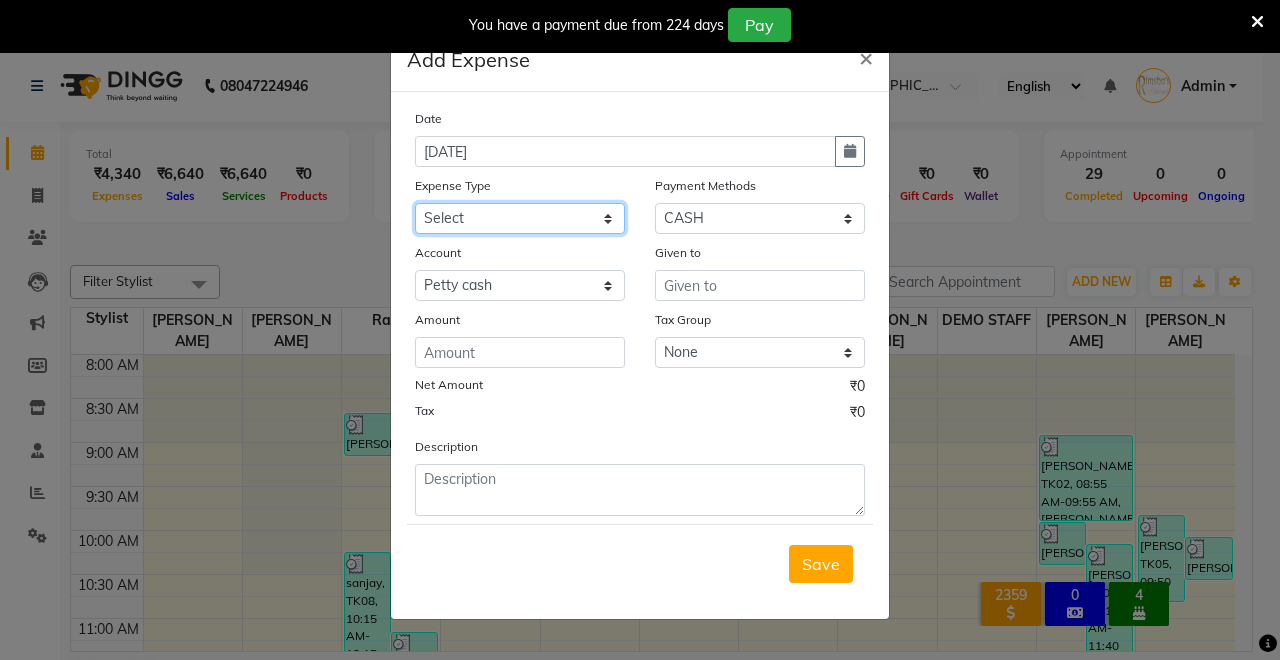 click on "Select Advance Salary CLEANING Clinical charges DM SIR DUSTBIN electricity bill Other PAMPHLETS Pandit G Priyanka mam Product Rent Salary SOFA Staff Snacks Tax Tea & Refreshment T SHIRT PRINT Utilities Water Bottle" 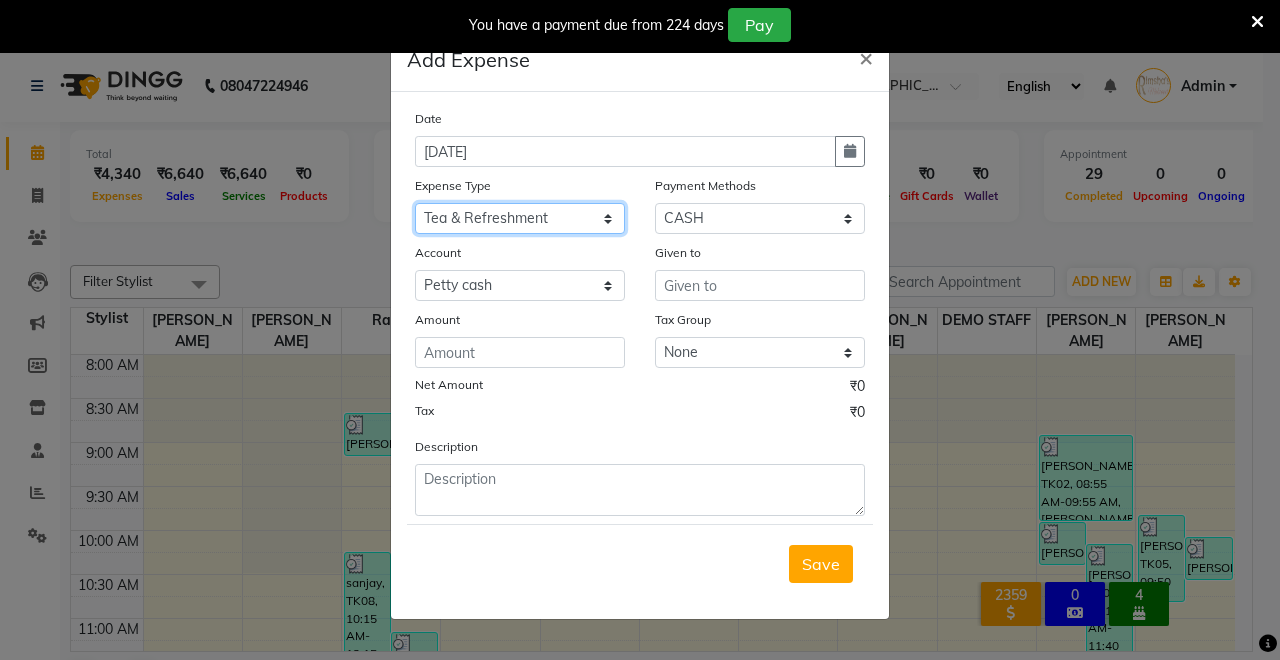 click on "Select Advance Salary CLEANING Clinical charges DM SIR DUSTBIN electricity bill Other PAMPHLETS Pandit G Priyanka mam Product Rent Salary SOFA Staff Snacks Tax Tea & Refreshment T SHIRT PRINT Utilities Water Bottle" 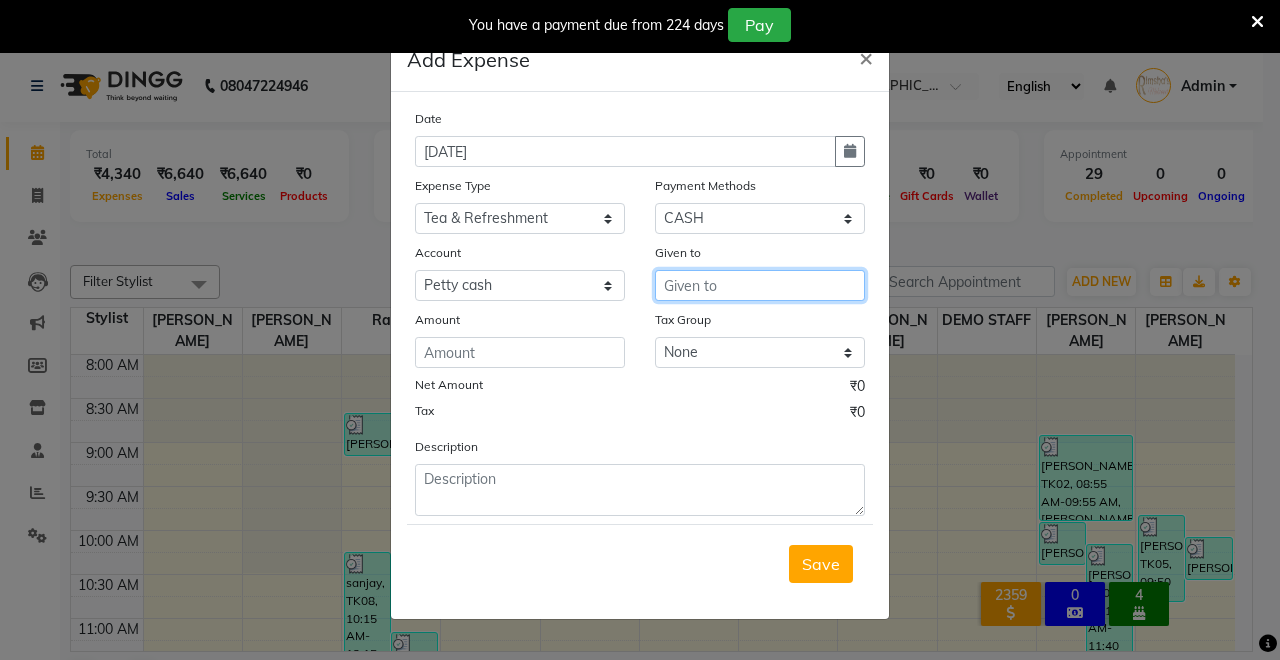 click at bounding box center (760, 285) 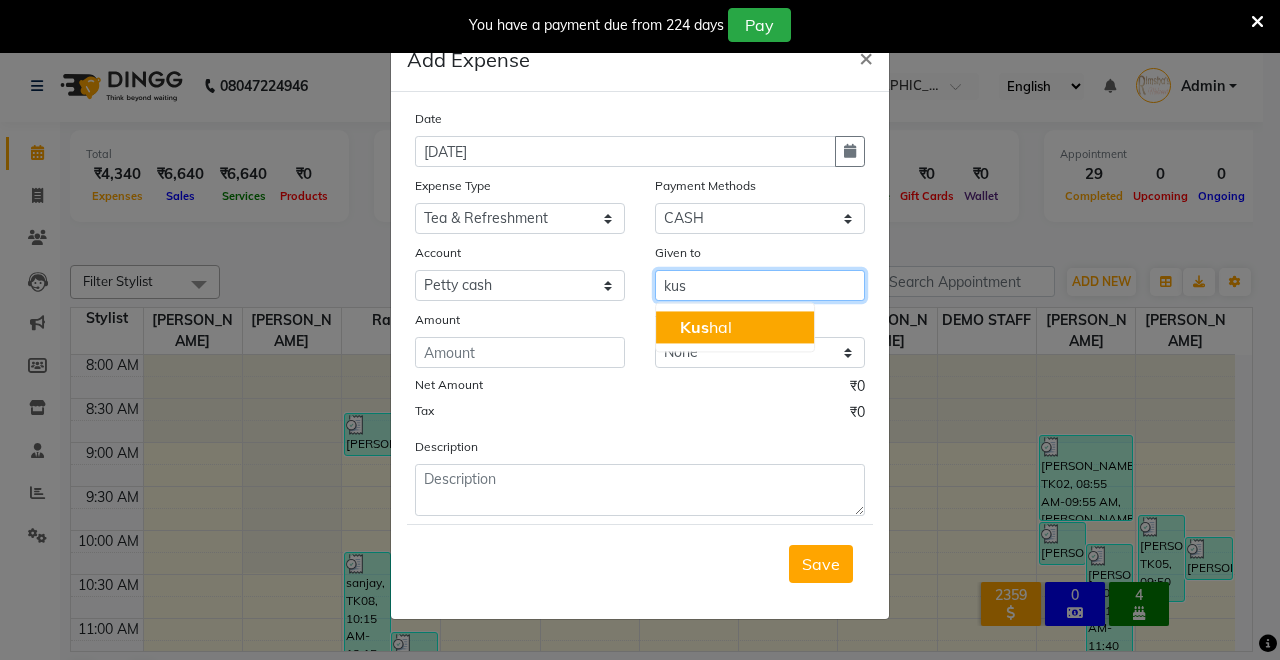 drag, startPoint x: 704, startPoint y: 325, endPoint x: 671, endPoint y: 334, distance: 34.20526 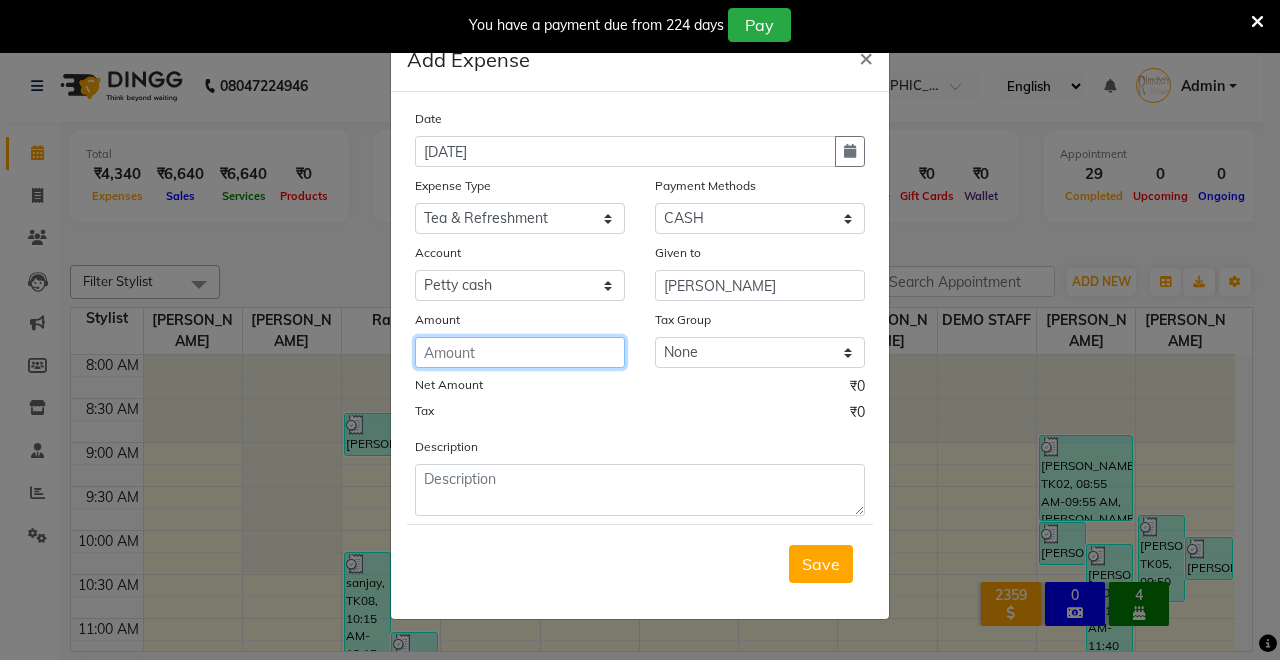 click 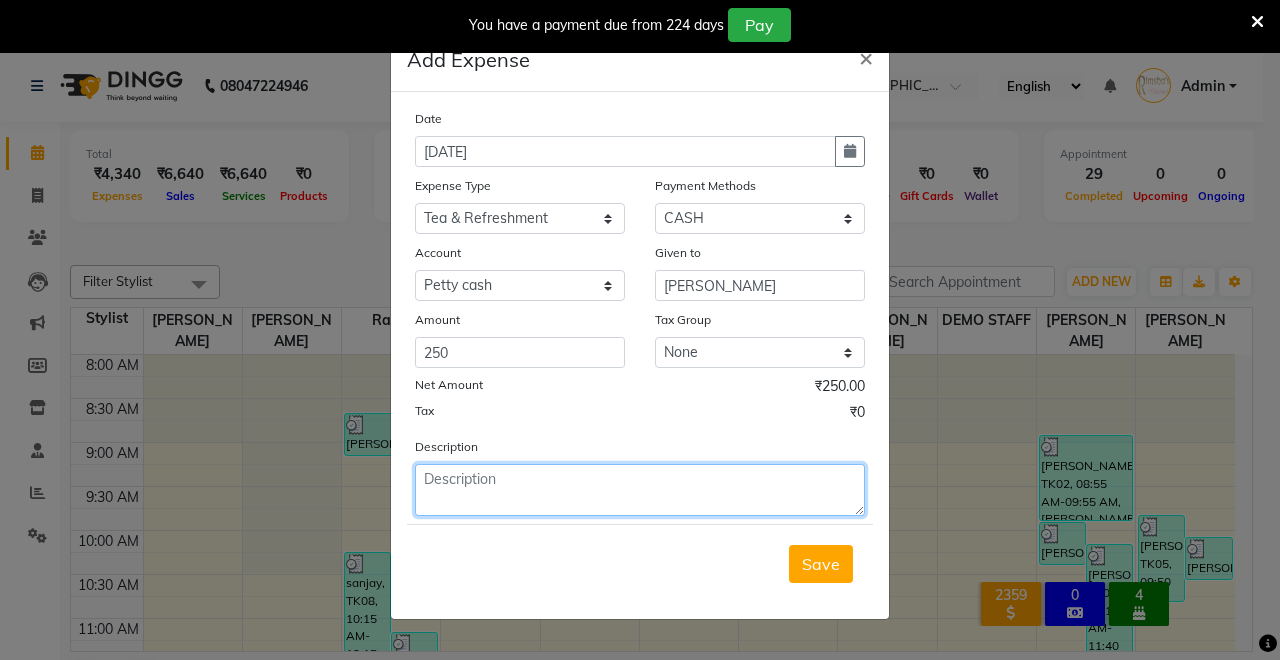 click 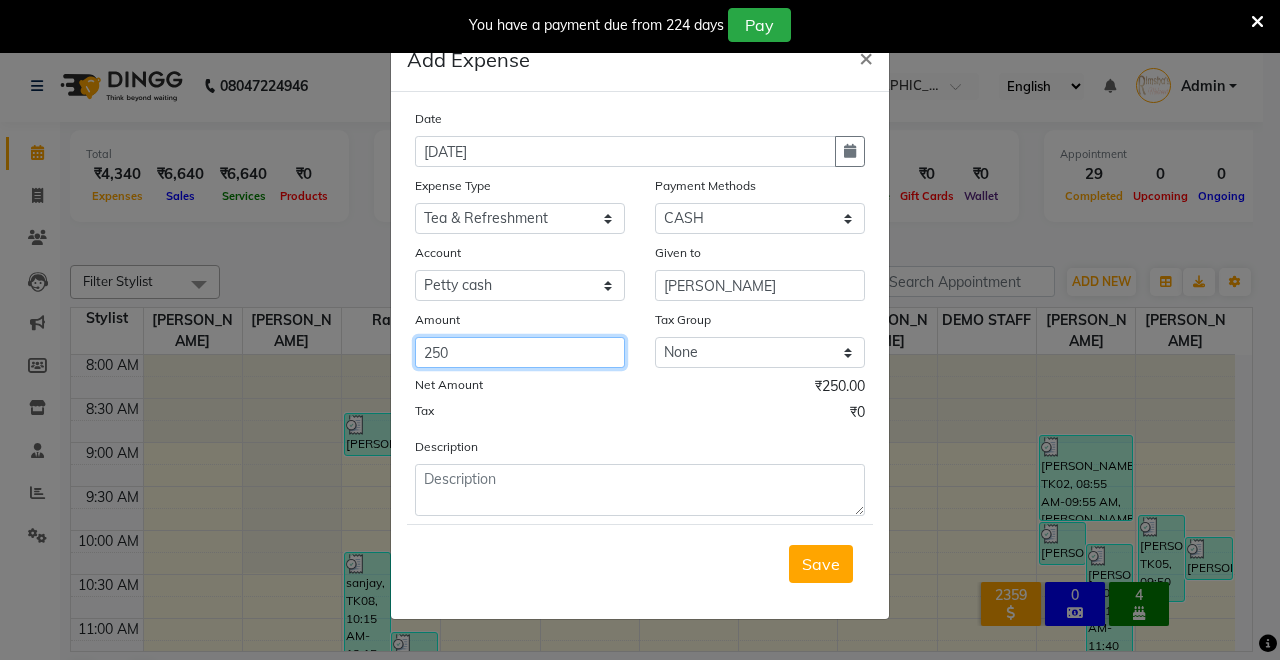 click on "250" 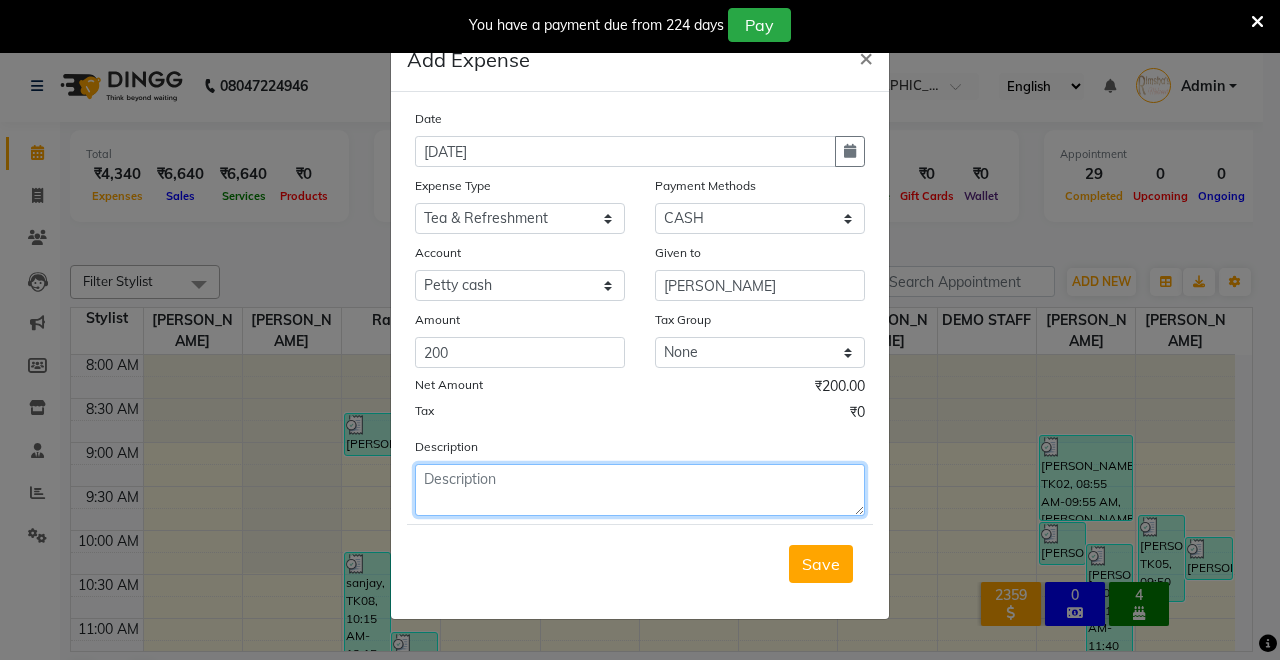 click 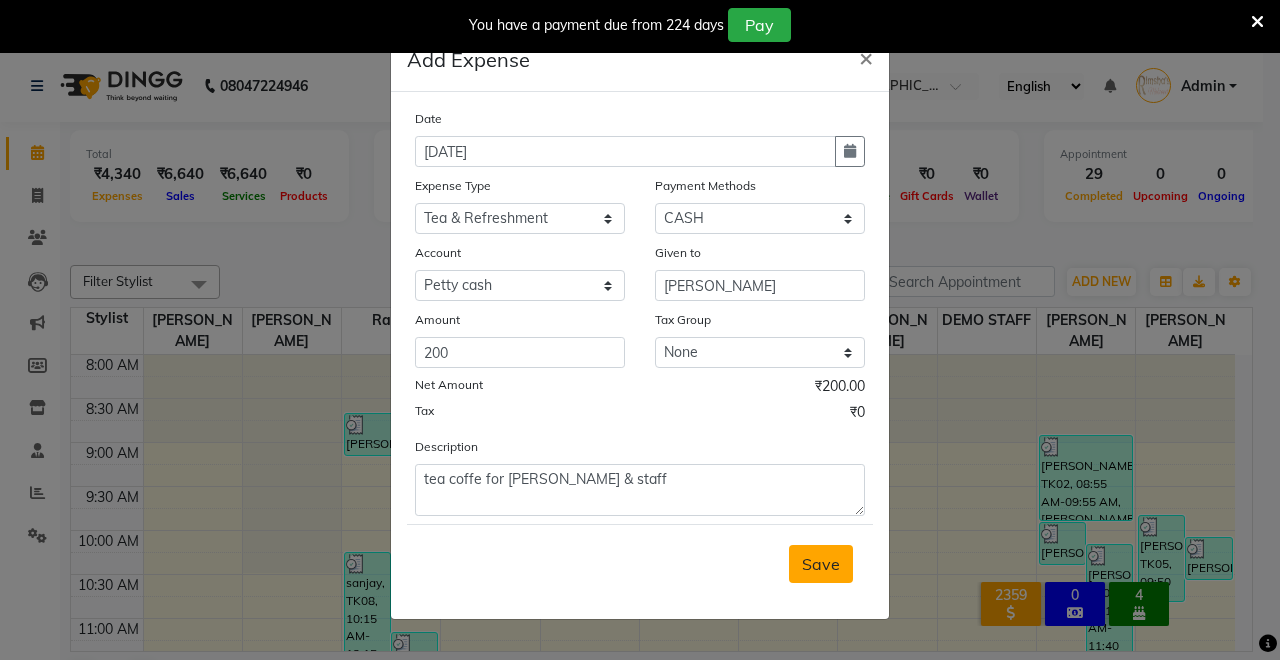 click on "Save" at bounding box center (821, 564) 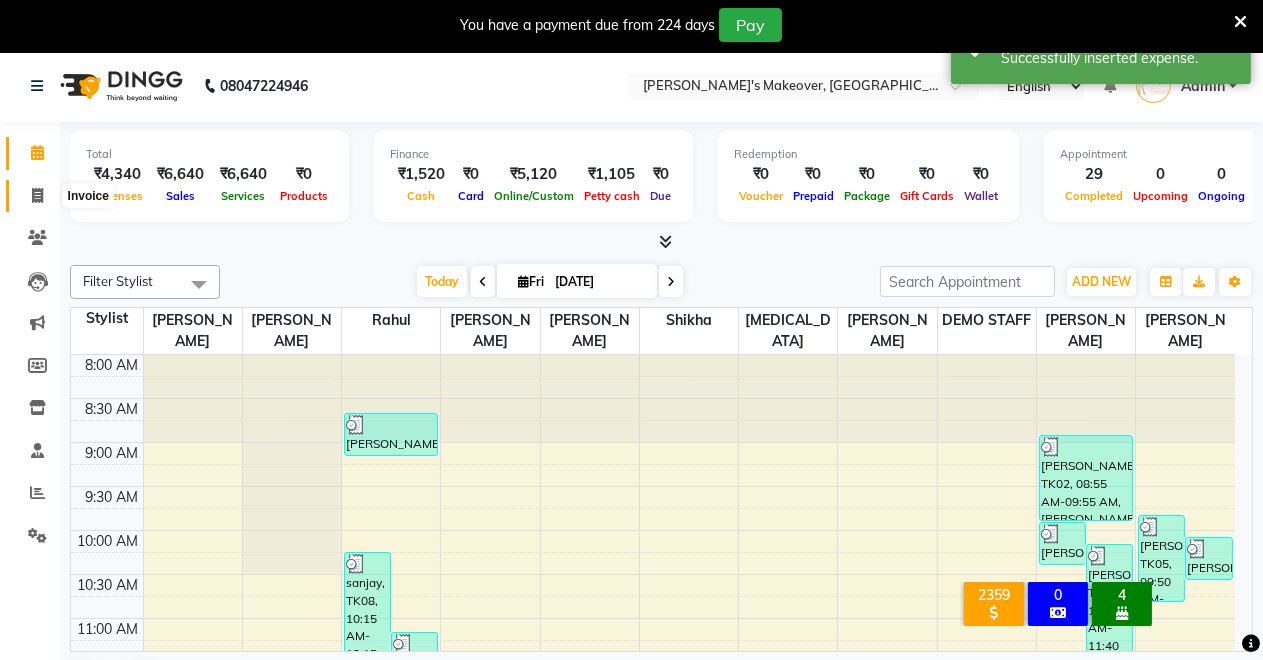 click 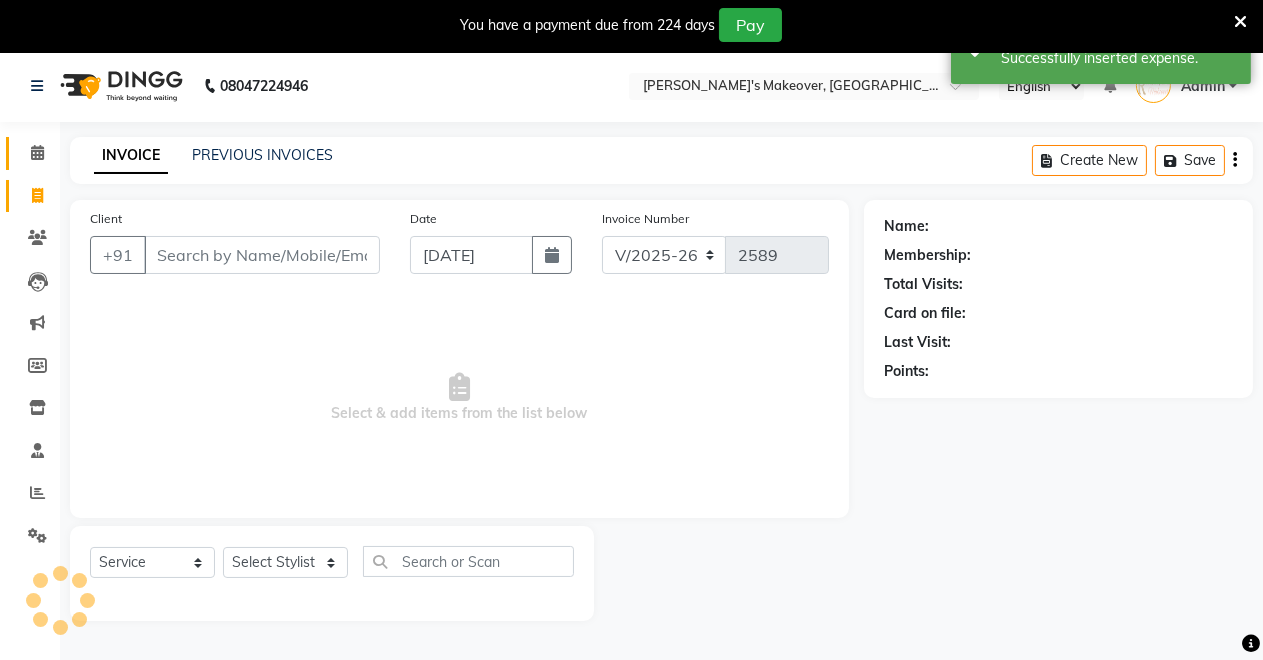 click on "Calendar" 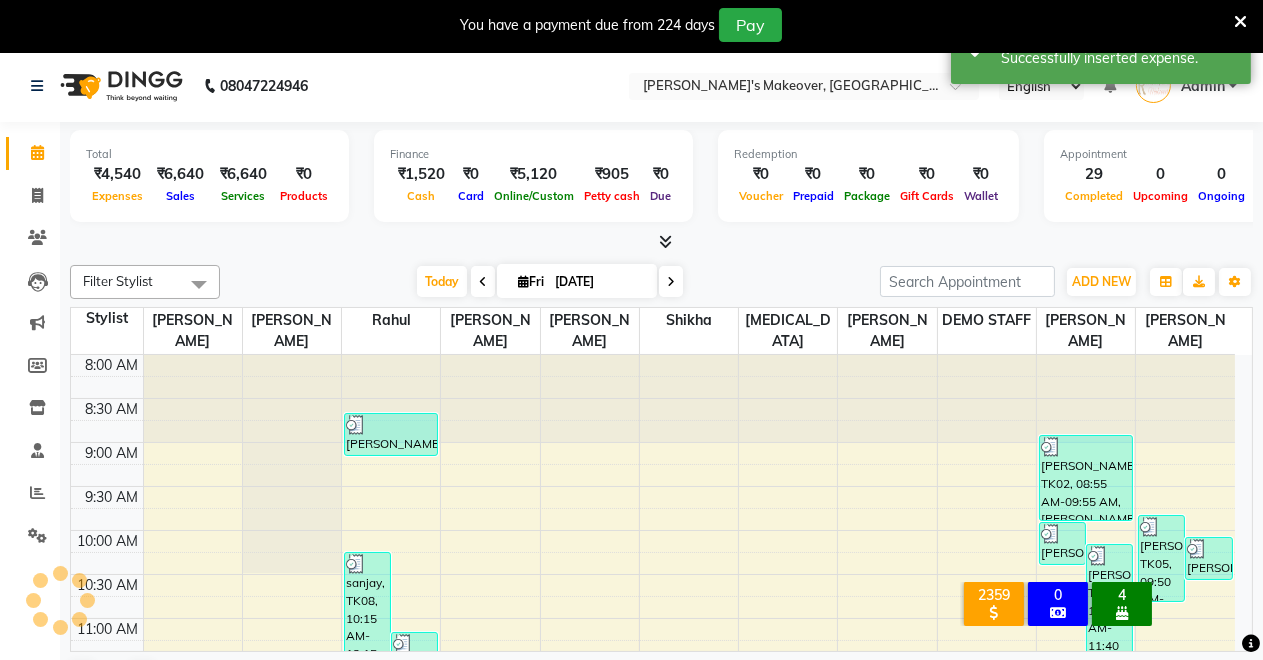 scroll, scrollTop: 889, scrollLeft: 0, axis: vertical 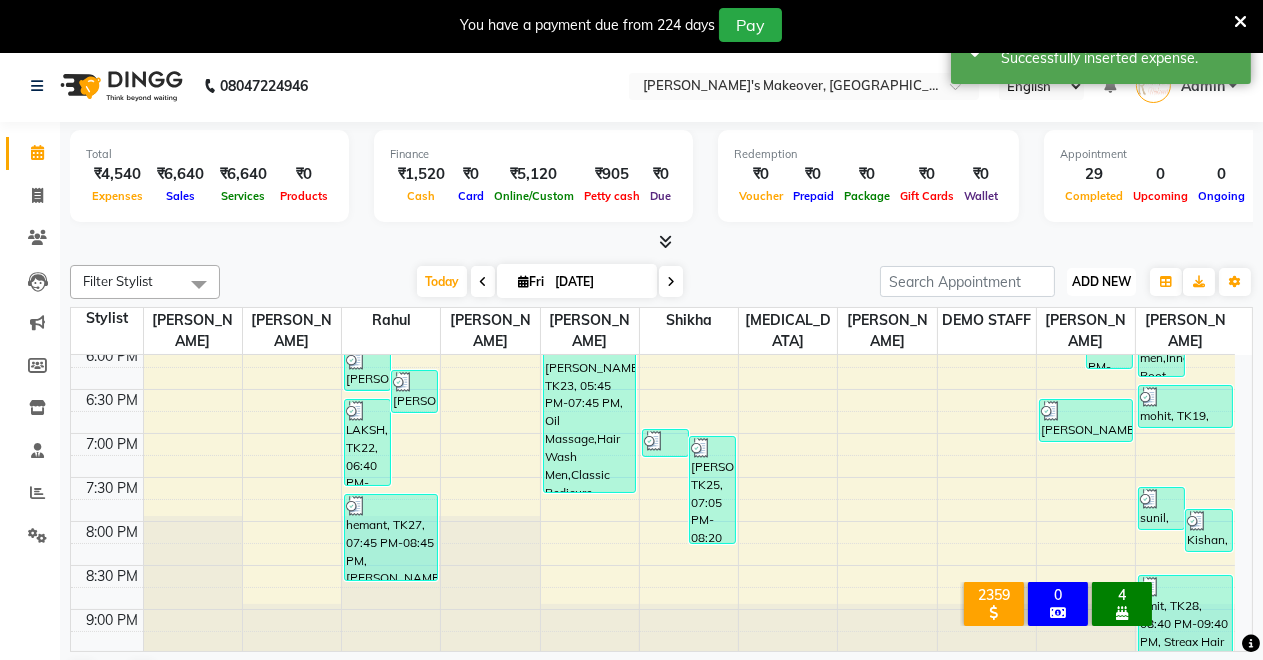 click on "ADD NEW" at bounding box center [1101, 281] 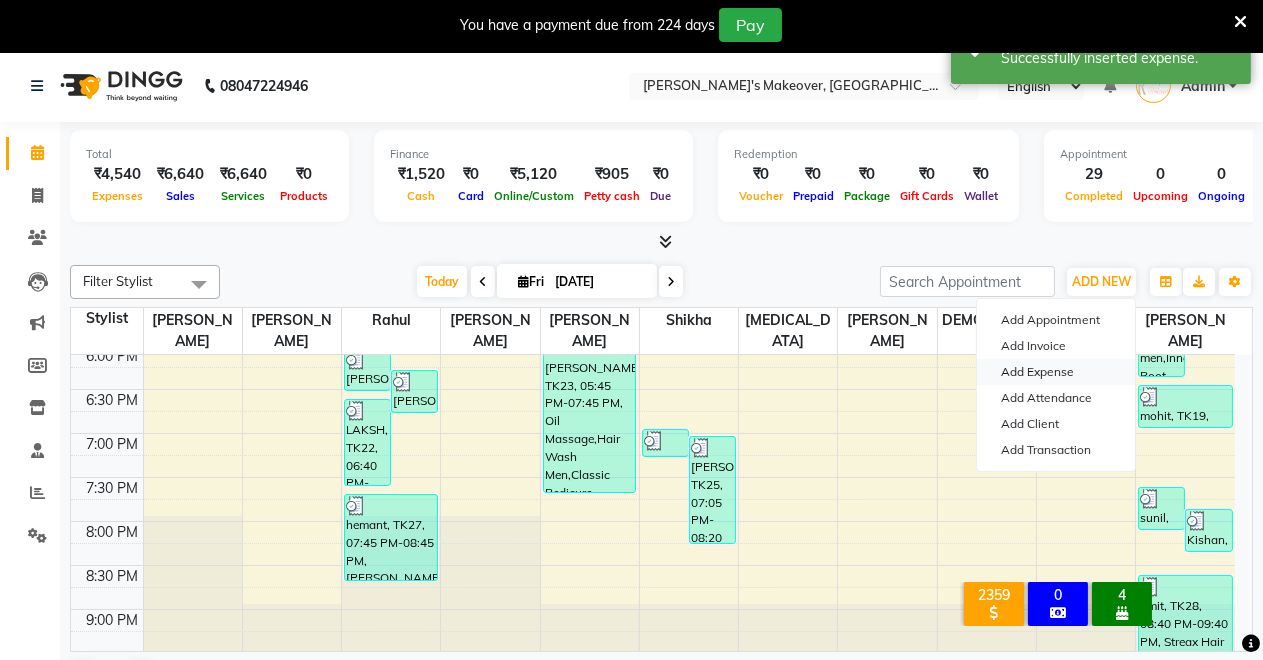 click on "Add Expense" at bounding box center [1056, 372] 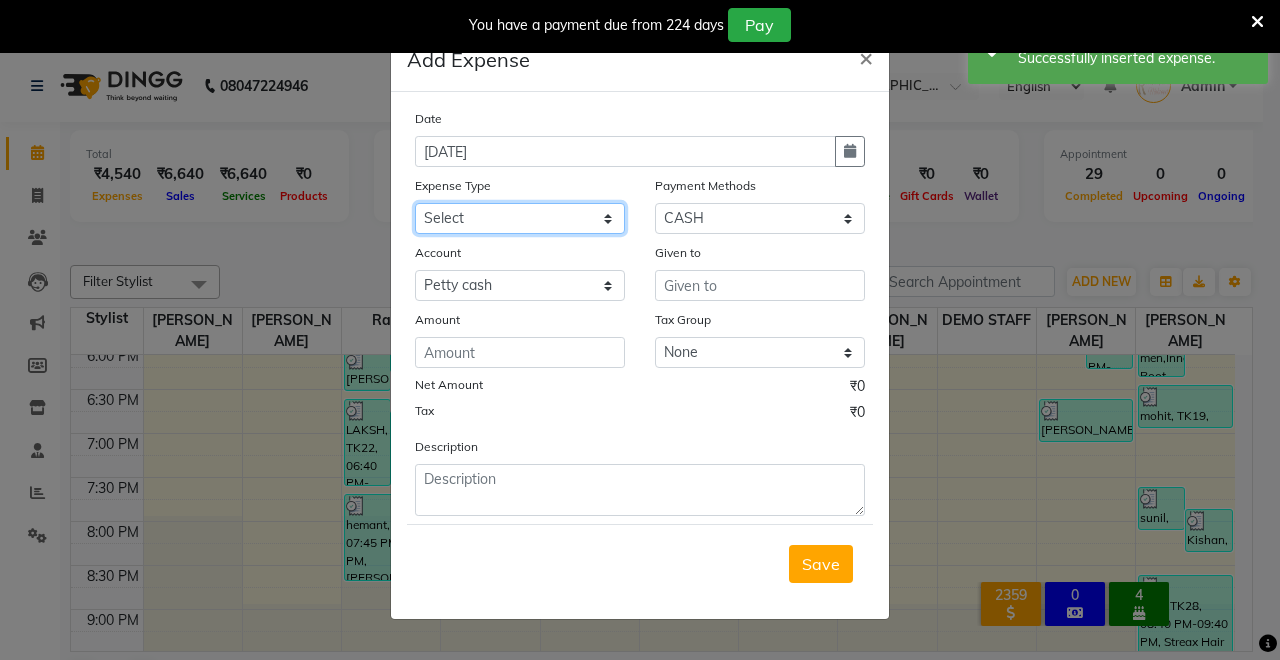 click on "Select Advance Salary CLEANING Clinical charges DM SIR DUSTBIN electricity bill Other PAMPHLETS Pandit G Priyanka mam Product Rent Salary SOFA Staff Snacks Tax Tea & Refreshment T SHIRT PRINT Utilities Water Bottle" 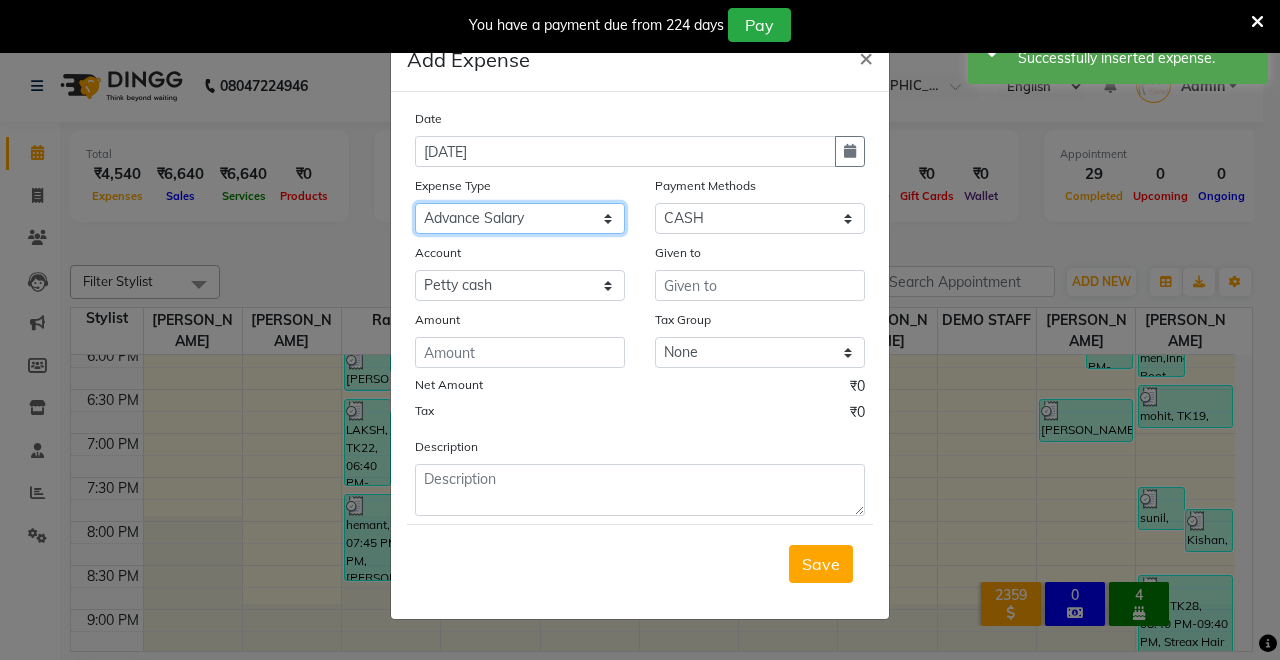 click on "Select Advance Salary CLEANING Clinical charges DM SIR DUSTBIN electricity bill Other PAMPHLETS Pandit G Priyanka mam Product Rent Salary SOFA Staff Snacks Tax Tea & Refreshment T SHIRT PRINT Utilities Water Bottle" 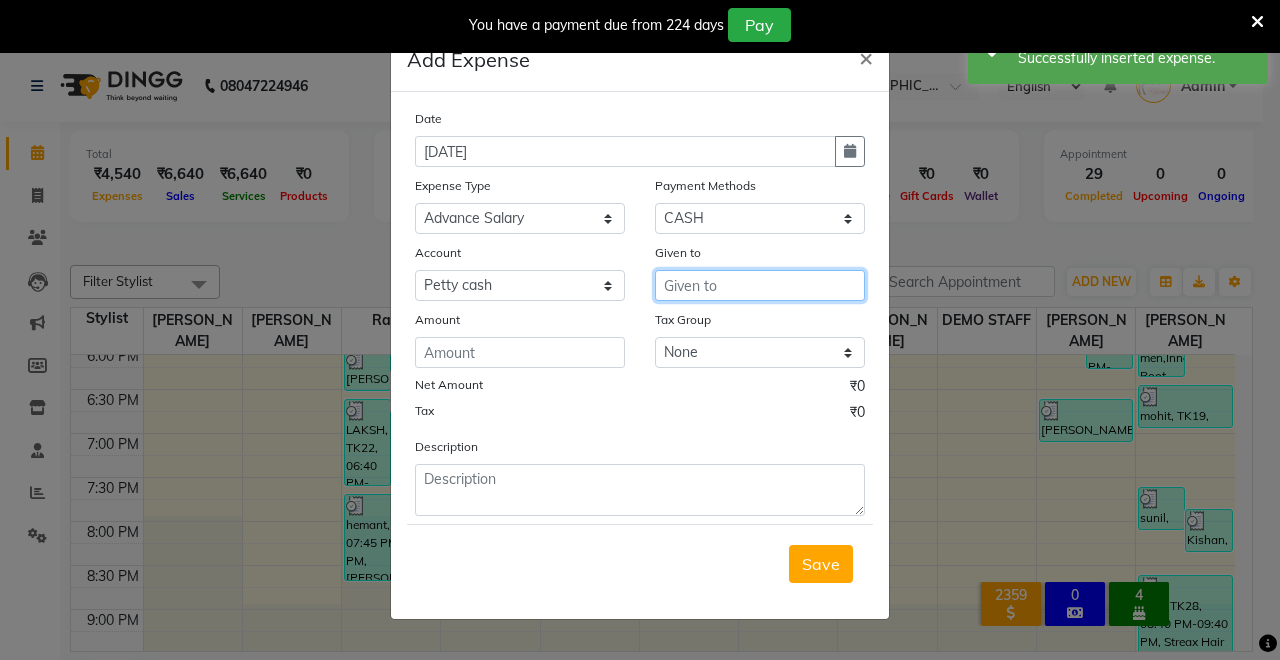 click at bounding box center (760, 285) 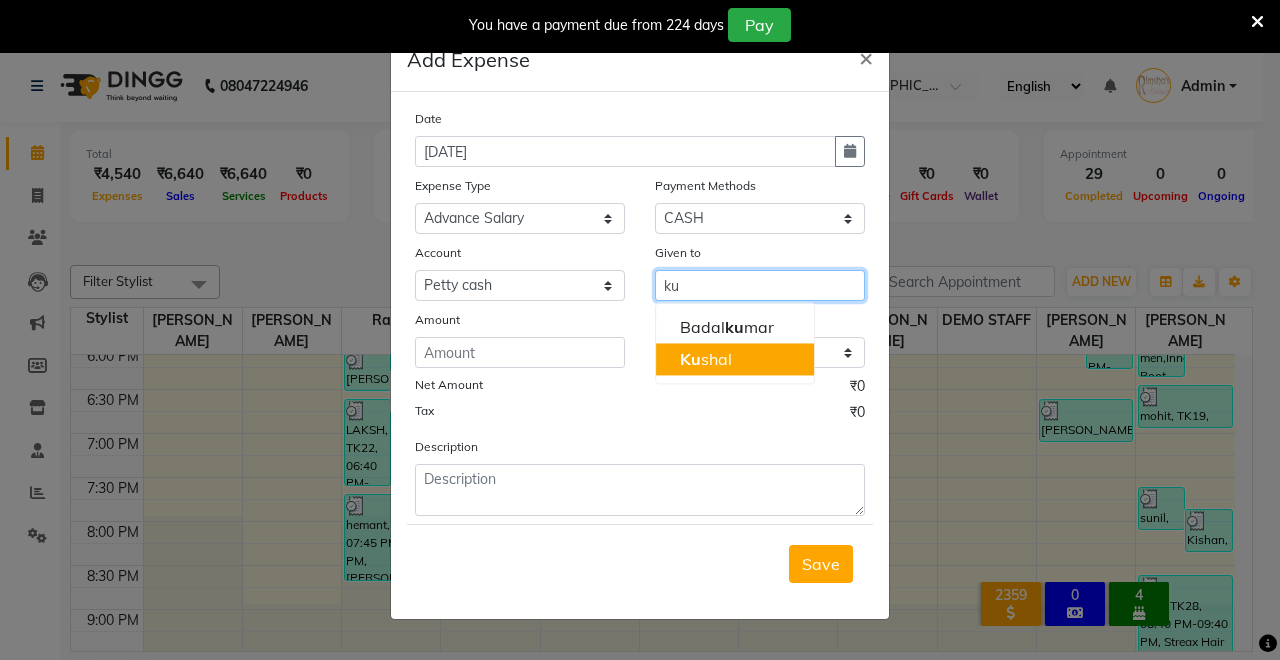 click on "Ku shal" at bounding box center (735, 359) 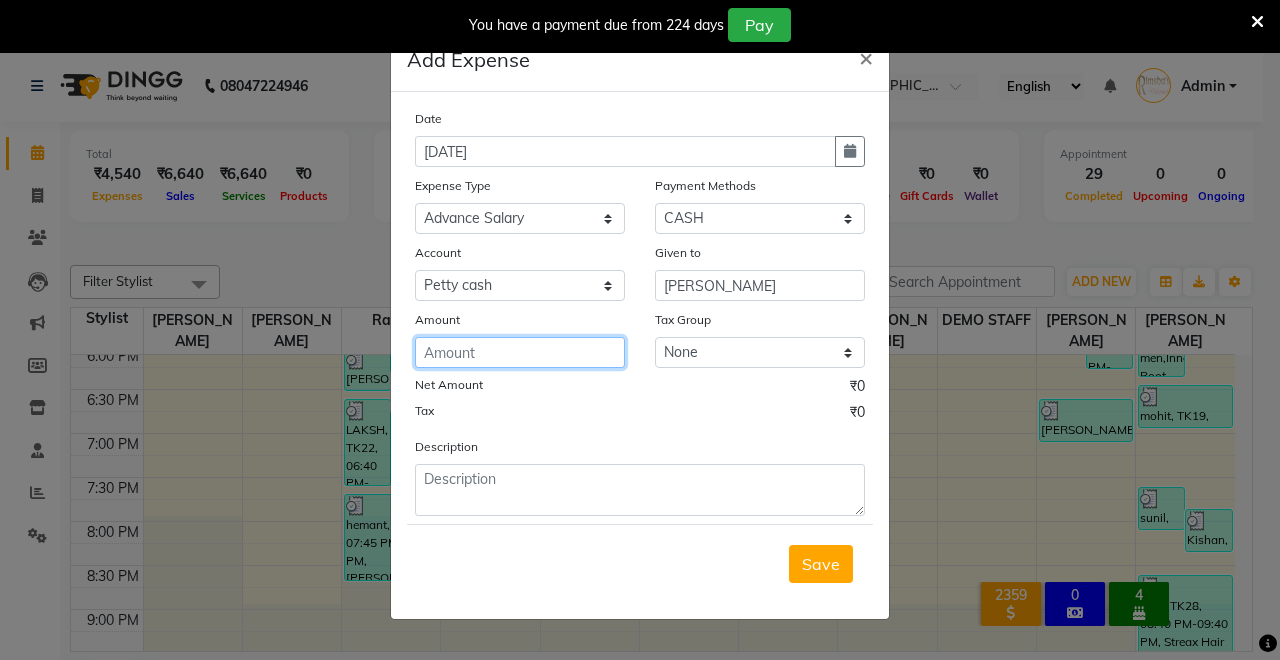 click 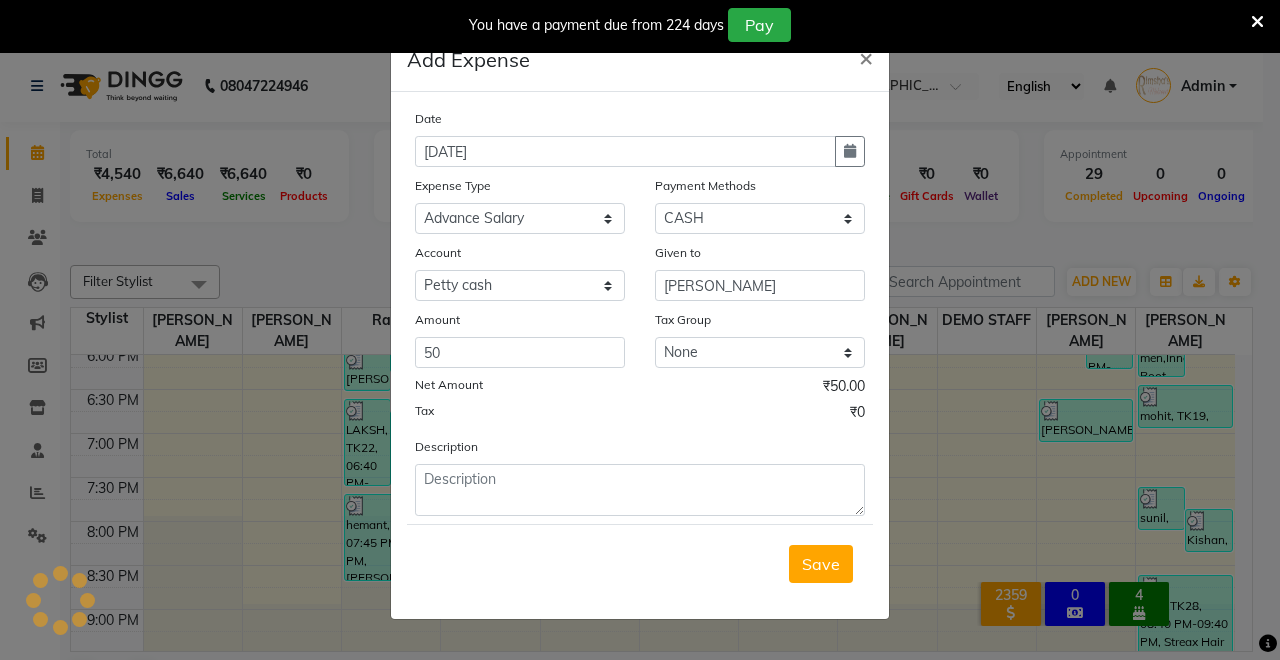 click on "Save" 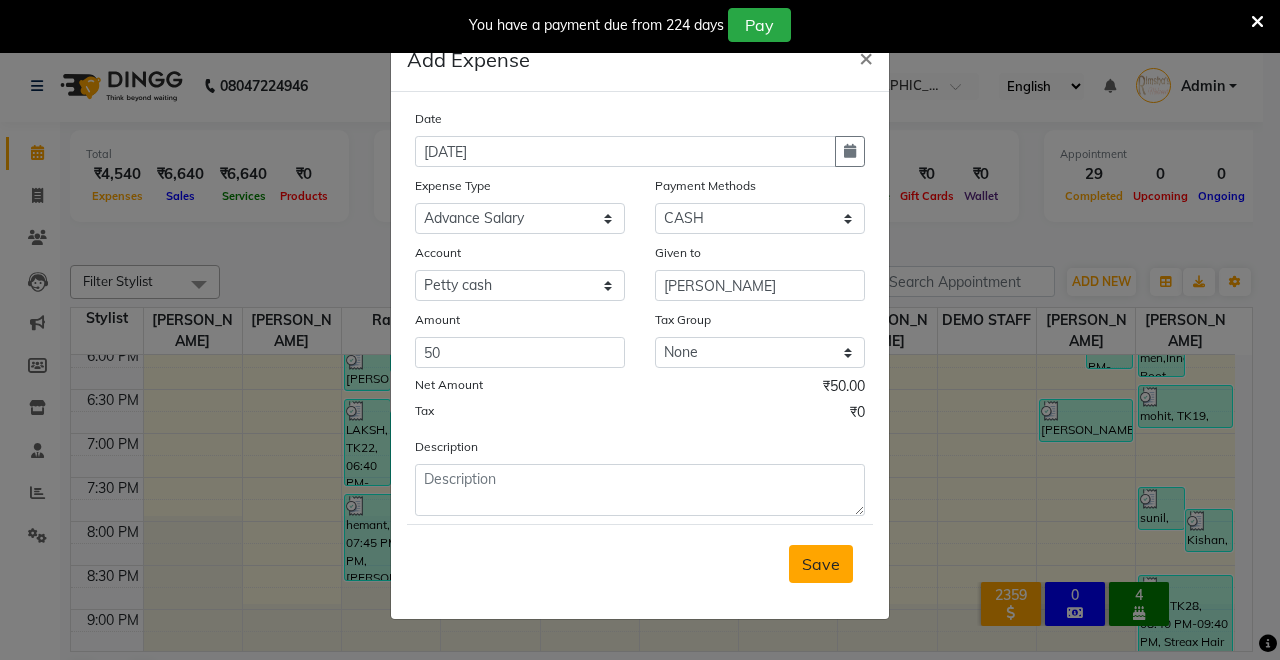click on "Save" at bounding box center (821, 564) 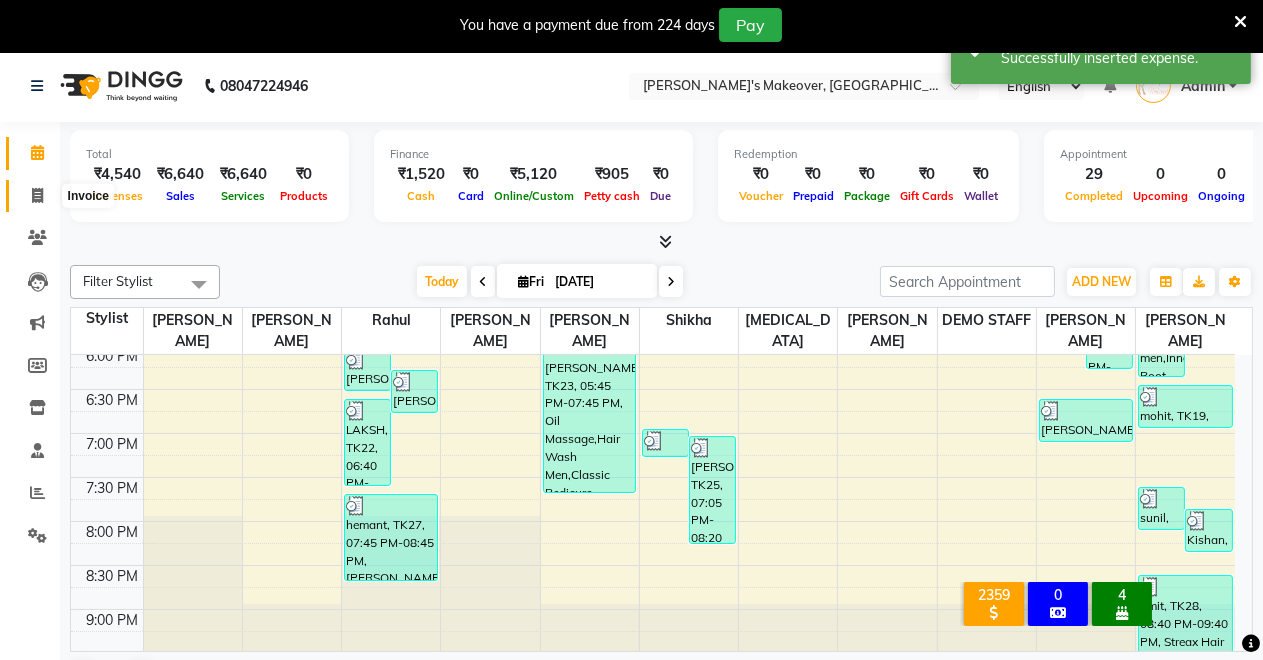 click 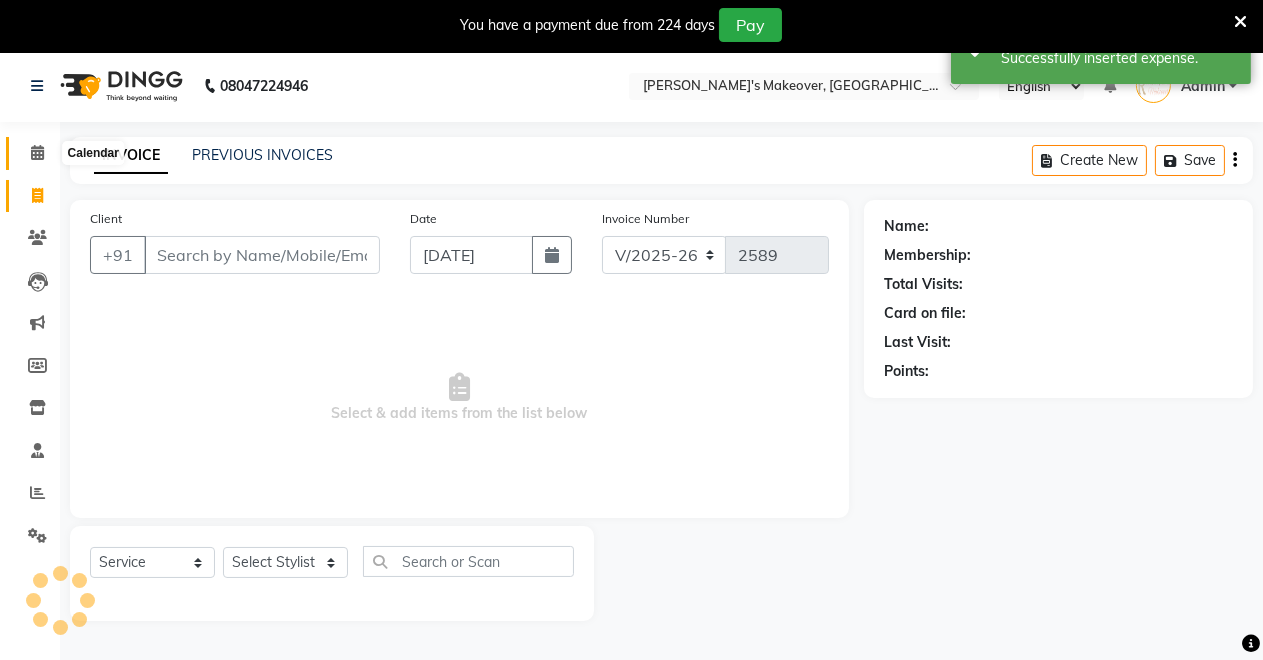 click on "Calendar" 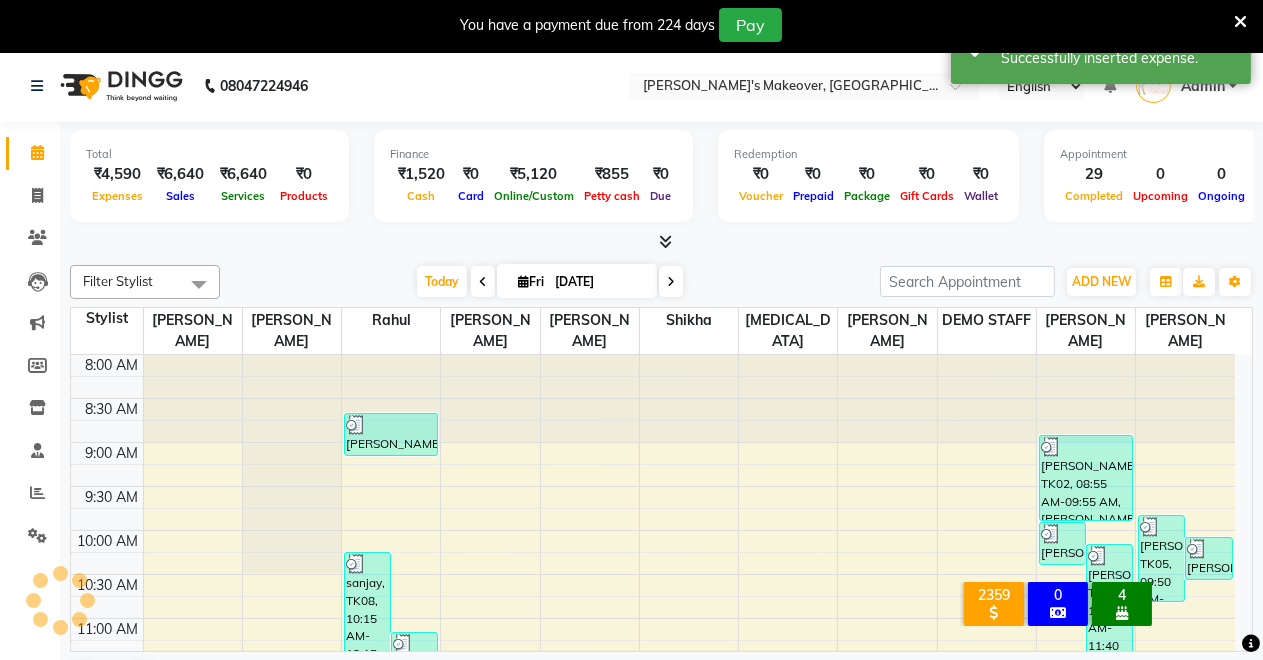 scroll, scrollTop: 0, scrollLeft: 0, axis: both 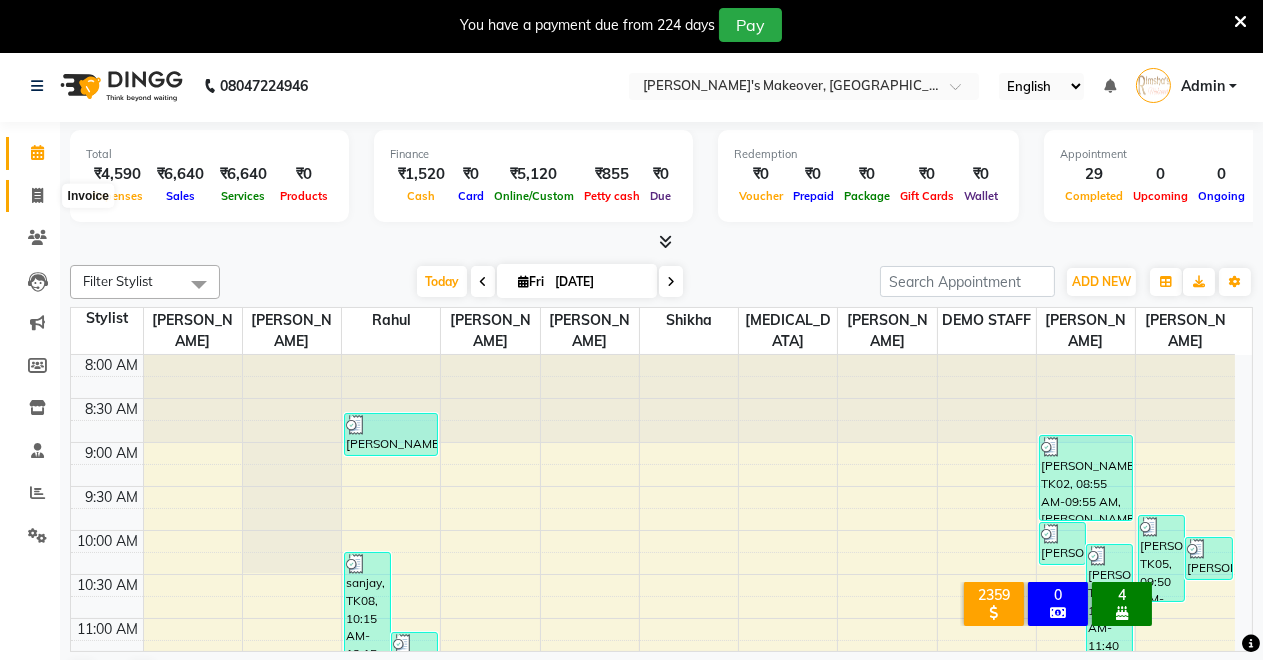 click 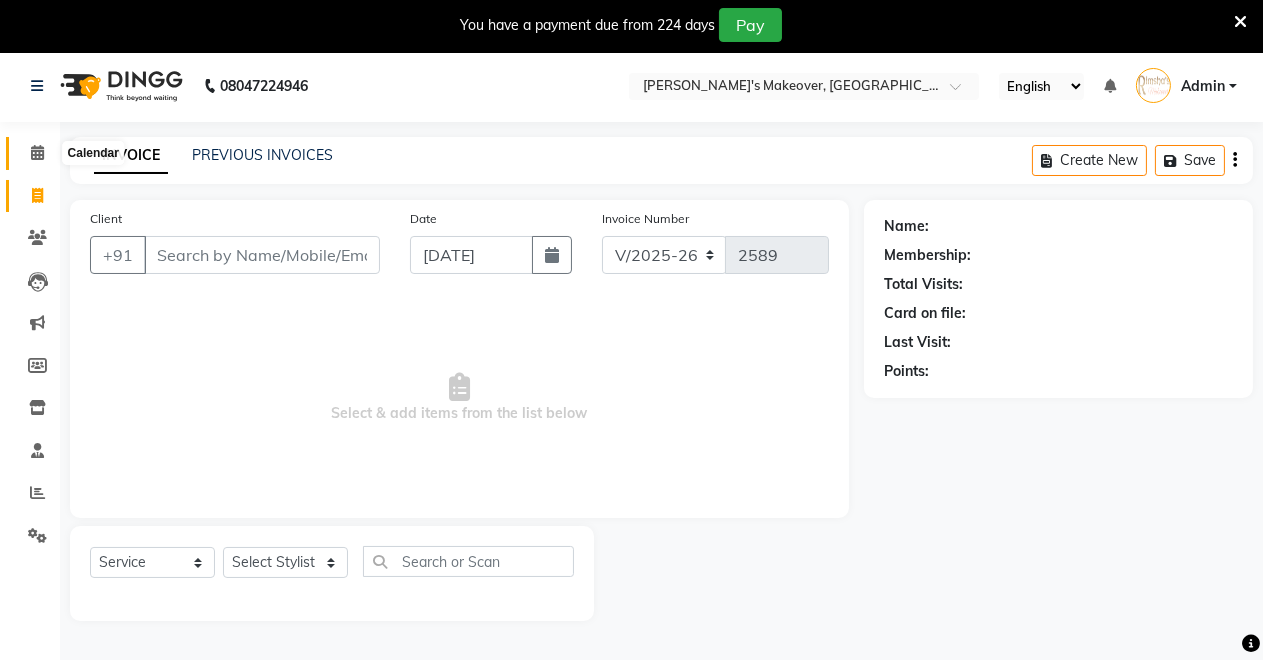 click 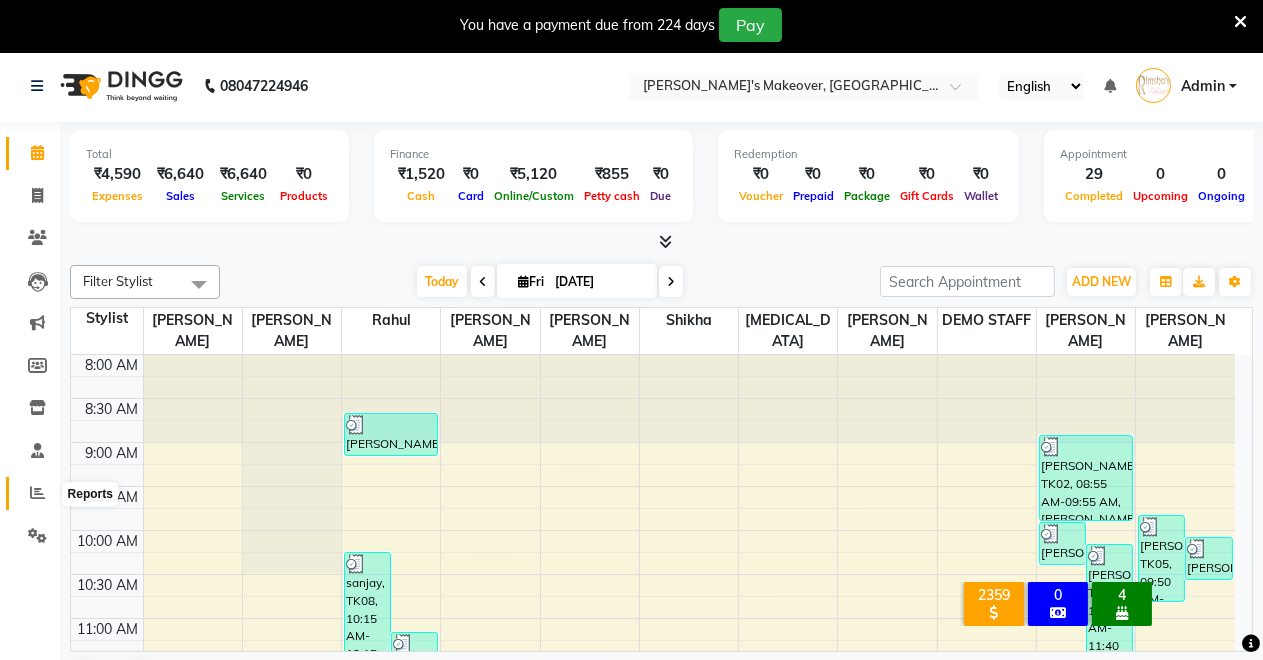 click 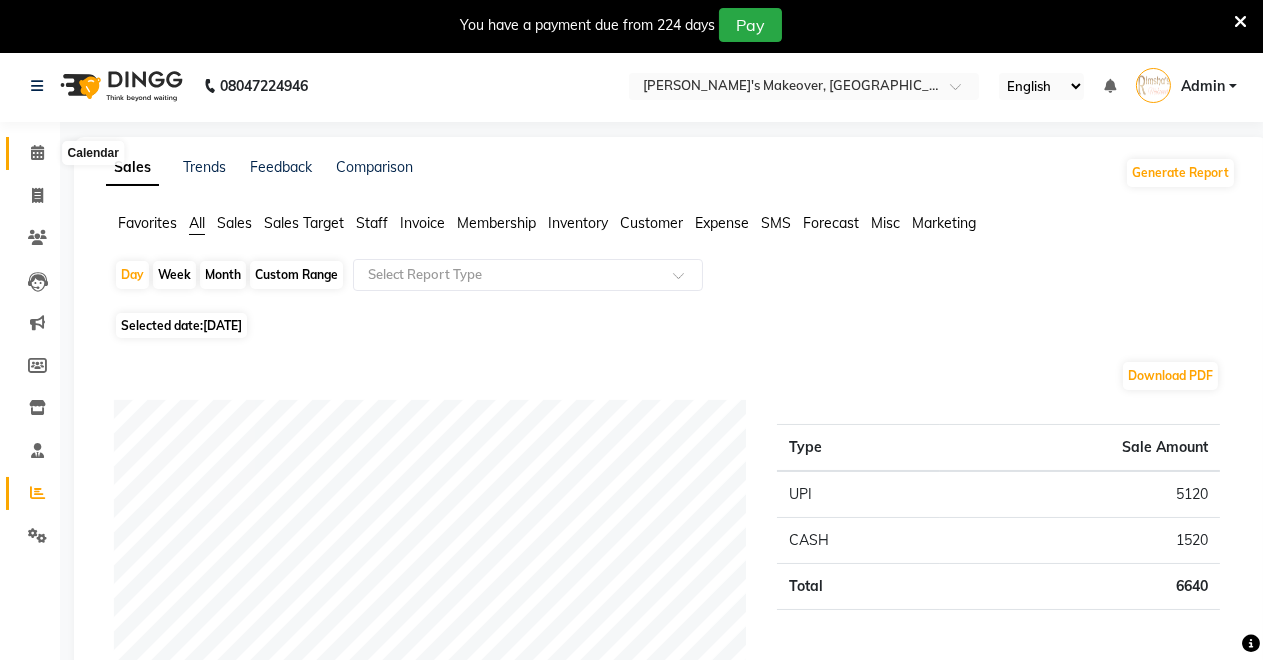 click 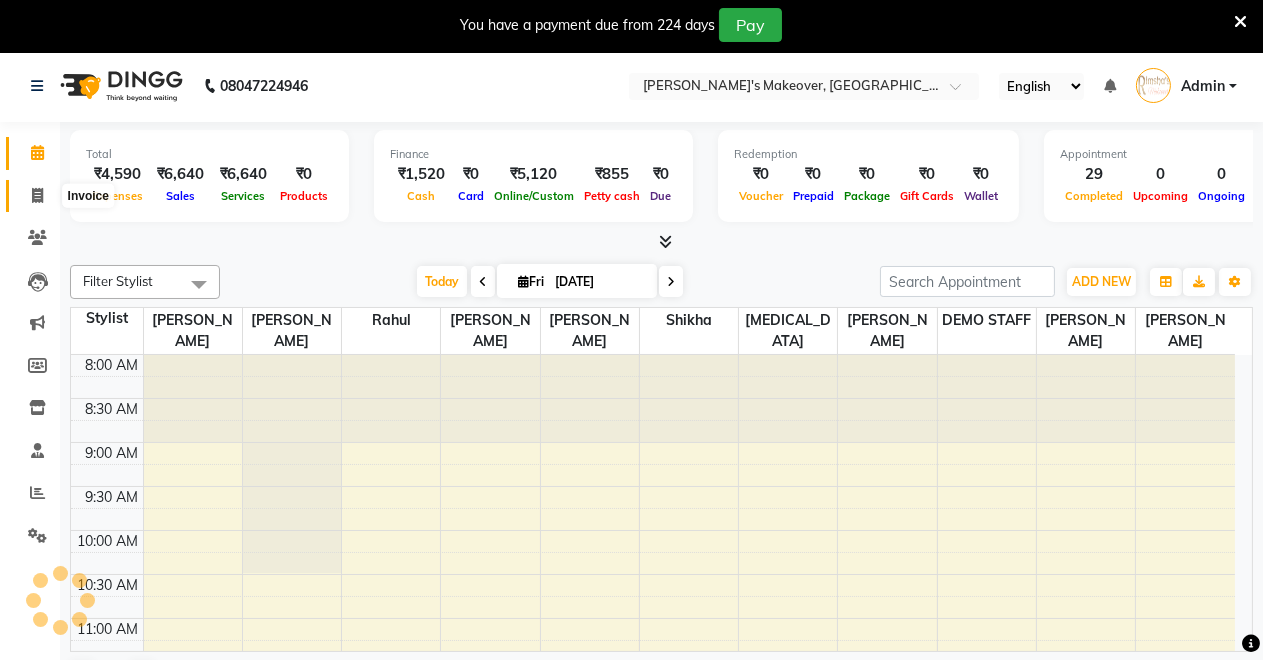 click 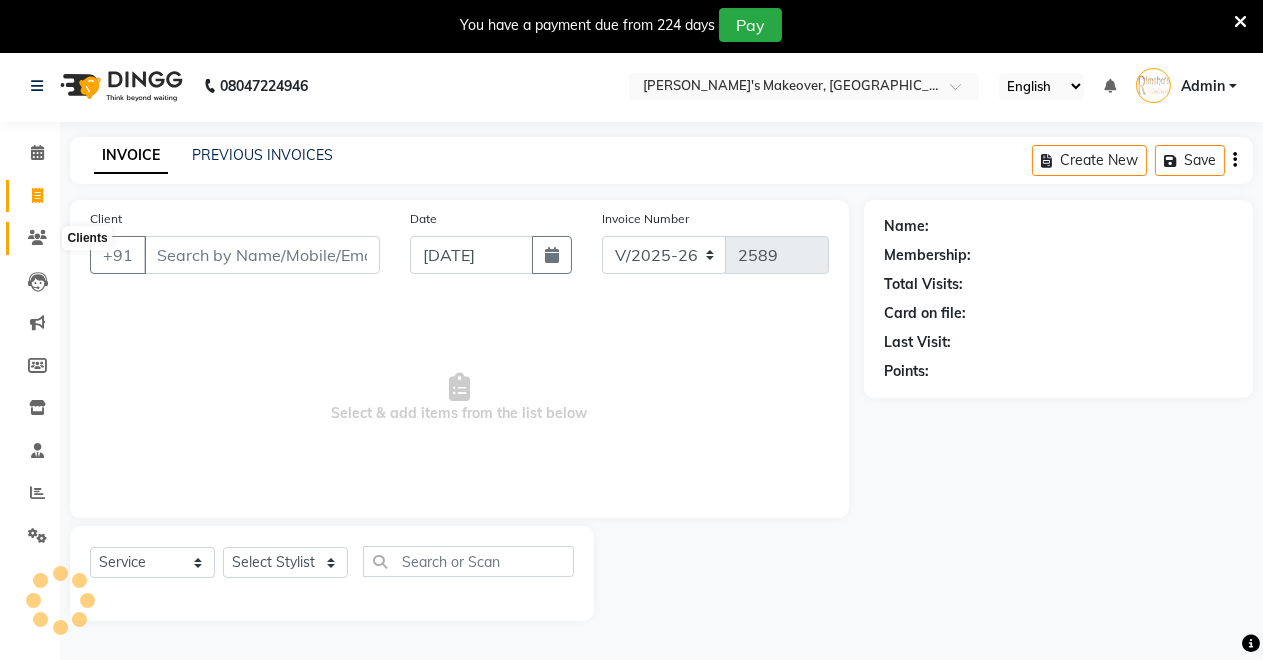 click 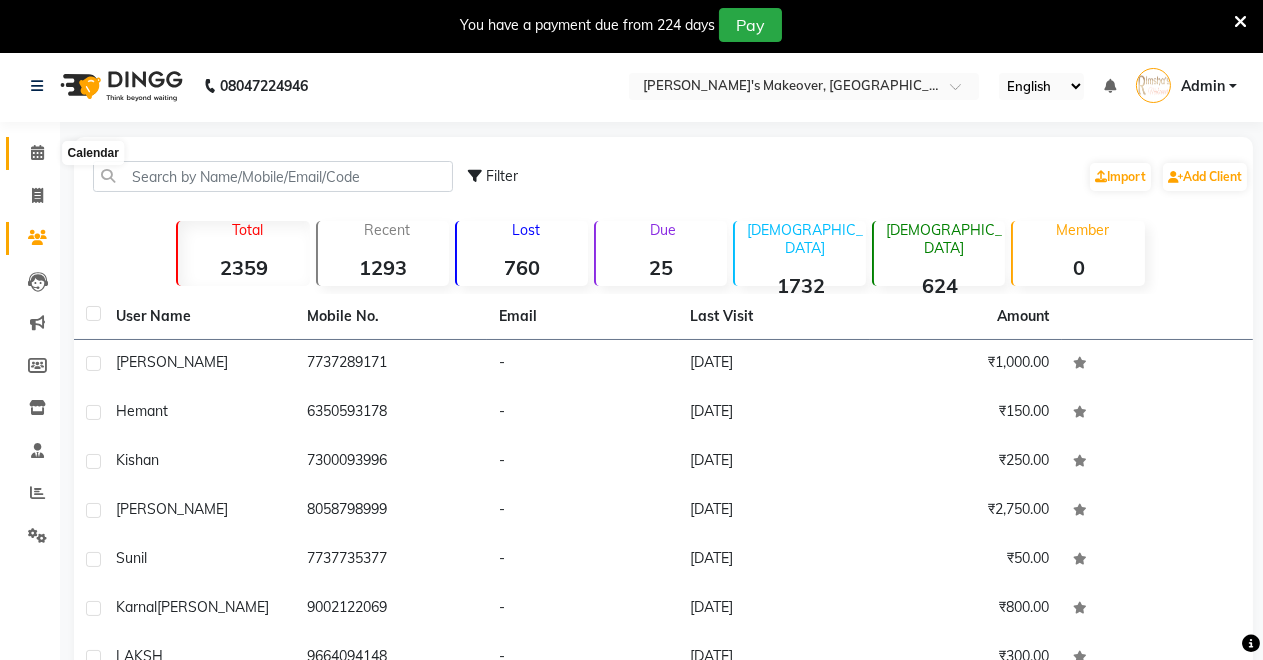 click 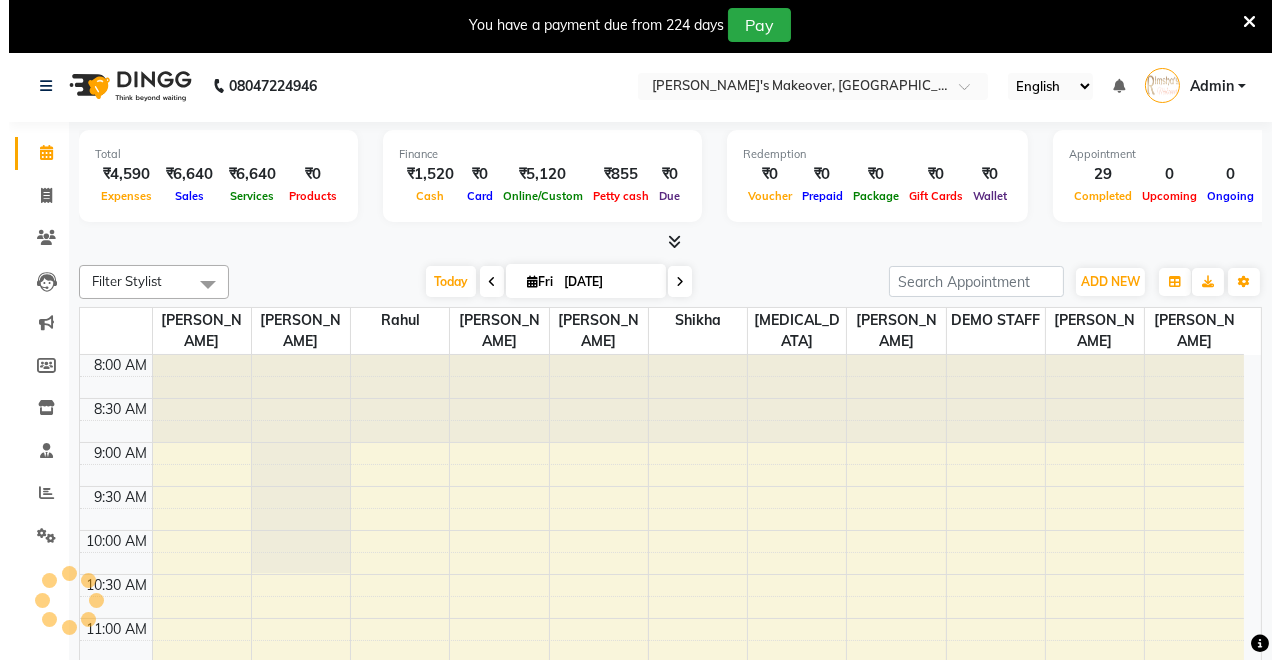 scroll, scrollTop: 0, scrollLeft: 0, axis: both 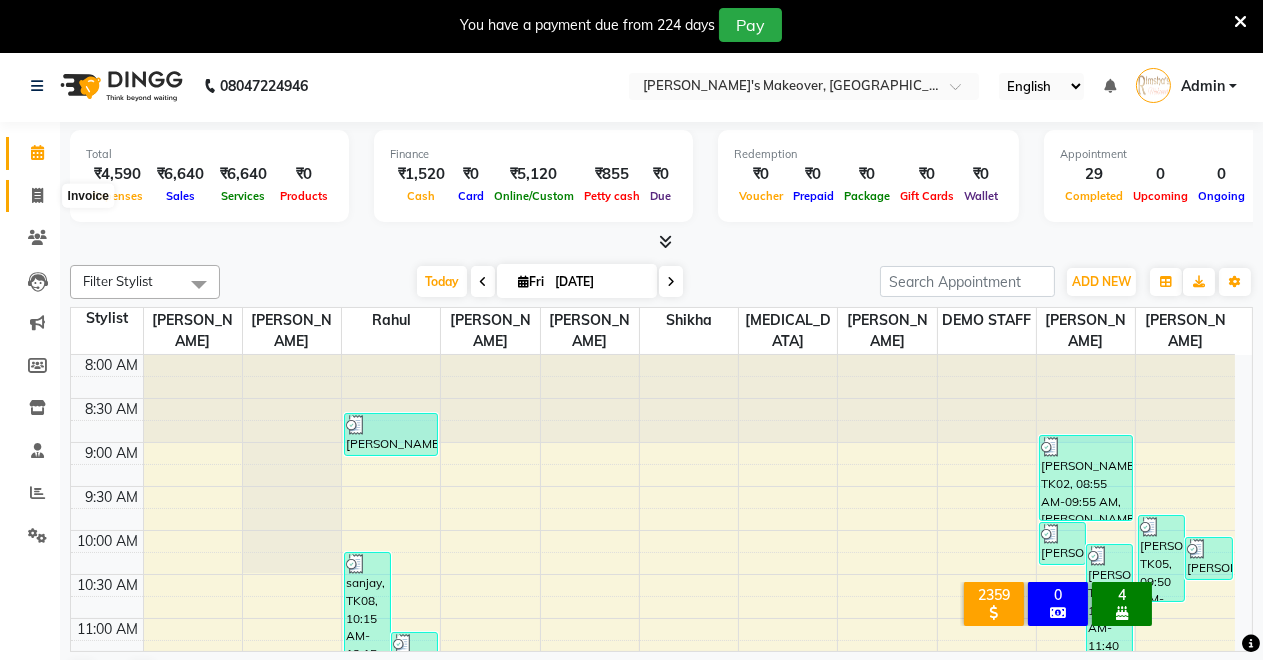 click 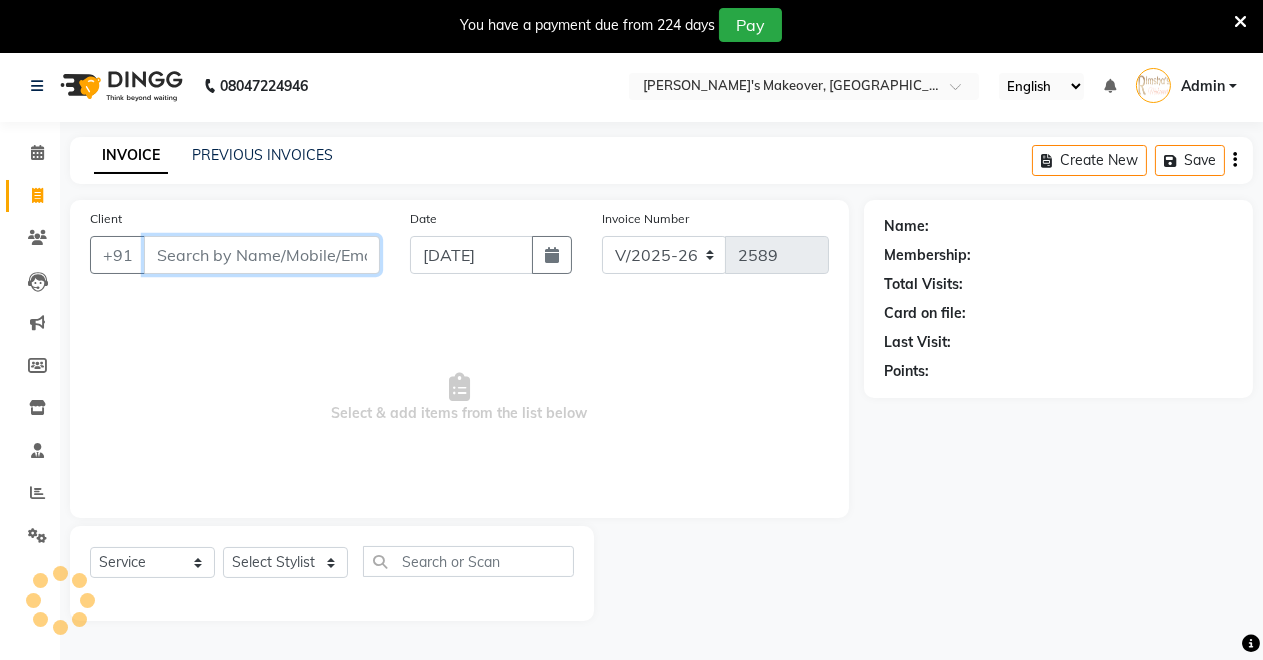 click on "Client" at bounding box center (262, 255) 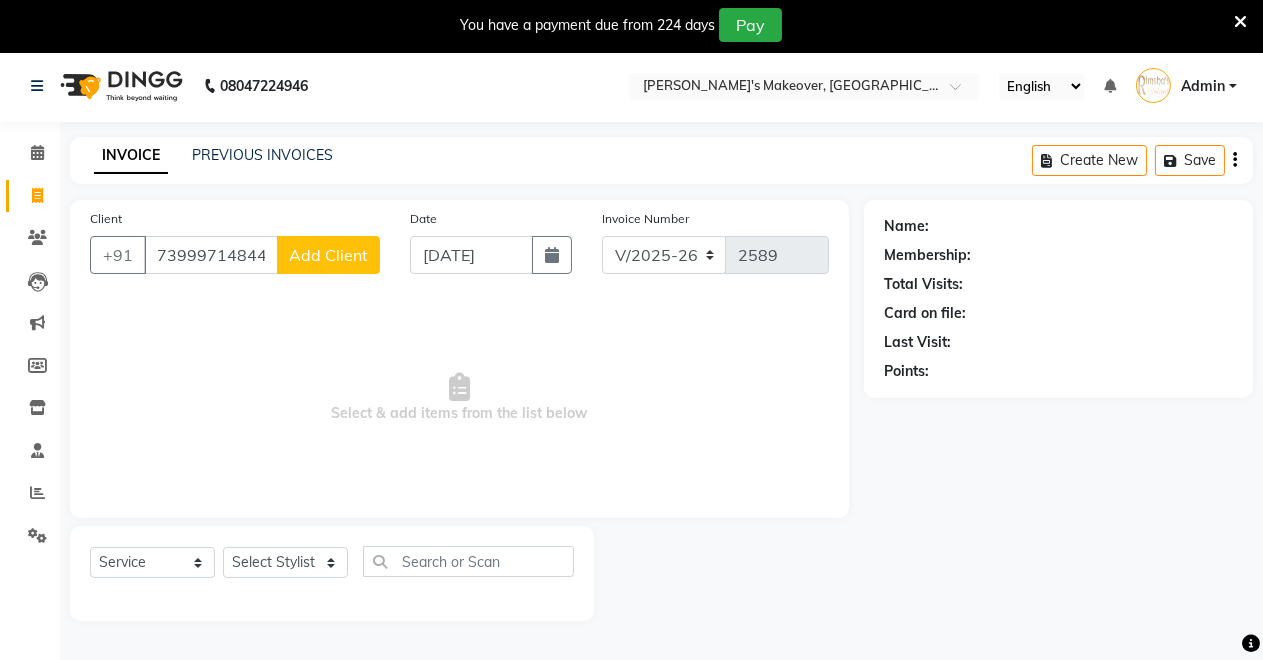 click on "Add Client" 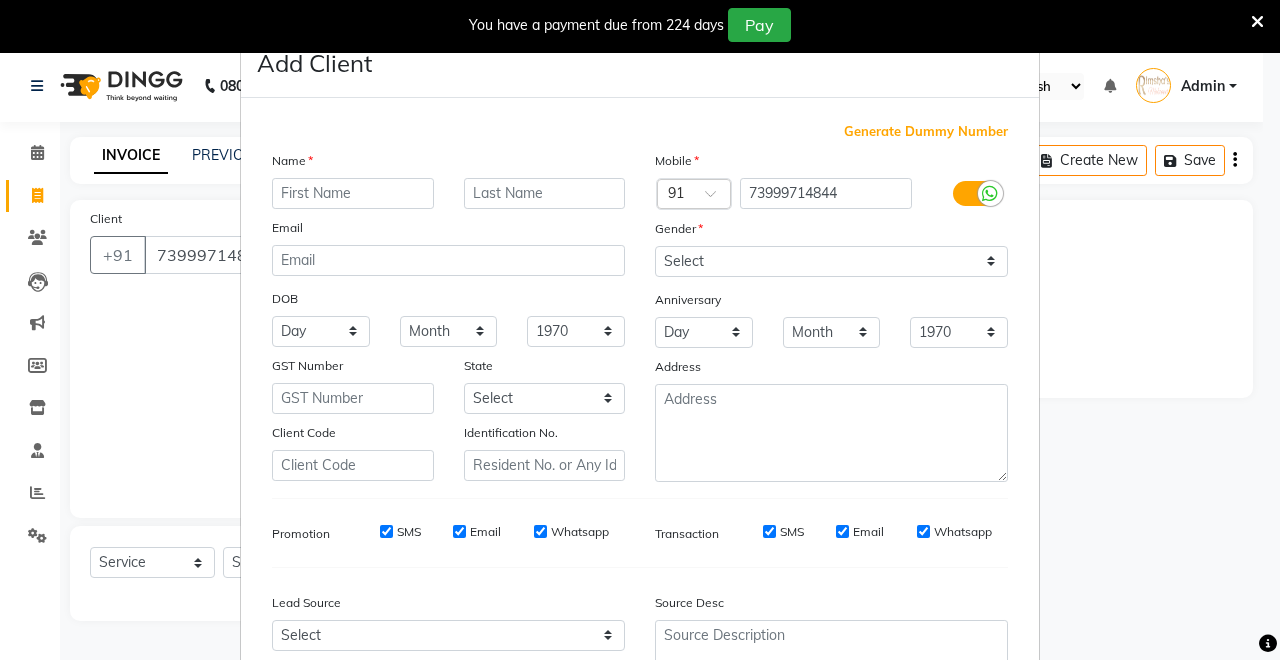 click at bounding box center (353, 193) 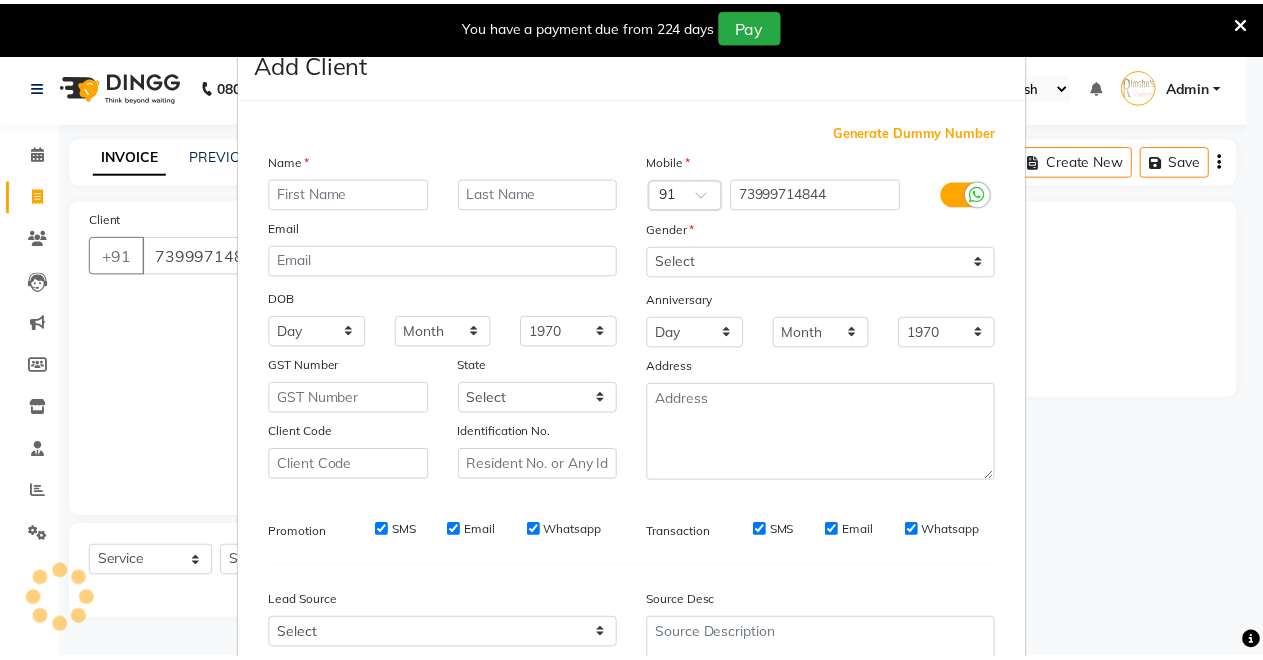 scroll, scrollTop: 185, scrollLeft: 0, axis: vertical 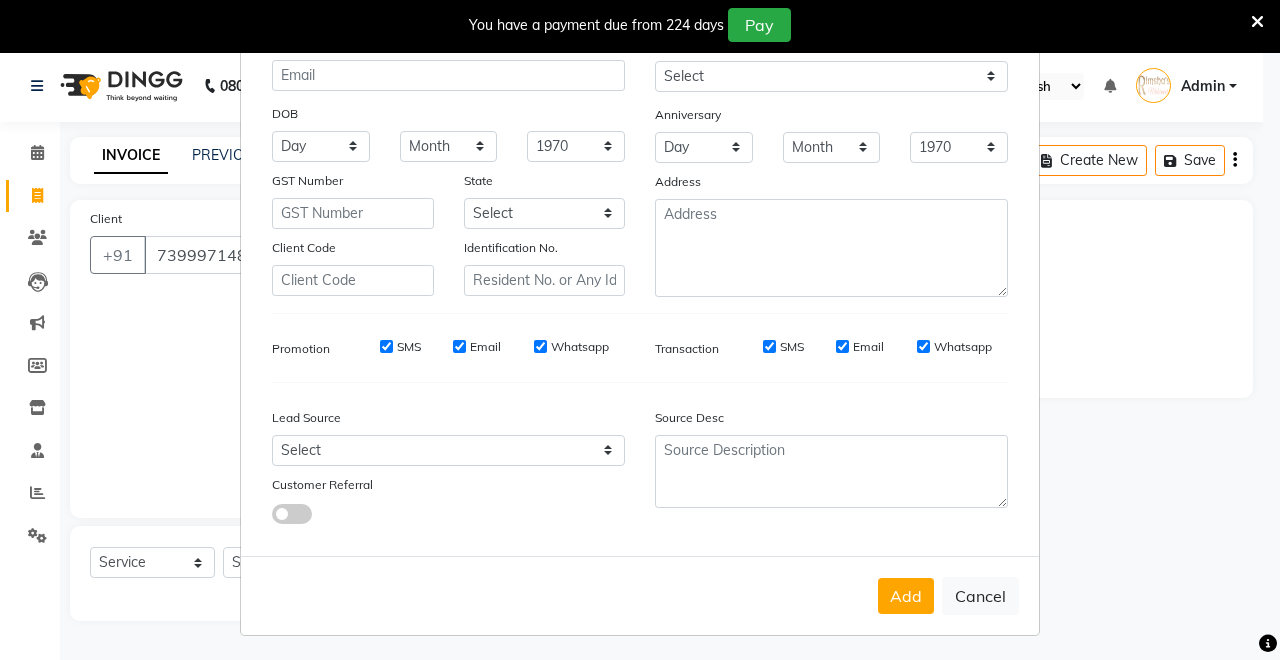click on "Add   Cancel" at bounding box center (640, 595) 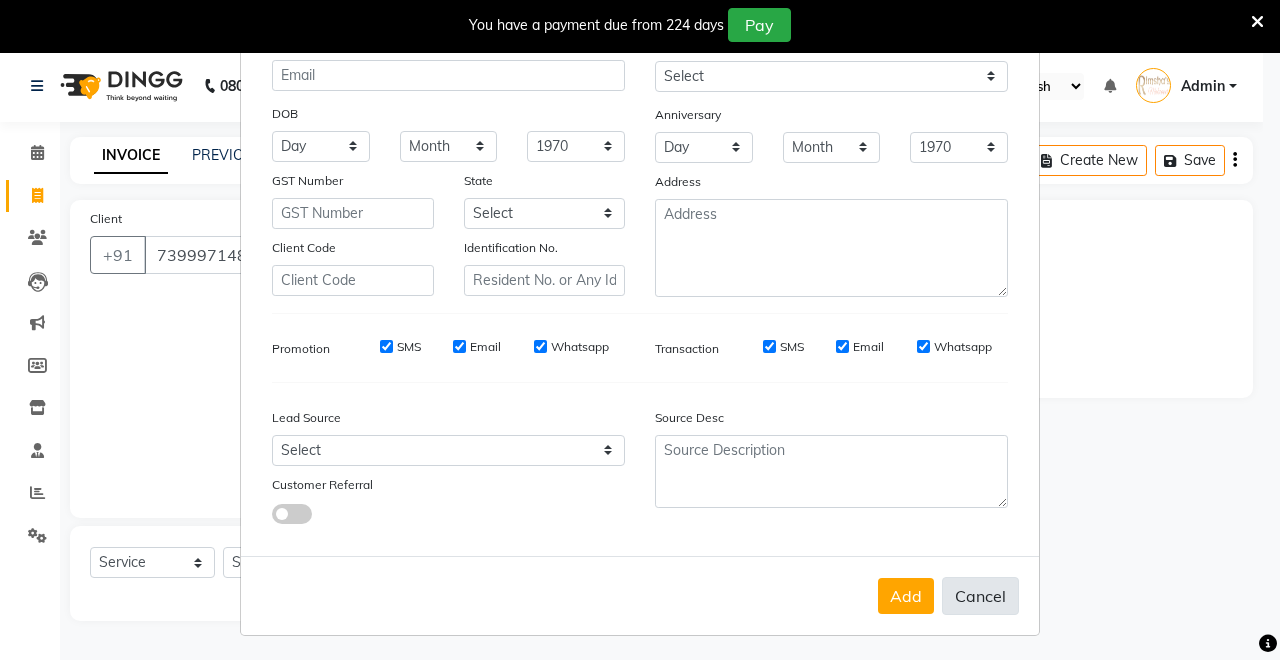 click on "Cancel" at bounding box center [980, 596] 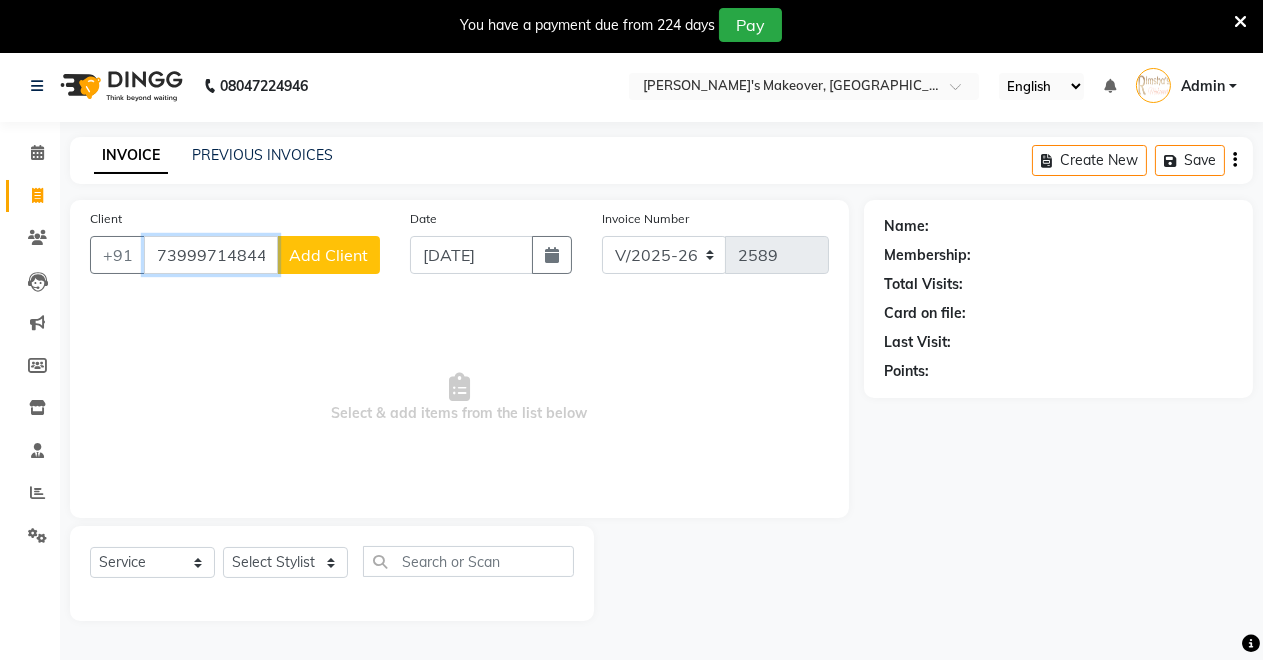 click on "73999714844" at bounding box center (211, 255) 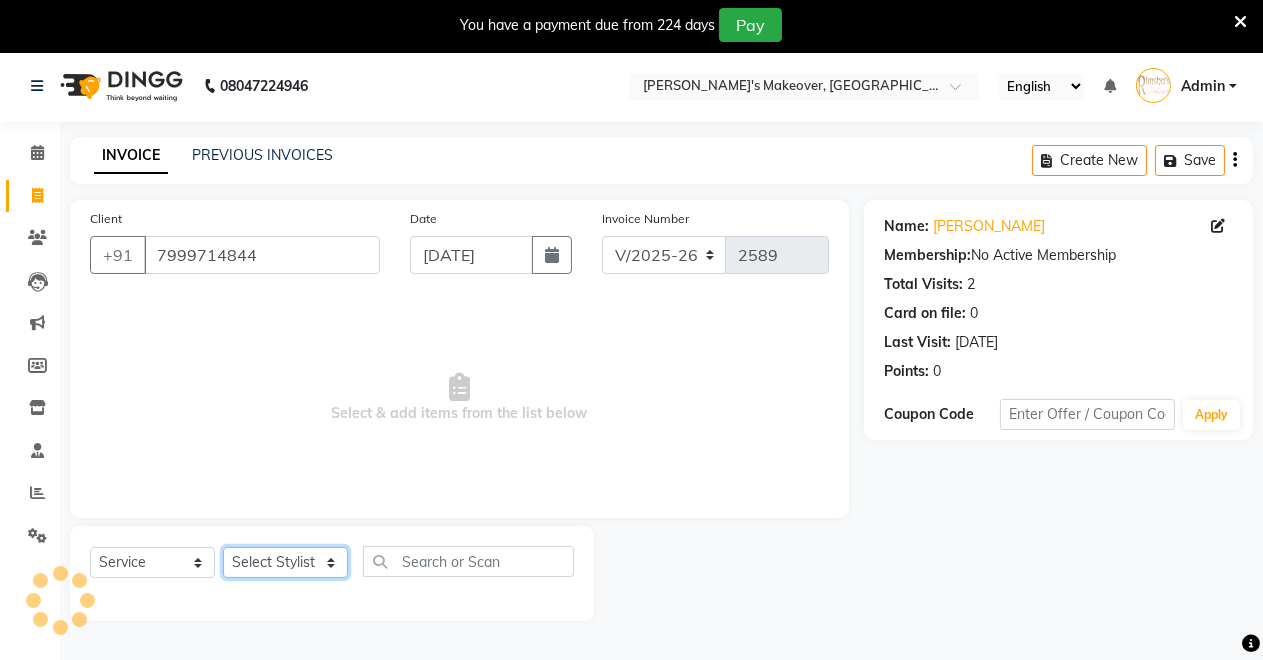 click on "Select Stylist [PERSON_NAME] [PERSON_NAME] kumar DEMO STAFF [PERSON_NAME] [PERSON_NAME] [MEDICAL_DATA][PERSON_NAME] [PERSON_NAME] Verma" 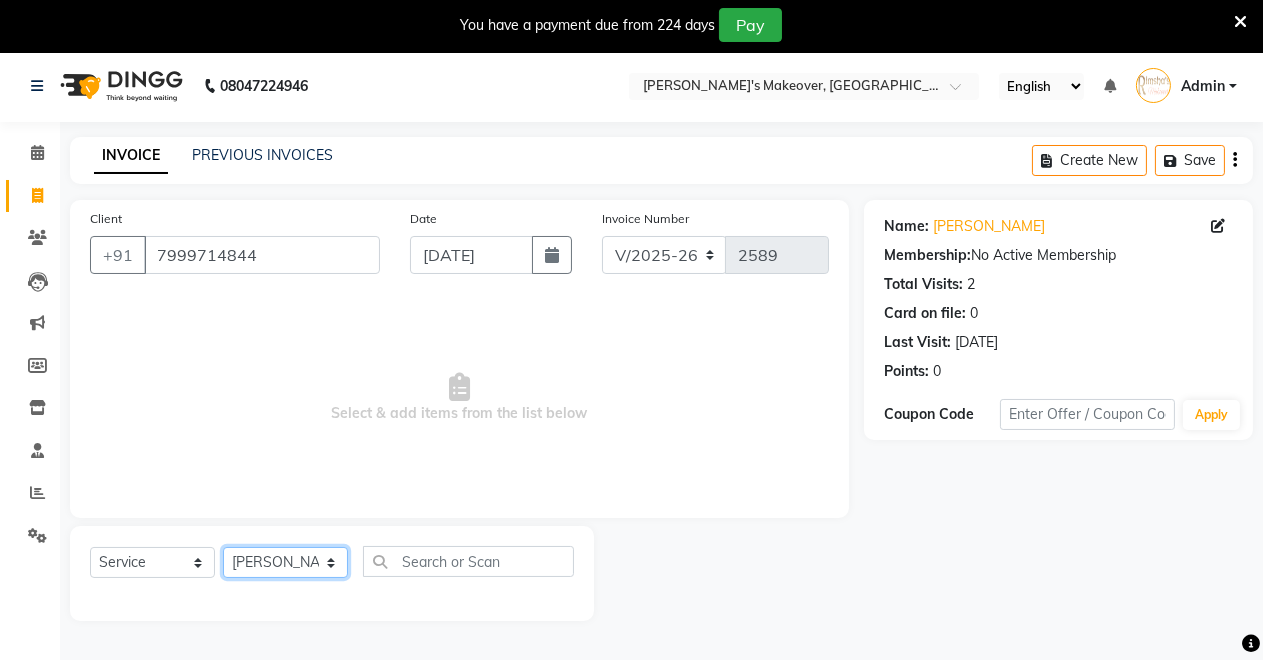 click on "Select Stylist [PERSON_NAME] [PERSON_NAME] kumar DEMO STAFF [PERSON_NAME] [PERSON_NAME] [MEDICAL_DATA][PERSON_NAME] [PERSON_NAME] Verma" 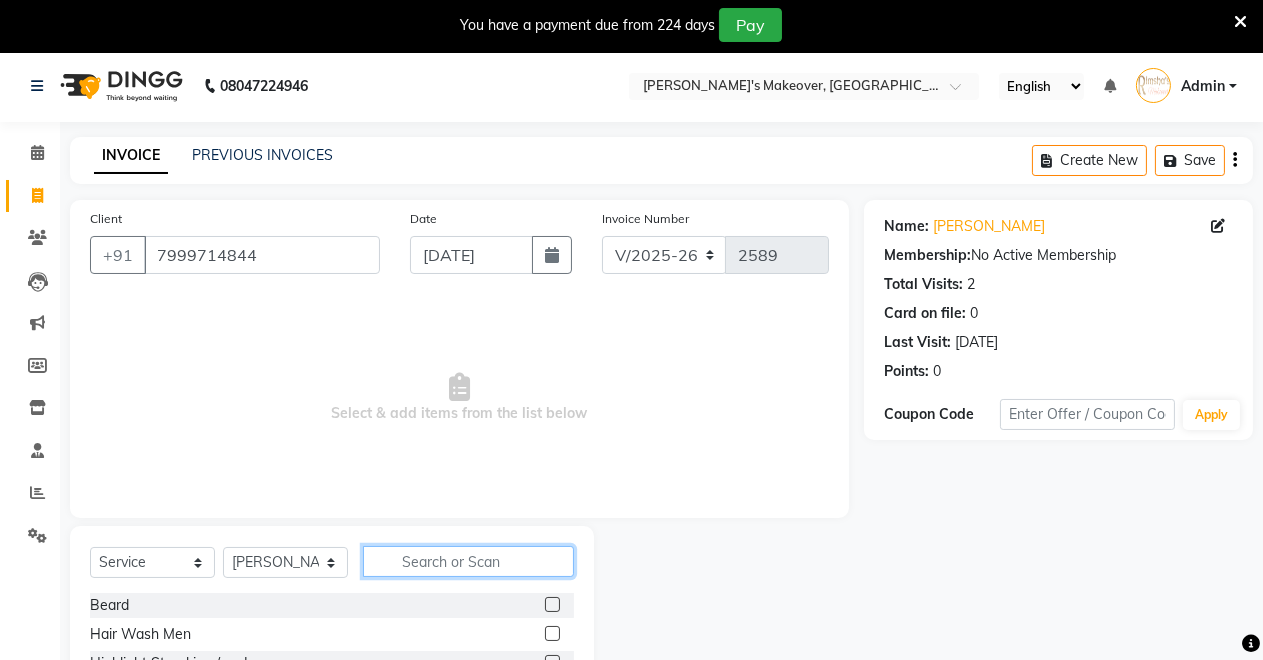 click 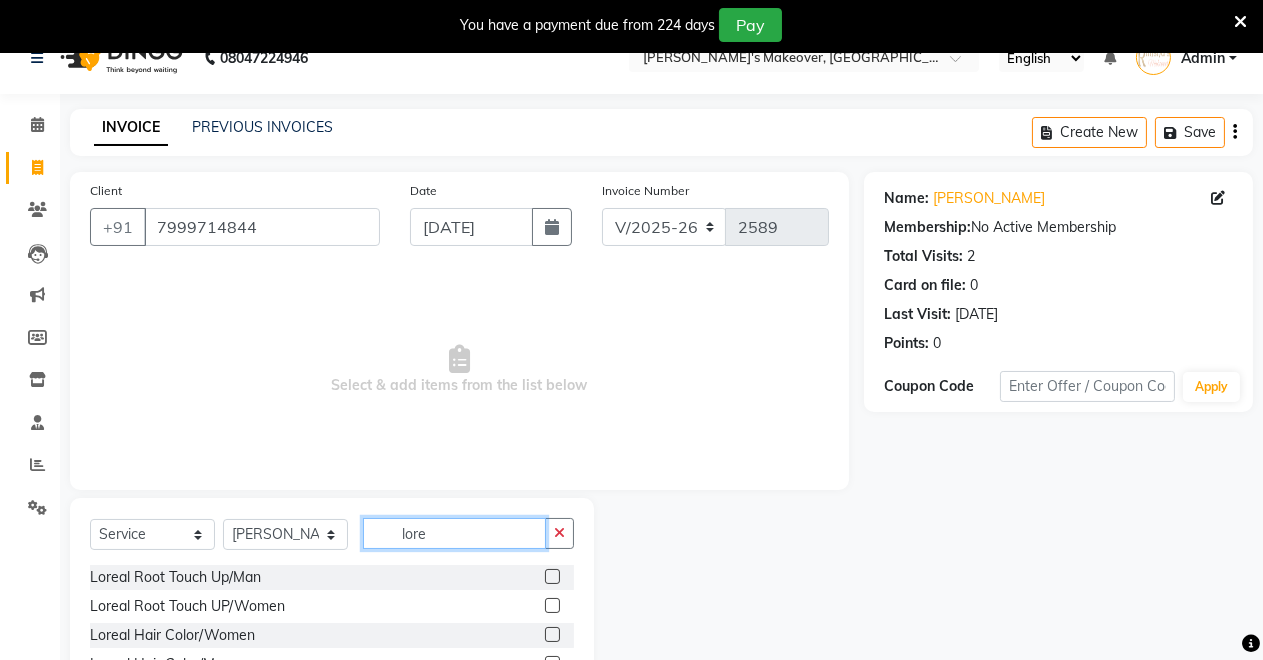 scroll, scrollTop: 191, scrollLeft: 0, axis: vertical 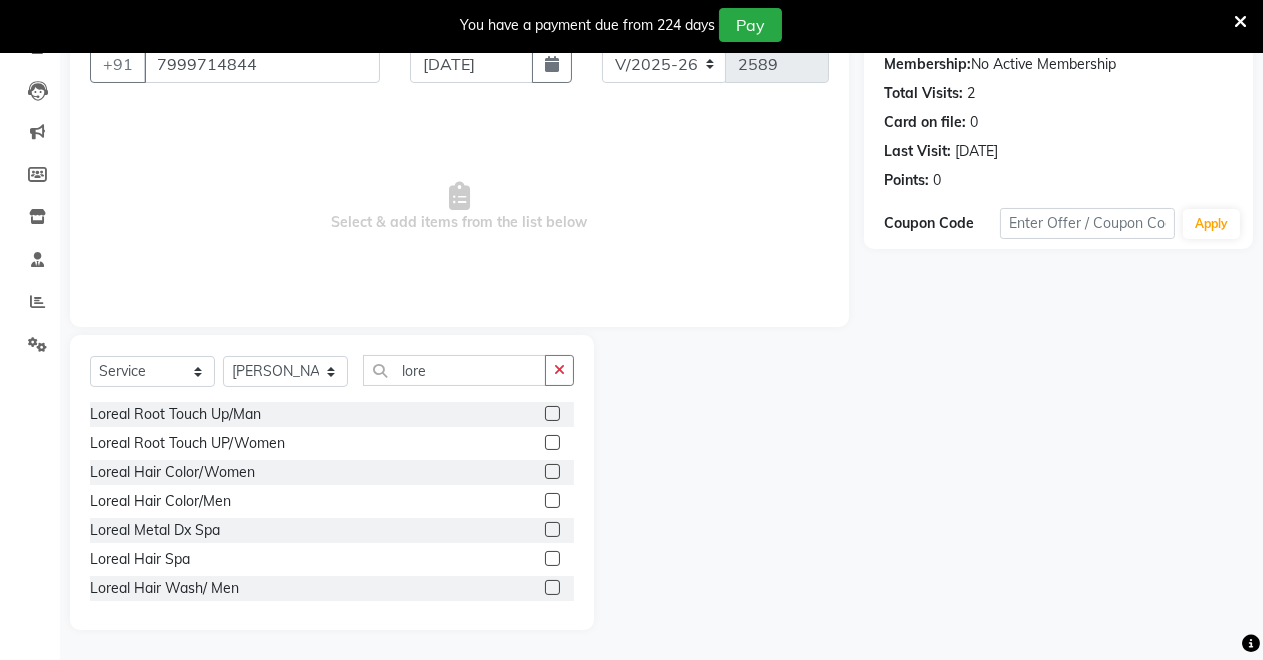 click 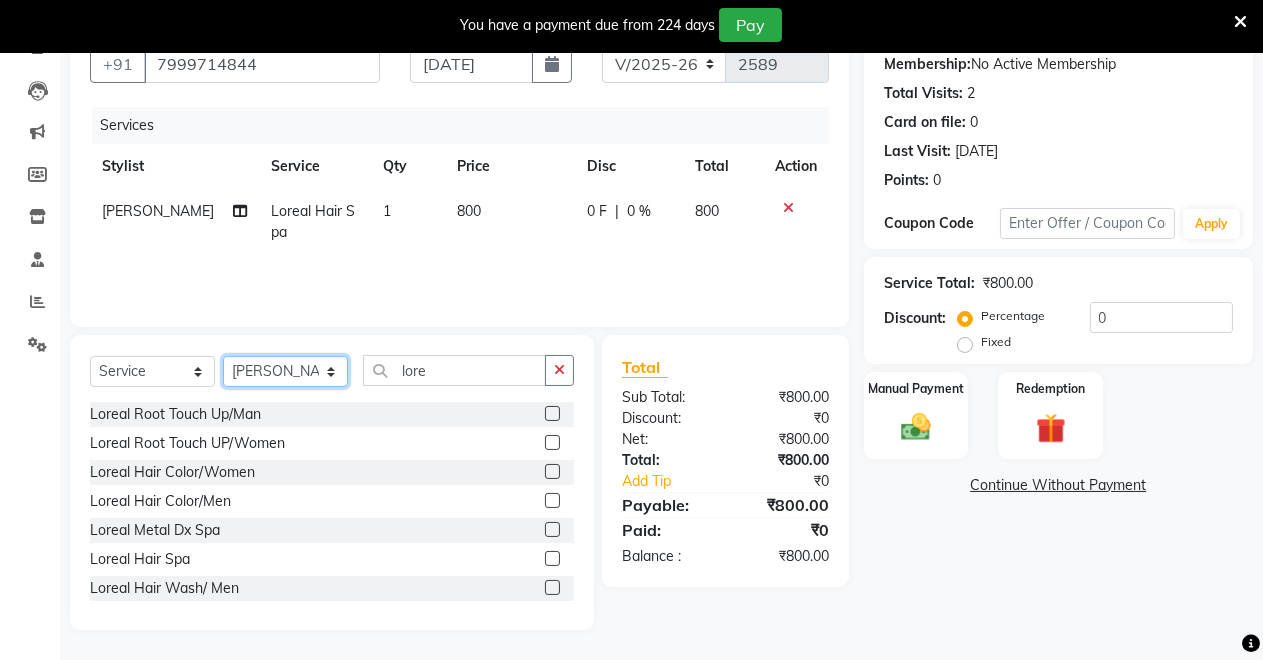 click on "Select Stylist [PERSON_NAME] [PERSON_NAME] kumar DEMO STAFF [PERSON_NAME] [PERSON_NAME] [MEDICAL_DATA][PERSON_NAME] [PERSON_NAME] Verma" 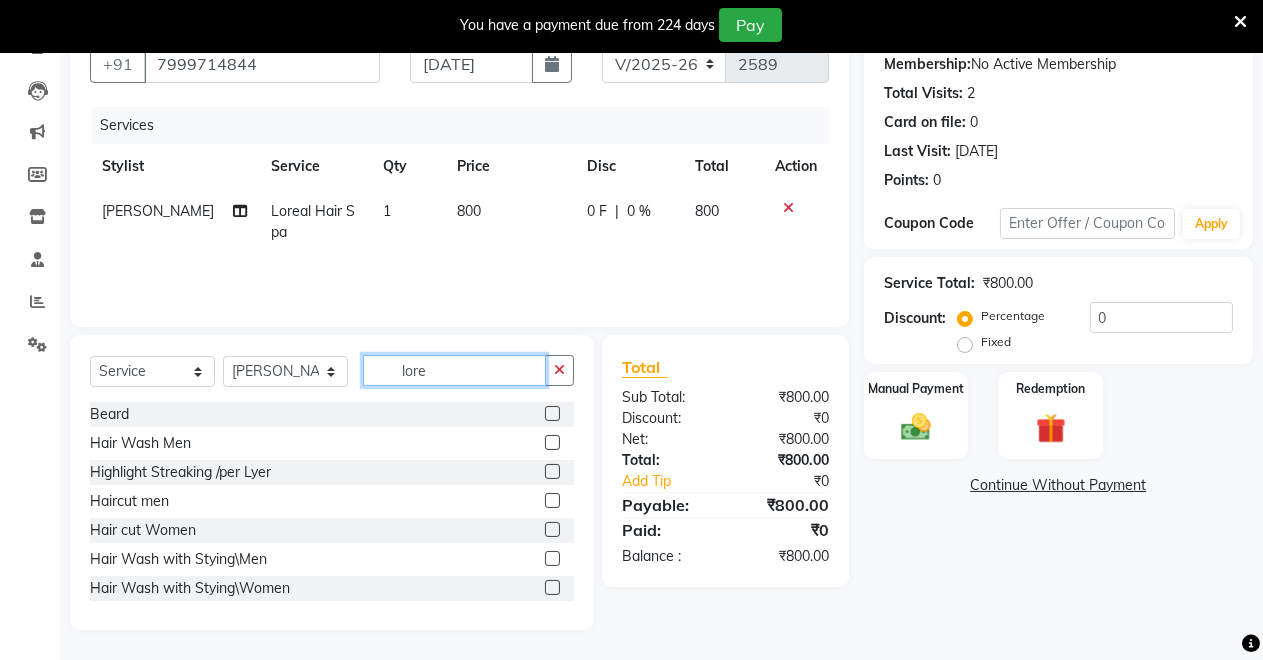 click on "lore" 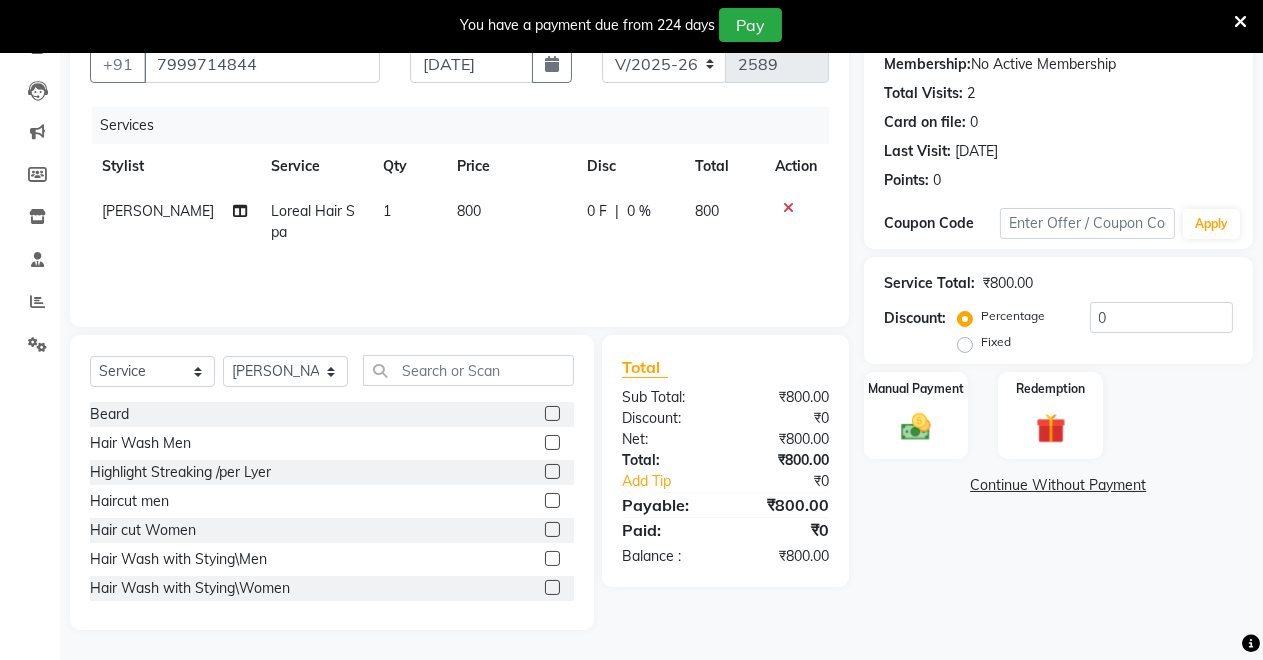click 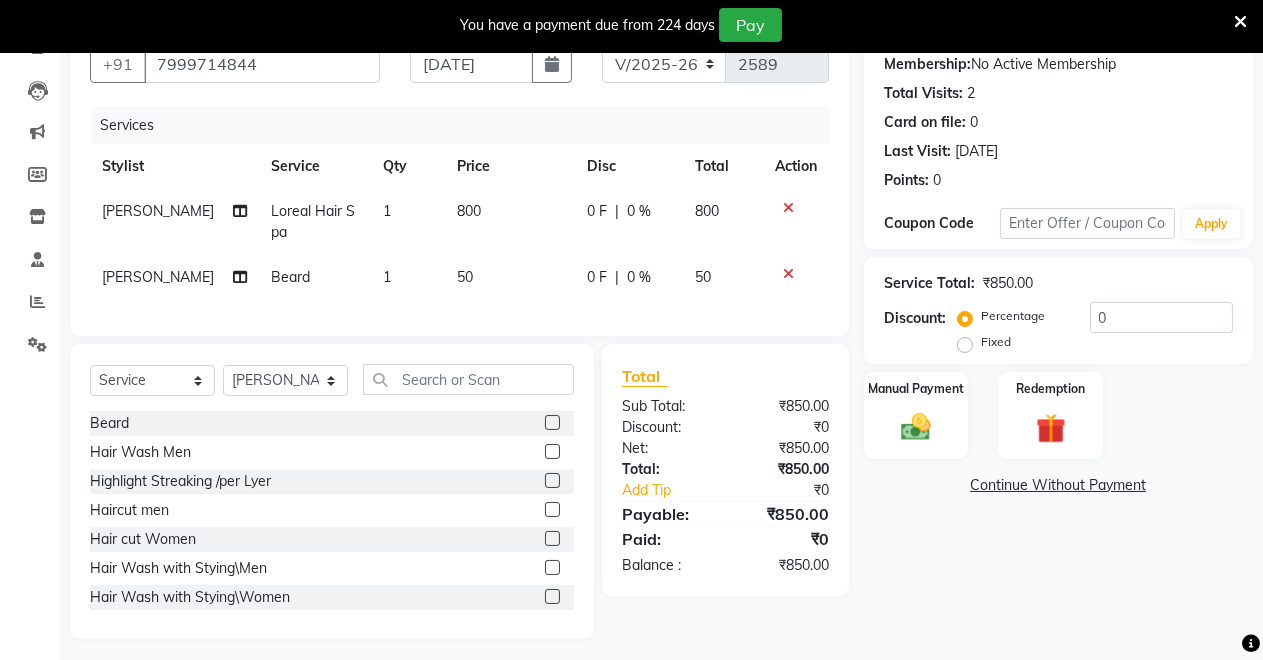 click 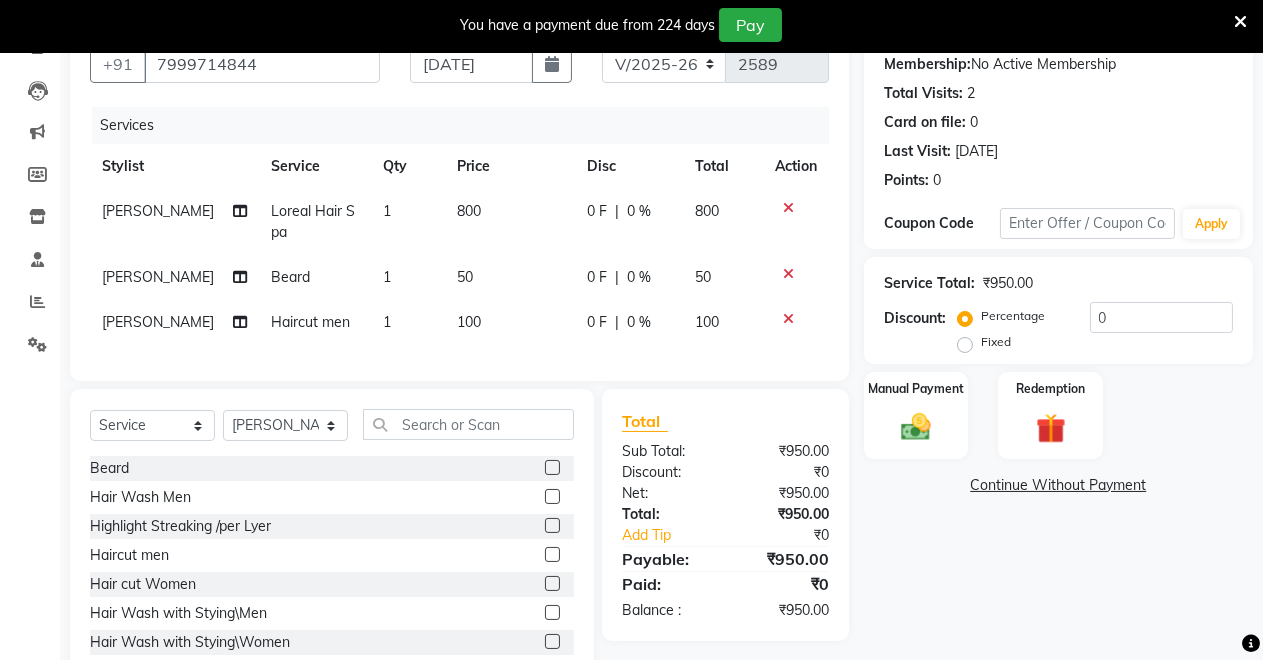 scroll, scrollTop: 262, scrollLeft: 0, axis: vertical 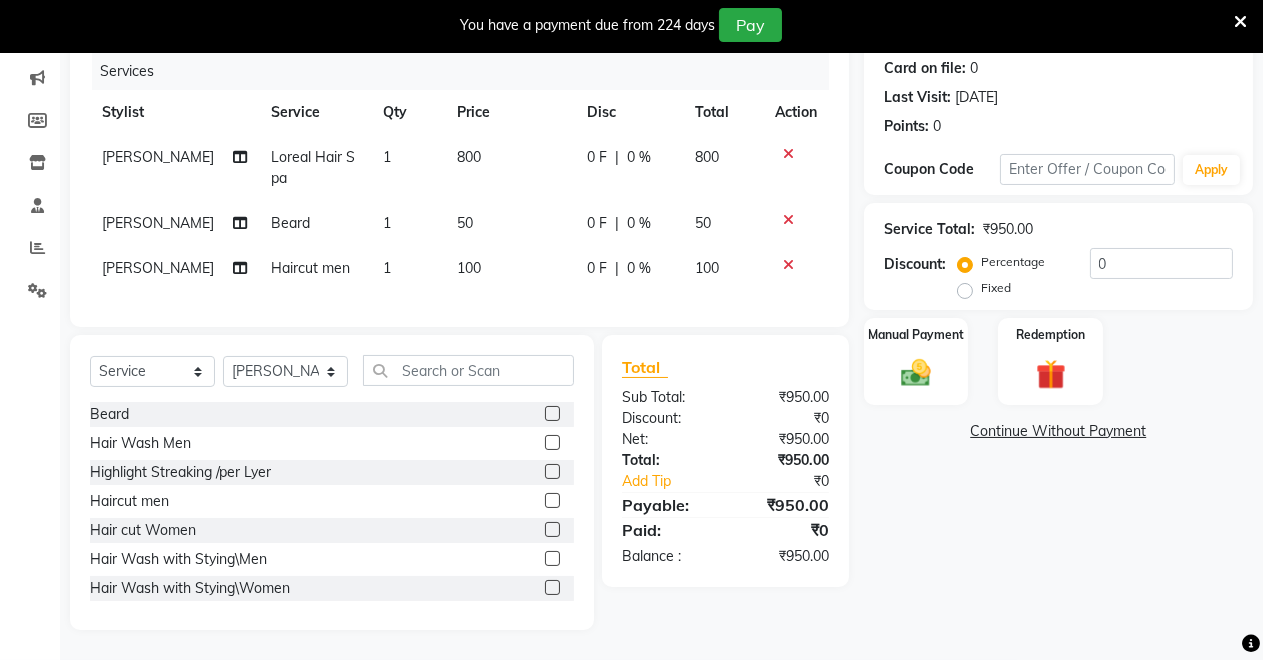 click on "Fixed" 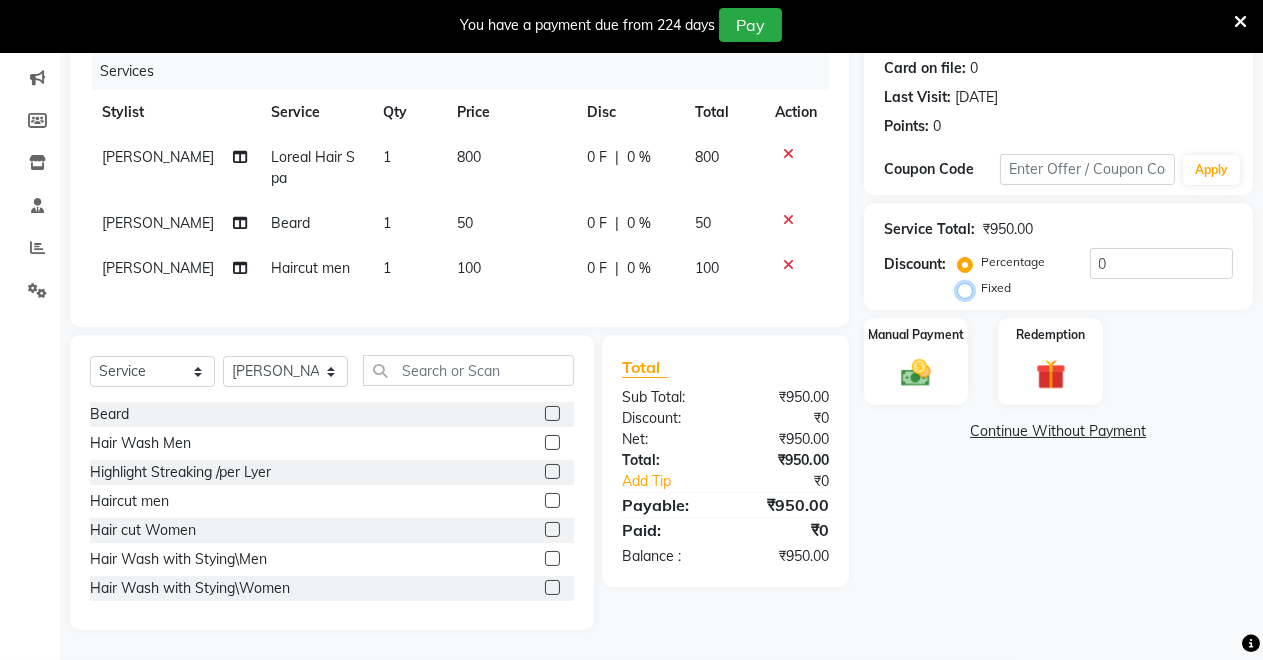 click on "Fixed" at bounding box center [969, 288] 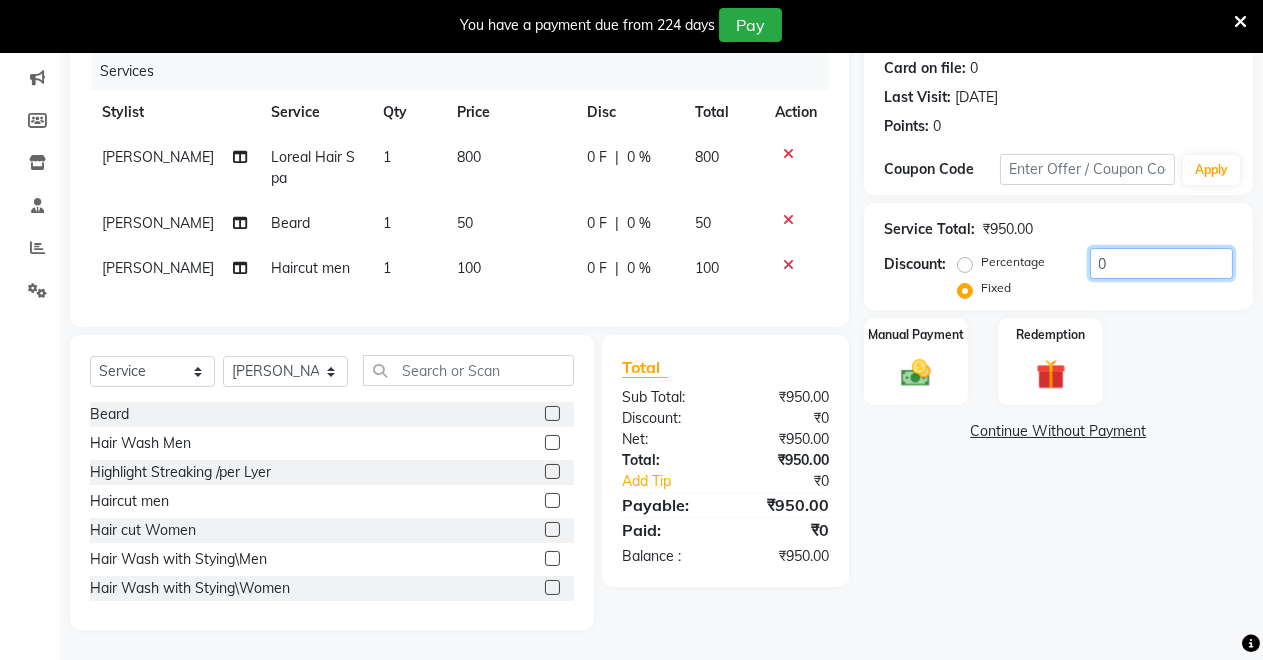 click on "0" 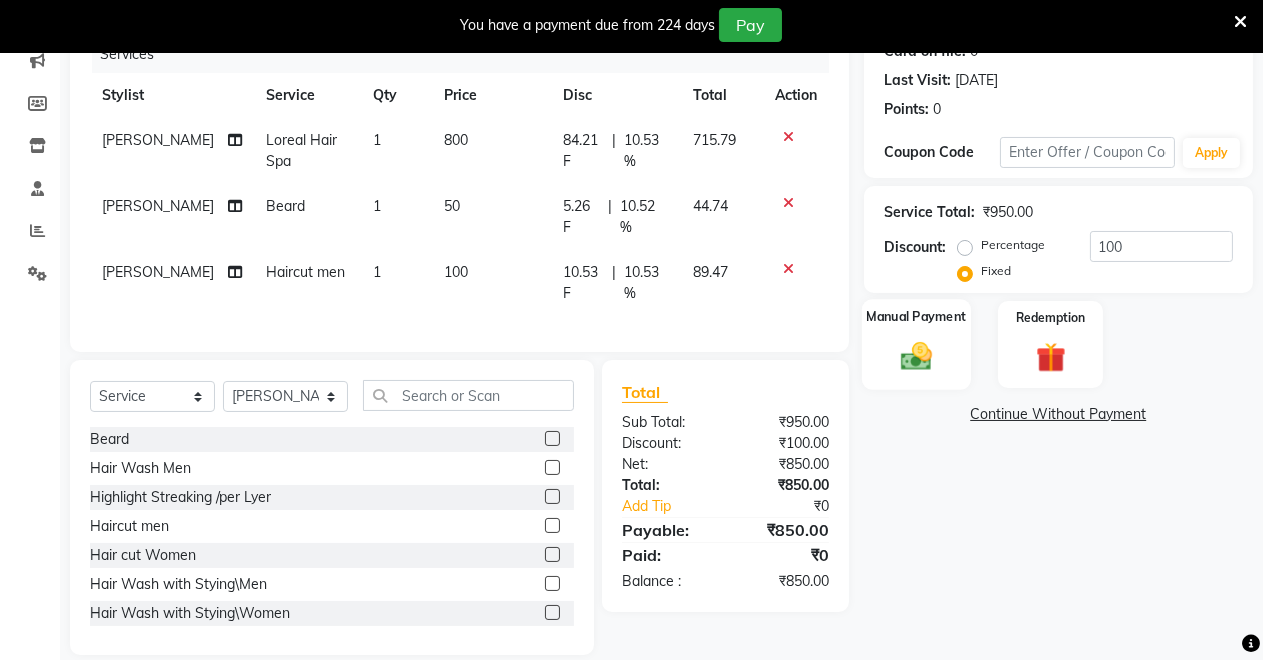 click on "Manual Payment" 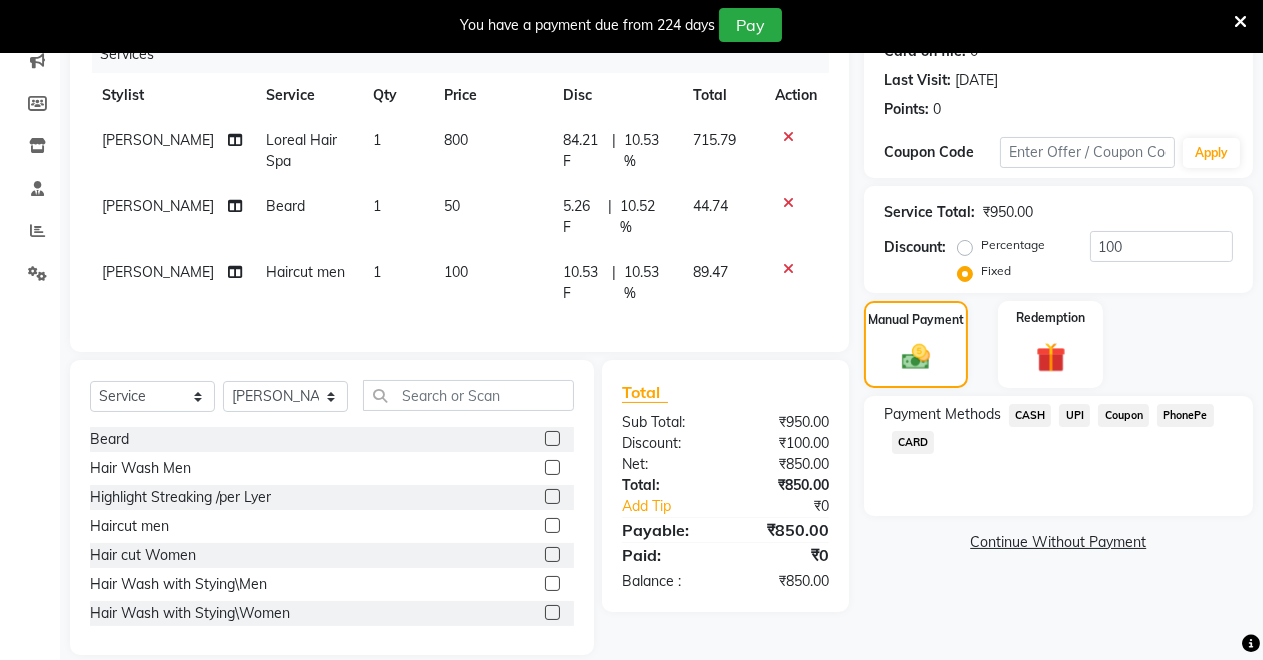 click on "UPI" 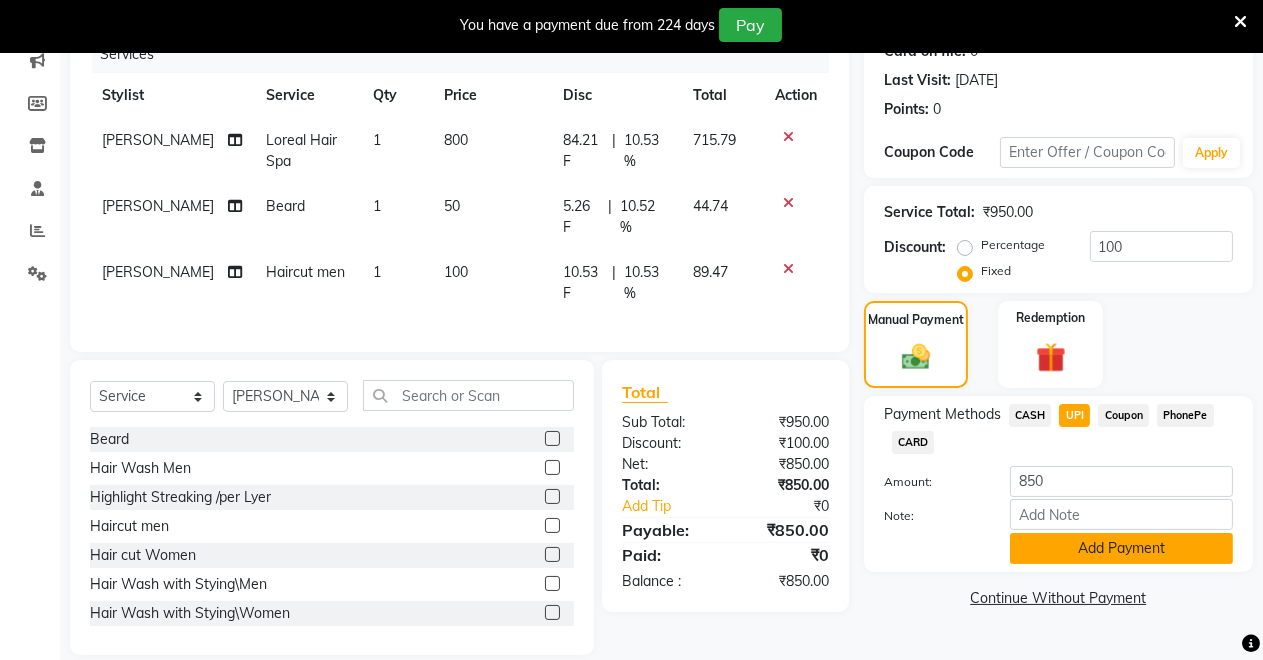 scroll, scrollTop: 304, scrollLeft: 0, axis: vertical 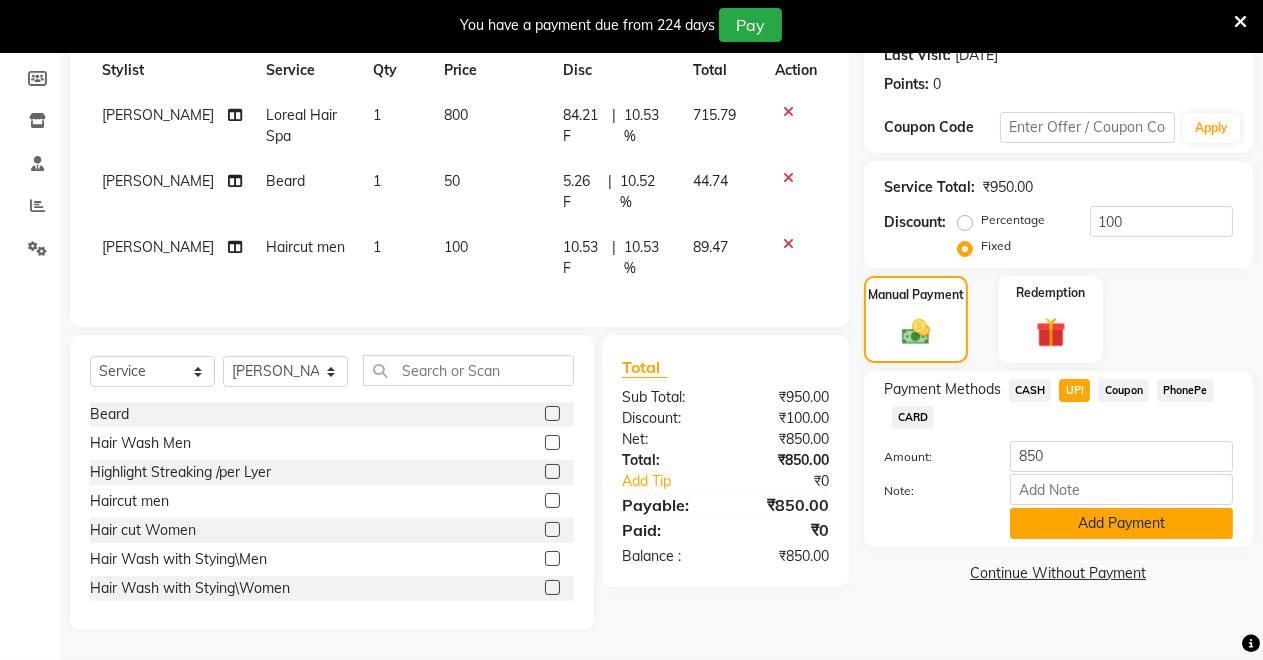 click on "Add Payment" 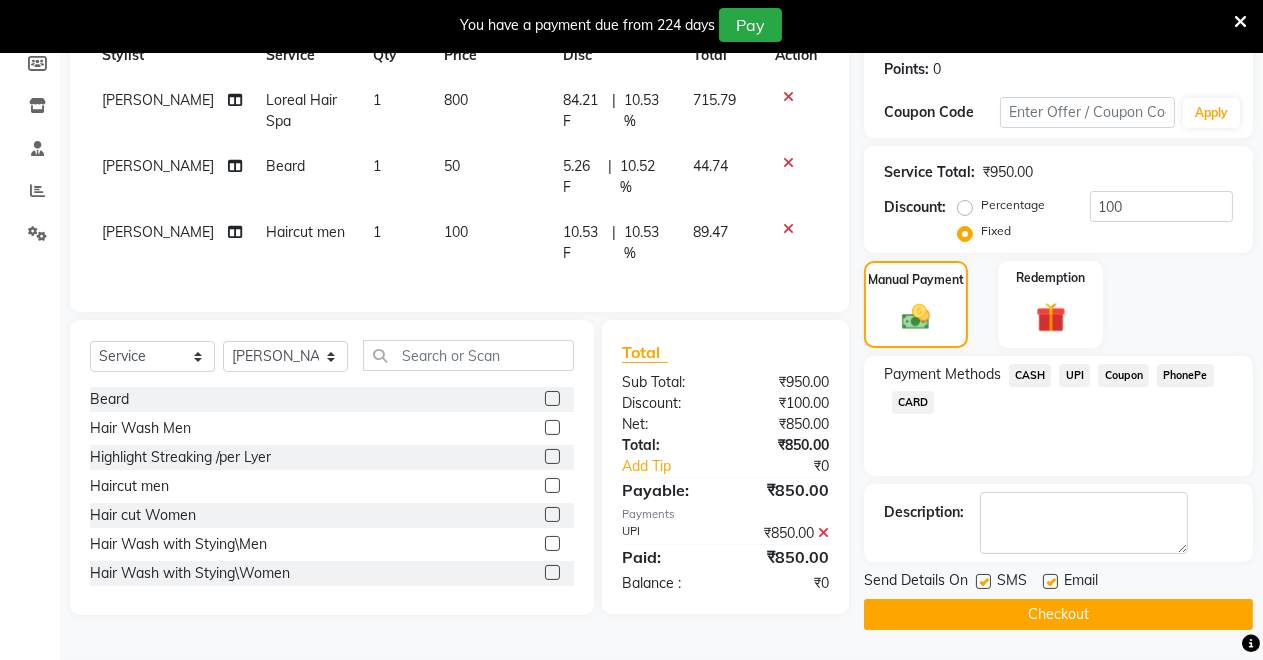 click on "Checkout" 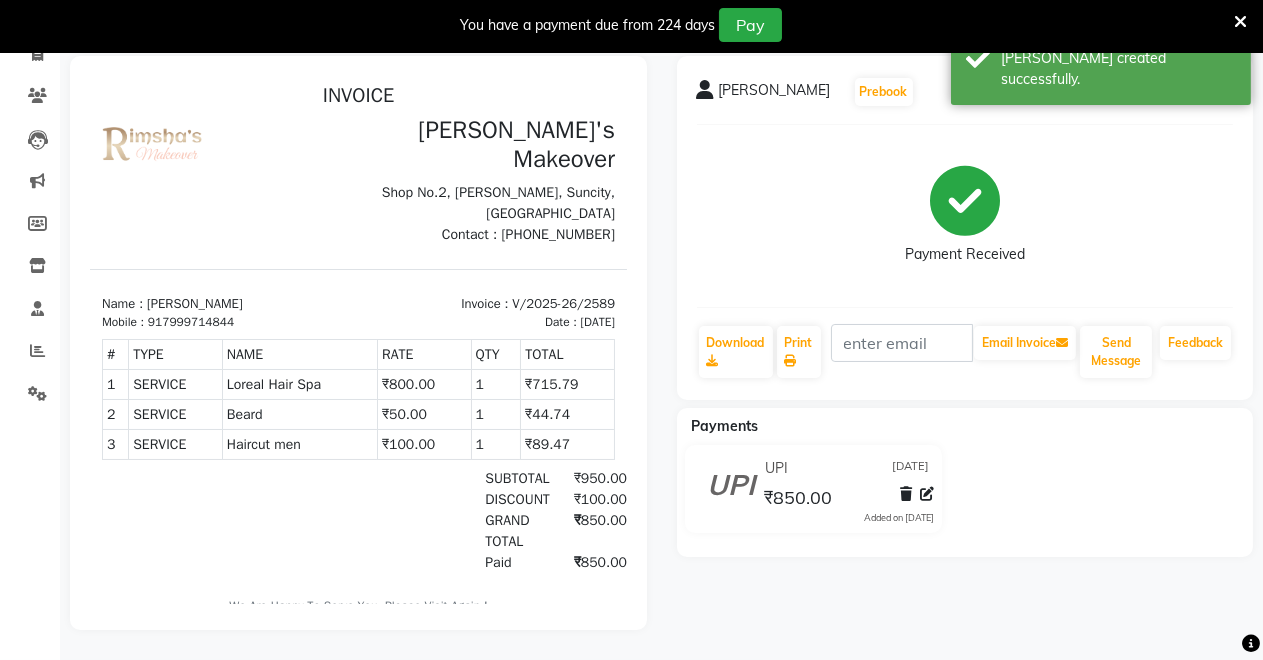 scroll, scrollTop: 0, scrollLeft: 0, axis: both 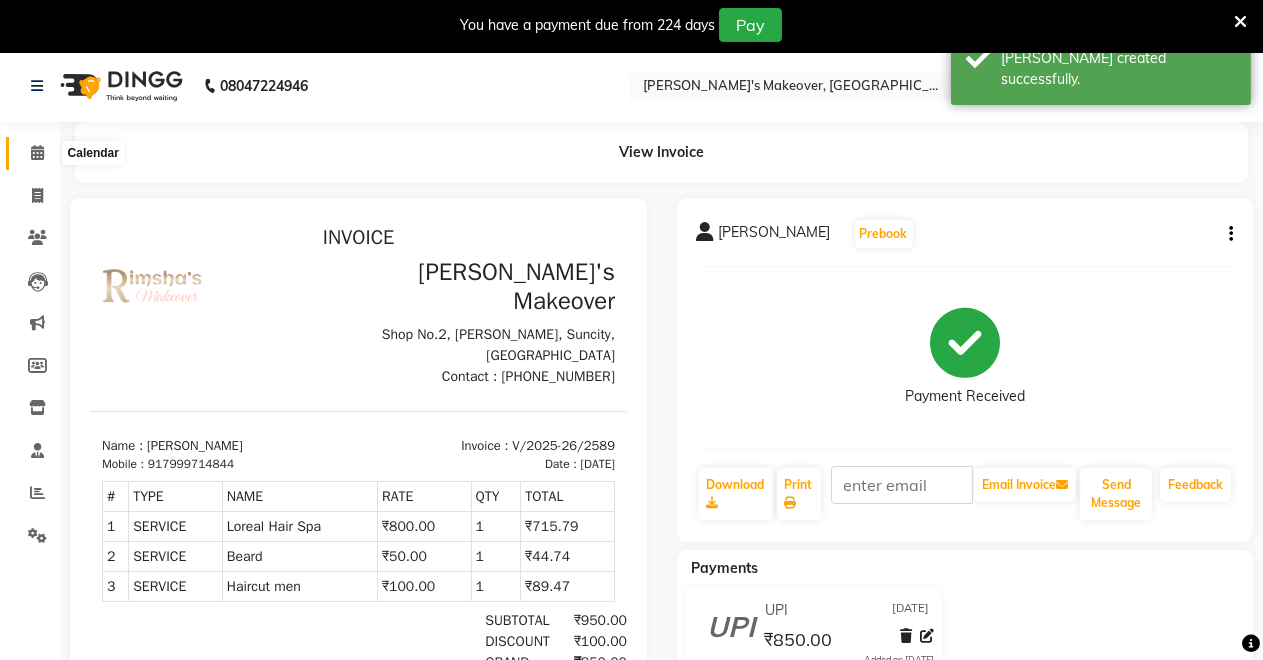 click 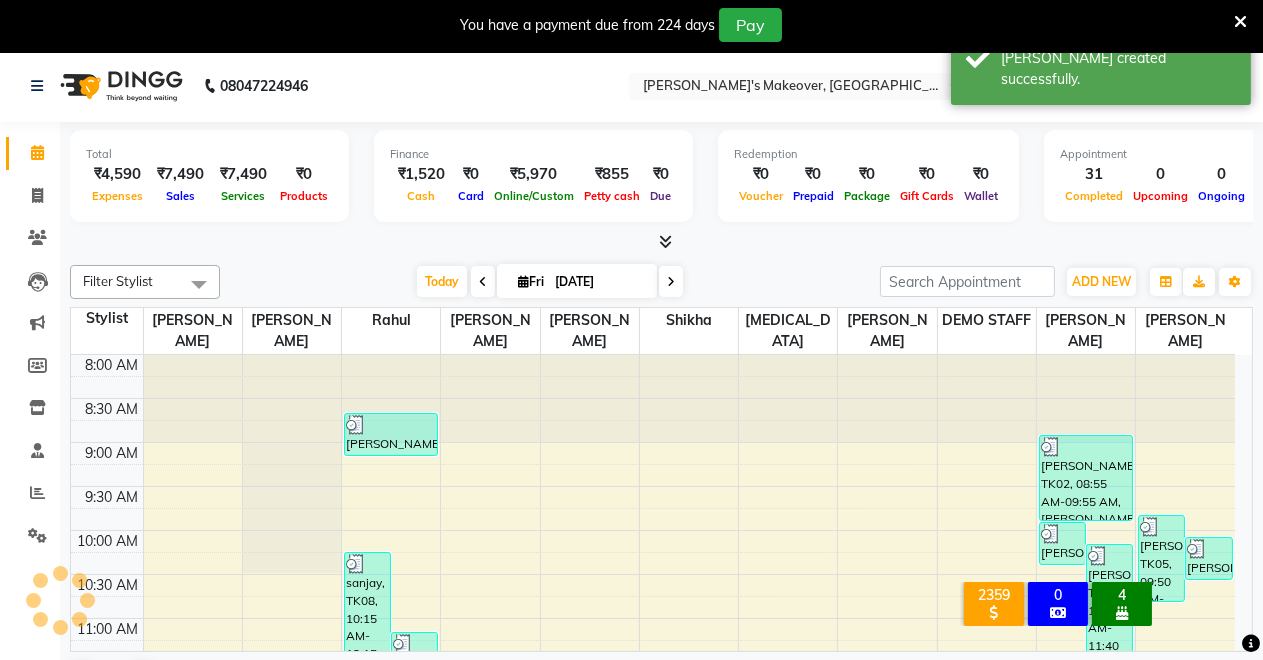 scroll, scrollTop: 889, scrollLeft: 0, axis: vertical 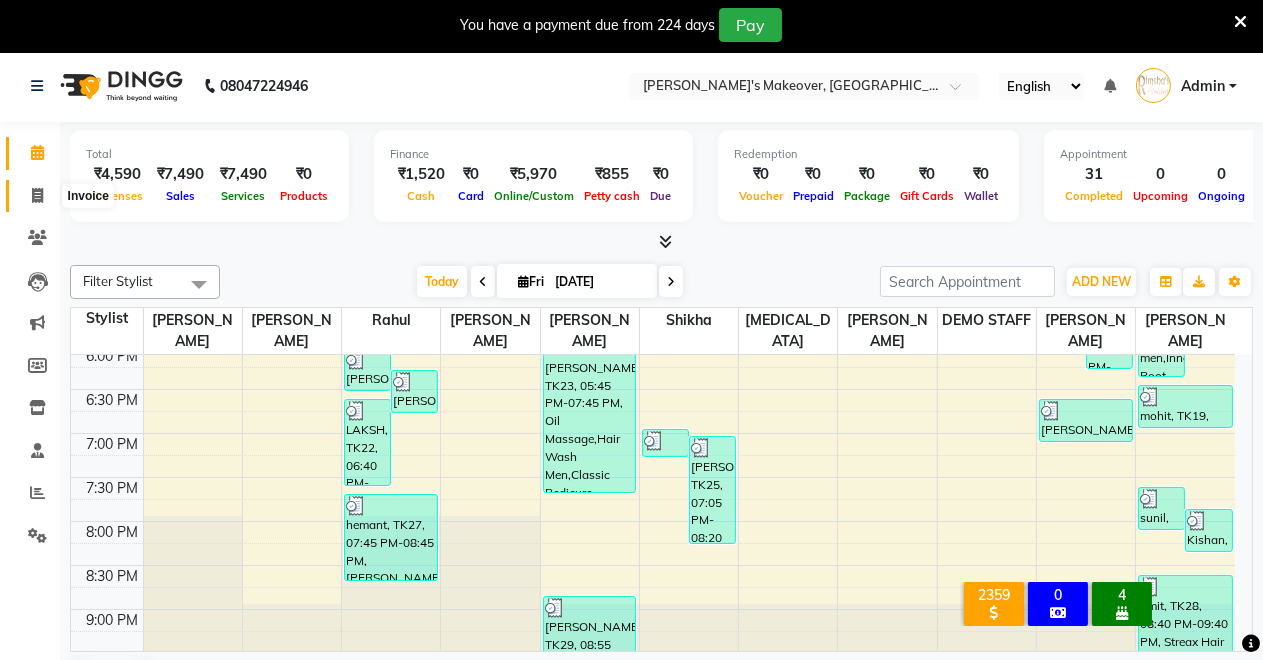 click 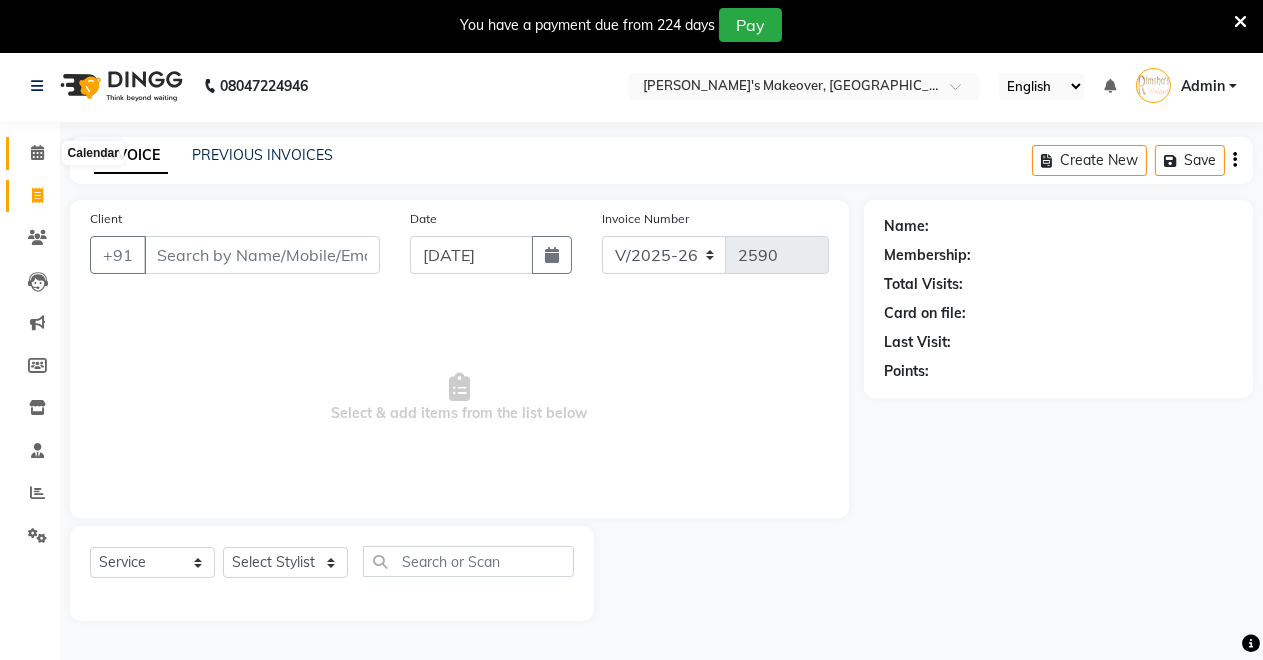 click 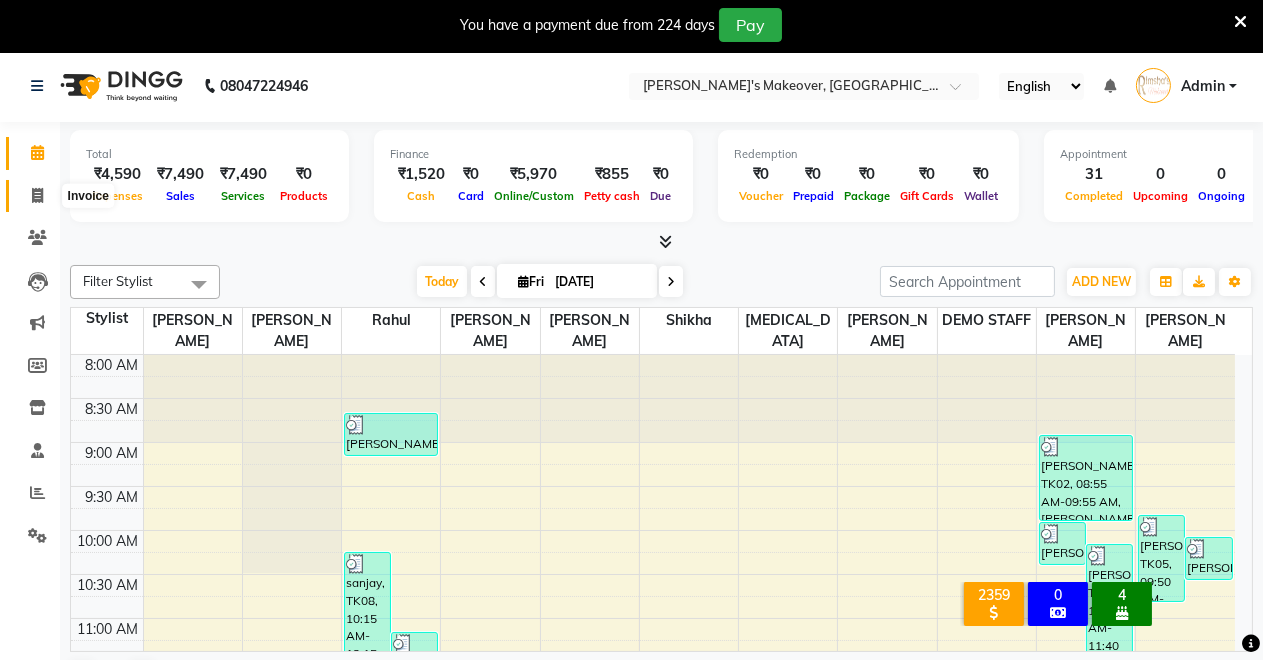 click 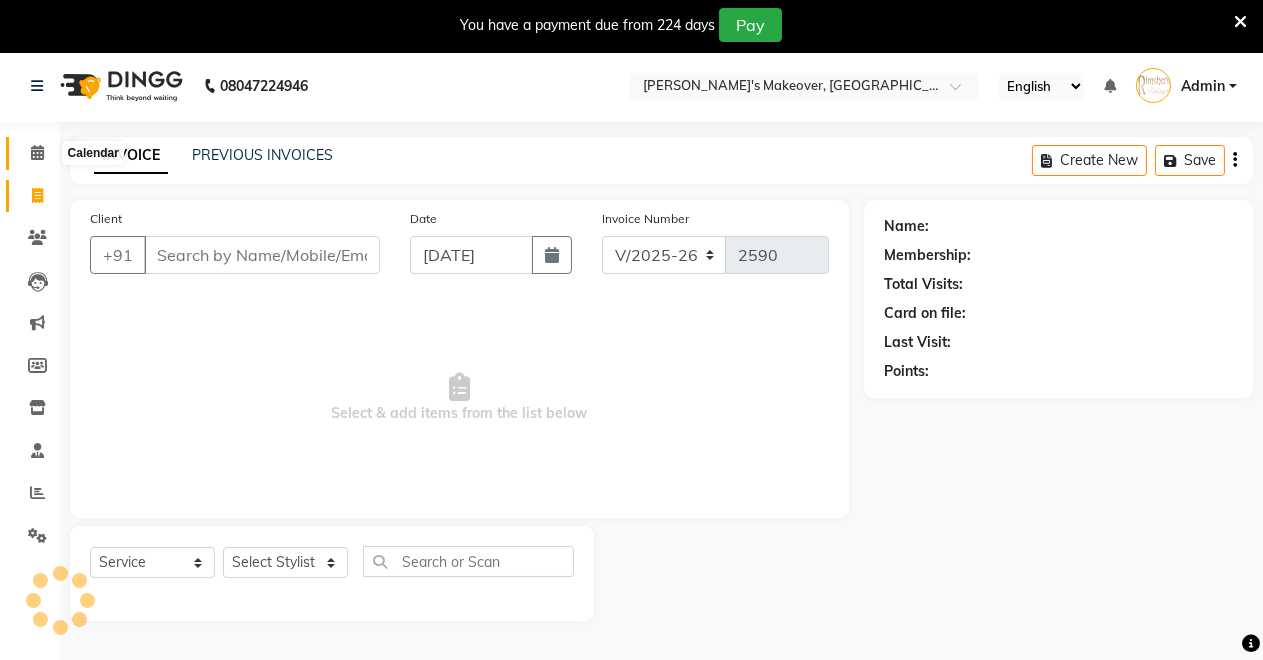 click 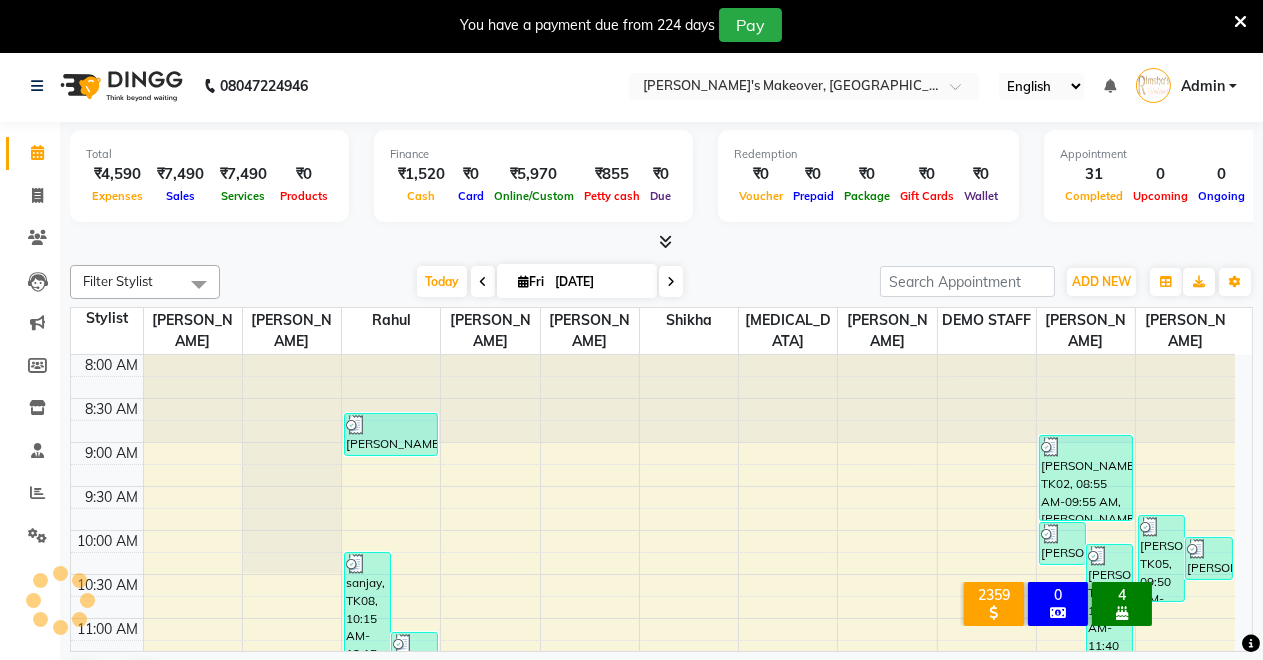 scroll, scrollTop: 0, scrollLeft: 0, axis: both 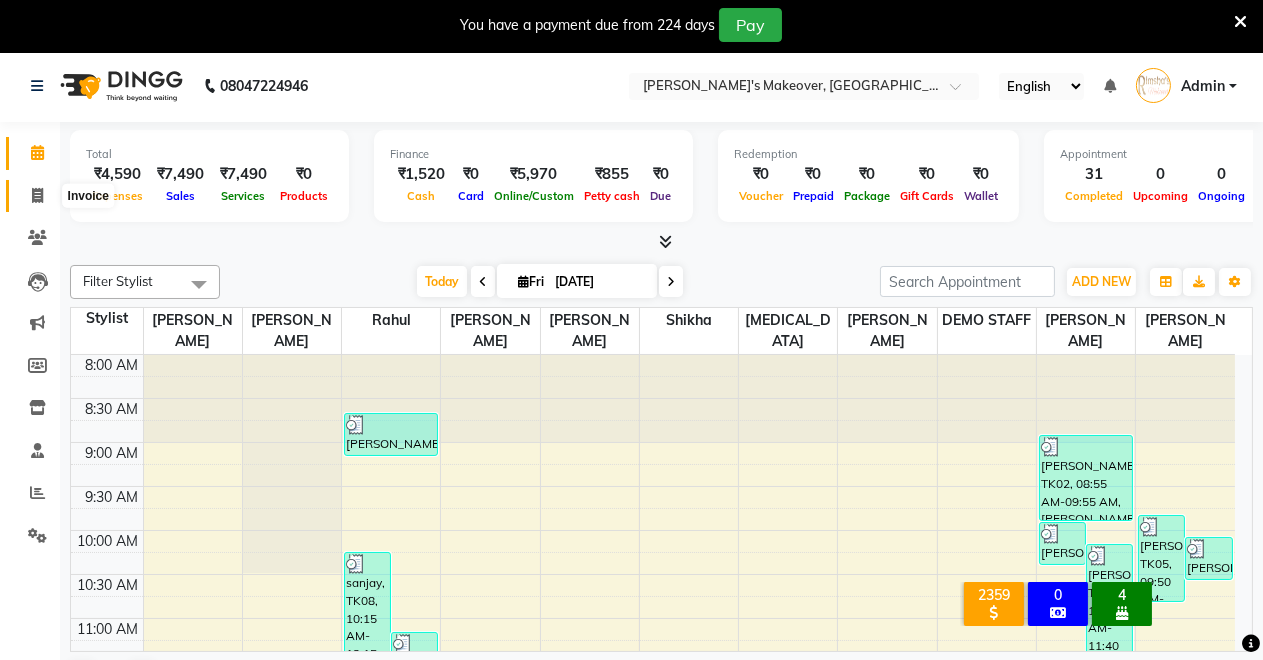 click 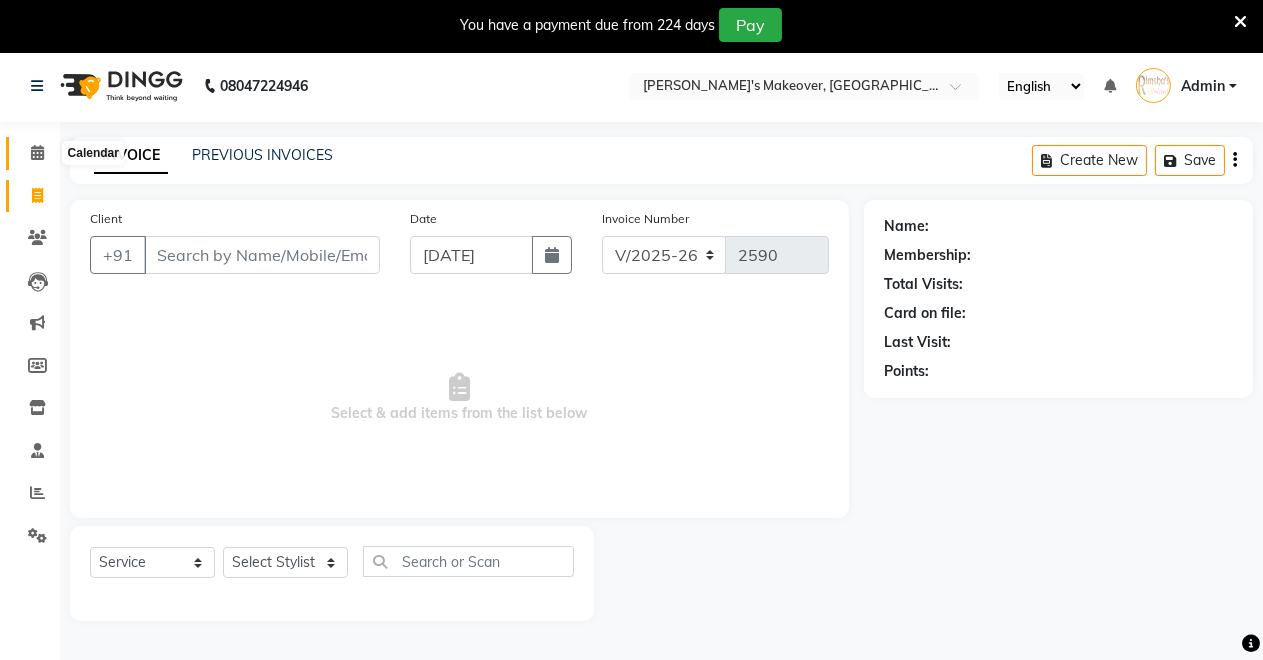 click 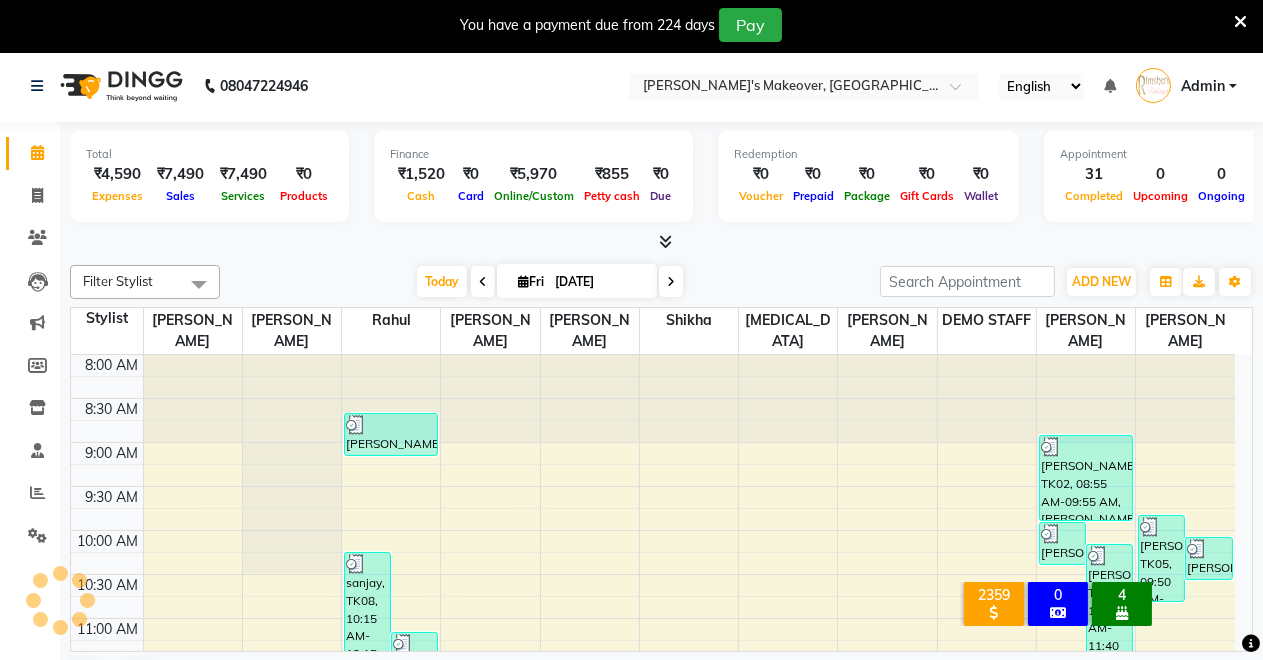 scroll, scrollTop: 0, scrollLeft: 0, axis: both 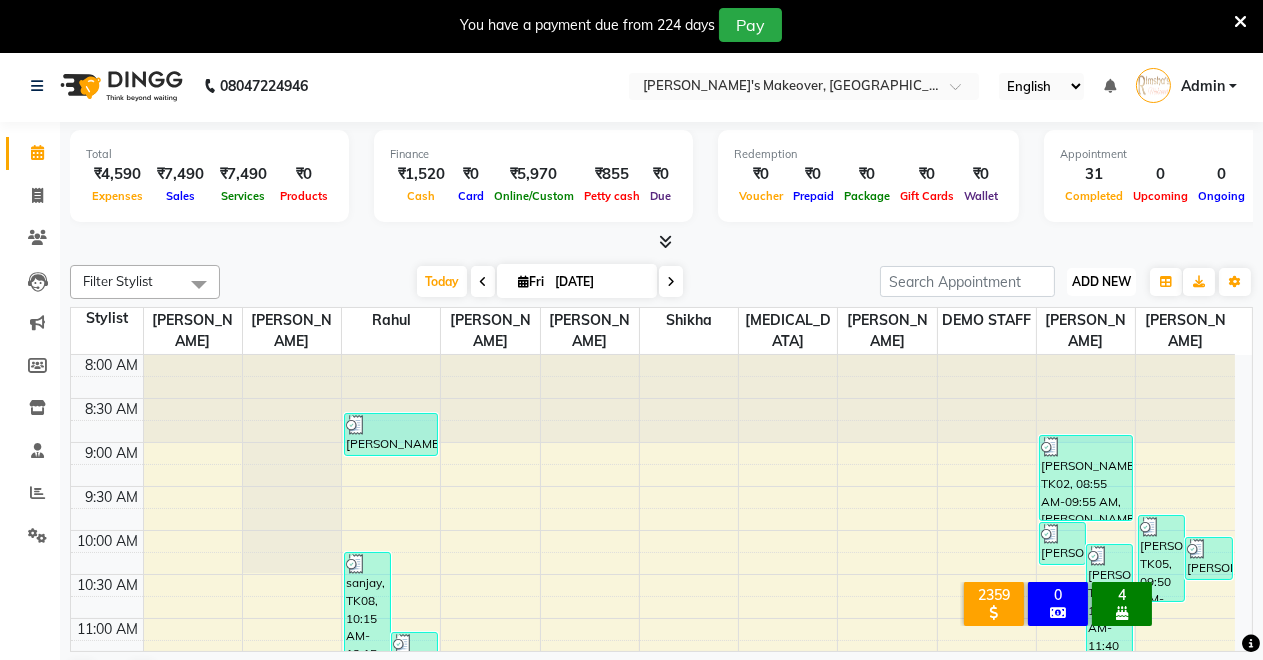 click on "ADD NEW" at bounding box center (1101, 281) 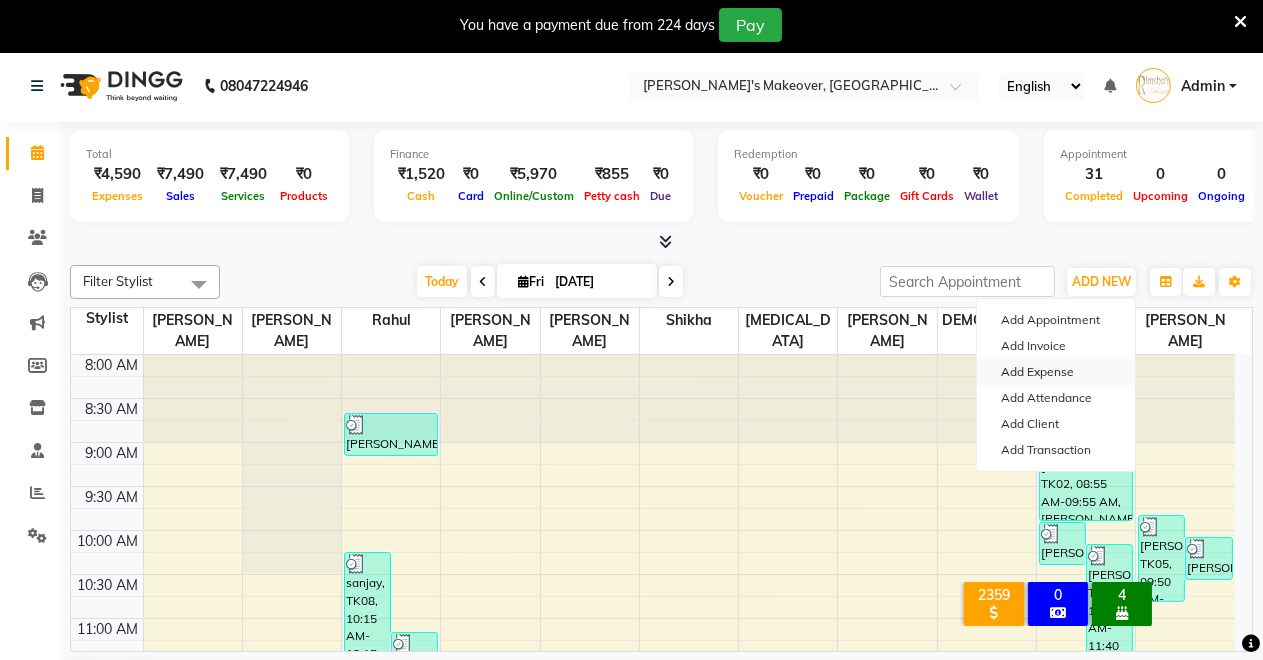 click on "Add Expense" at bounding box center [1056, 372] 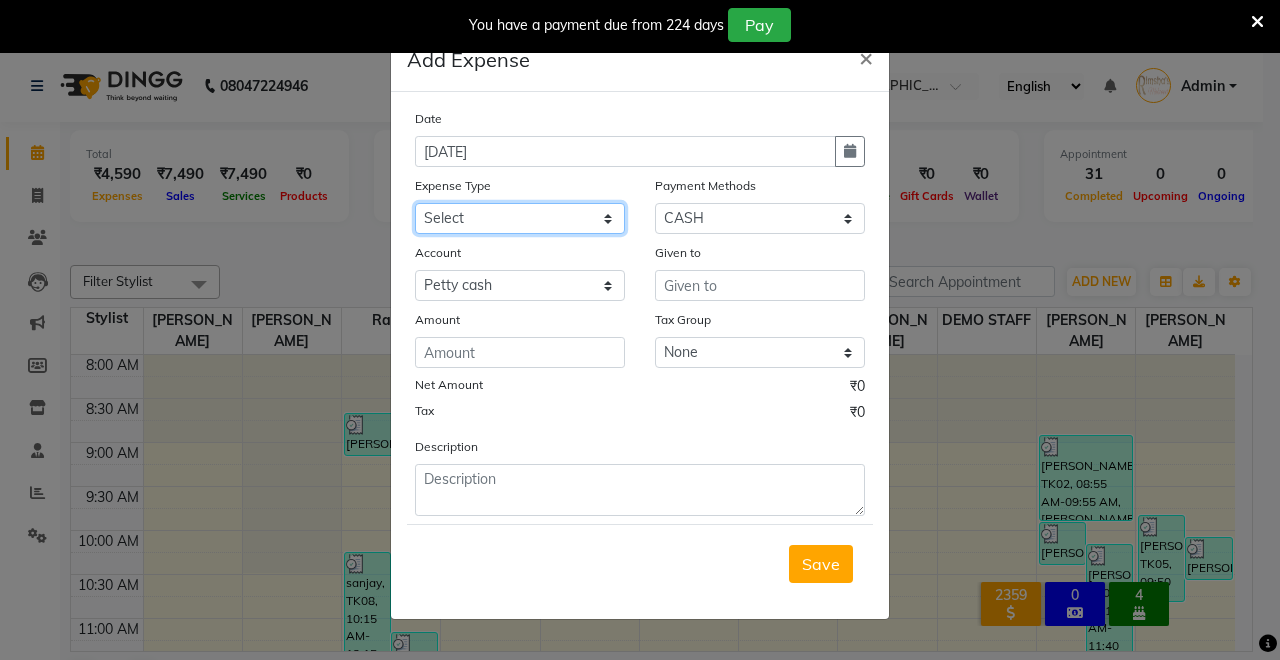 click on "Select Advance Salary CLEANING Clinical charges DM SIR DUSTBIN electricity bill Other PAMPHLETS Pandit G Priyanka mam Product Rent Salary SOFA Staff Snacks Tax Tea & Refreshment T SHIRT PRINT Utilities Water Bottle" 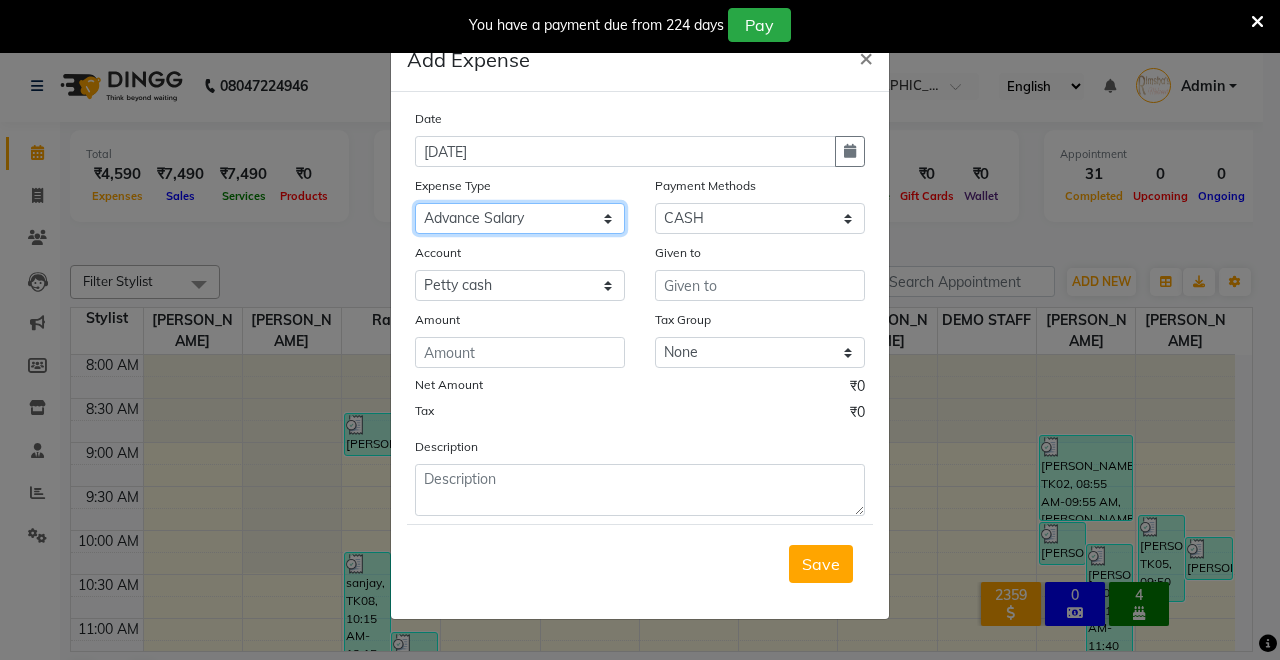 click on "Select Advance Salary CLEANING Clinical charges DM SIR DUSTBIN electricity bill Other PAMPHLETS Pandit G Priyanka mam Product Rent Salary SOFA Staff Snacks Tax Tea & Refreshment T SHIRT PRINT Utilities Water Bottle" 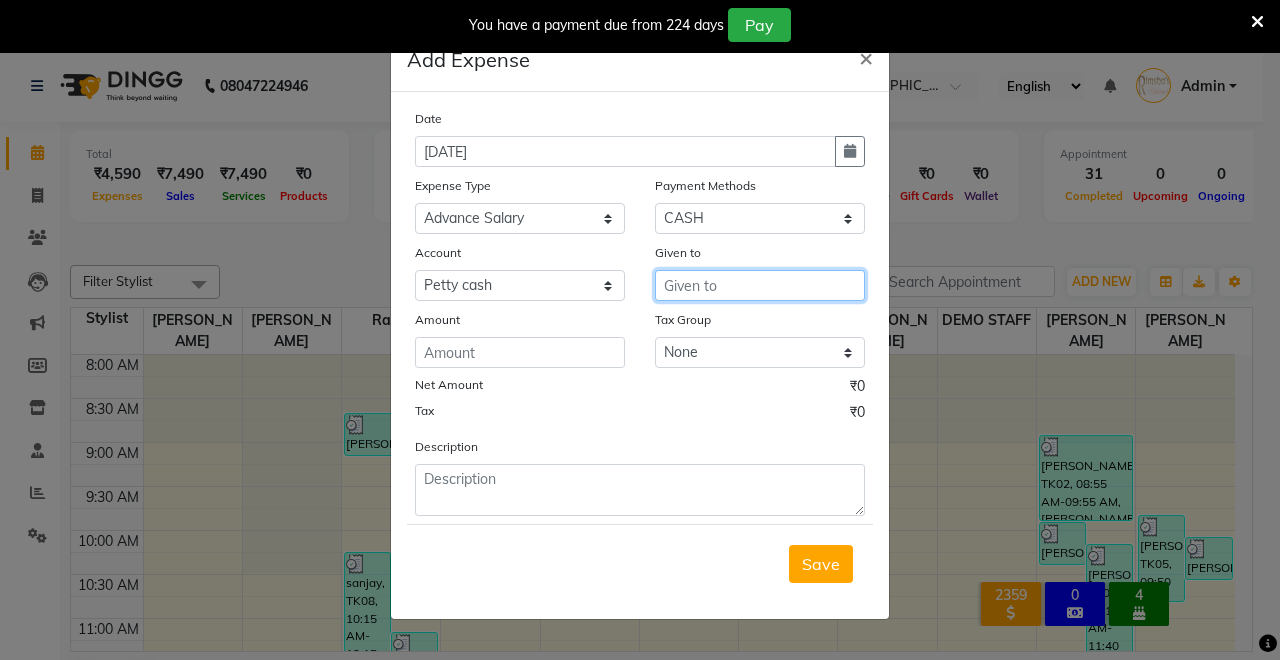 click at bounding box center (760, 285) 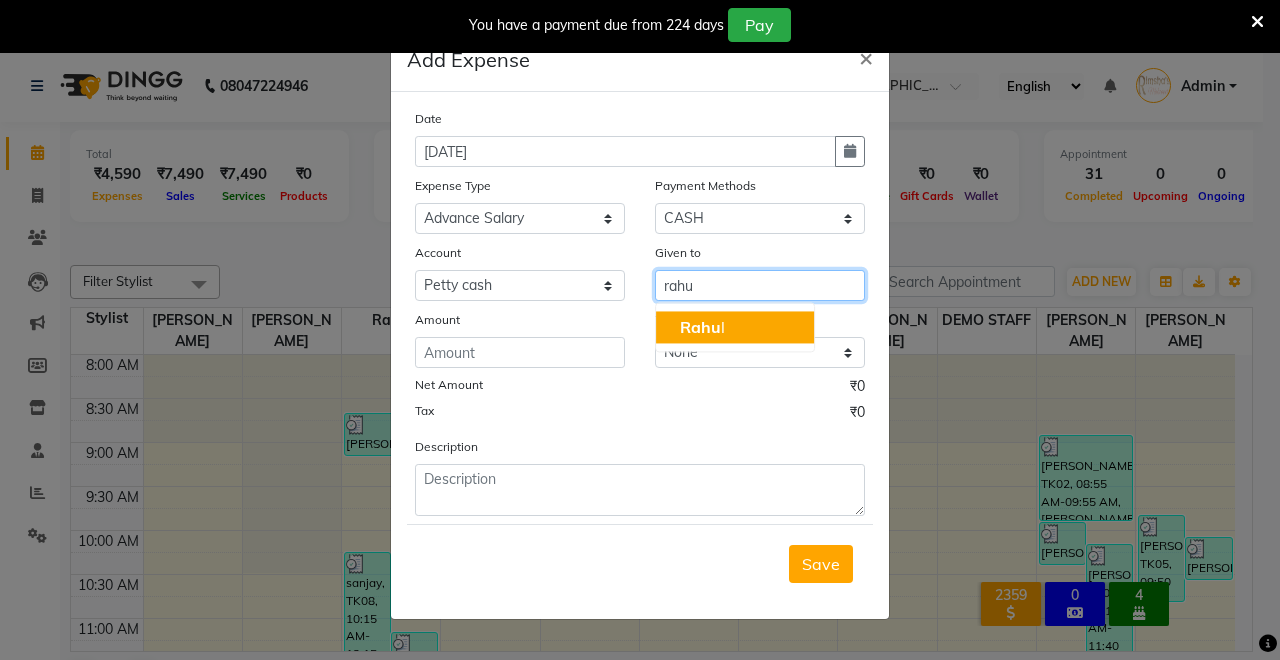 click on "Rahu" 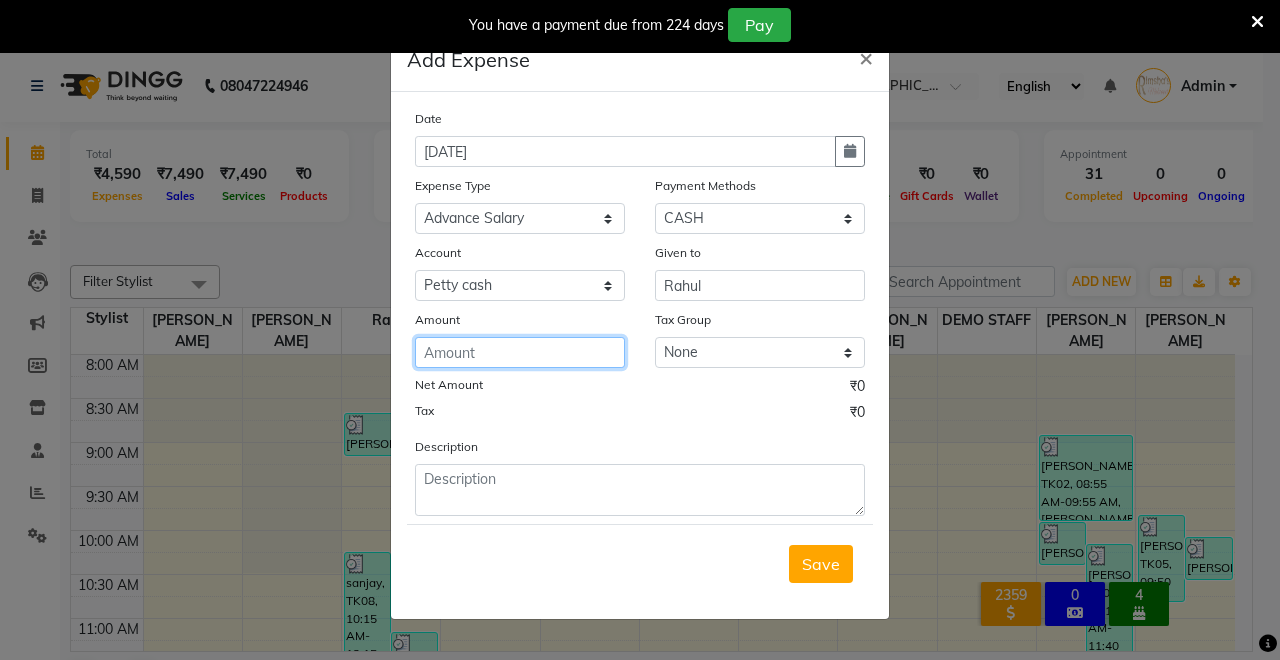 click 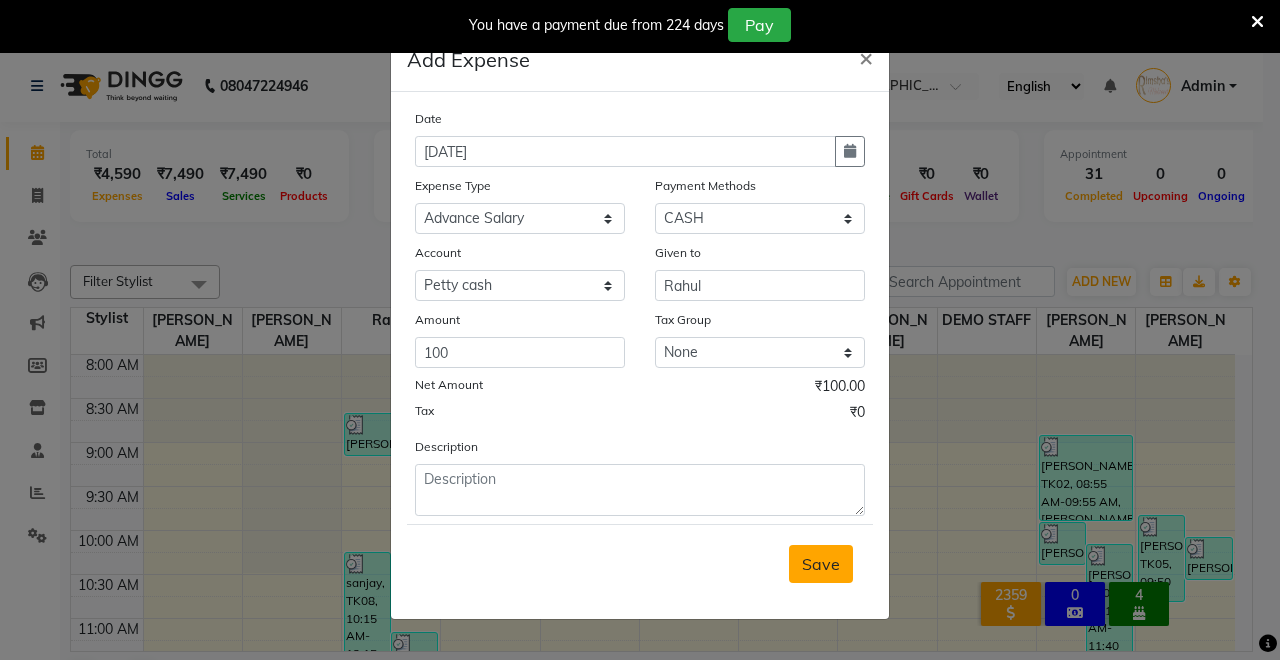 click on "Save" at bounding box center (821, 564) 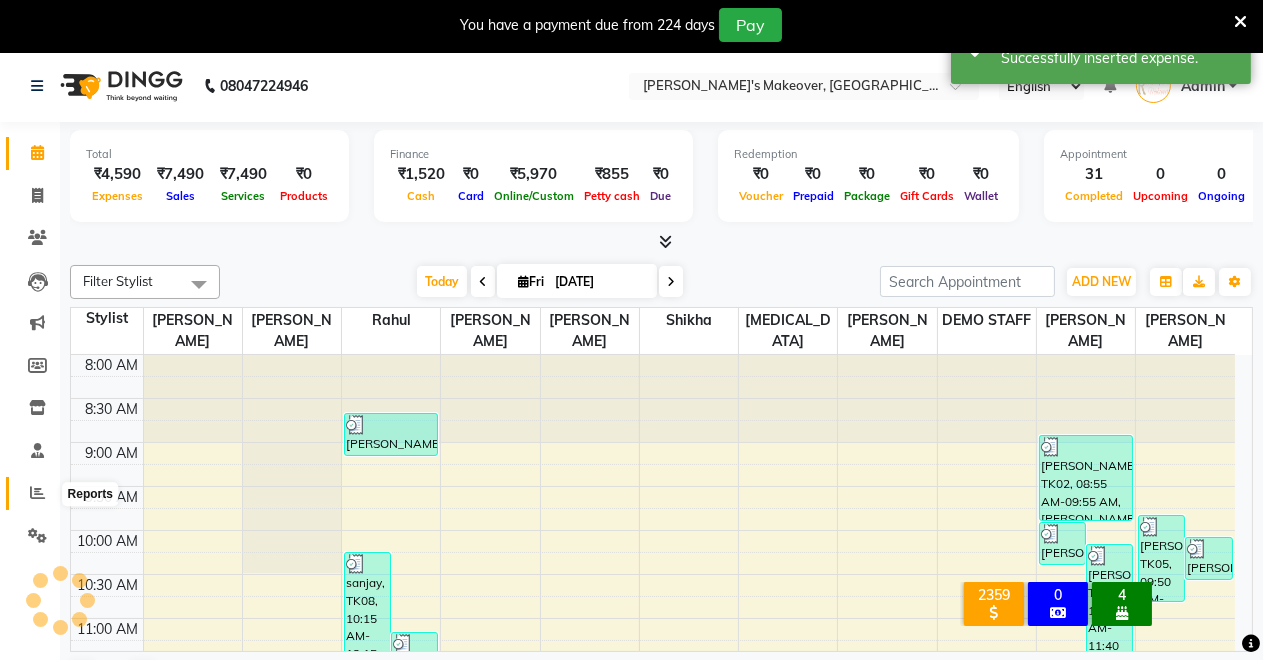 click 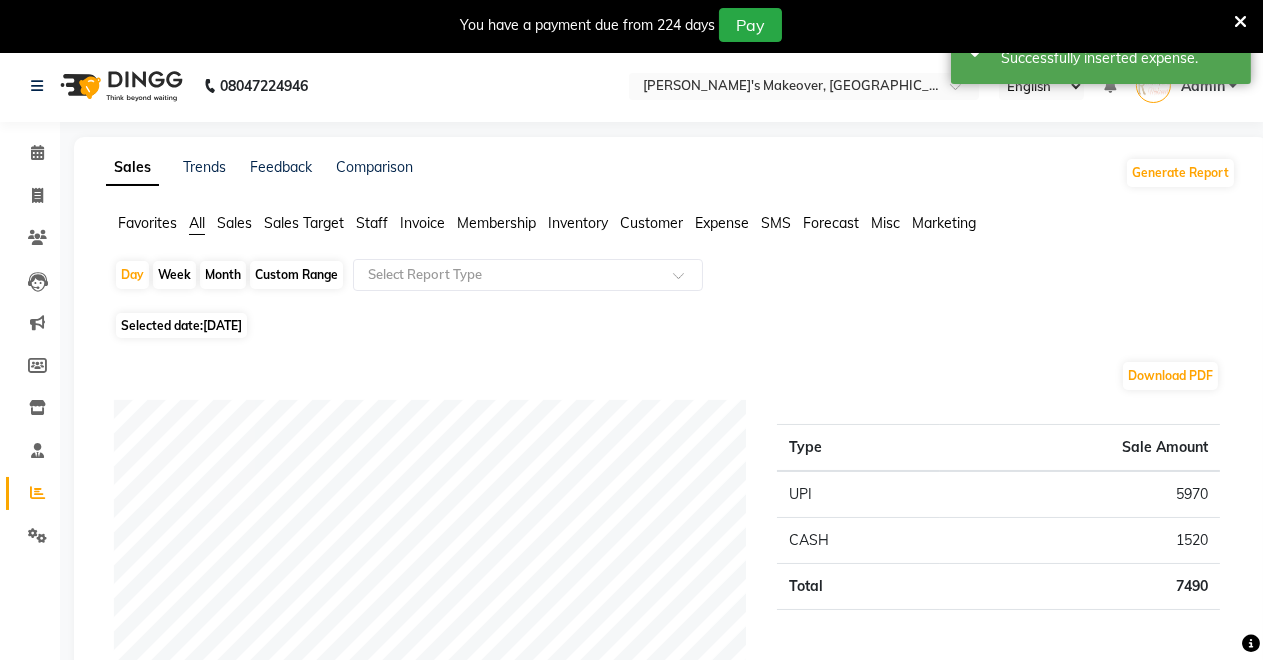 click on "Expense" 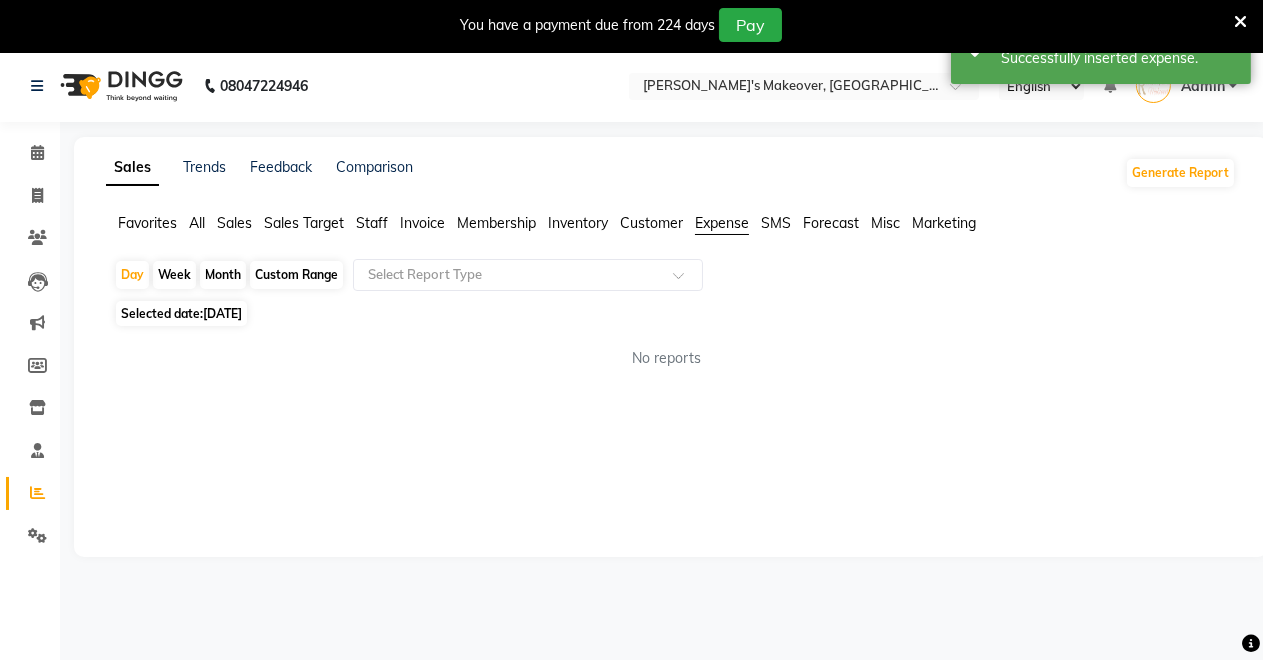 click on "Expense" 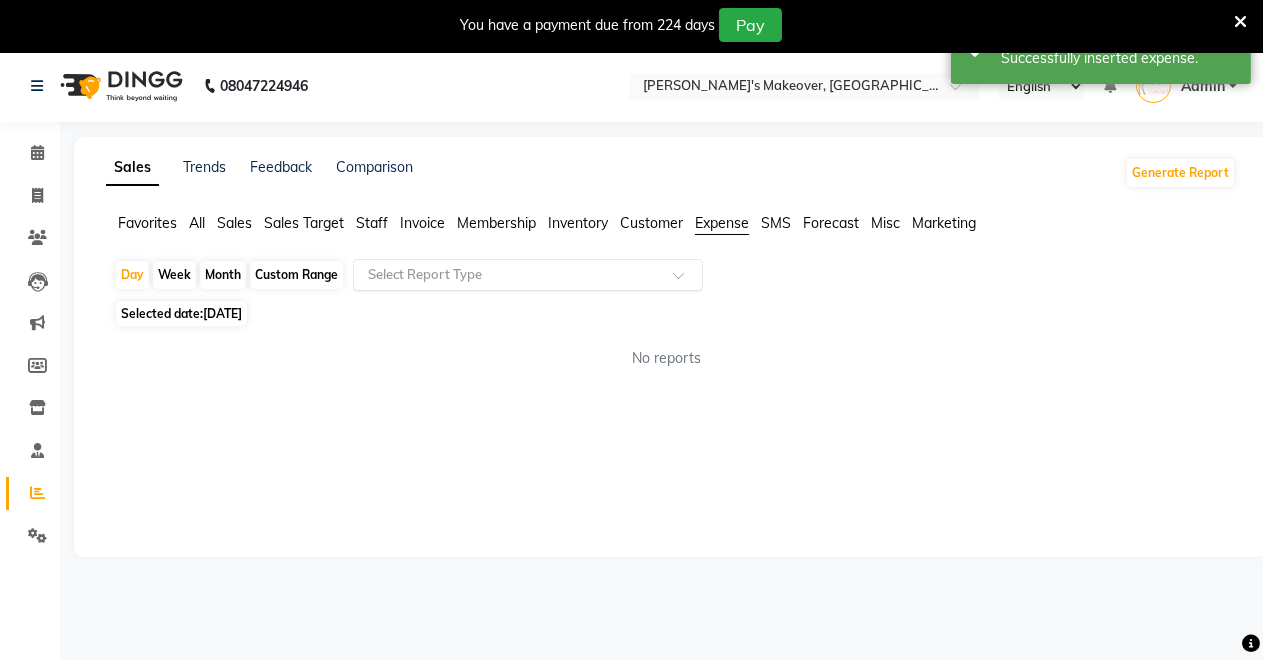 click 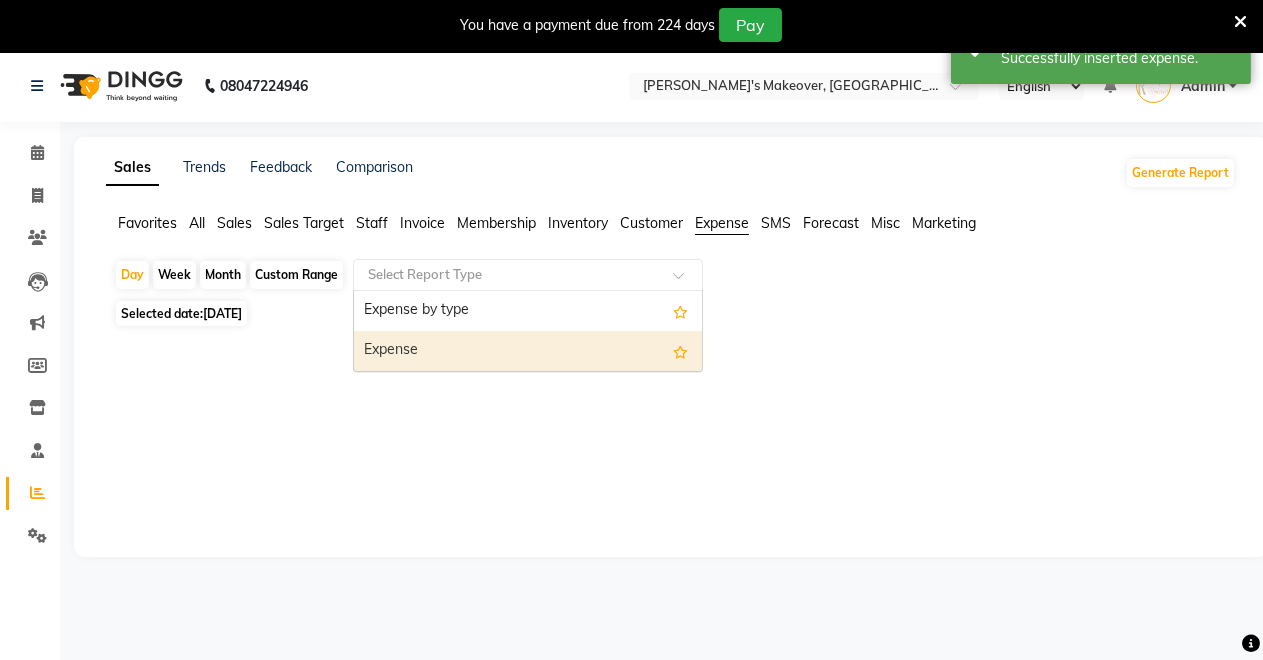 click on "Expense" at bounding box center (528, 351) 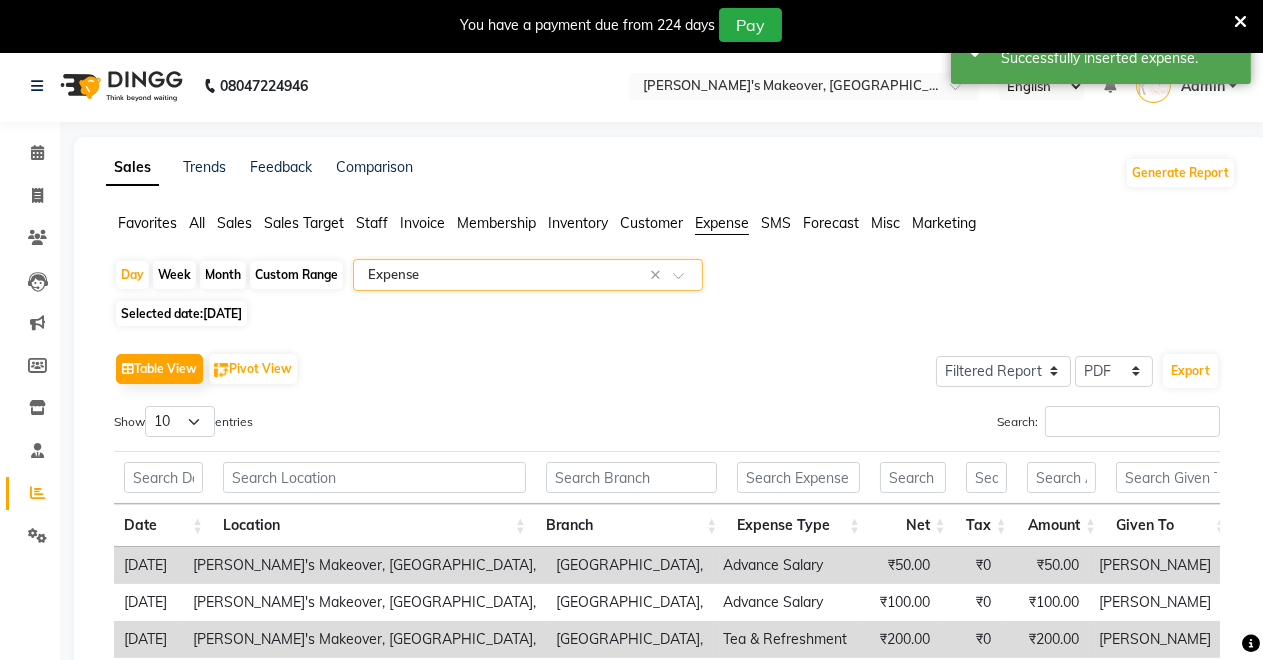 scroll, scrollTop: 330, scrollLeft: 0, axis: vertical 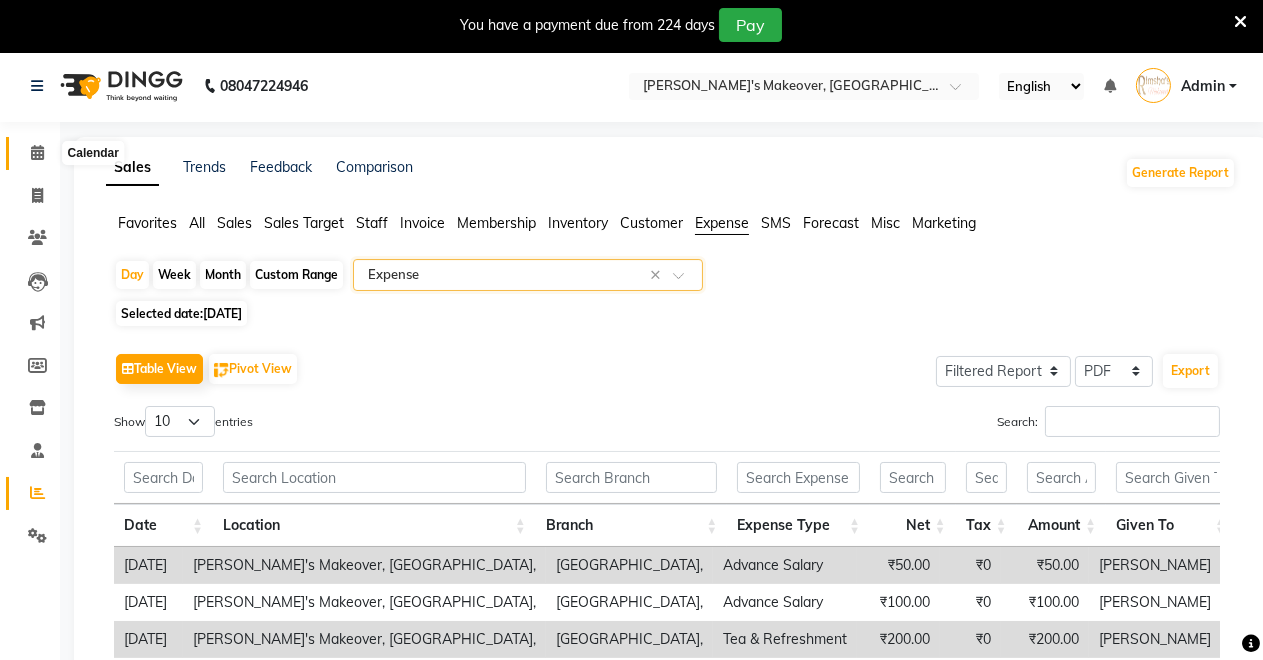 click 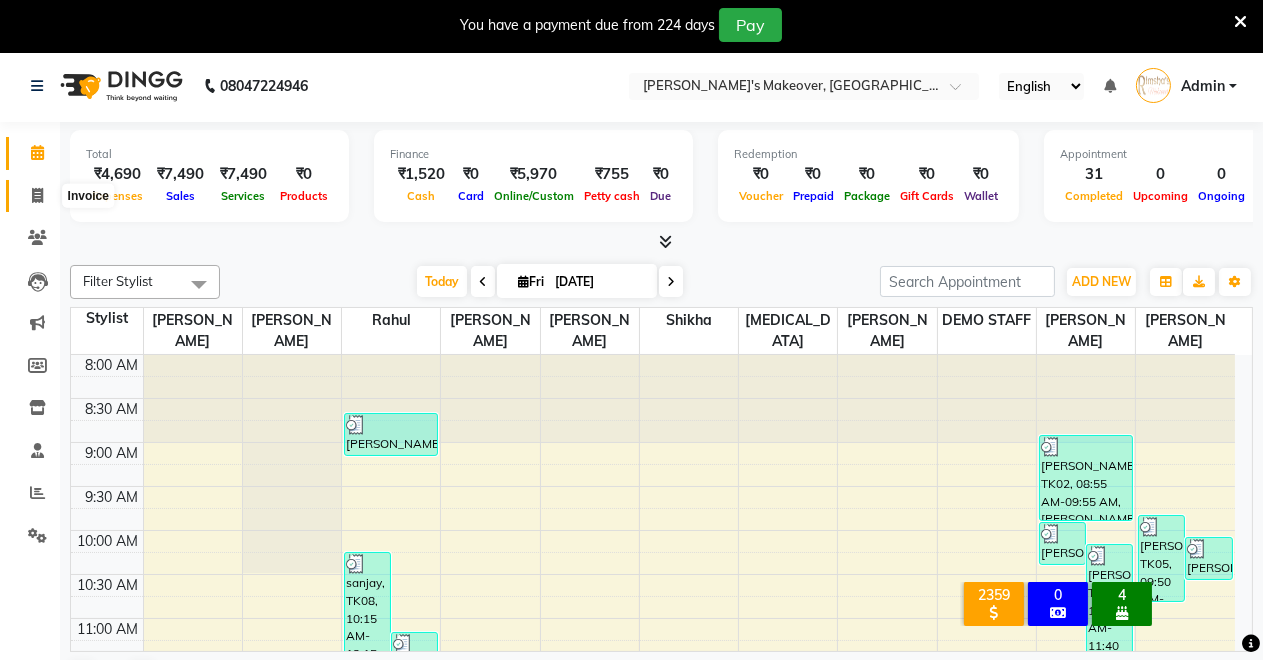 scroll, scrollTop: 0, scrollLeft: 0, axis: both 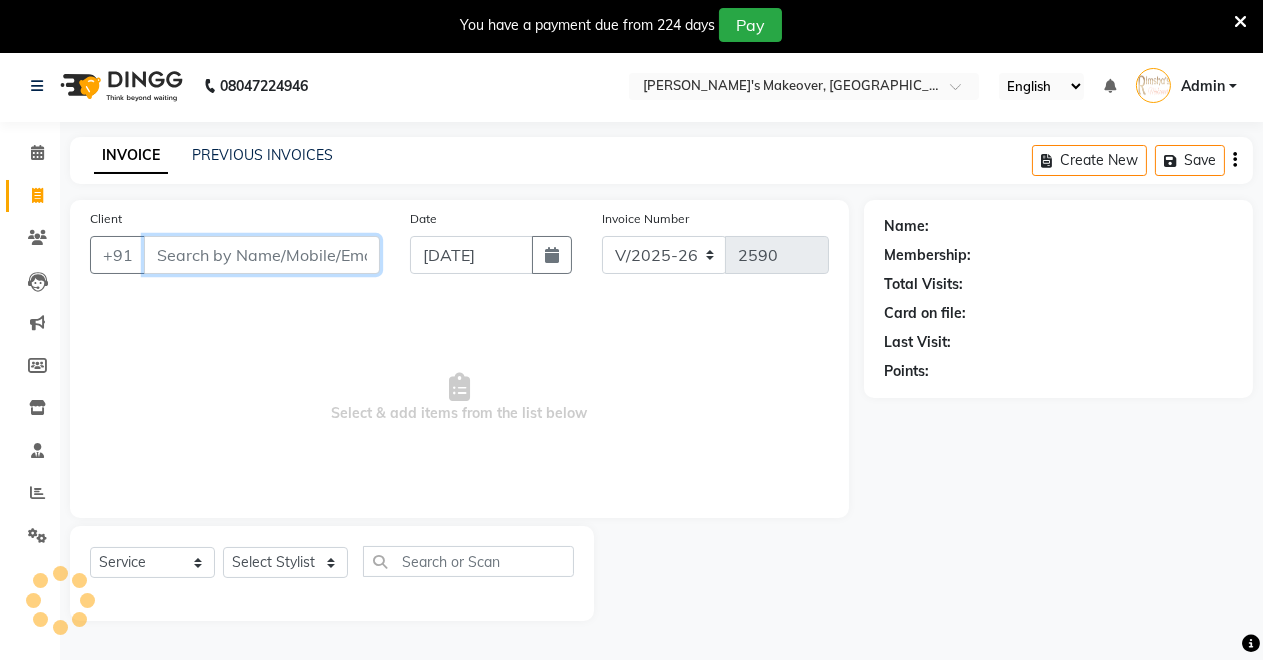 click on "Client" at bounding box center (262, 255) 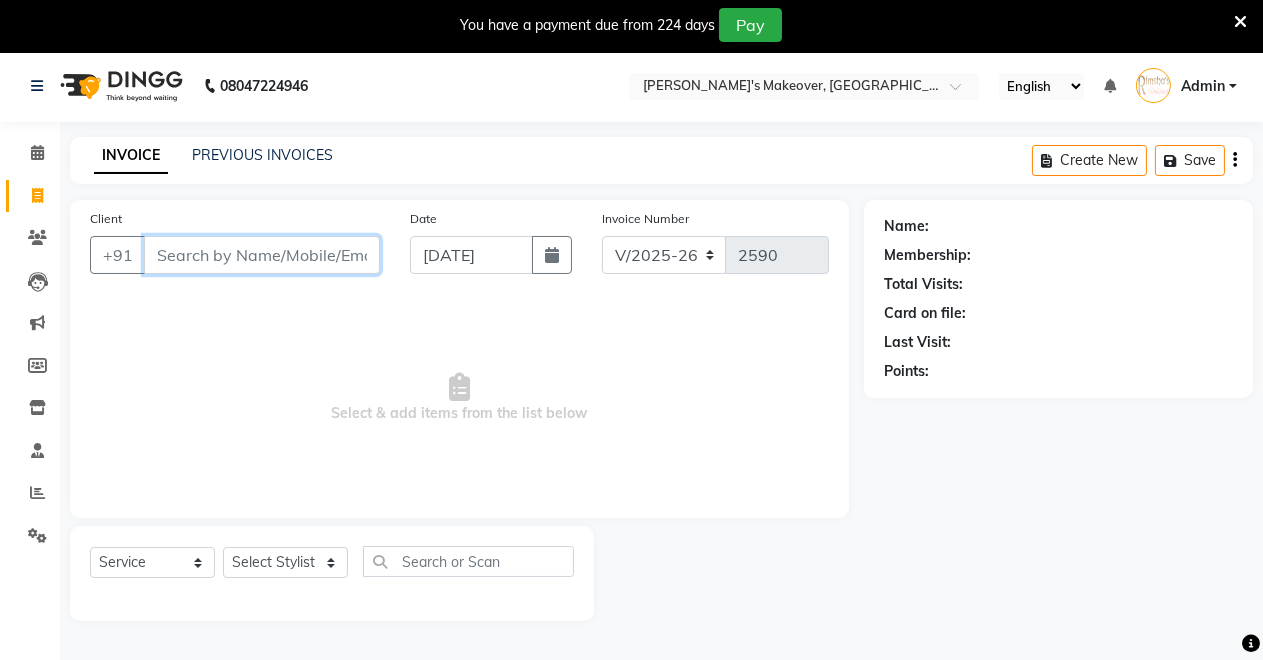 click on "Client" at bounding box center [262, 255] 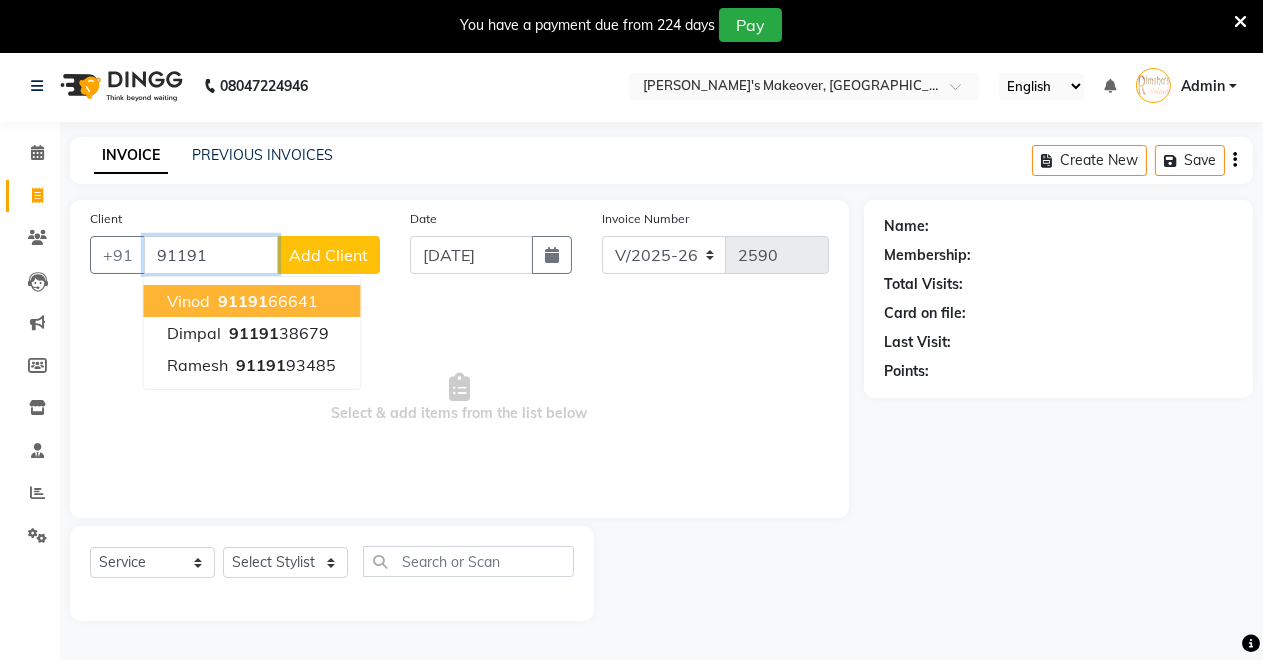 click on "91191" at bounding box center (243, 301) 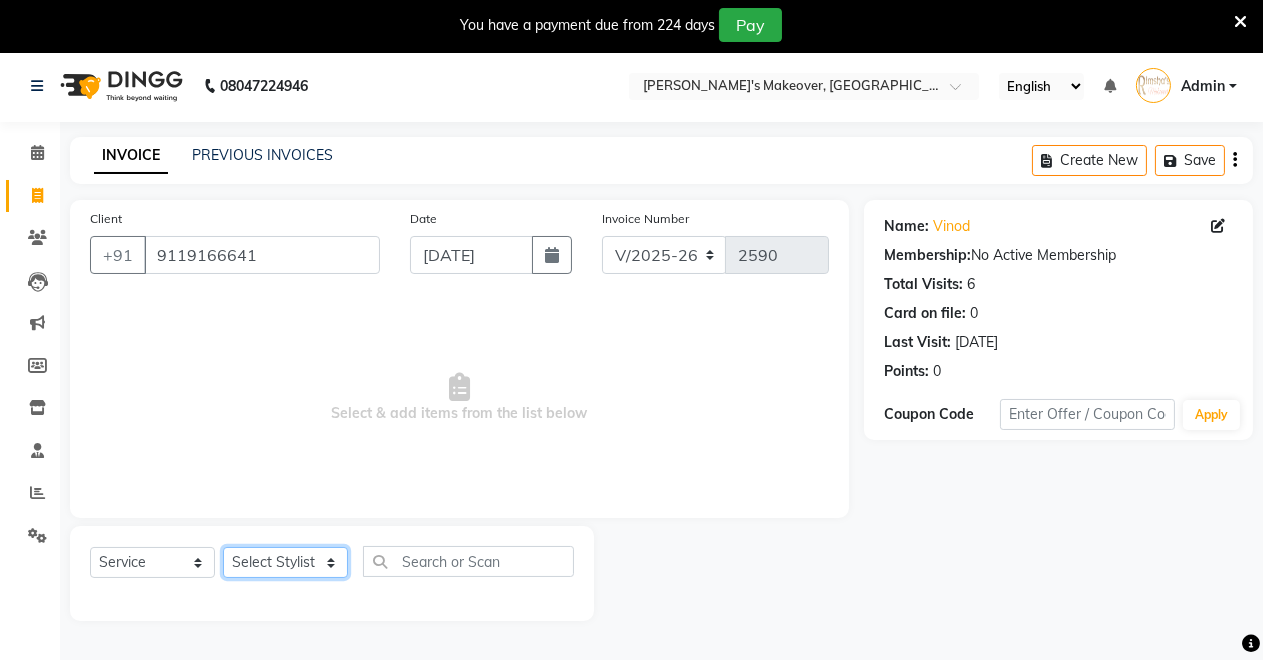 click on "Select Stylist [PERSON_NAME] [PERSON_NAME] kumar DEMO STAFF [PERSON_NAME] [PERSON_NAME] [MEDICAL_DATA][PERSON_NAME] [PERSON_NAME] Verma" 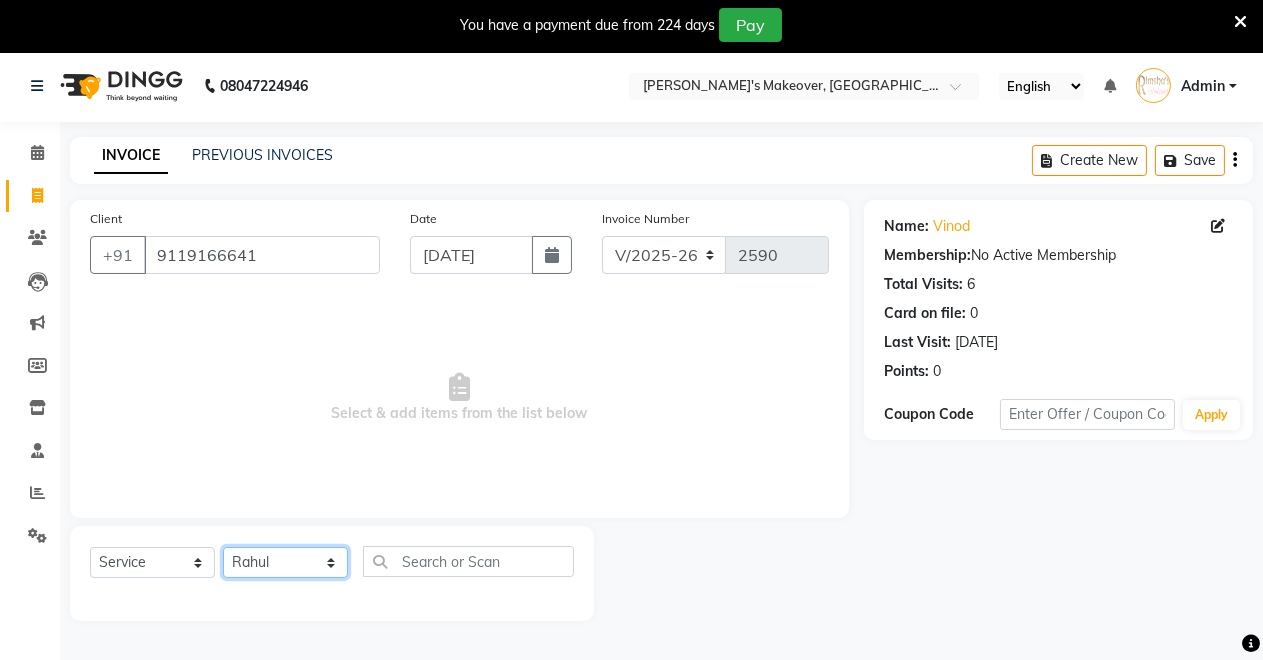 click on "Select Stylist [PERSON_NAME] [PERSON_NAME] kumar DEMO STAFF [PERSON_NAME] [PERSON_NAME] [MEDICAL_DATA][PERSON_NAME] [PERSON_NAME] Verma" 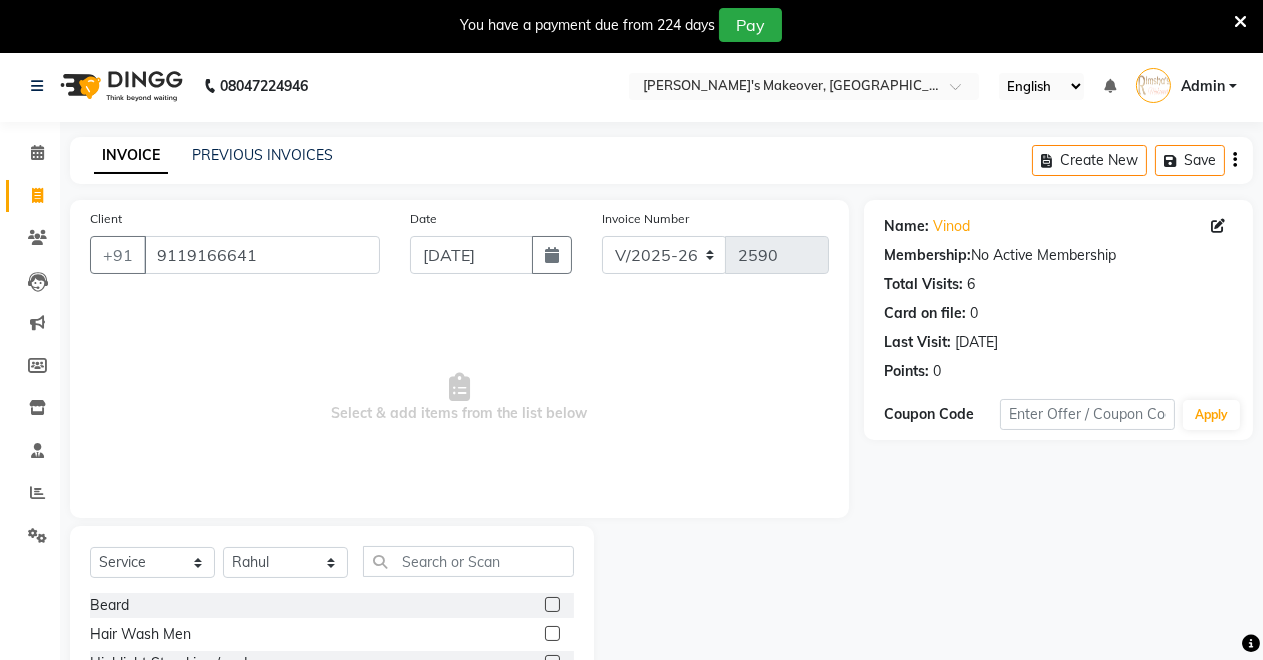 click 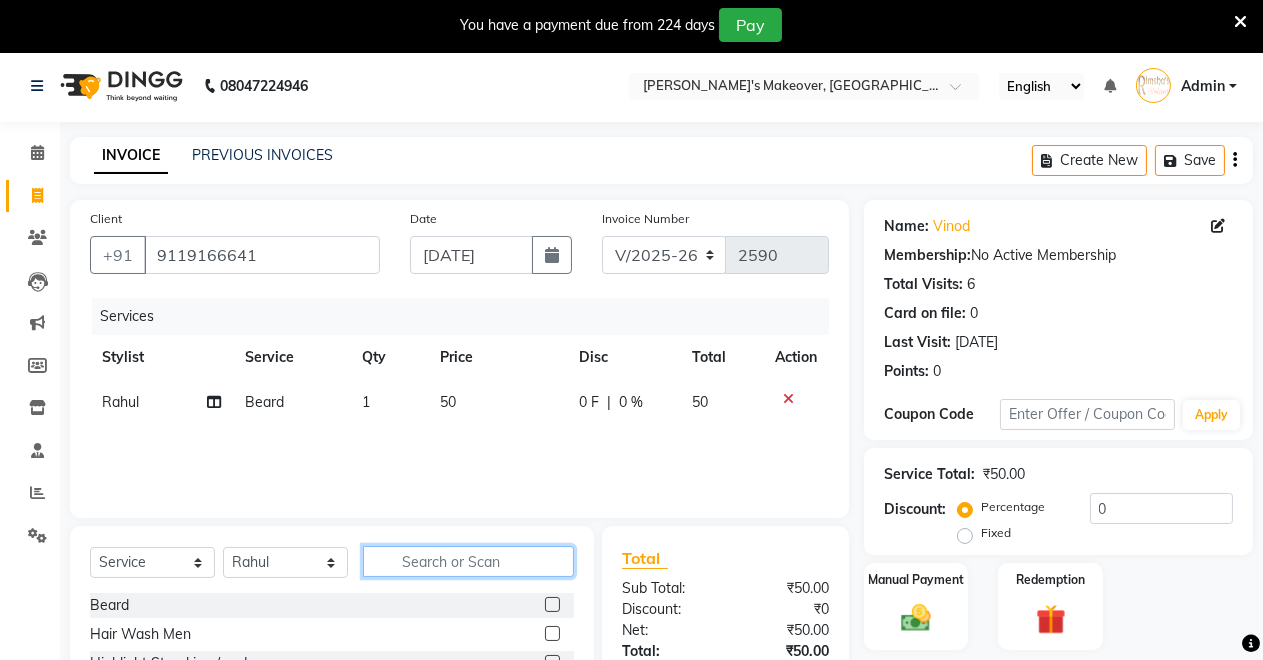 click 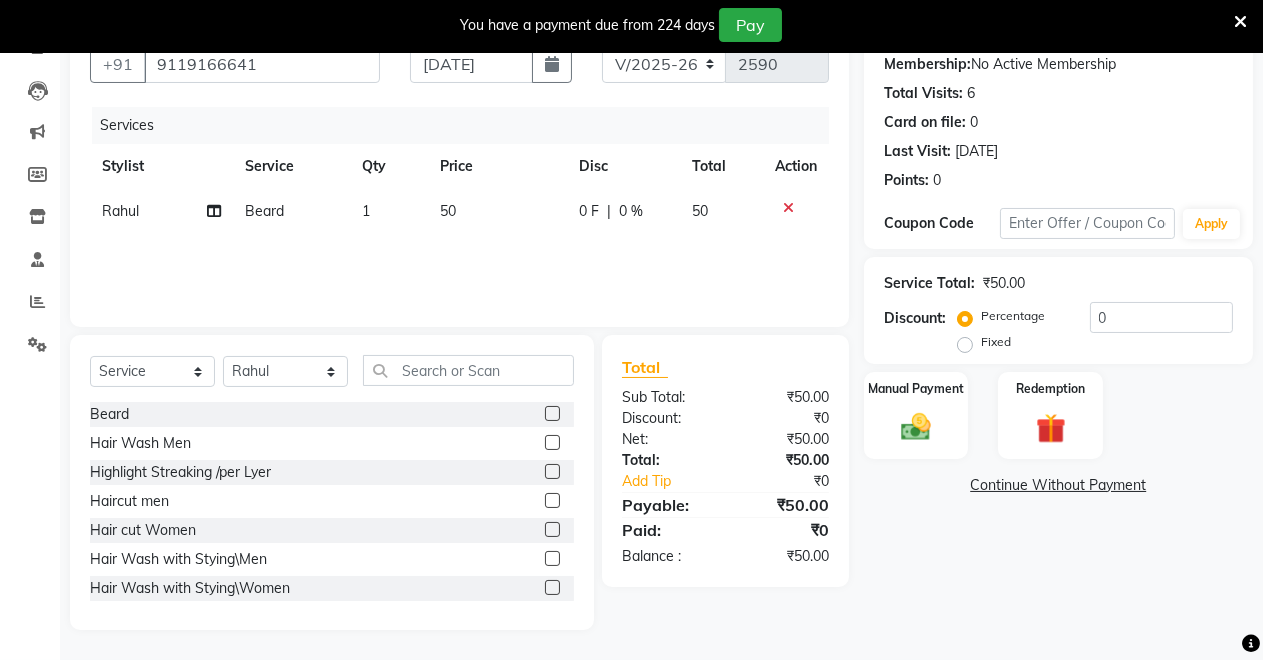 click 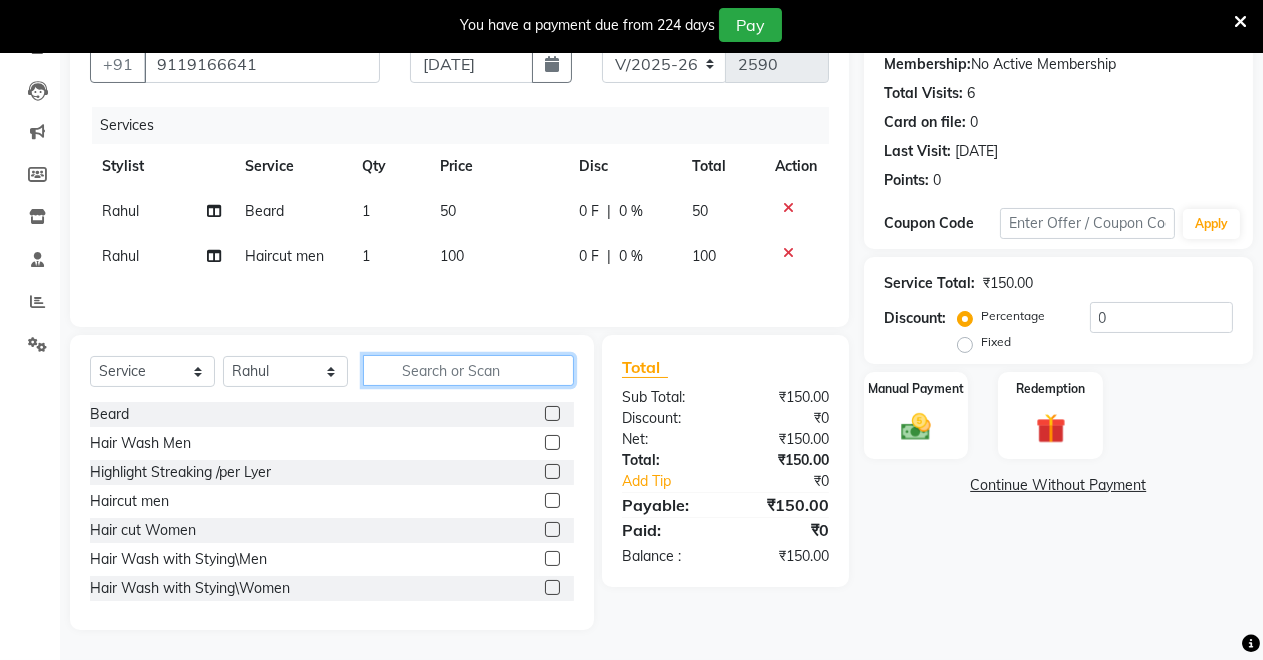 click 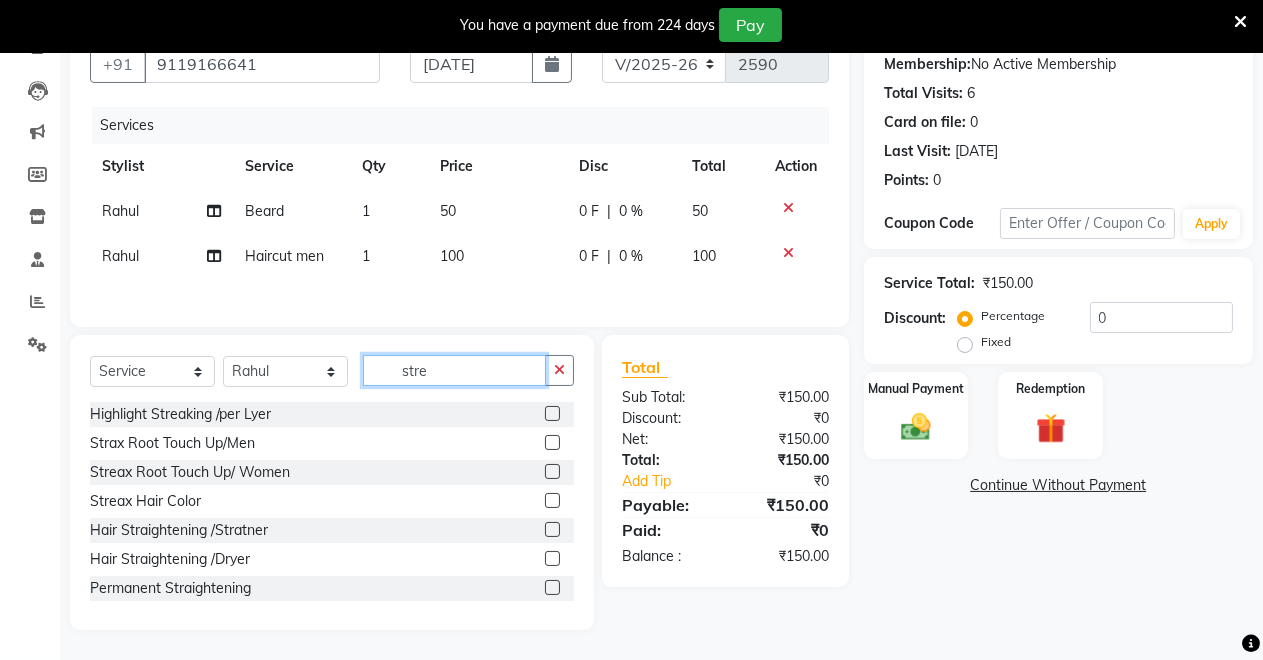 scroll, scrollTop: 152, scrollLeft: 0, axis: vertical 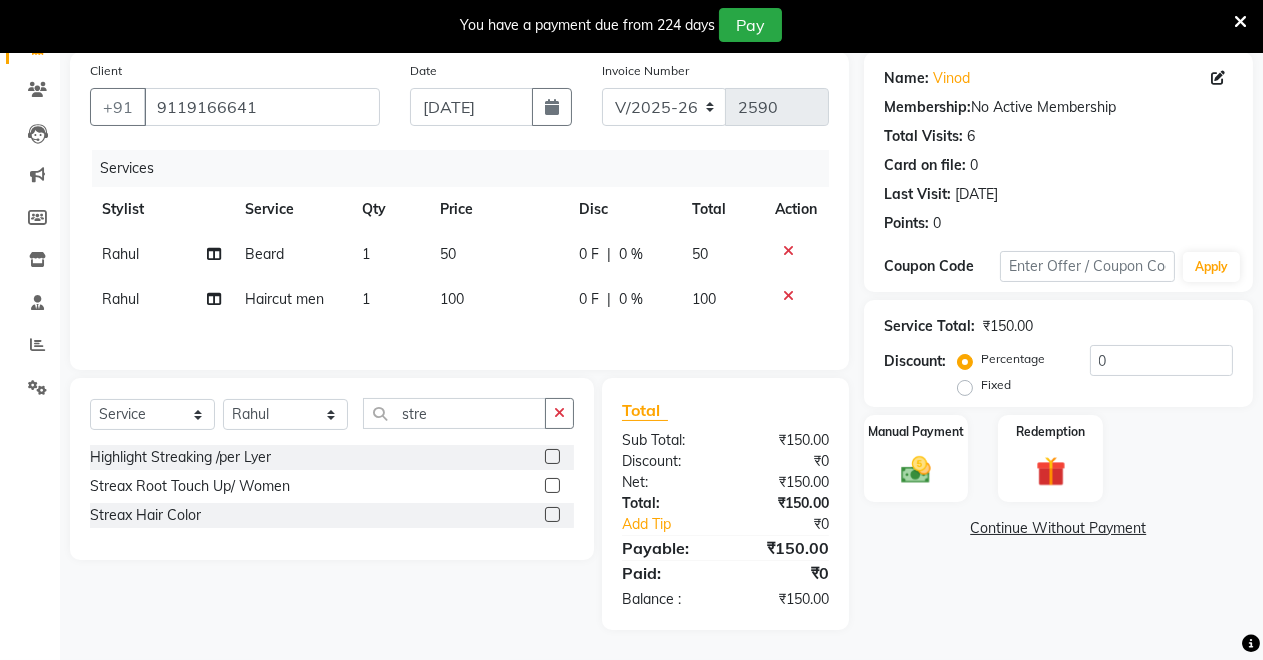 click 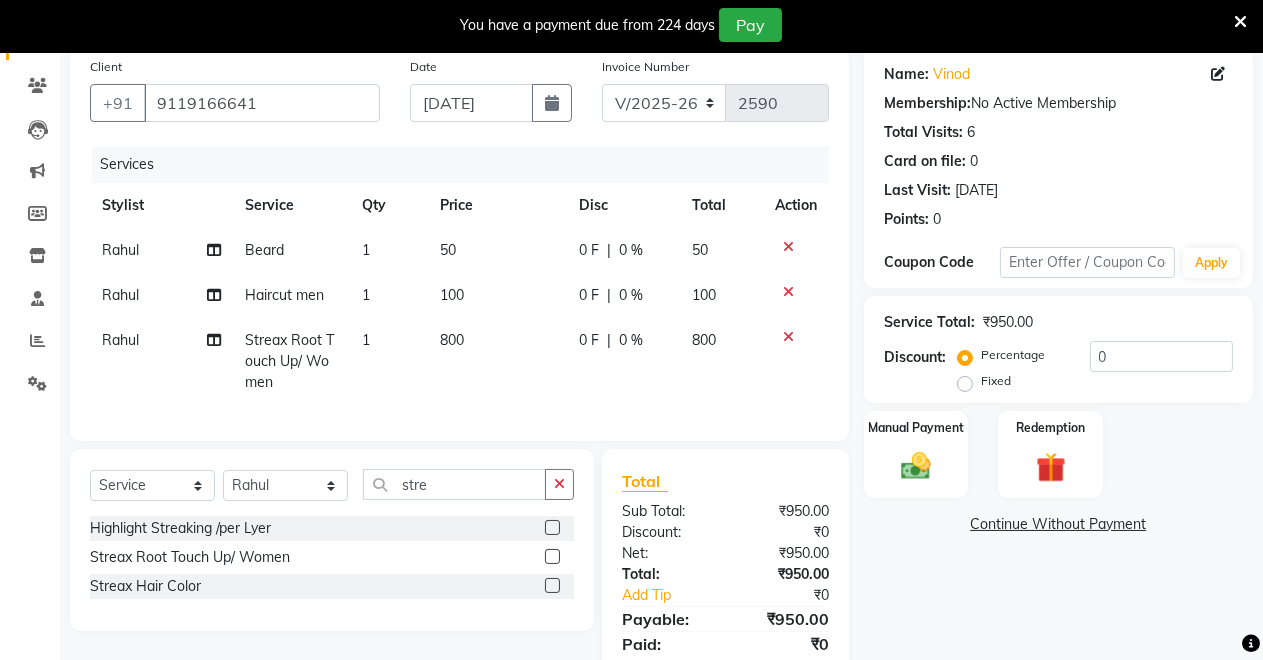 click on "800" 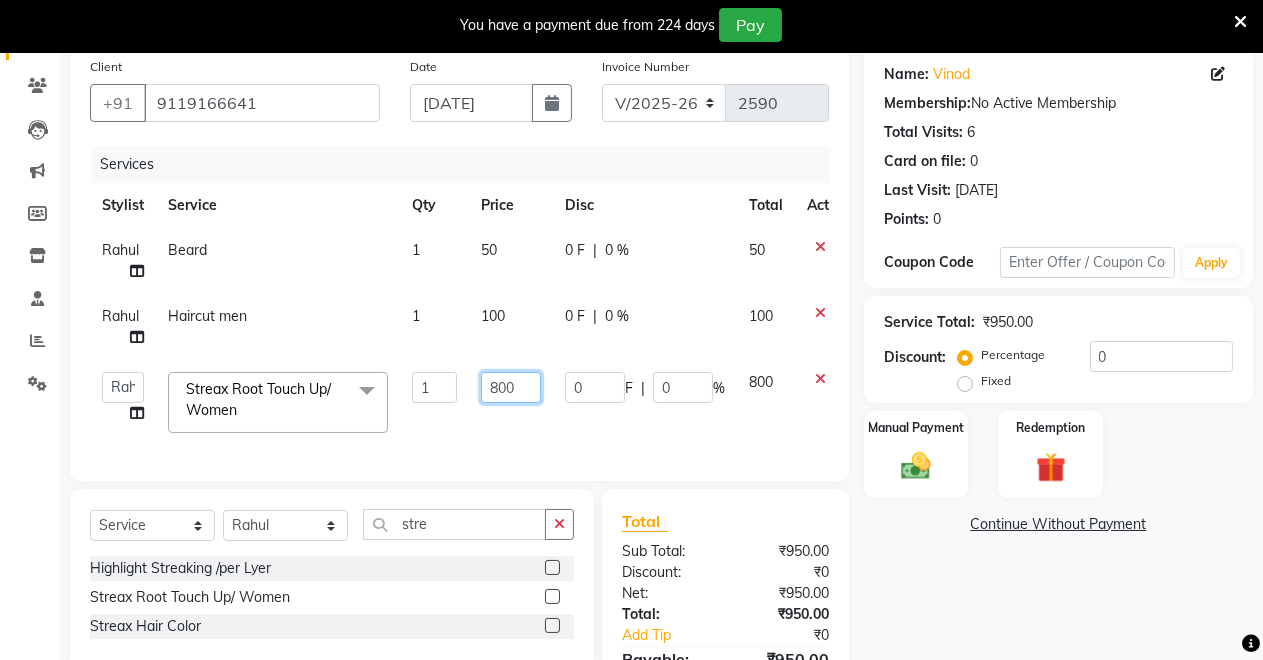 click on "800" 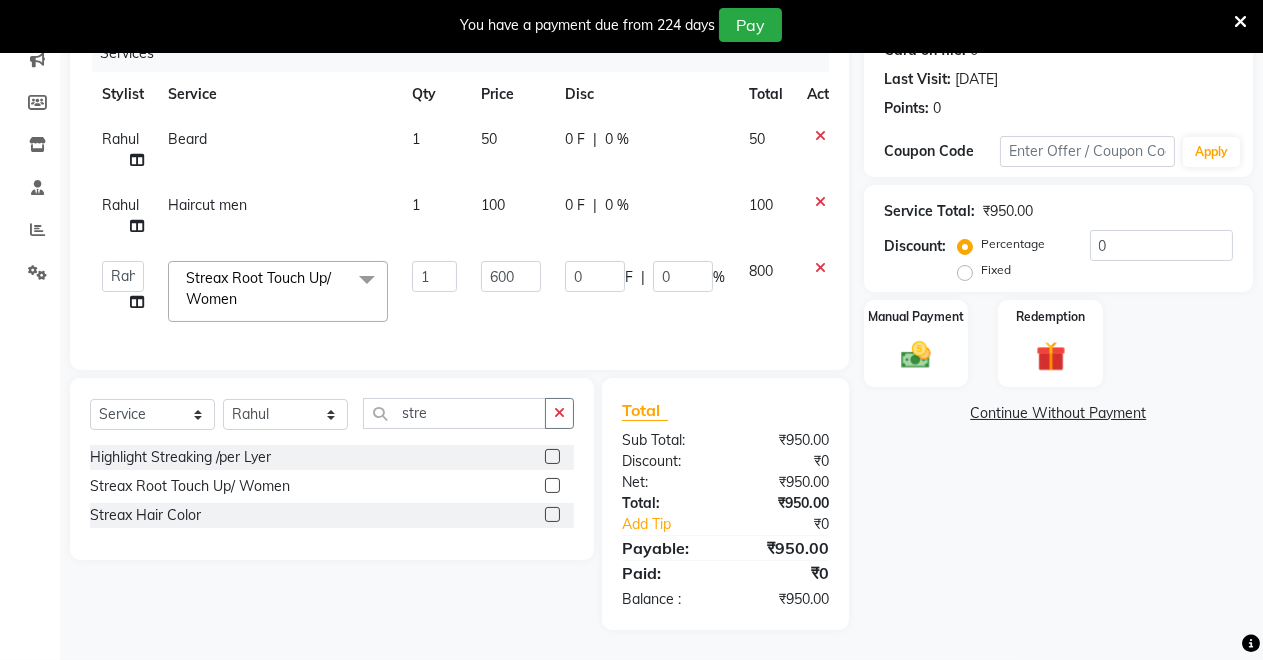 click on "Name: Vinod  Membership:  No Active Membership  Total Visits:  6 Card on file:  0 Last Visit:   [DATE] Points:   0  Coupon Code Apply Service Total:  ₹950.00  Discount:  Percentage   Fixed  0 Manual Payment Redemption  Continue Without Payment" 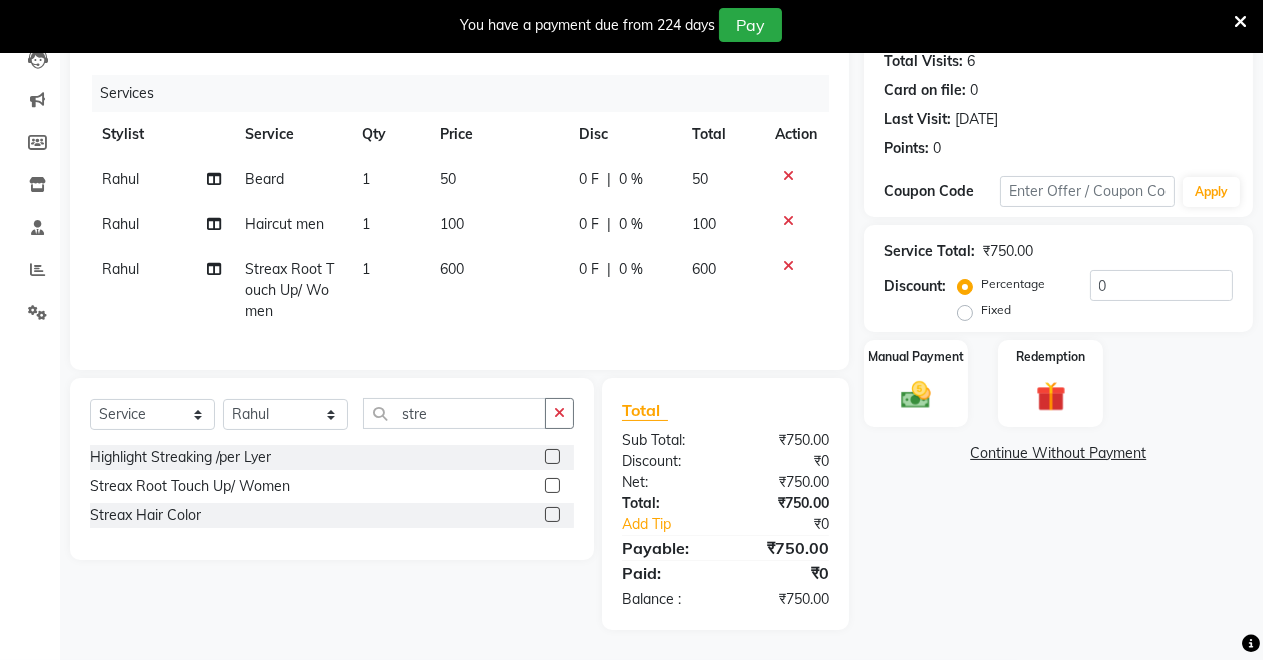 scroll, scrollTop: 240, scrollLeft: 0, axis: vertical 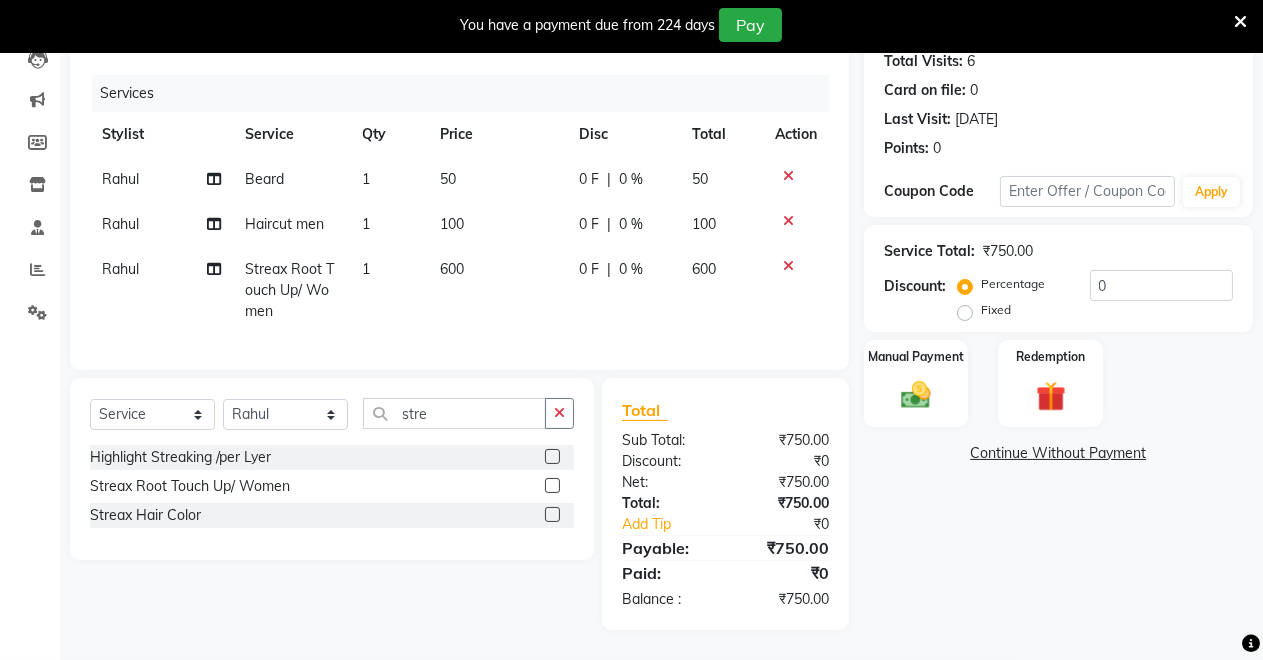click on "Fixed" 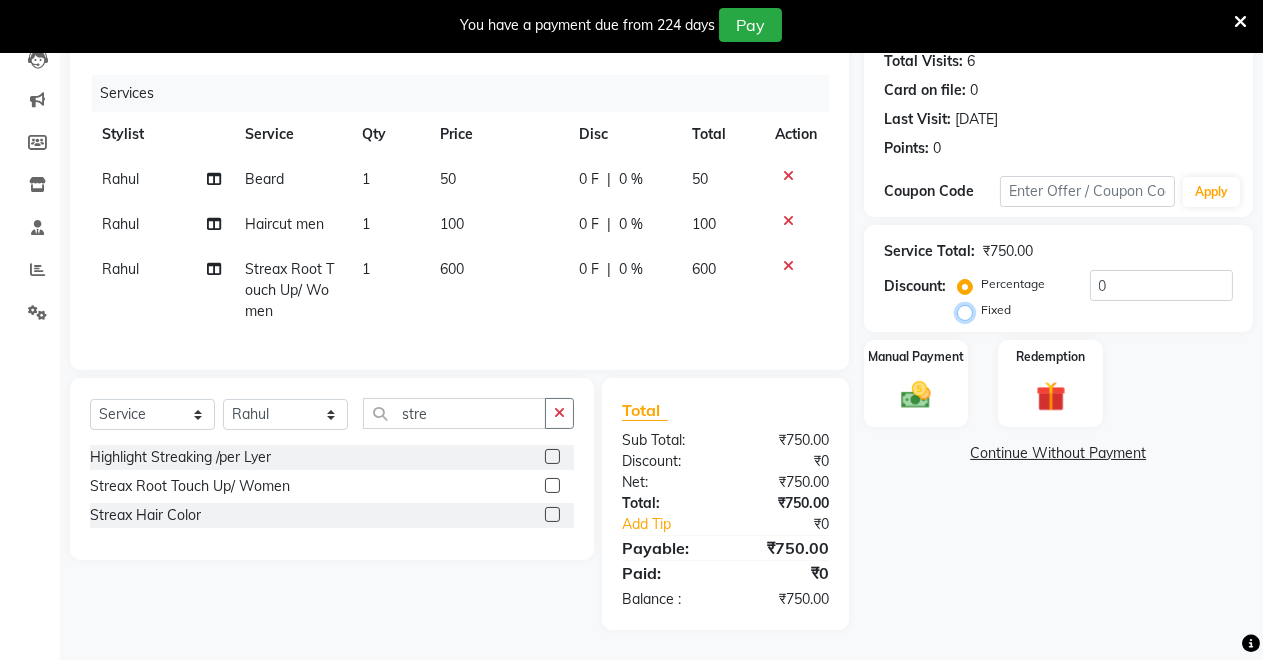 click on "Fixed" at bounding box center (969, 310) 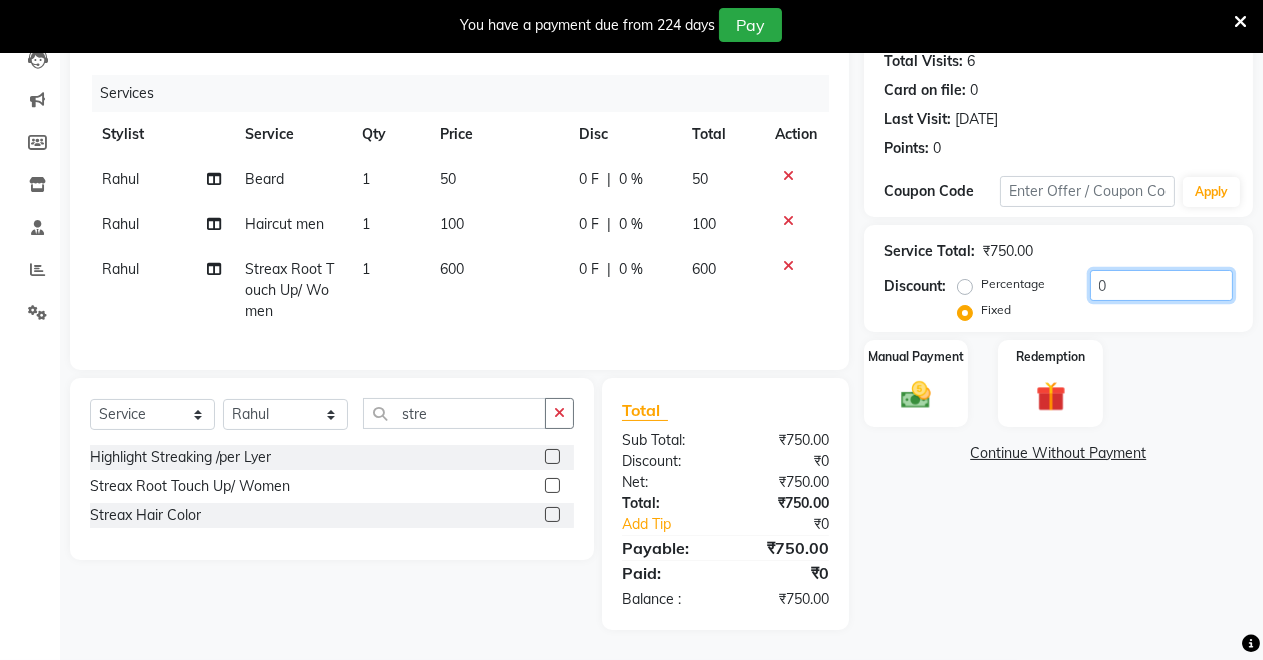 click on "0" 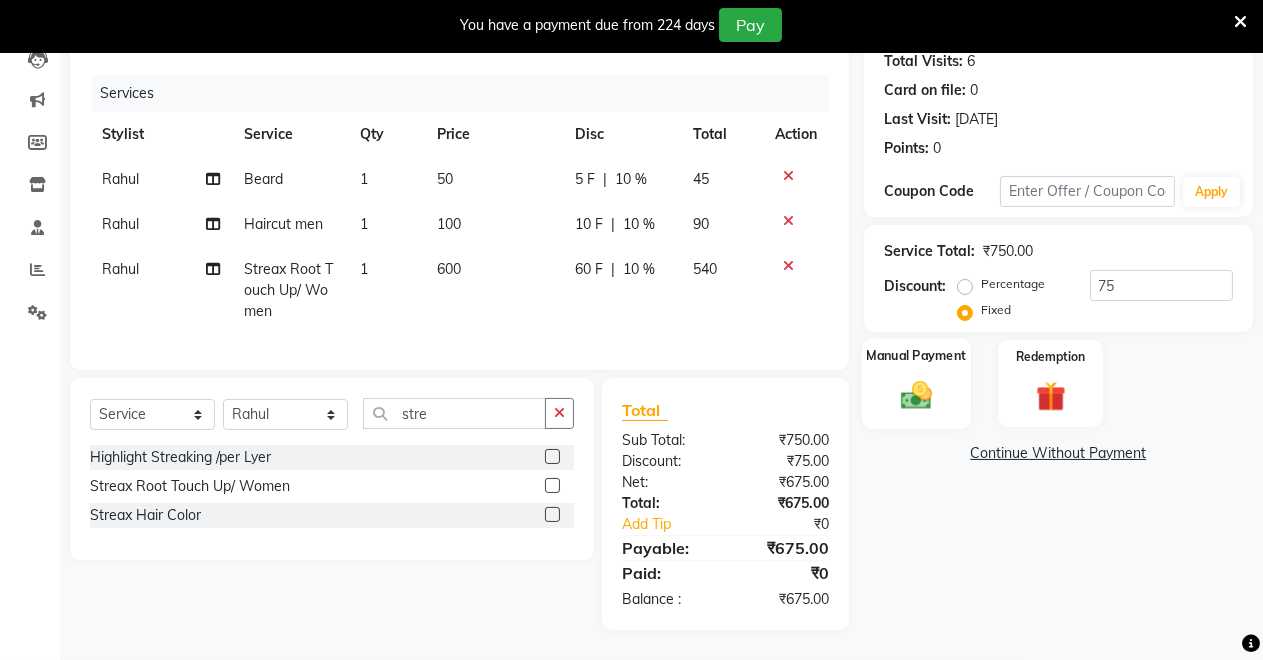 click on "Manual Payment" 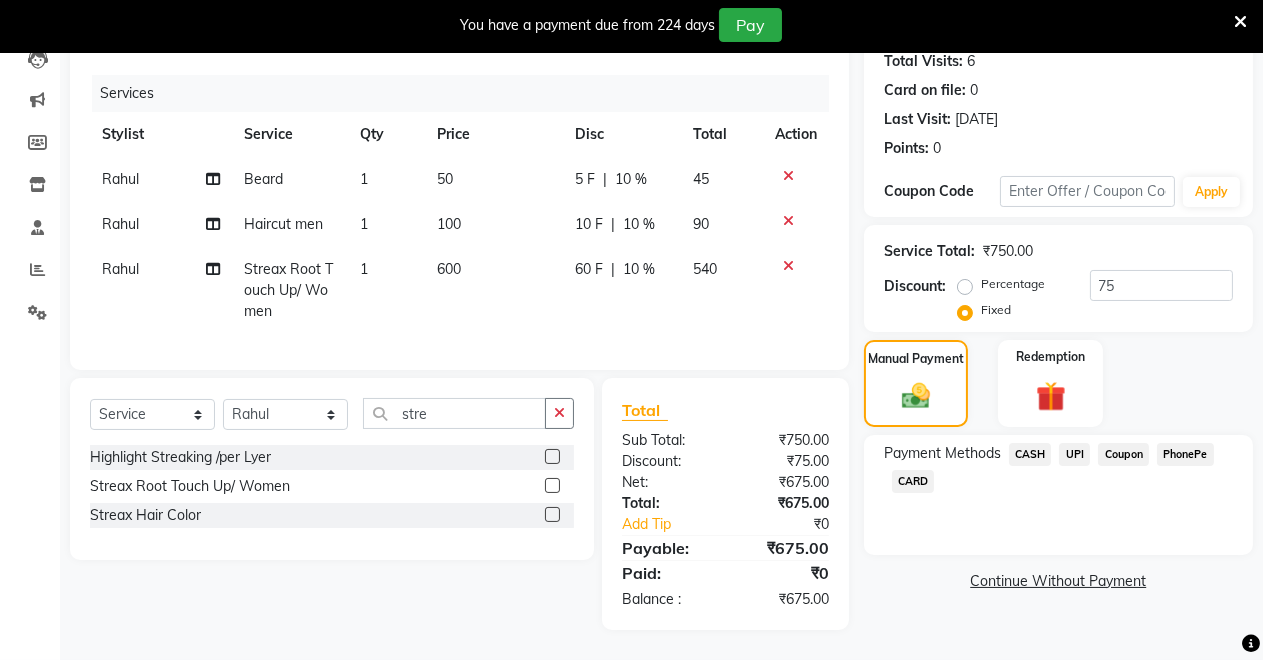 click on "UPI" 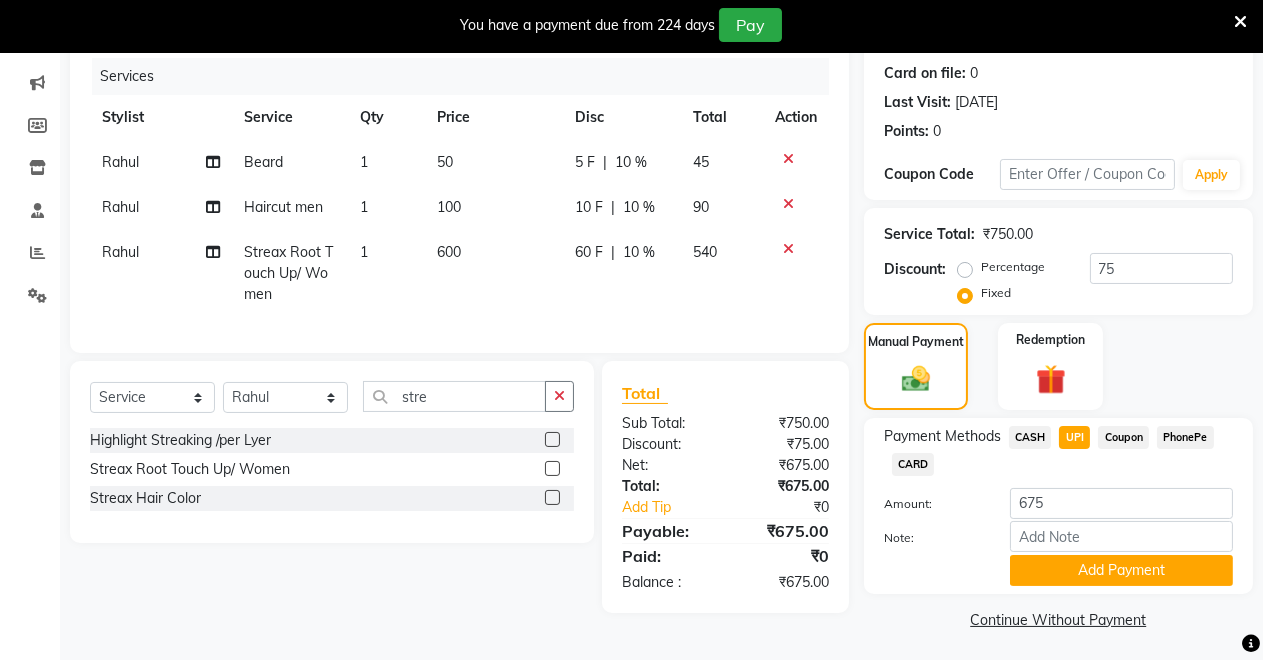 scroll, scrollTop: 245, scrollLeft: 0, axis: vertical 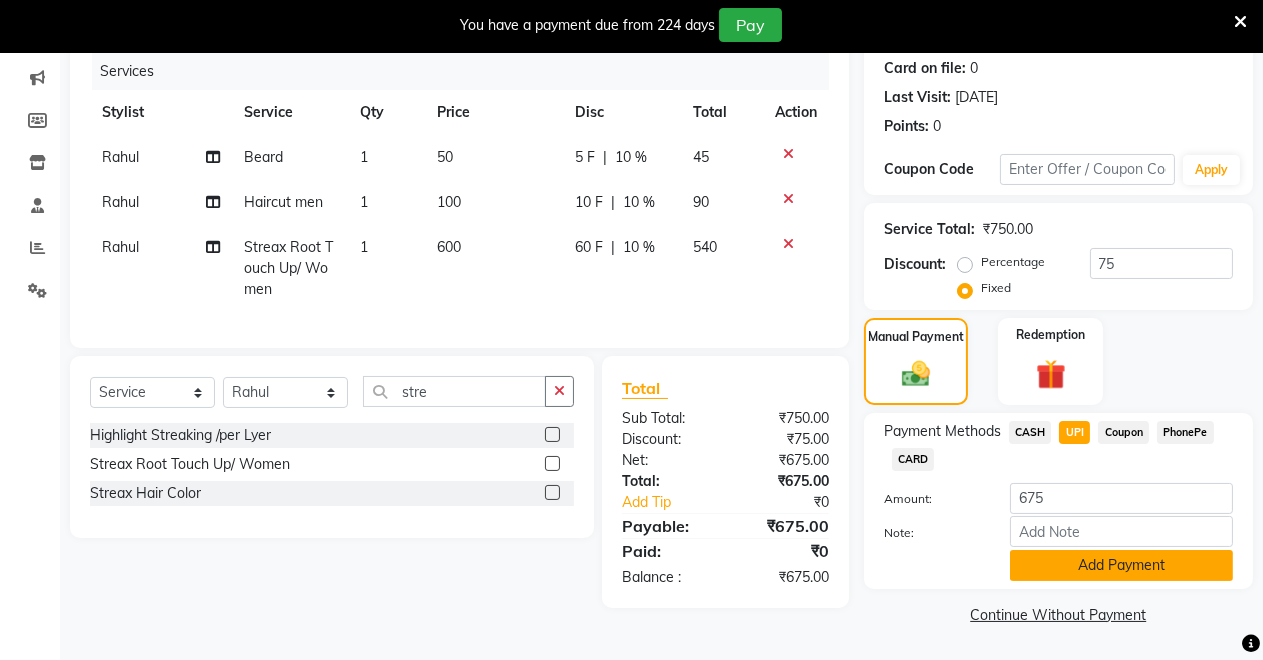 click on "Add Payment" 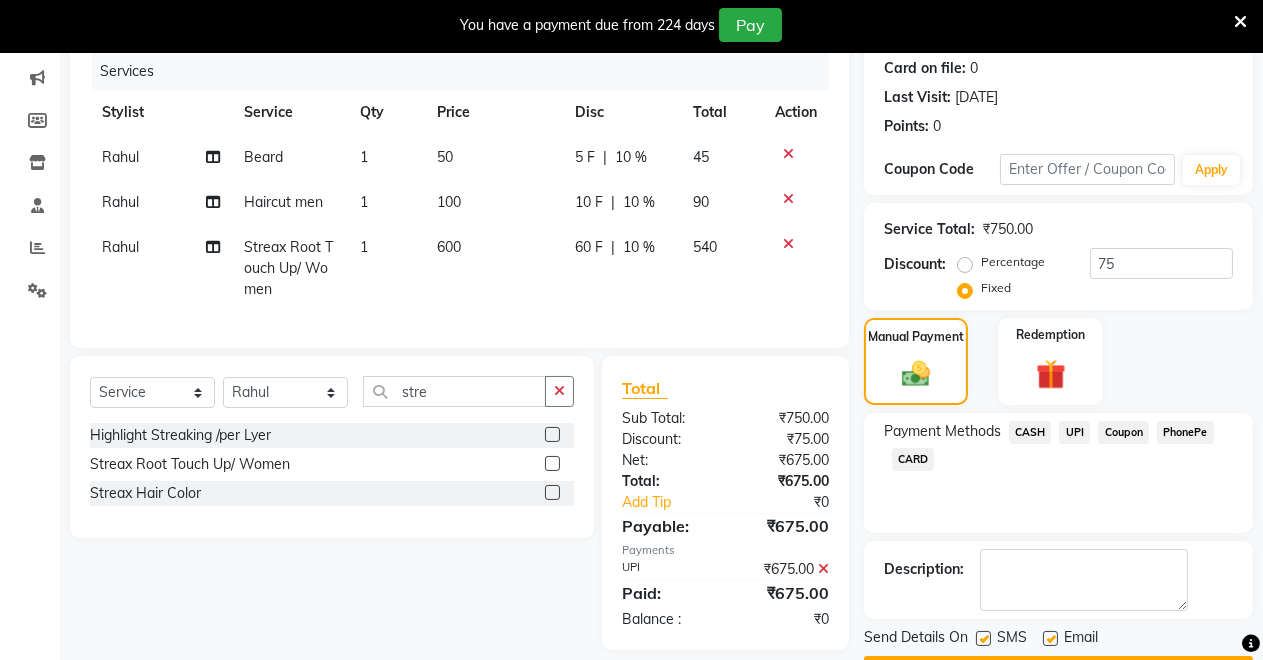 scroll, scrollTop: 302, scrollLeft: 0, axis: vertical 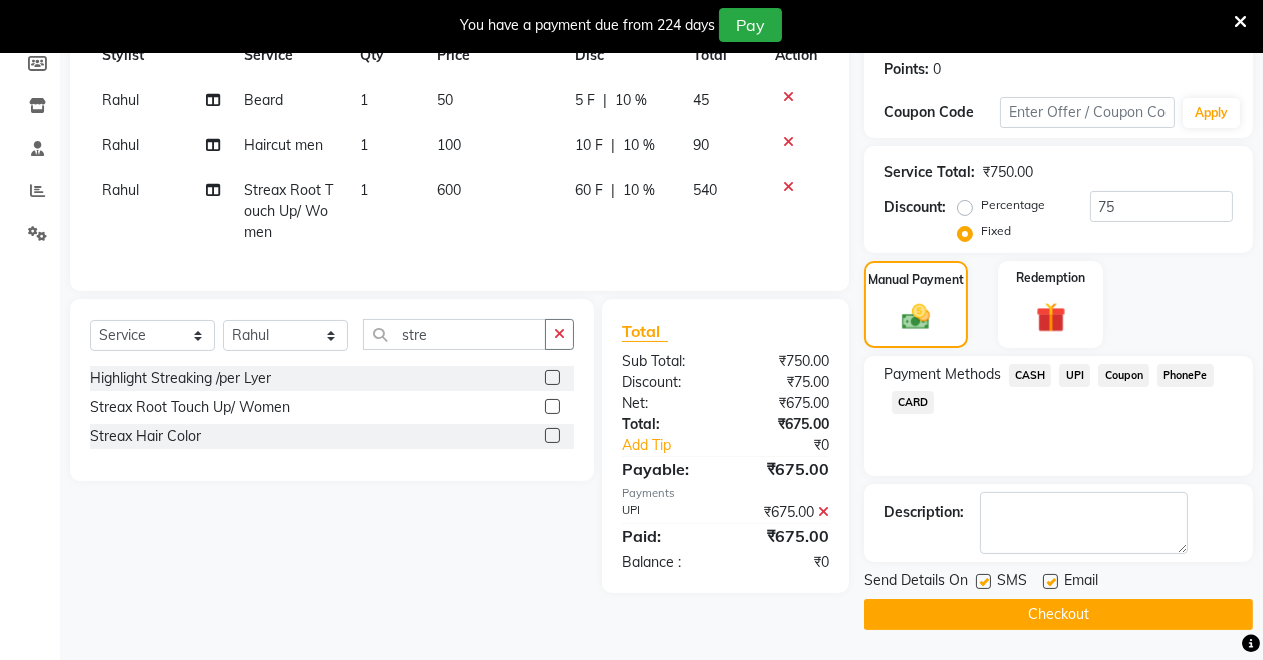 click on "Checkout" 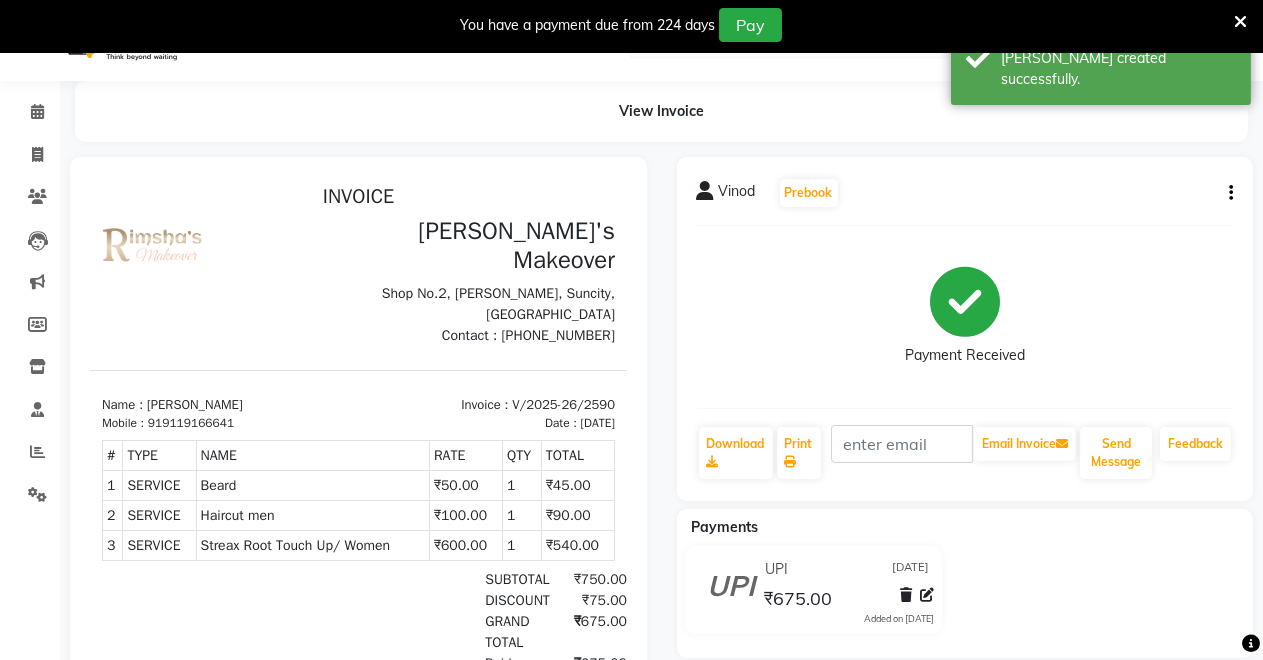 scroll, scrollTop: 0, scrollLeft: 0, axis: both 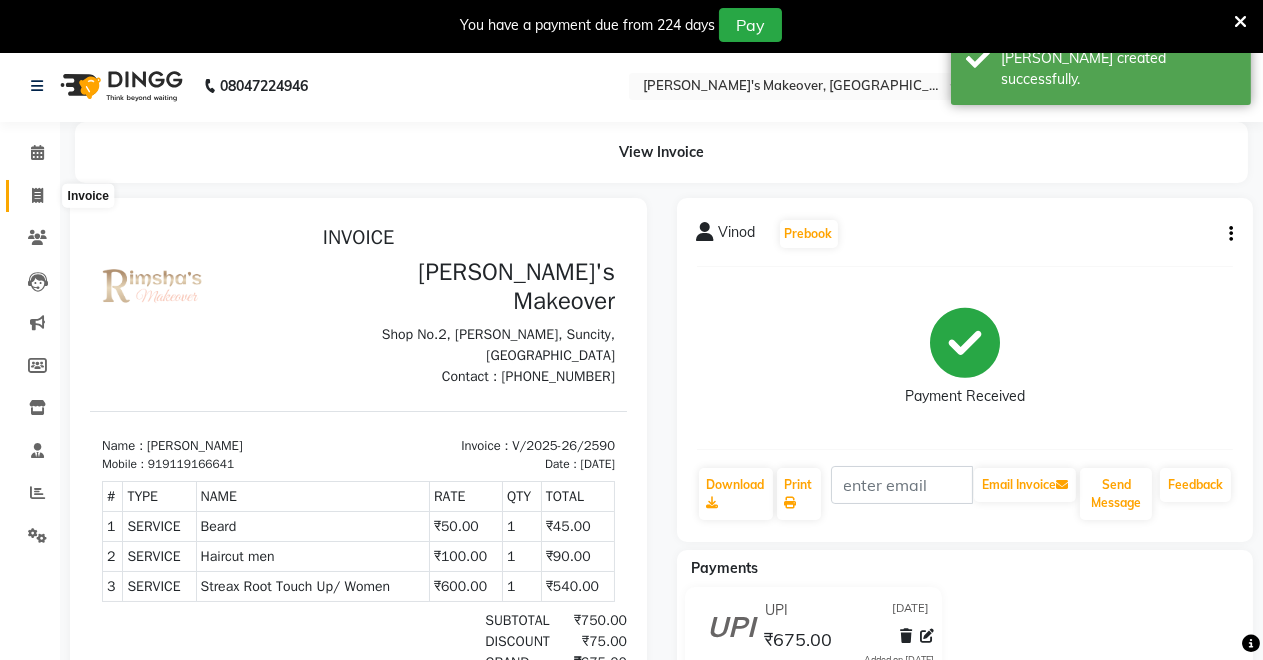 click 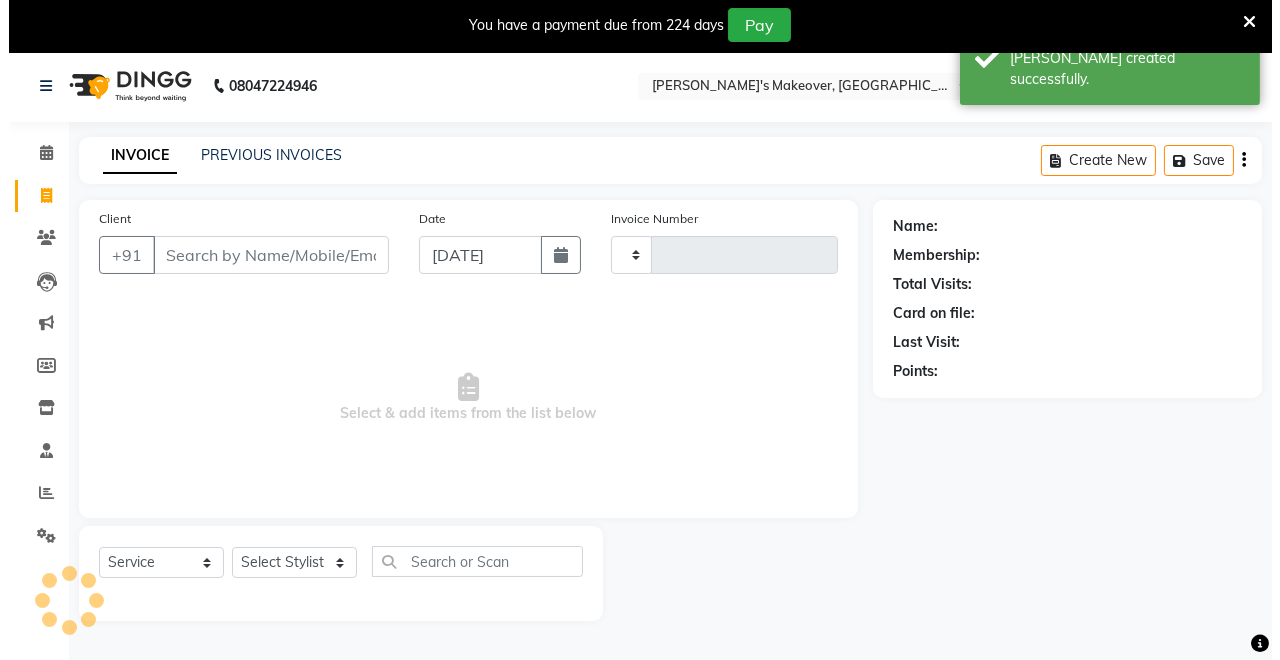 scroll, scrollTop: 49, scrollLeft: 0, axis: vertical 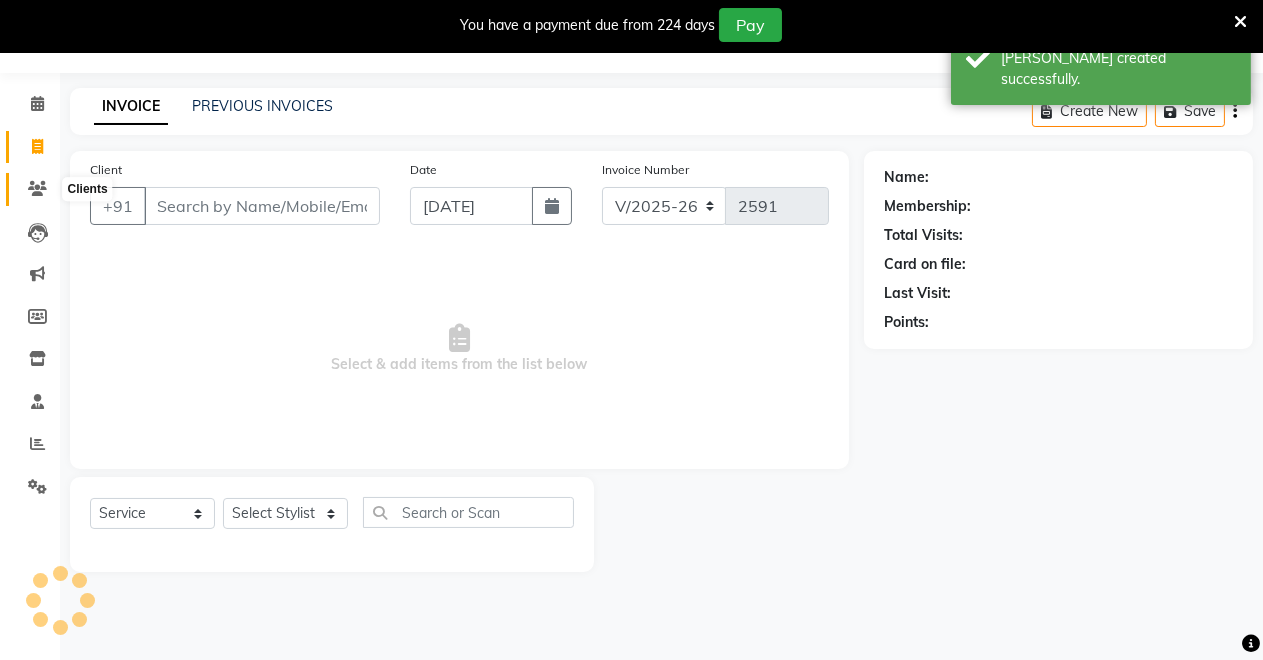 click 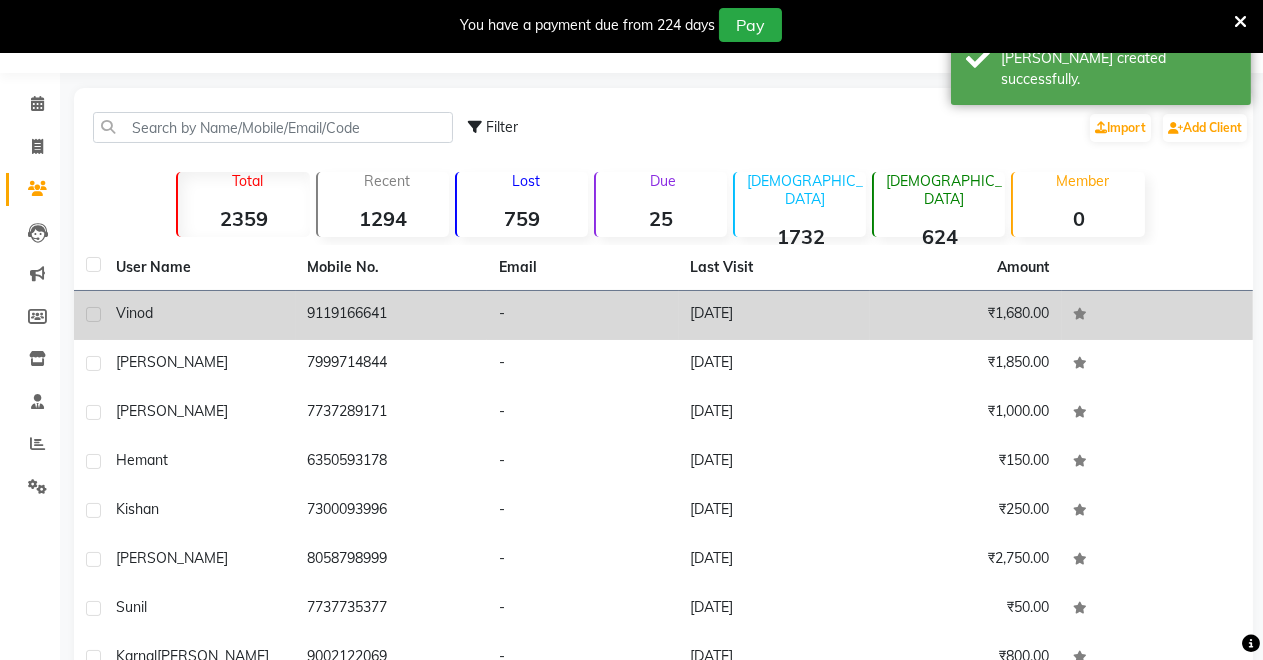 click on "-" 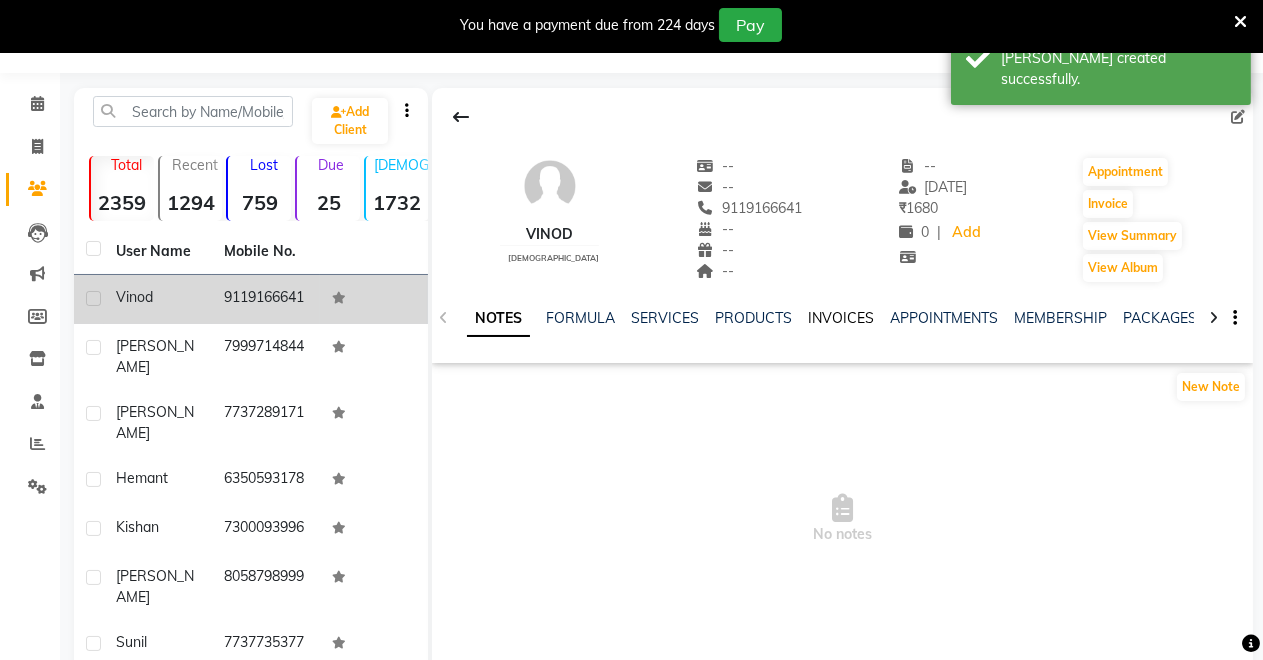 click on "INVOICES" 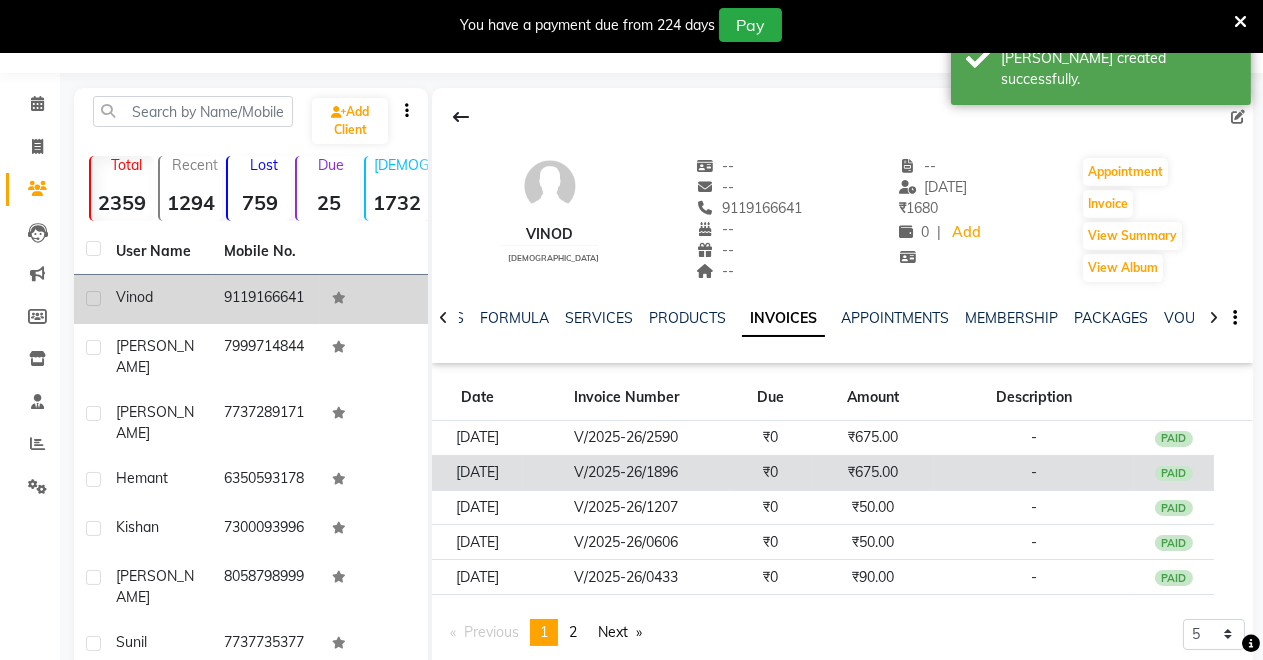 click on "₹675.00" 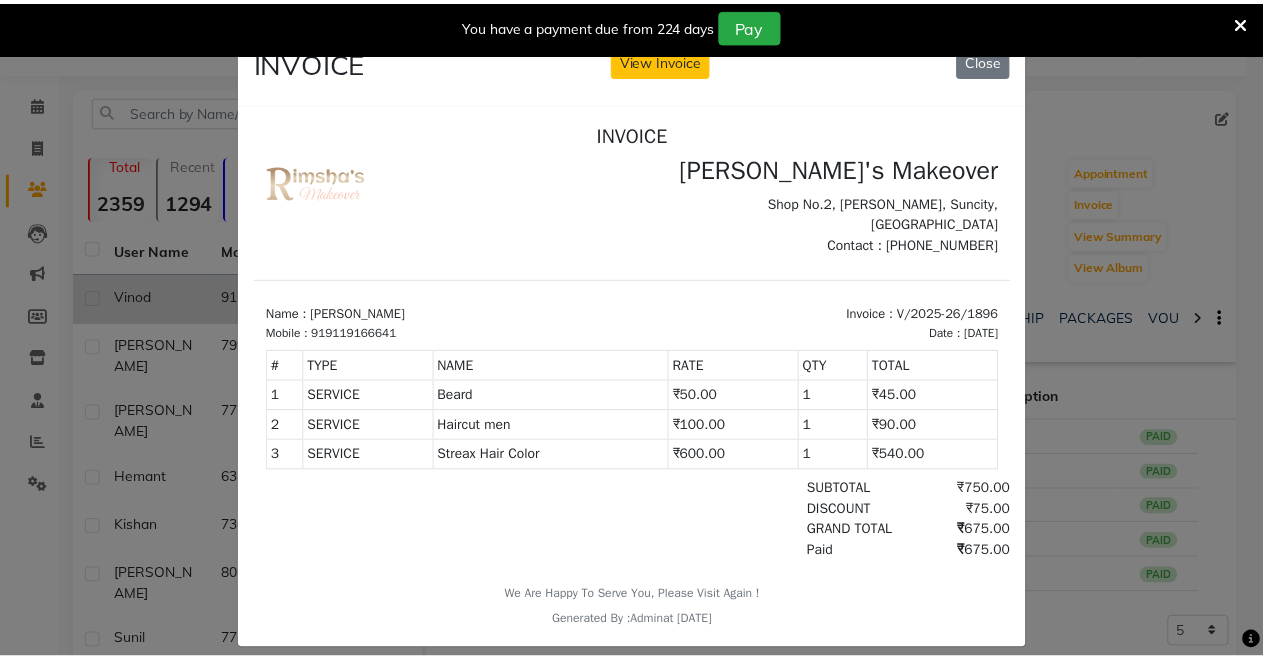 scroll, scrollTop: 0, scrollLeft: 0, axis: both 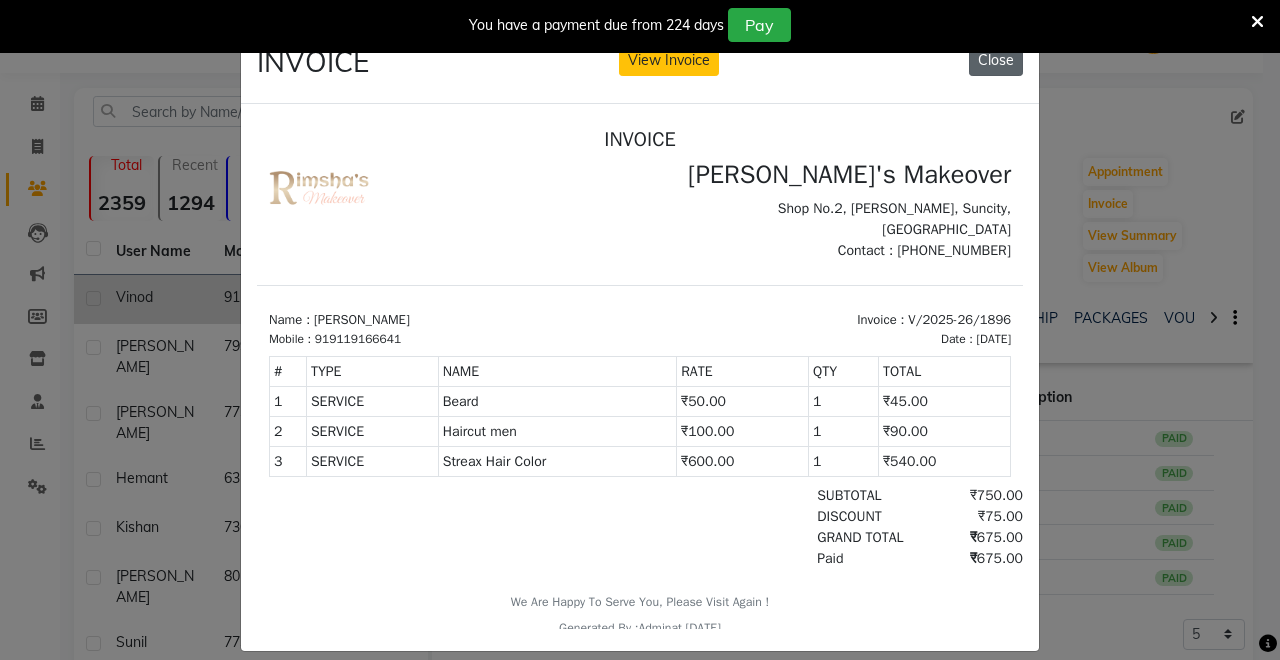 drag, startPoint x: 999, startPoint y: 58, endPoint x: 726, endPoint y: 70, distance: 273.2636 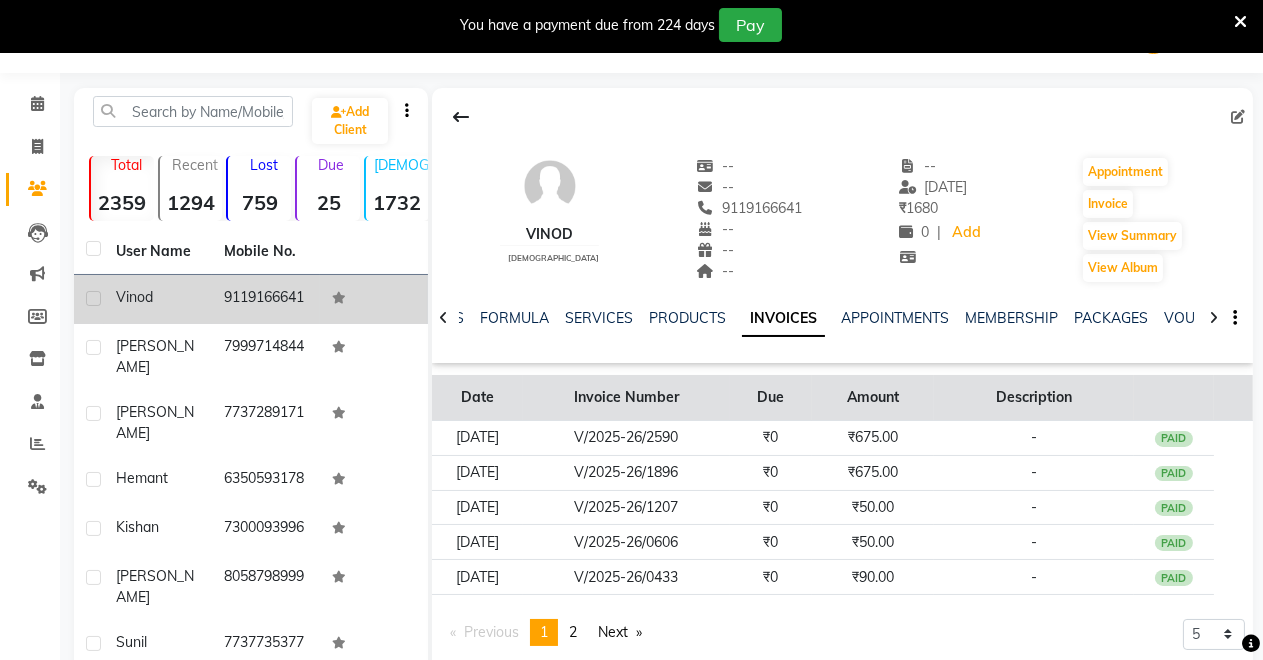 scroll, scrollTop: 0, scrollLeft: 0, axis: both 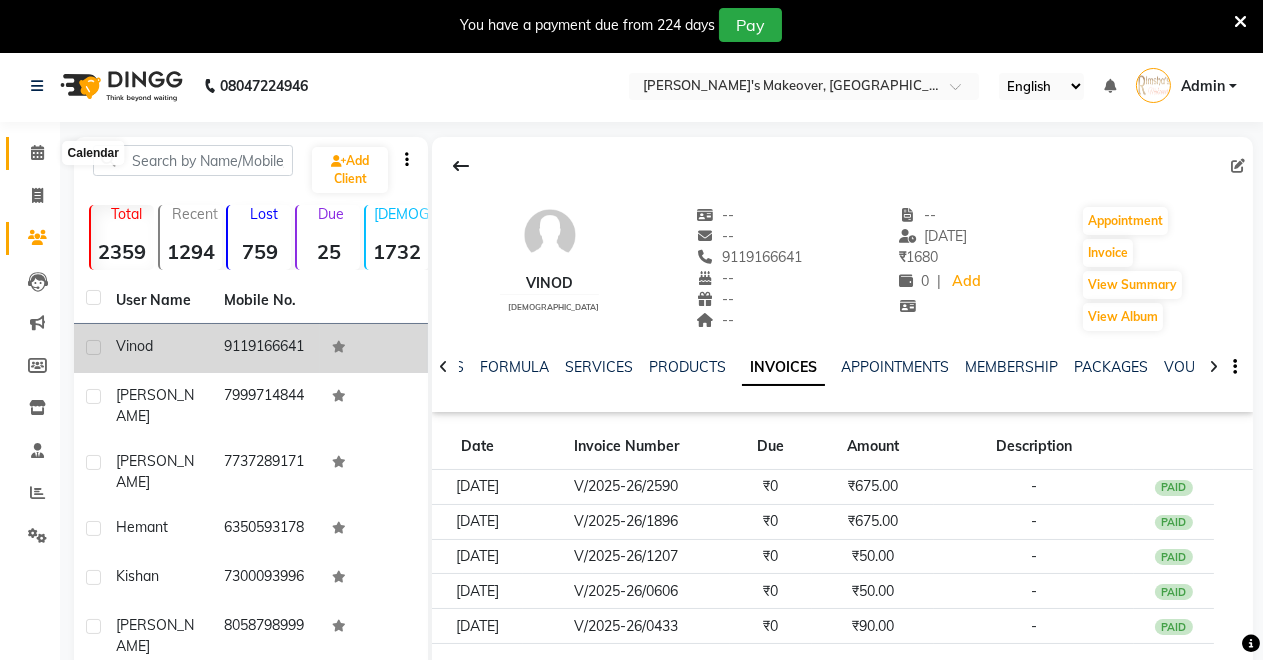 click 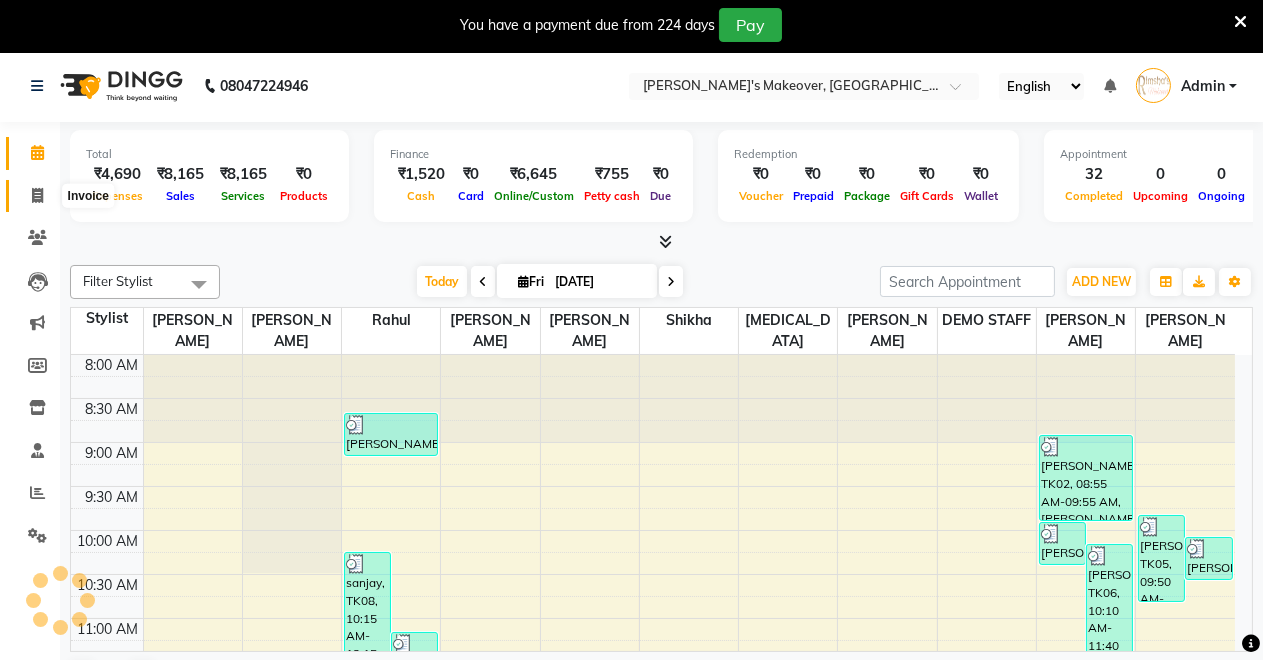 click 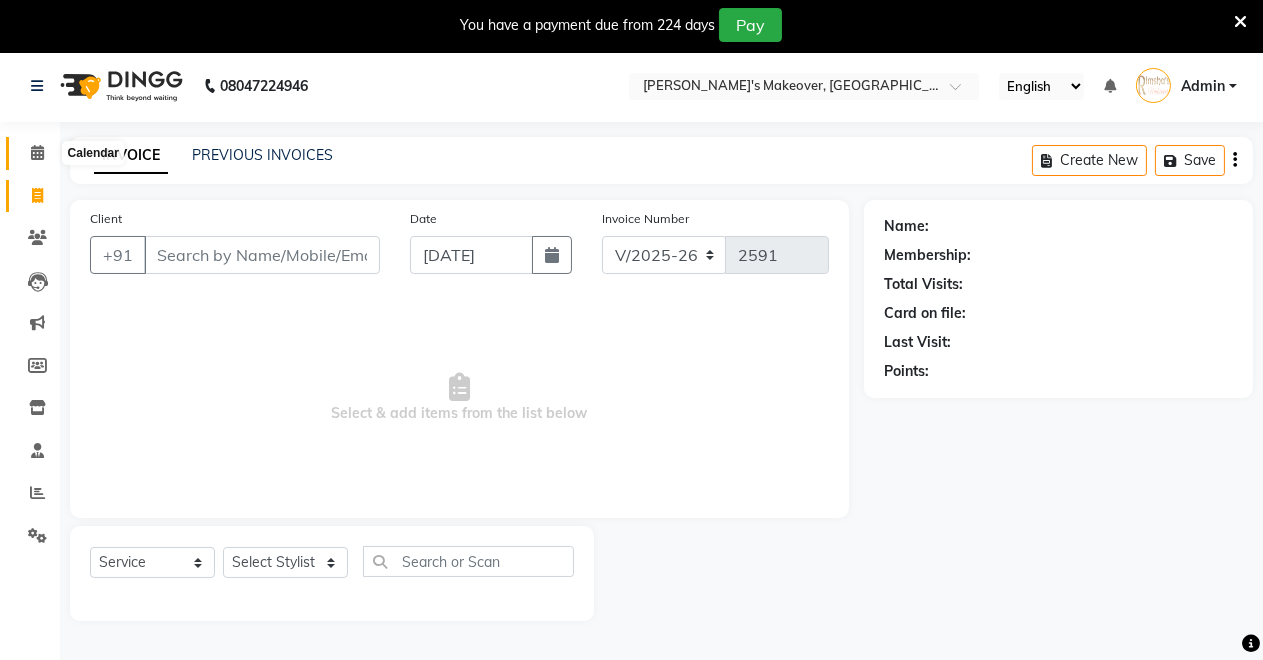 click 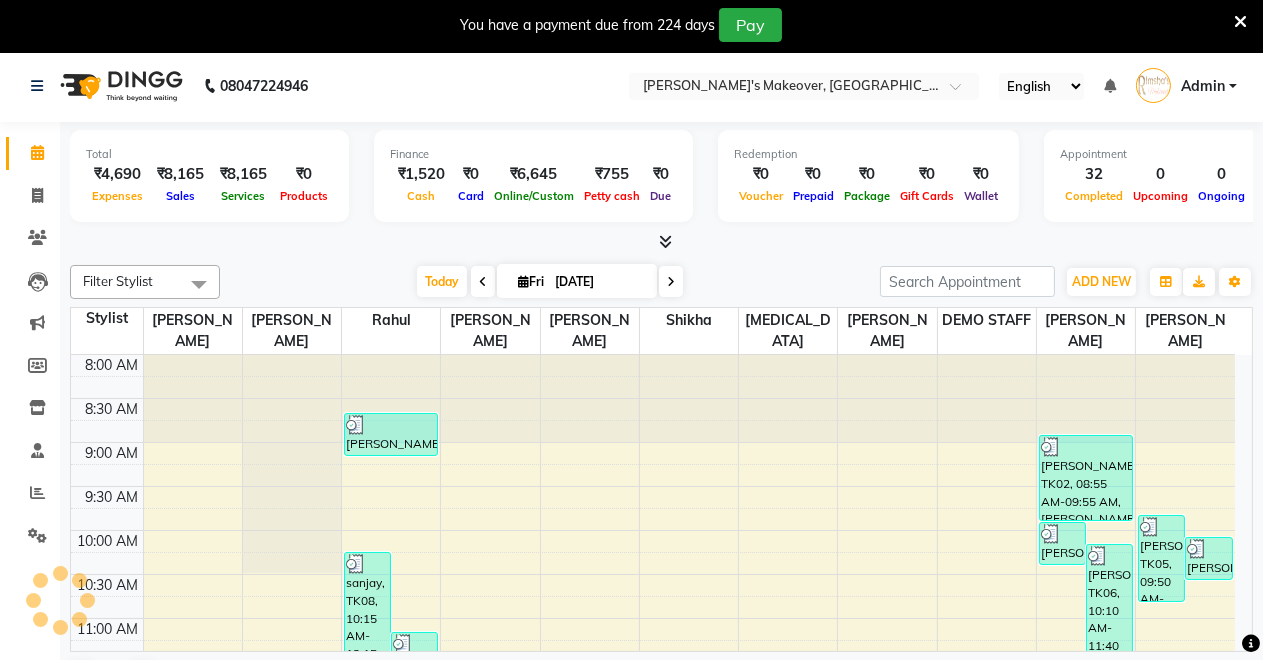 scroll, scrollTop: 0, scrollLeft: 0, axis: both 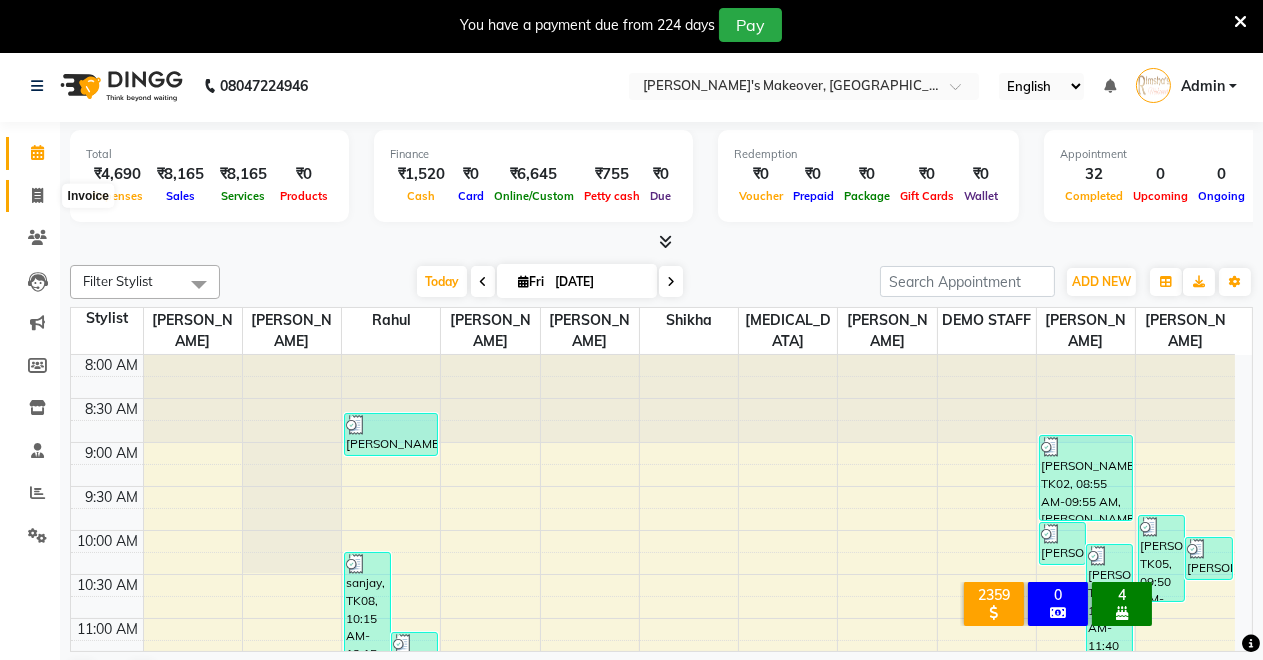 click 